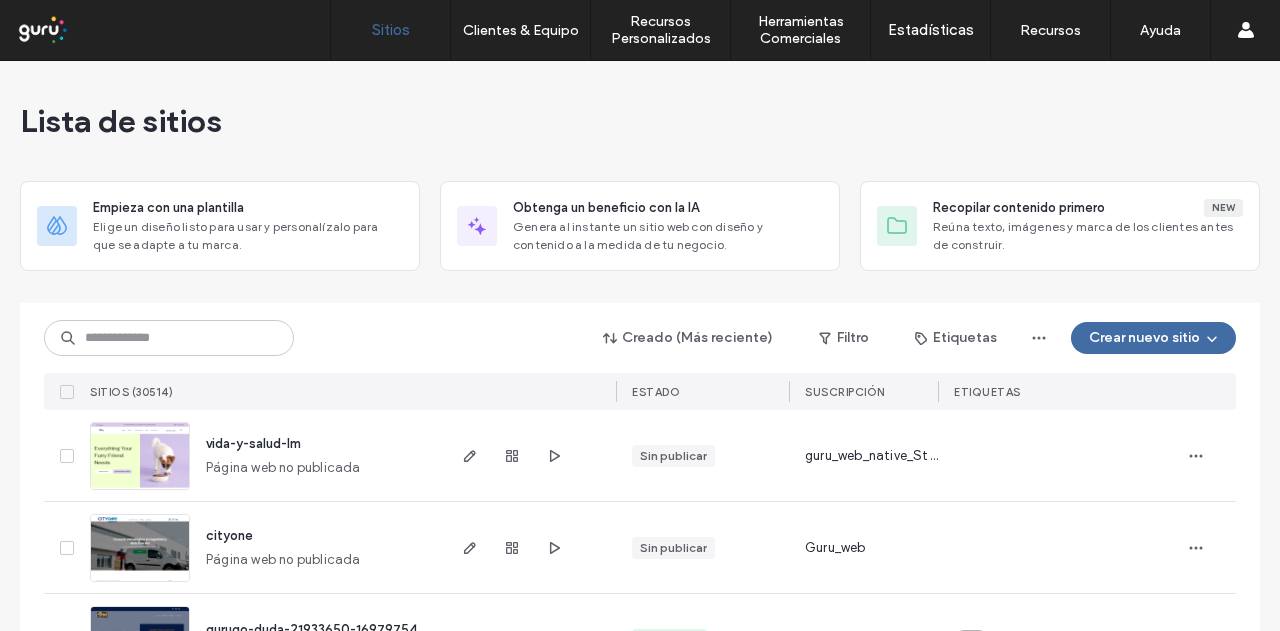 scroll, scrollTop: 0, scrollLeft: 0, axis: both 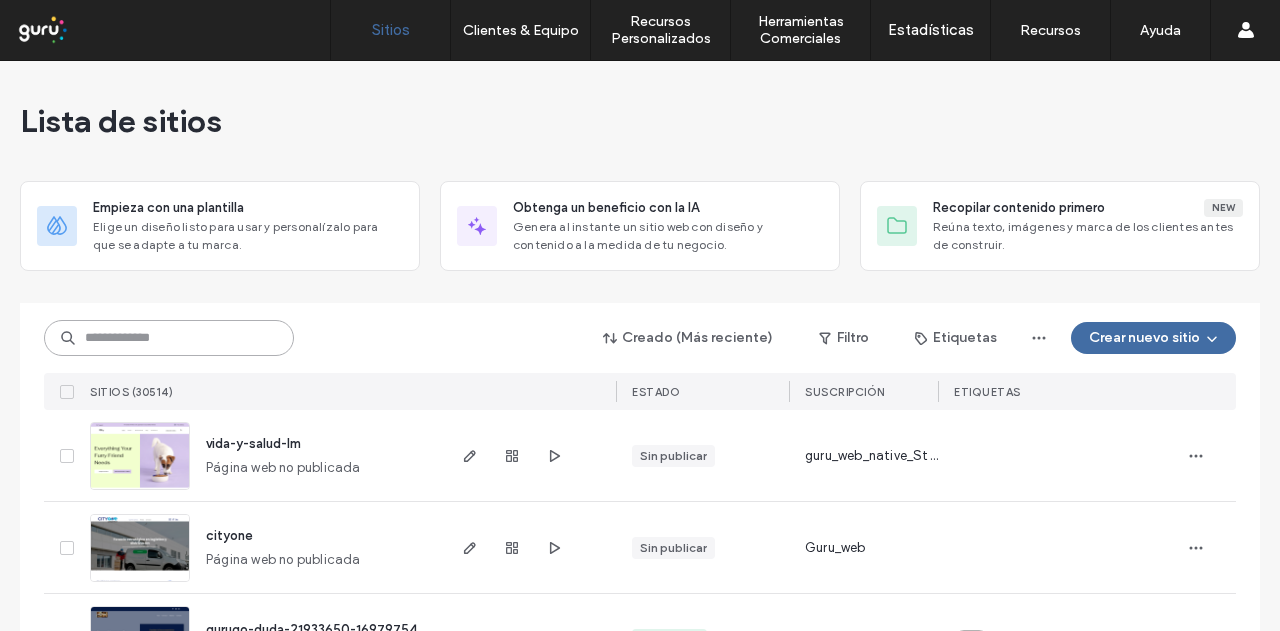 click at bounding box center [169, 338] 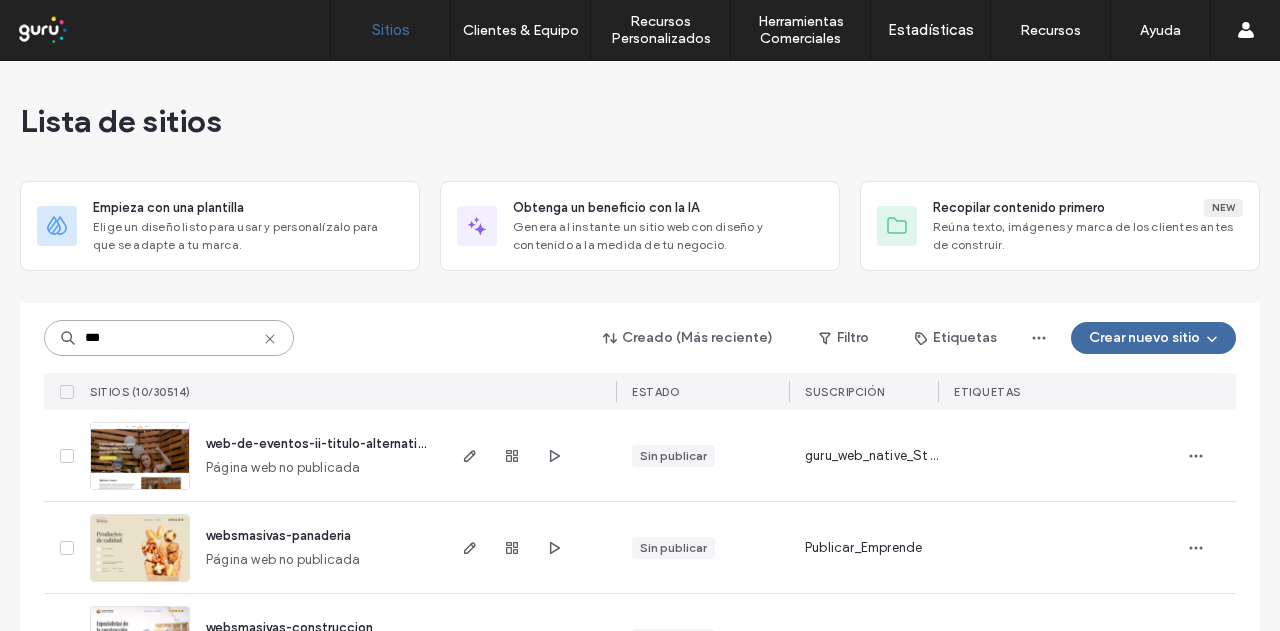 type on "***" 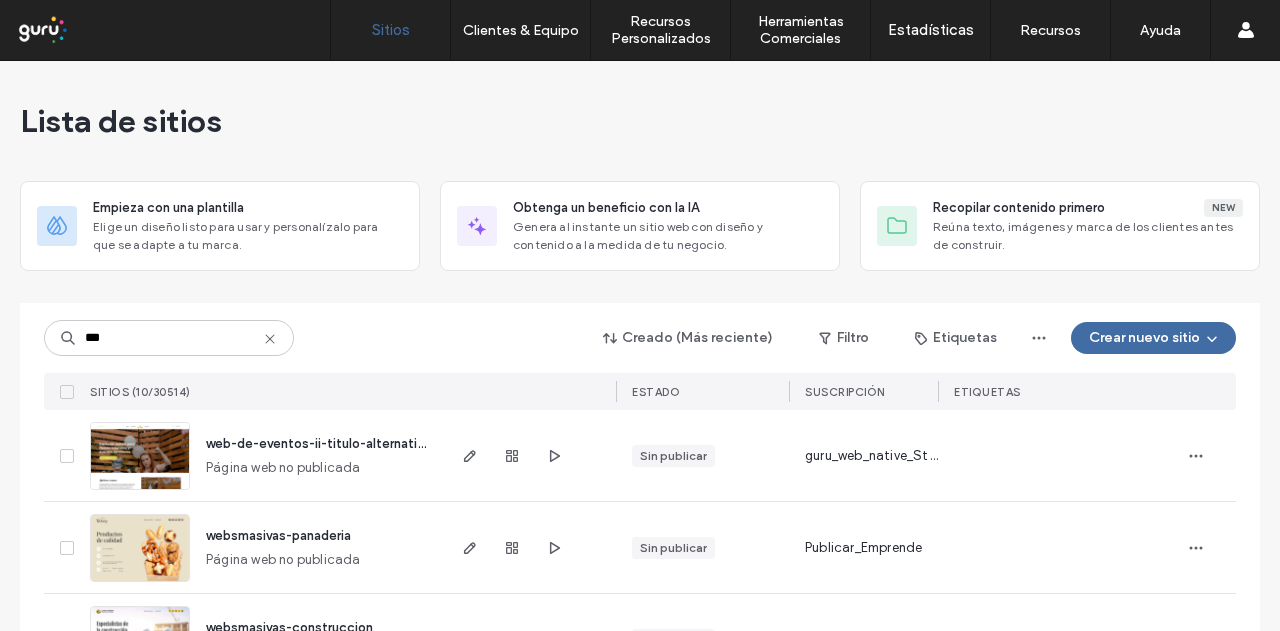 click 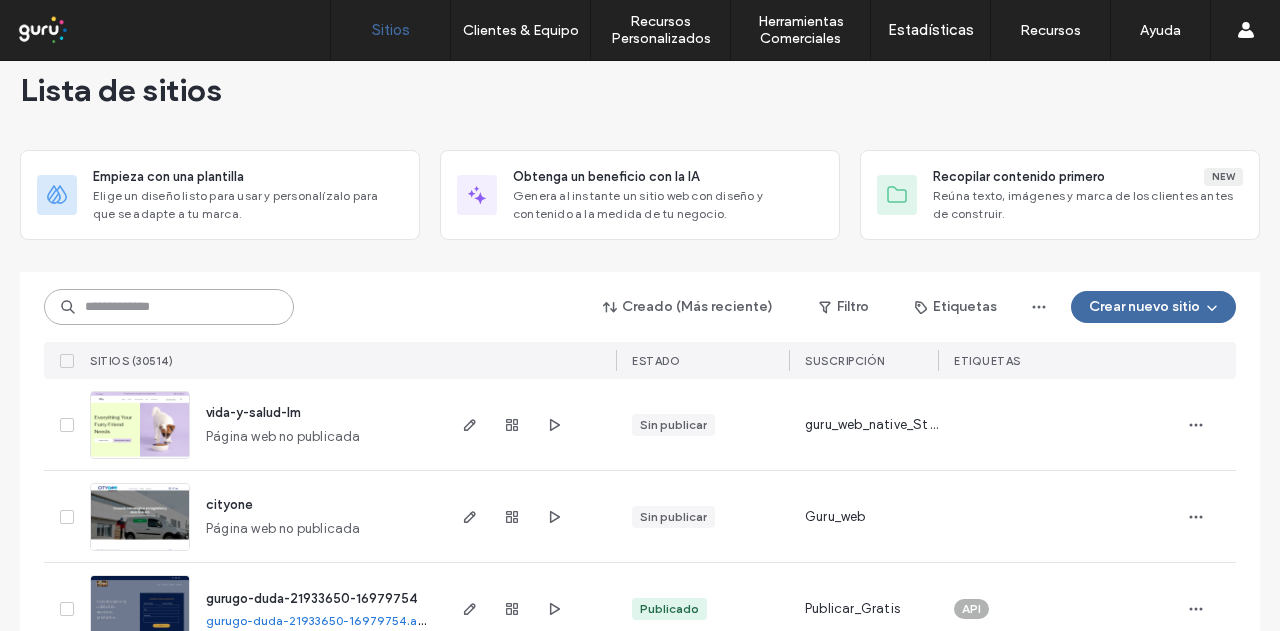scroll, scrollTop: 0, scrollLeft: 0, axis: both 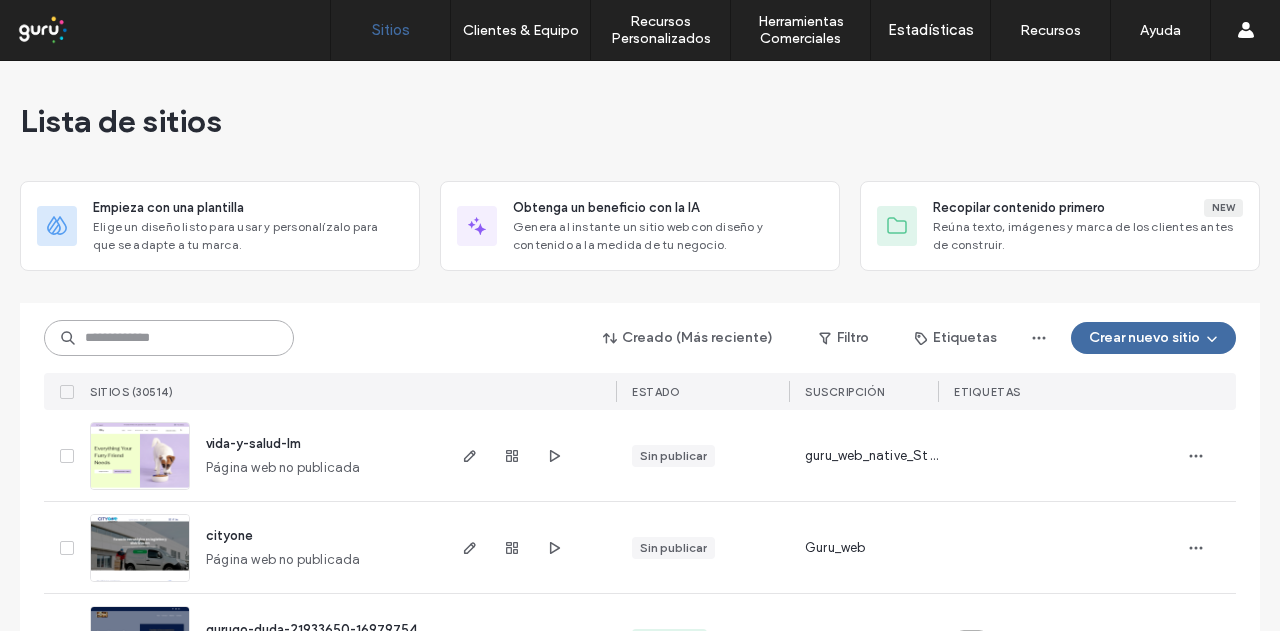click at bounding box center [169, 338] 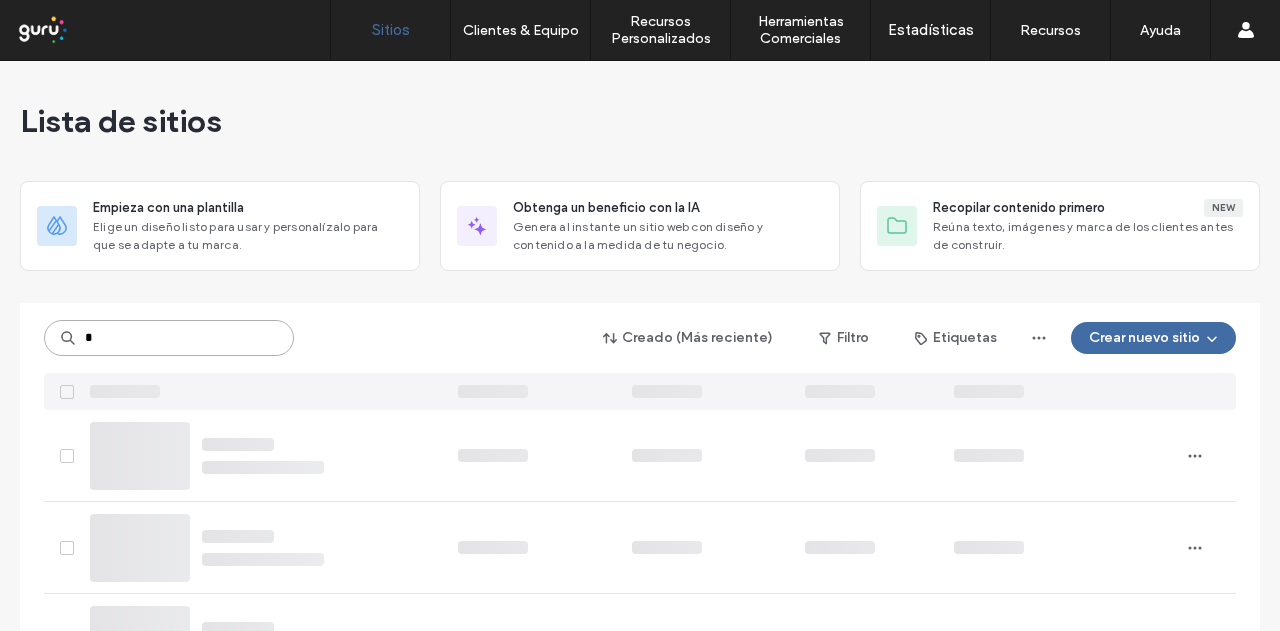 type on "*" 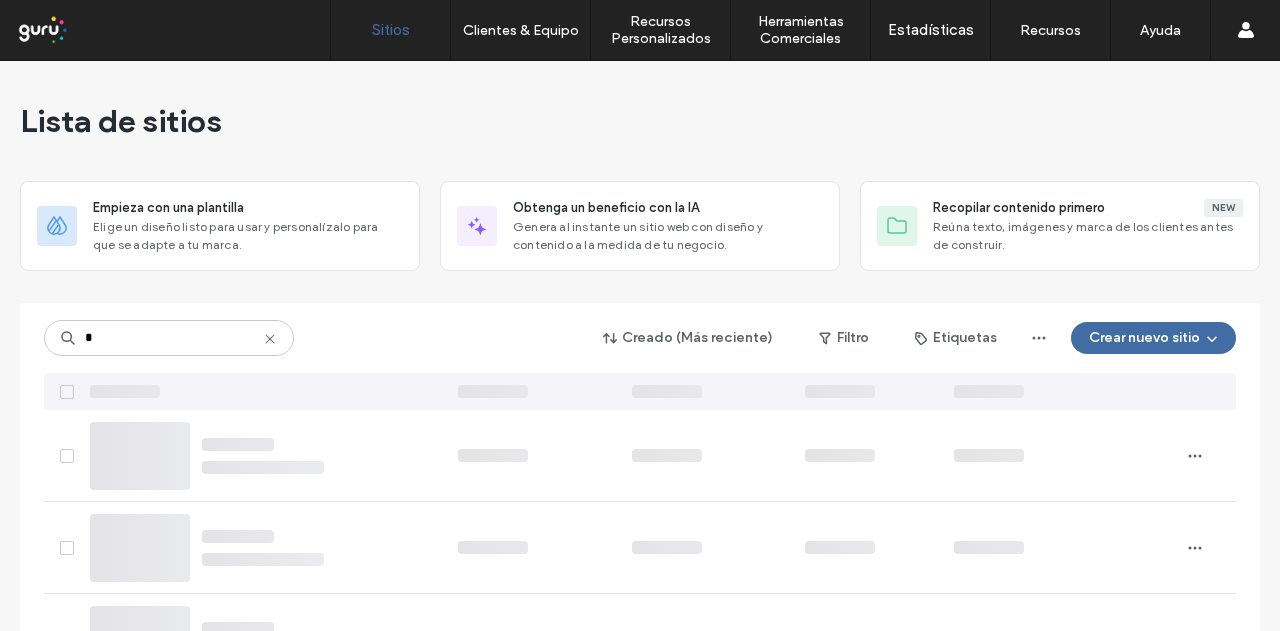 click 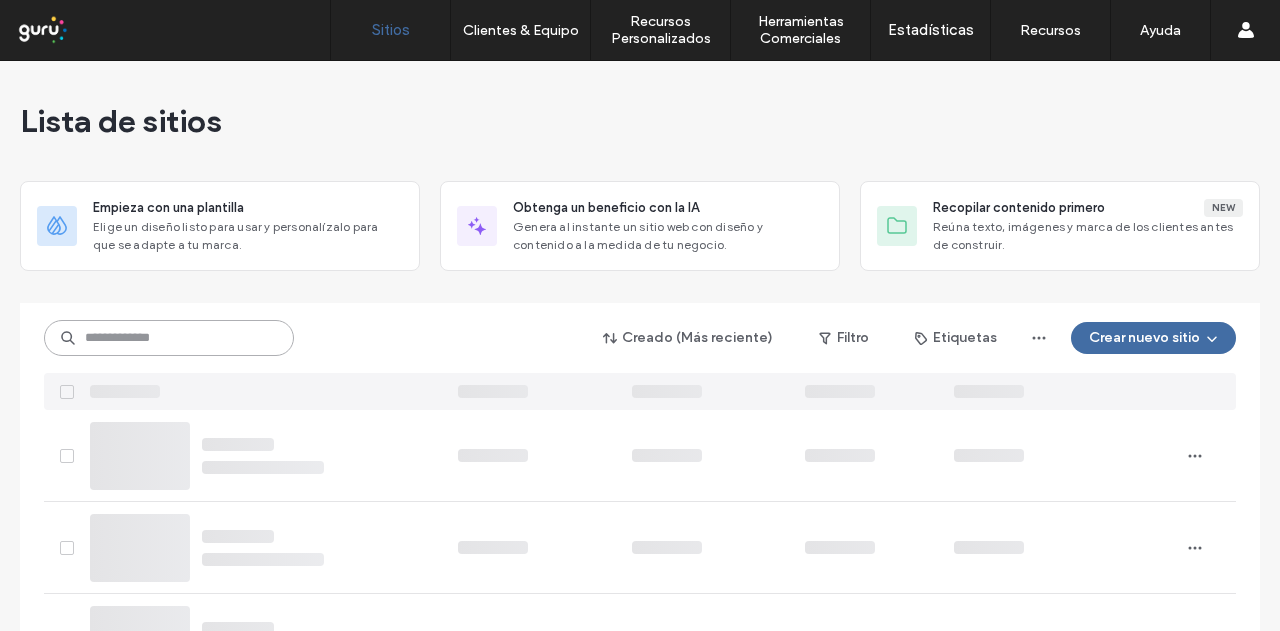 click at bounding box center [169, 338] 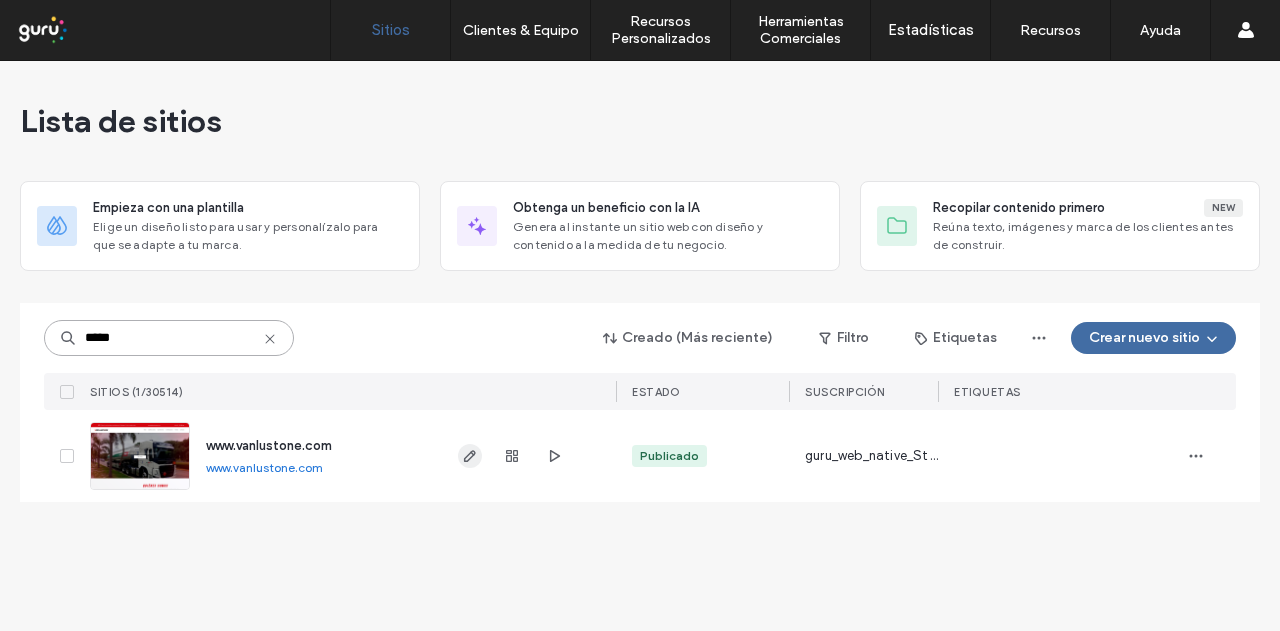 type on "*****" 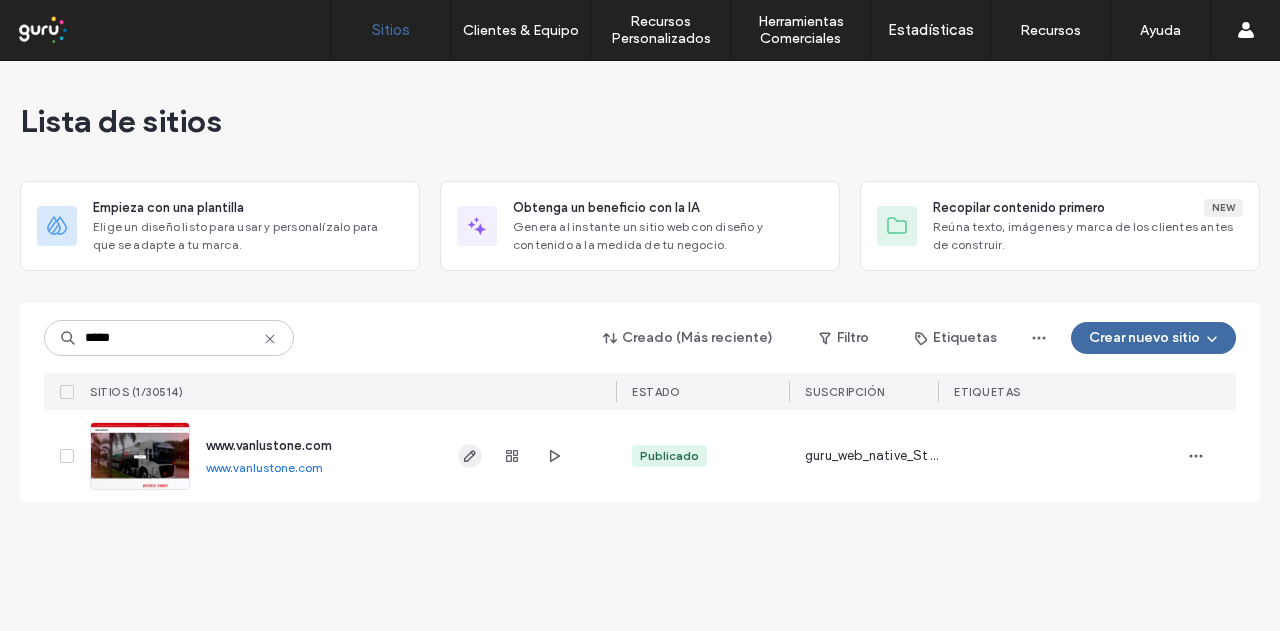 click 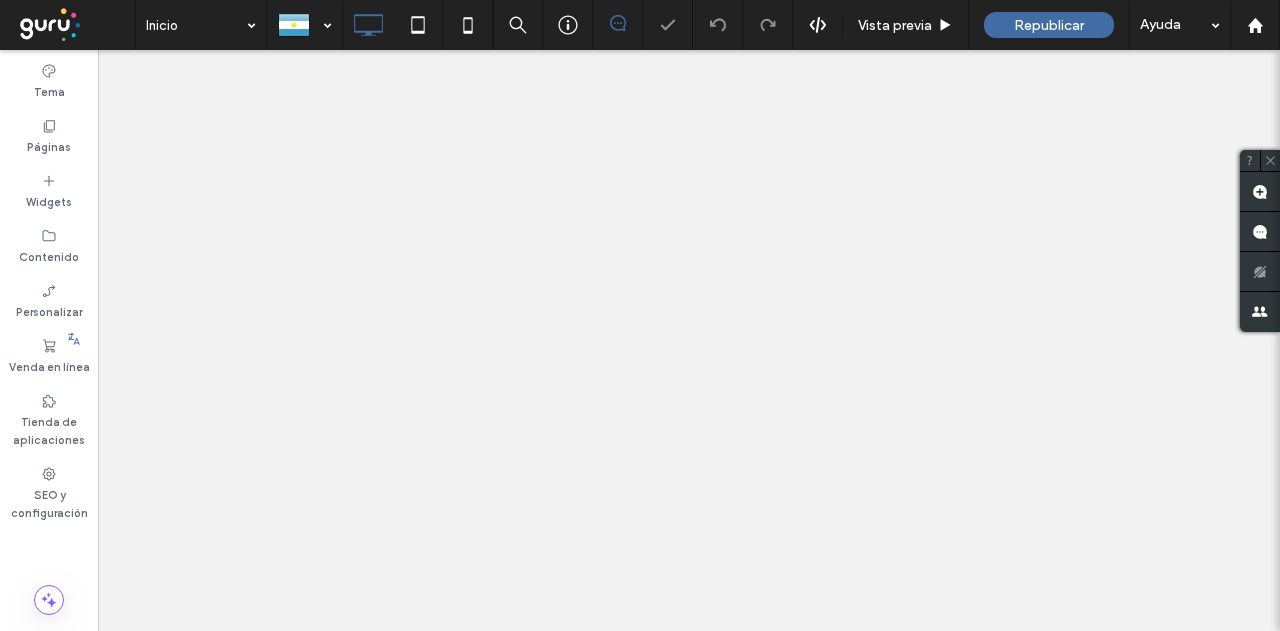scroll, scrollTop: 0, scrollLeft: 0, axis: both 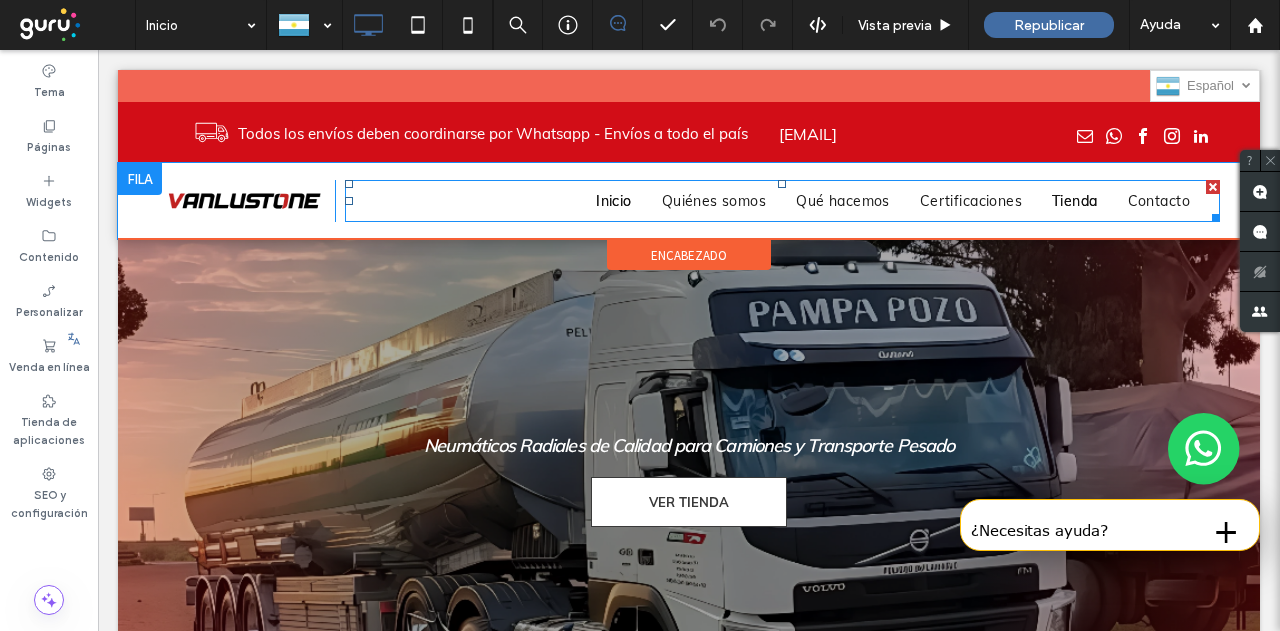 click on "Inicio
Quiénes somos
Qué hacemos
Certificaciones
Tienda
Contacto" at bounding box center (782, 201) 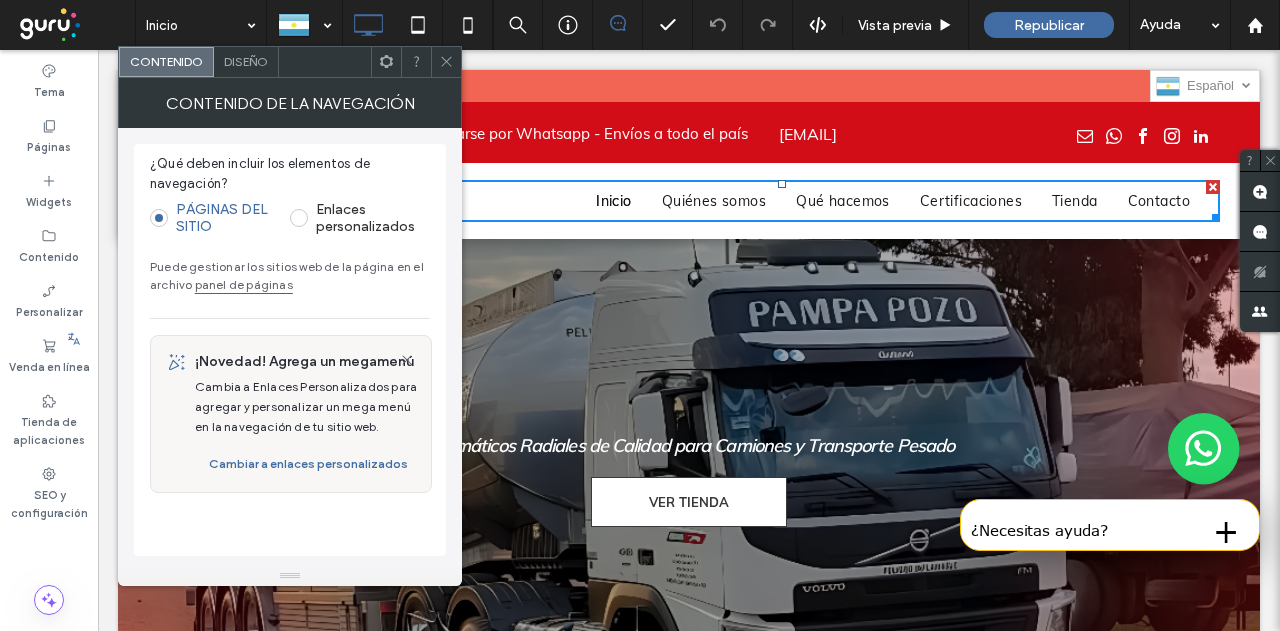 click on "panel de páginas" at bounding box center [244, 284] 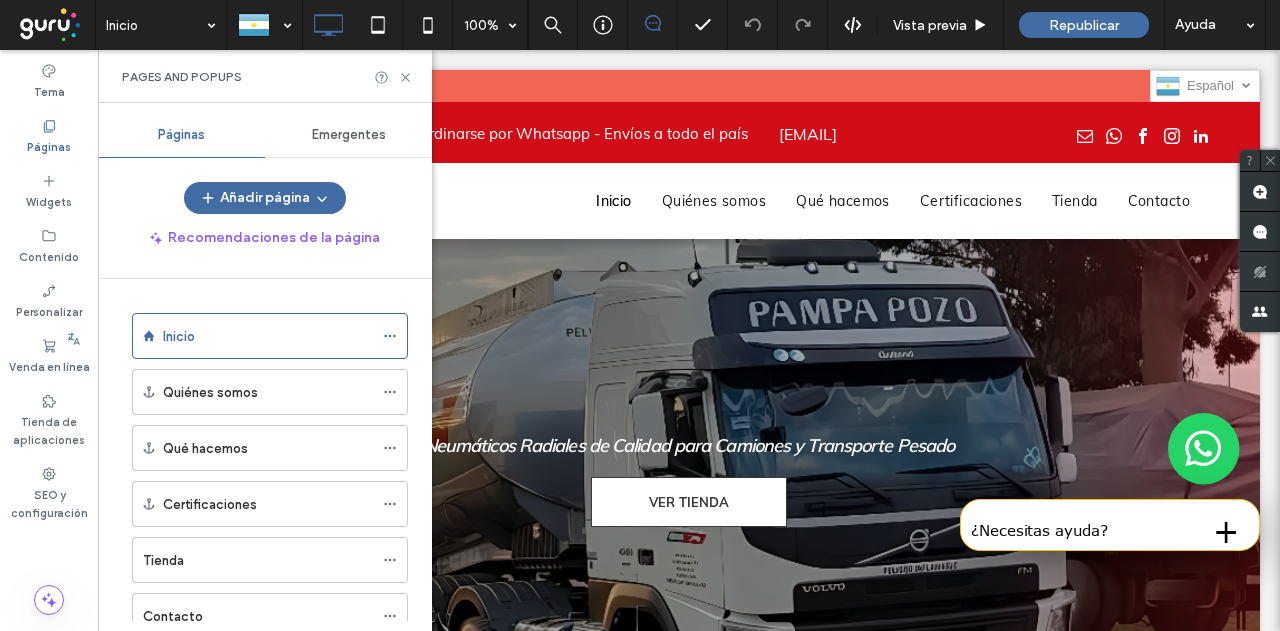 drag, startPoint x: 202, startPoint y: 543, endPoint x: 418, endPoint y: 199, distance: 406.19208 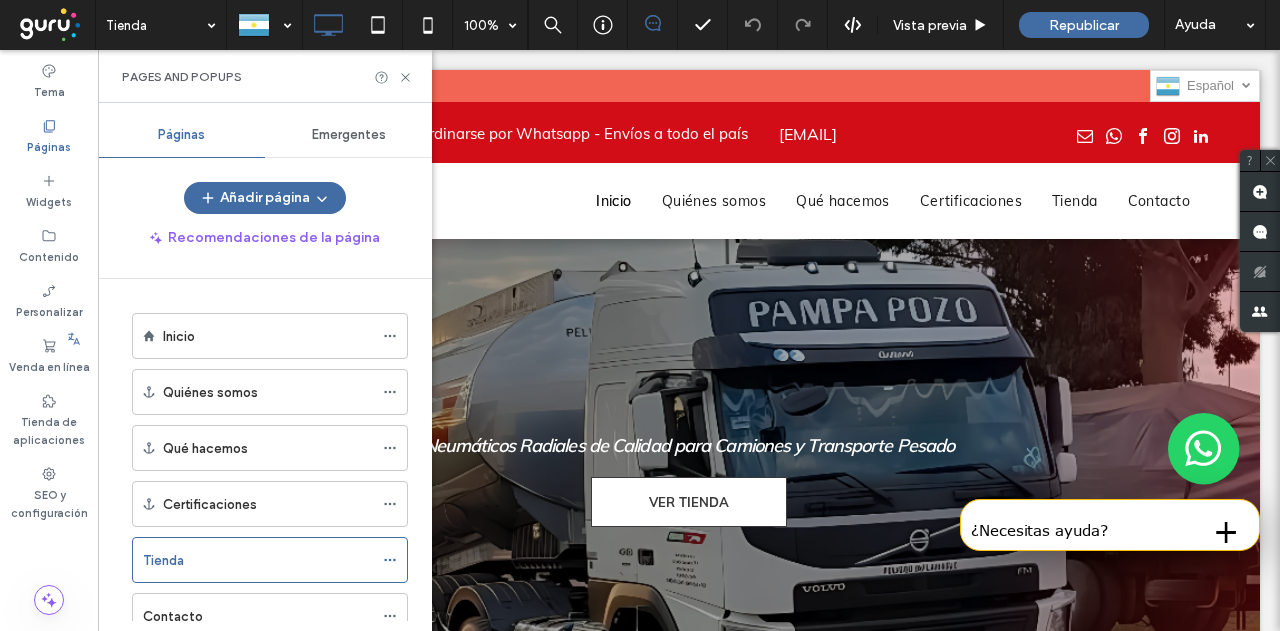 click at bounding box center [640, 315] 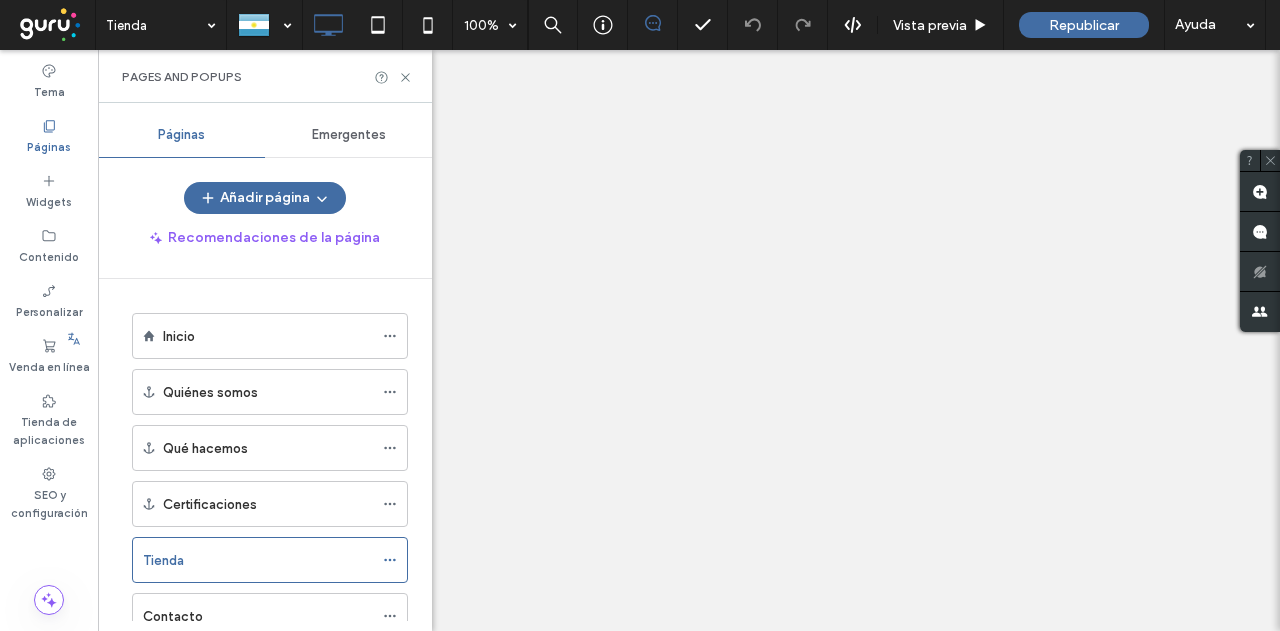 click on "Tienda 100% Vista previa Republicar Ayuda
Comentarios del sitio Comentarios del sitio Automatizar los comentarios nuevos Notifique al instante a su equipo cuando alguien agregue o actualice un comentario en una página web. Ver ejemplos de Zap
Tema Páginas Widgets Contenido Personalizar Venda en línea Tienda de aplicaciones SEO y configuración Pages and Popups Páginas Emergentes Añadir página Recomendaciones de la página Inicio Quiénes somos Qué hacemos Certificaciones Tienda Contacto Politicas PÁGINAS DE LA TIENDA Página del producto Página de categoría Registro e inicio de sesión Sign in page" at bounding box center (640, 315) 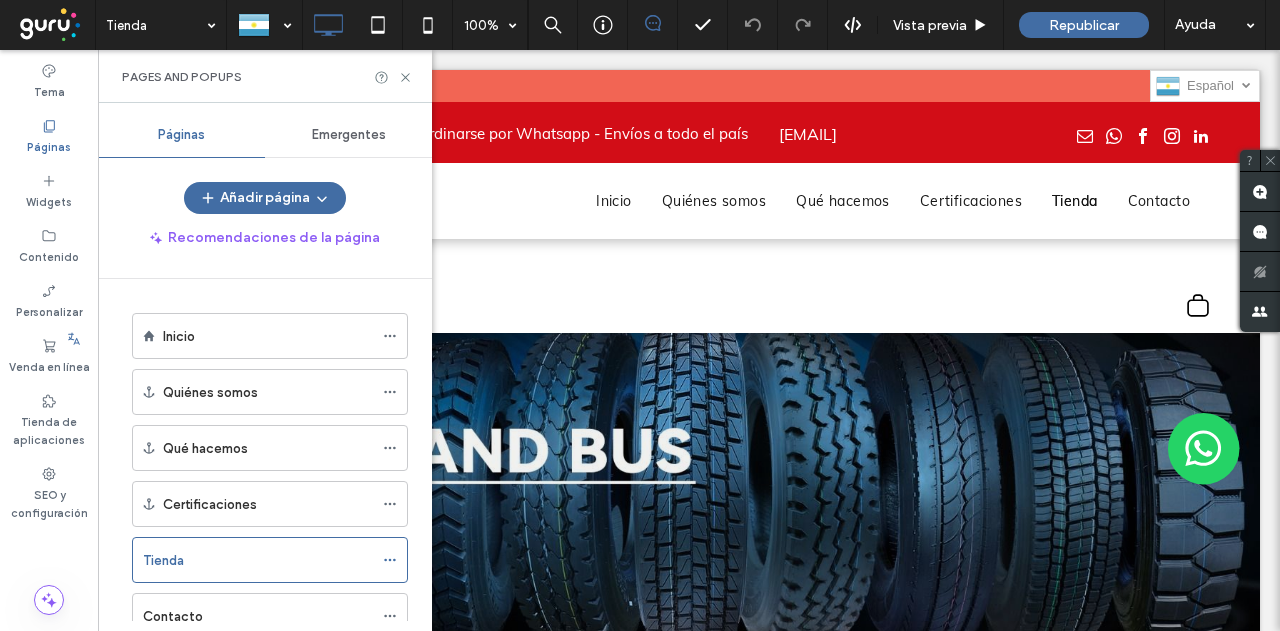 scroll, scrollTop: 0, scrollLeft: 0, axis: both 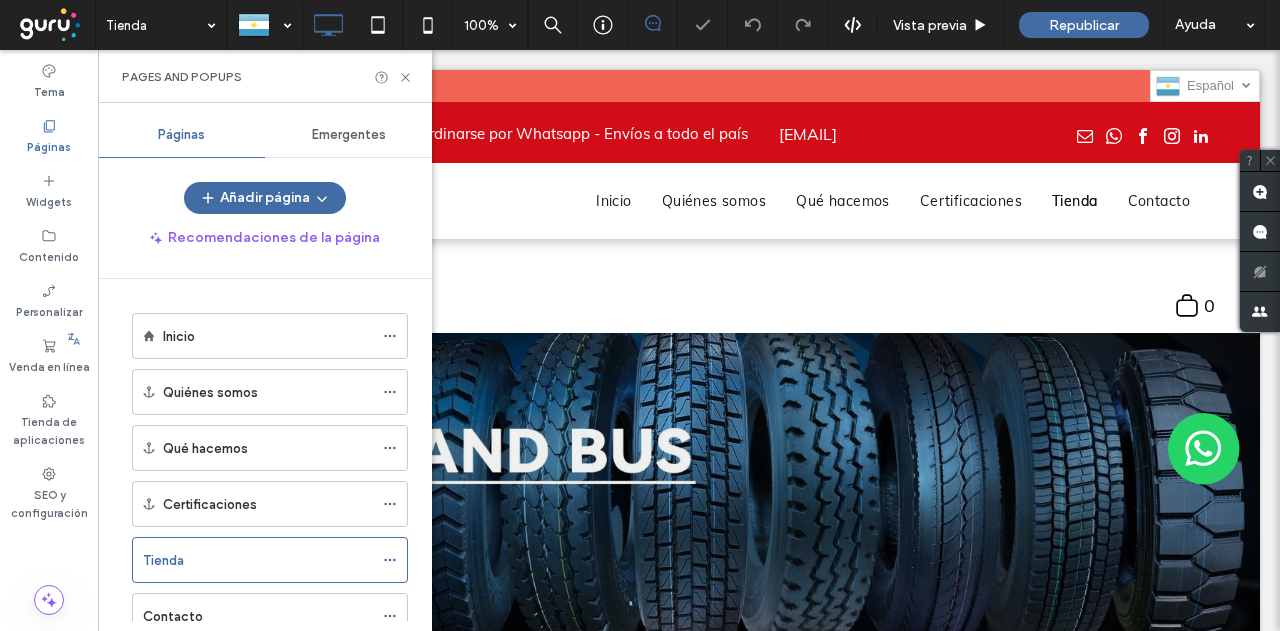 click 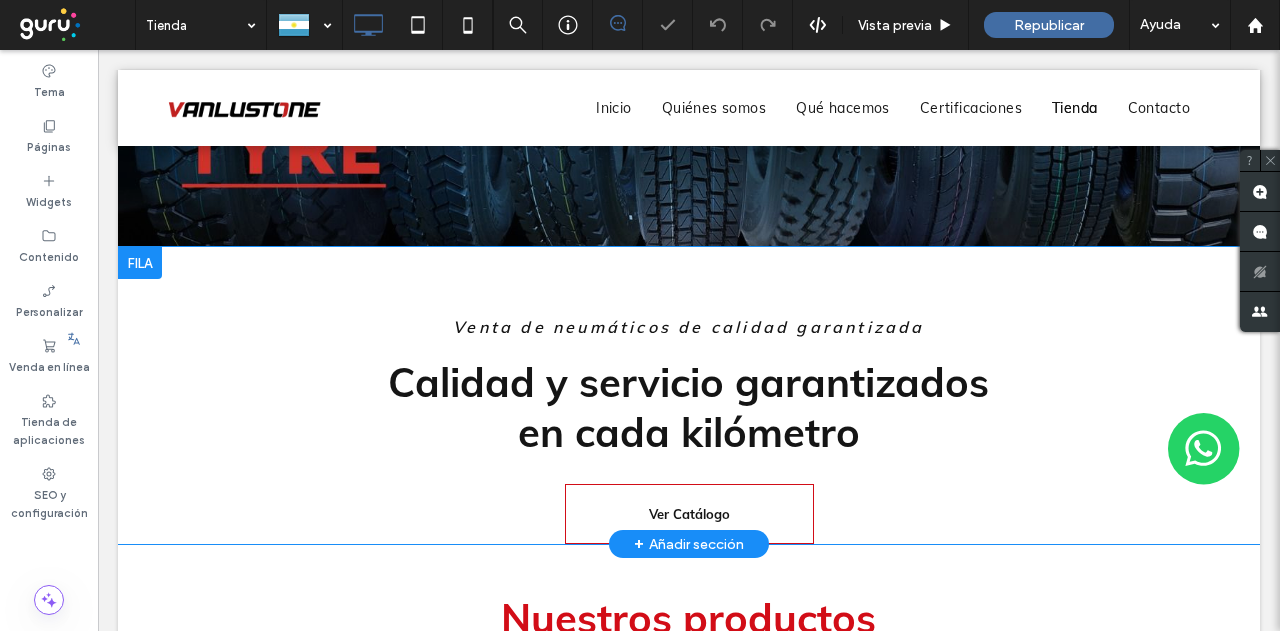 scroll, scrollTop: 400, scrollLeft: 0, axis: vertical 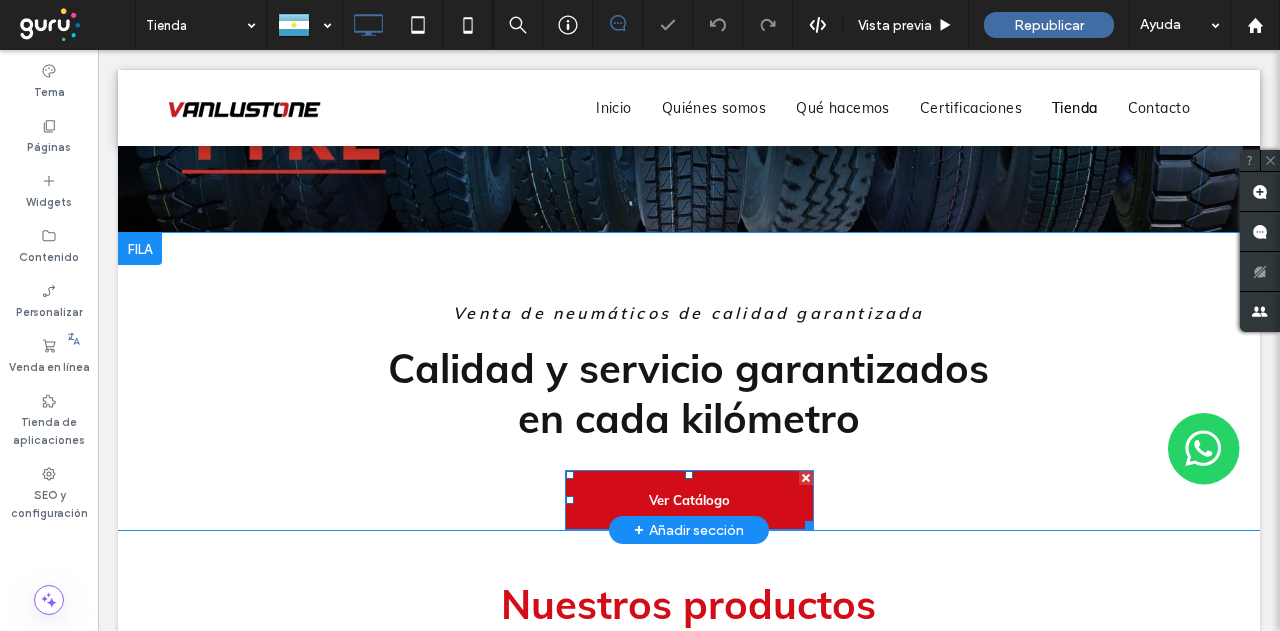 click on "Ver Catálogo" at bounding box center [689, 500] 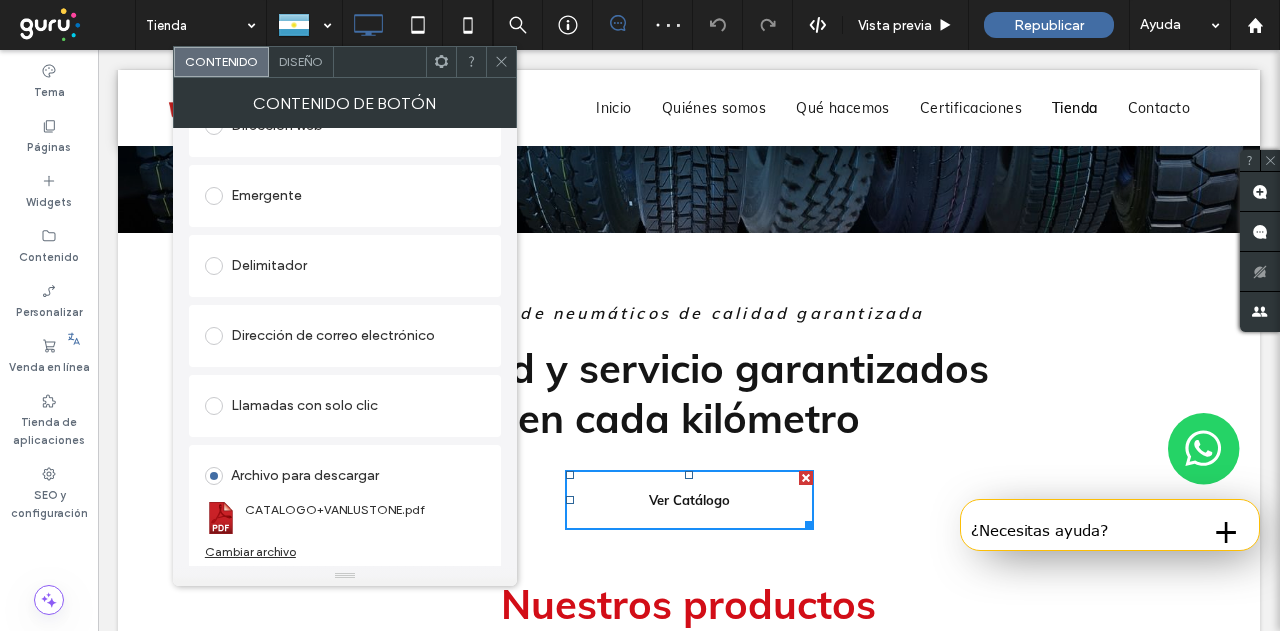 scroll, scrollTop: 518, scrollLeft: 0, axis: vertical 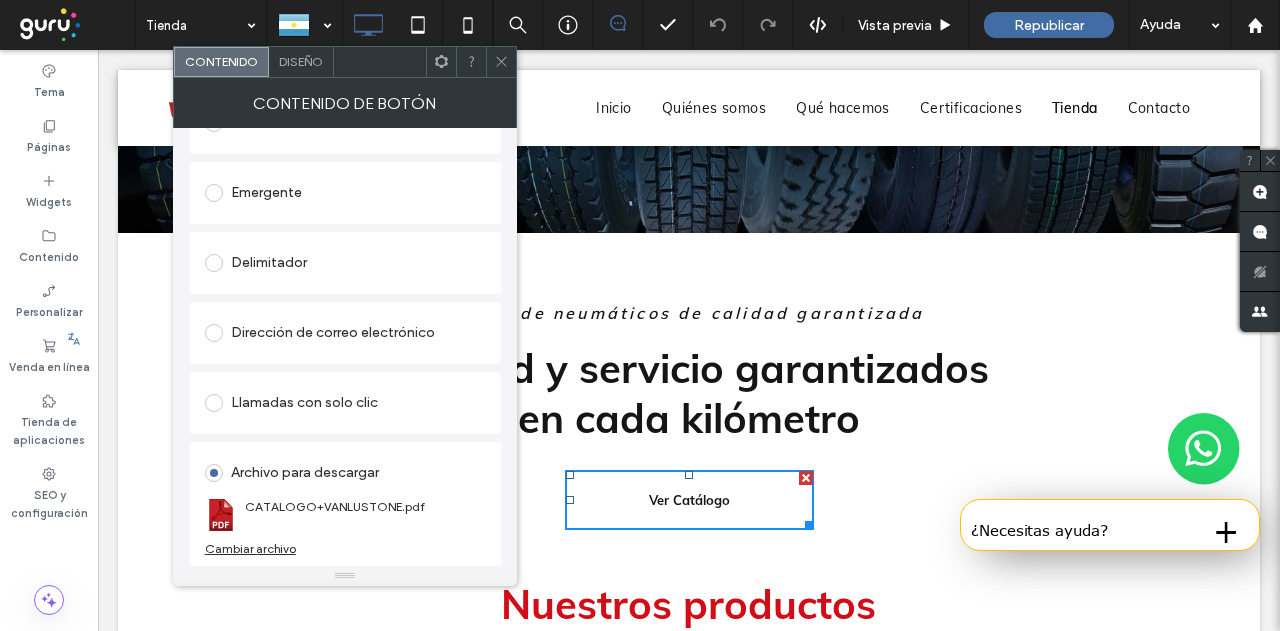 click on "Cambiar archivo" at bounding box center [250, 548] 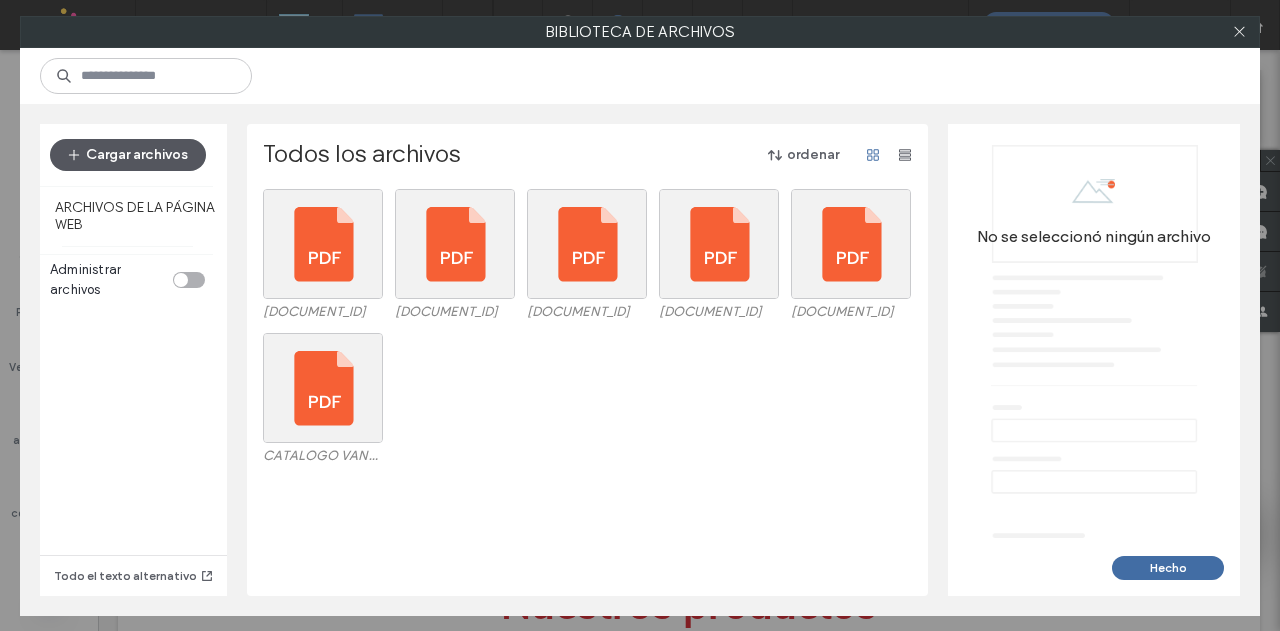 click on "Cargar archivos" at bounding box center [128, 155] 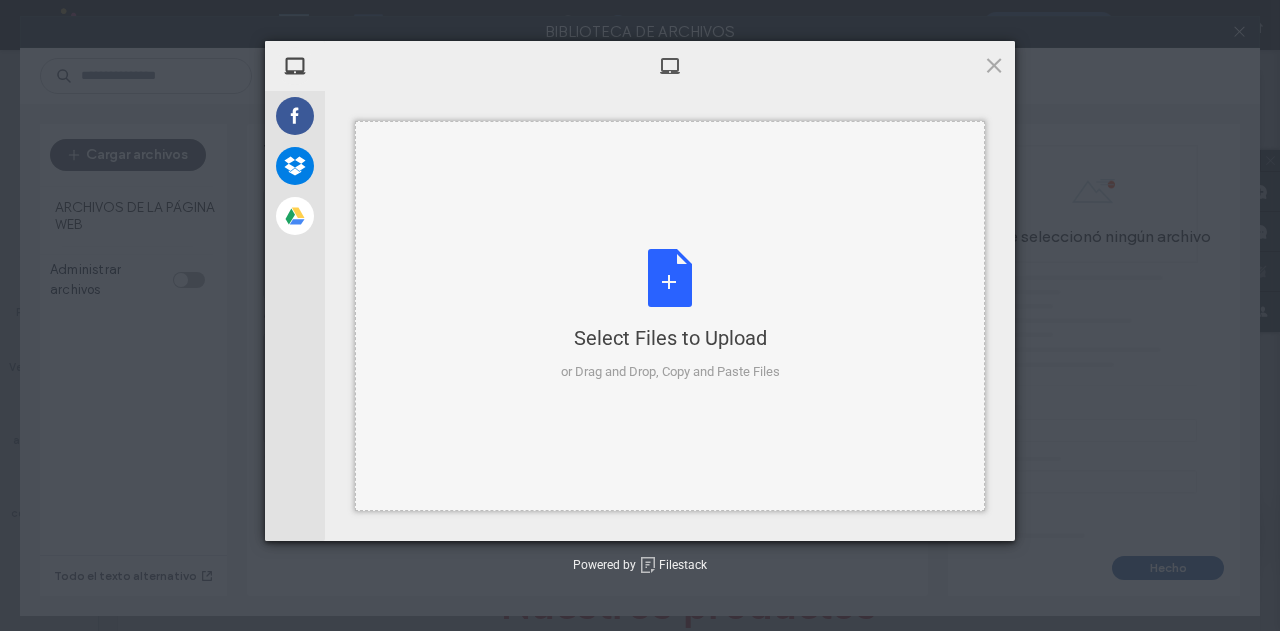 click on "Select Files to Upload
or Drag and Drop, Copy and Paste Files" at bounding box center [670, 315] 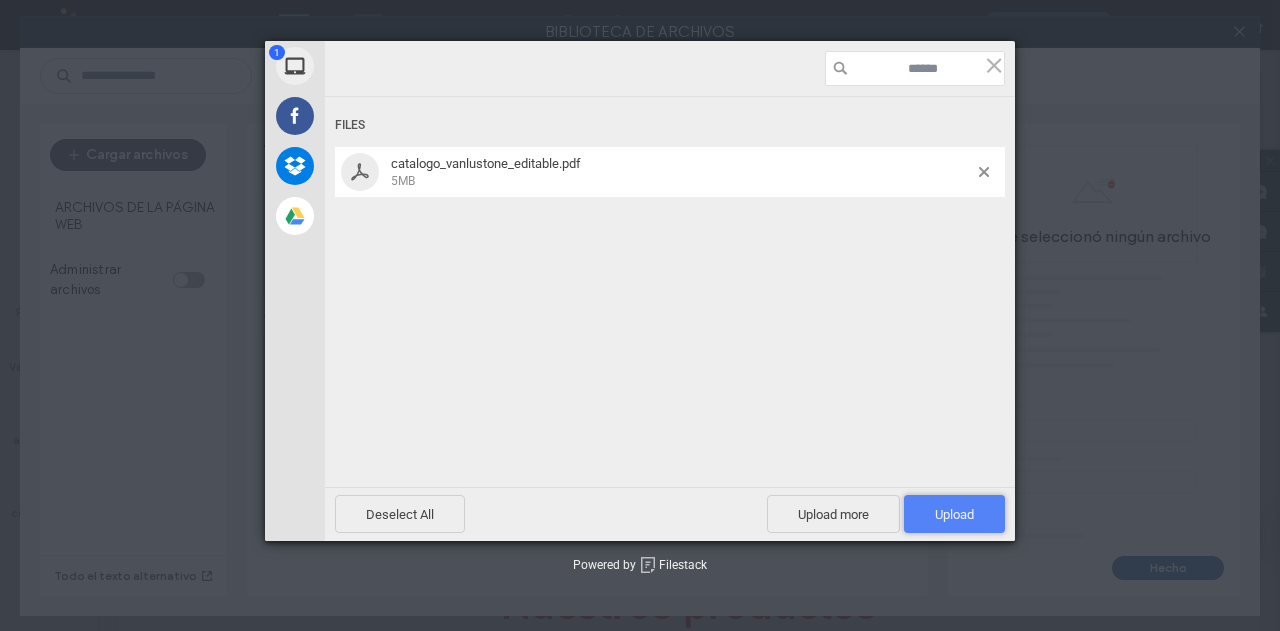 click on "Upload
1" at bounding box center [954, 514] 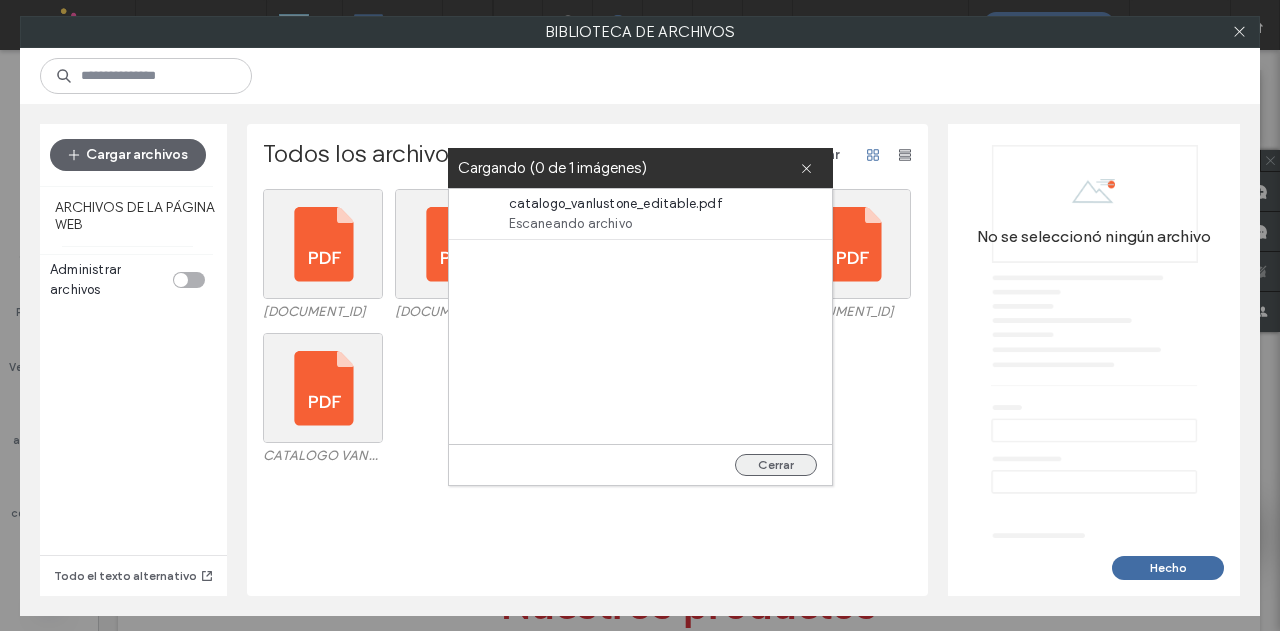click on "Cerrar" at bounding box center [776, 465] 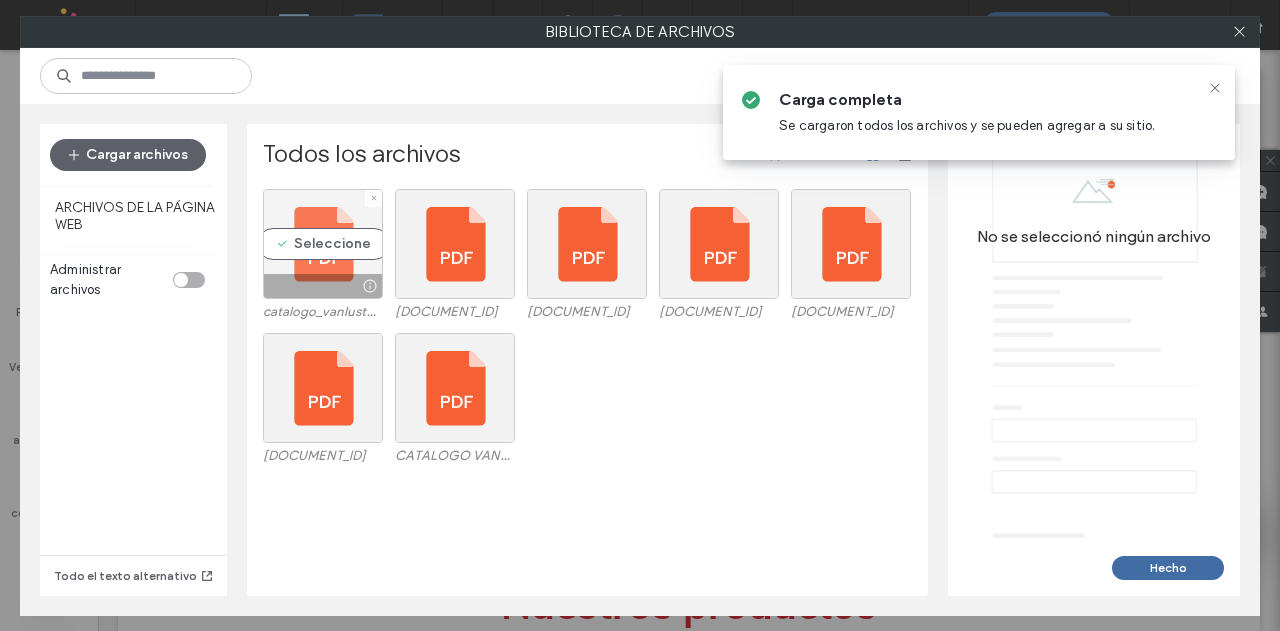 click on "Seleccione" at bounding box center (323, 244) 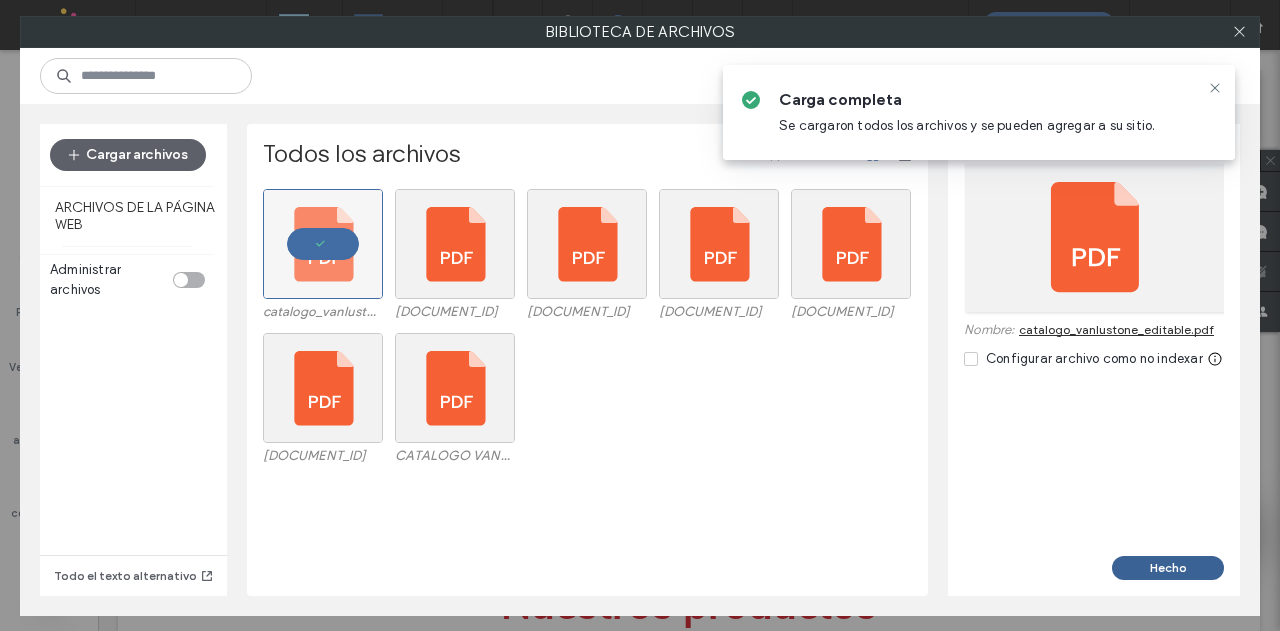 click on "Hecho" at bounding box center (1168, 568) 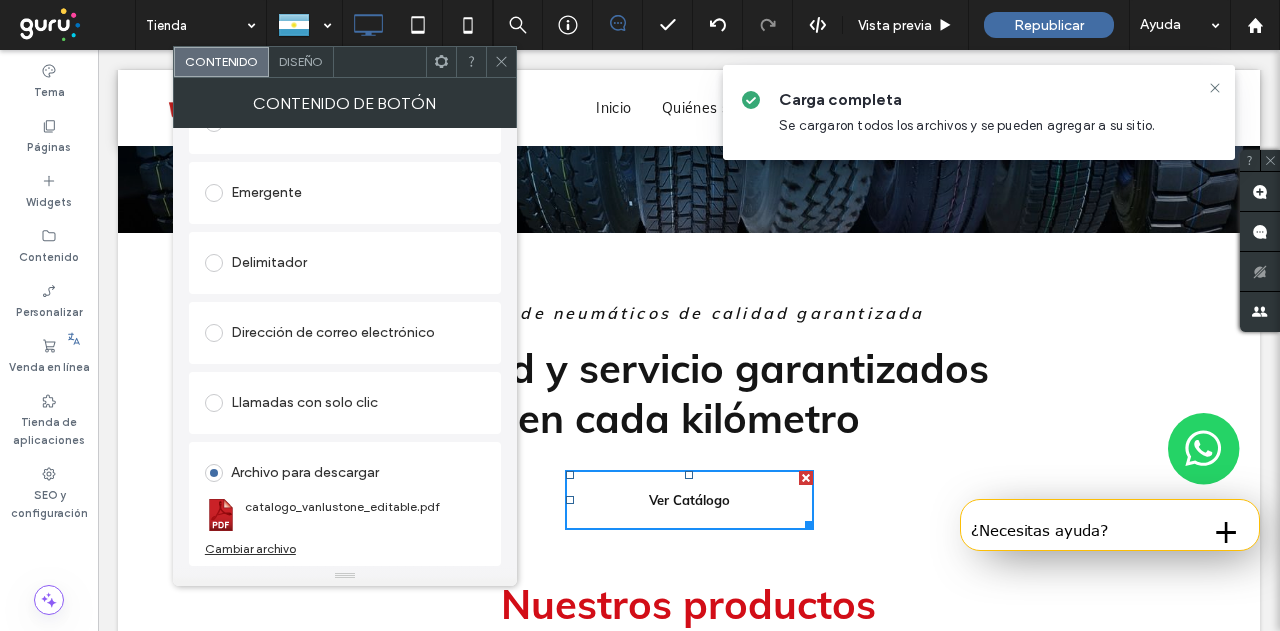 drag, startPoint x: 509, startPoint y: 67, endPoint x: 526, endPoint y: 75, distance: 18.788294 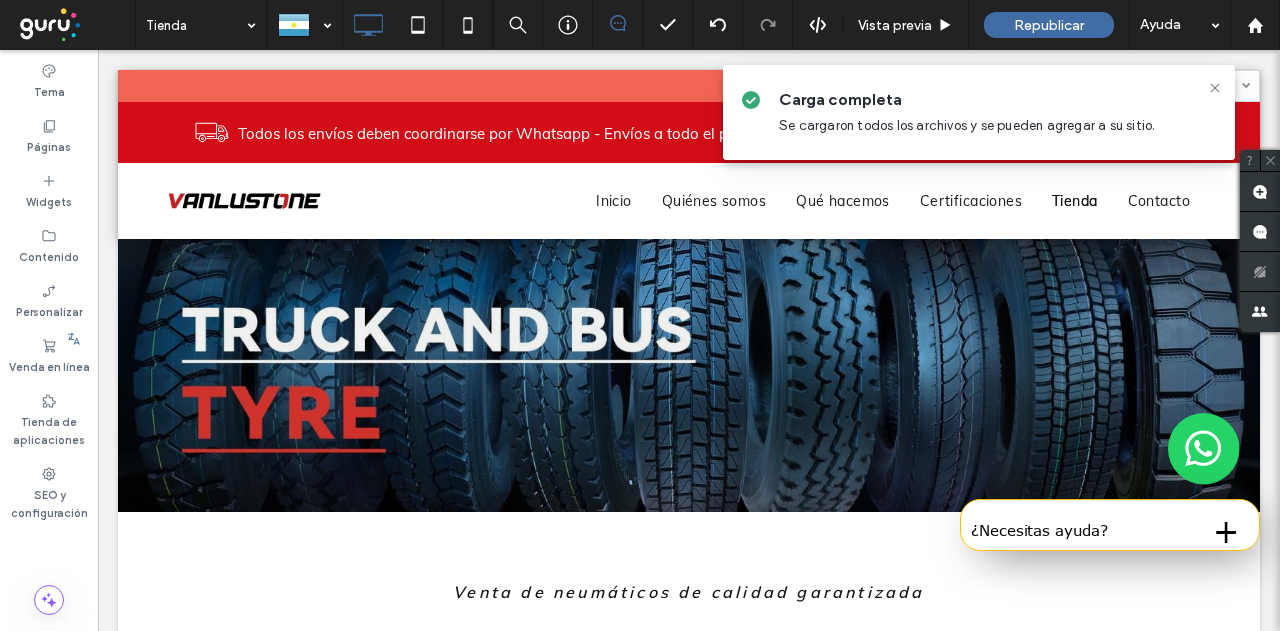 scroll, scrollTop: 0, scrollLeft: 0, axis: both 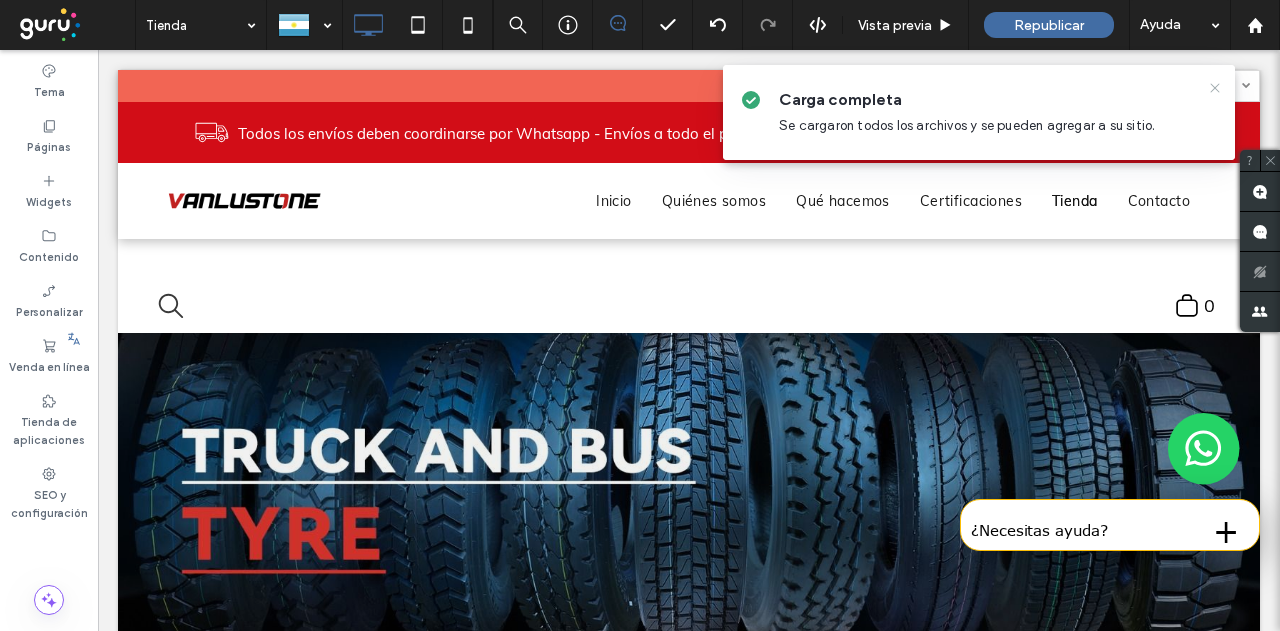 click 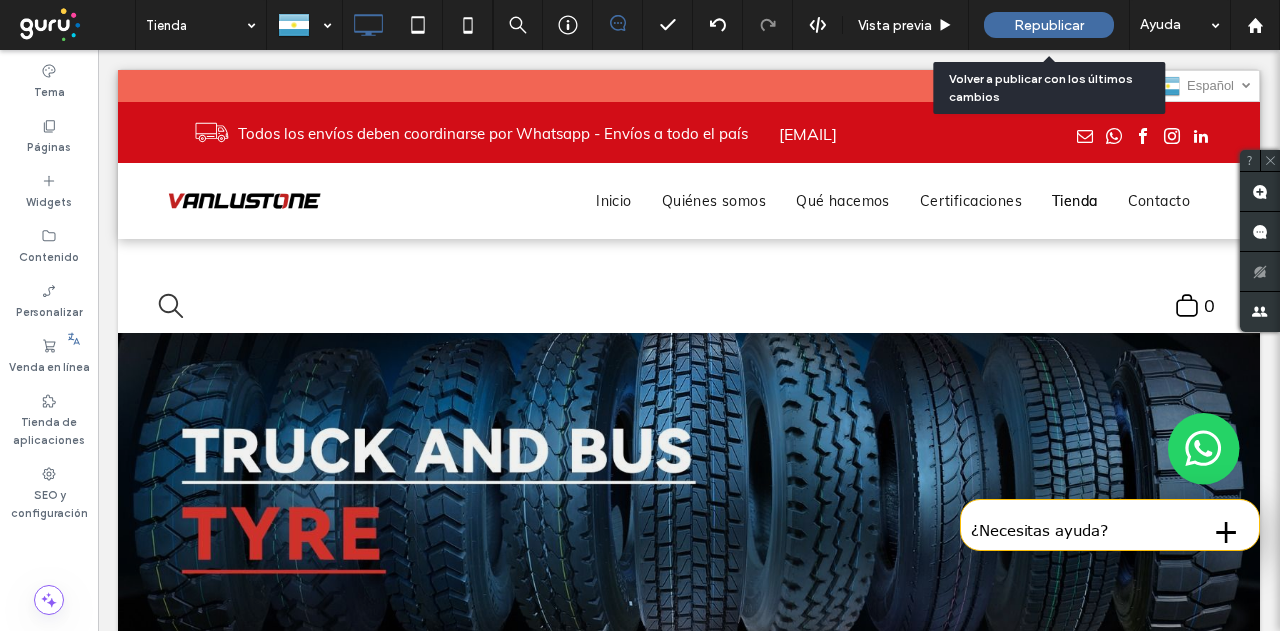 click on "Republicar" at bounding box center (1049, 25) 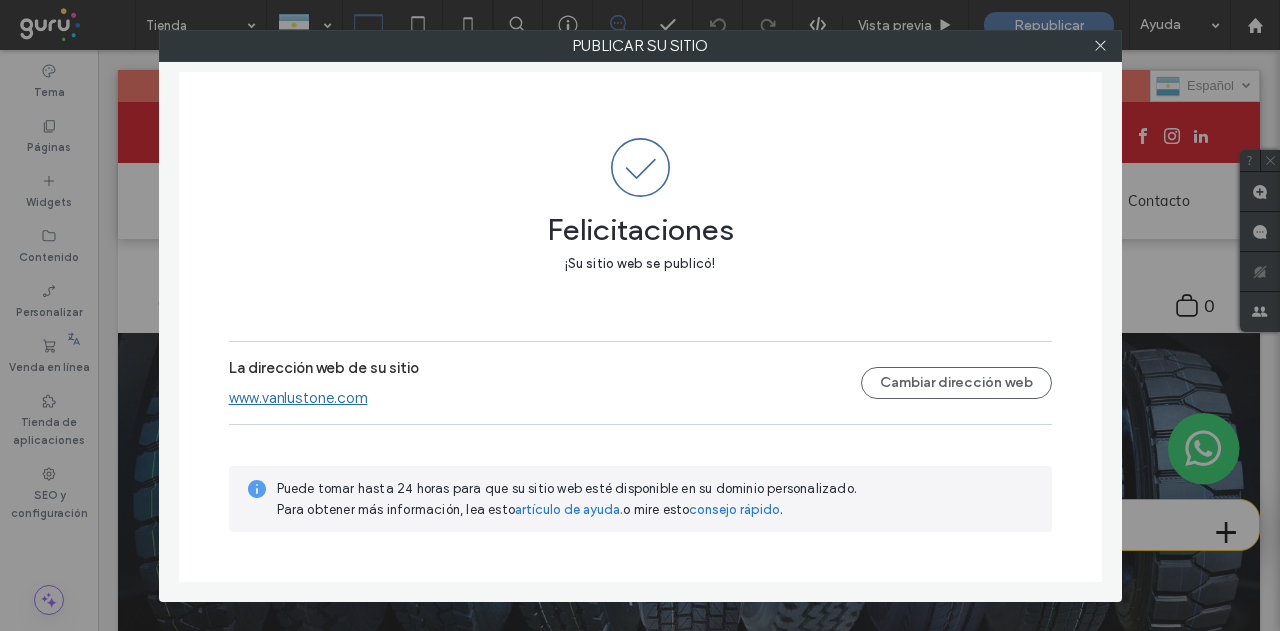 click at bounding box center [1101, 46] 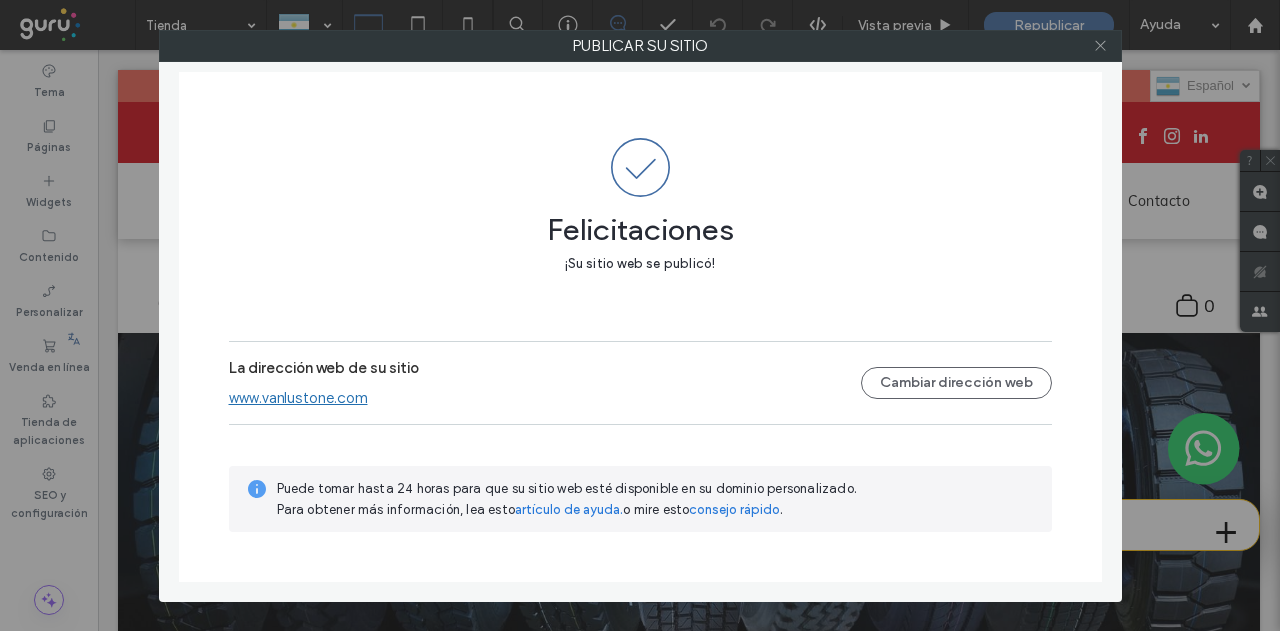 click 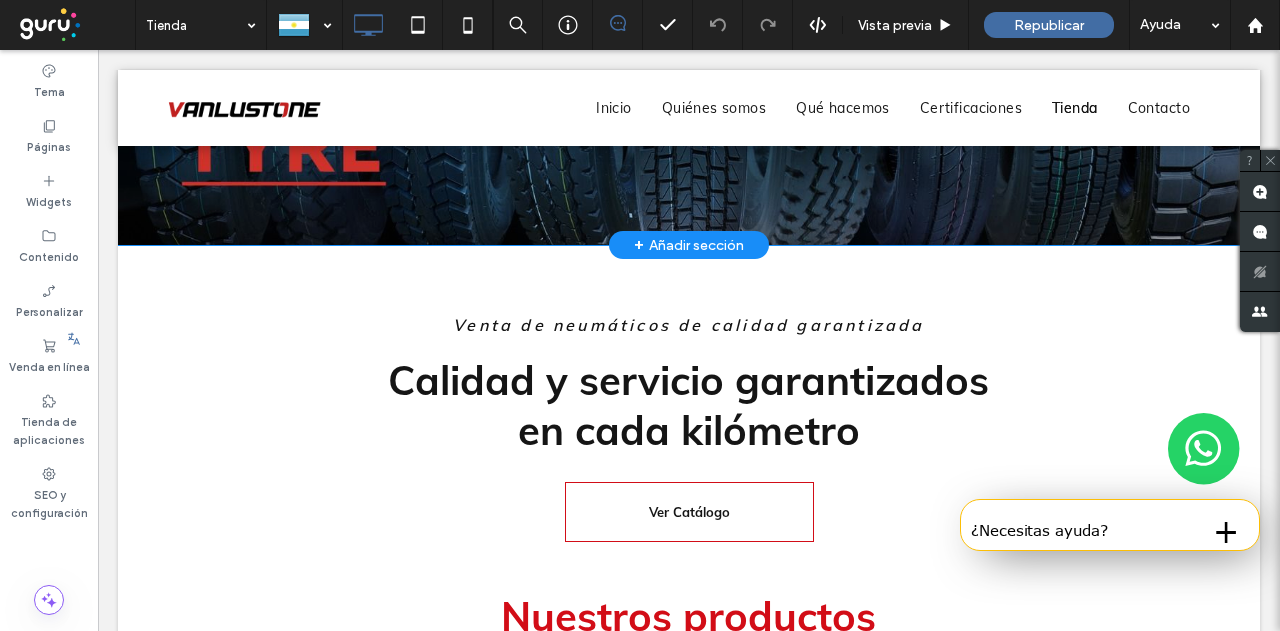 scroll, scrollTop: 500, scrollLeft: 0, axis: vertical 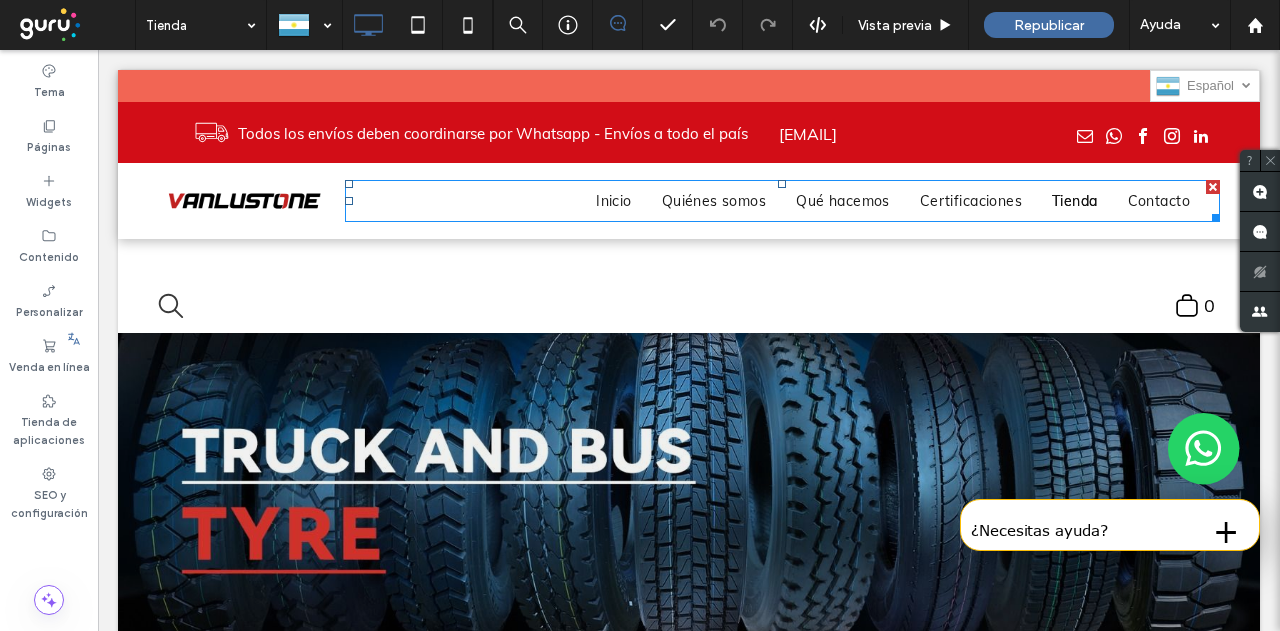 drag, startPoint x: 372, startPoint y: 315, endPoint x: 422, endPoint y: 196, distance: 129.0775 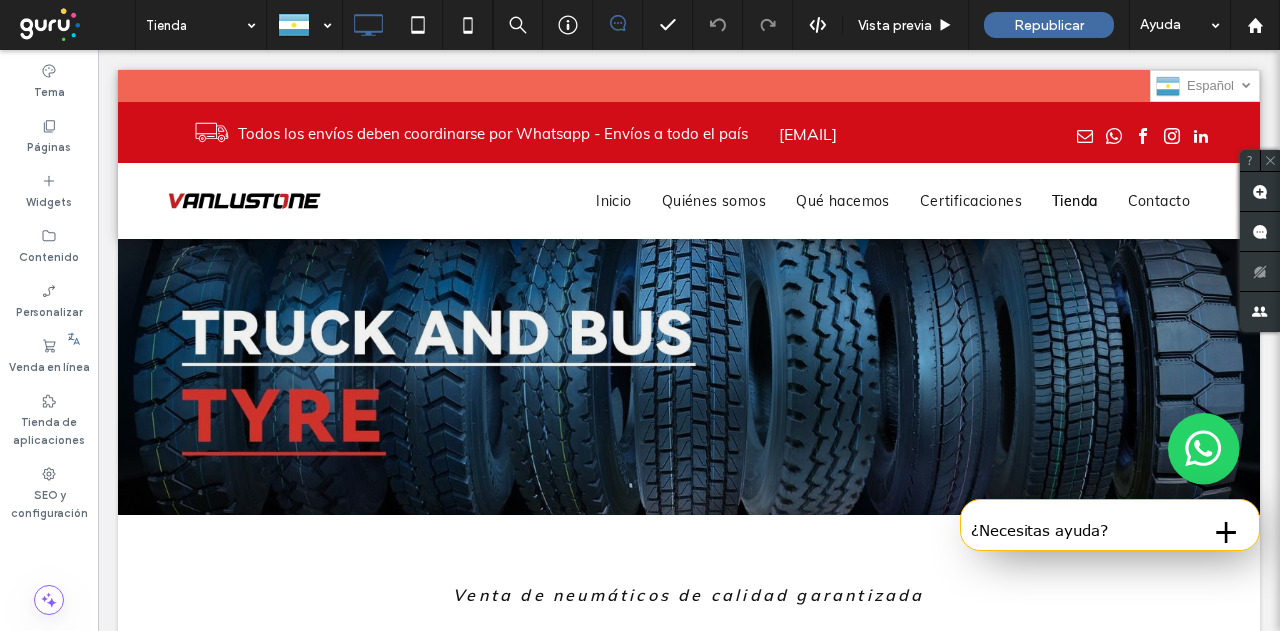drag, startPoint x: 412, startPoint y: 275, endPoint x: 110, endPoint y: 415, distance: 332.87234 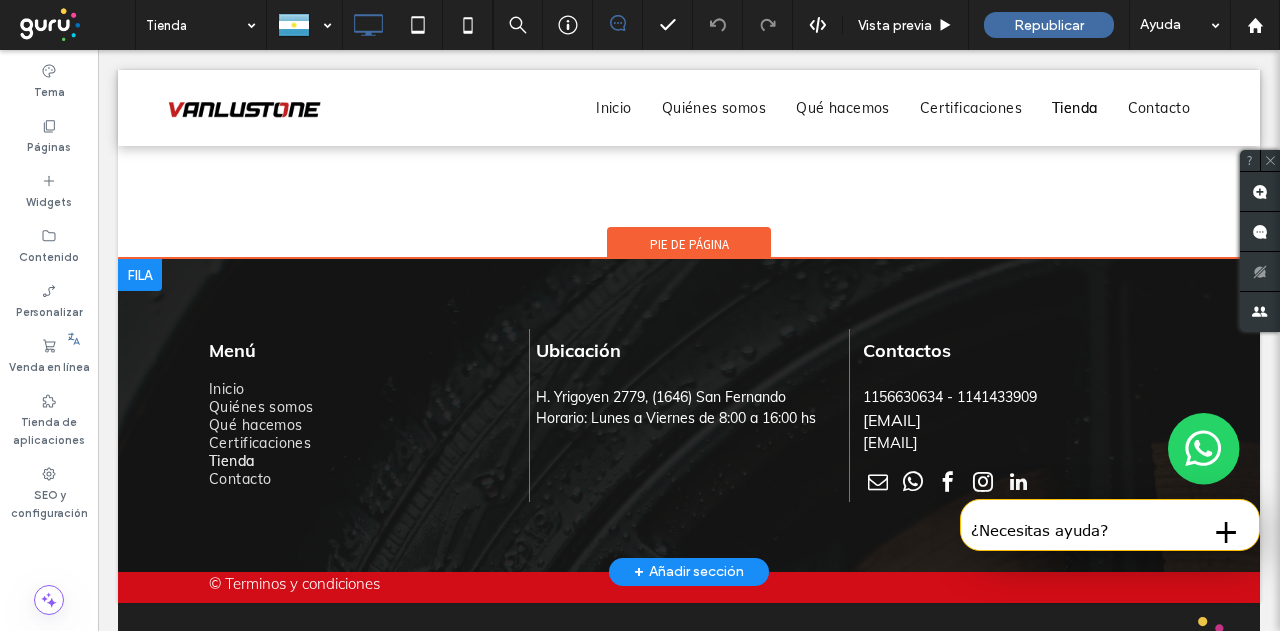 scroll, scrollTop: 2008, scrollLeft: 0, axis: vertical 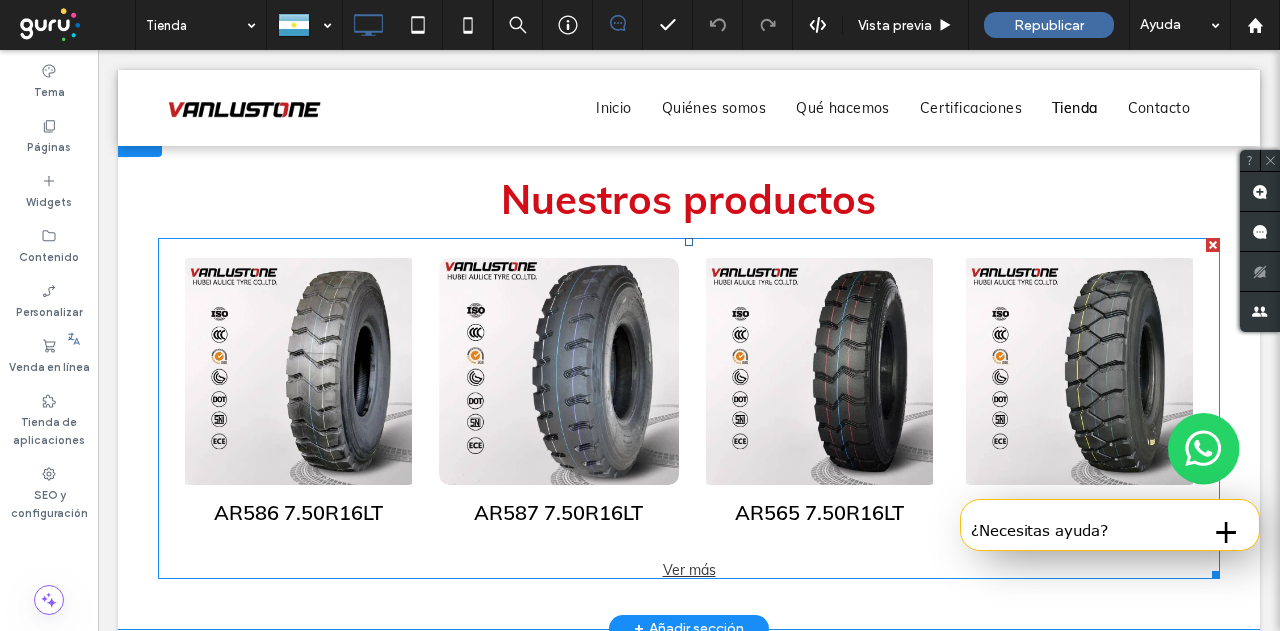 drag, startPoint x: 523, startPoint y: 585, endPoint x: 451, endPoint y: 490, distance: 119.20151 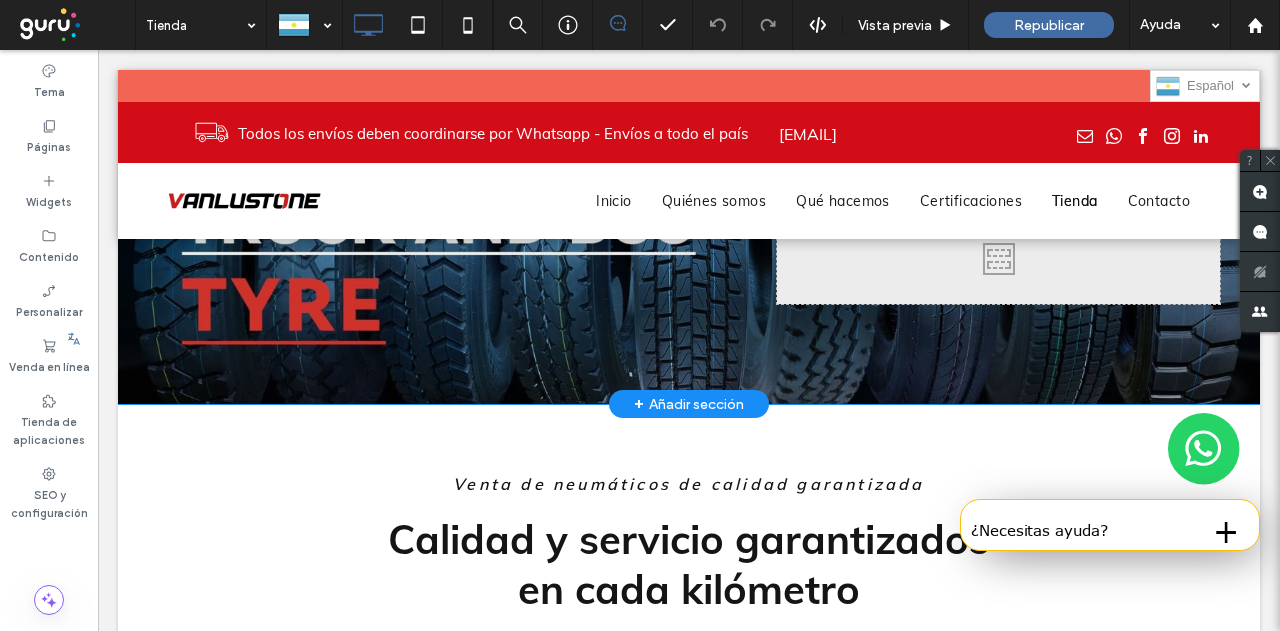 scroll, scrollTop: 44, scrollLeft: 0, axis: vertical 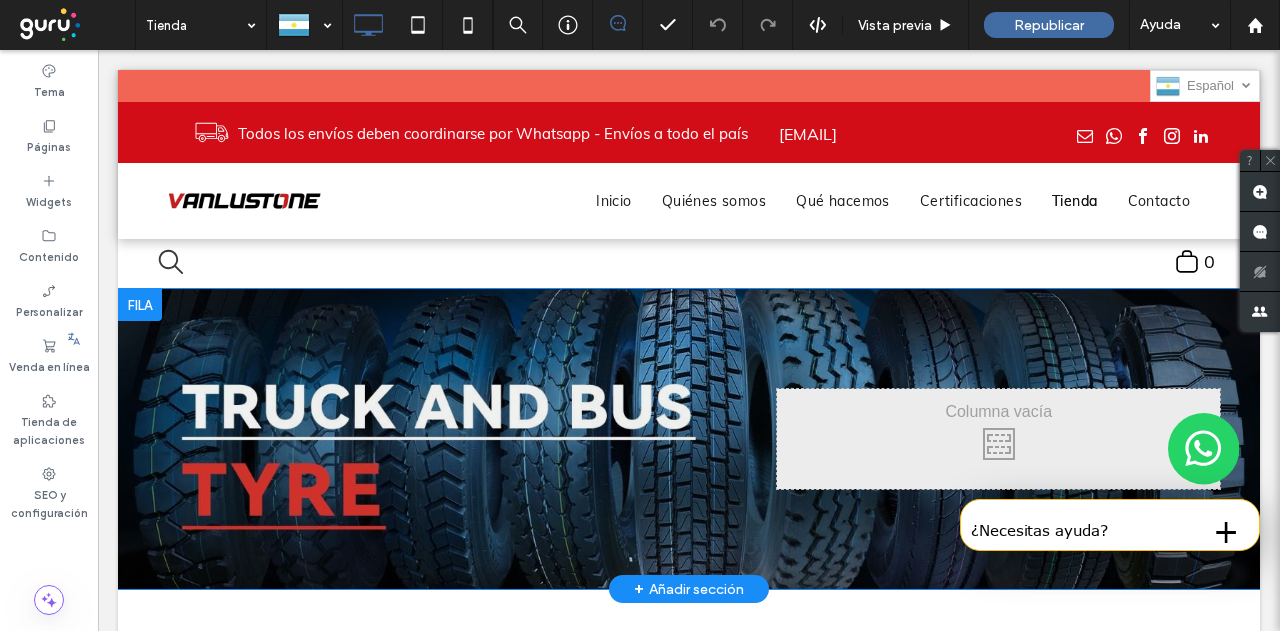 drag, startPoint x: 427, startPoint y: 397, endPoint x: 405, endPoint y: 298, distance: 101.414986 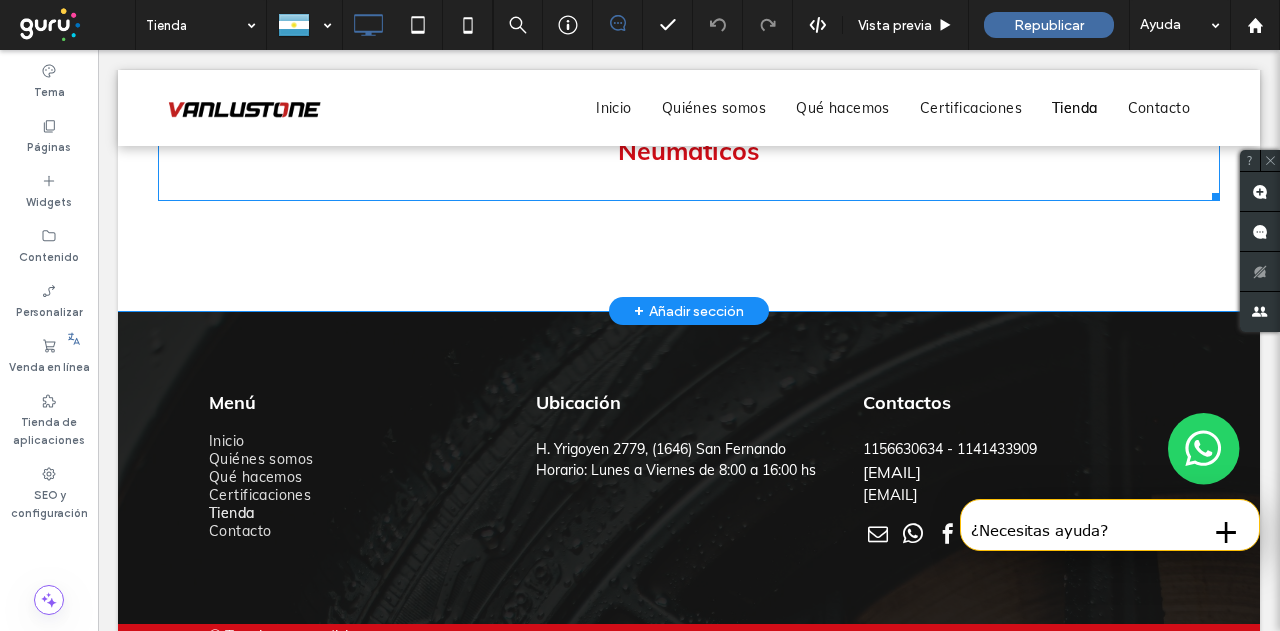 scroll, scrollTop: 2008, scrollLeft: 0, axis: vertical 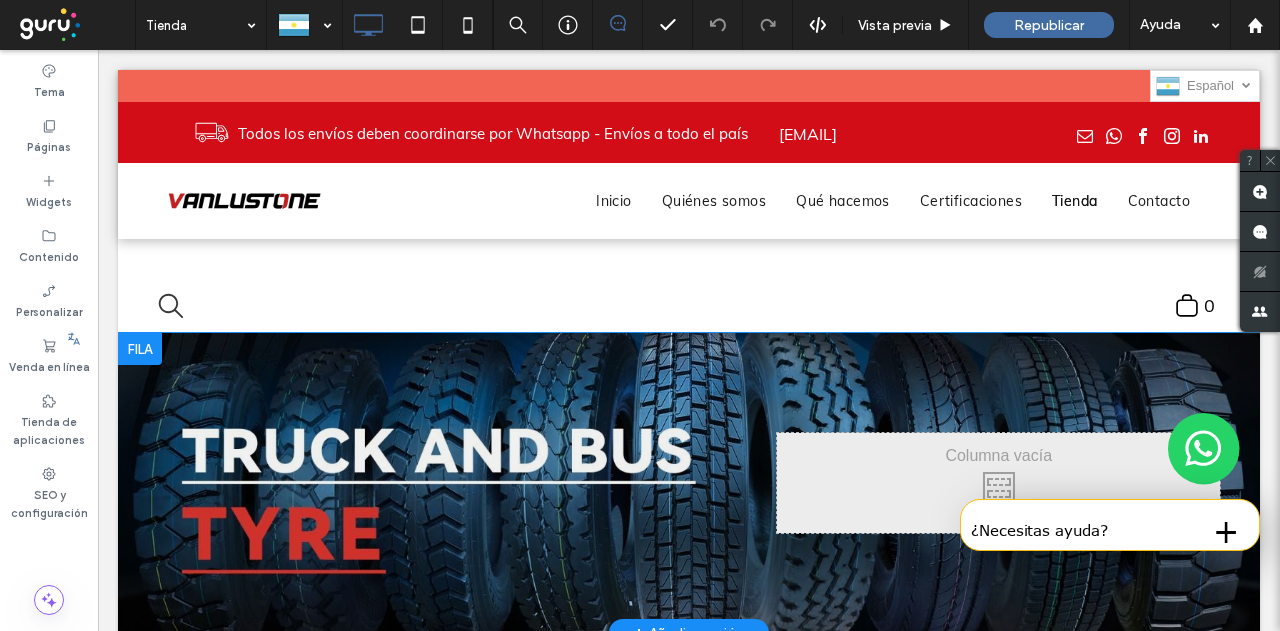 drag, startPoint x: 679, startPoint y: 400, endPoint x: 668, endPoint y: 366, distance: 35.735138 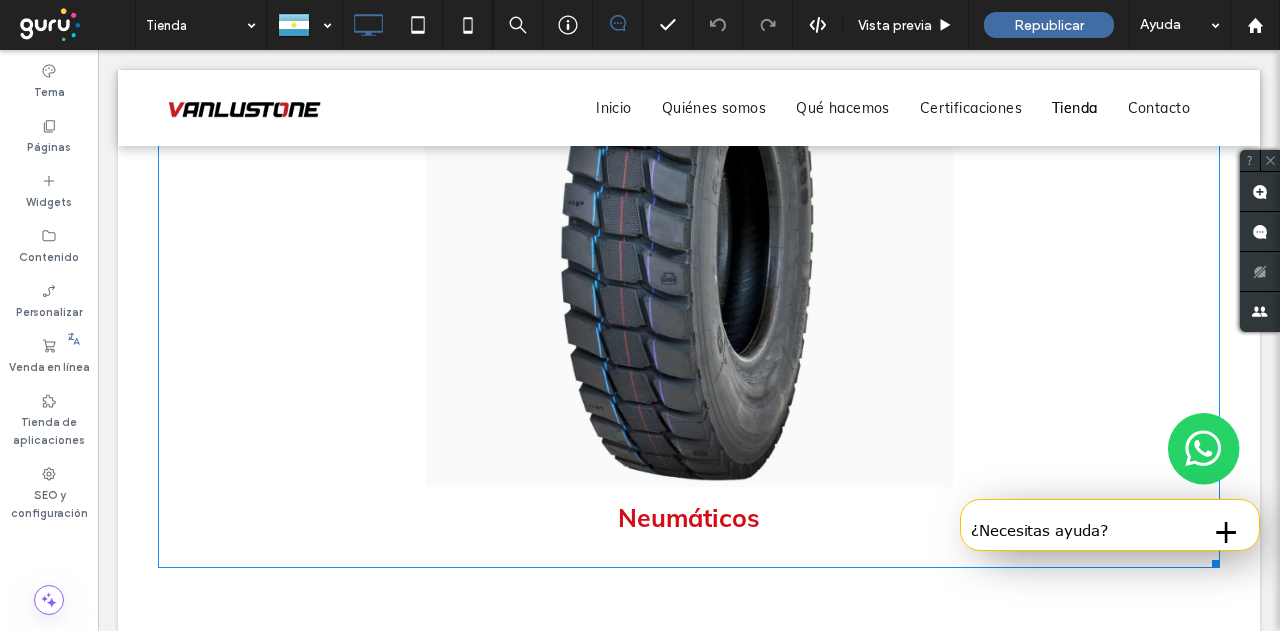 scroll, scrollTop: 1700, scrollLeft: 0, axis: vertical 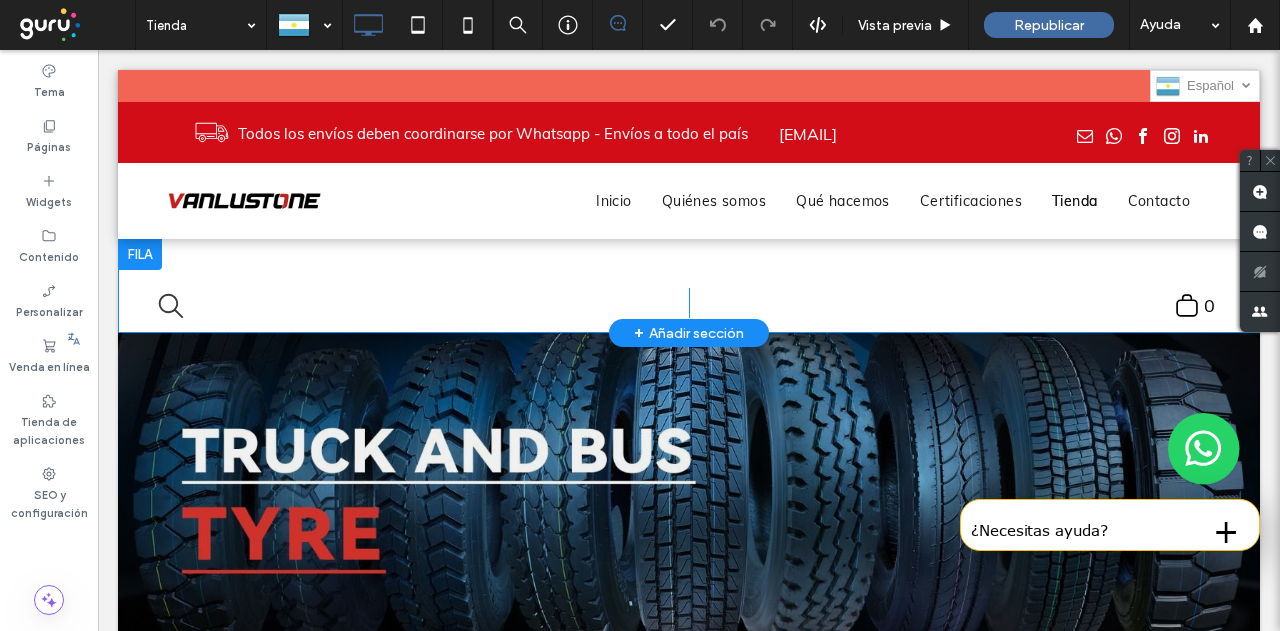 drag, startPoint x: 534, startPoint y: 439, endPoint x: 548, endPoint y: 247, distance: 192.50974 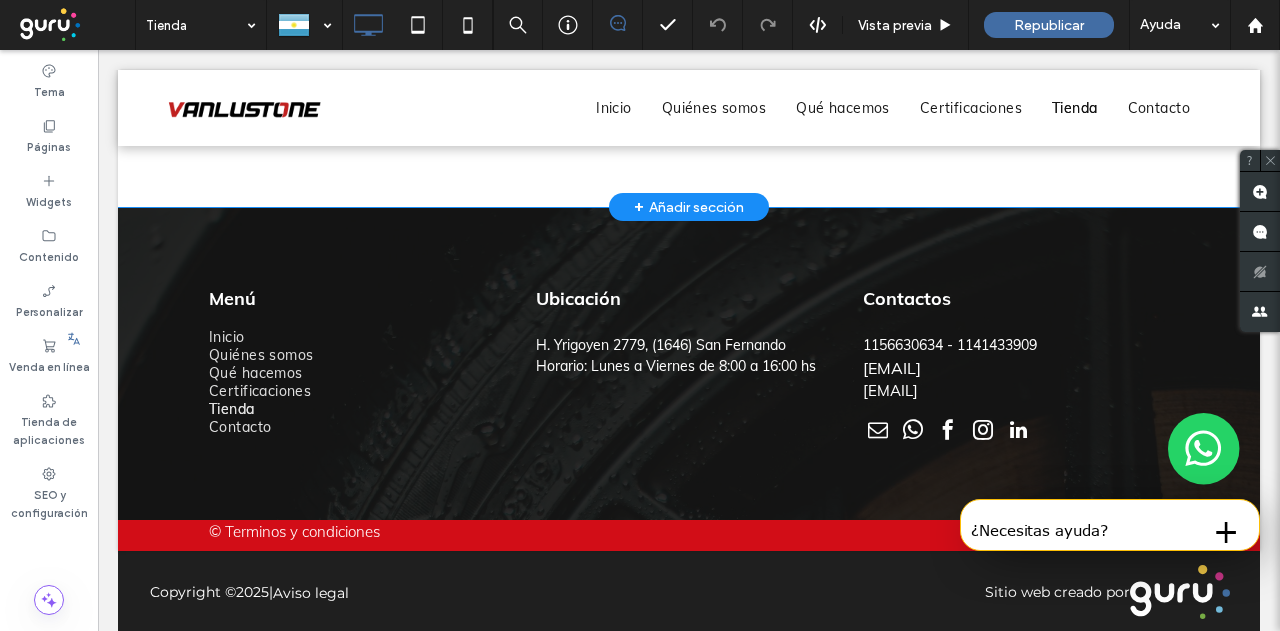 scroll, scrollTop: 2008, scrollLeft: 0, axis: vertical 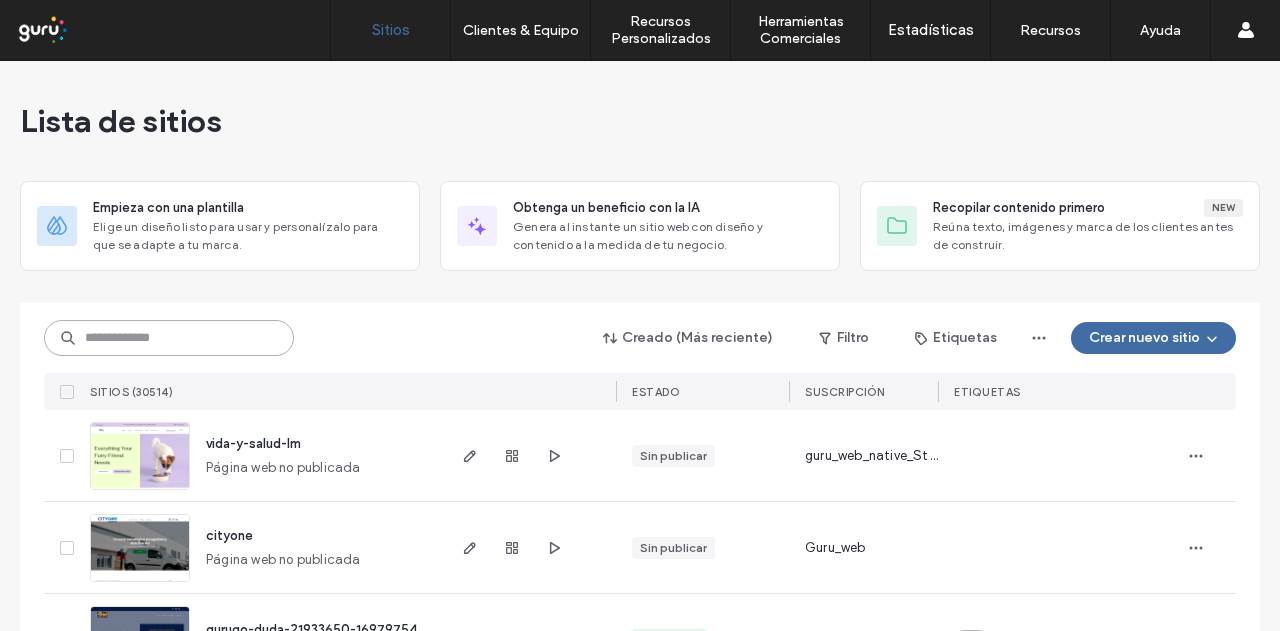 paste on "********" 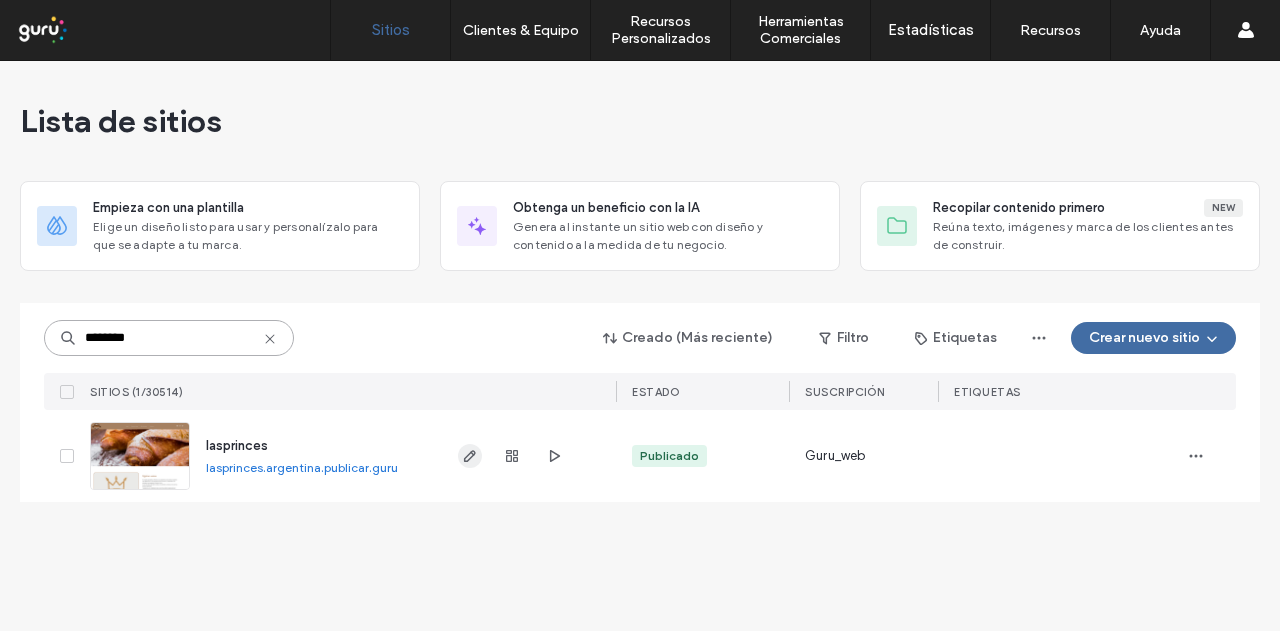 type on "********" 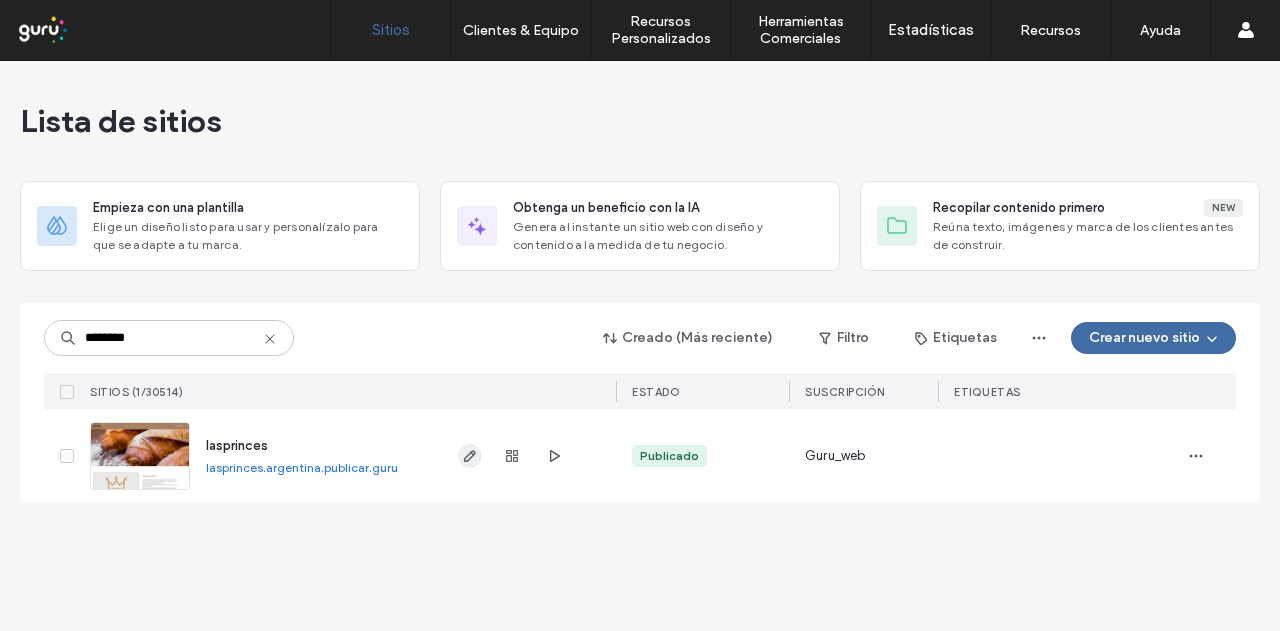 drag, startPoint x: 471, startPoint y: 457, endPoint x: 454, endPoint y: 456, distance: 17.029387 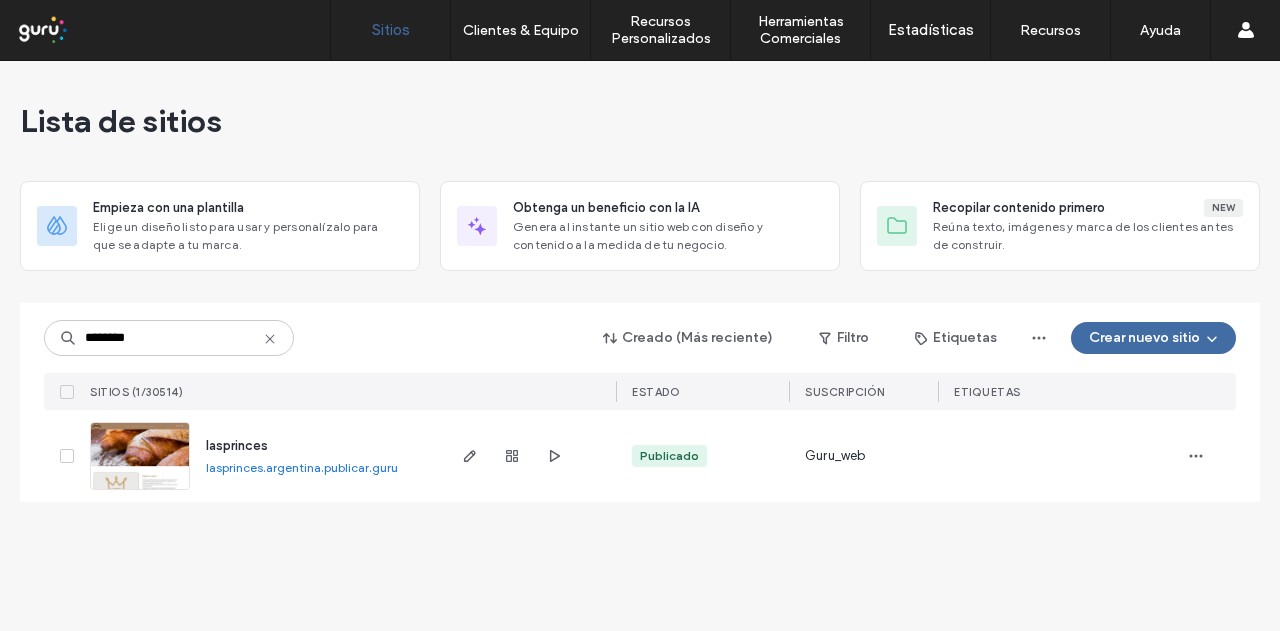 click 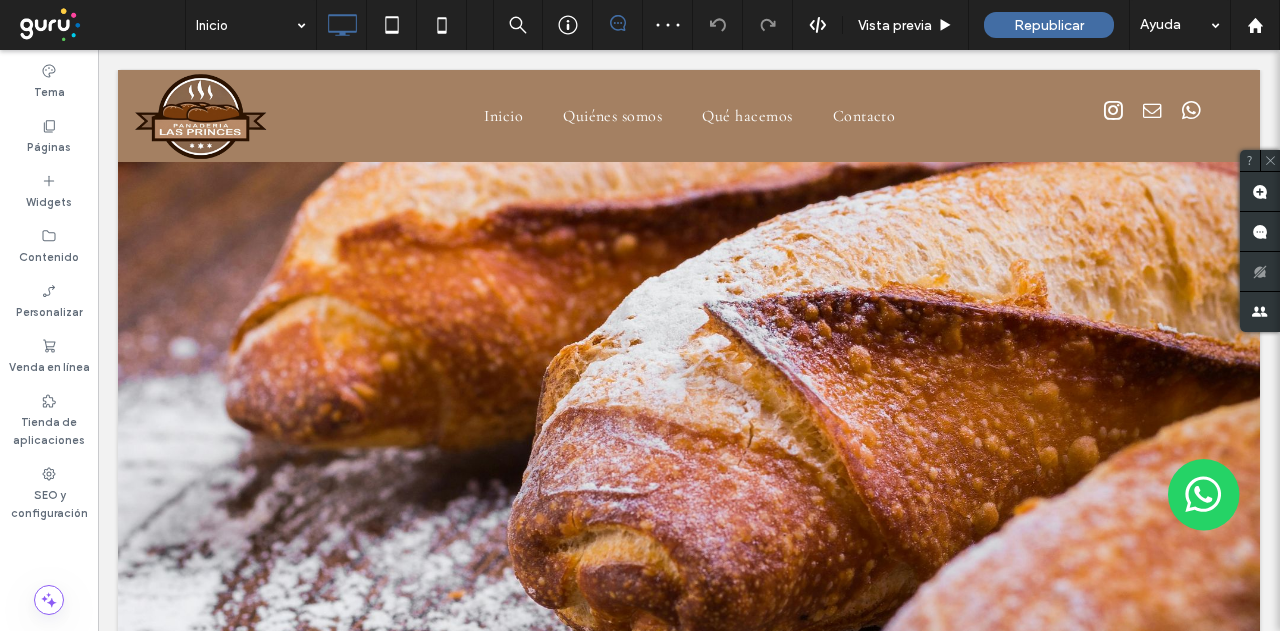 scroll, scrollTop: 0, scrollLeft: 0, axis: both 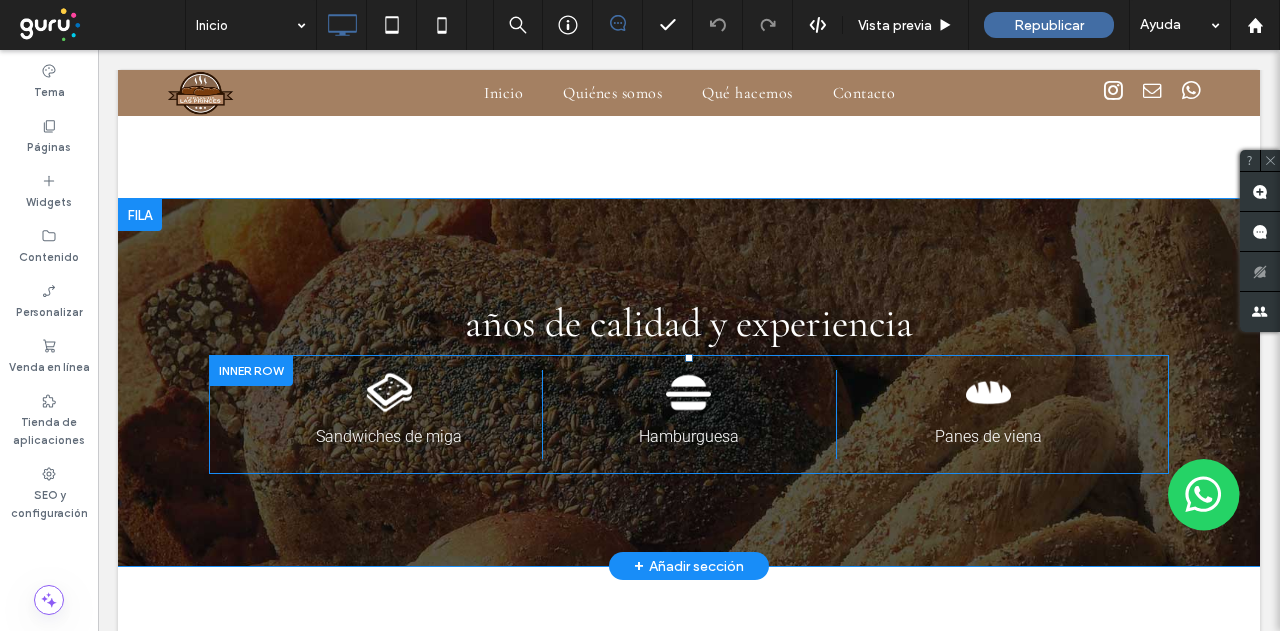 click at bounding box center [688, 392] 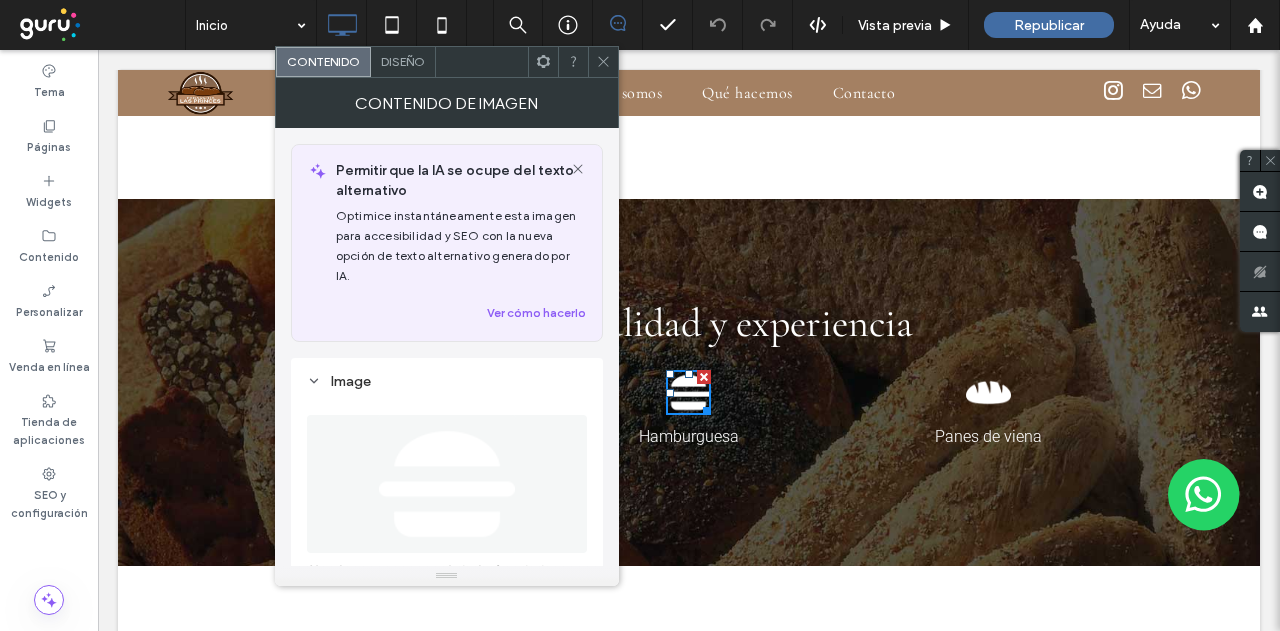 scroll, scrollTop: 200, scrollLeft: 0, axis: vertical 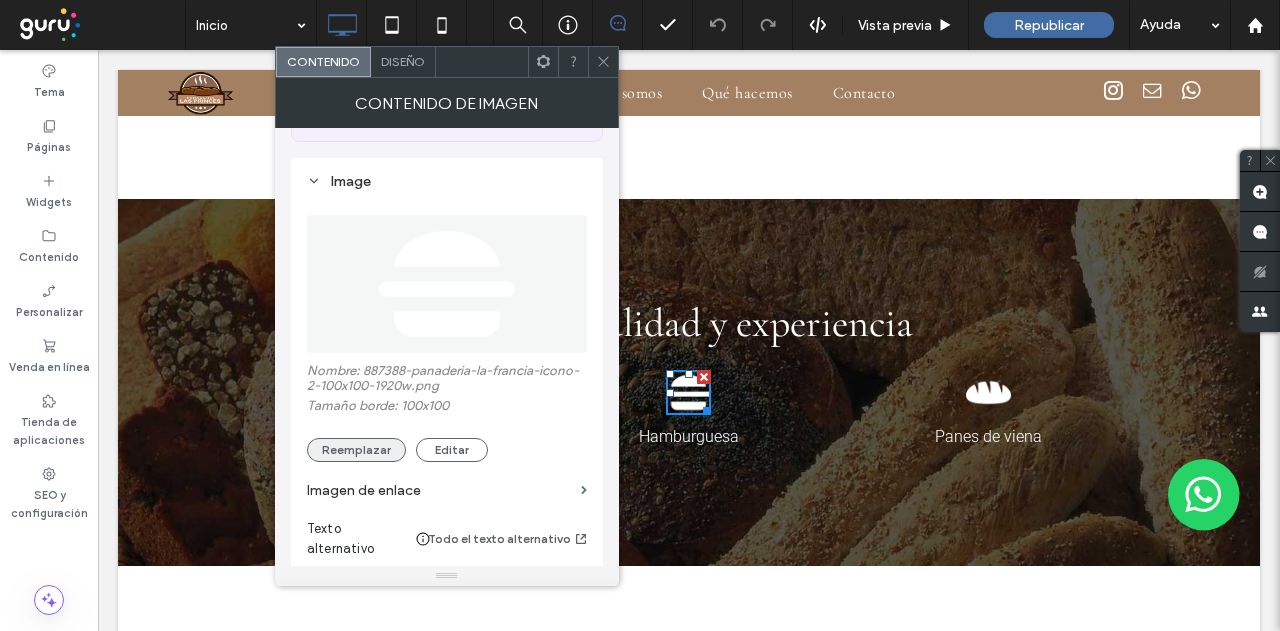 click on "Reemplazar" at bounding box center [356, 450] 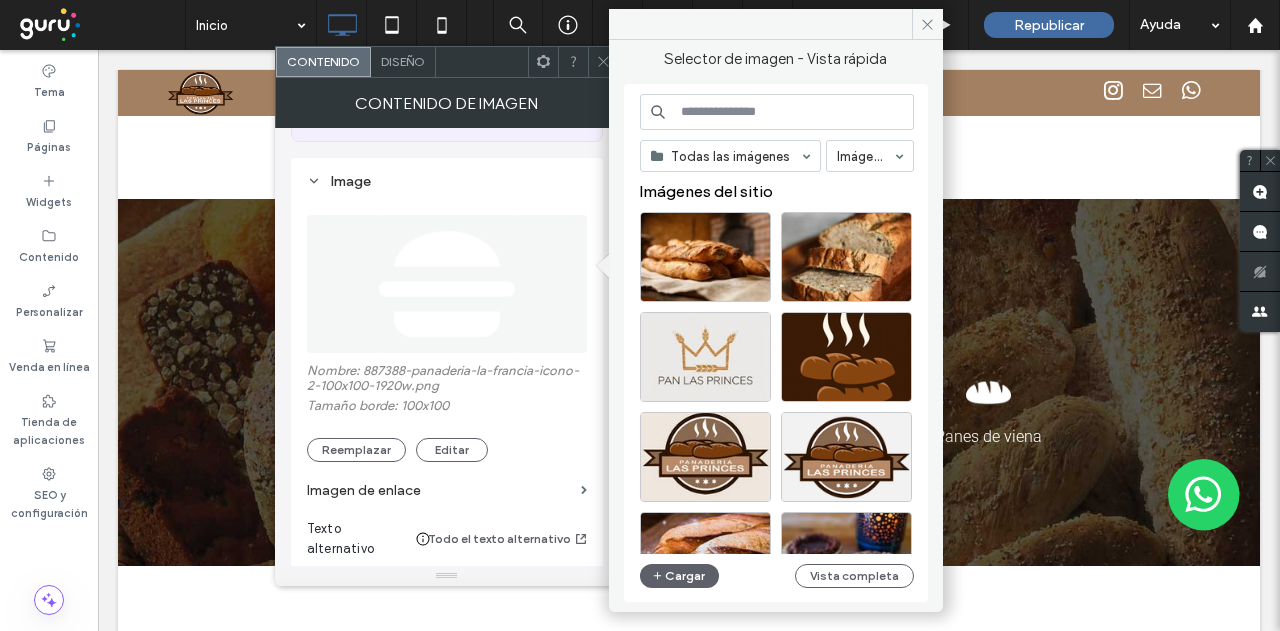 click at bounding box center [777, 112] 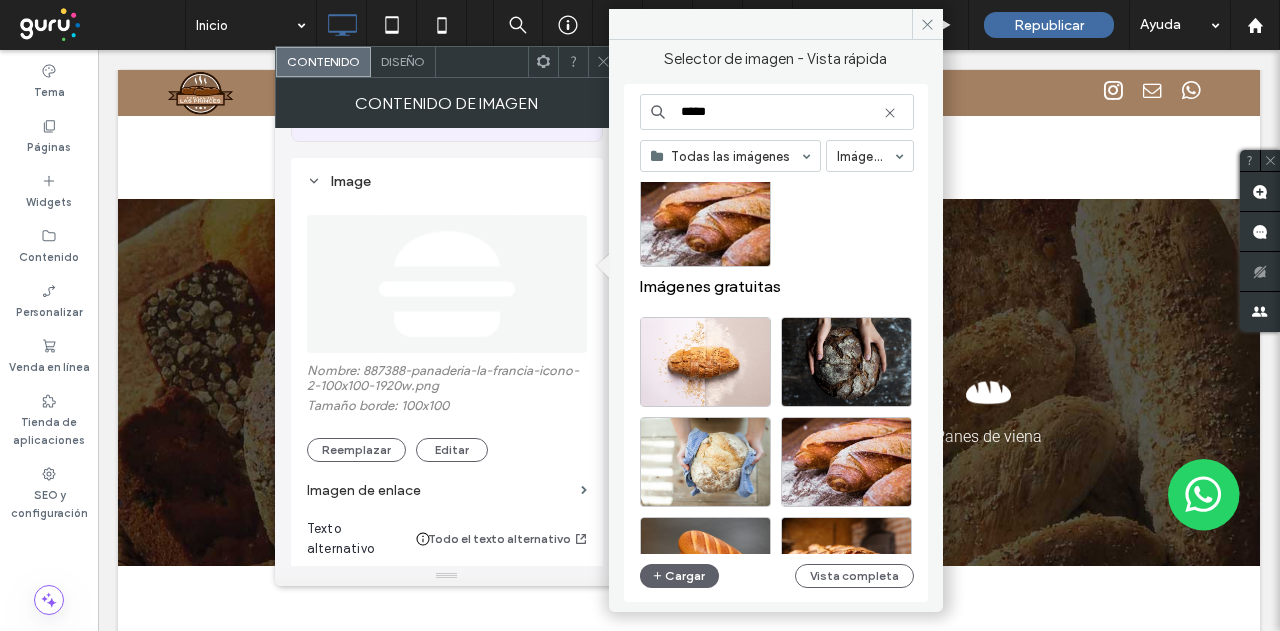 scroll, scrollTop: 0, scrollLeft: 0, axis: both 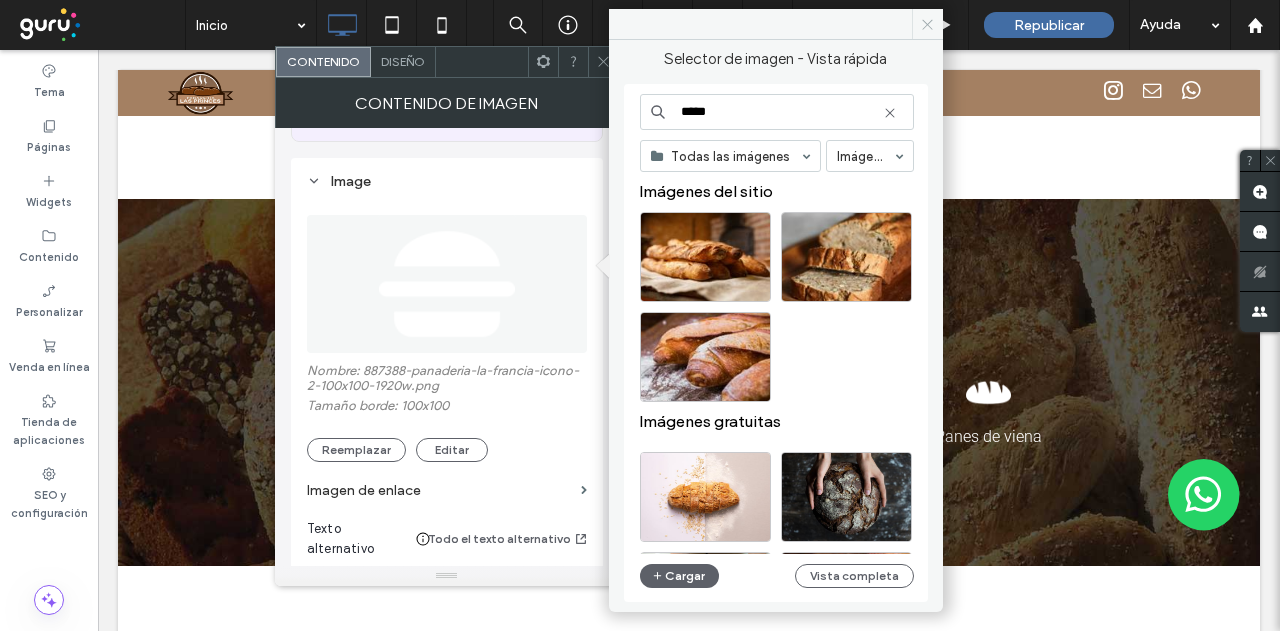 type on "*****" 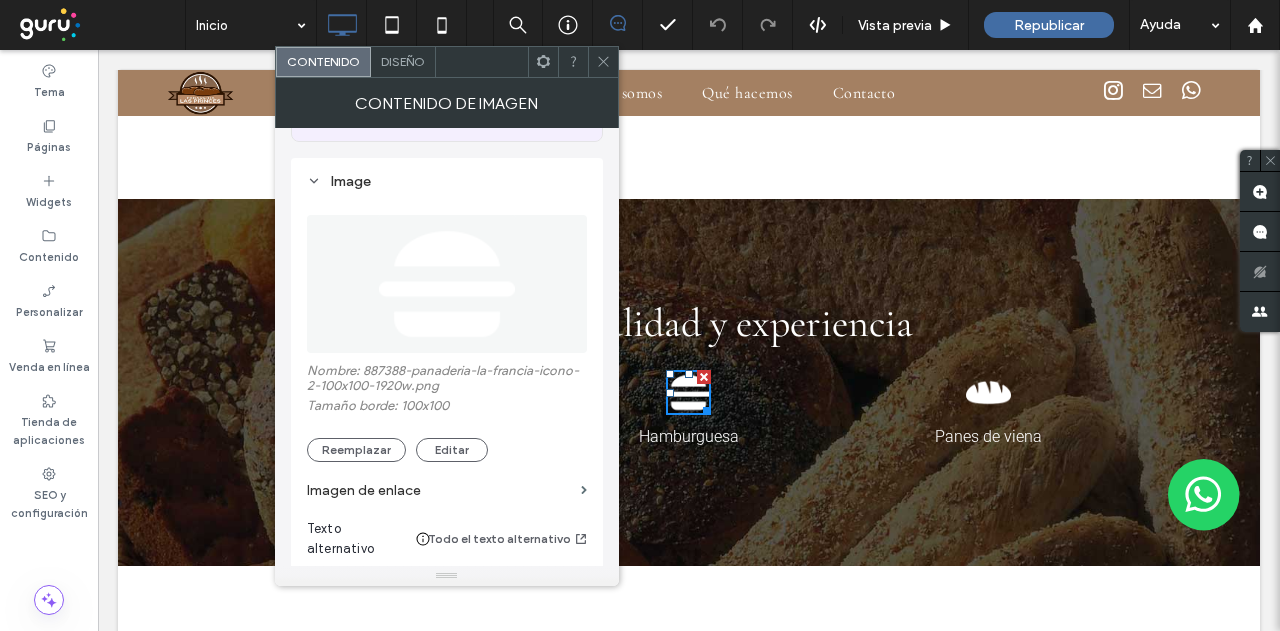 click 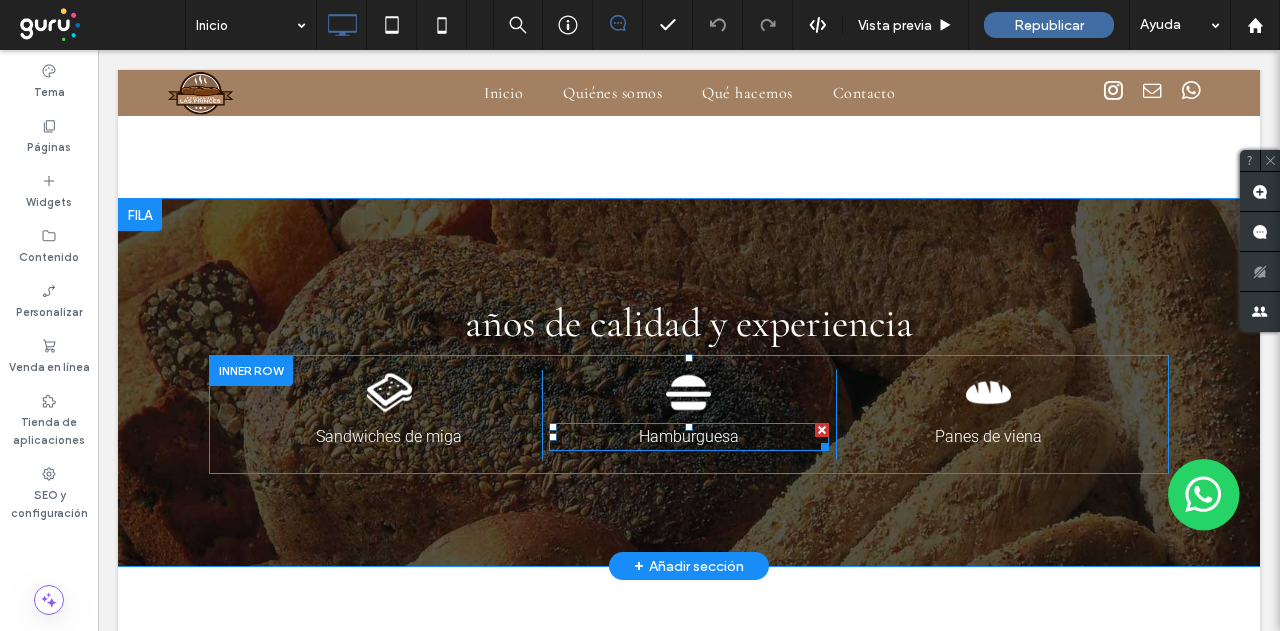 click on "Hamburguesa" at bounding box center (689, 436) 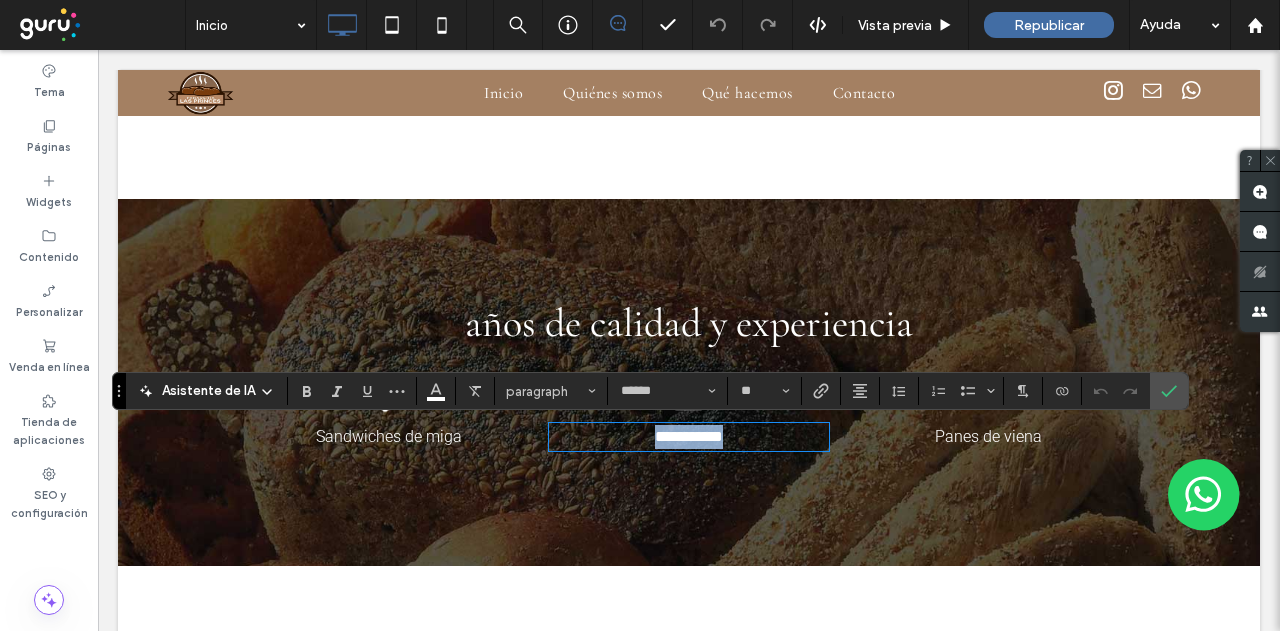 click on "**********" at bounding box center (689, 436) 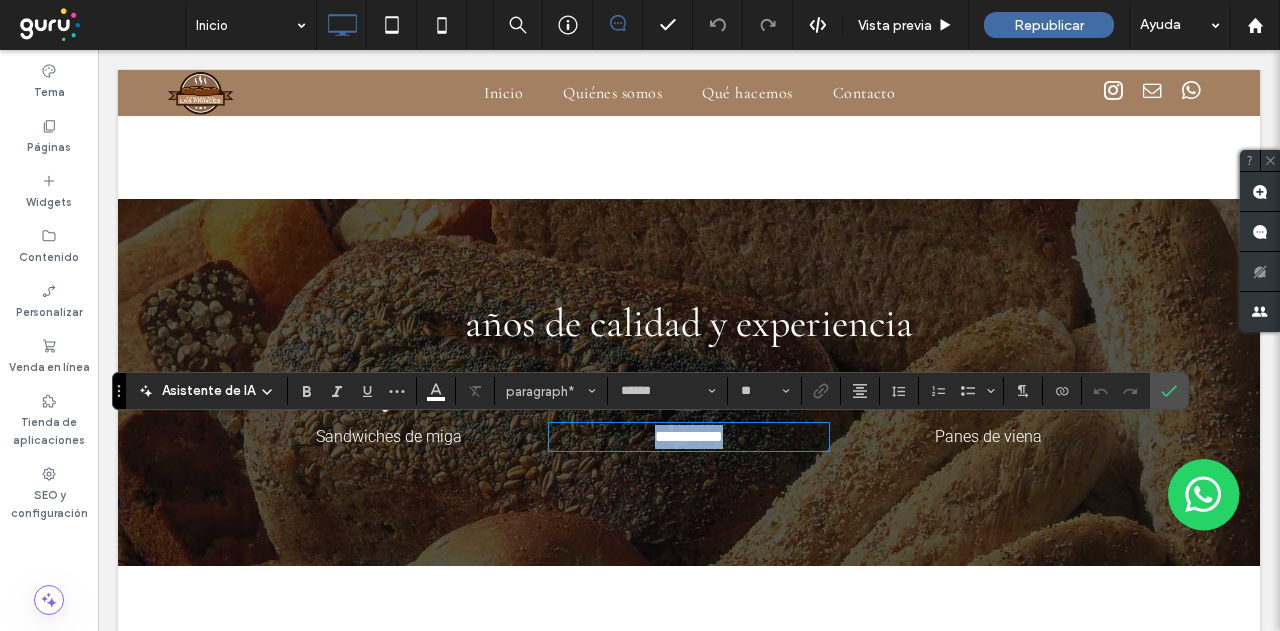 click on "**********" at bounding box center (689, 436) 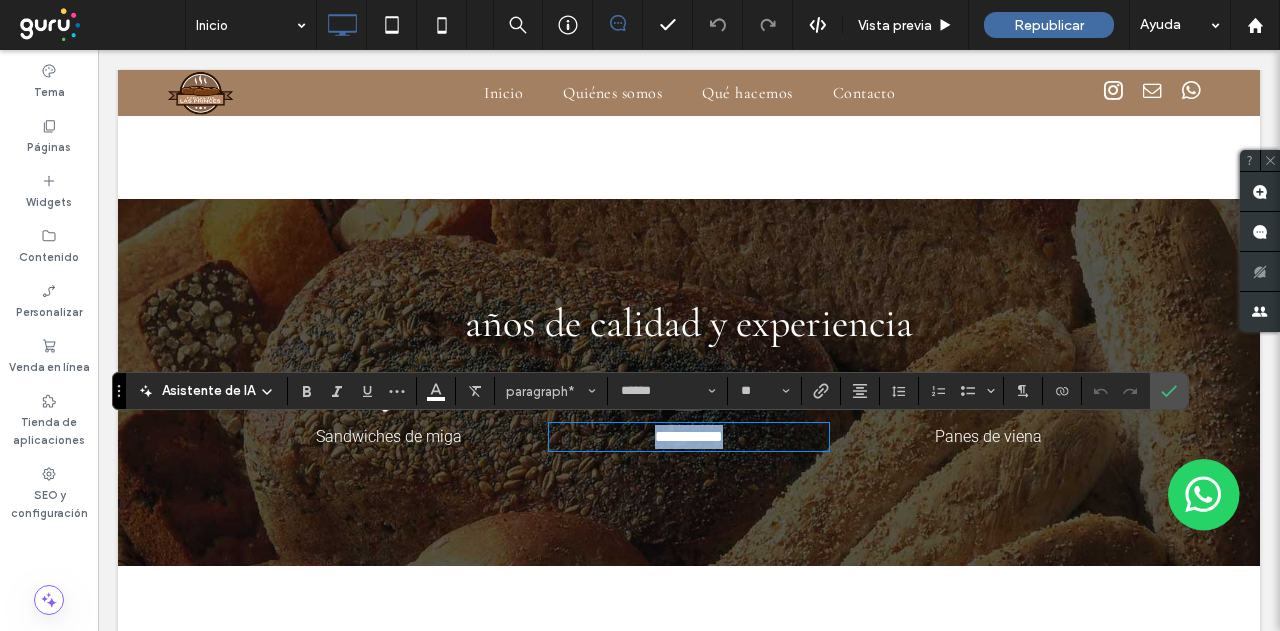 click on "**********" at bounding box center (689, 436) 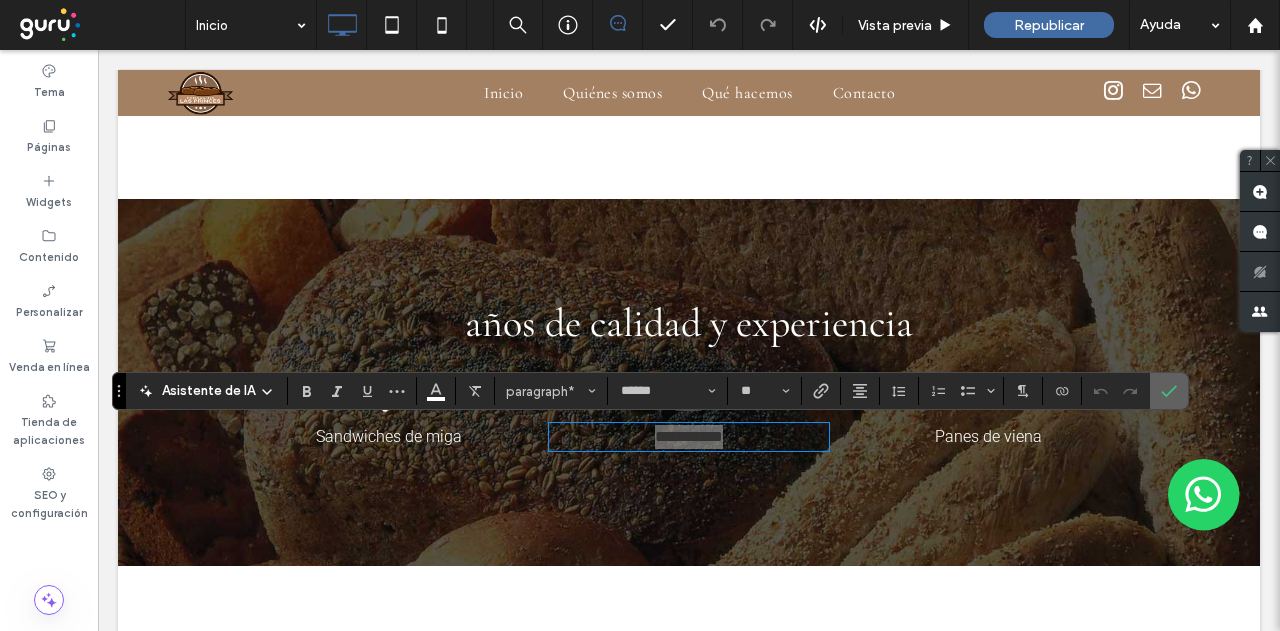 click at bounding box center [1165, 391] 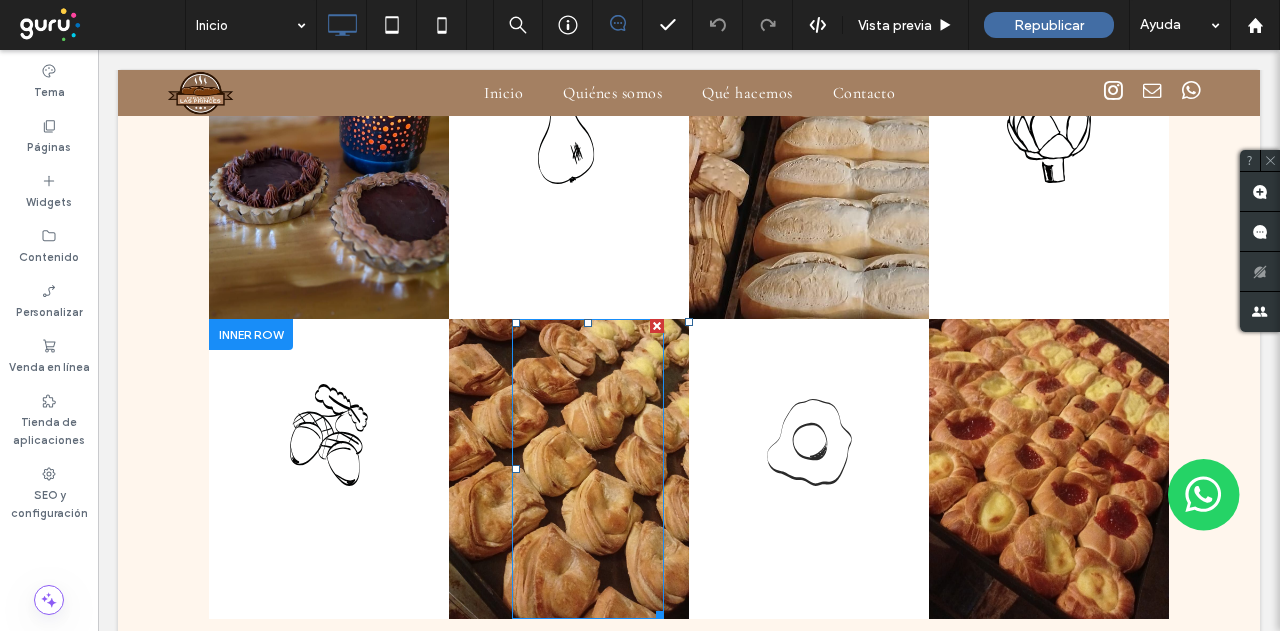 scroll, scrollTop: 3400, scrollLeft: 0, axis: vertical 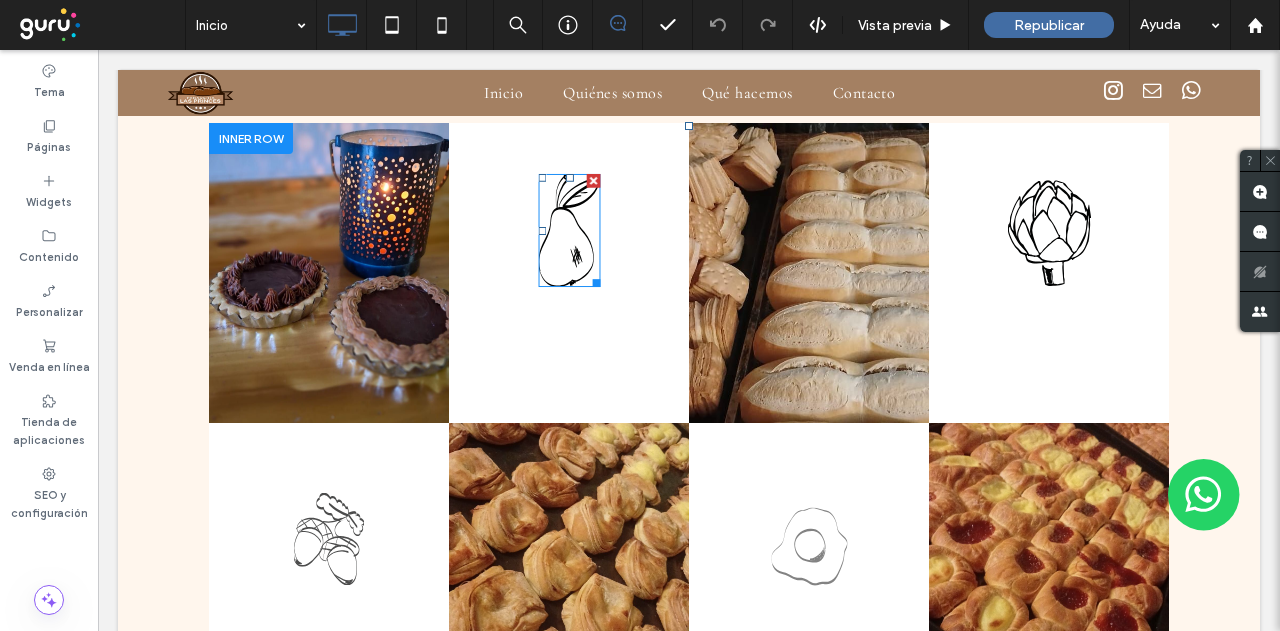 click at bounding box center (569, 230) 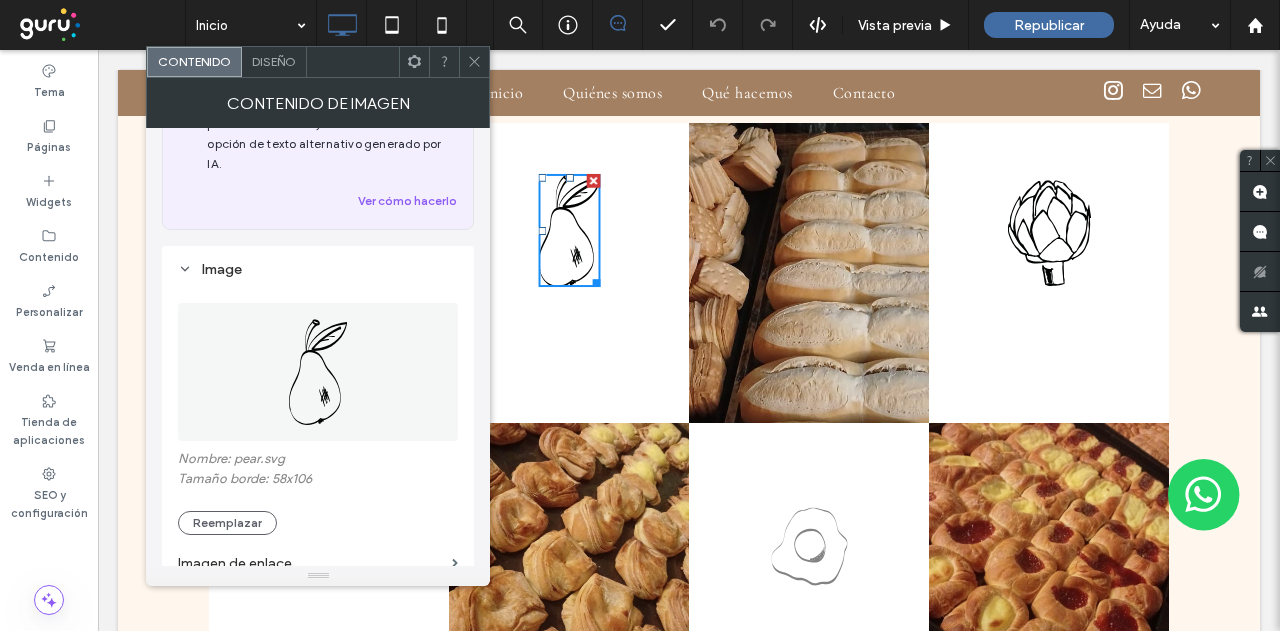 scroll, scrollTop: 200, scrollLeft: 0, axis: vertical 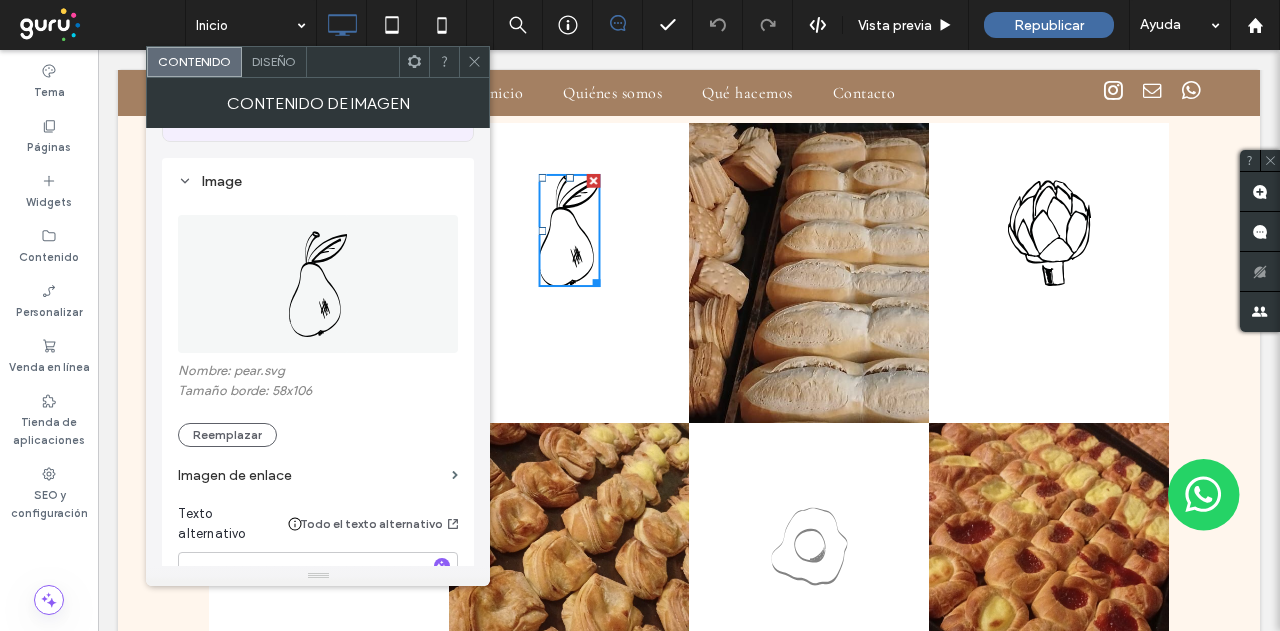 drag, startPoint x: 262, startPoint y: 417, endPoint x: 288, endPoint y: 409, distance: 27.202942 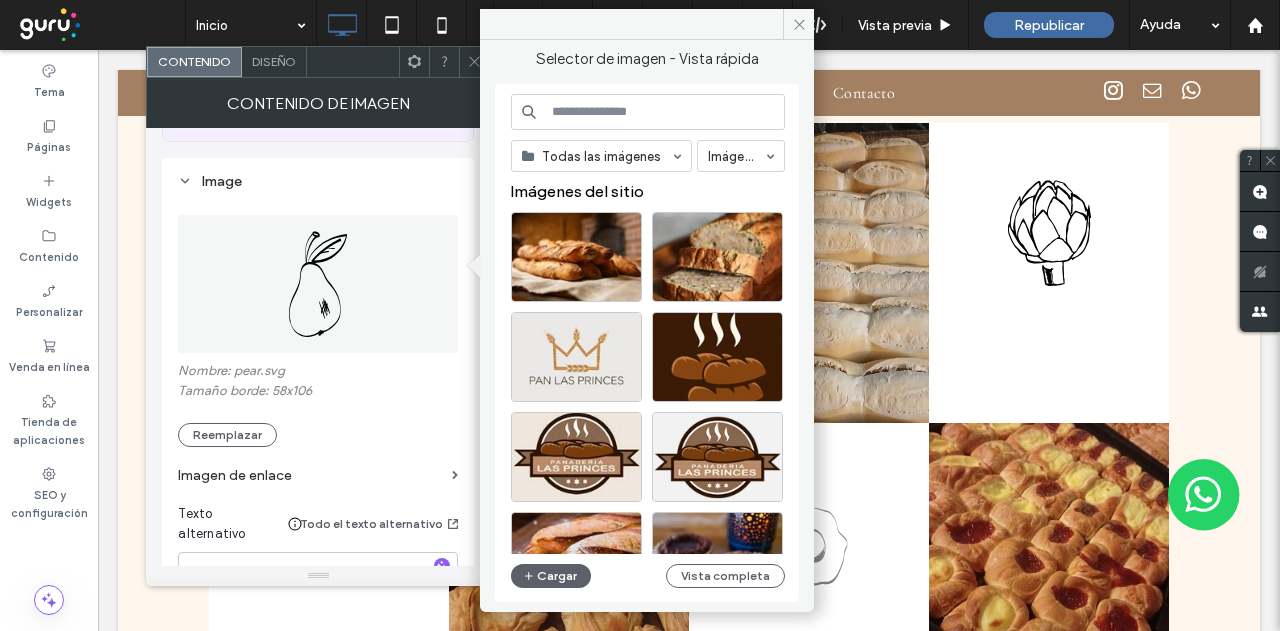 click at bounding box center [648, 112] 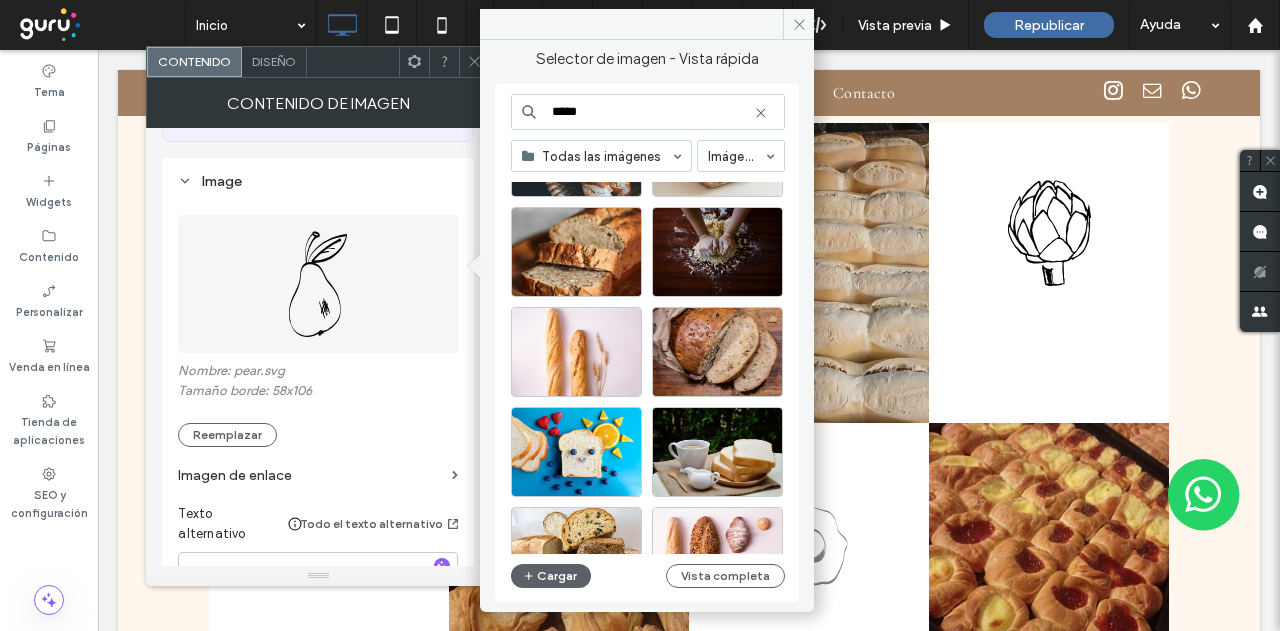 scroll, scrollTop: 697, scrollLeft: 0, axis: vertical 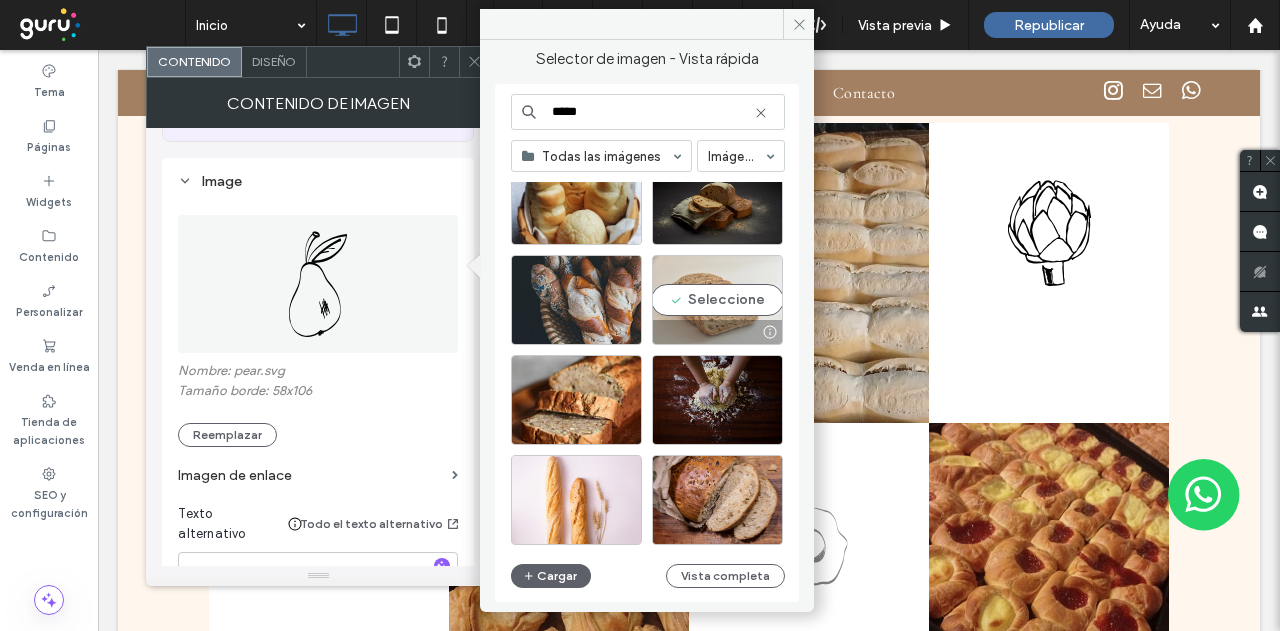 type on "*****" 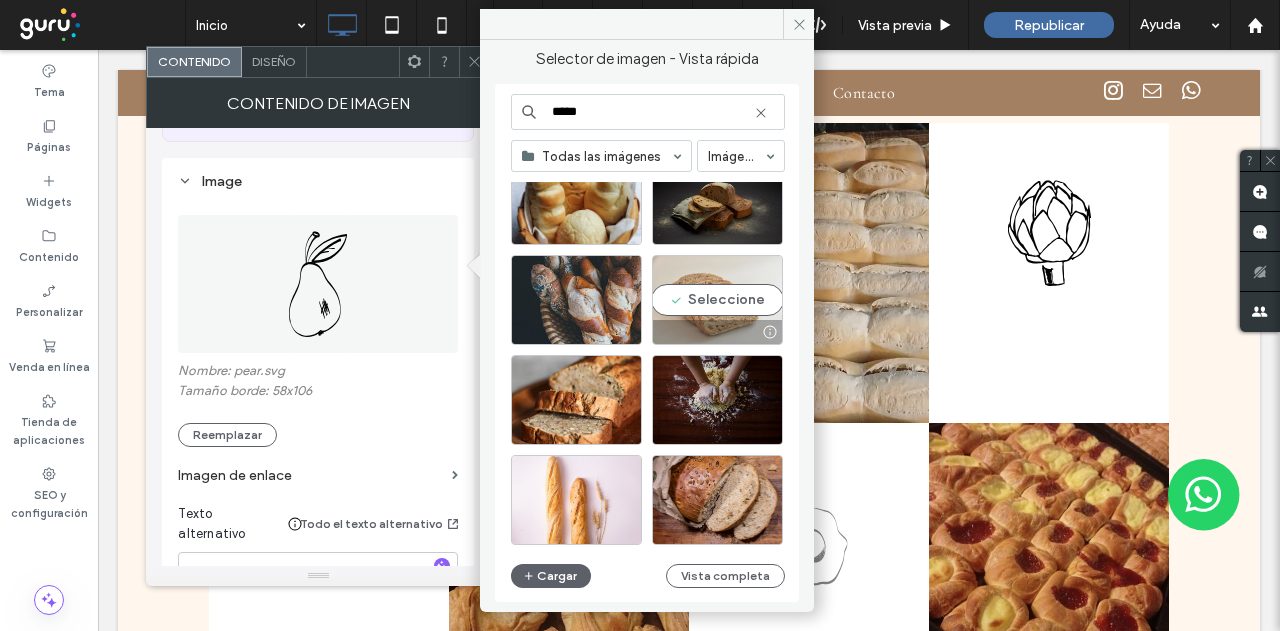 click on "Seleccione" at bounding box center (717, 300) 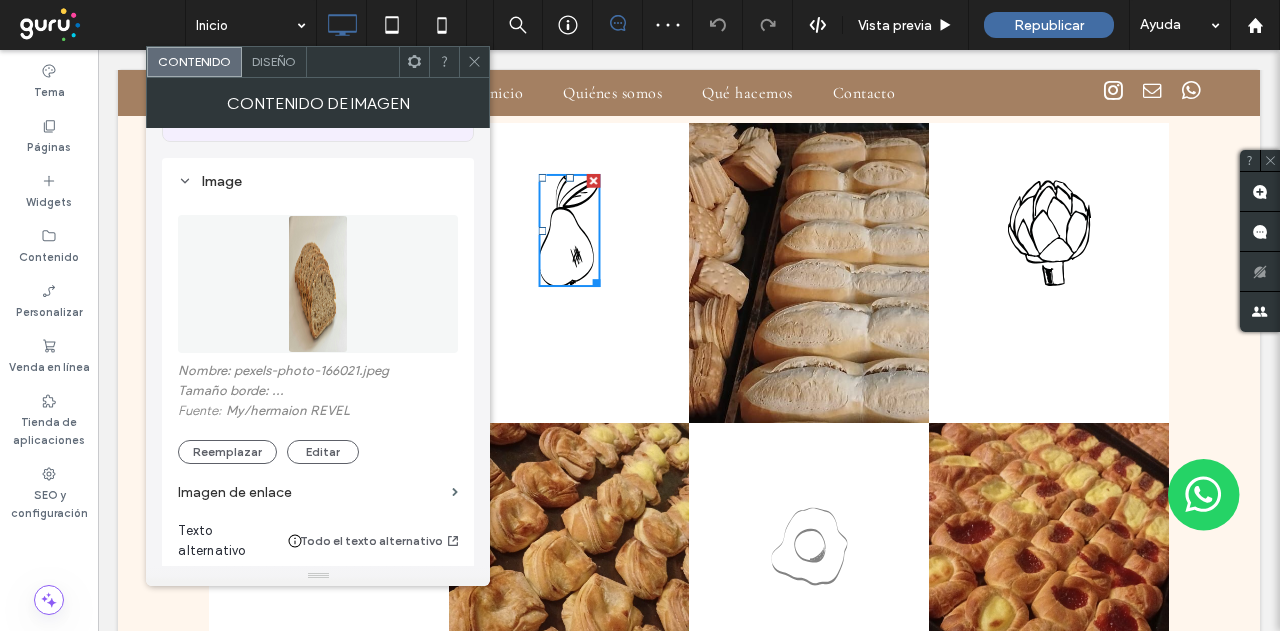 click 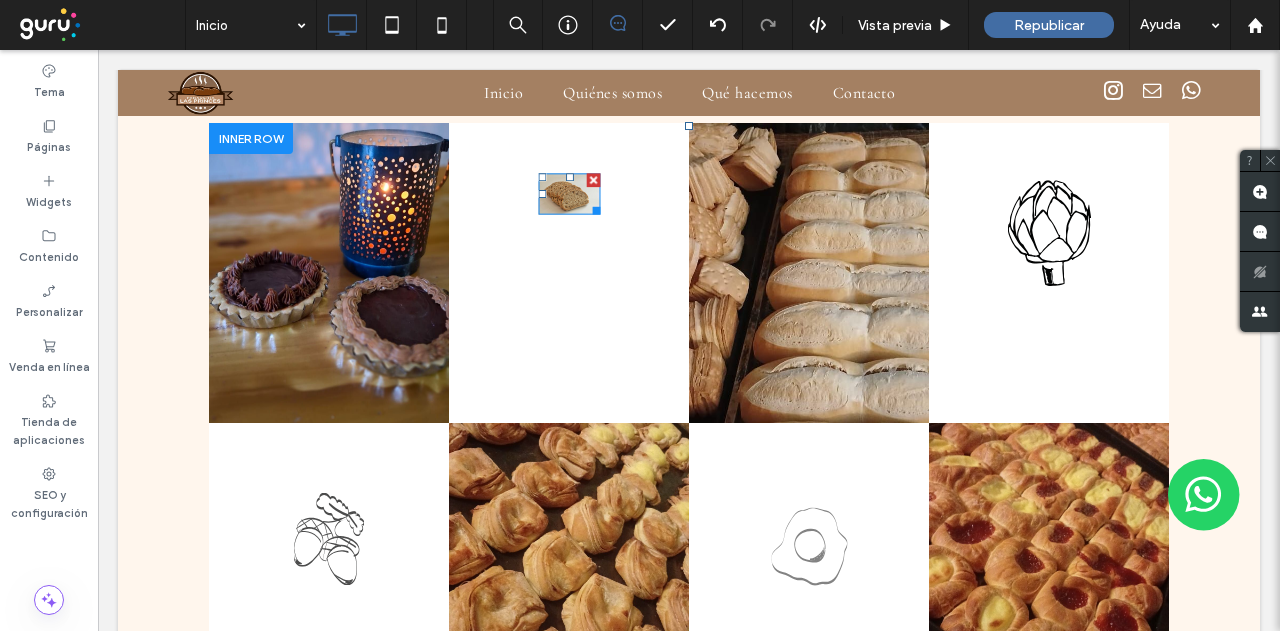 click at bounding box center (593, 180) 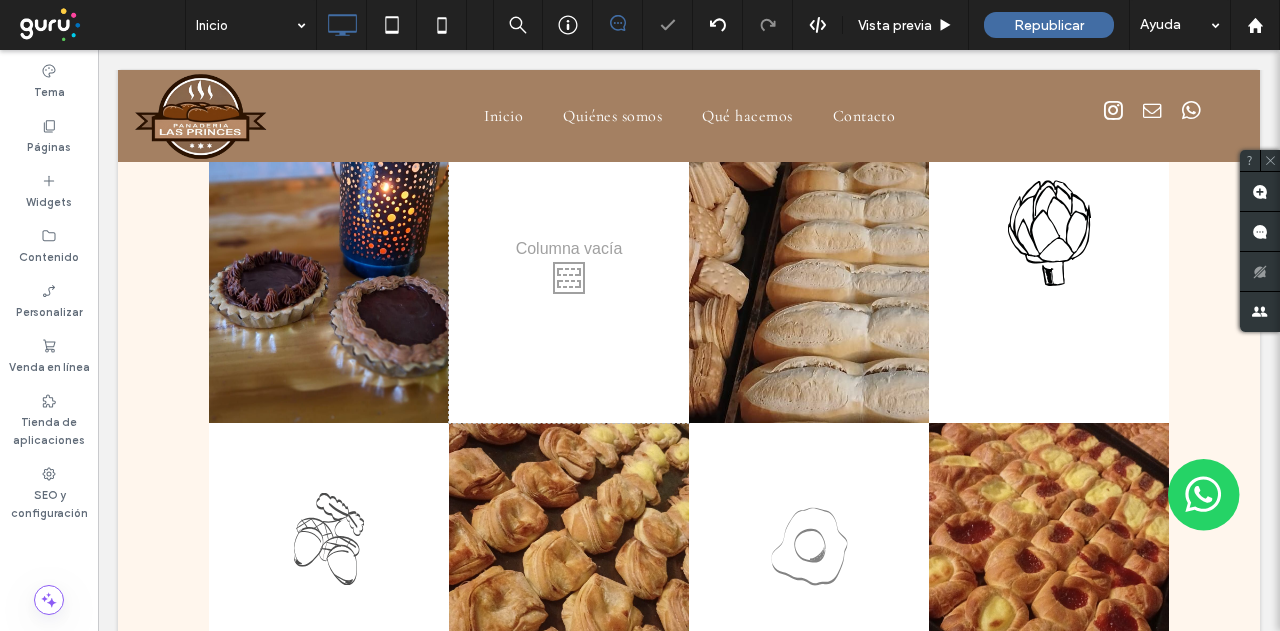 click on "Click To Paste" at bounding box center [569, 273] 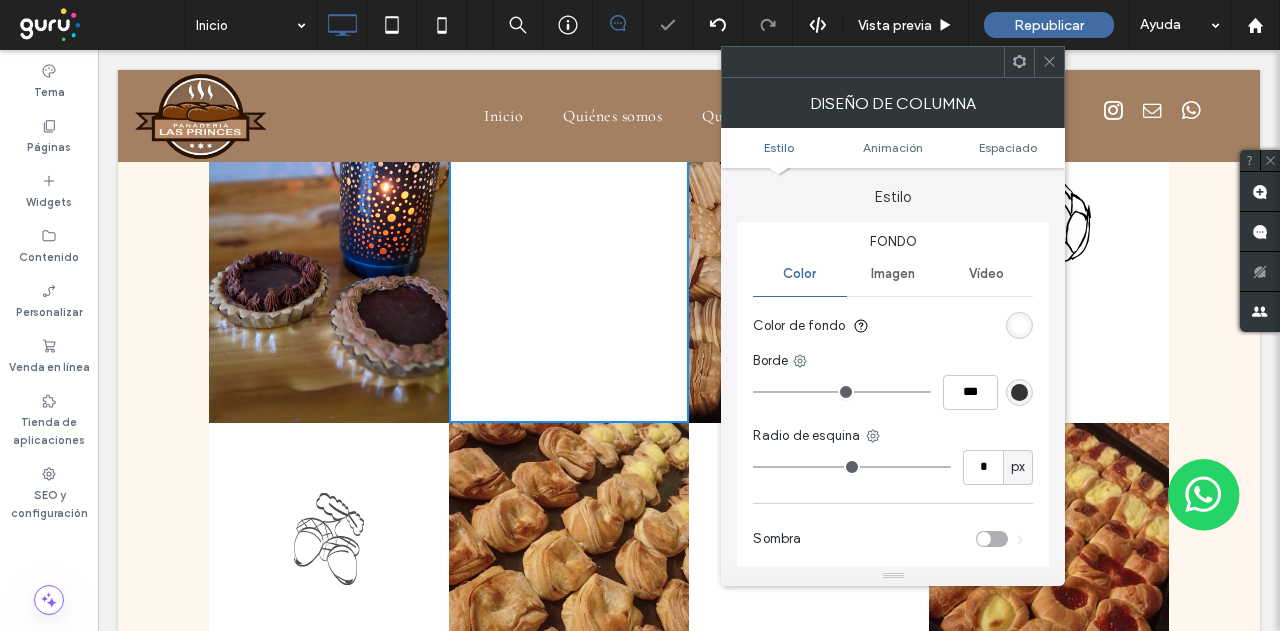 click on "Imagen" at bounding box center (893, 274) 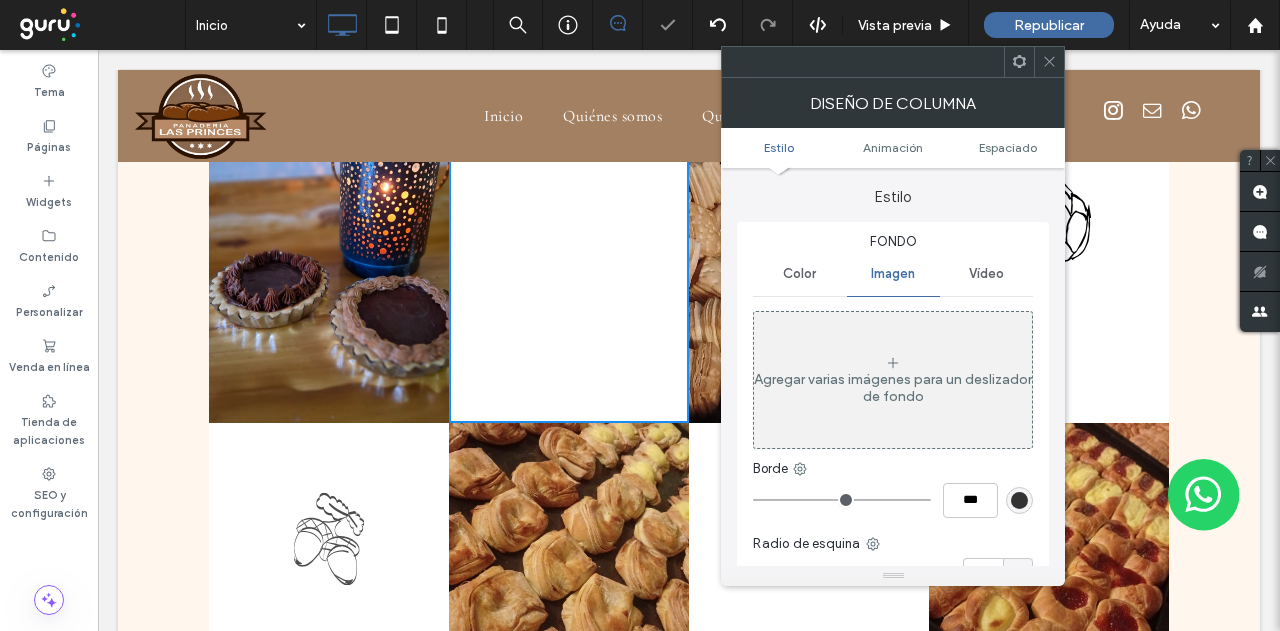 click on "Agregar varias imágenes para un deslizador de fondo" at bounding box center [893, 380] 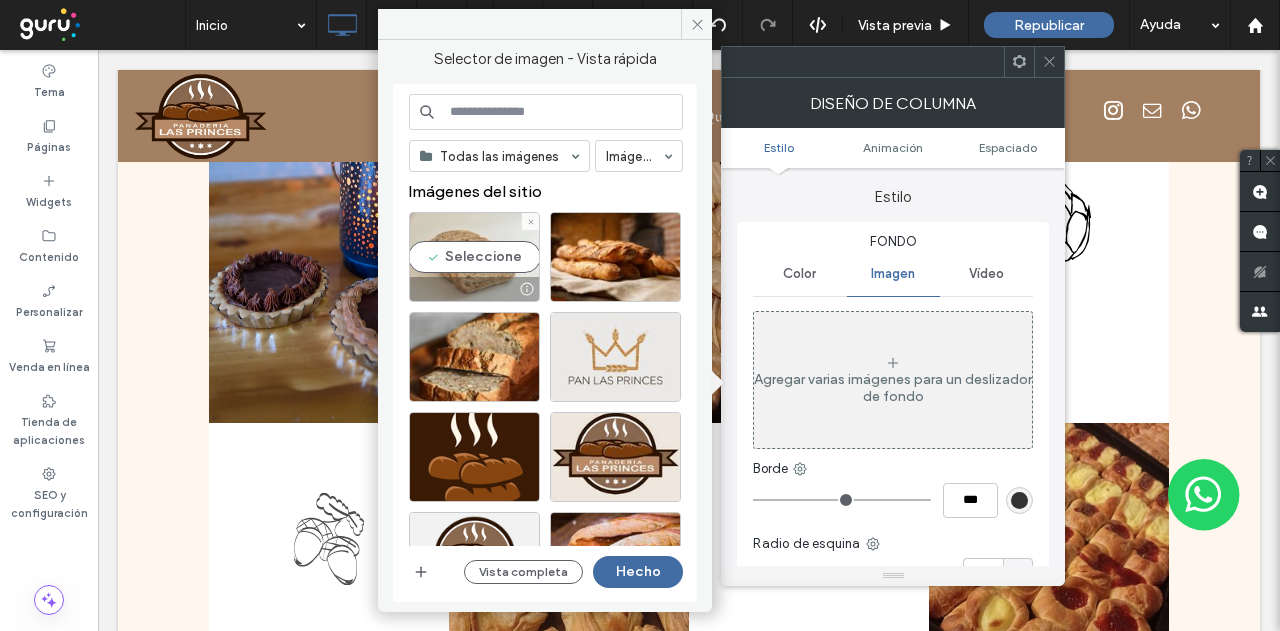 click on "Seleccione" at bounding box center (474, 257) 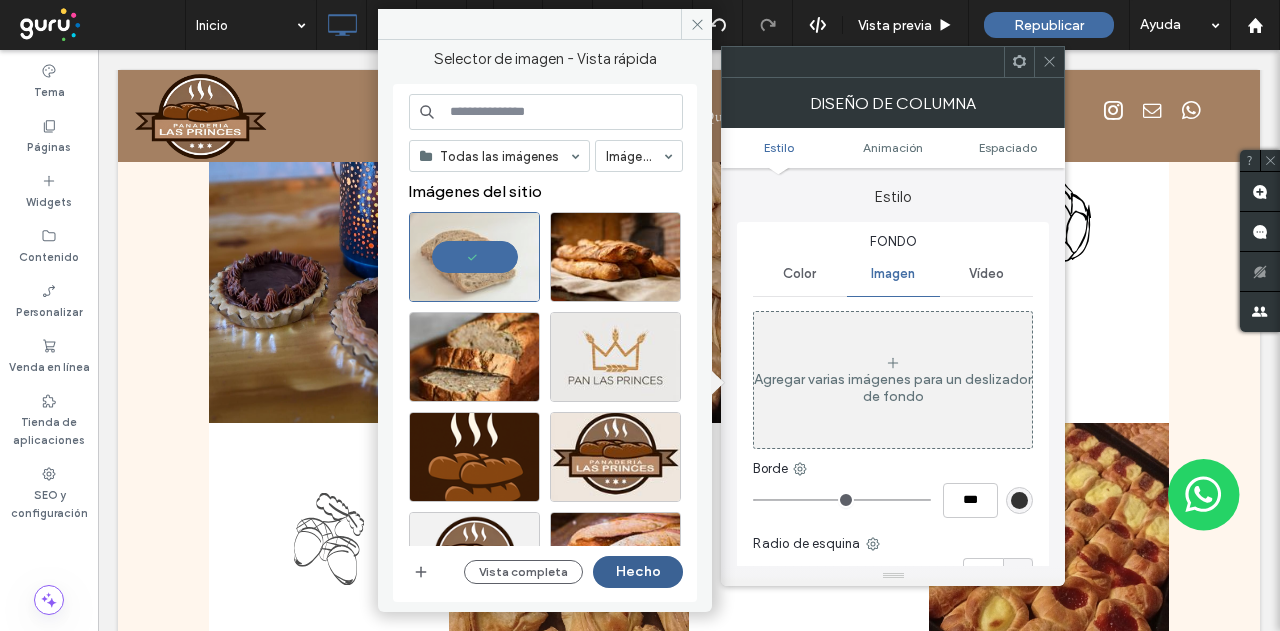 click on "Hecho" at bounding box center (638, 572) 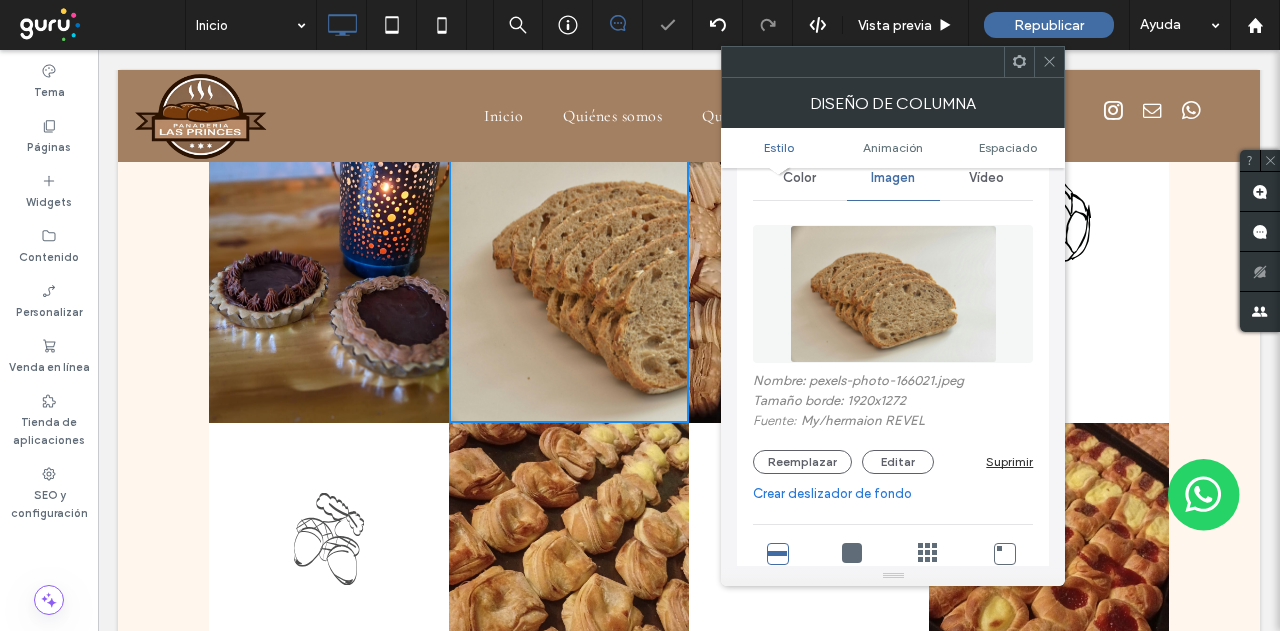scroll, scrollTop: 300, scrollLeft: 0, axis: vertical 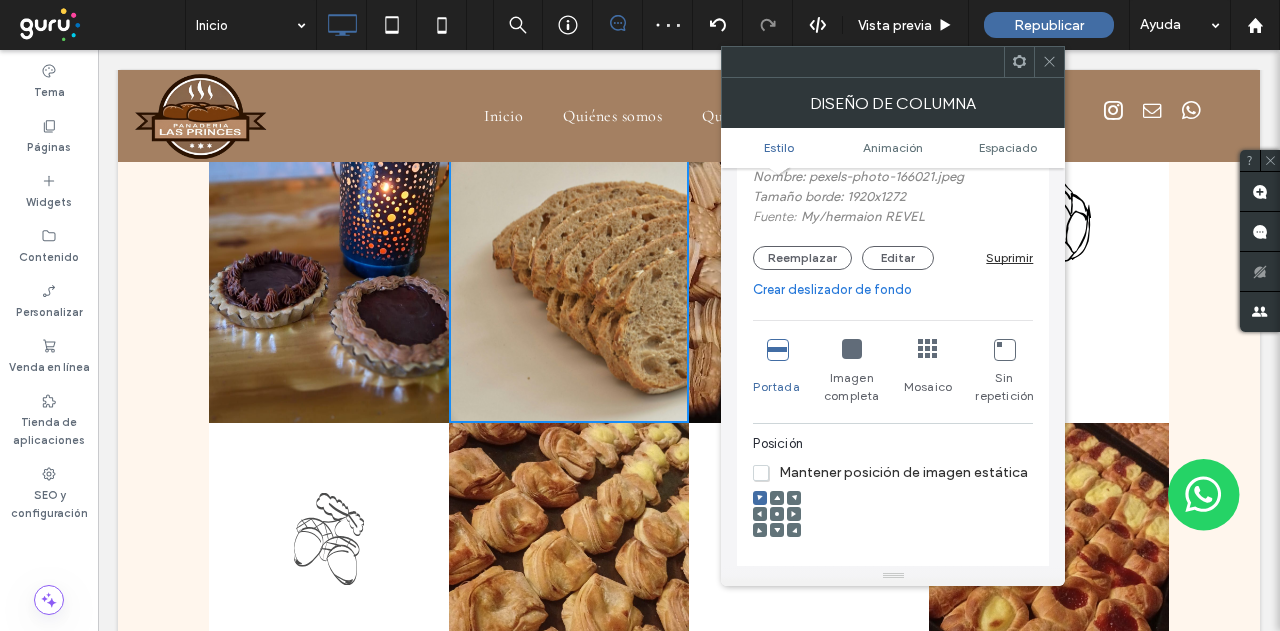click 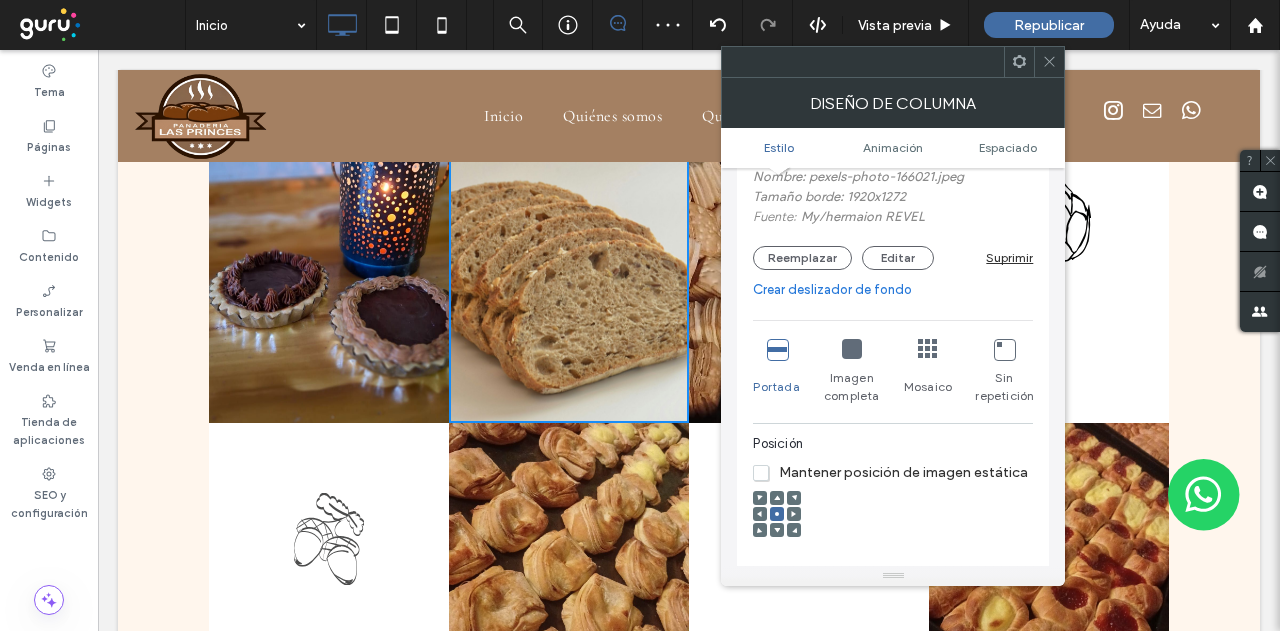 click 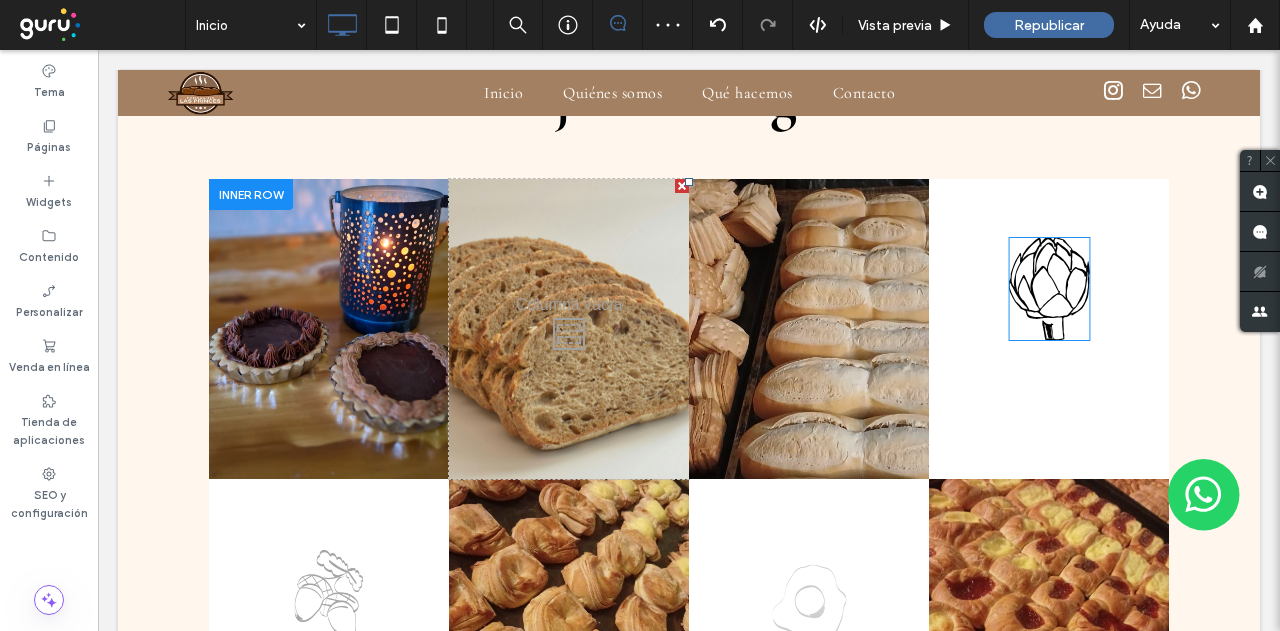 scroll, scrollTop: 3300, scrollLeft: 0, axis: vertical 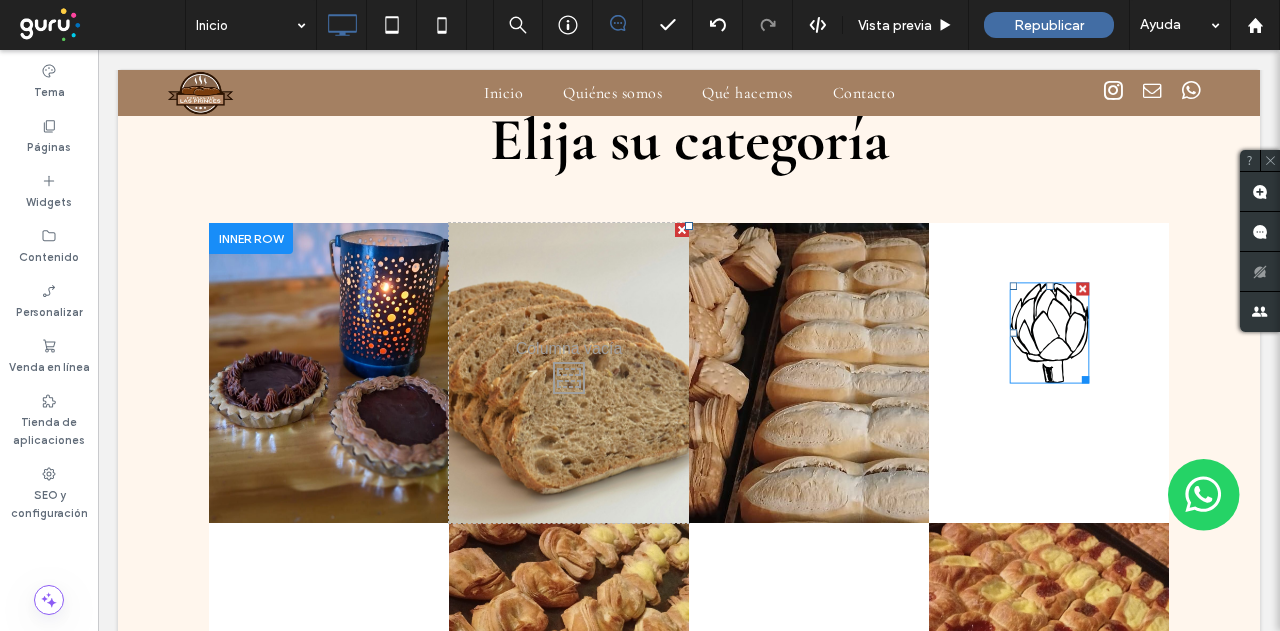click at bounding box center (1082, 288) 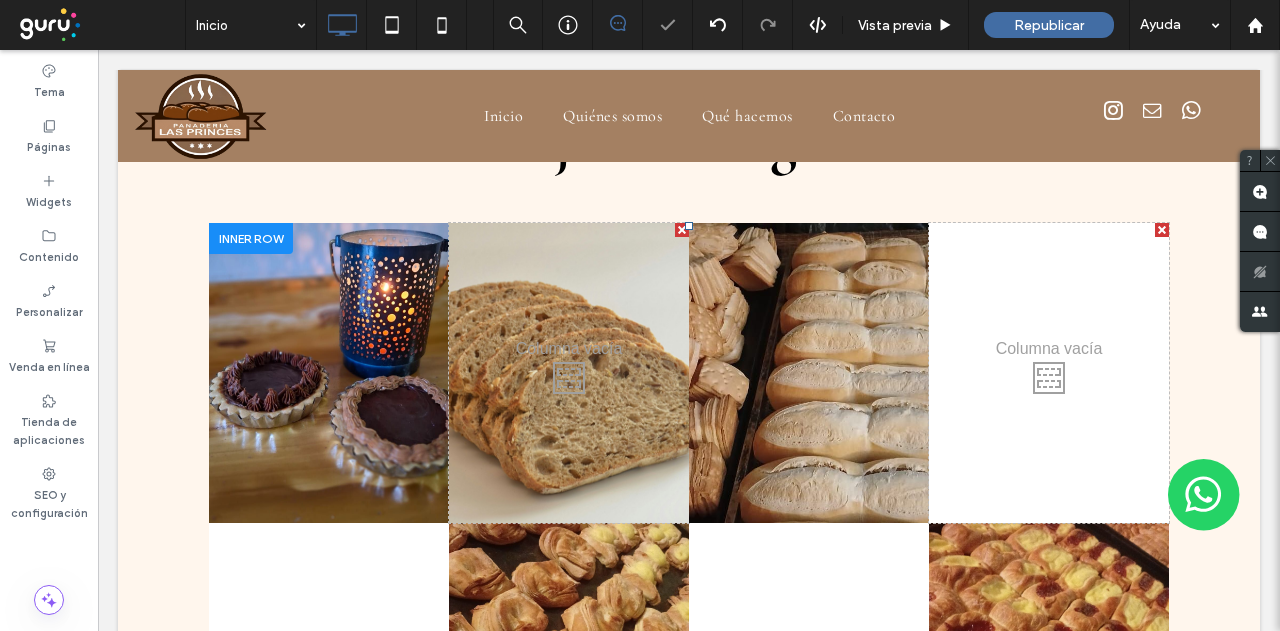 click on "Click To Paste" at bounding box center (1049, 373) 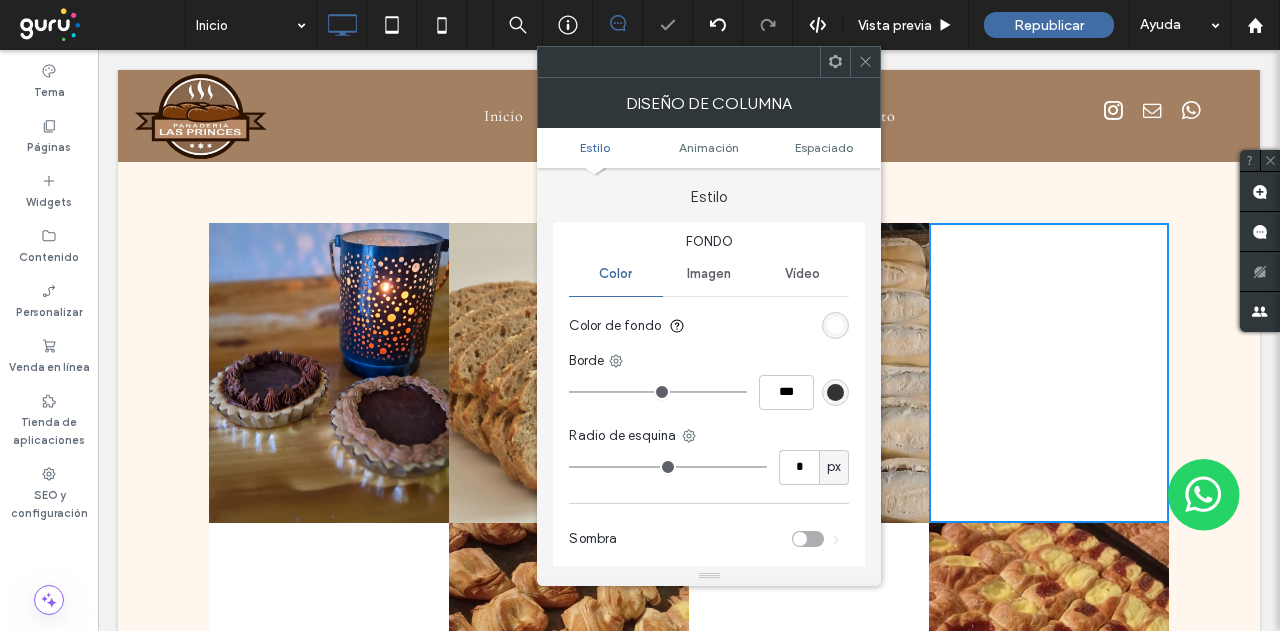 click on "Imagen" at bounding box center [709, 274] 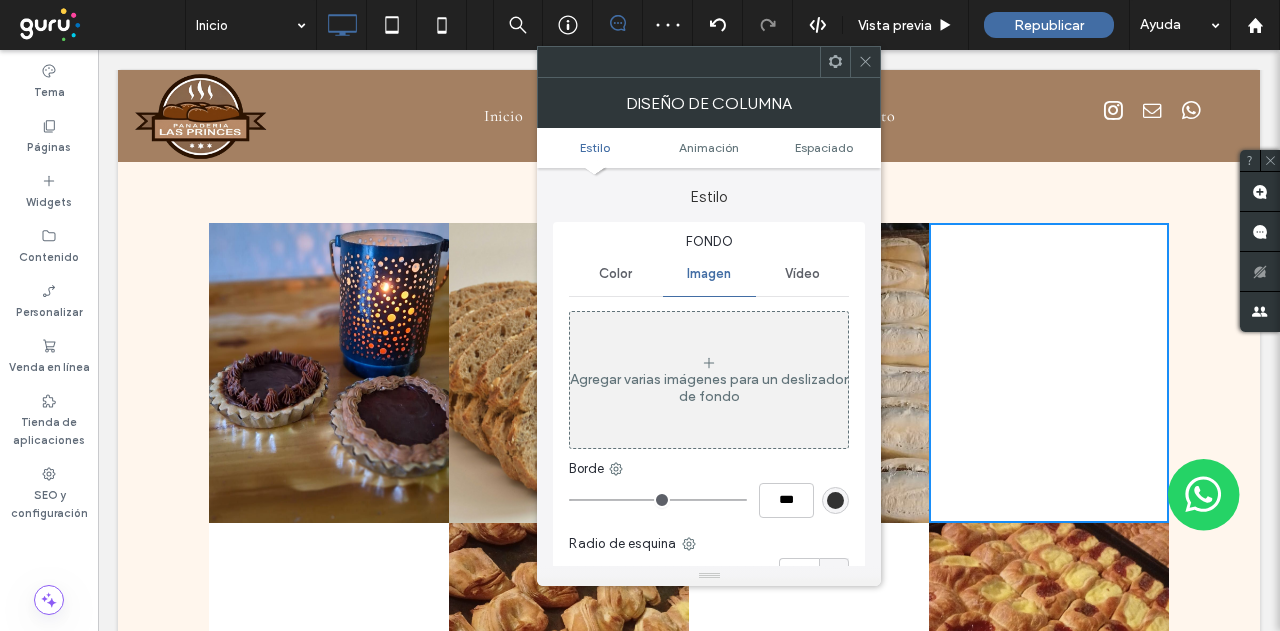 drag, startPoint x: 650, startPoint y: 360, endPoint x: 662, endPoint y: 305, distance: 56.293873 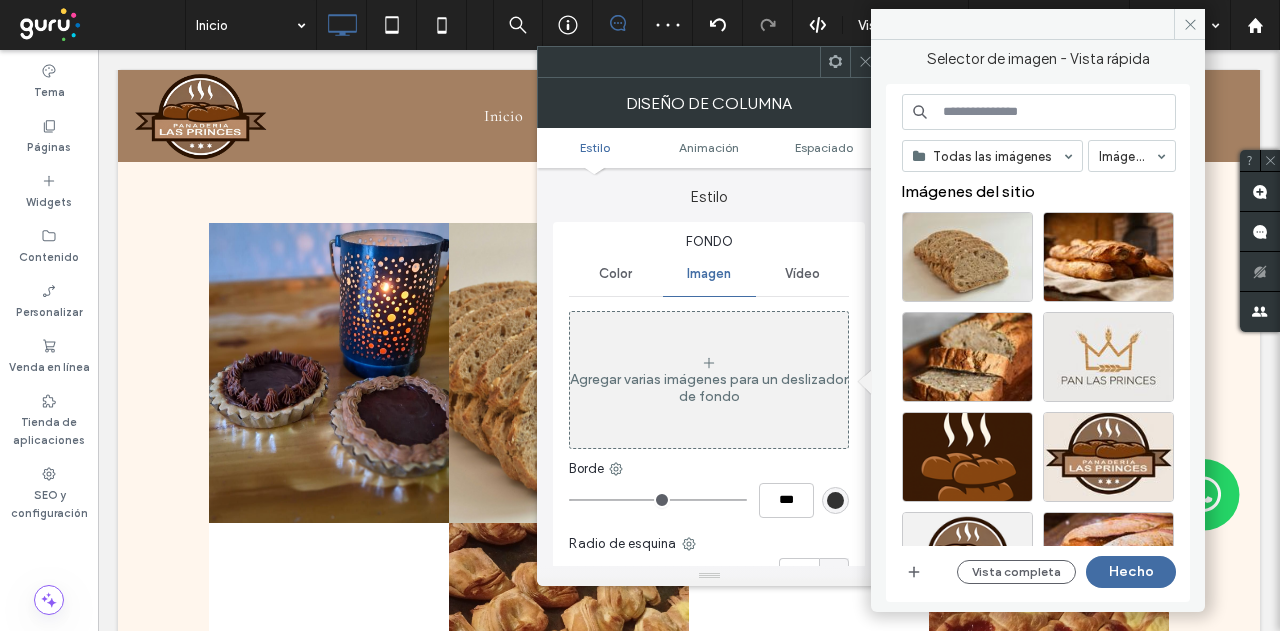 click at bounding box center [1039, 112] 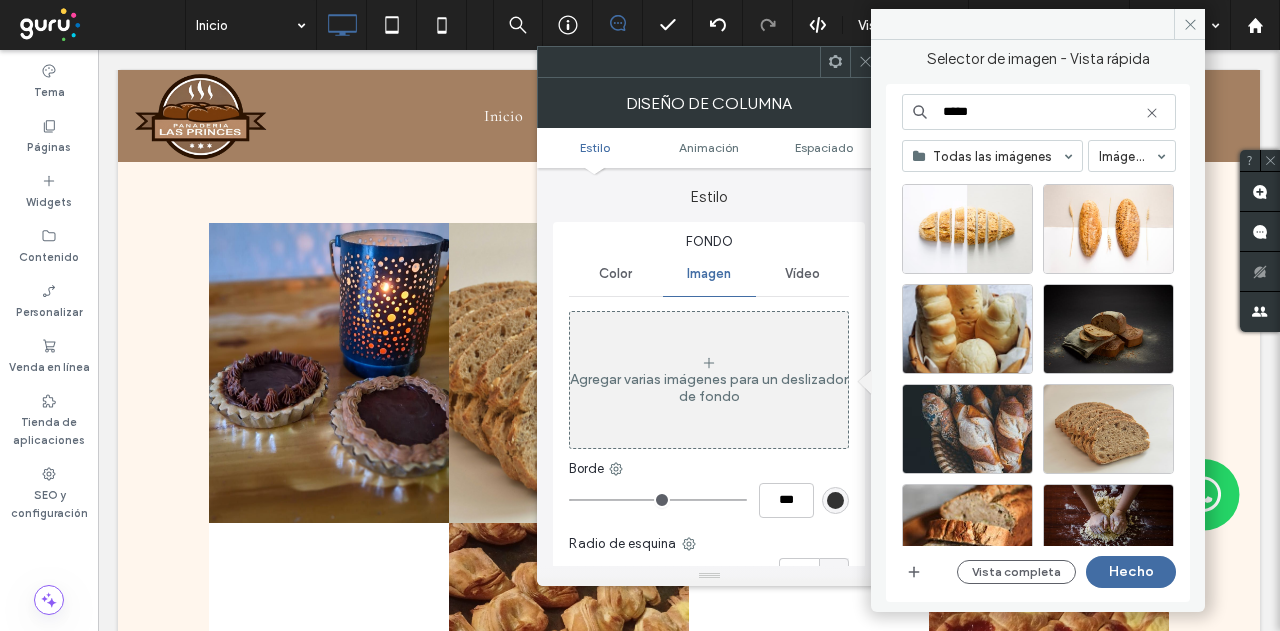 scroll, scrollTop: 600, scrollLeft: 0, axis: vertical 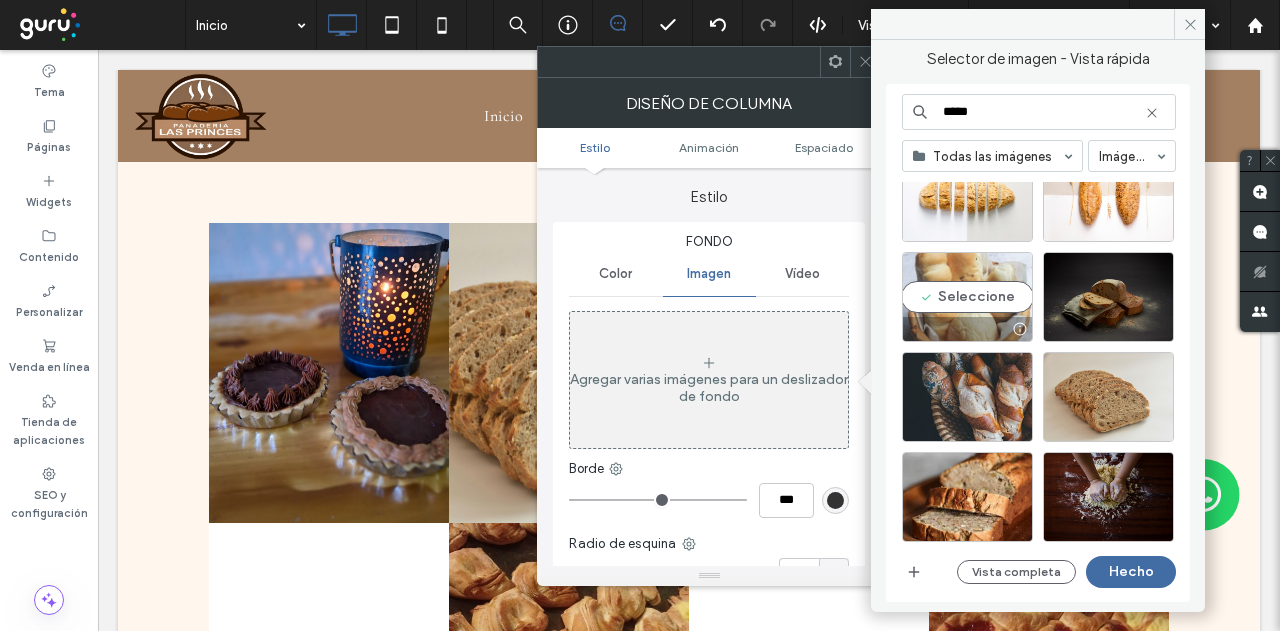 type on "*****" 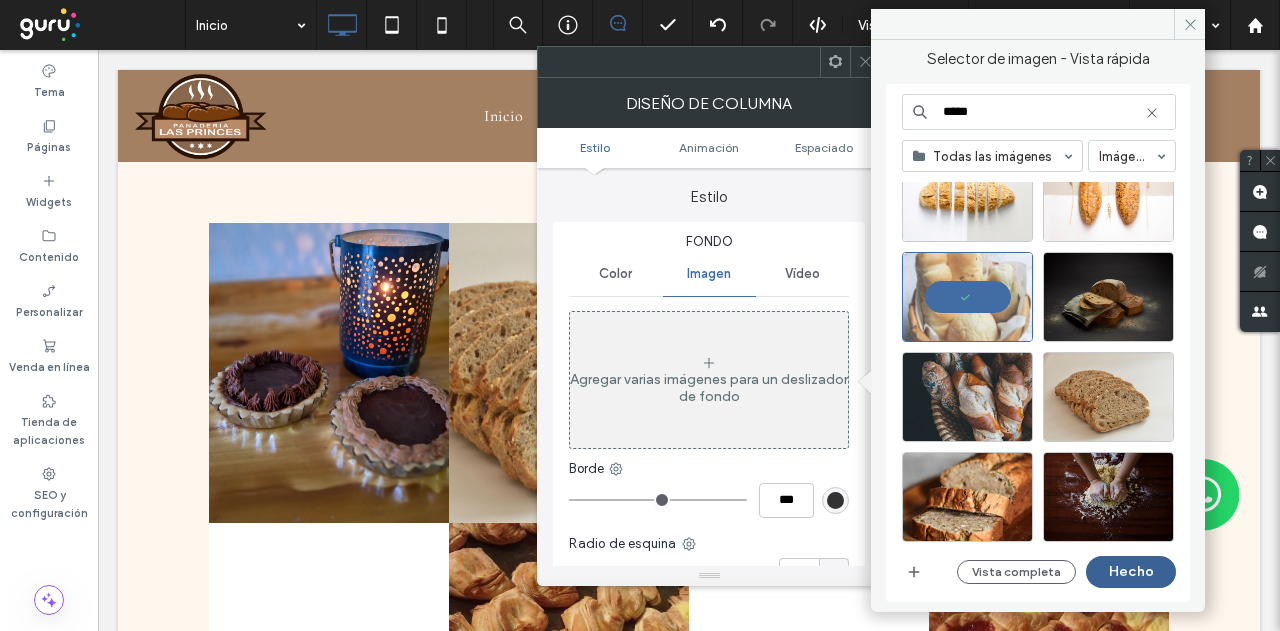 click on "Hecho" at bounding box center (1131, 572) 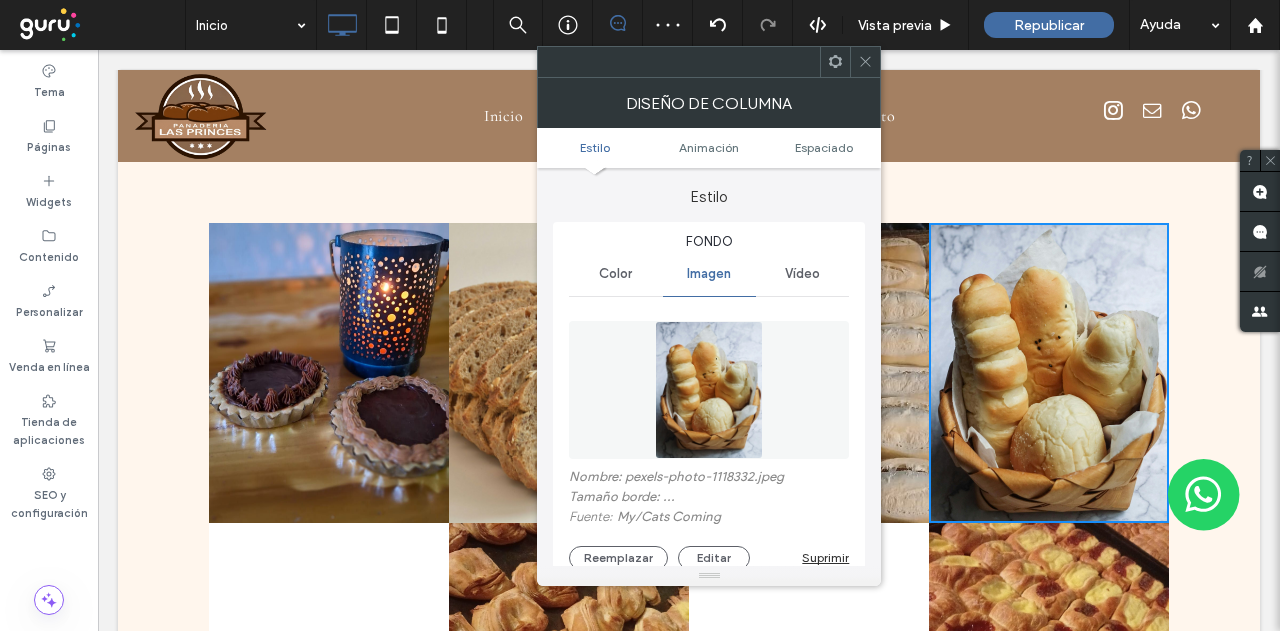 click 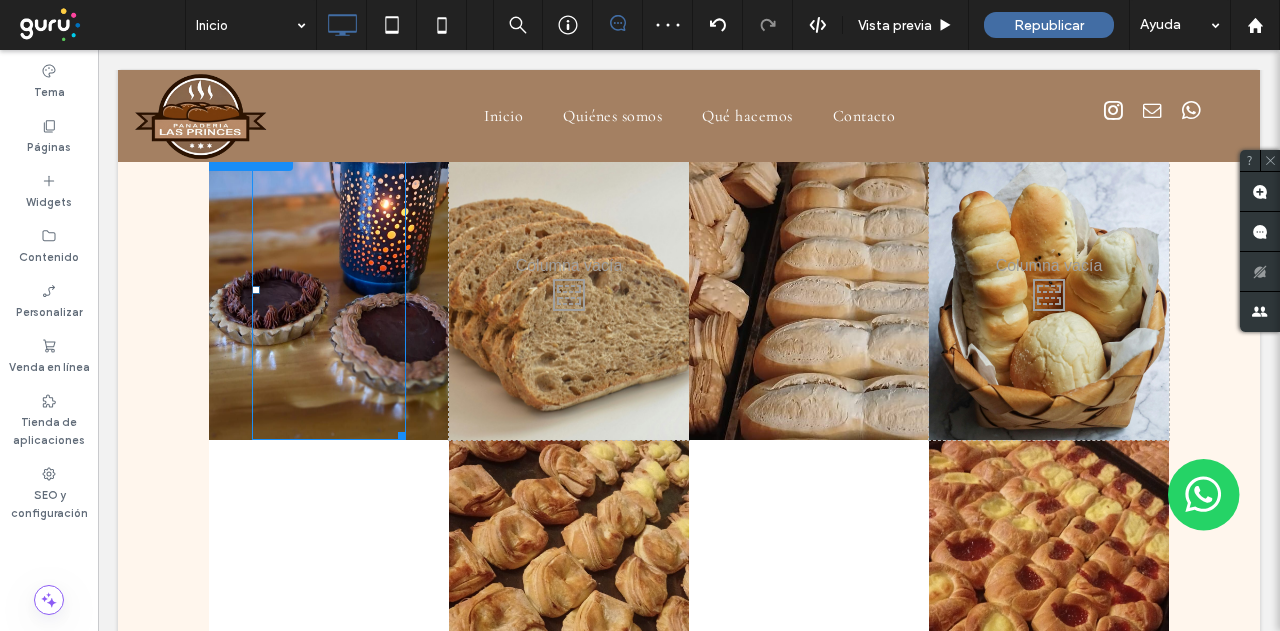 scroll, scrollTop: 3500, scrollLeft: 0, axis: vertical 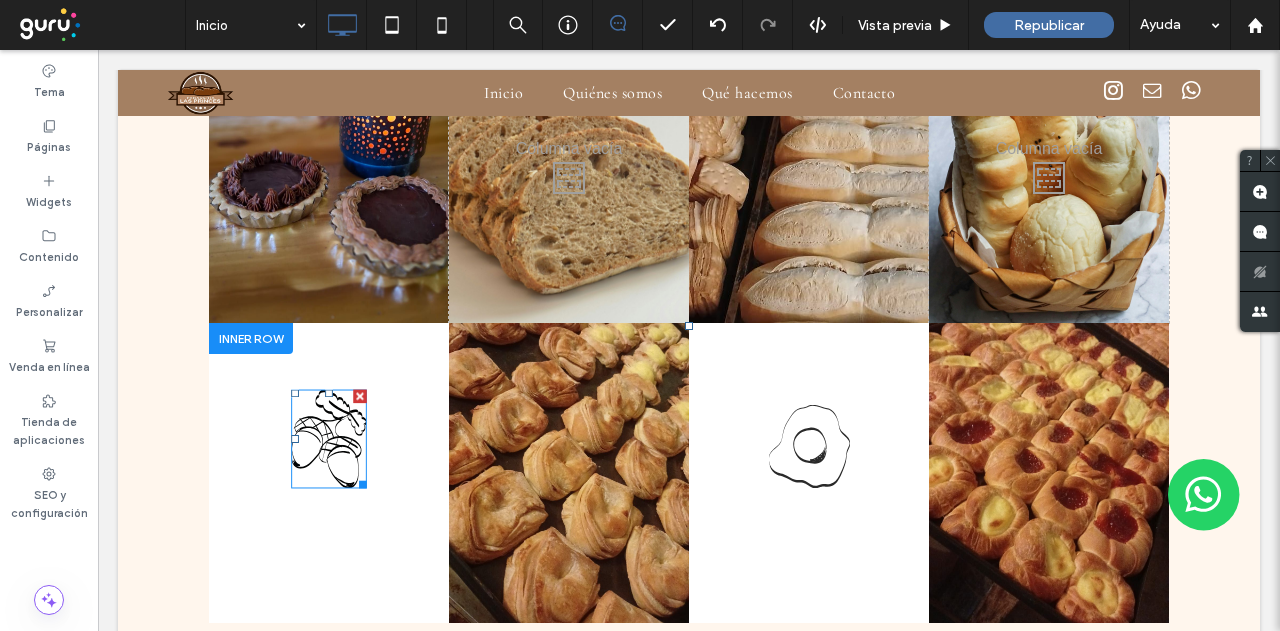click at bounding box center [360, 397] 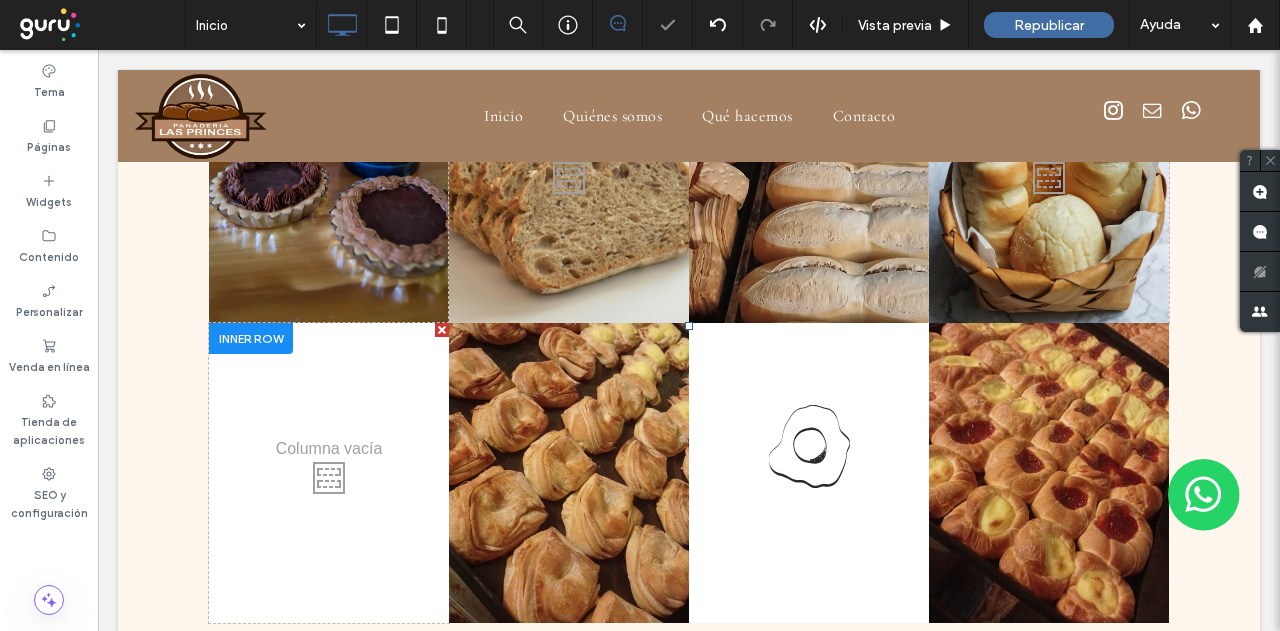 click on "Click To Paste" at bounding box center [329, 473] 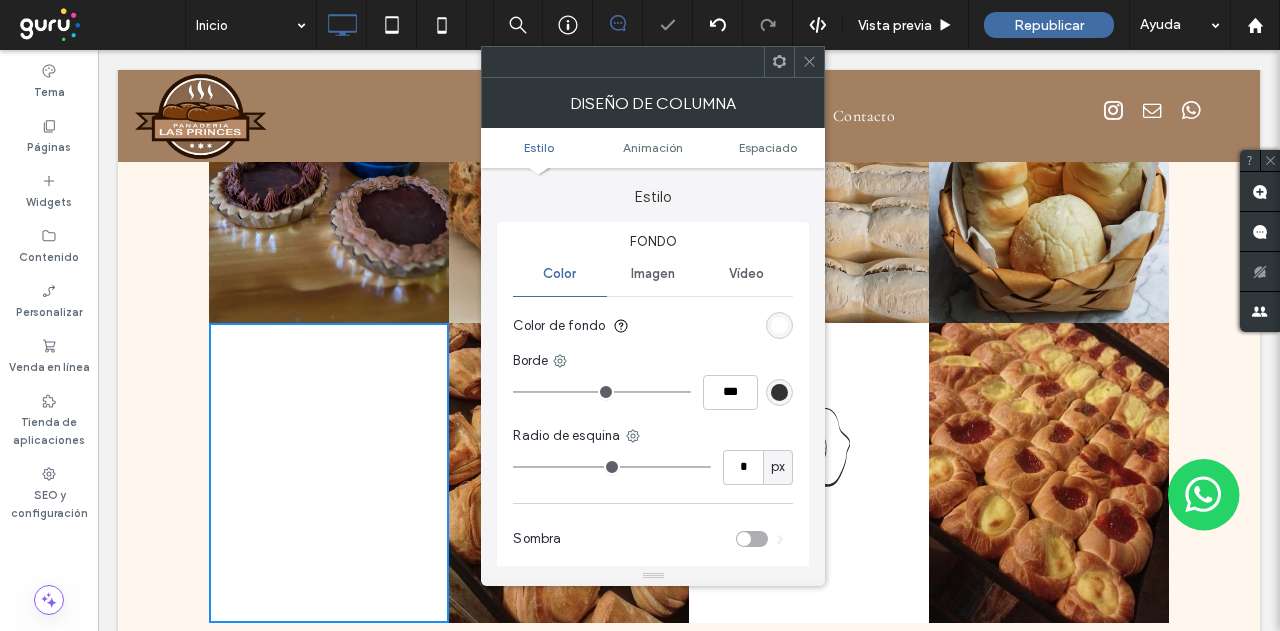 click on "Imagen" at bounding box center (653, 274) 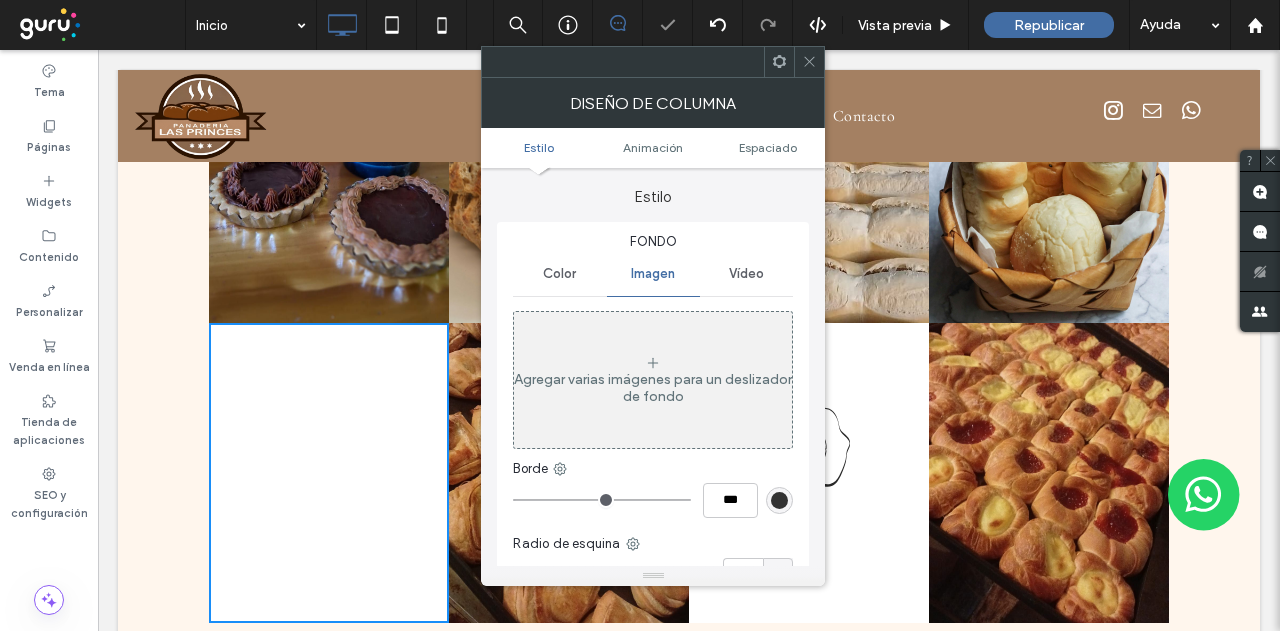 click on "Agregar varias imágenes para un deslizador de fondo" at bounding box center (653, 388) 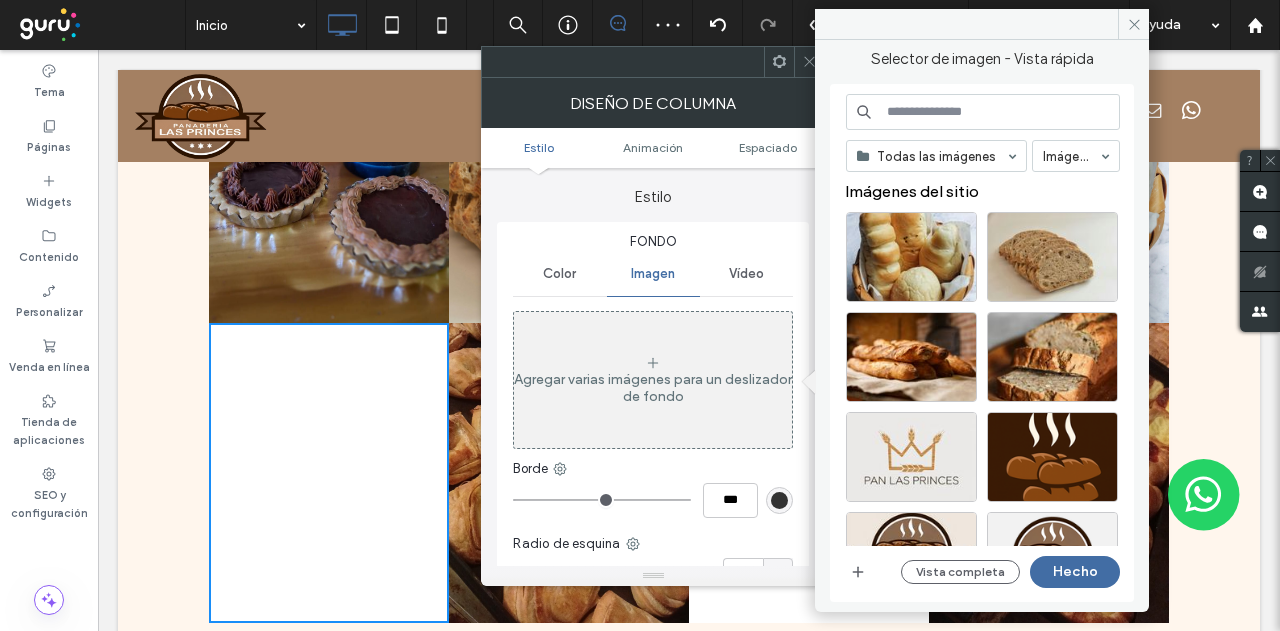 click at bounding box center [983, 112] 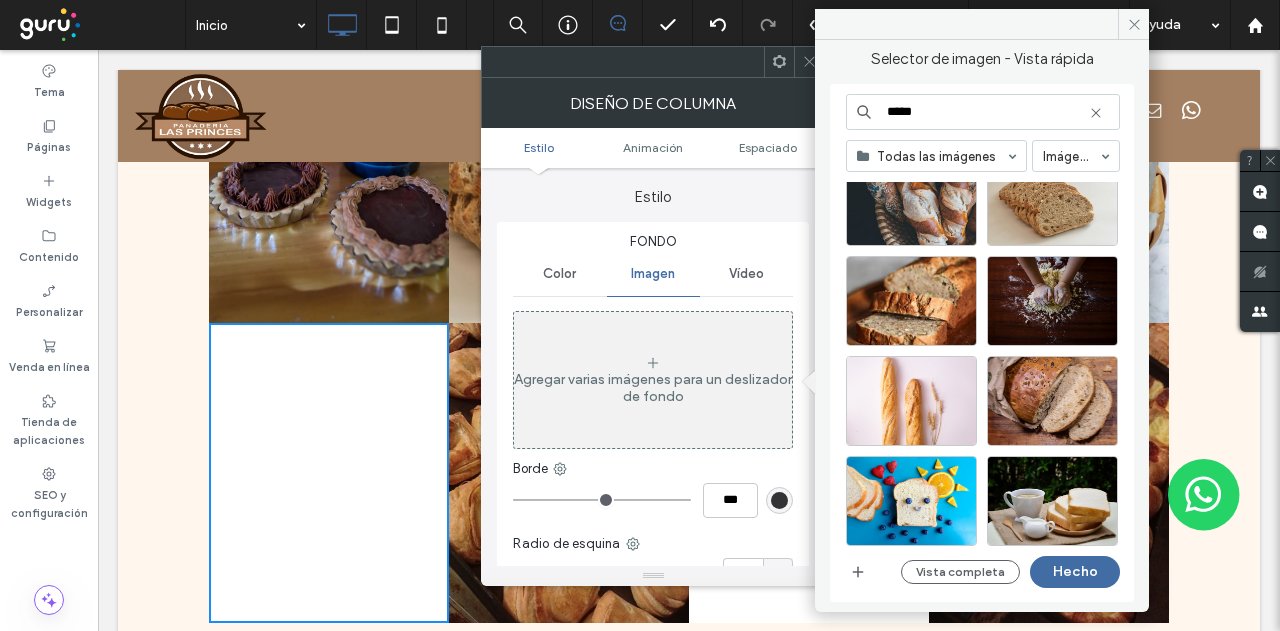 scroll, scrollTop: 905, scrollLeft: 0, axis: vertical 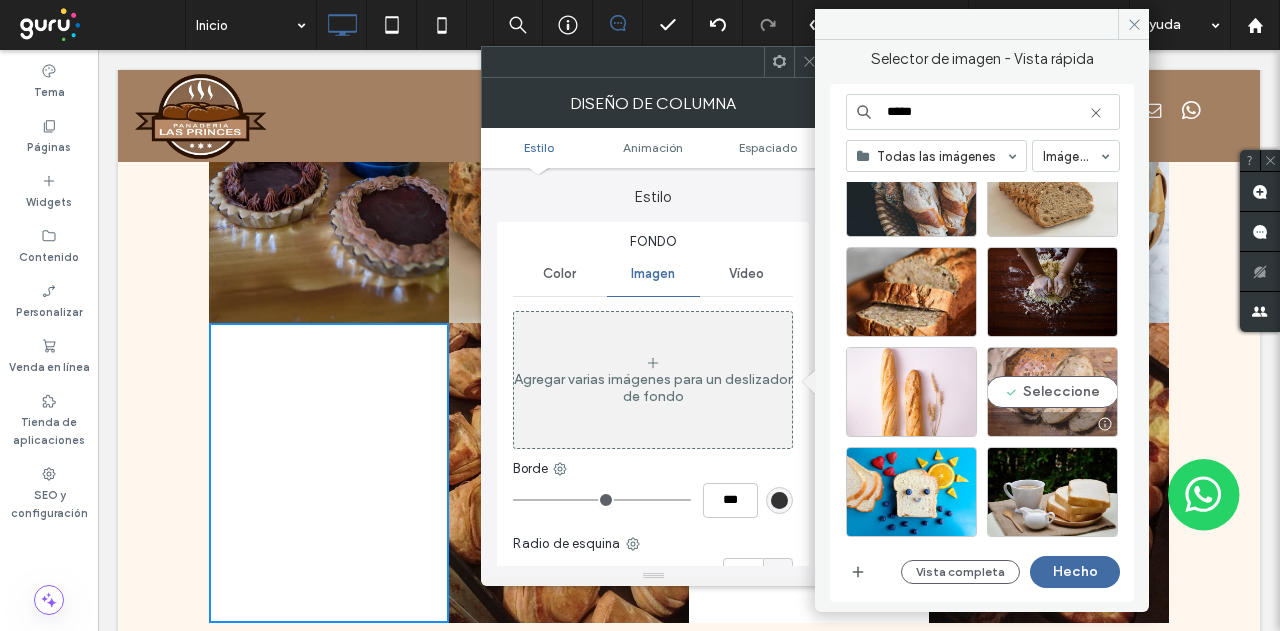 type on "*****" 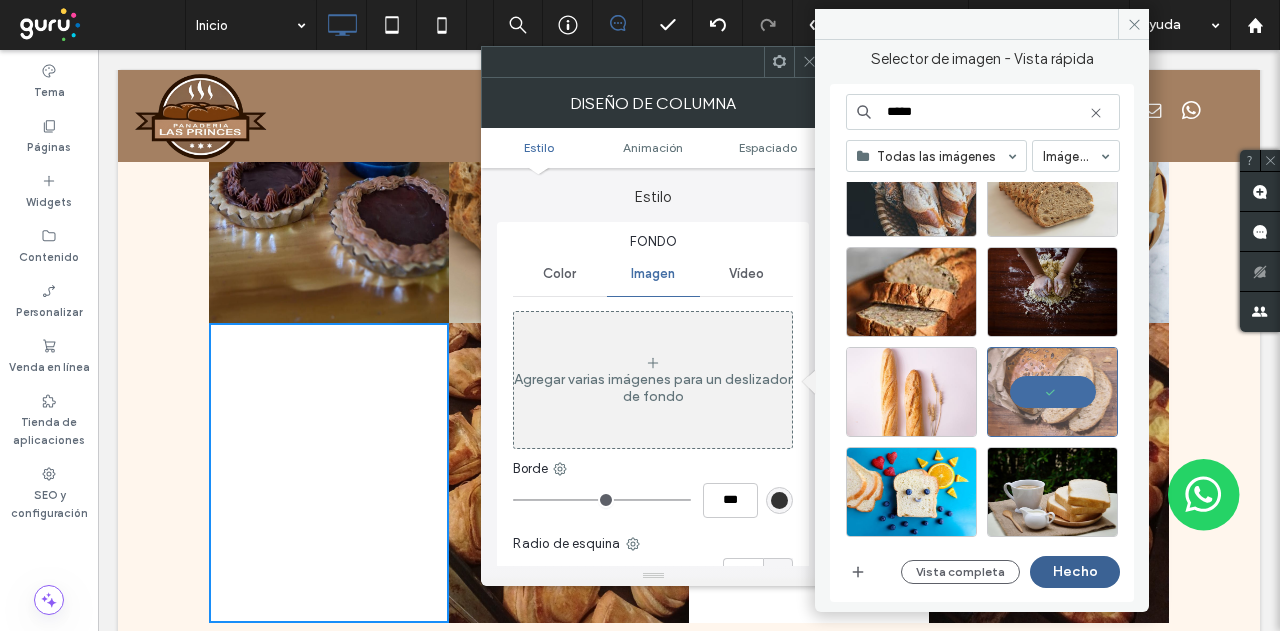 click on "Hecho" at bounding box center [1075, 572] 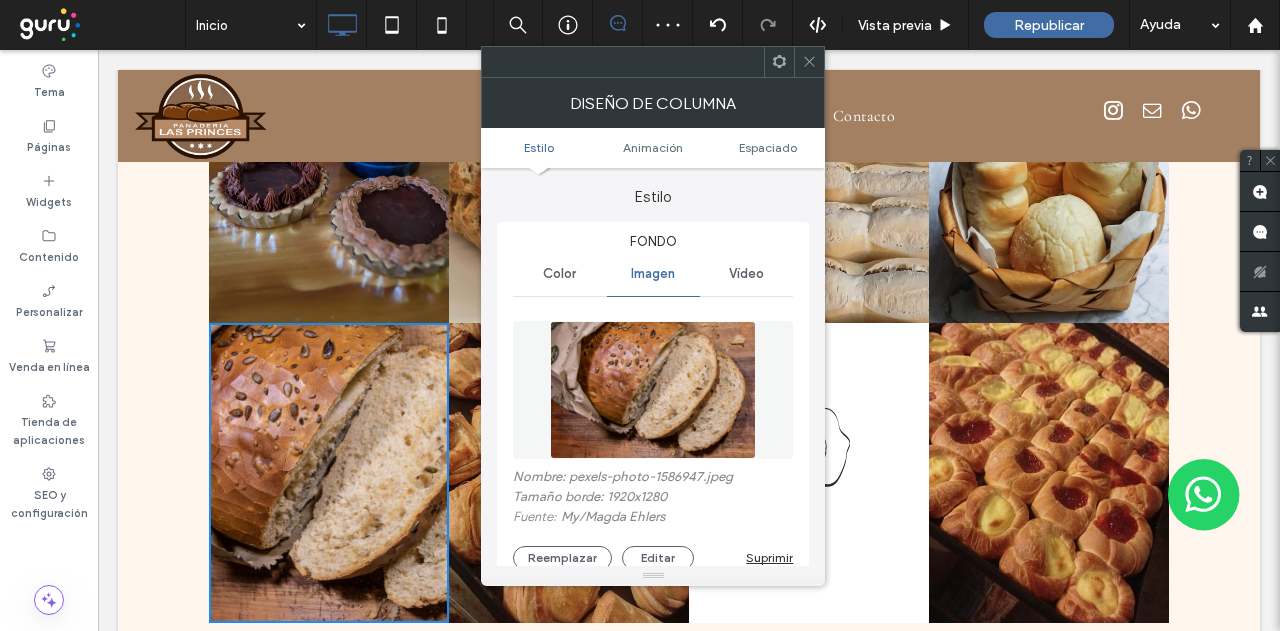 click at bounding box center (809, 62) 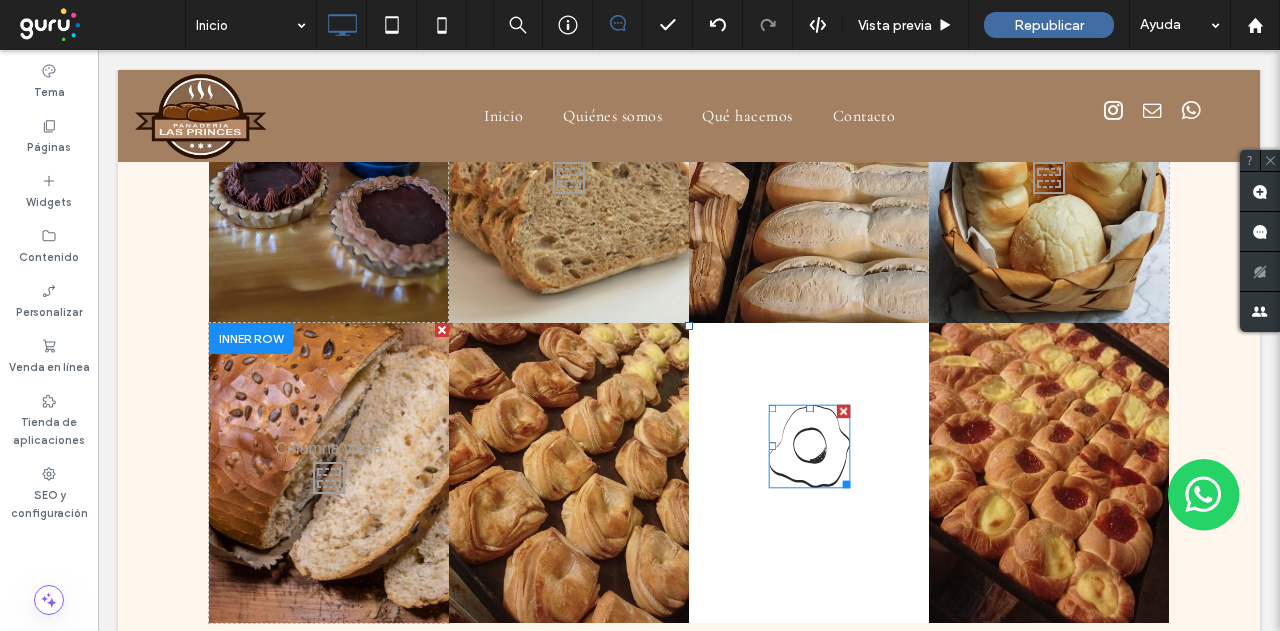 click at bounding box center (842, 411) 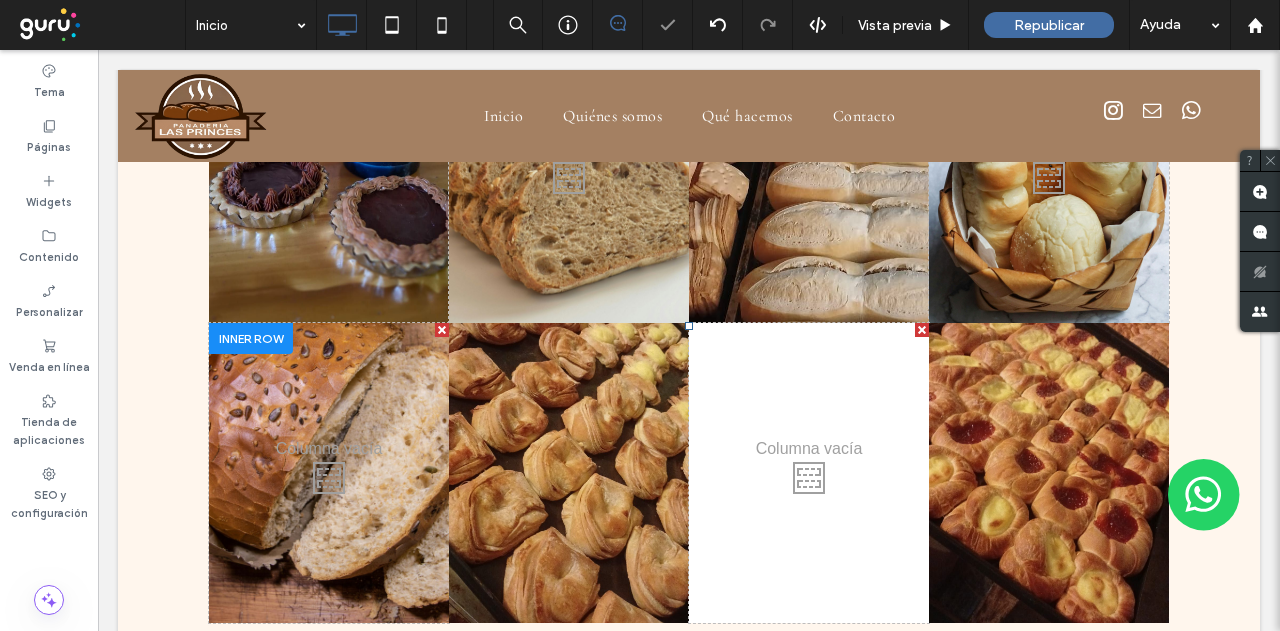 click on "Click To Paste" at bounding box center [809, 473] 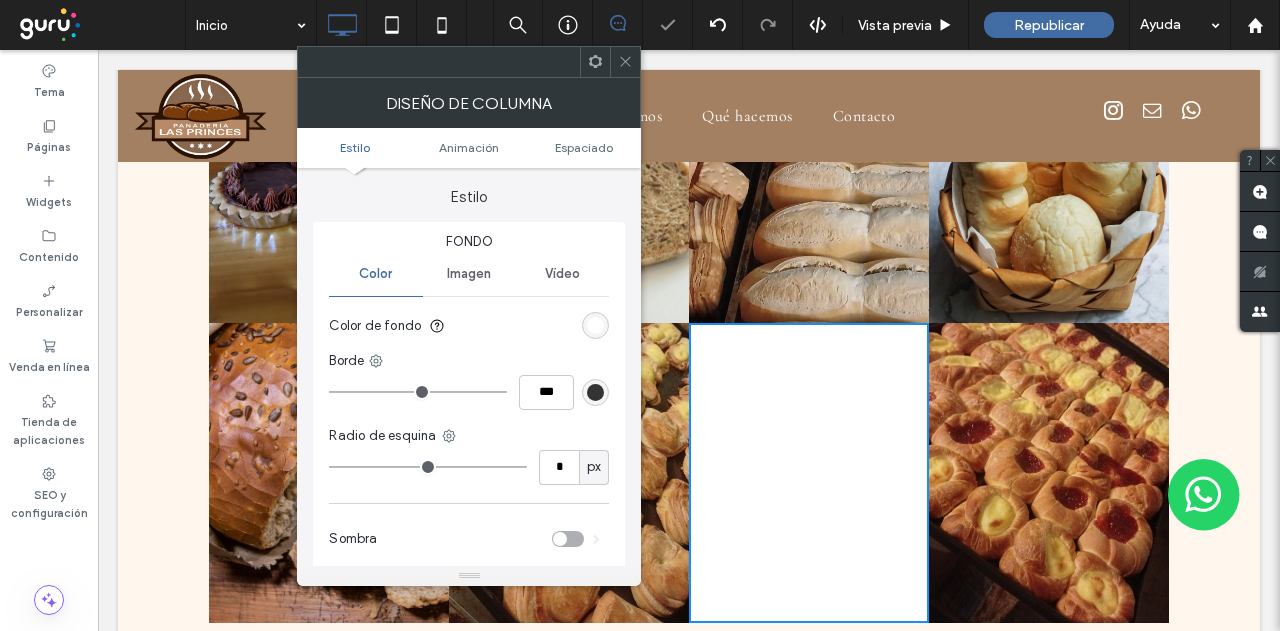 click on "Imagen" at bounding box center (469, 274) 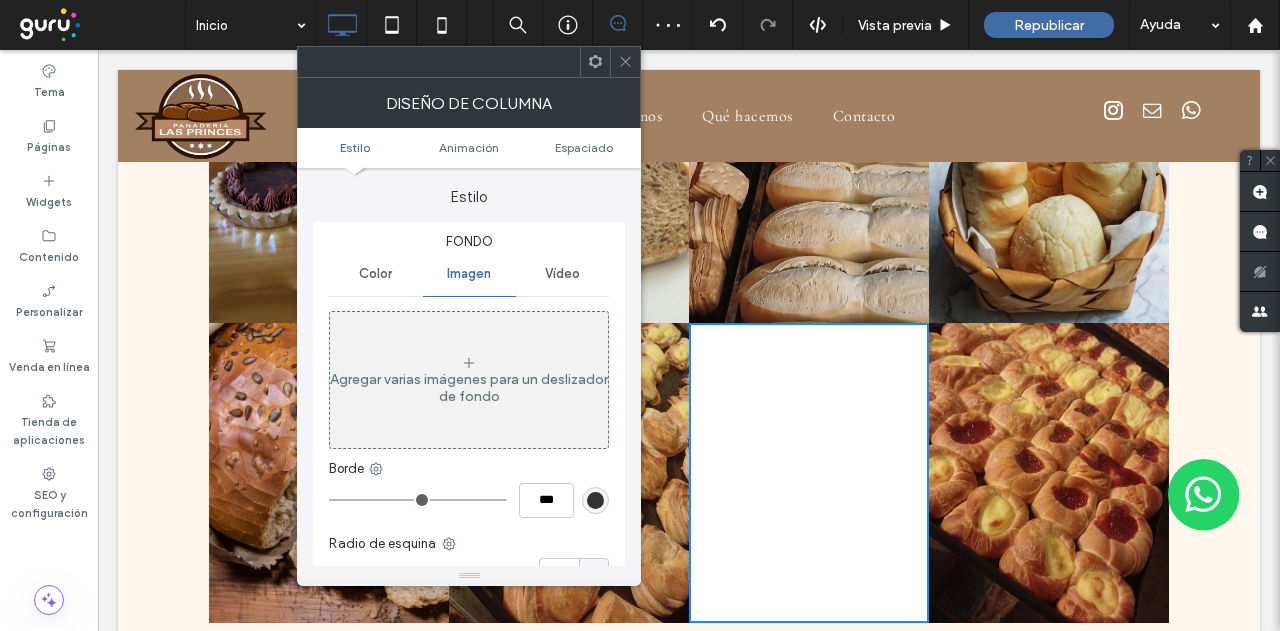 click on "Agregar varias imágenes para un deslizador de fondo" at bounding box center [469, 380] 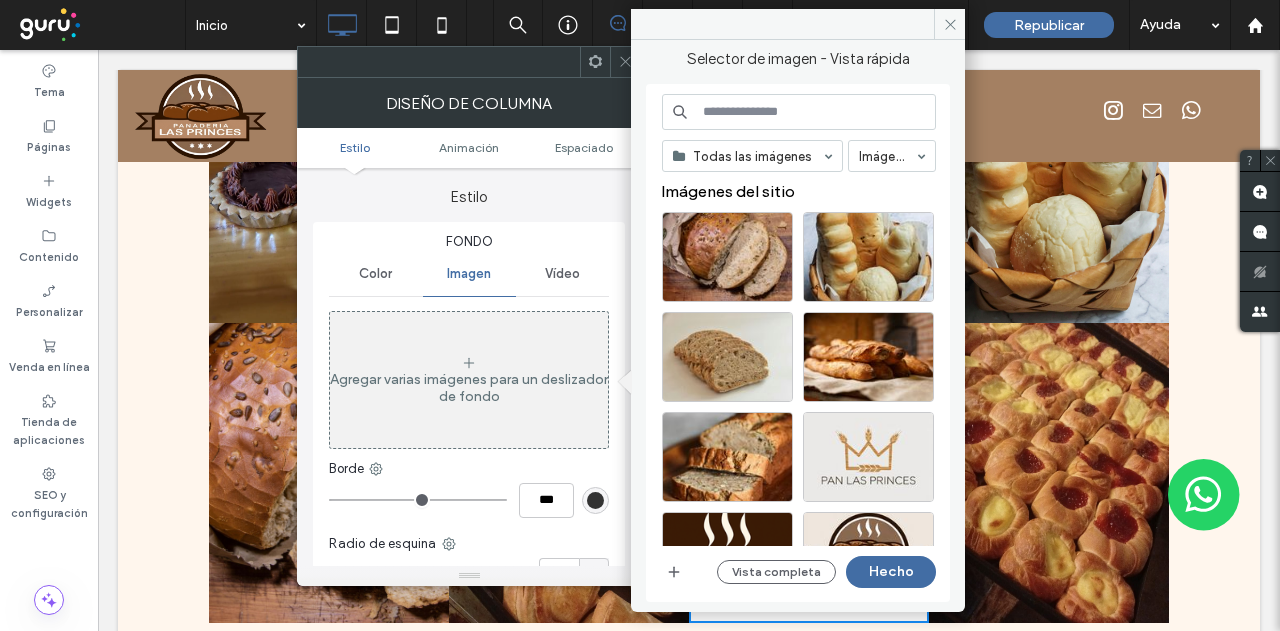 click at bounding box center (799, 112) 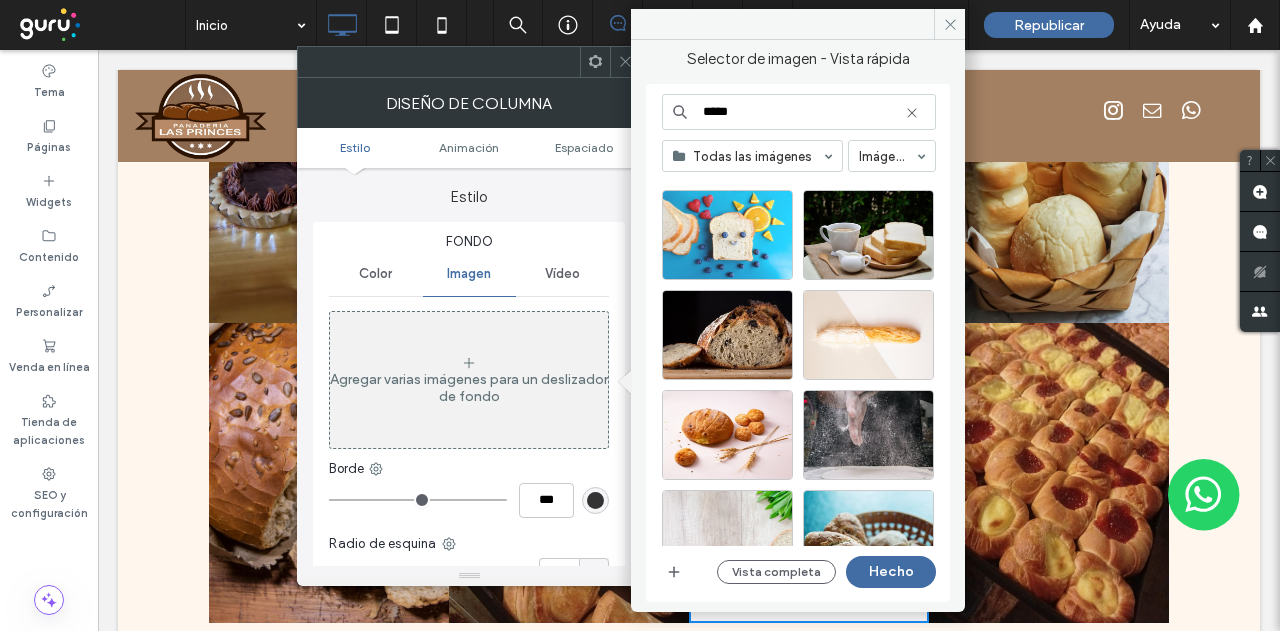 scroll, scrollTop: 1205, scrollLeft: 0, axis: vertical 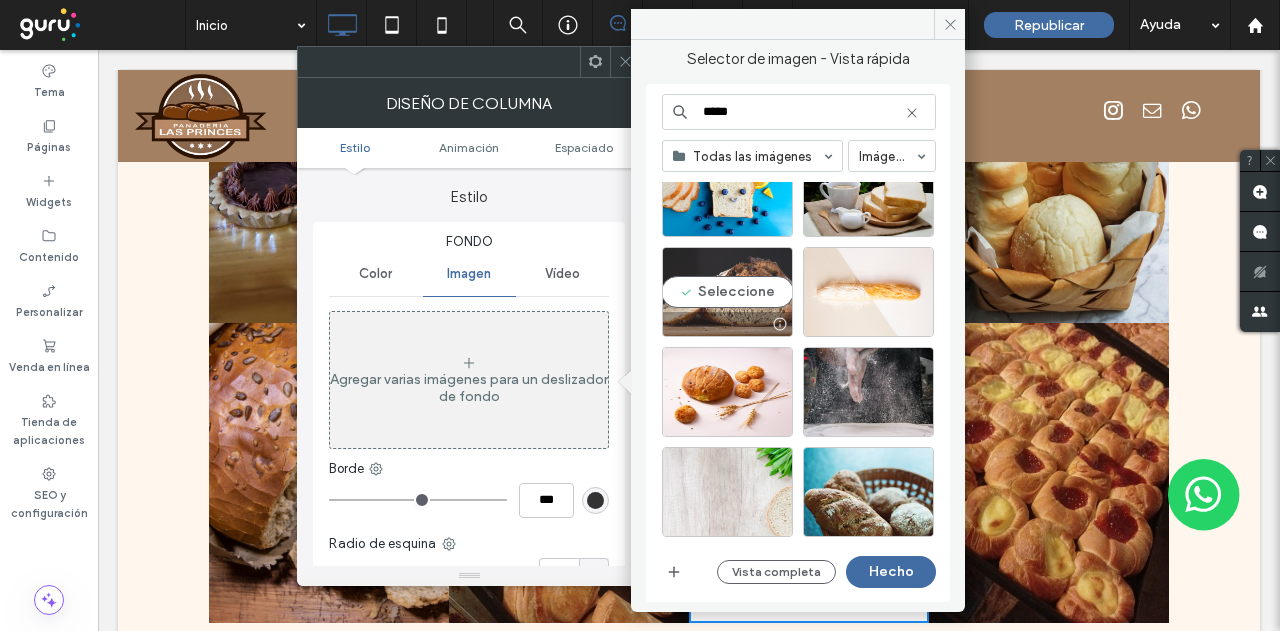 type on "*****" 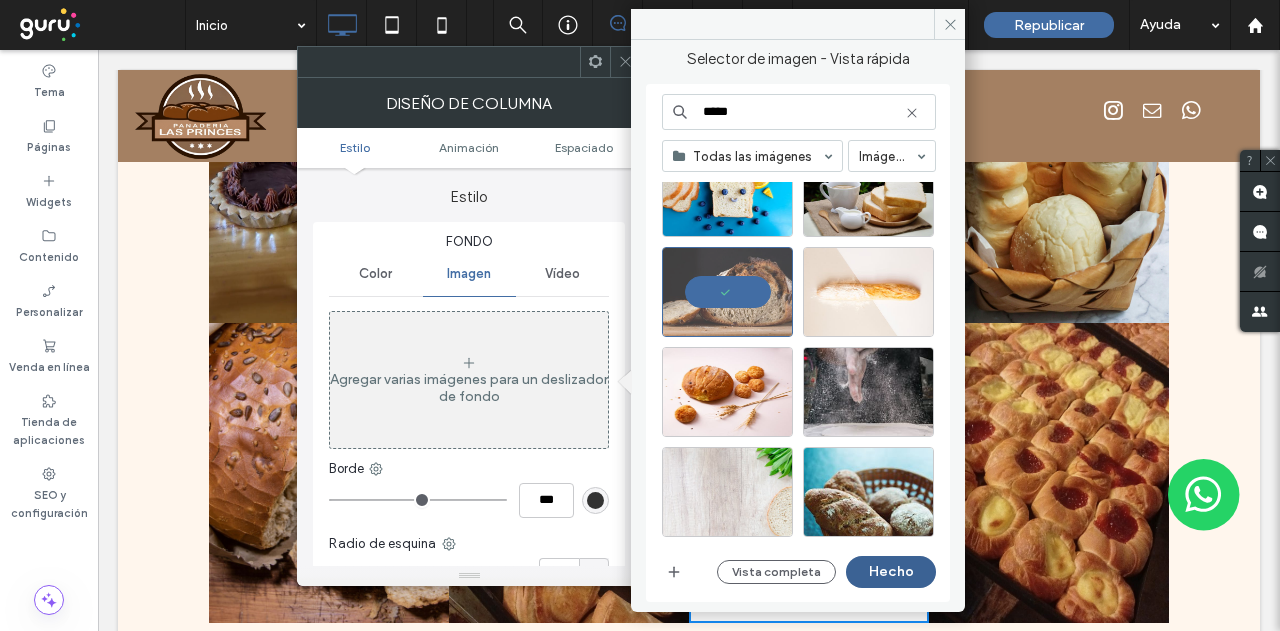 click on "Hecho" at bounding box center (891, 572) 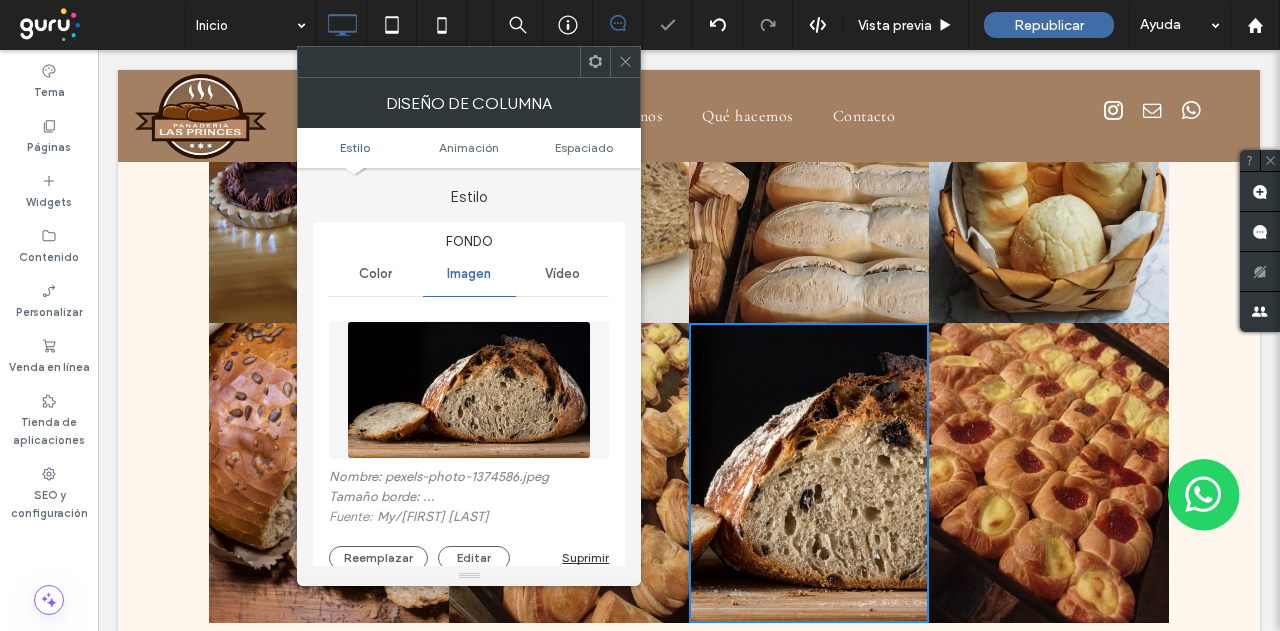 click 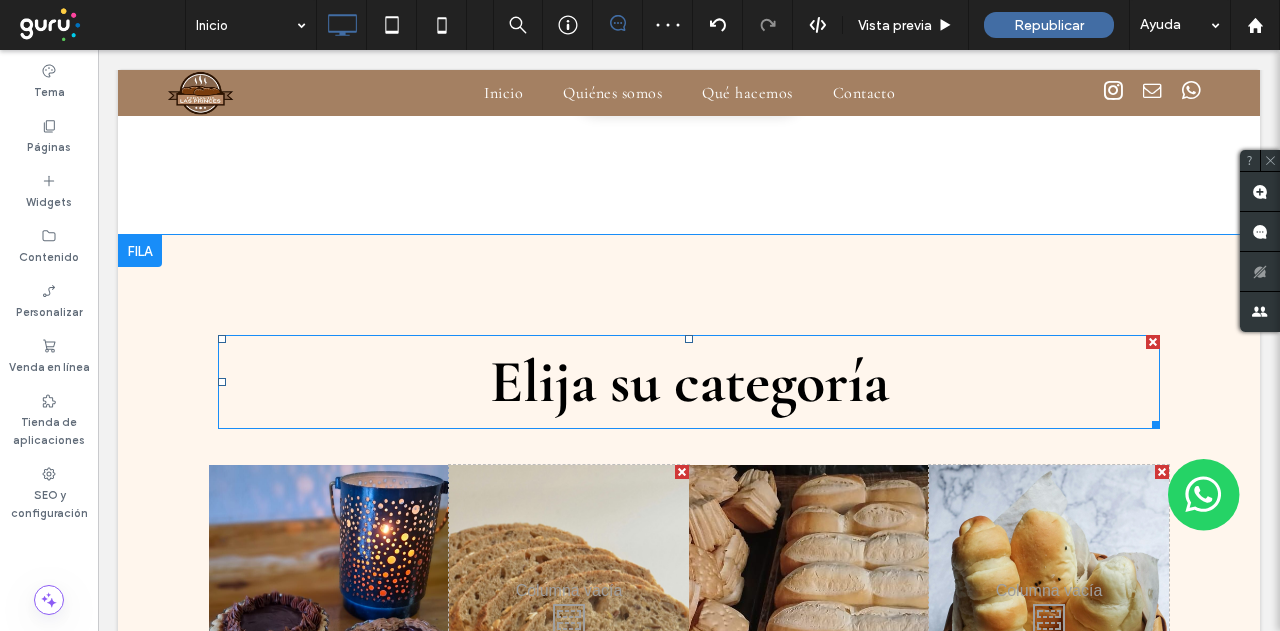 scroll, scrollTop: 3100, scrollLeft: 0, axis: vertical 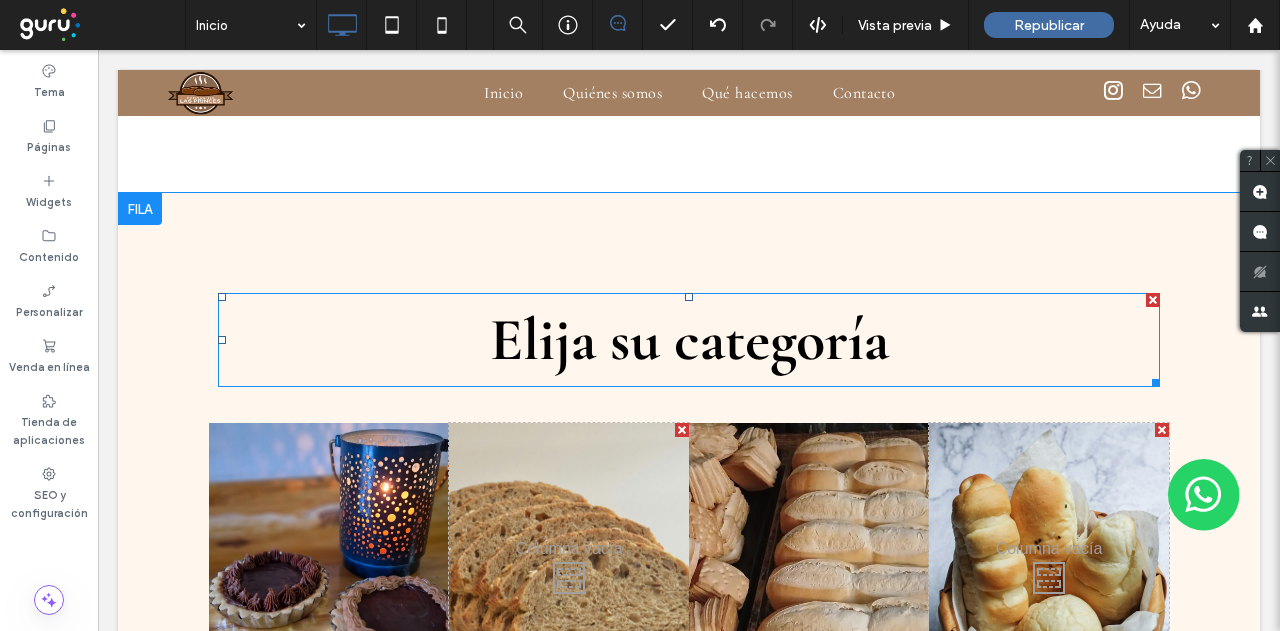 click on "Elija su categoría" at bounding box center [689, 340] 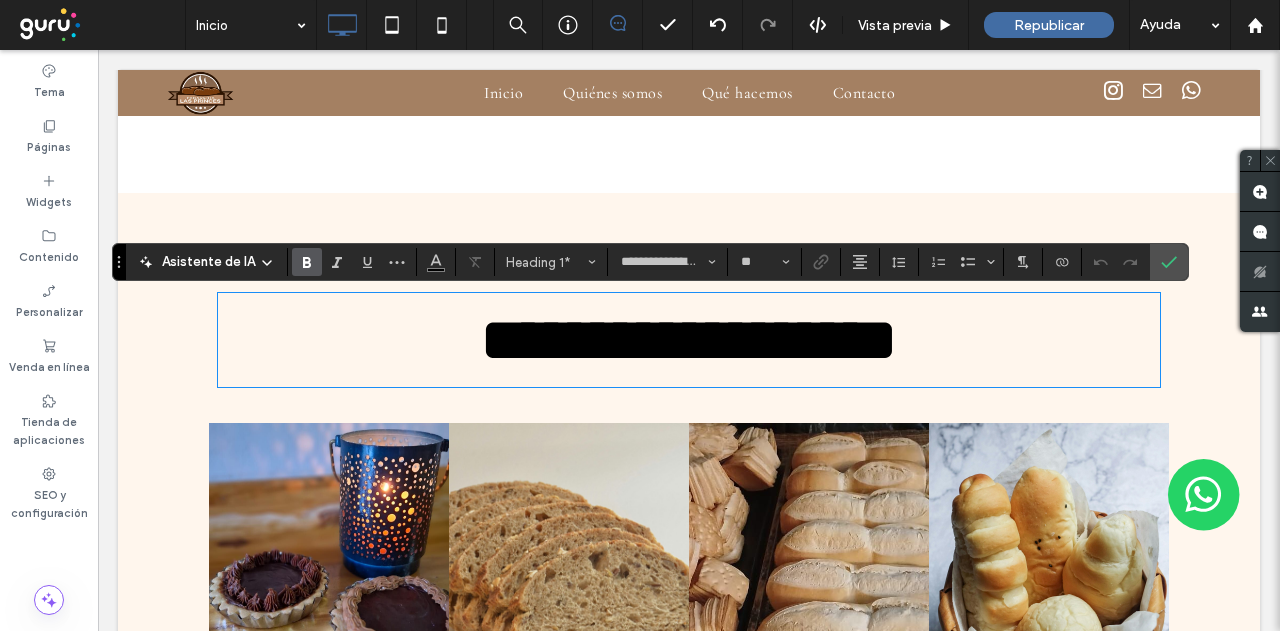 click on "**********" at bounding box center [689, 340] 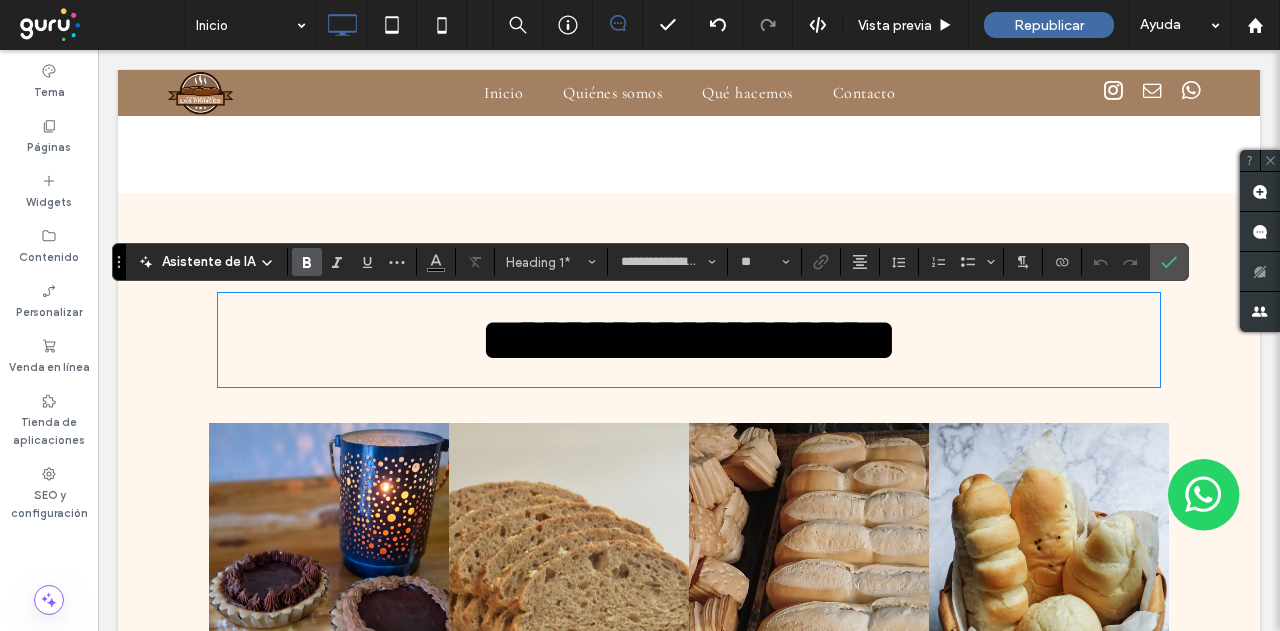 click on "**********" at bounding box center [689, 340] 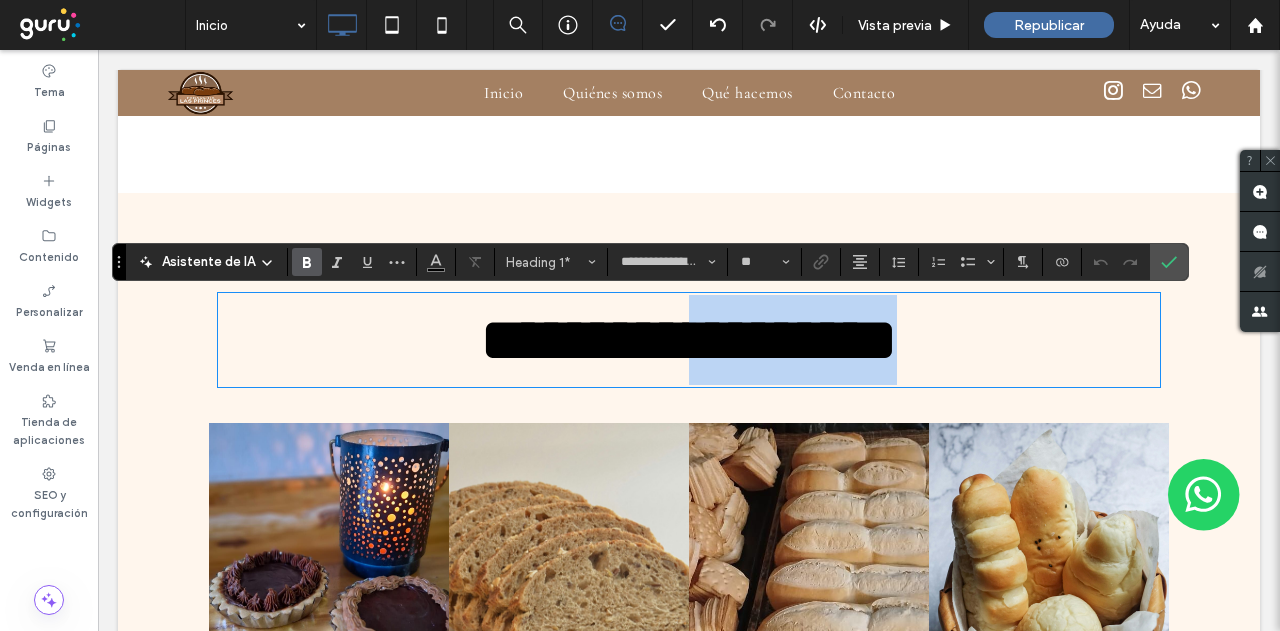 click on "**********" at bounding box center (689, 340) 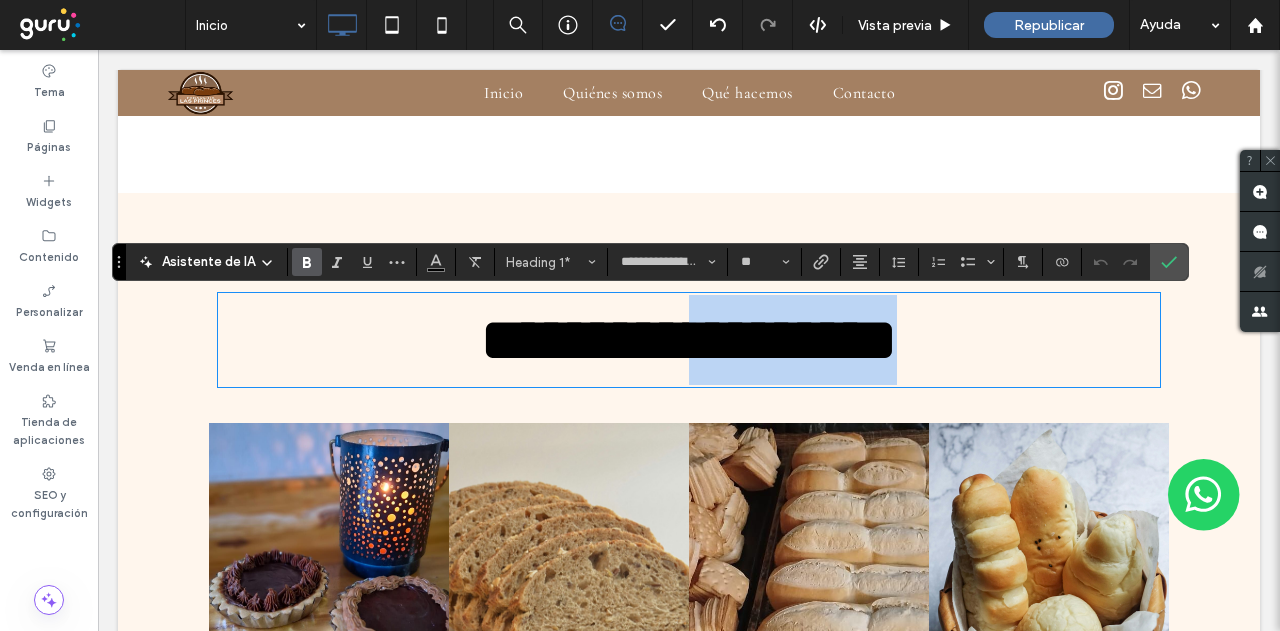 click on "**********" at bounding box center (689, 340) 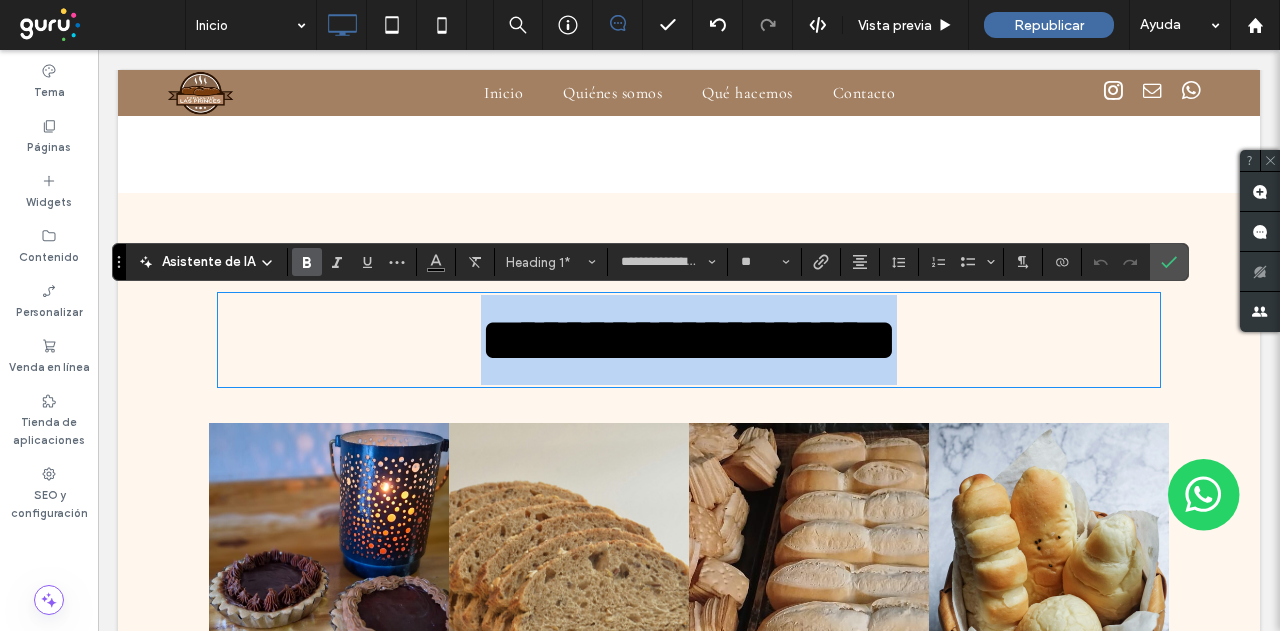 click on "**********" at bounding box center [689, 340] 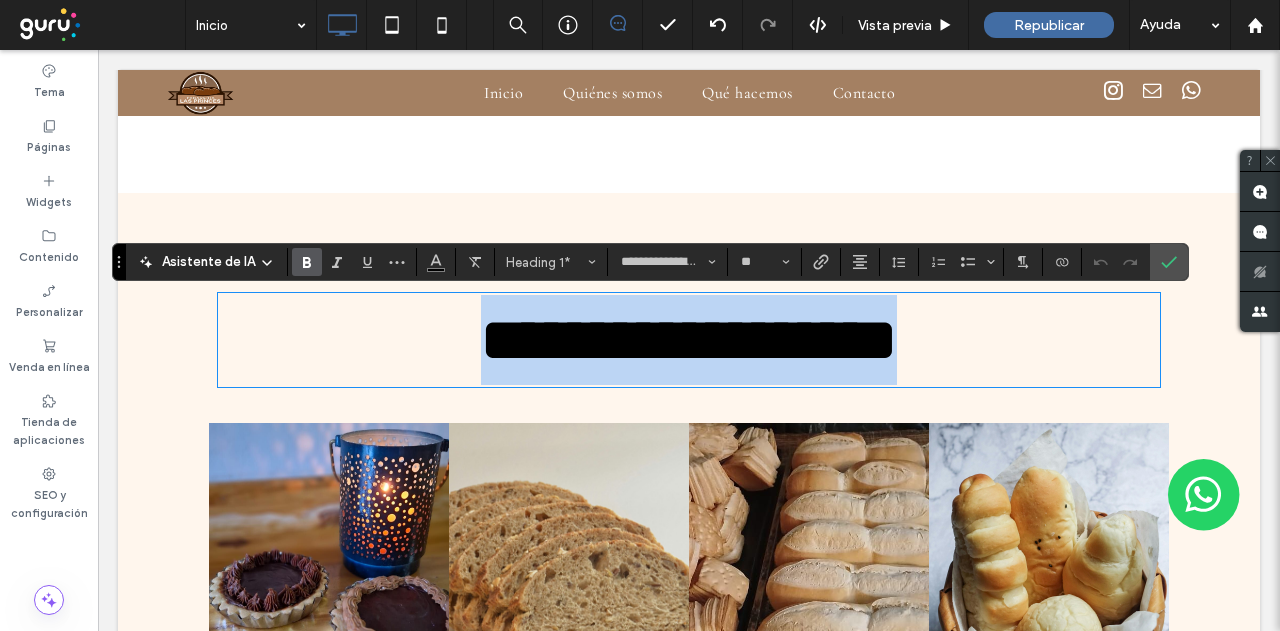 type 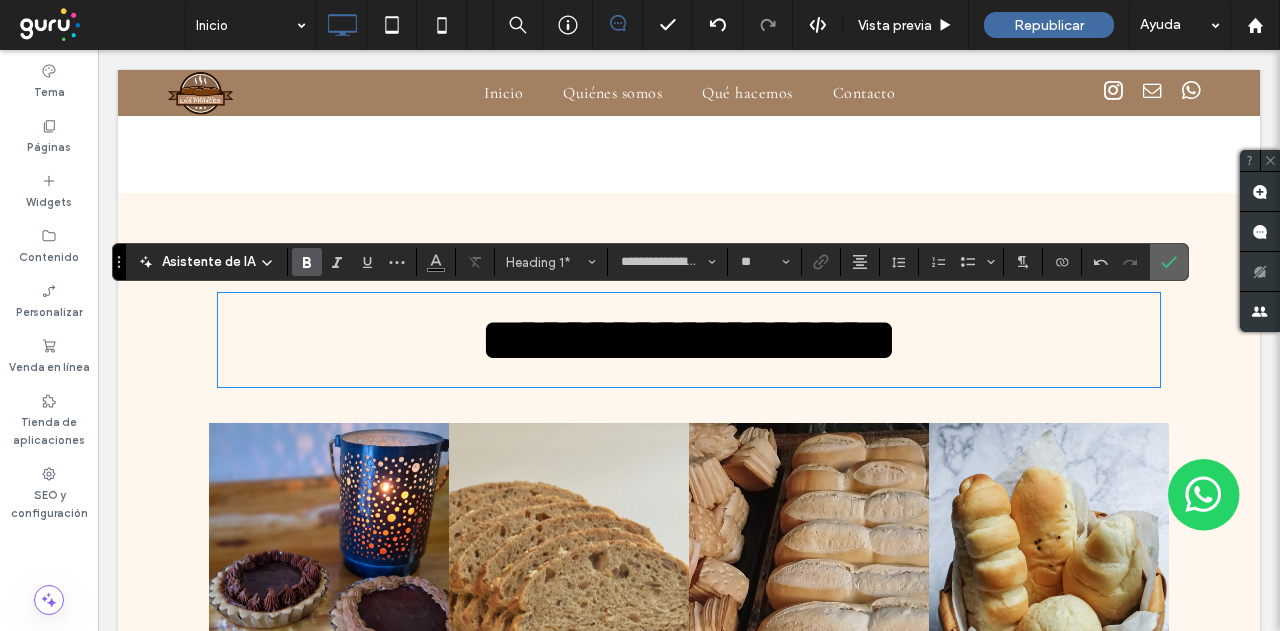 drag, startPoint x: 1175, startPoint y: 255, endPoint x: 1039, endPoint y: 219, distance: 140.68404 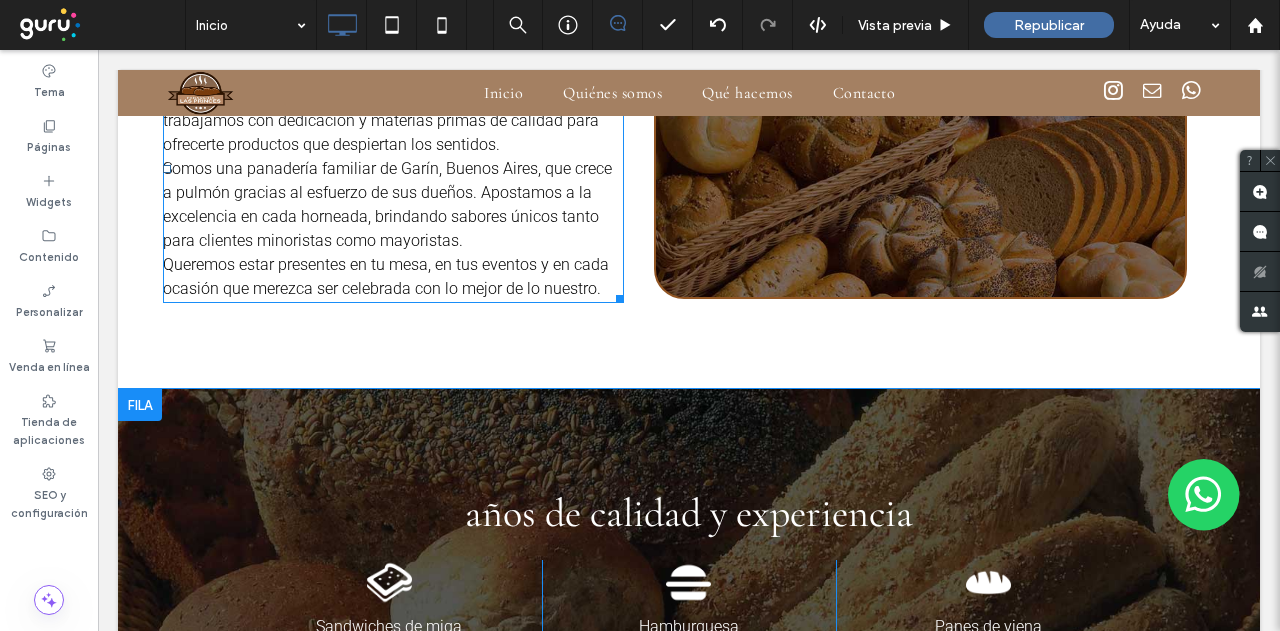 scroll, scrollTop: 1700, scrollLeft: 0, axis: vertical 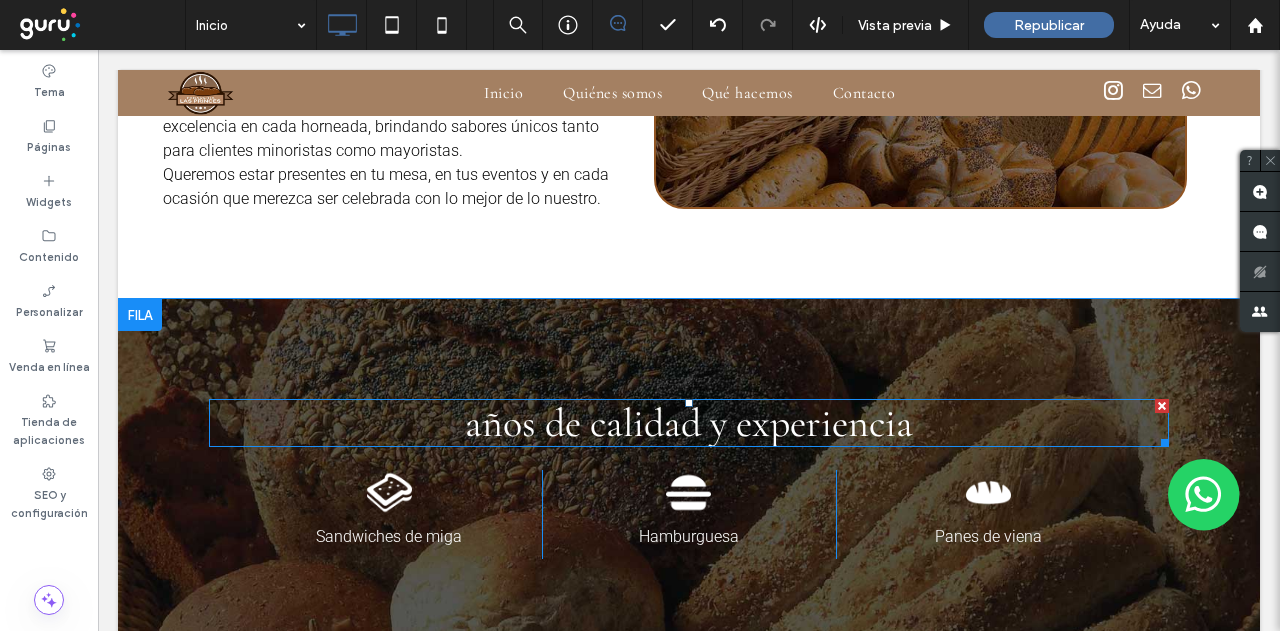 click on "años de calidad y experiencia" at bounding box center (689, 423) 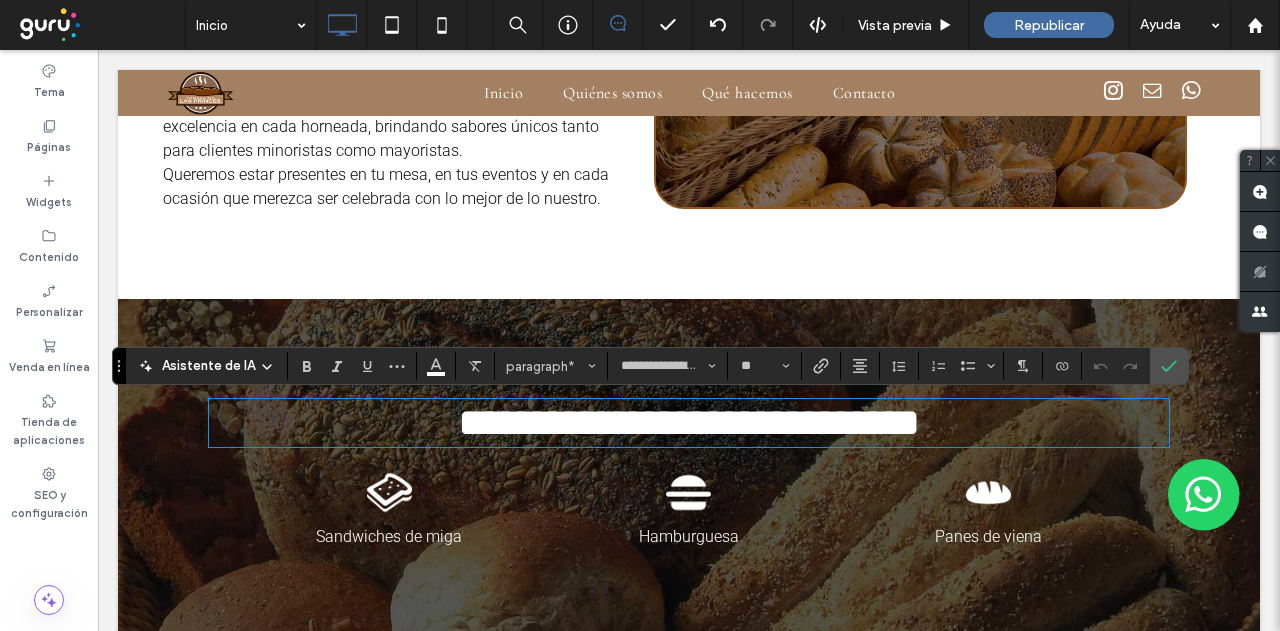 click on "**********" at bounding box center (689, 422) 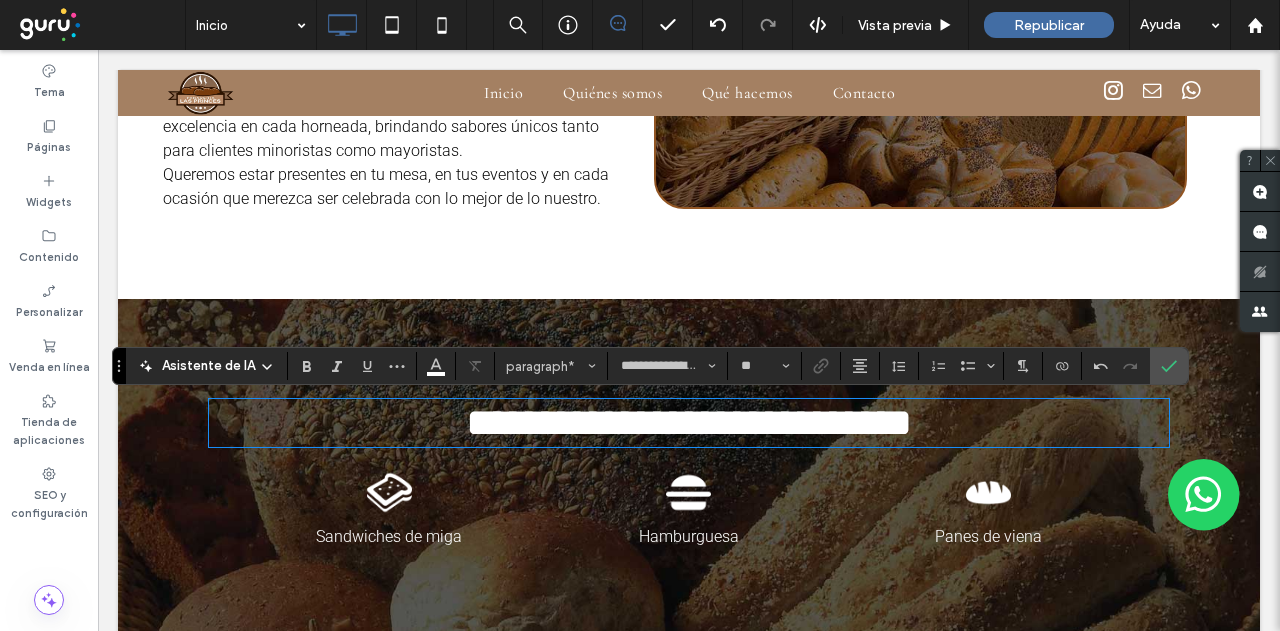 type 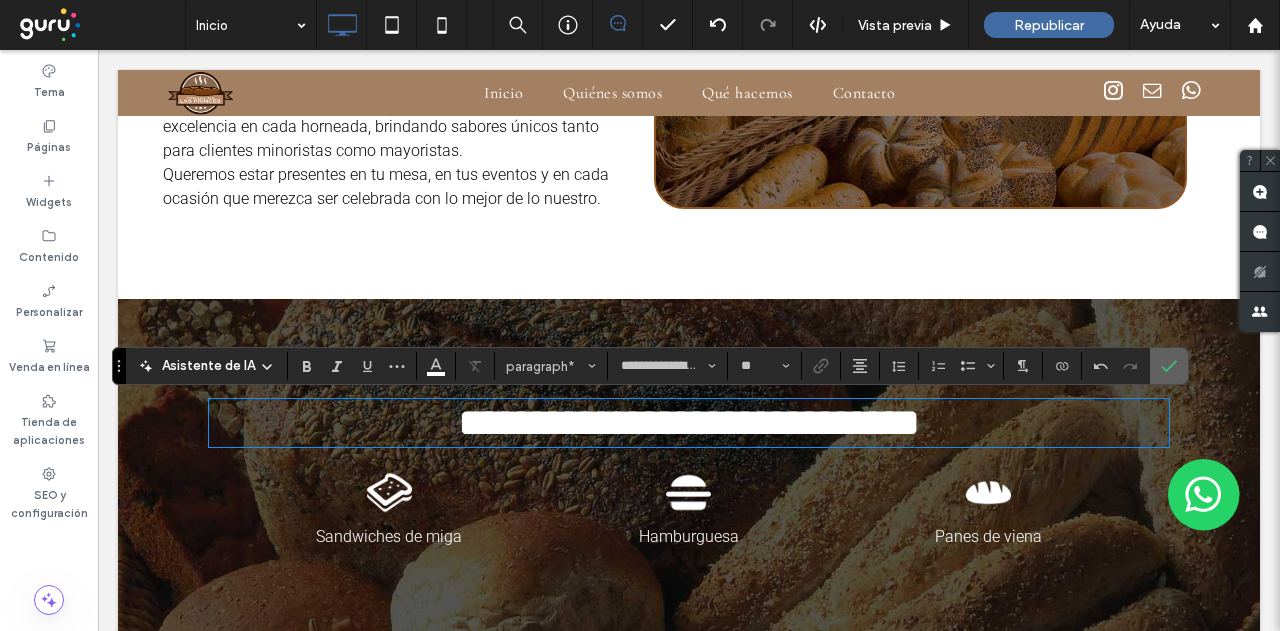 click at bounding box center [1169, 366] 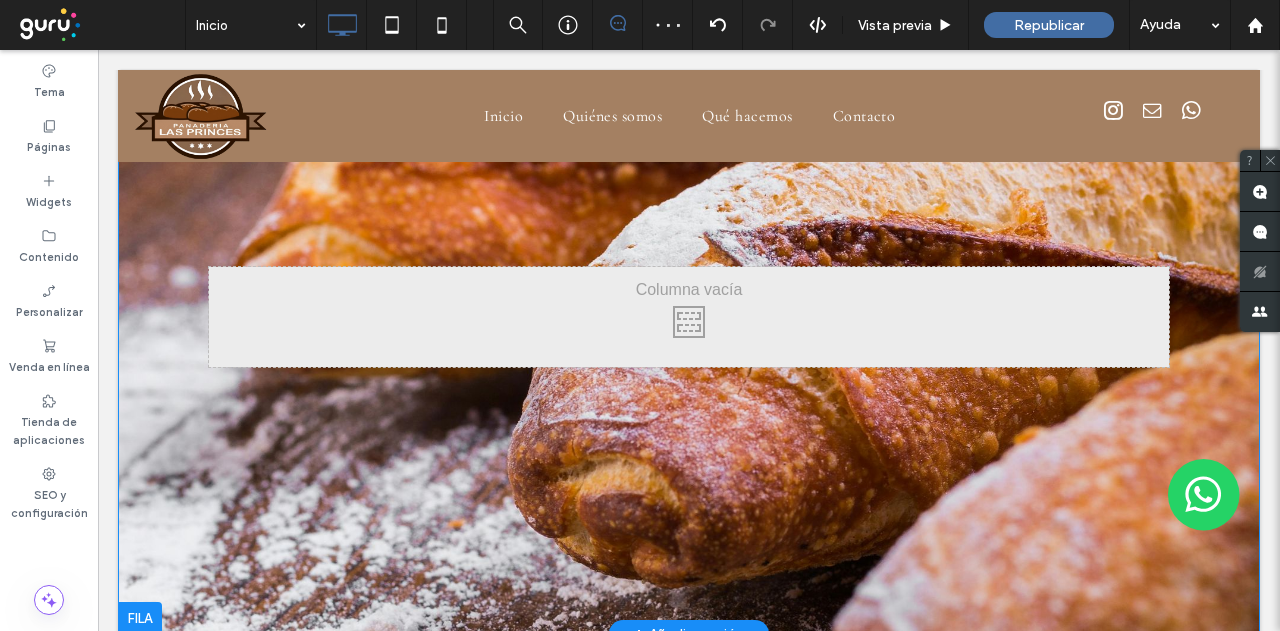 scroll, scrollTop: 0, scrollLeft: 0, axis: both 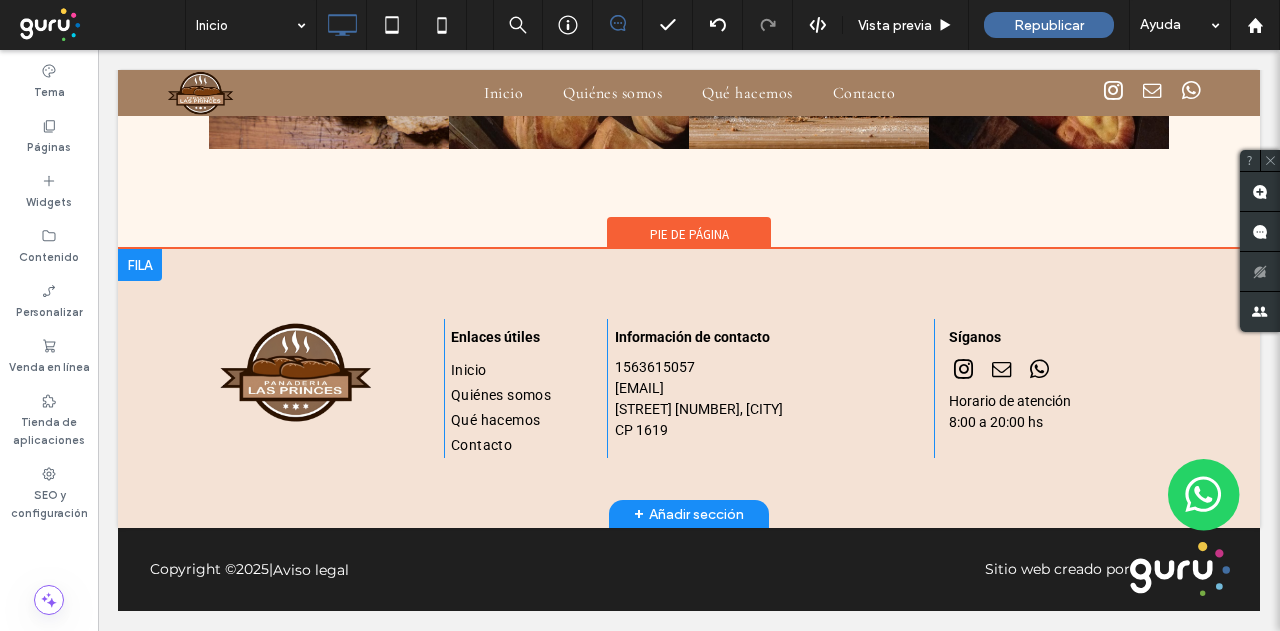 drag, startPoint x: 552, startPoint y: 186, endPoint x: 581, endPoint y: 473, distance: 288.46143 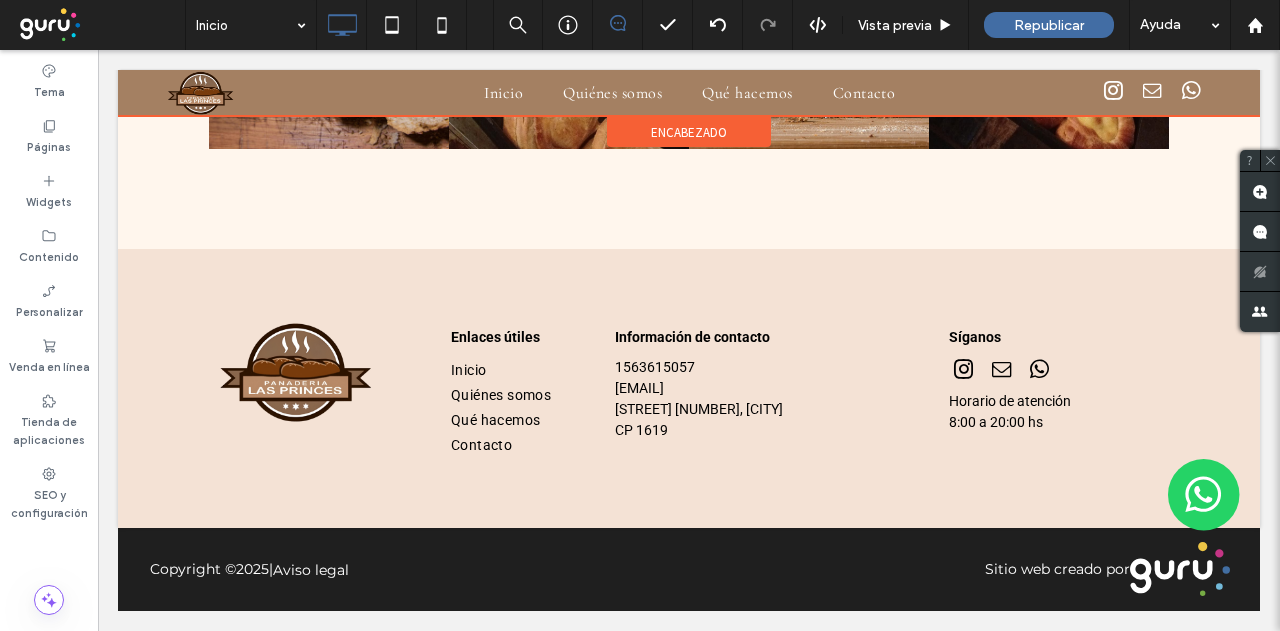 click at bounding box center (689, 93) 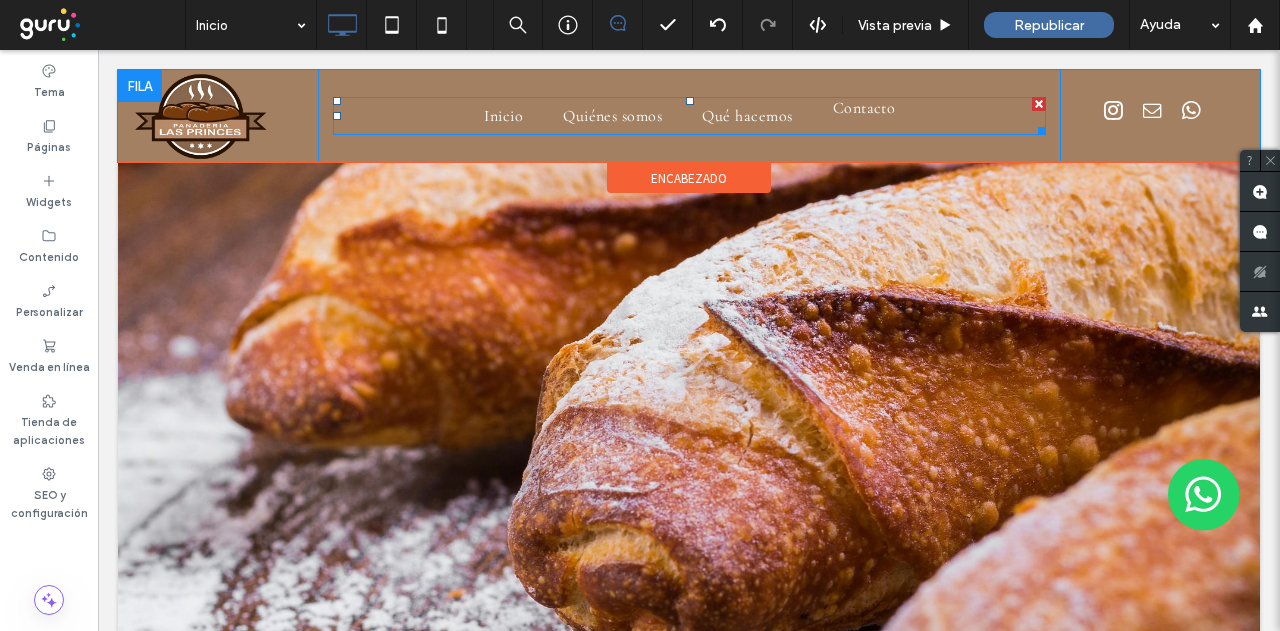 scroll, scrollTop: 0, scrollLeft: 0, axis: both 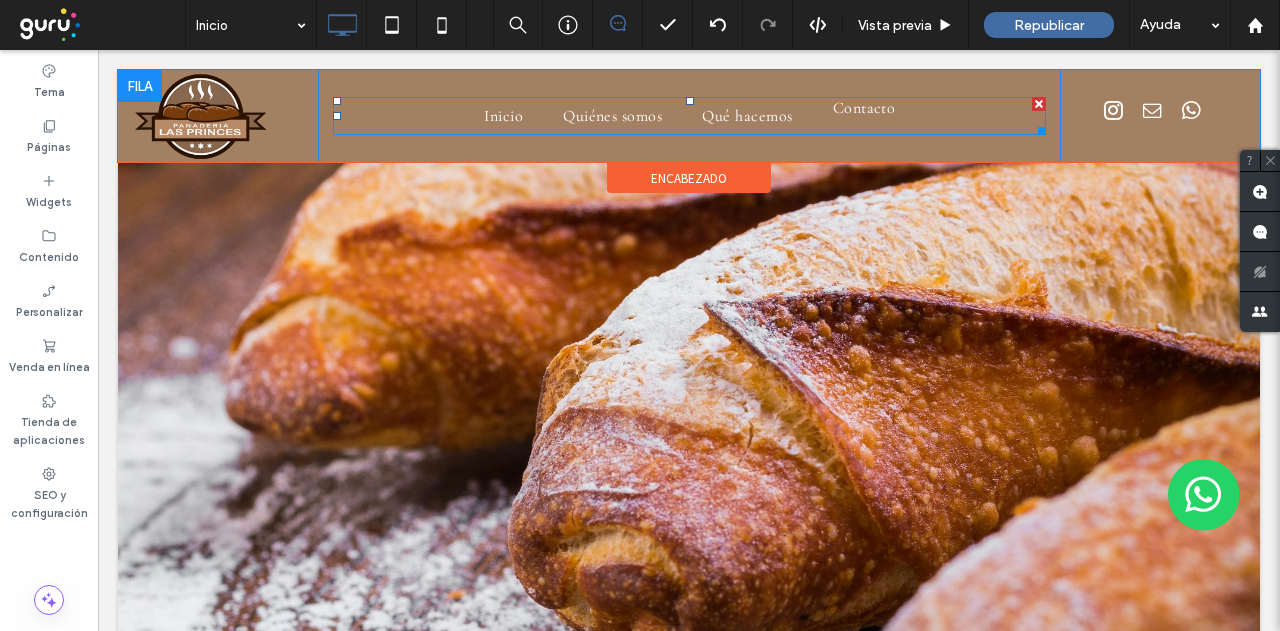 click on "Contacto" at bounding box center [864, 108] 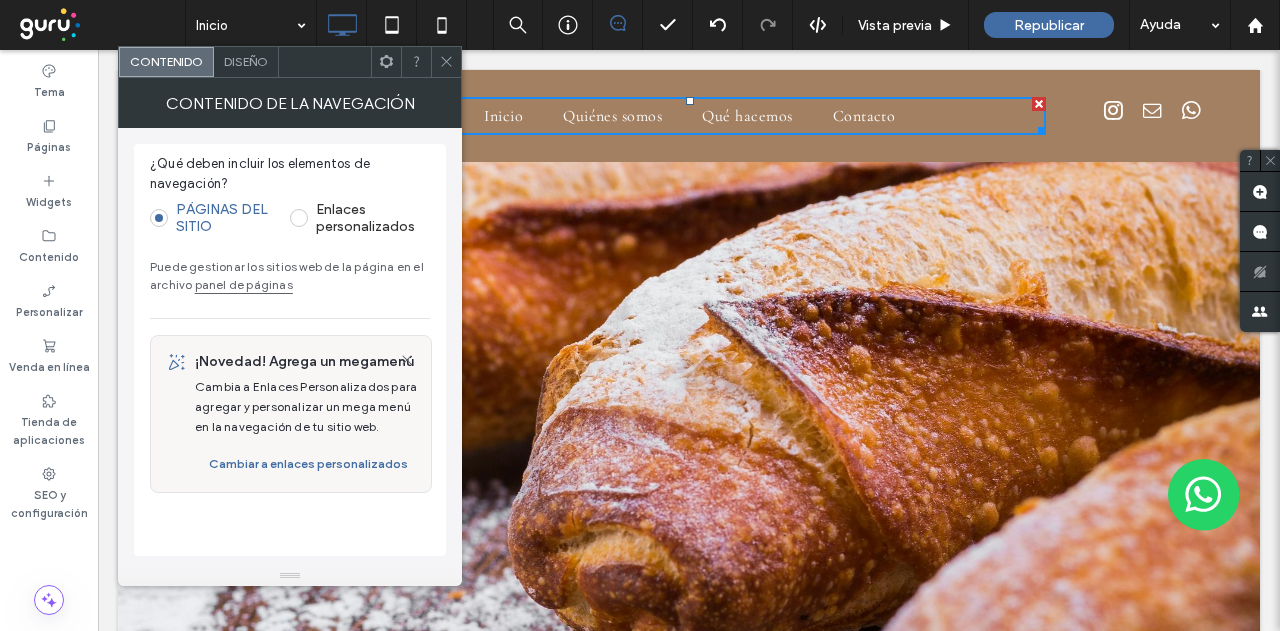 click on "panel de páginas" at bounding box center [244, 284] 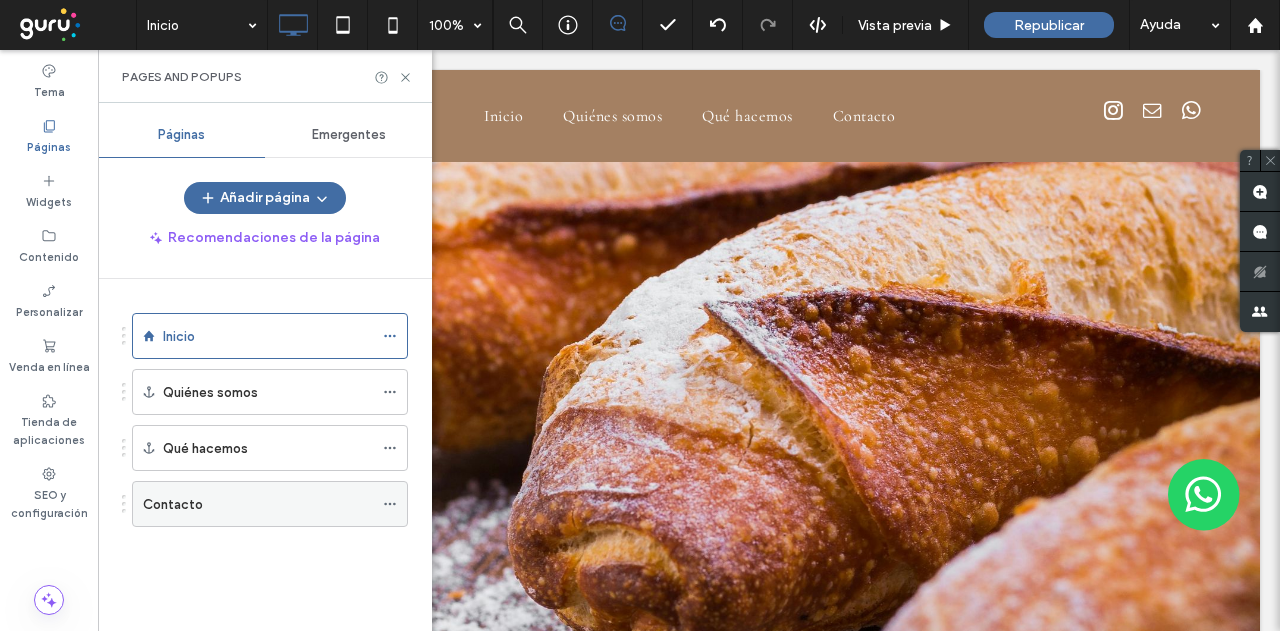 click on "Contacto" at bounding box center (258, 504) 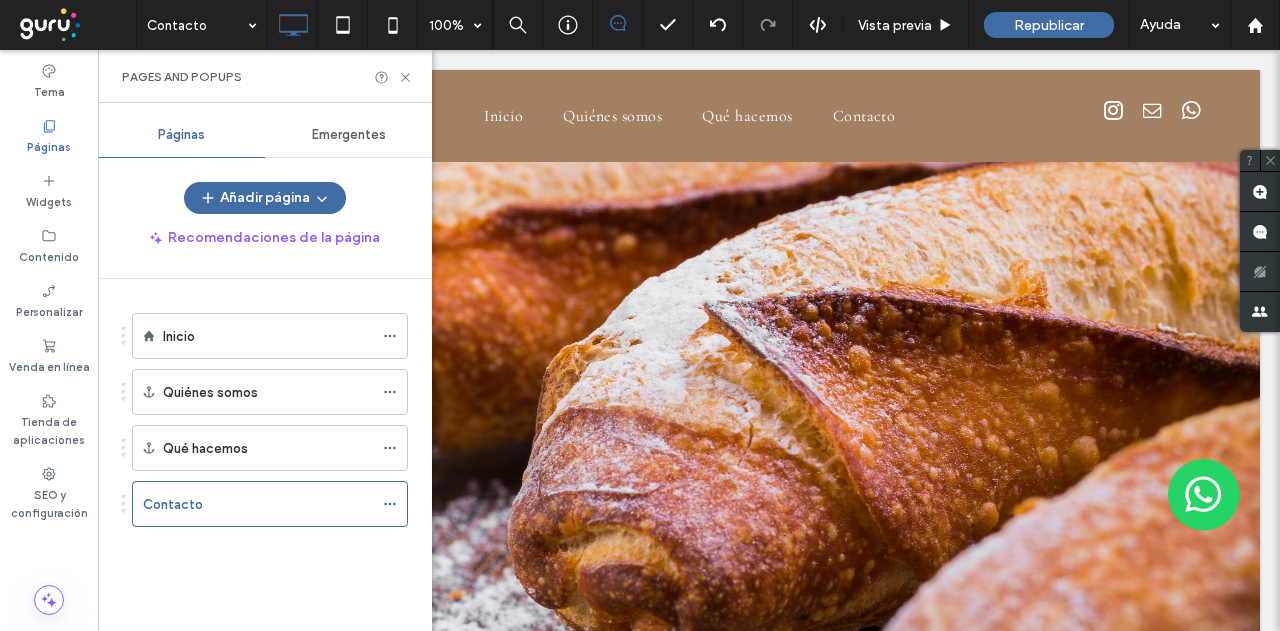 click on "Contacto 100% Vista previa Republicar Ayuda
Comentarios del sitio Comentarios del sitio Automatizar los comentarios nuevos Notifique al instante a su equipo cuando alguien agregue o actualice un comentario en una página web. Ver ejemplos de Zap
Tema Páginas Widgets Contenido Personalizar Venda en línea Tienda de aplicaciones SEO y configuración Pages and Popups Páginas Emergentes Añadir página Recomendaciones de la página Inicio Quiénes somos Qué hacemos Contacto" at bounding box center [640, 315] 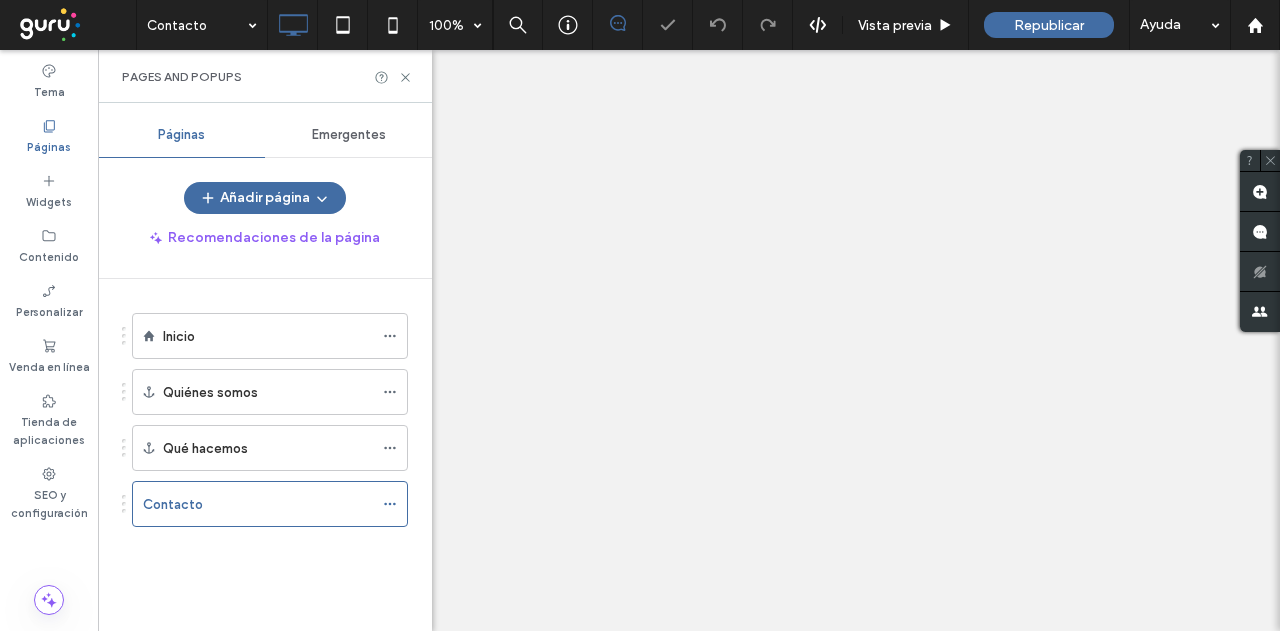 click 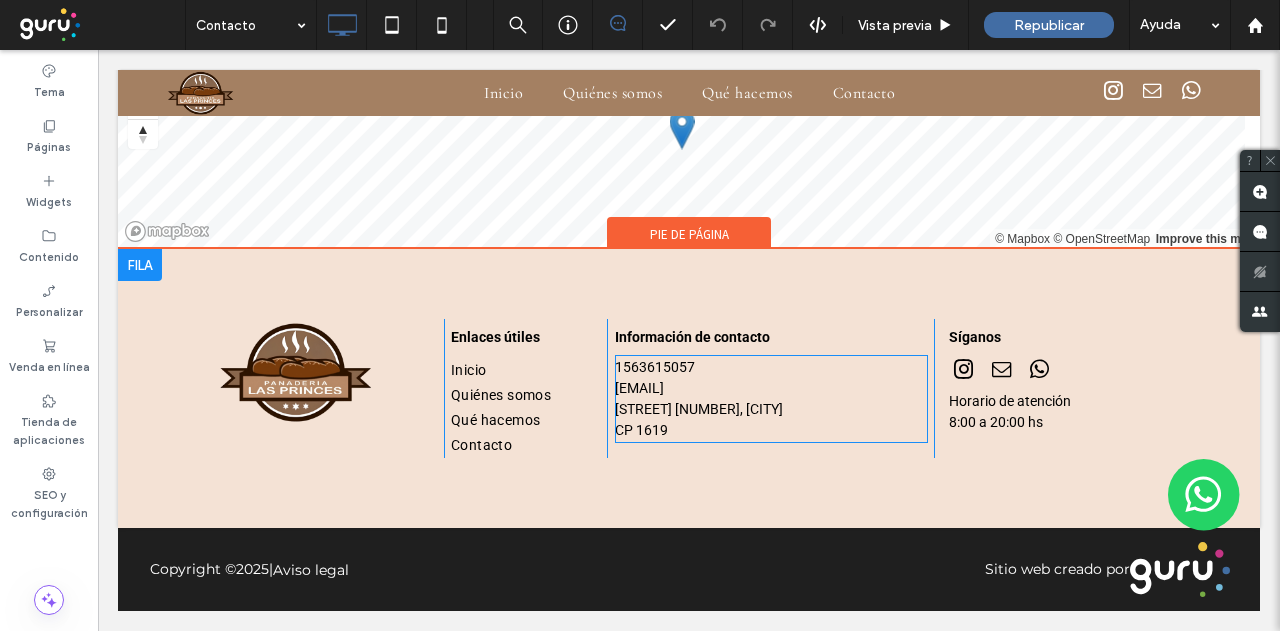 scroll, scrollTop: 1244, scrollLeft: 0, axis: vertical 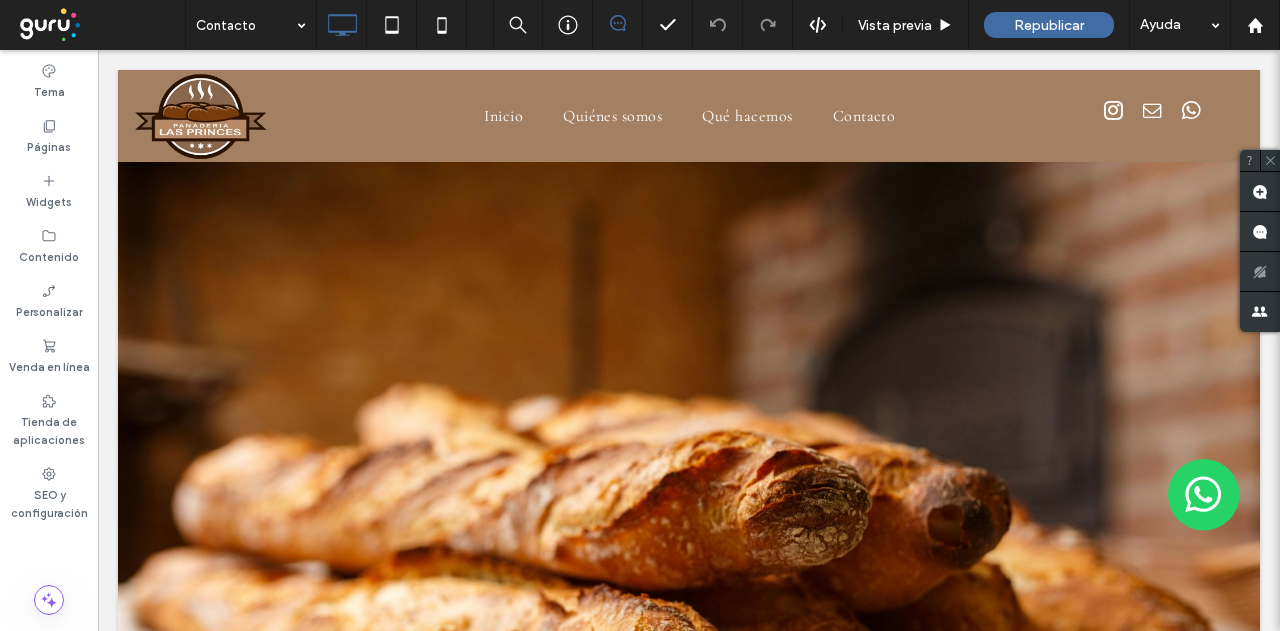 drag, startPoint x: 427, startPoint y: 377, endPoint x: 430, endPoint y: 60, distance: 317.0142 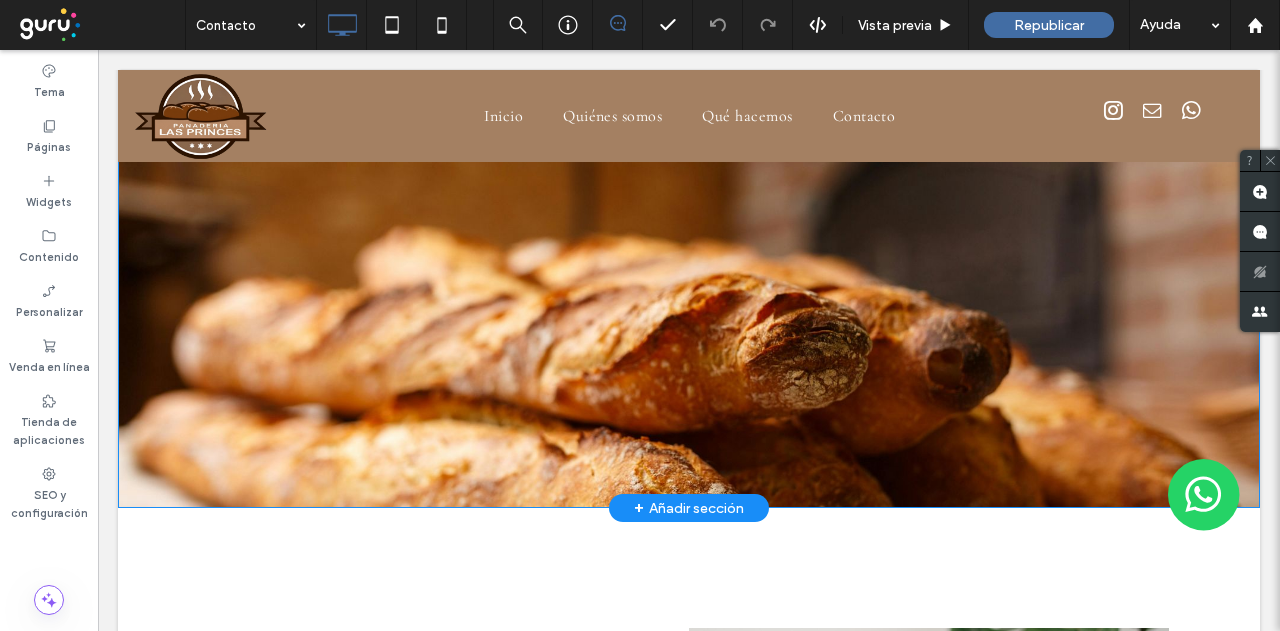 scroll, scrollTop: 0, scrollLeft: 0, axis: both 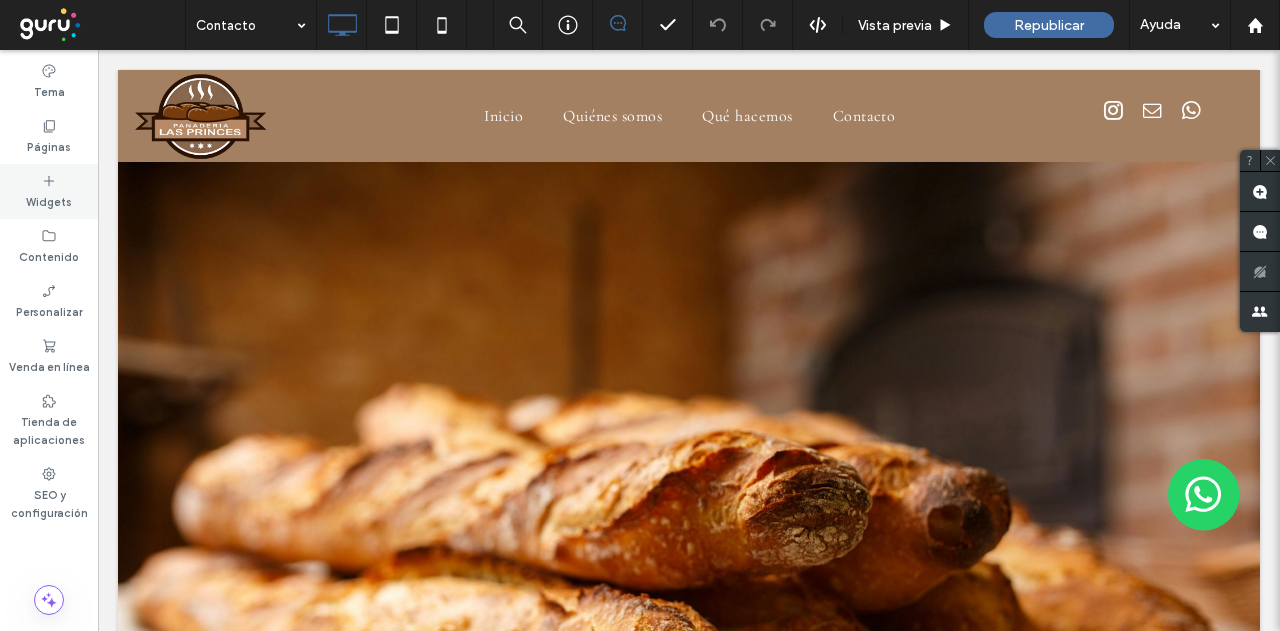 click on "Widgets" at bounding box center [49, 200] 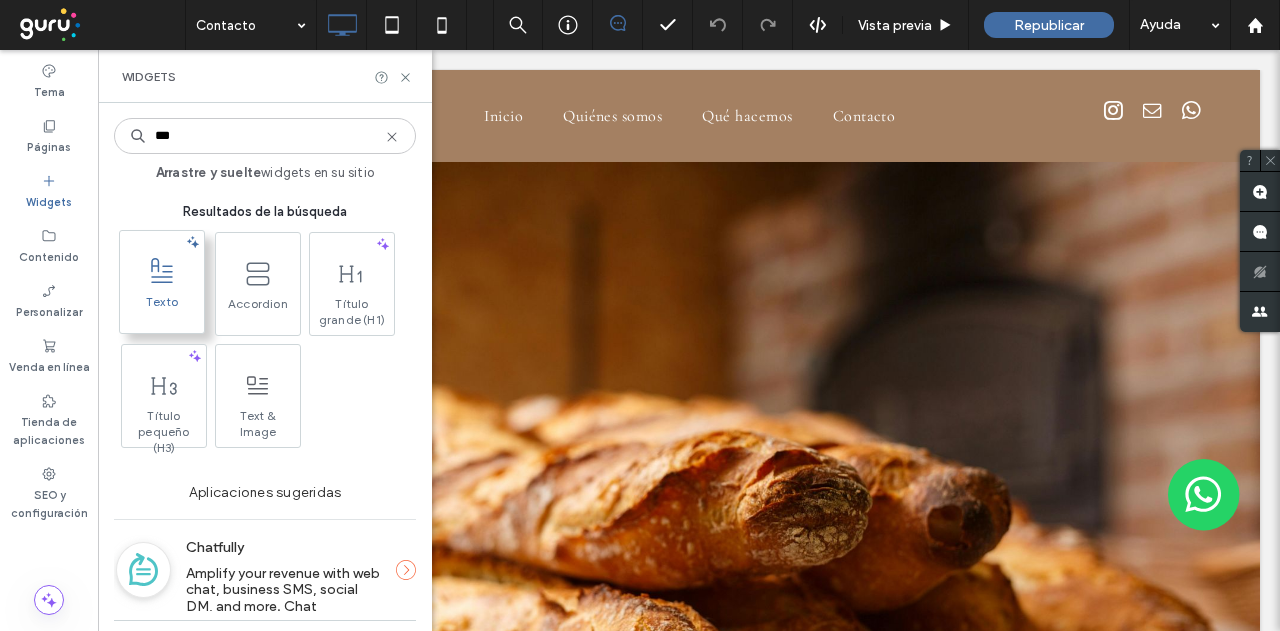 type on "***" 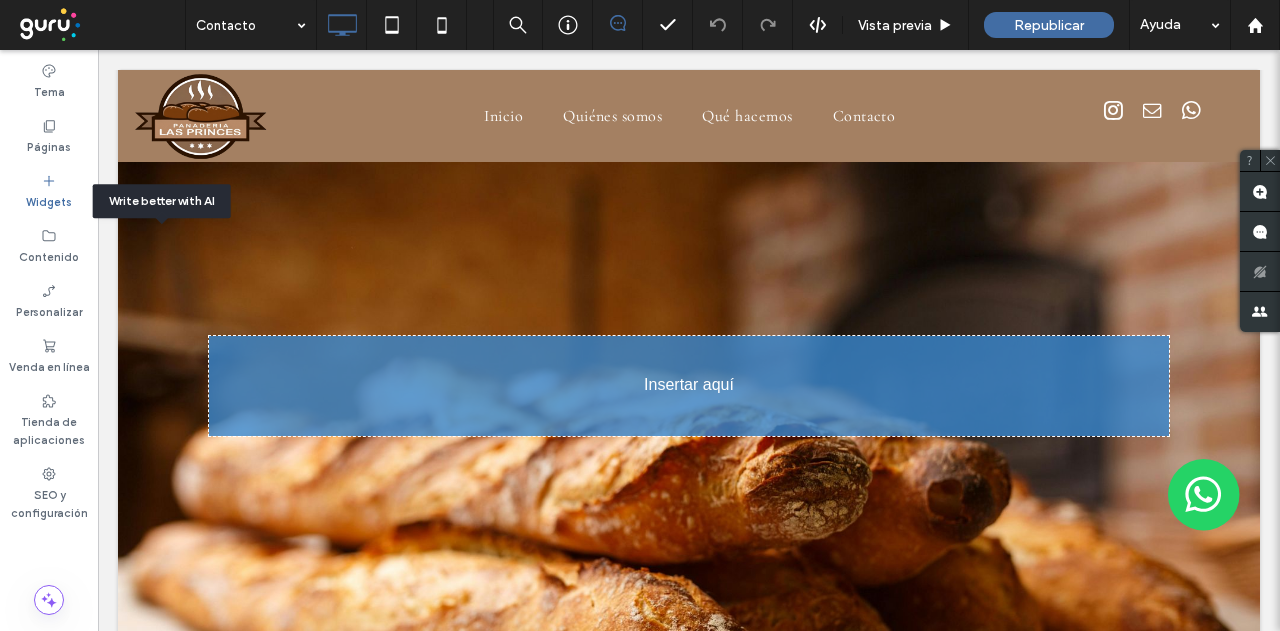 scroll, scrollTop: 42, scrollLeft: 0, axis: vertical 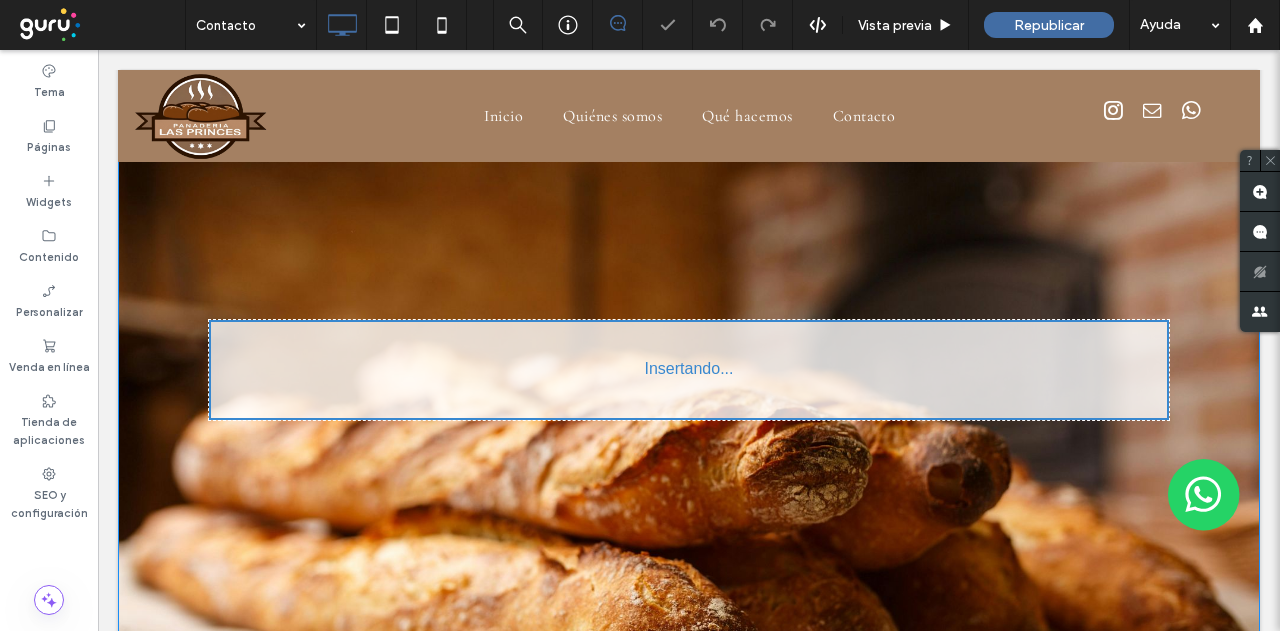 type on "******" 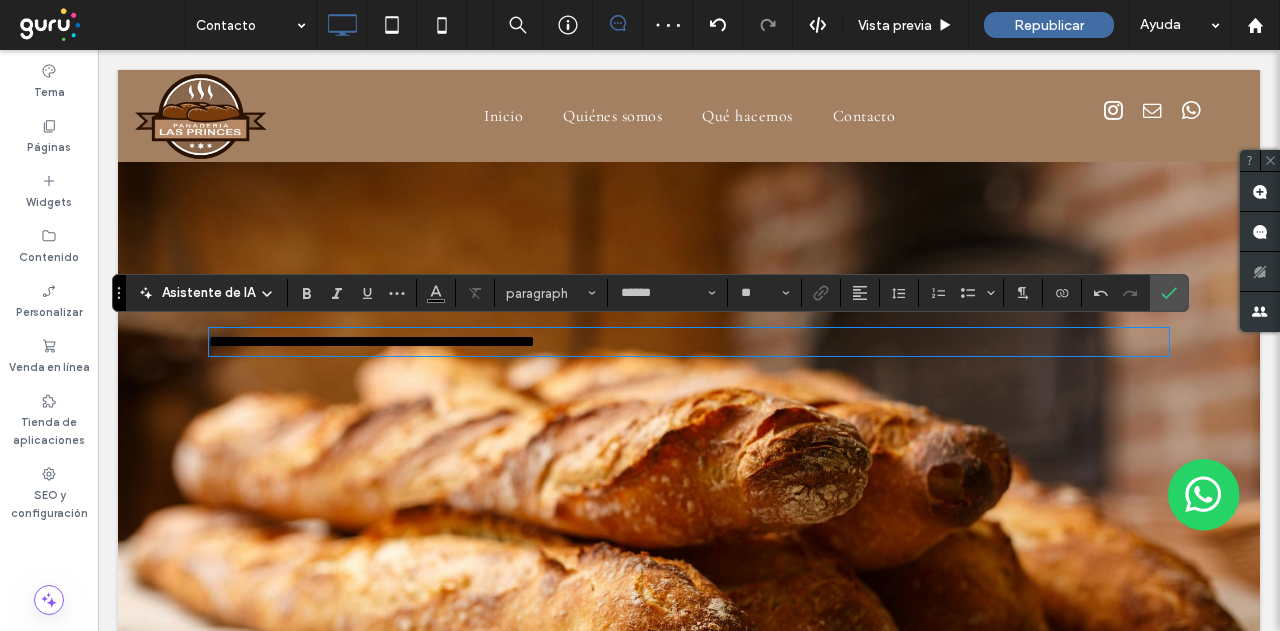 scroll, scrollTop: 0, scrollLeft: 0, axis: both 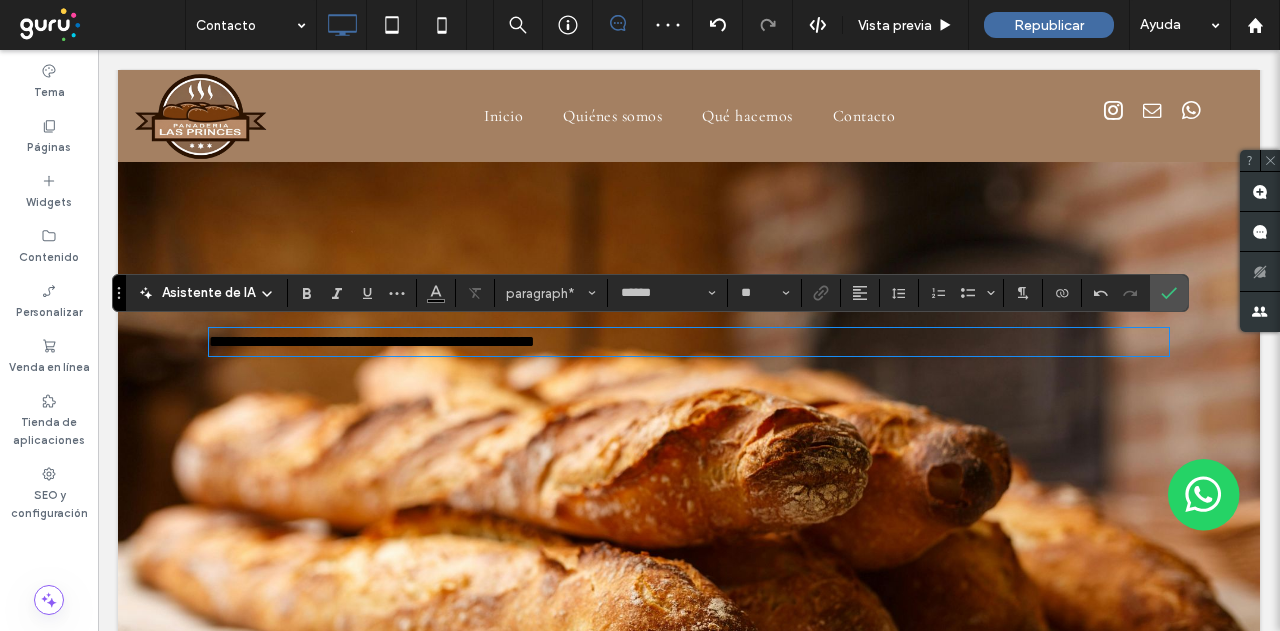 click on "**********" at bounding box center (372, 341) 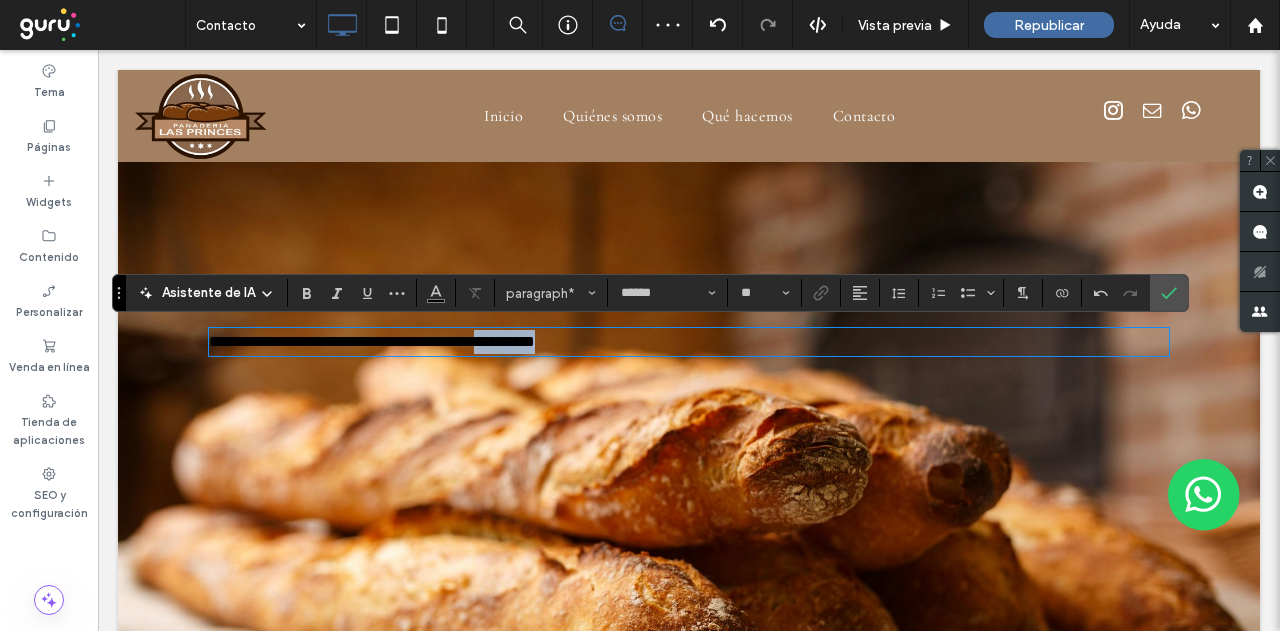 click on "**********" at bounding box center [372, 341] 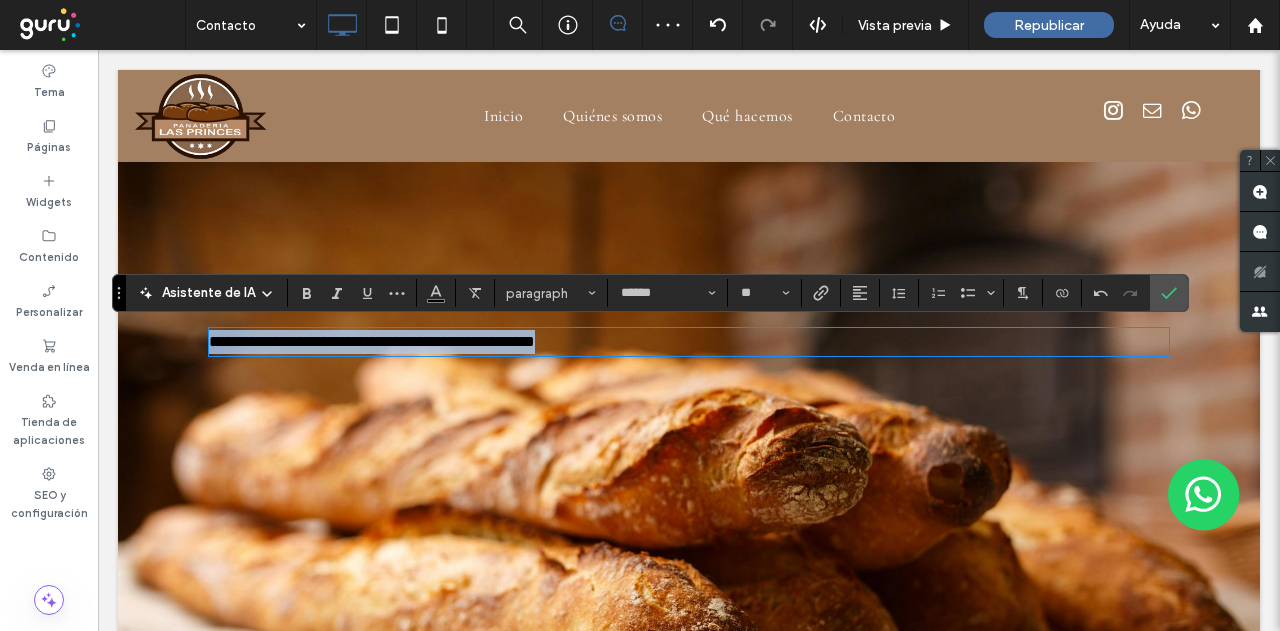 click on "**********" at bounding box center (372, 341) 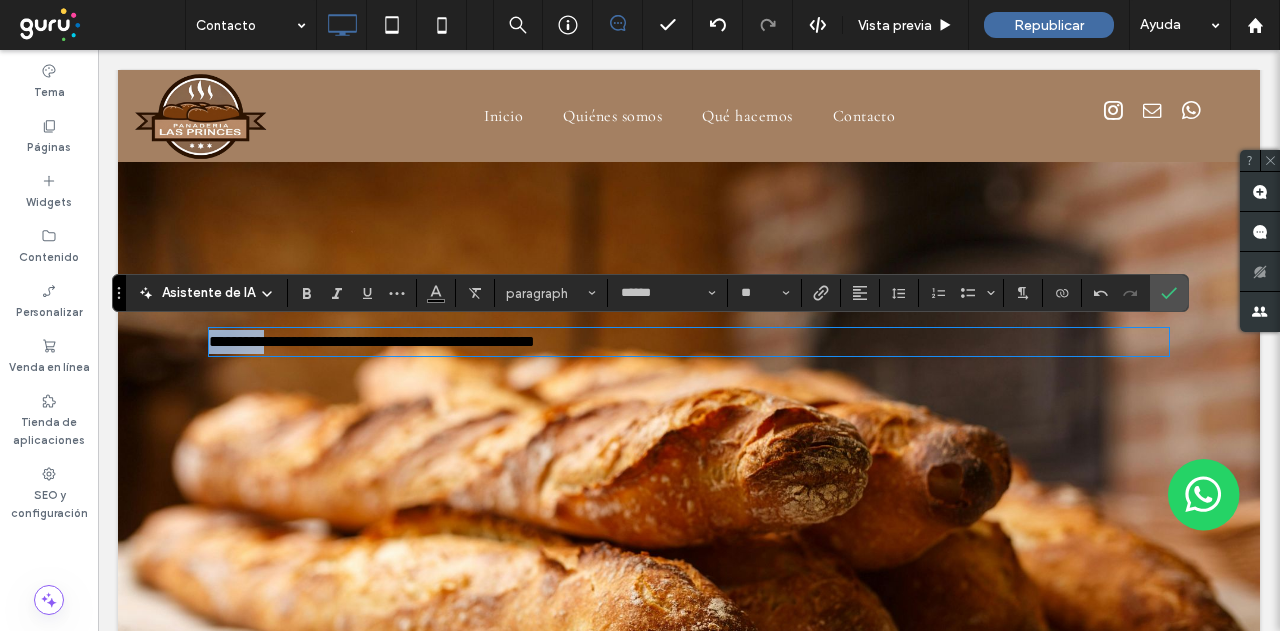 drag, startPoint x: 262, startPoint y: 337, endPoint x: 60, endPoint y: 341, distance: 202.0396 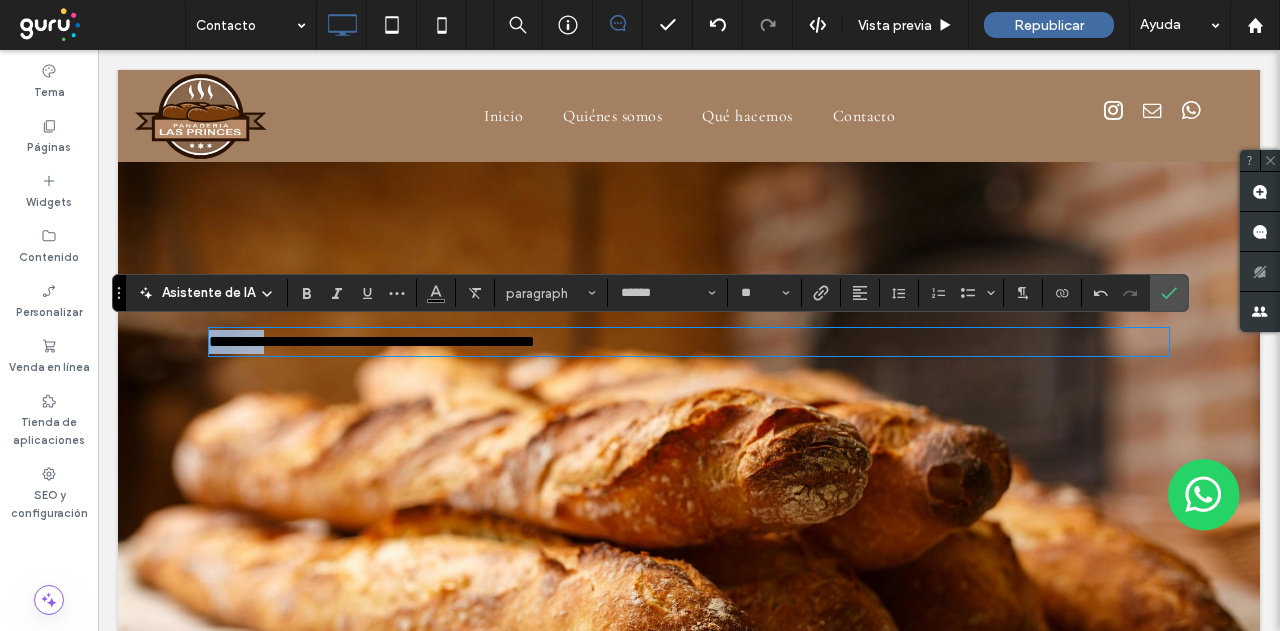 click on "**********" at bounding box center [689, 942] 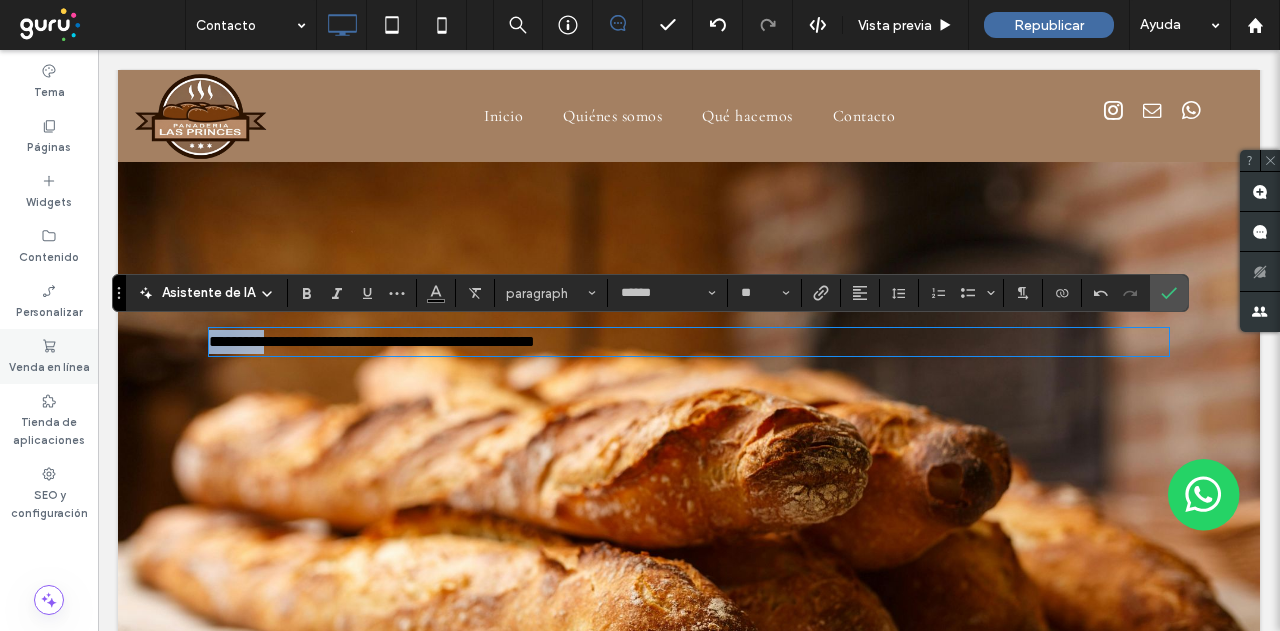 type 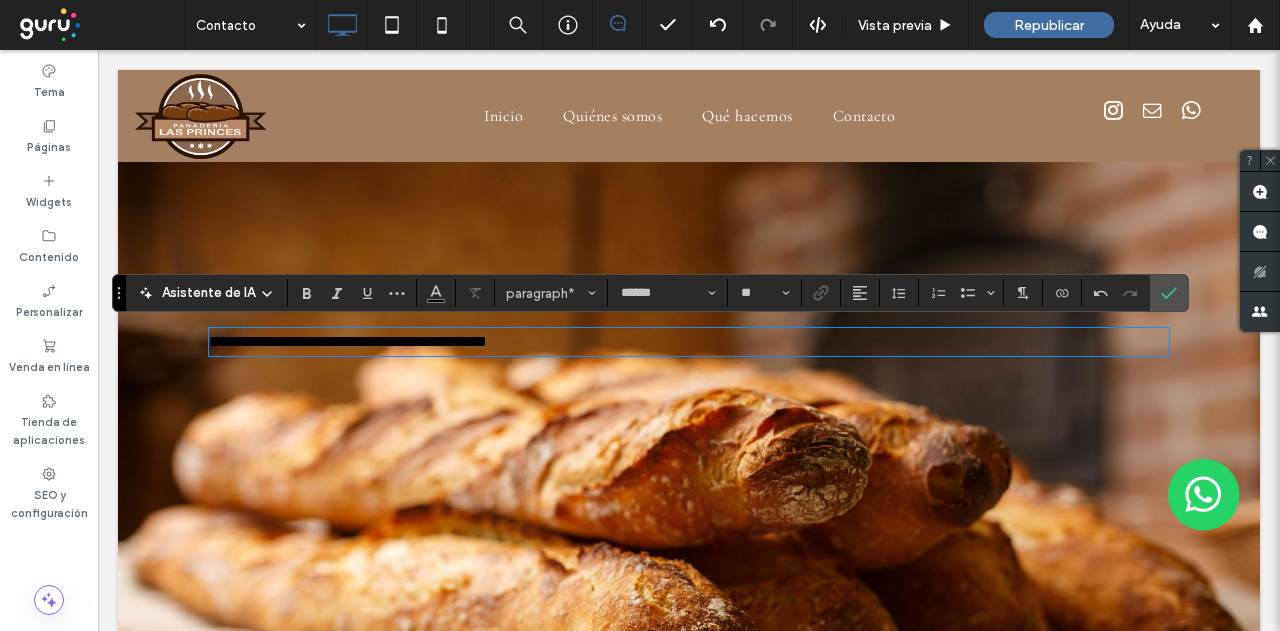 click on "**********" at bounding box center (689, 342) 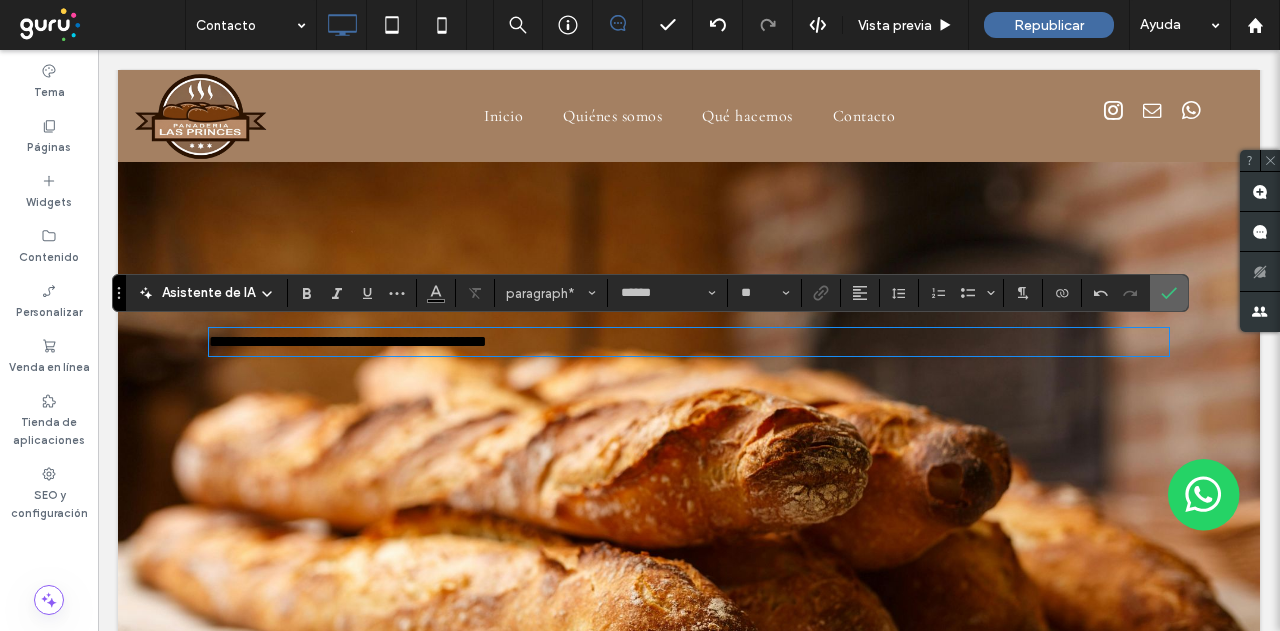 click at bounding box center (1169, 293) 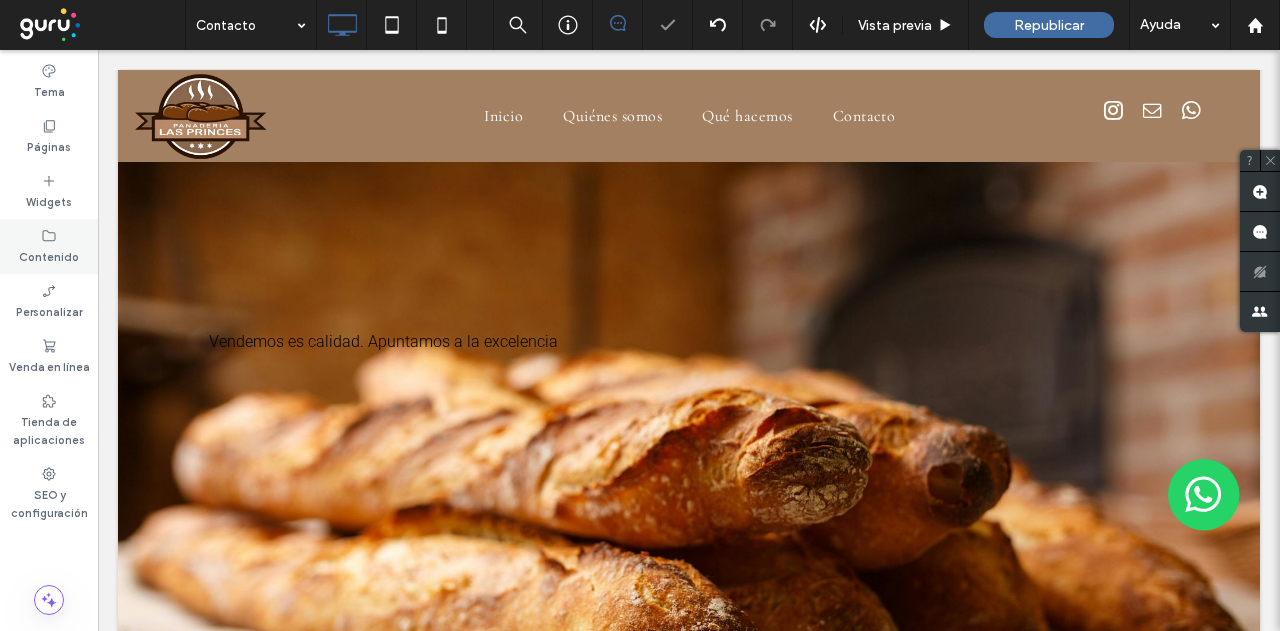 click on "Widgets" at bounding box center [49, 200] 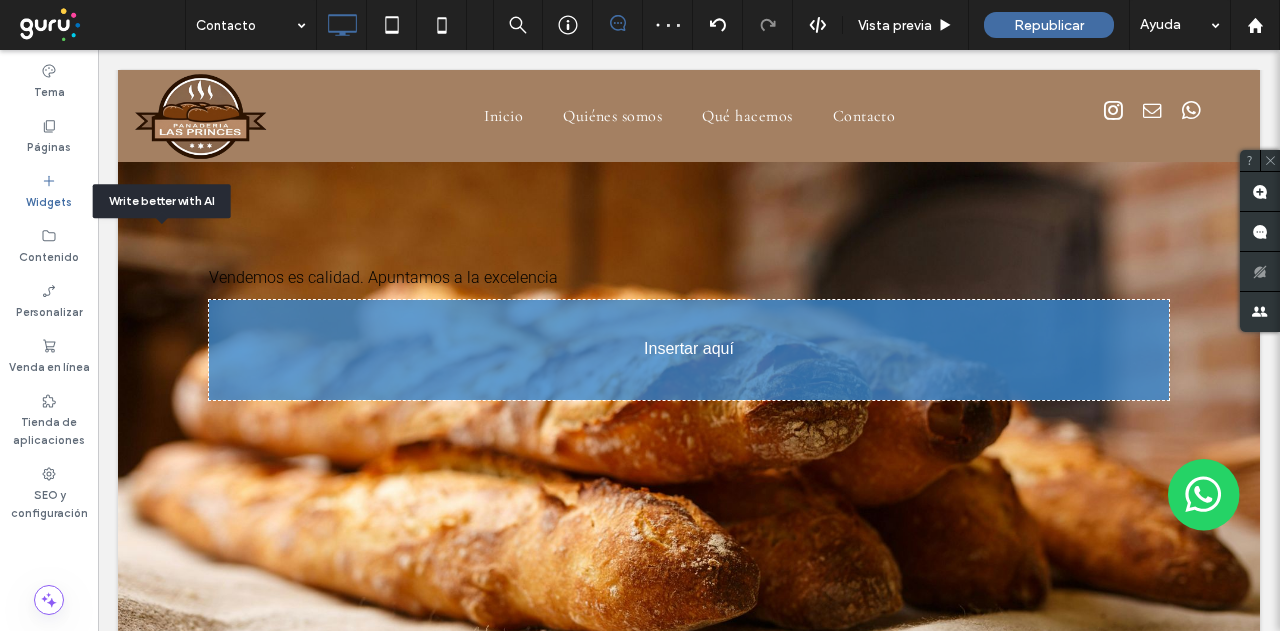 scroll, scrollTop: 128, scrollLeft: 0, axis: vertical 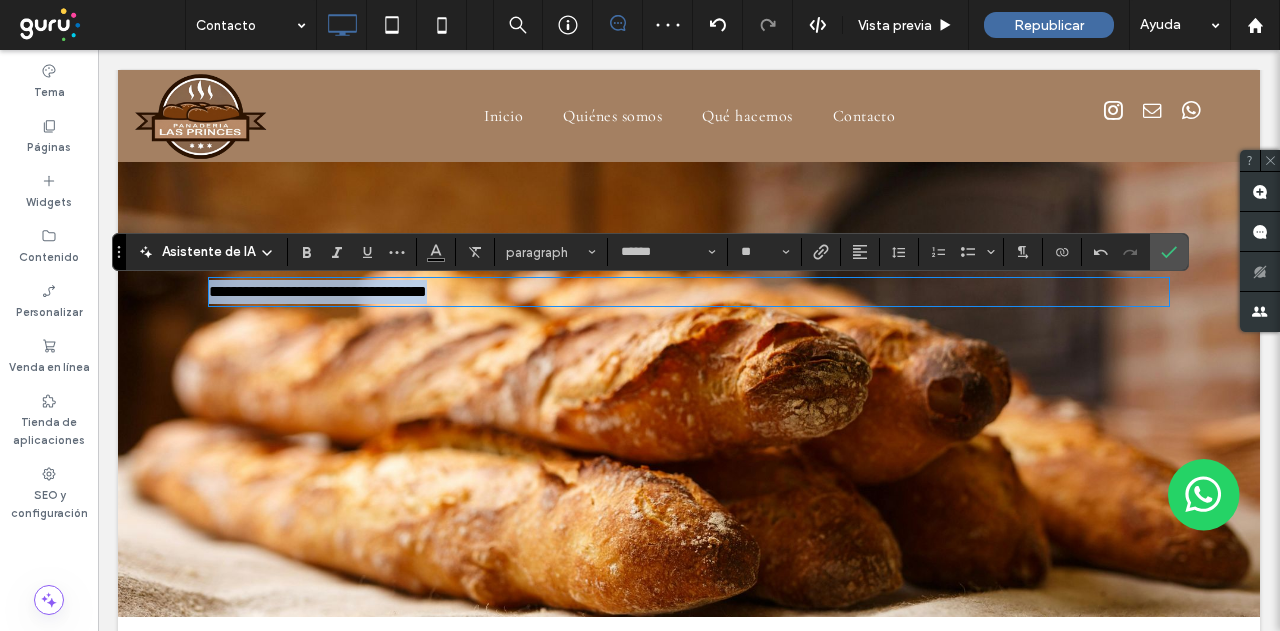drag, startPoint x: 458, startPoint y: 293, endPoint x: 126, endPoint y: 293, distance: 332 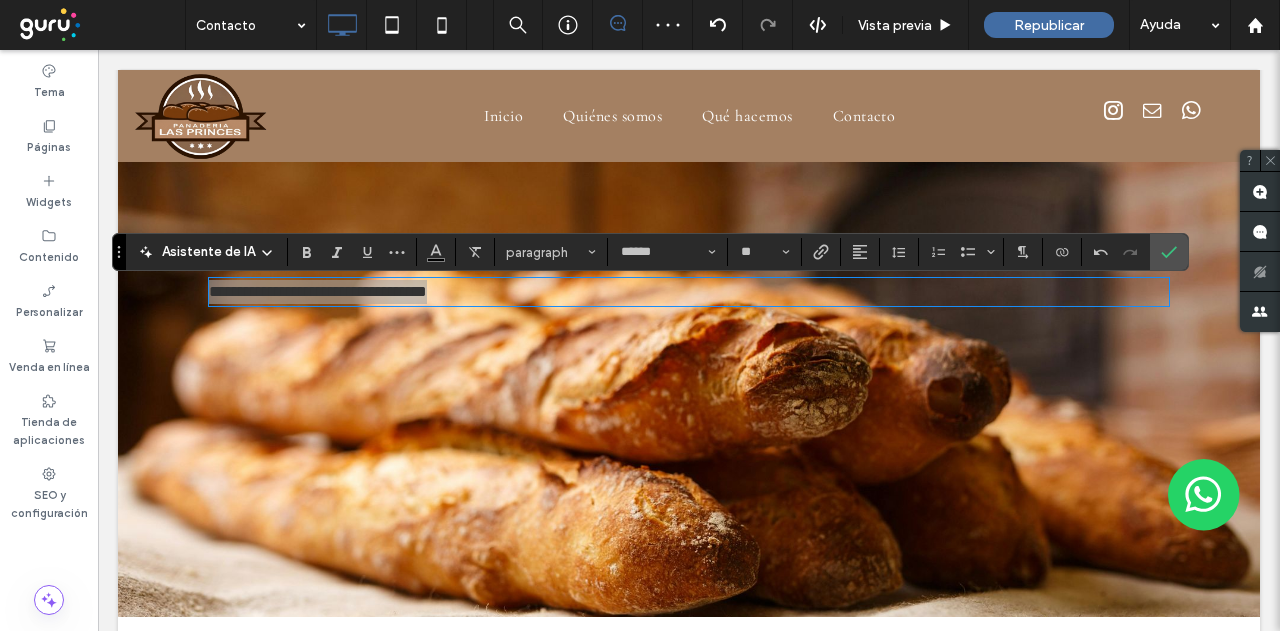 click on "Asistente de IA paragraph ****** **" at bounding box center [650, 252] 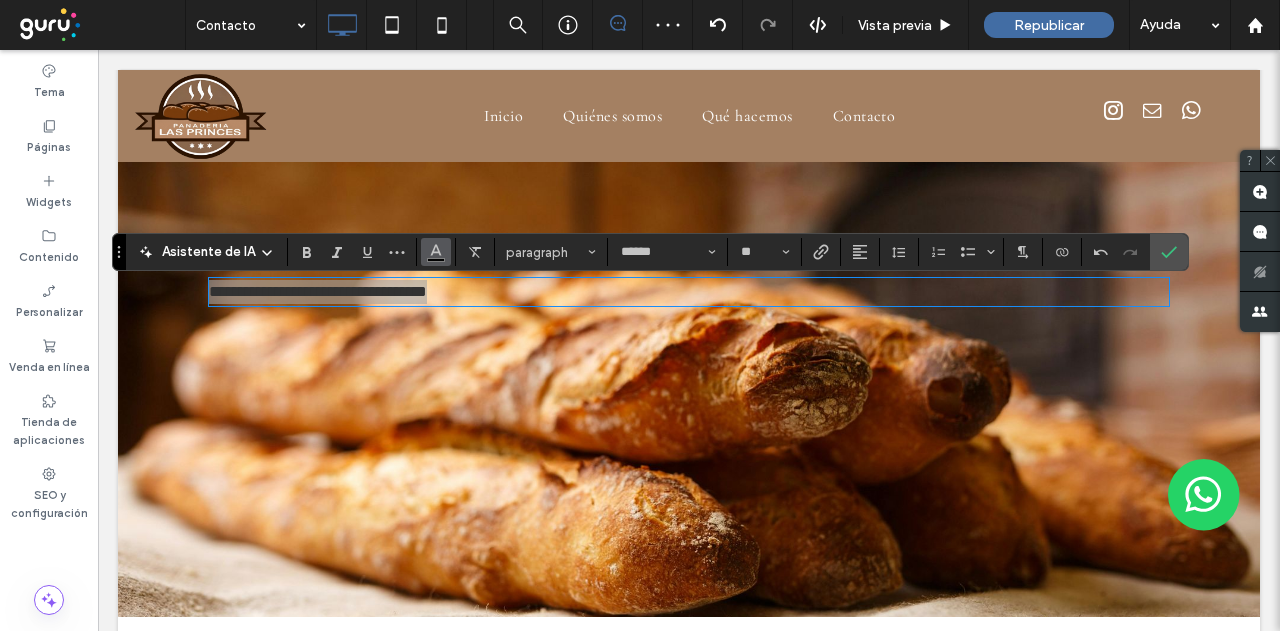 click at bounding box center (436, 252) 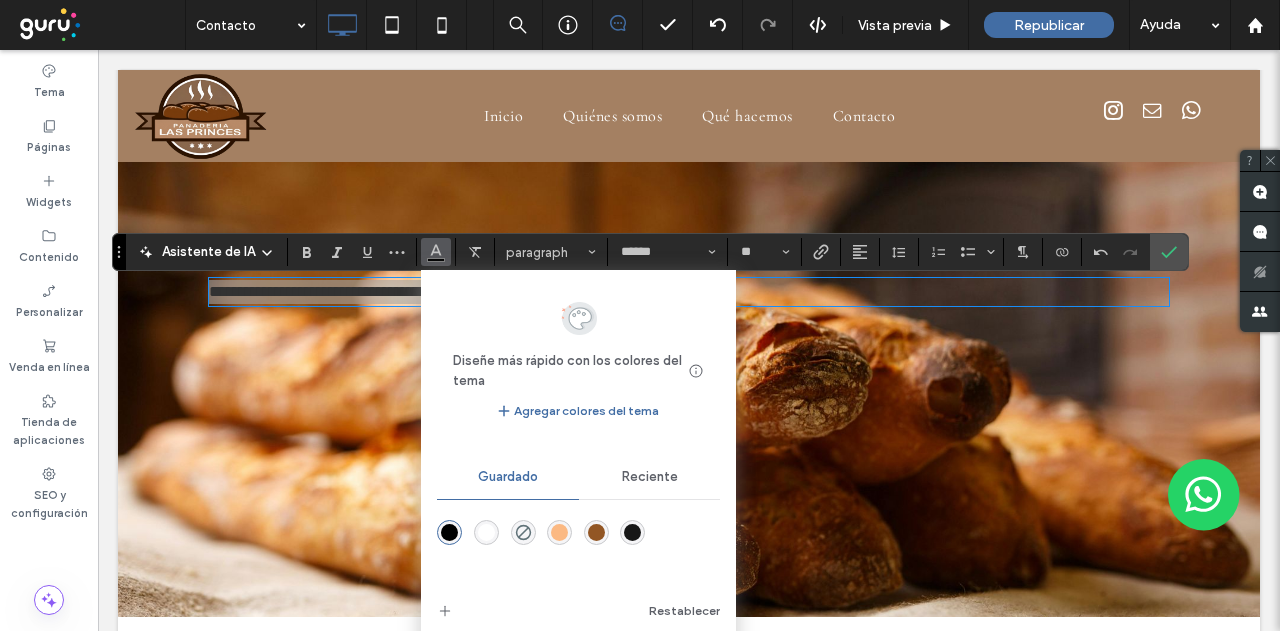 click at bounding box center (486, 532) 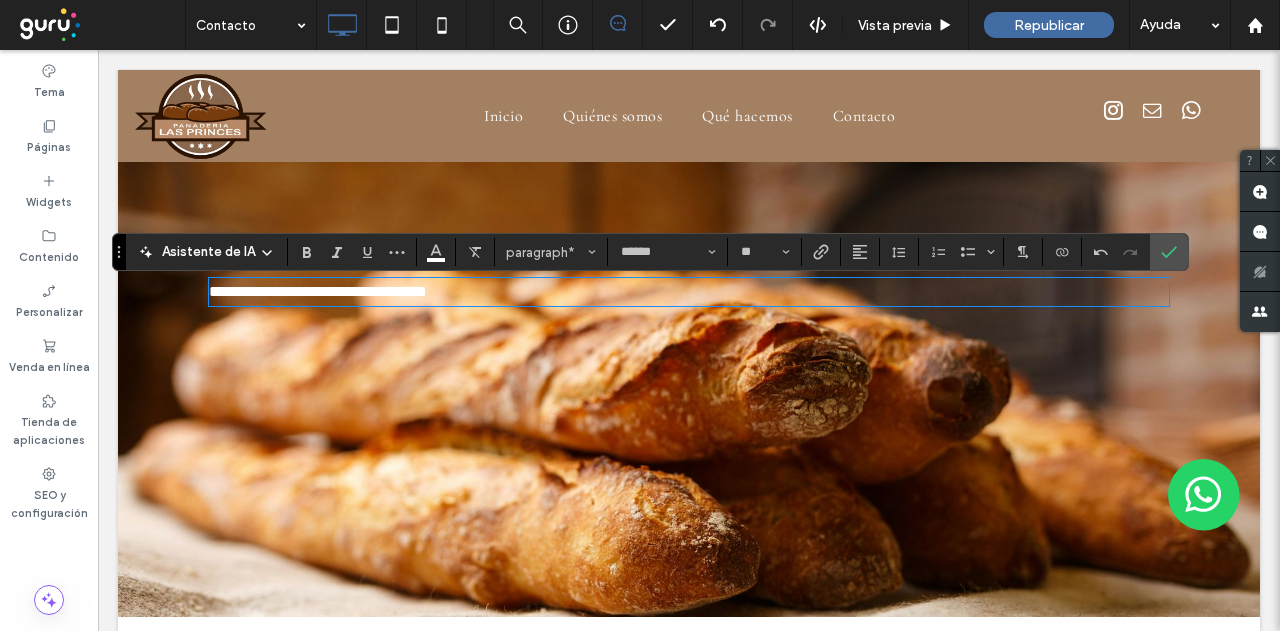 click on "**********" at bounding box center (689, 325) 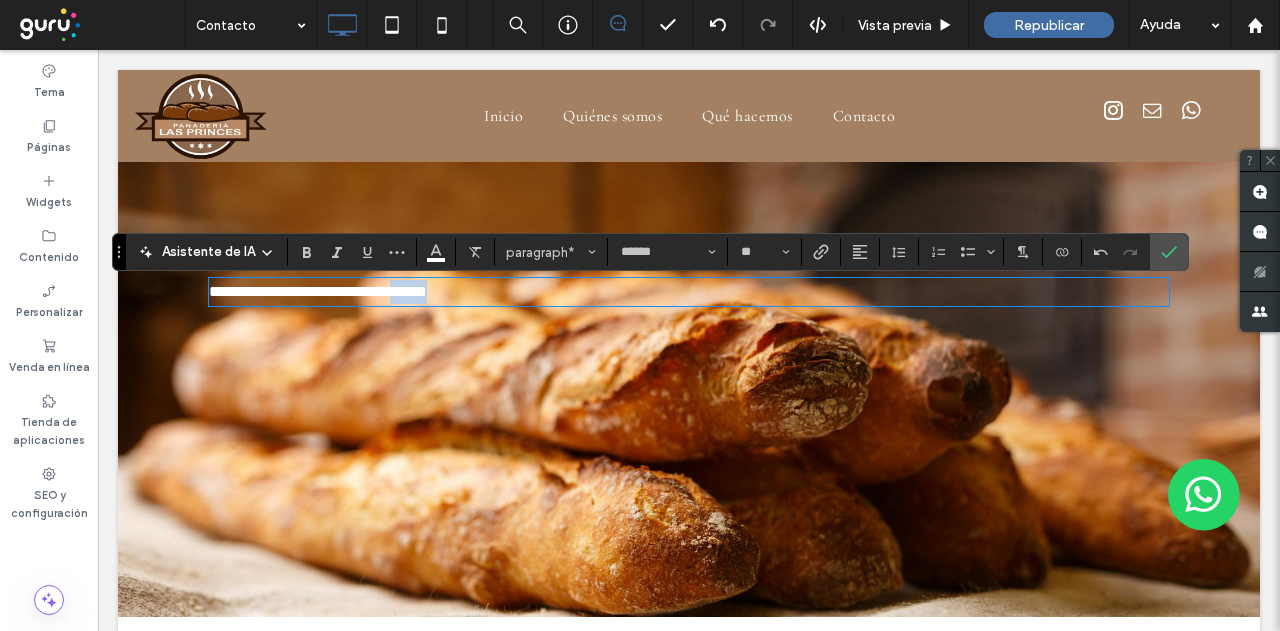 click on "**********" at bounding box center [318, 291] 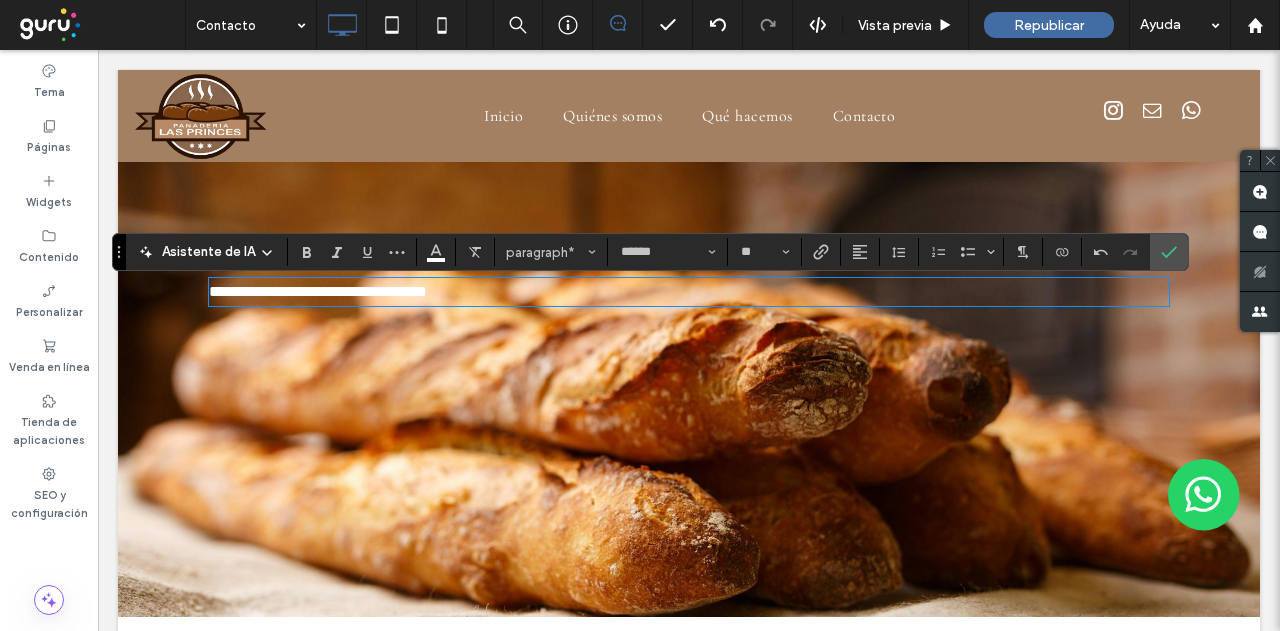 click on "**********" at bounding box center (318, 291) 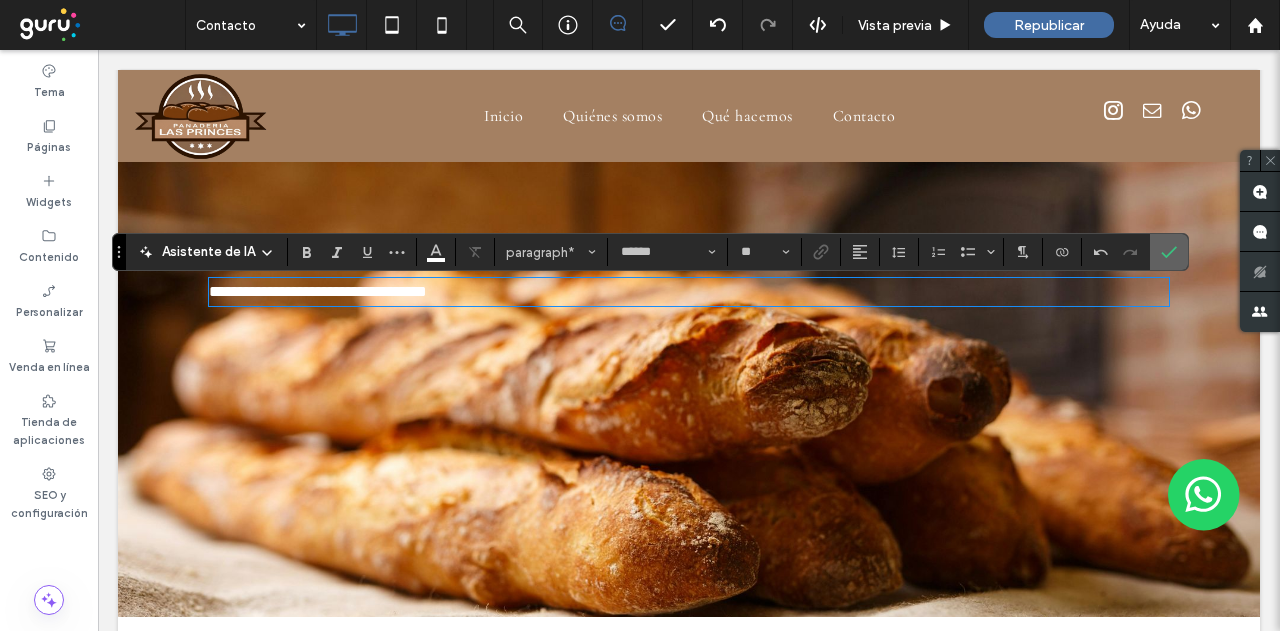 click at bounding box center [1169, 252] 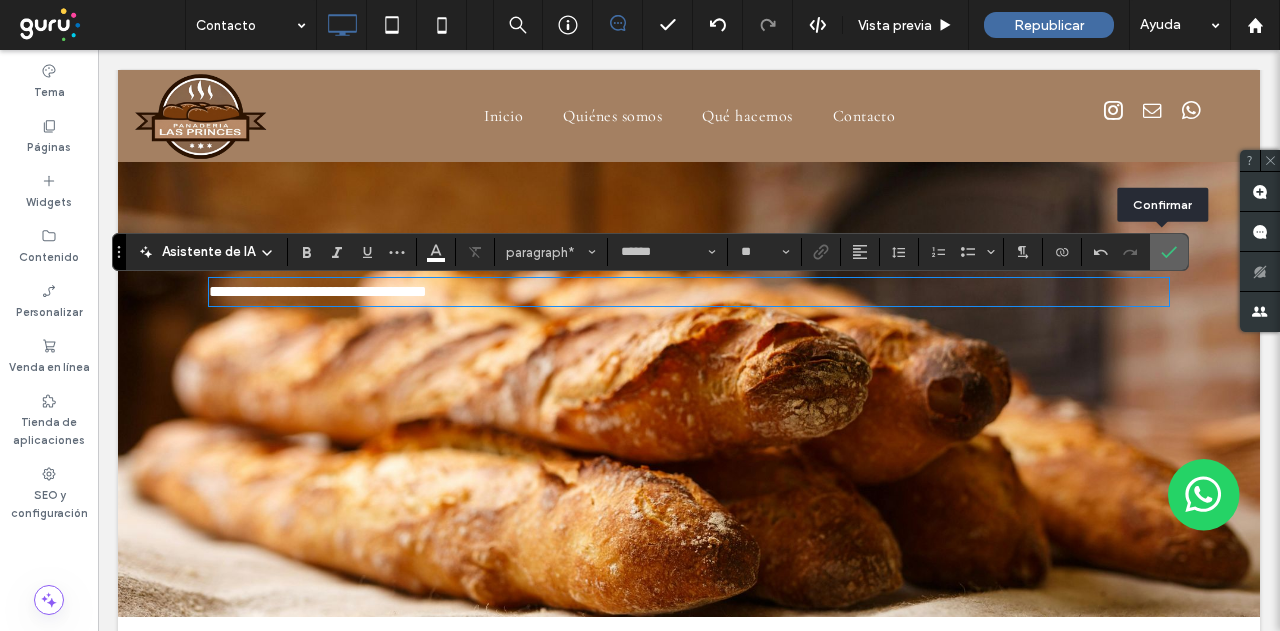drag, startPoint x: 1155, startPoint y: 255, endPoint x: 819, endPoint y: 261, distance: 336.05356 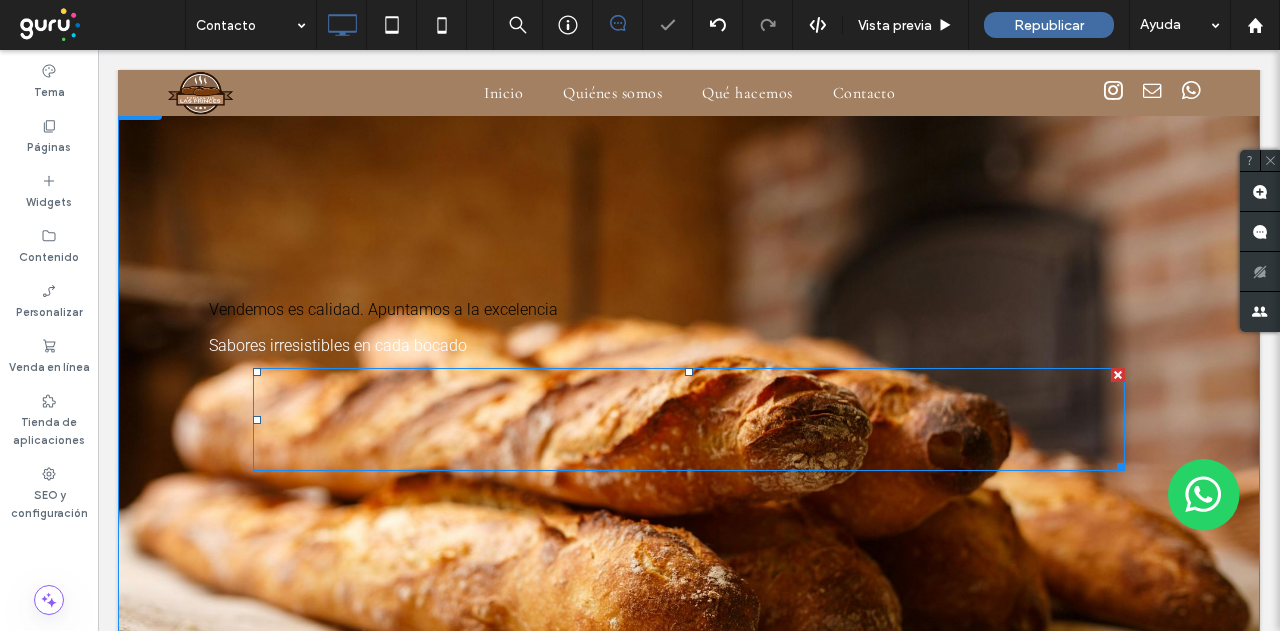 scroll, scrollTop: 28, scrollLeft: 0, axis: vertical 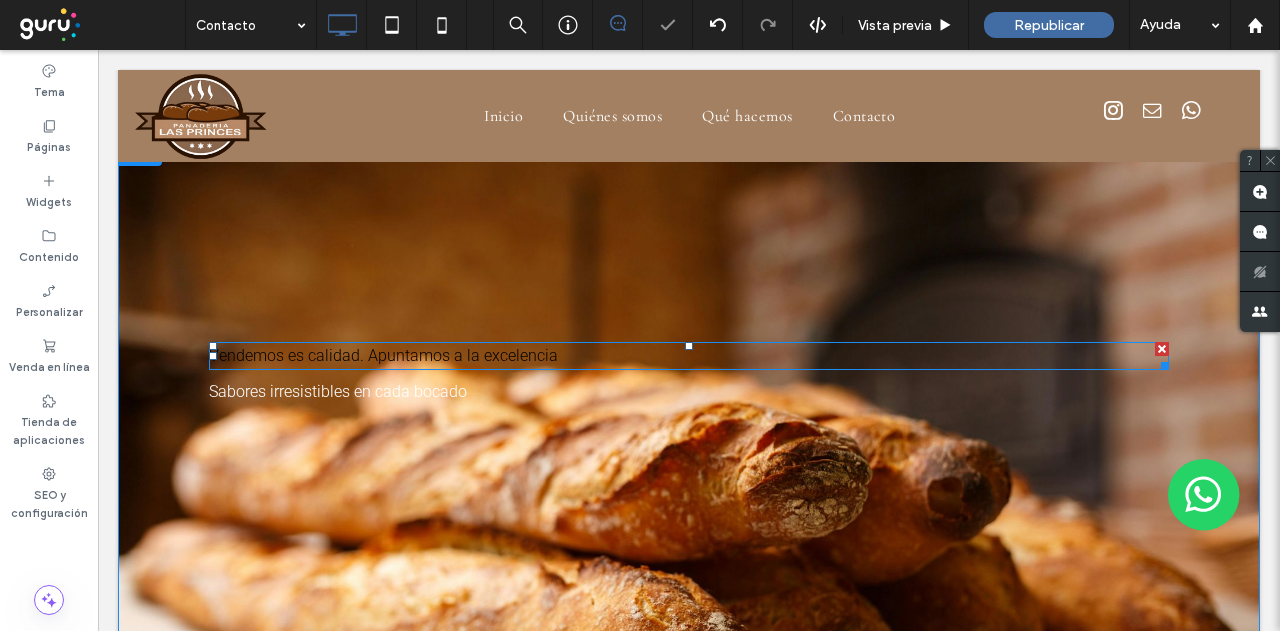 click on "Vendemos es calidad. Apuntamos a la excelencia" at bounding box center [383, 355] 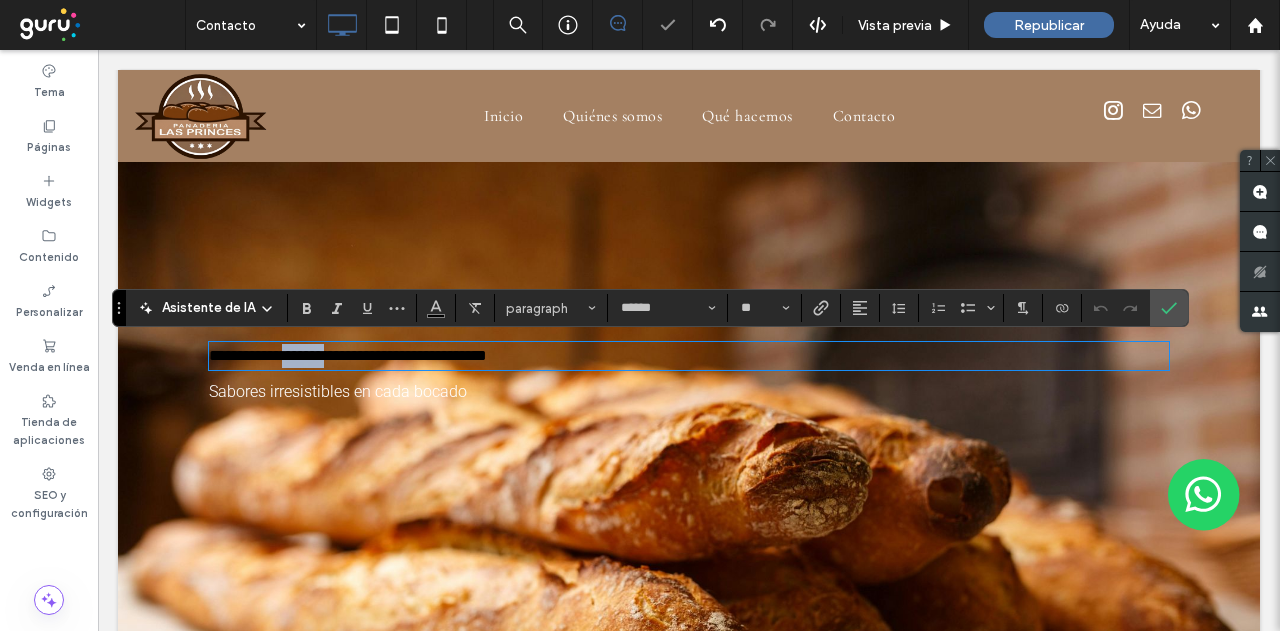click on "**********" at bounding box center (348, 355) 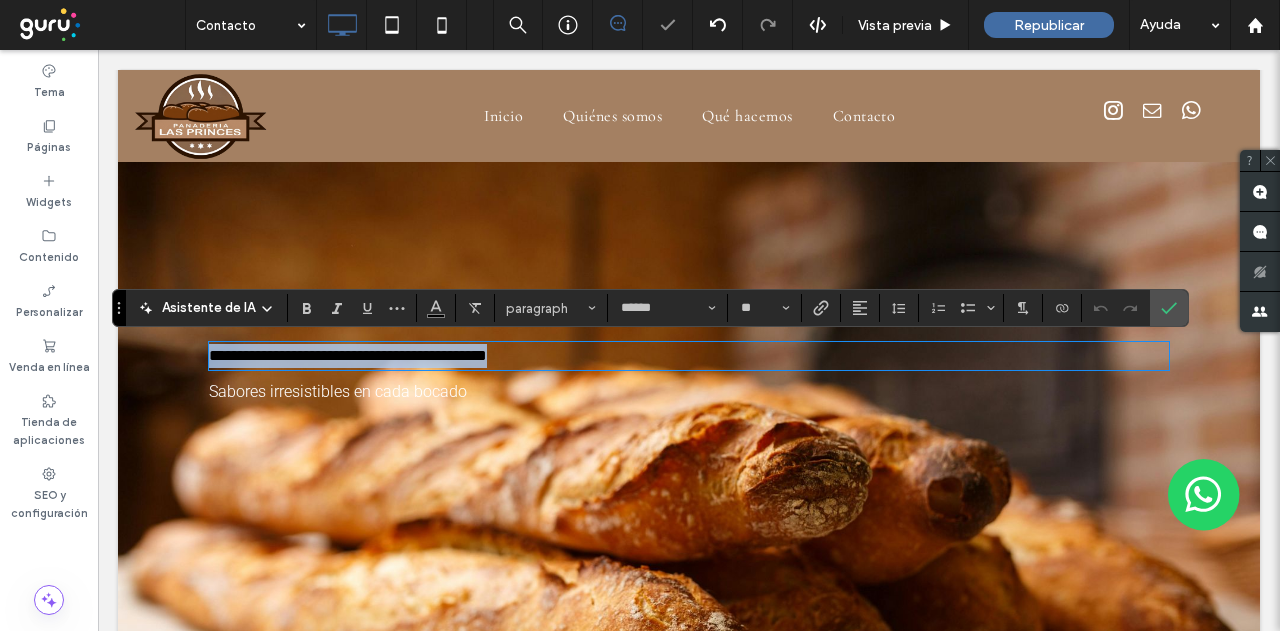 click on "**********" at bounding box center [348, 355] 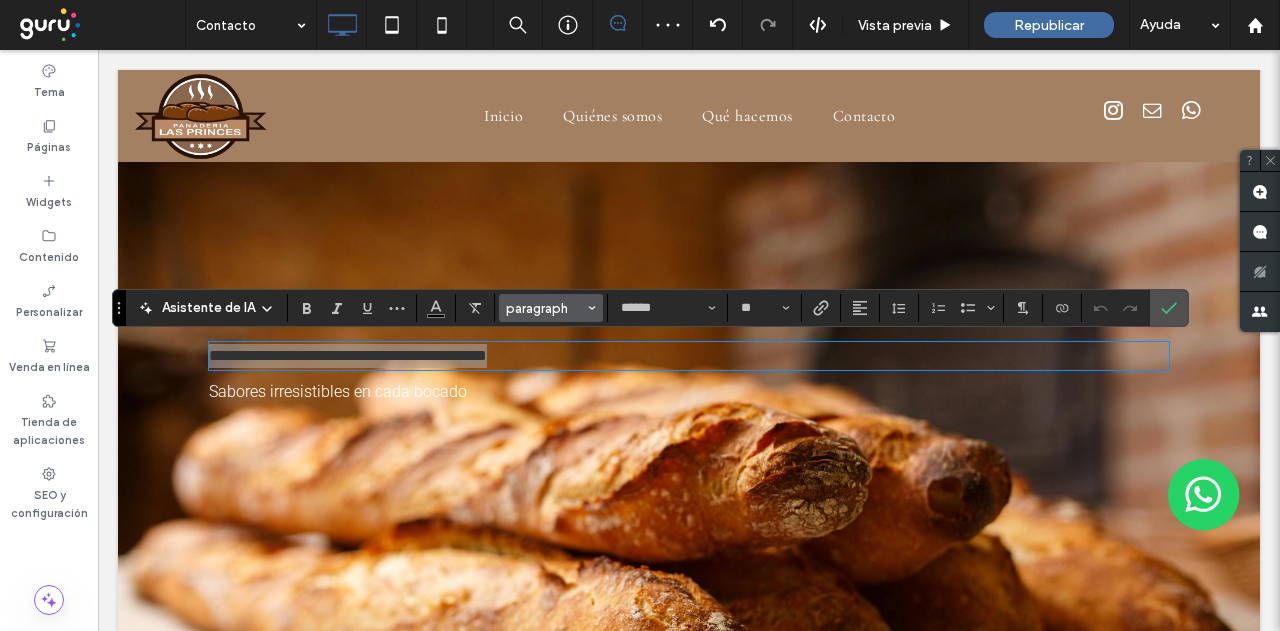 click on "paragraph" at bounding box center [545, 308] 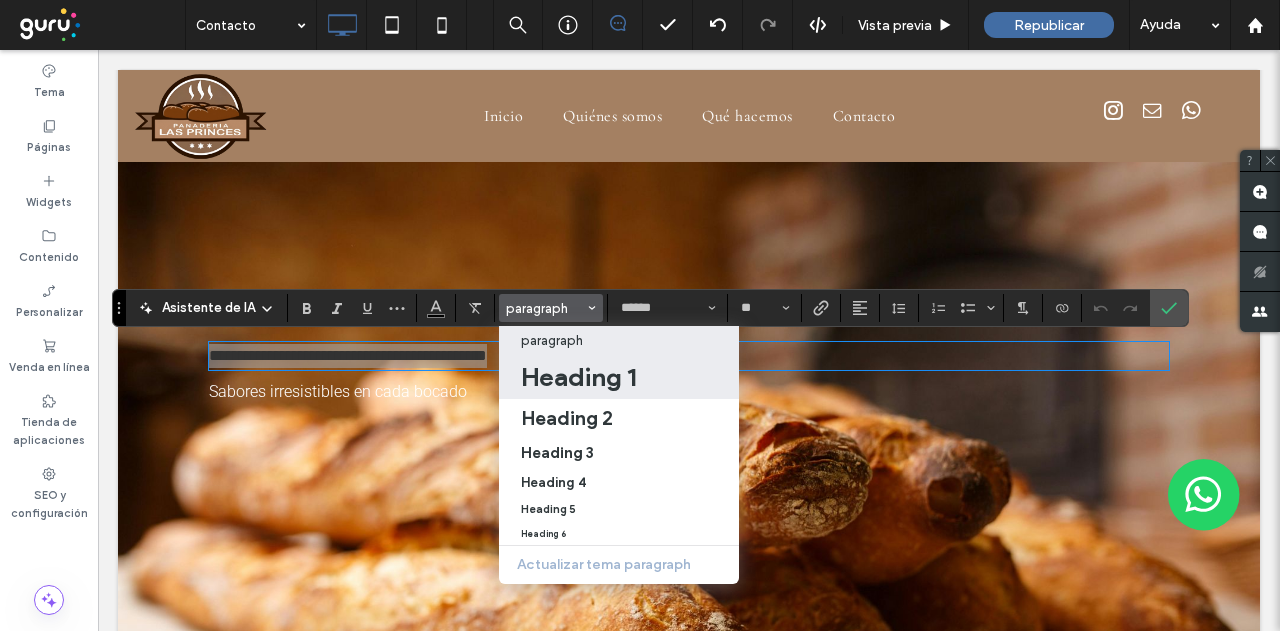 drag, startPoint x: 562, startPoint y: 379, endPoint x: 403, endPoint y: 328, distance: 166.97903 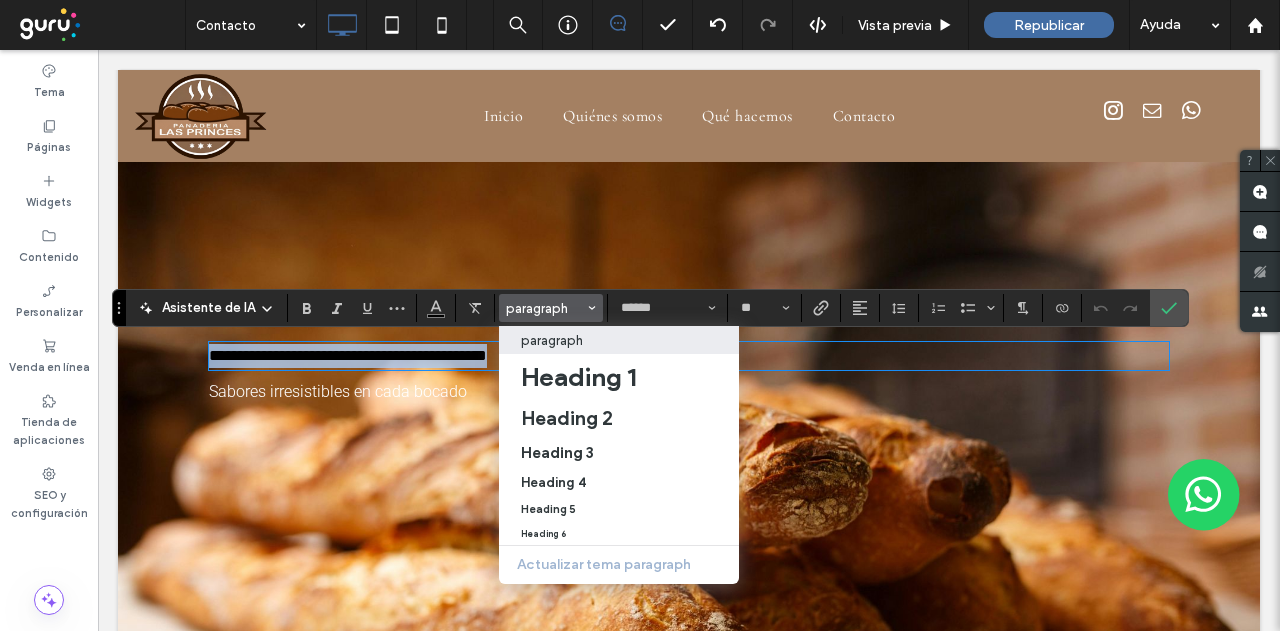 type on "**********" 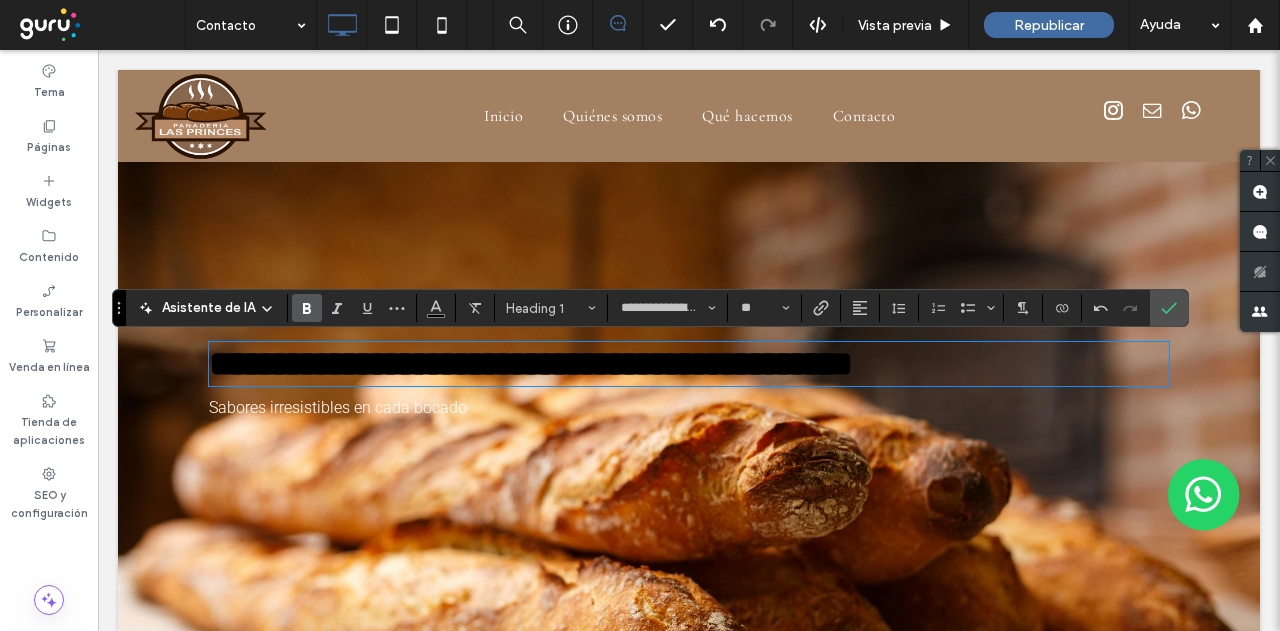 click on "**********" at bounding box center (531, 364) 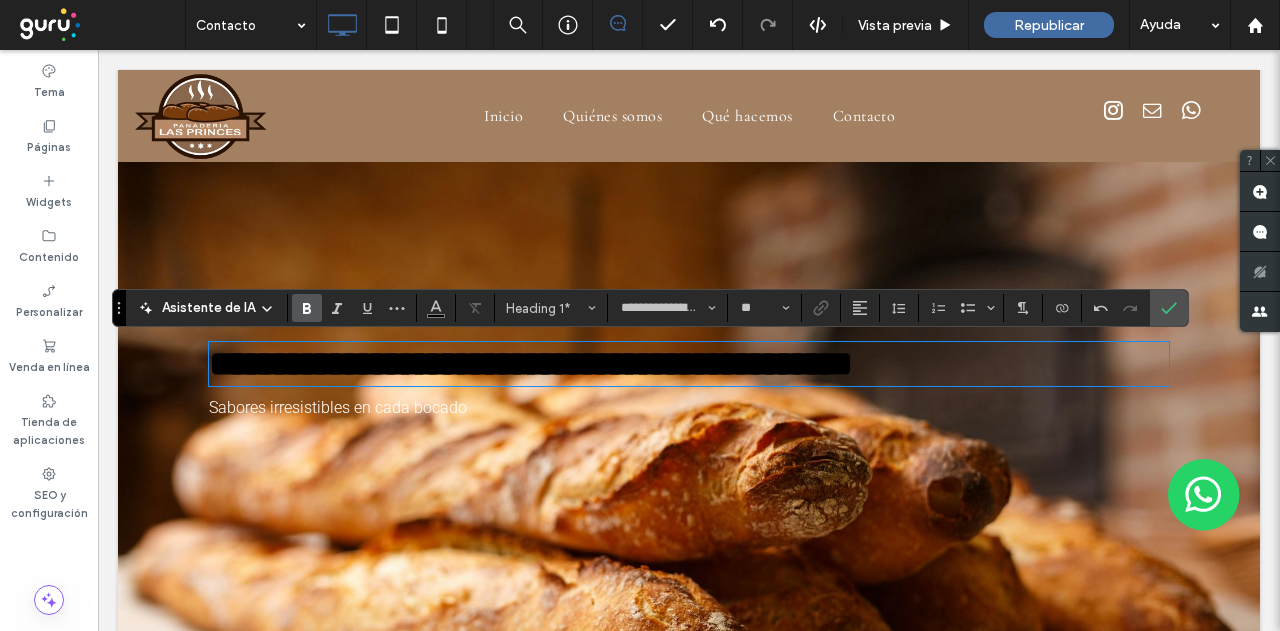 click on "**********" at bounding box center [531, 364] 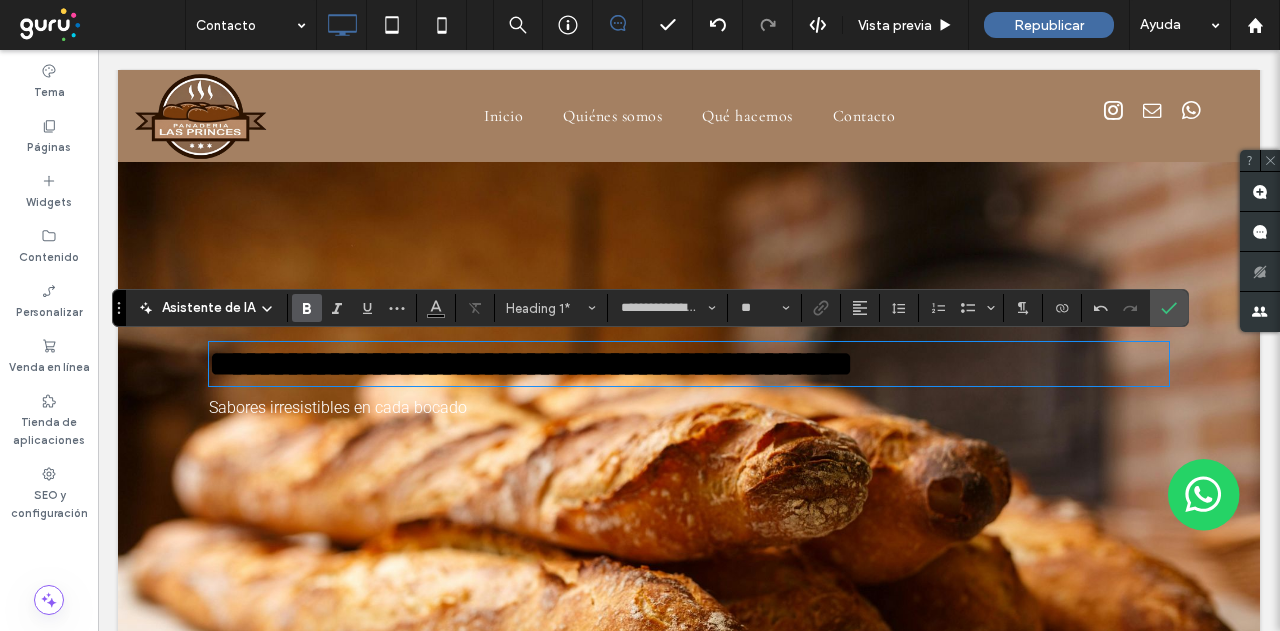 type 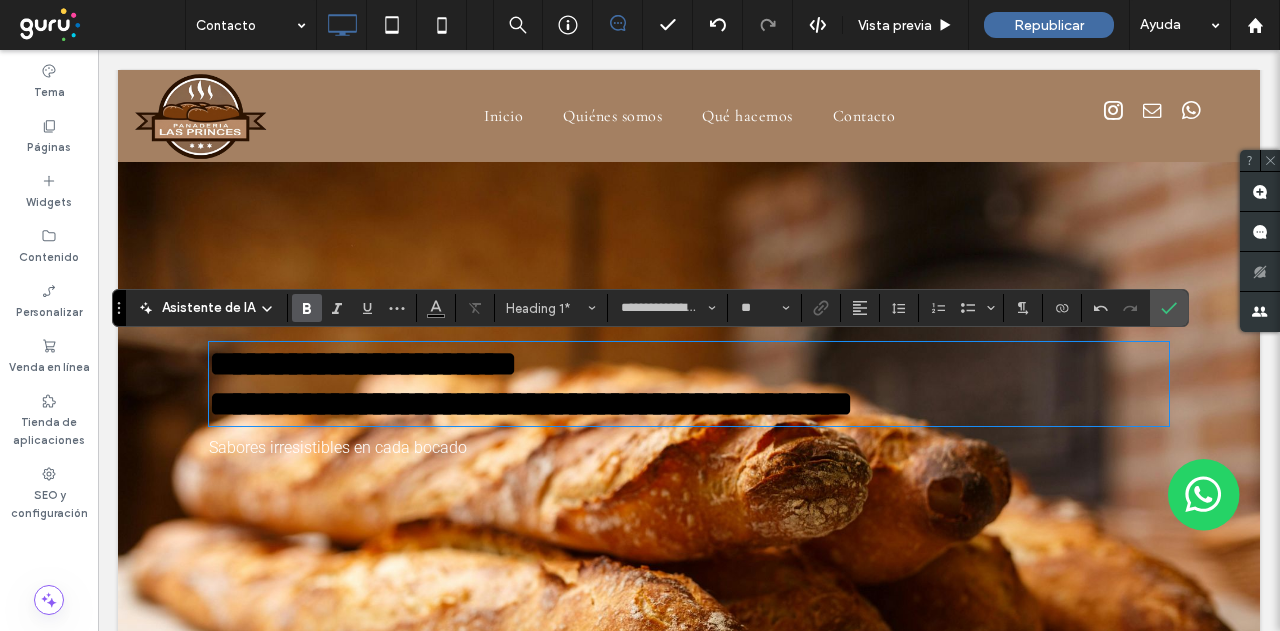 click on "**********" at bounding box center [531, 404] 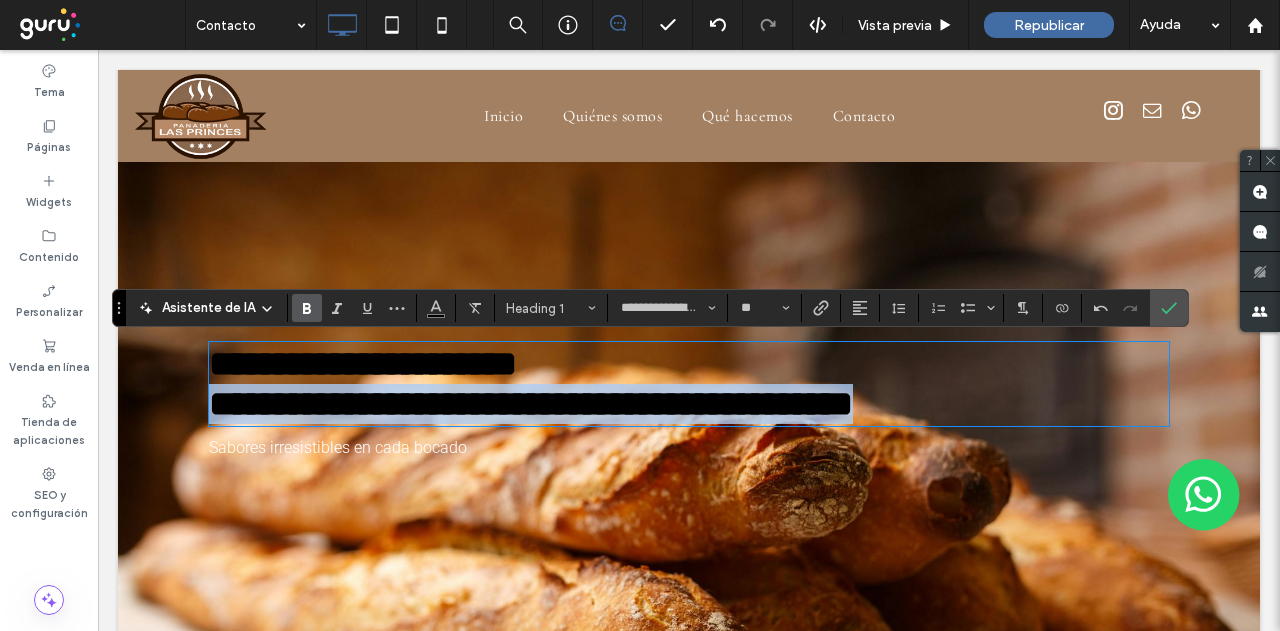 drag, startPoint x: 928, startPoint y: 417, endPoint x: 192, endPoint y: 419, distance: 736.00275 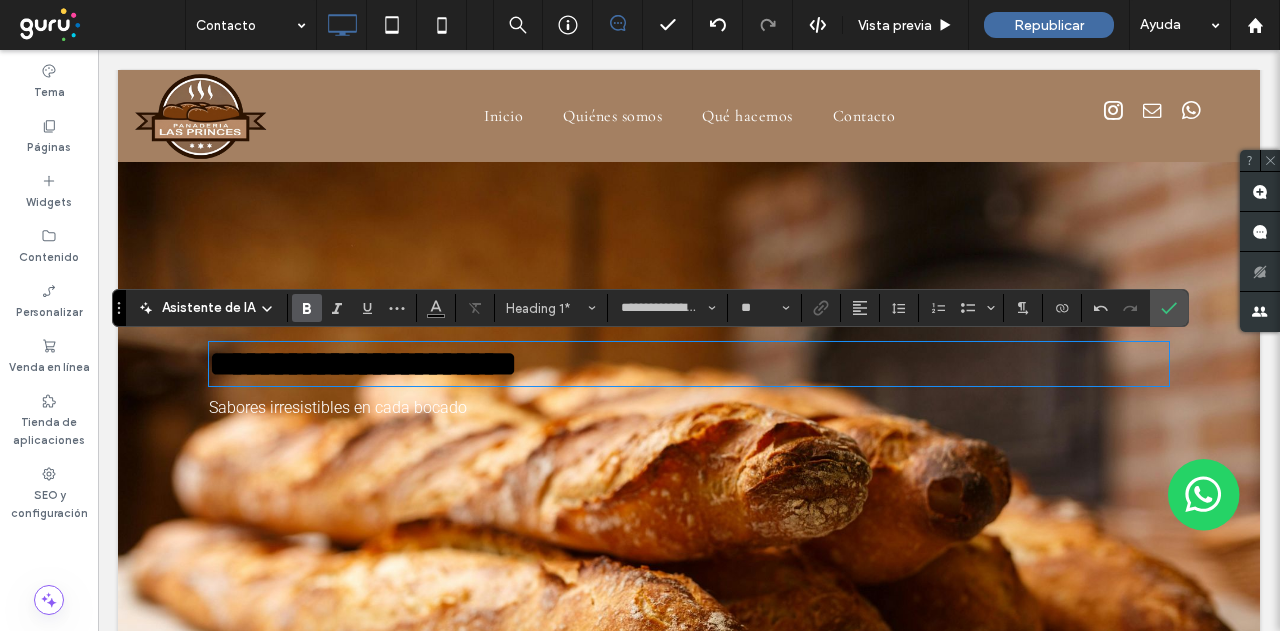 click on "**********" at bounding box center (363, 364) 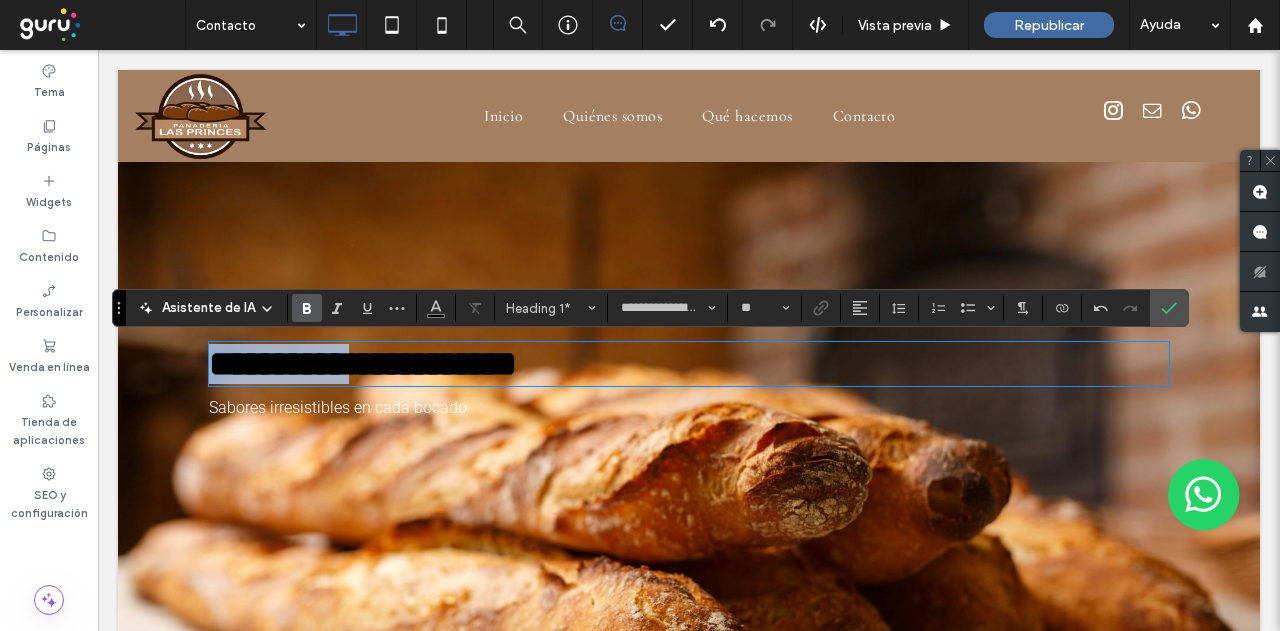 click on "**********" at bounding box center [363, 364] 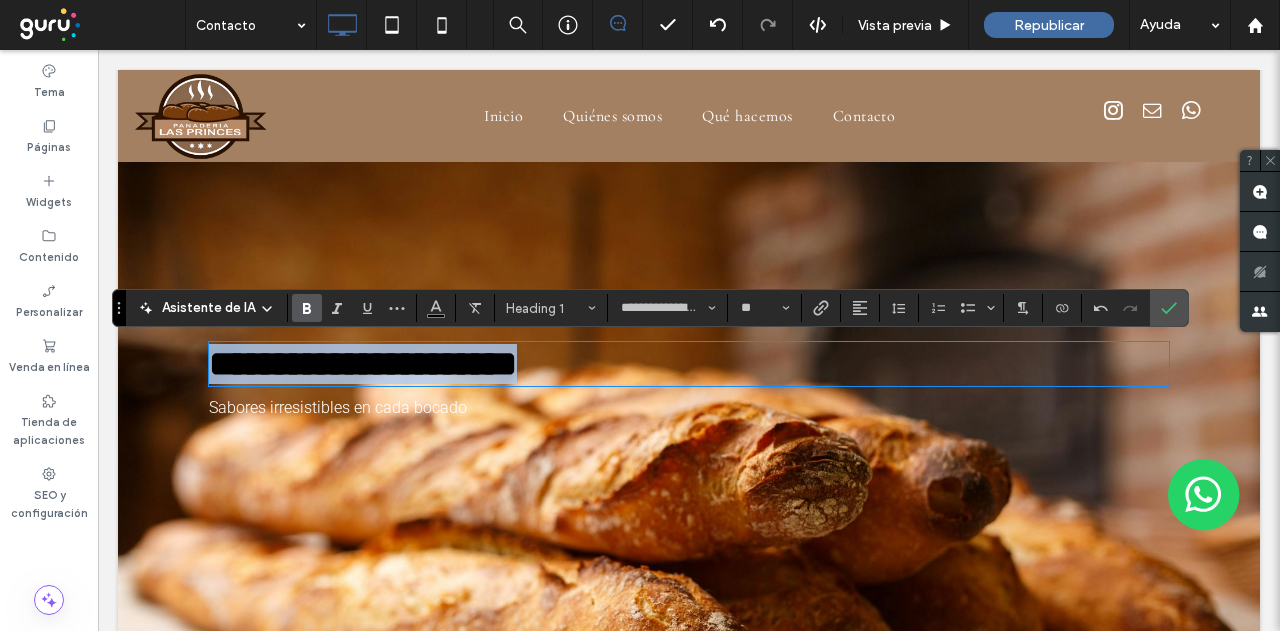 drag, startPoint x: 249, startPoint y: 372, endPoint x: 280, endPoint y: 354, distance: 35.846897 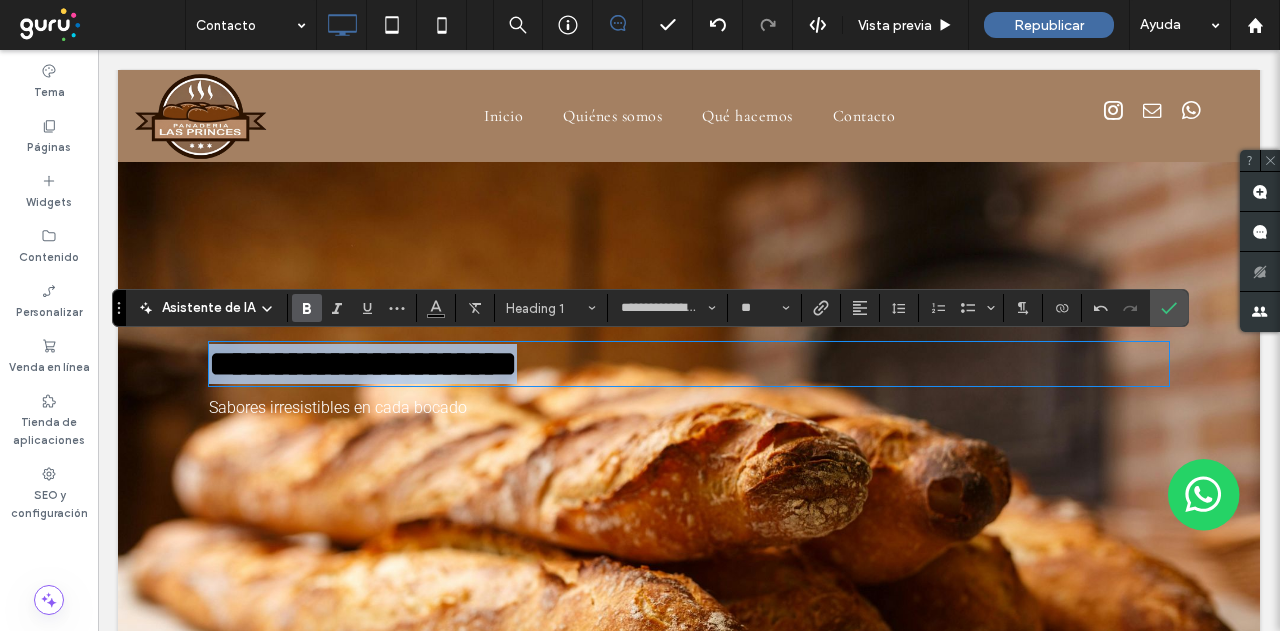 click on "**********" at bounding box center [363, 364] 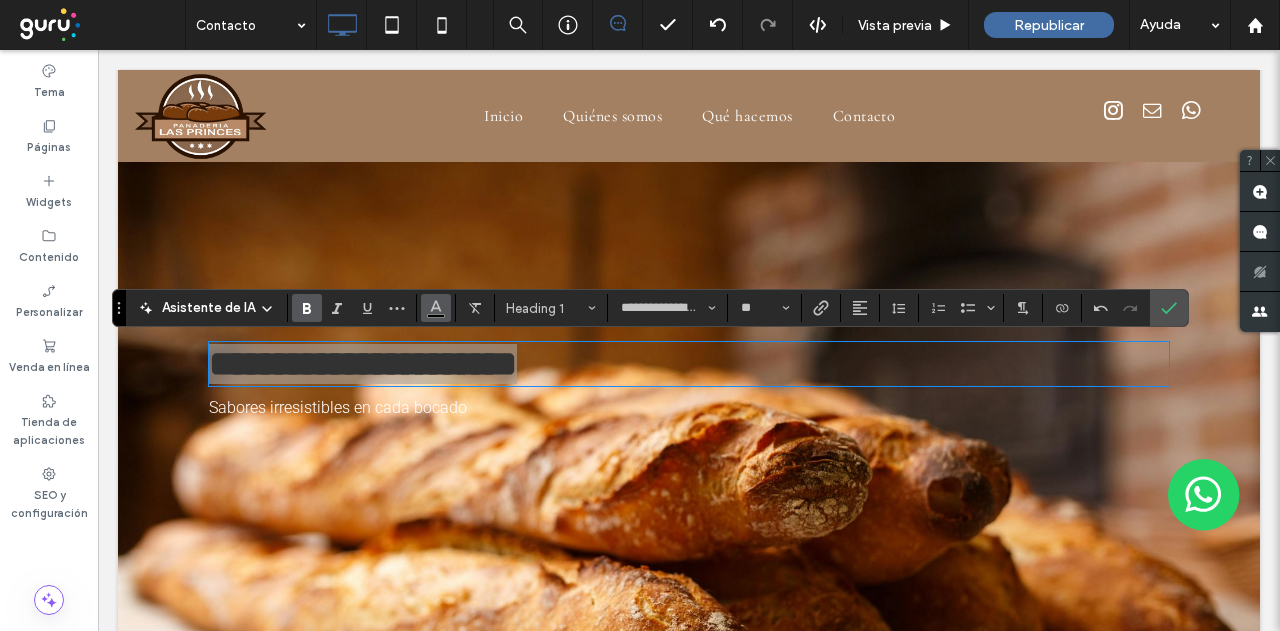 click 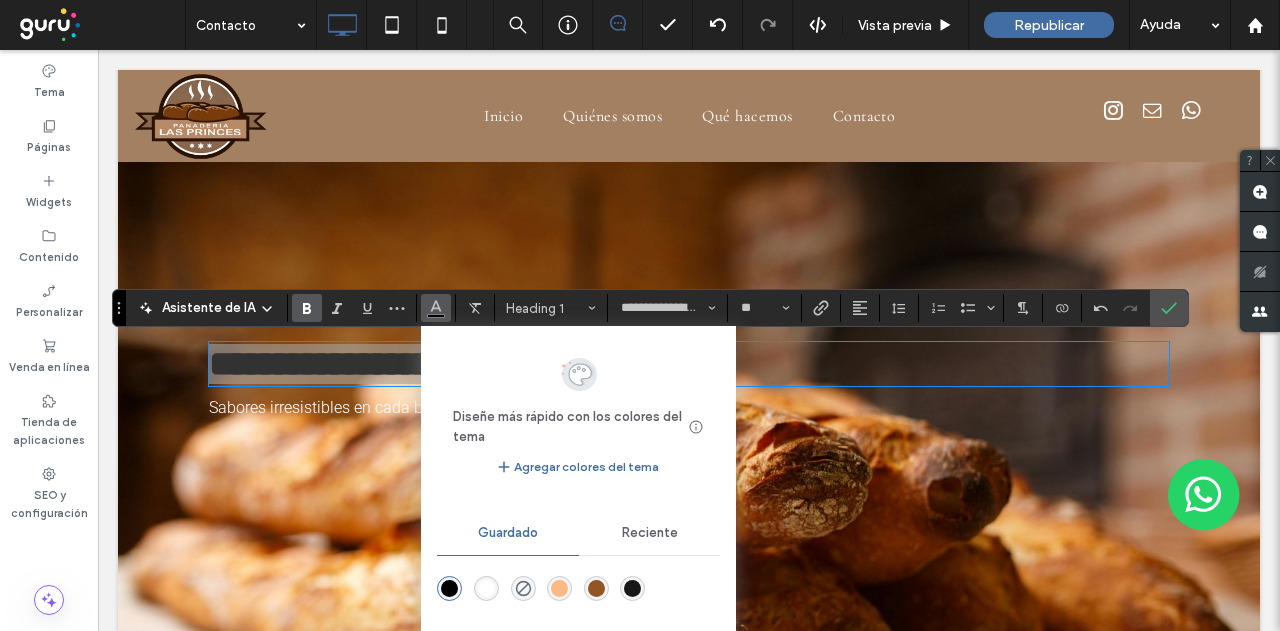 click at bounding box center [486, 588] 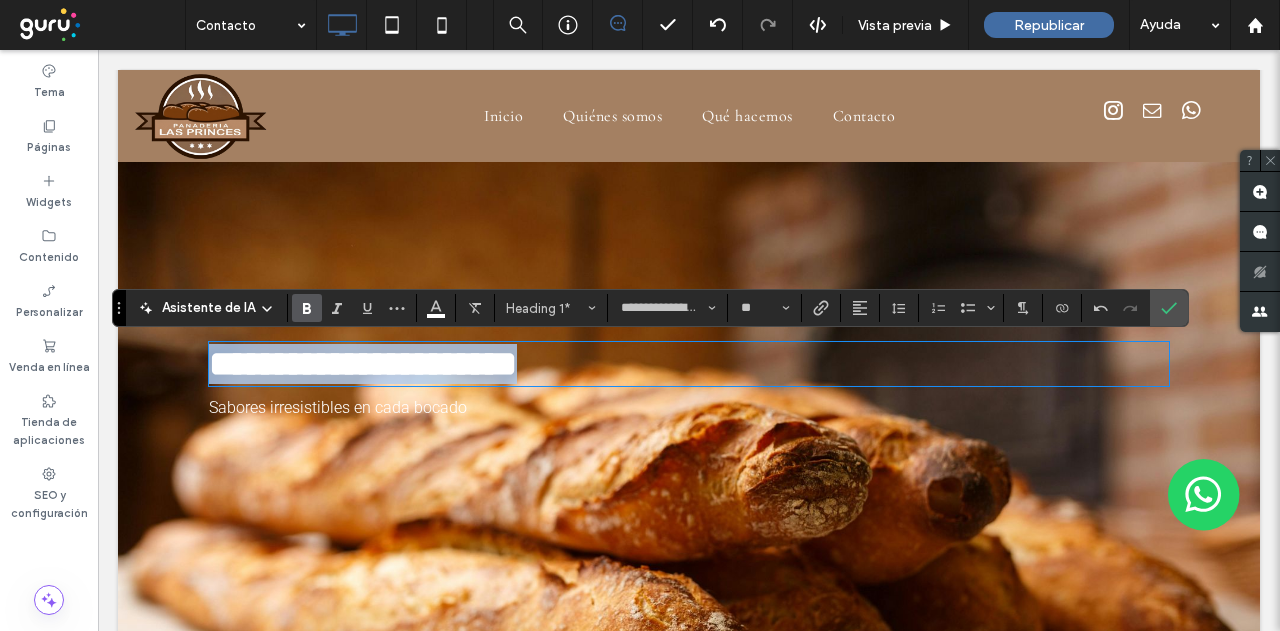 click on "**********" at bounding box center [363, 364] 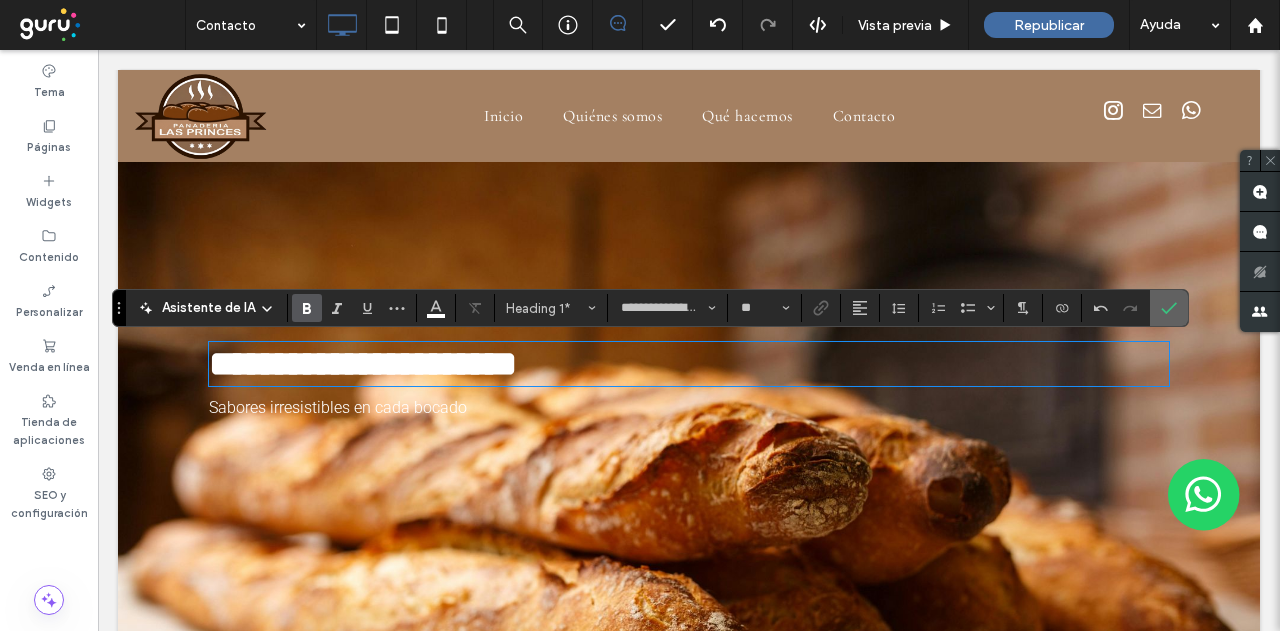 click 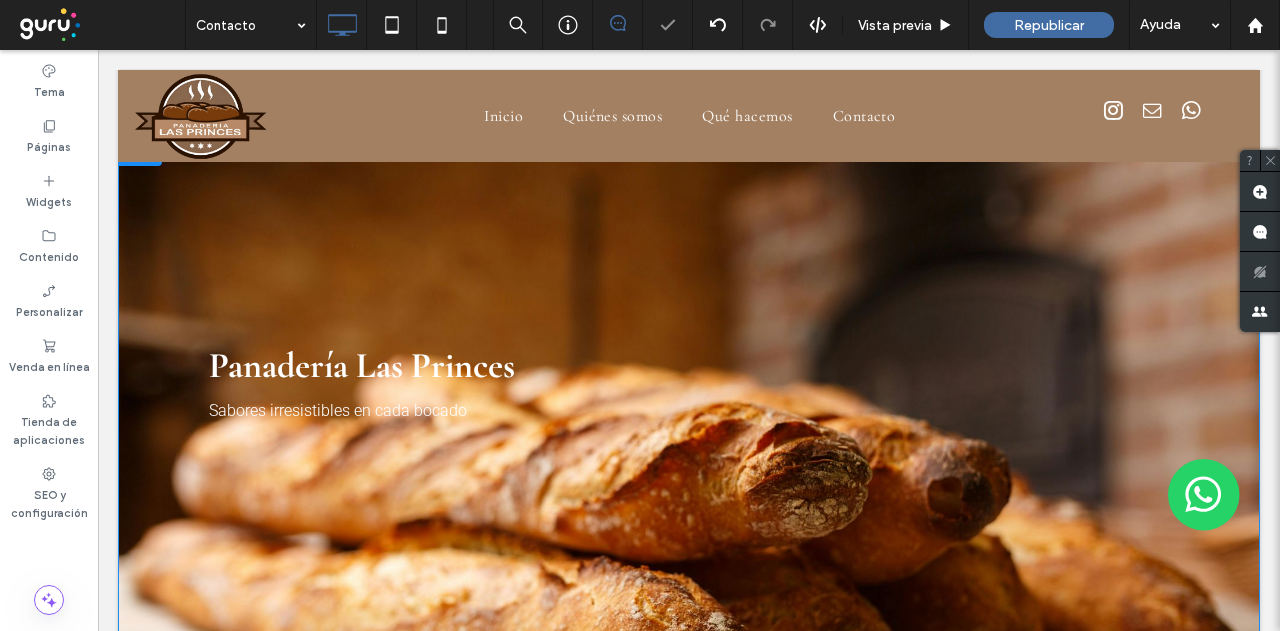 click on "Panadería Las Princes  Sabores irresistibles en cada bocado
Click To Paste
Fila + Añadir sección" at bounding box center (689, 435) 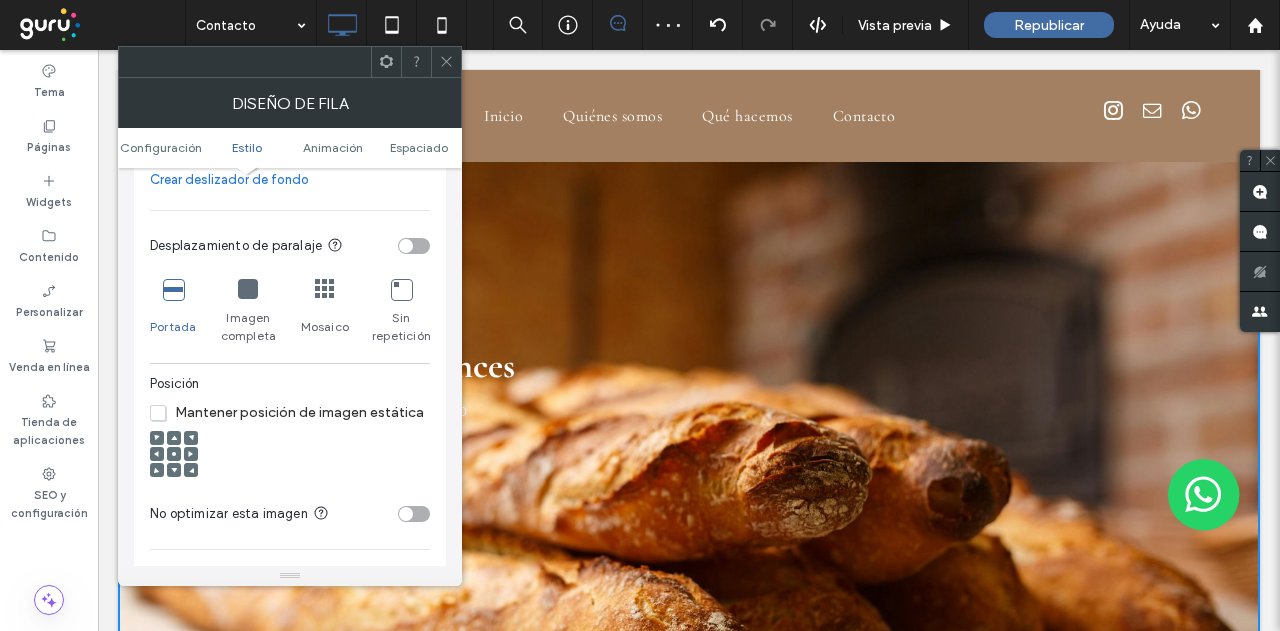 scroll, scrollTop: 800, scrollLeft: 0, axis: vertical 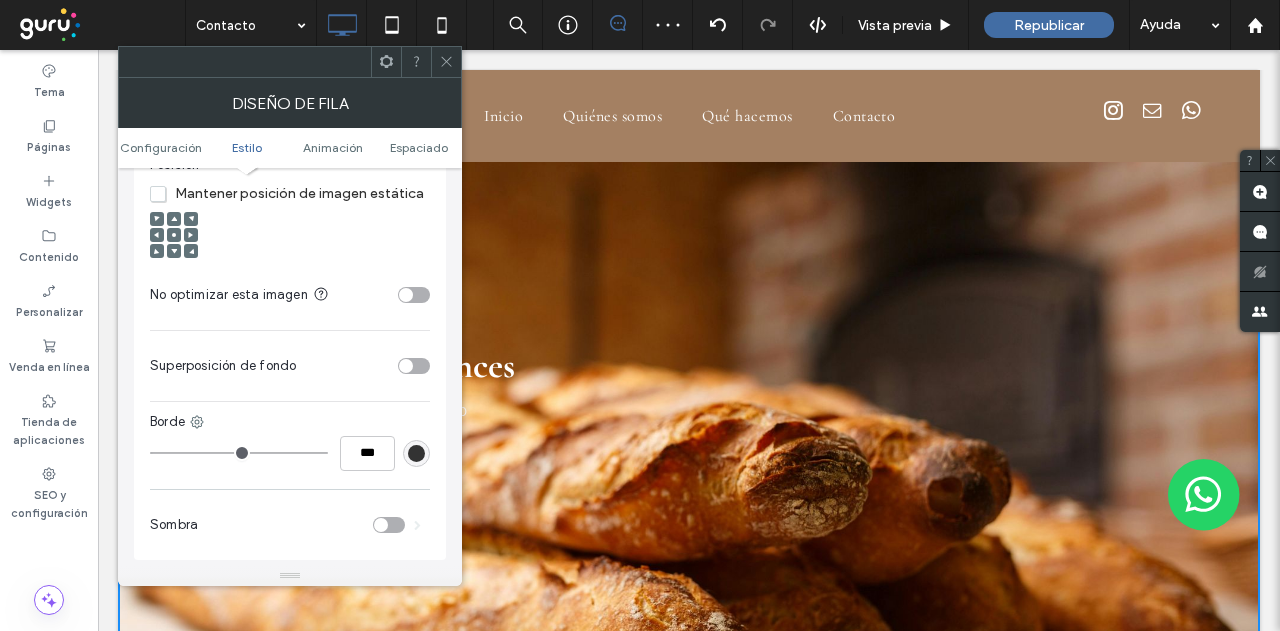 click on "Superposición de fondo" at bounding box center [290, 366] 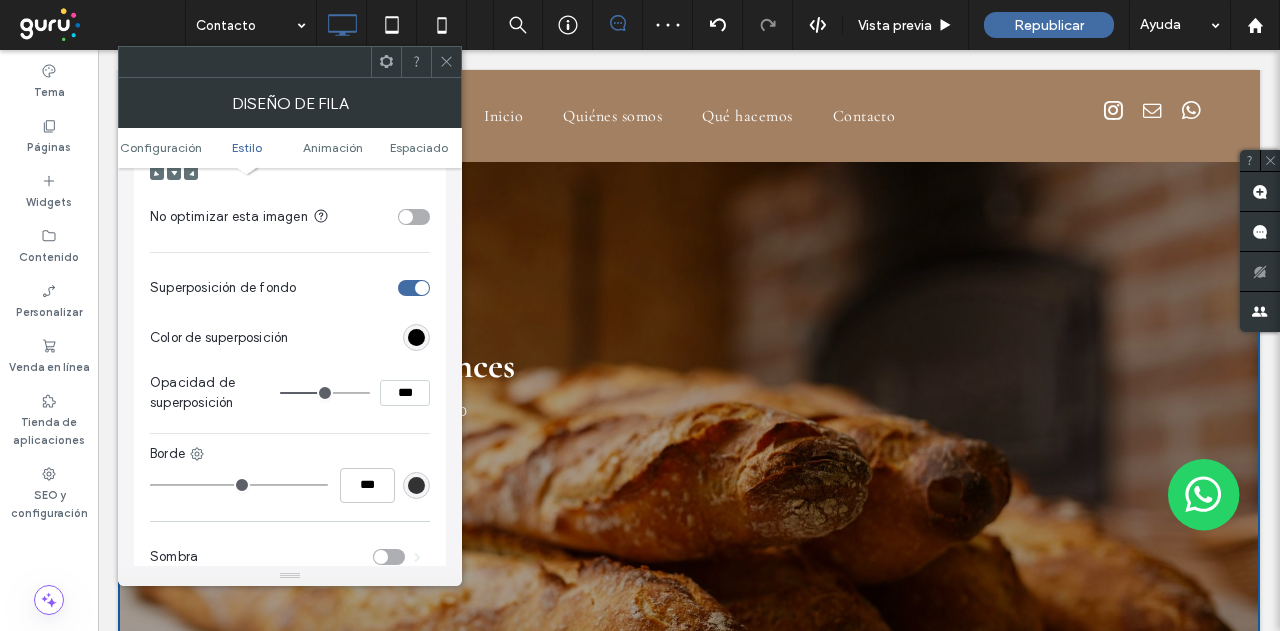 scroll, scrollTop: 1000, scrollLeft: 0, axis: vertical 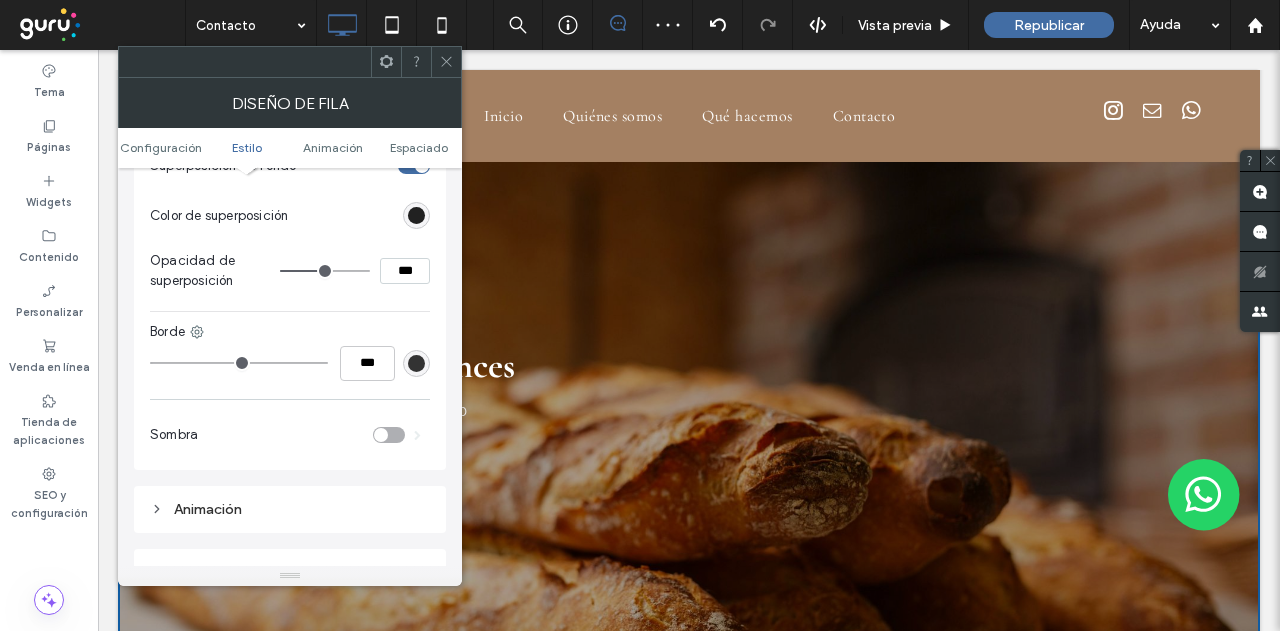 click at bounding box center (416, 215) 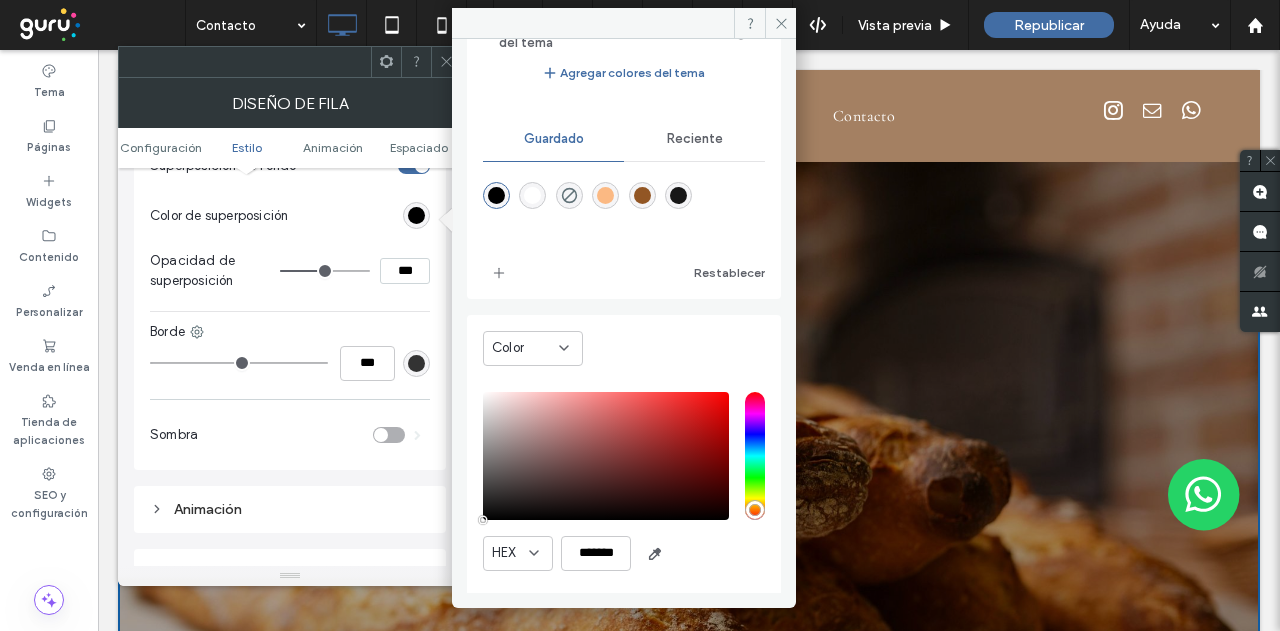 scroll, scrollTop: 134, scrollLeft: 0, axis: vertical 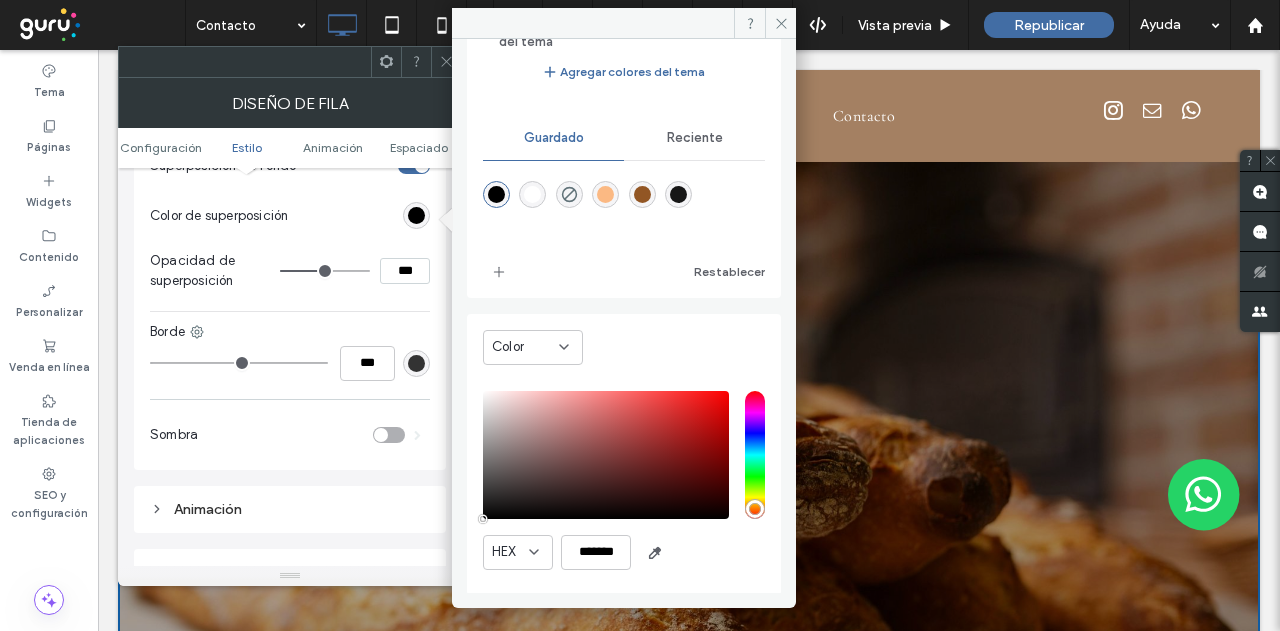 click on "Color" at bounding box center [525, 347] 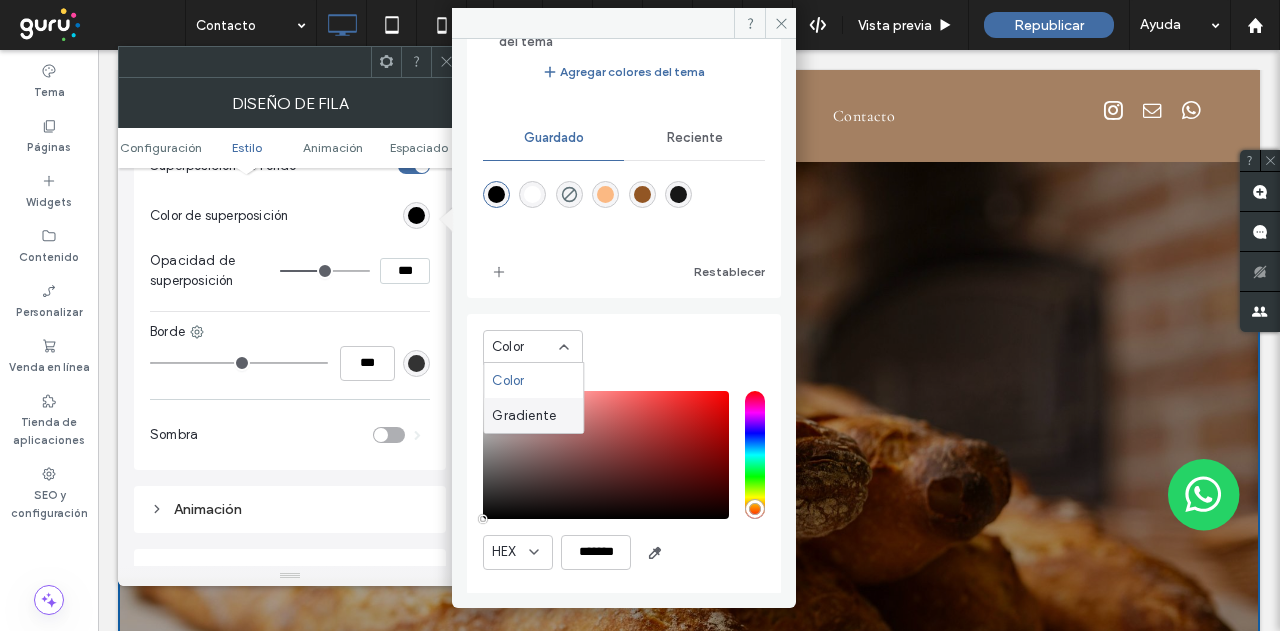 click on "Gradiente" at bounding box center [524, 416] 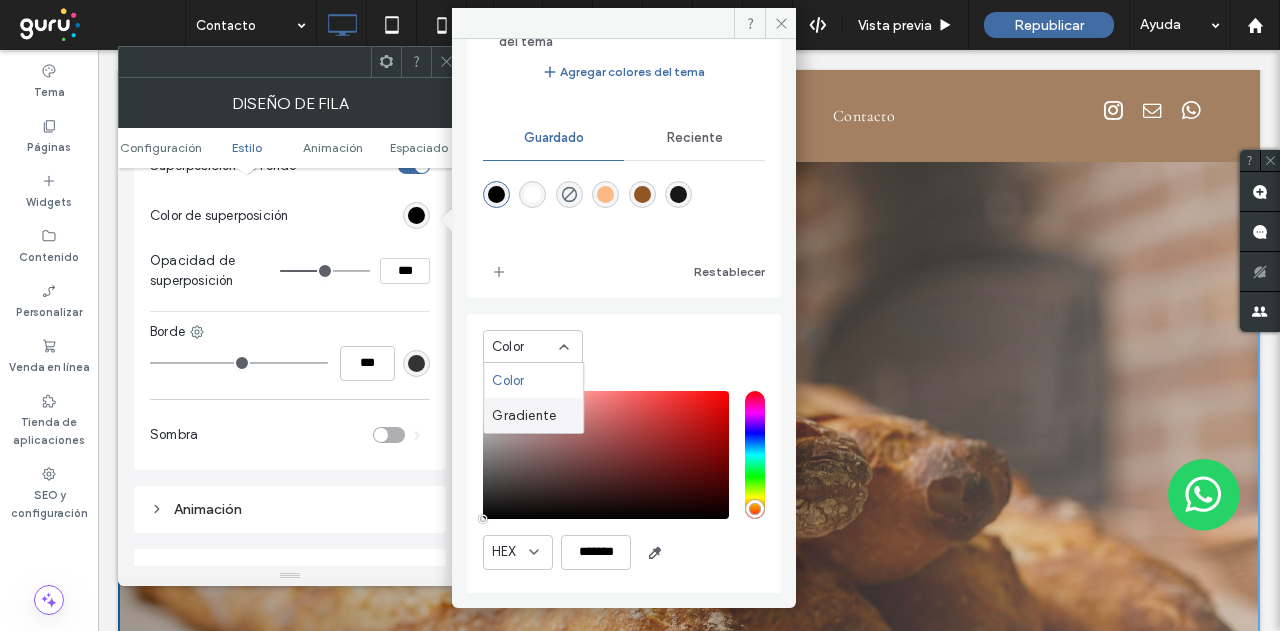 scroll, scrollTop: 0, scrollLeft: 0, axis: both 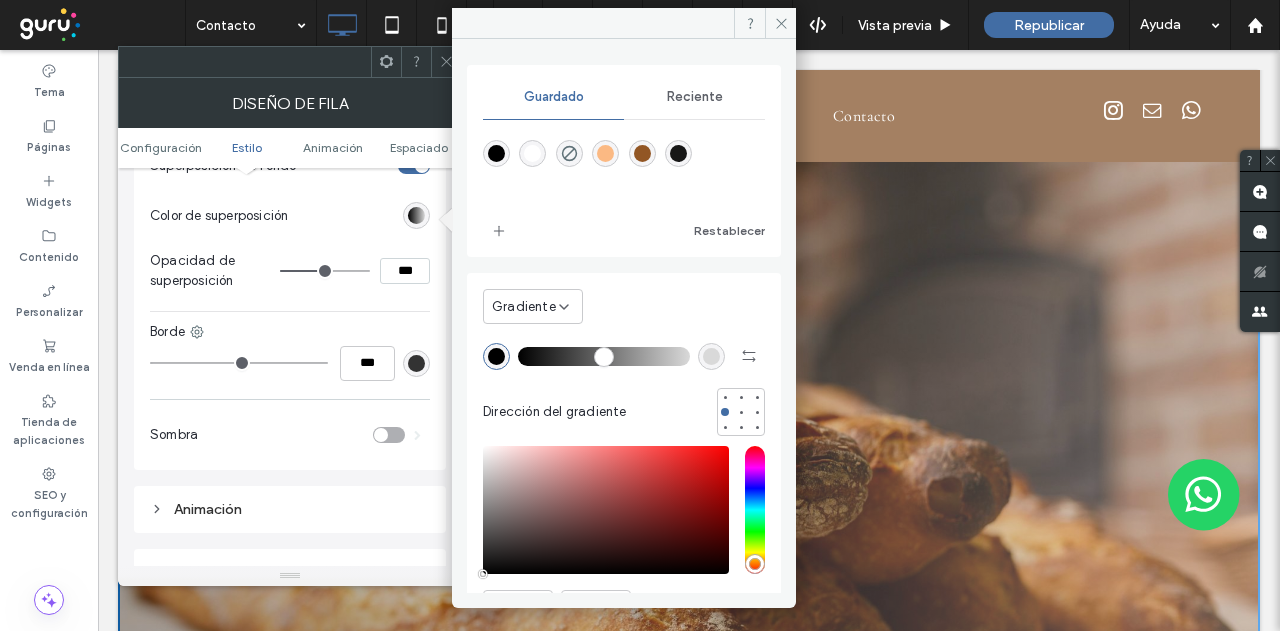click at bounding box center [711, 356] 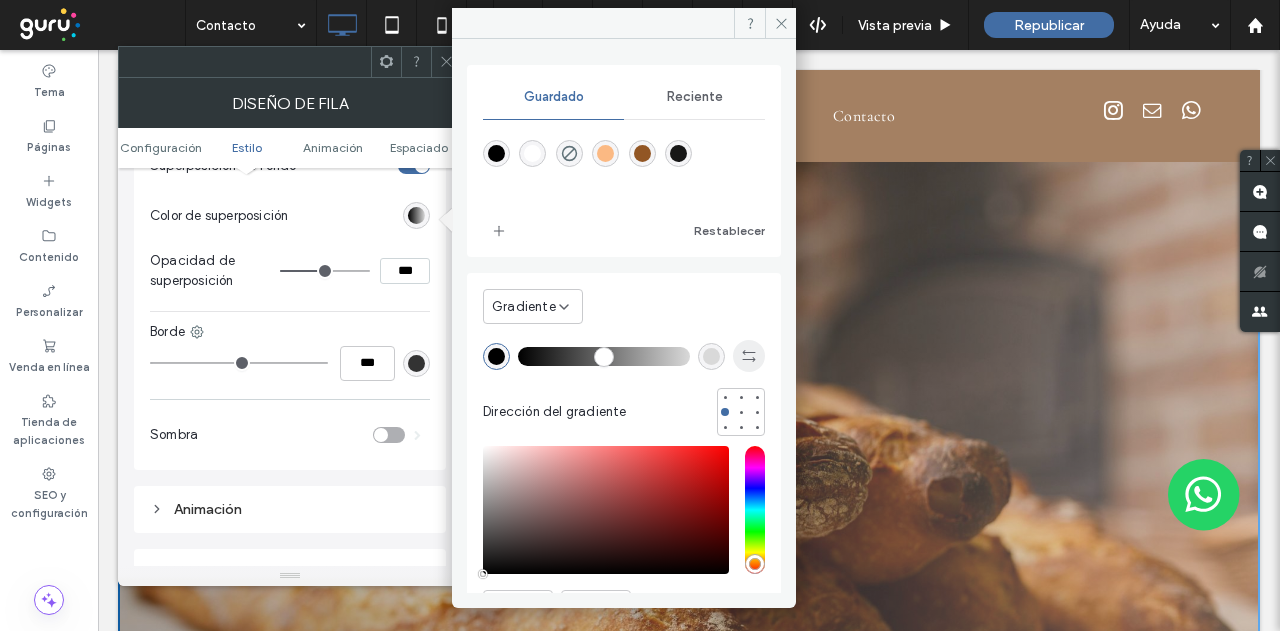 type on "*******" 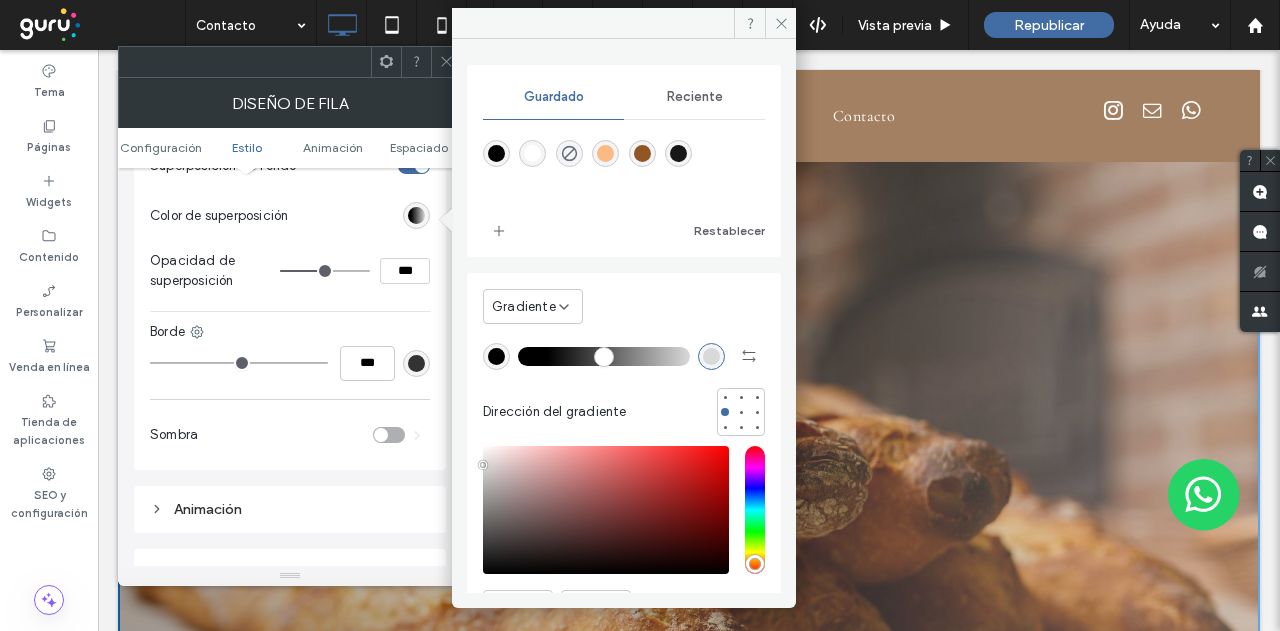 type on "*" 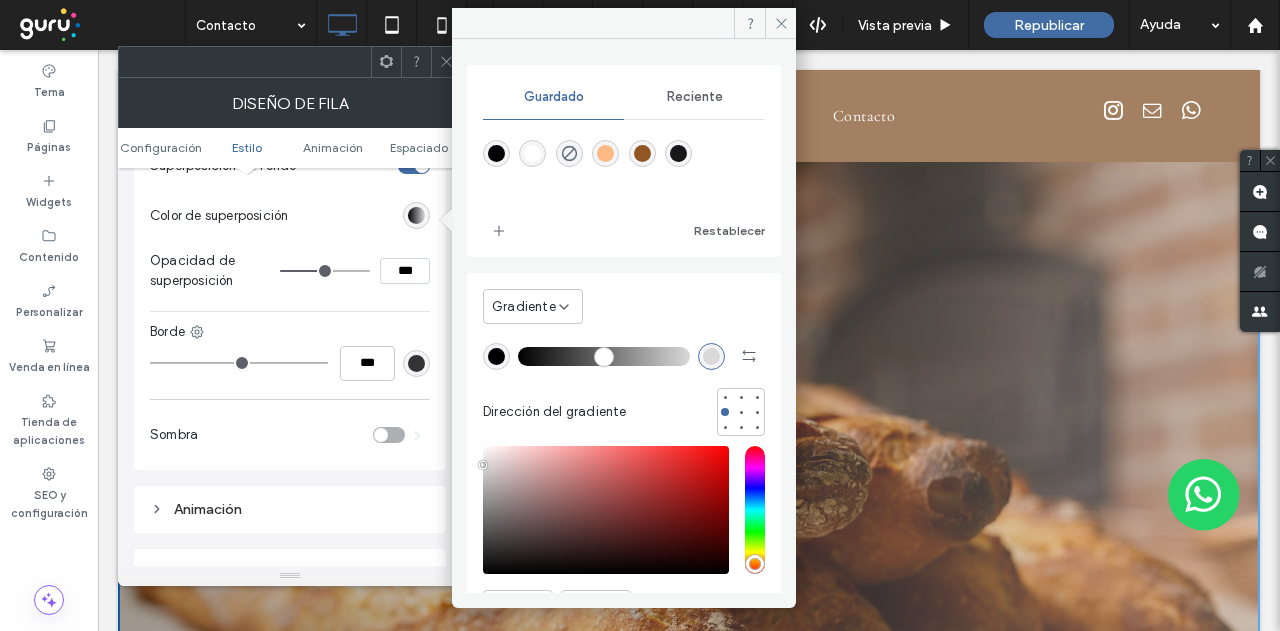 drag, startPoint x: 530, startPoint y: 357, endPoint x: 514, endPoint y: 357, distance: 16 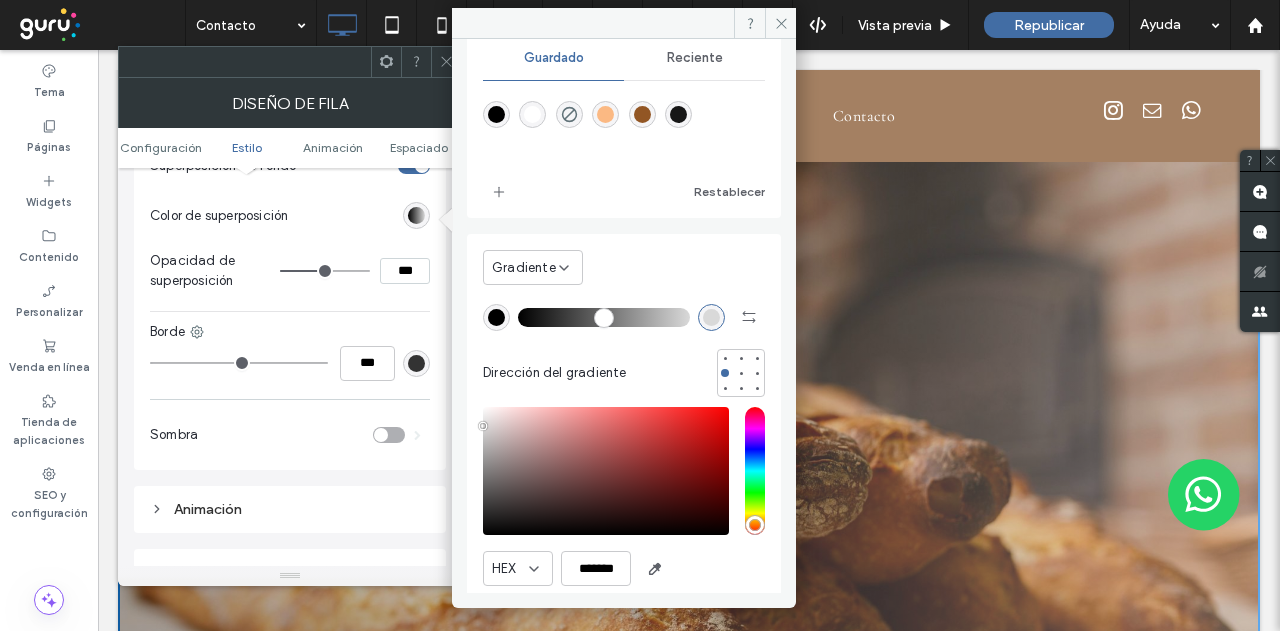 scroll, scrollTop: 56, scrollLeft: 0, axis: vertical 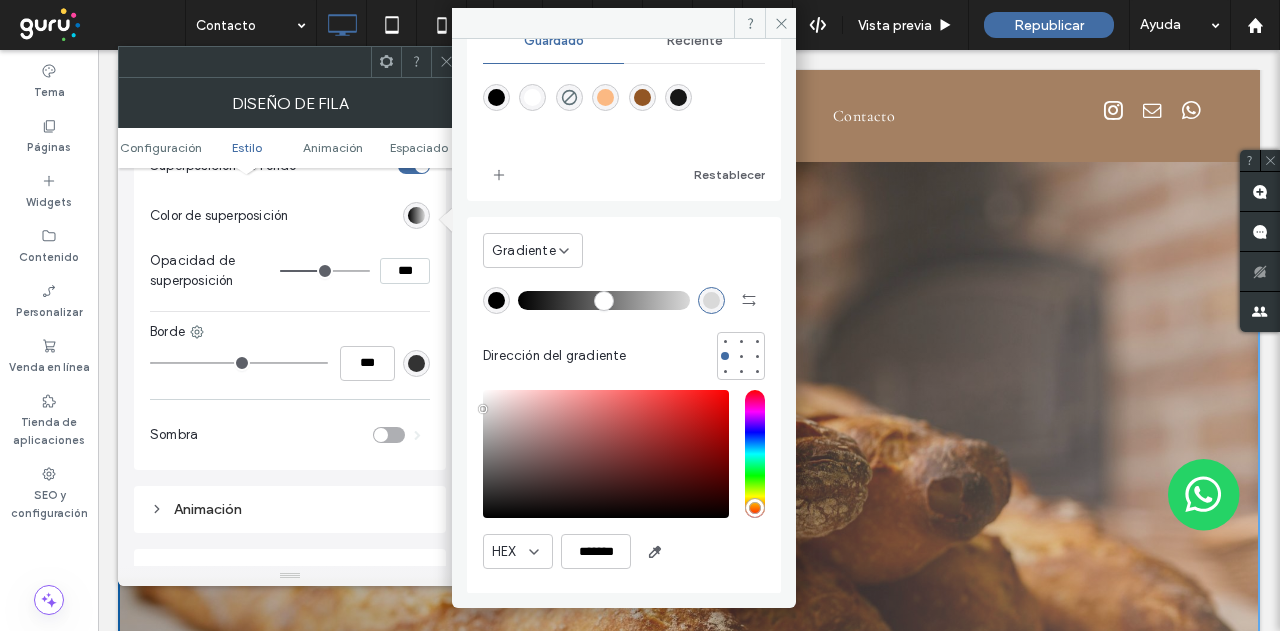 click at bounding box center [711, 300] 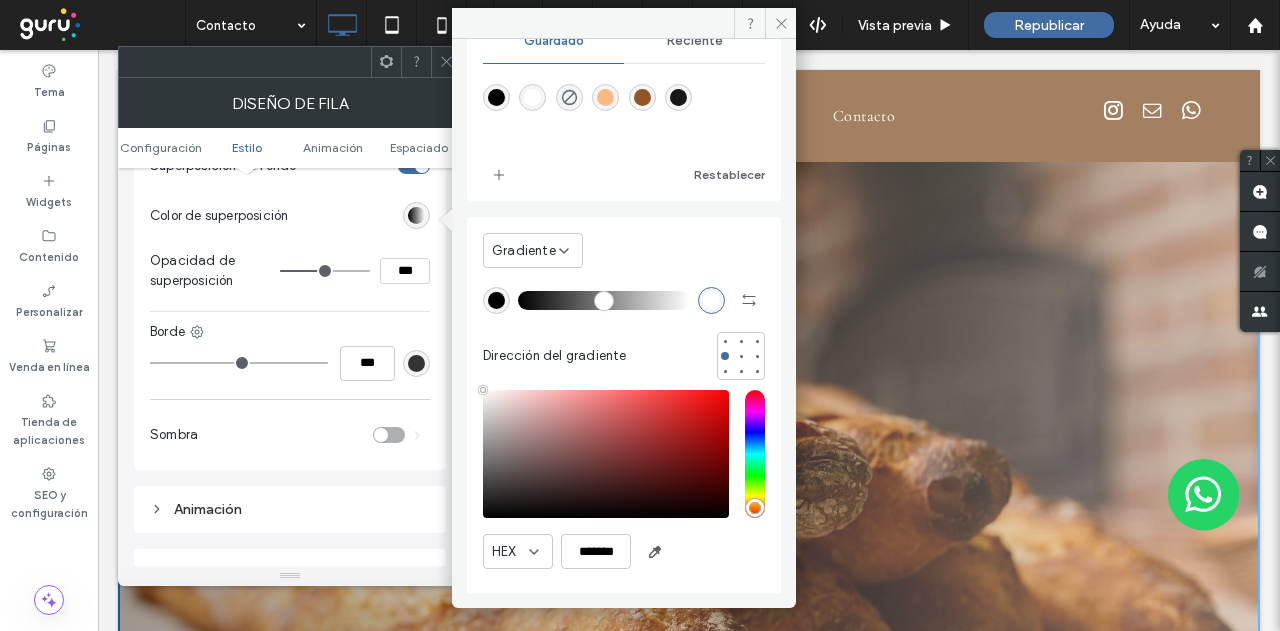 click 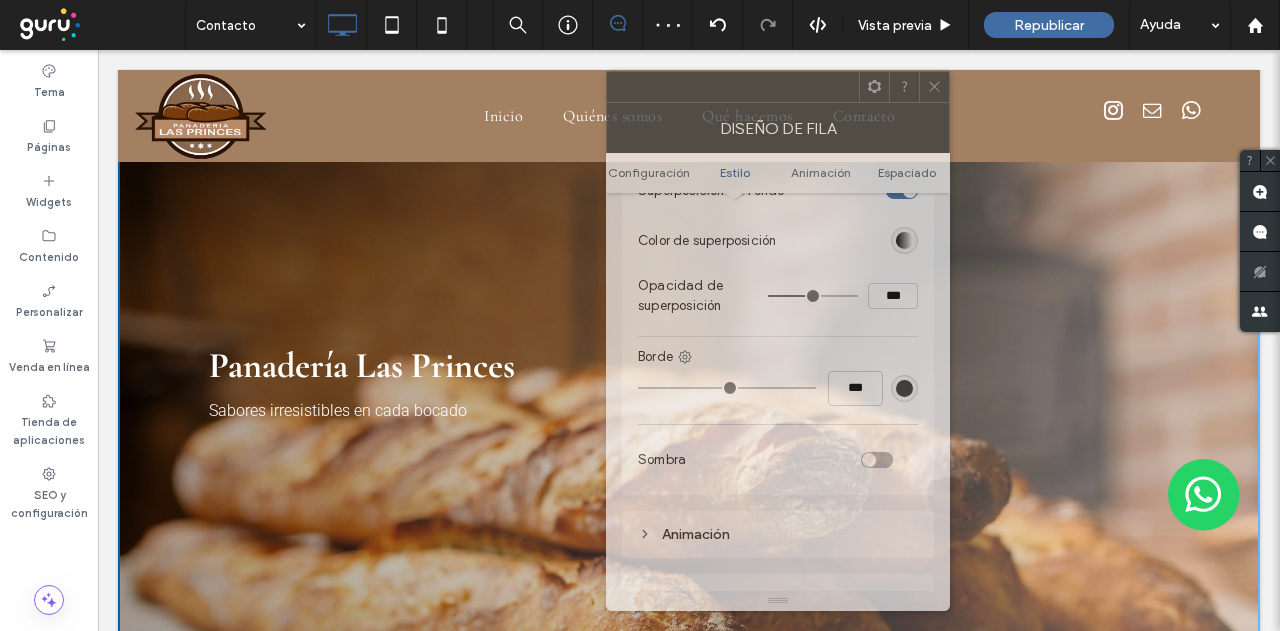 drag, startPoint x: 320, startPoint y: 71, endPoint x: 808, endPoint y: 96, distance: 488.63995 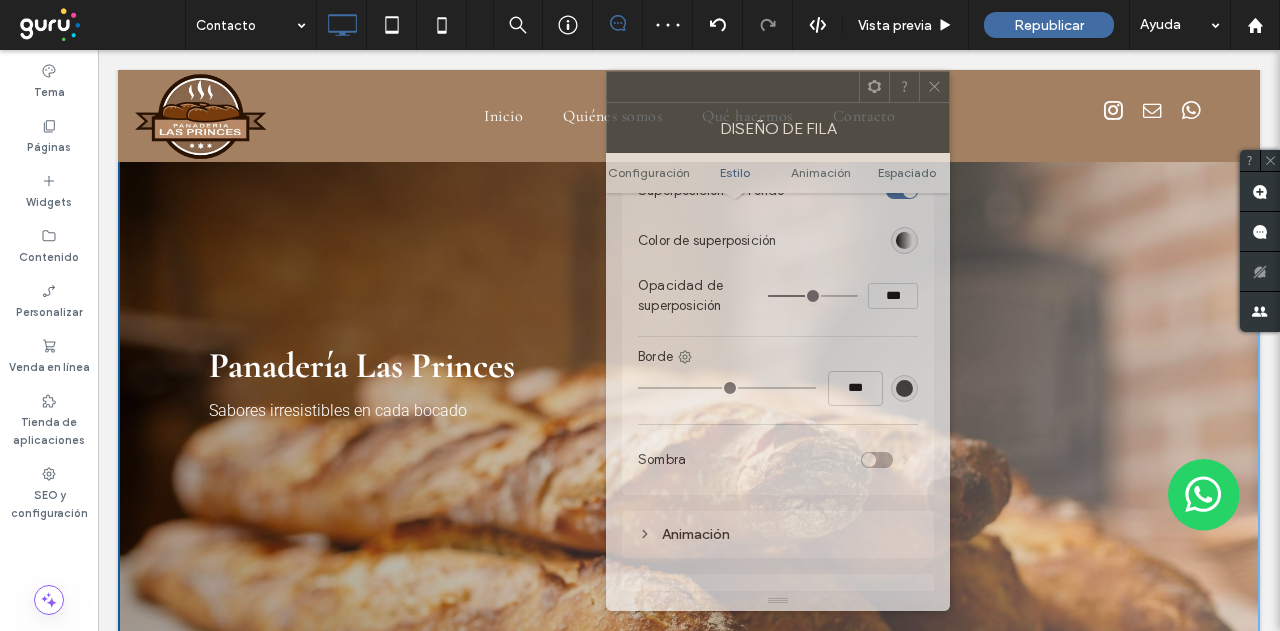 click at bounding box center [733, 87] 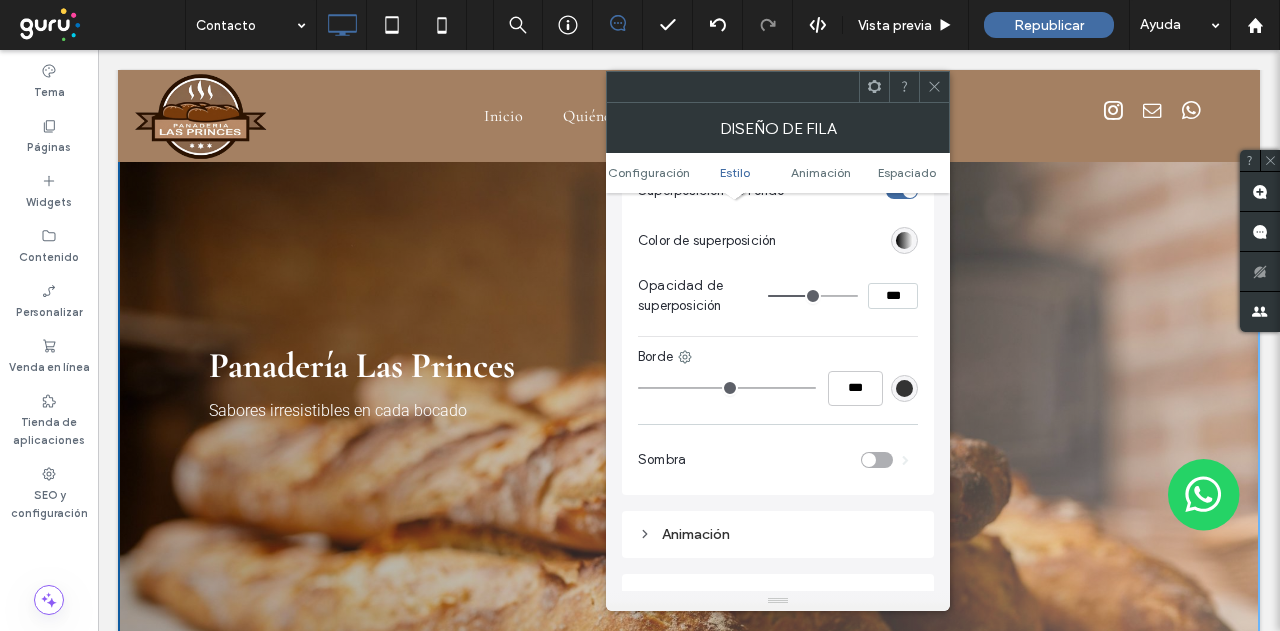 click 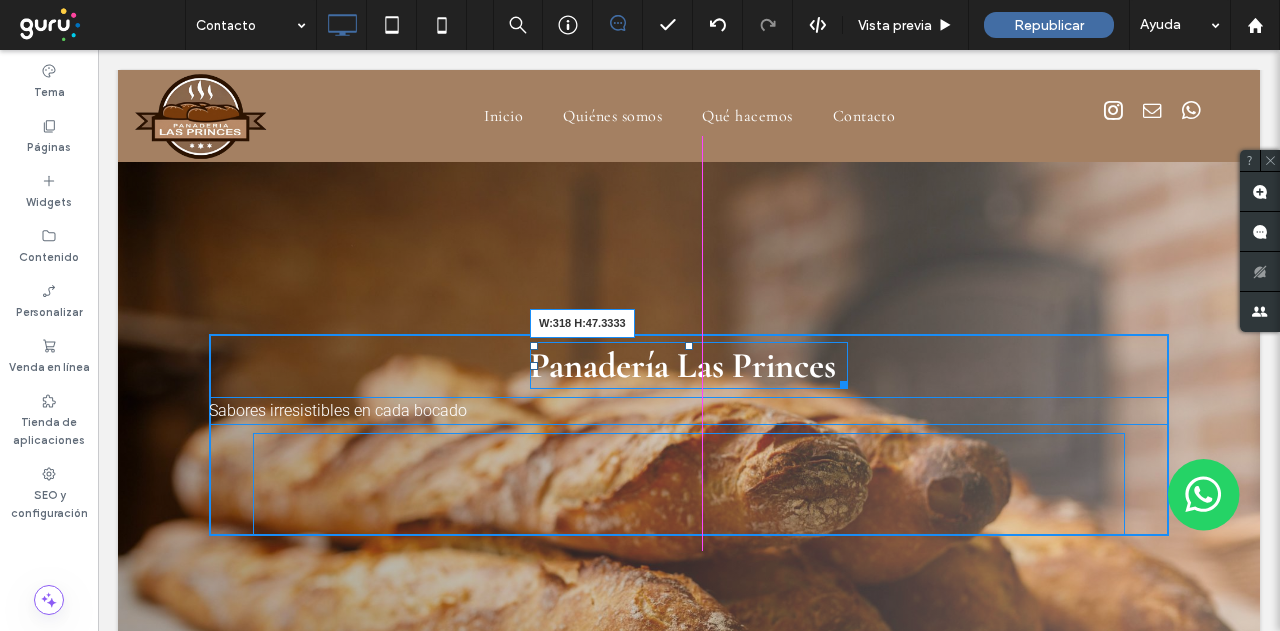 drag, startPoint x: 1150, startPoint y: 381, endPoint x: 830, endPoint y: 387, distance: 320.05624 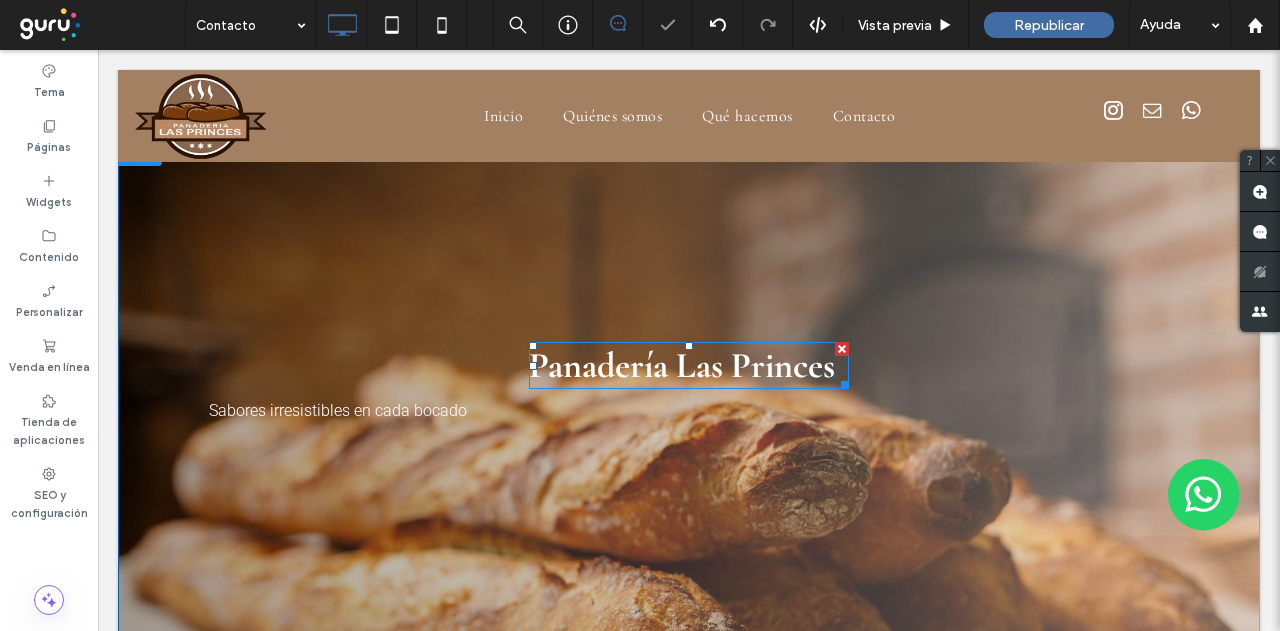 drag, startPoint x: 694, startPoint y: 373, endPoint x: 675, endPoint y: 367, distance: 19.924858 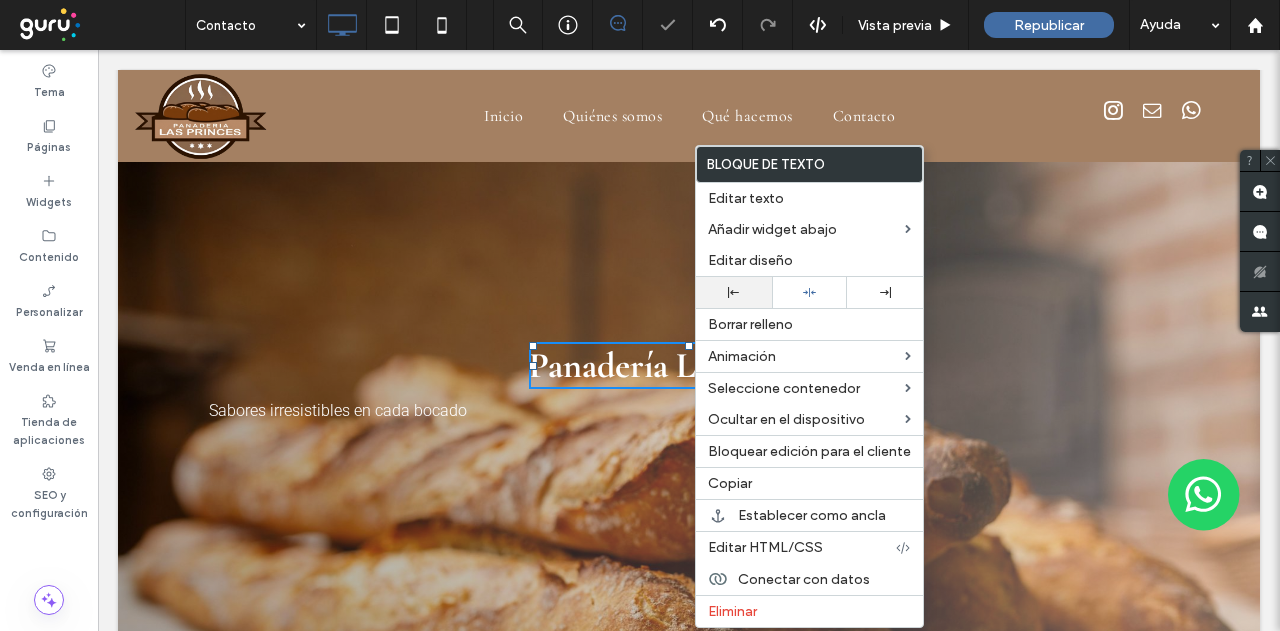 click at bounding box center (734, 292) 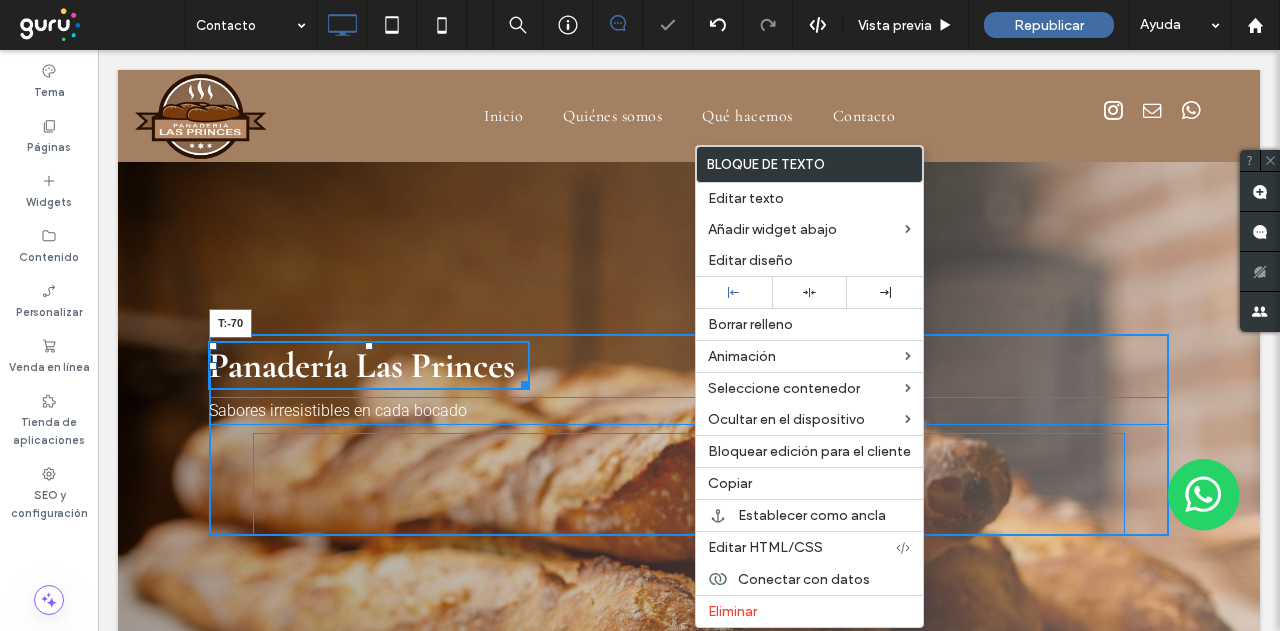 drag, startPoint x: 361, startPoint y: 349, endPoint x: 361, endPoint y: 271, distance: 78 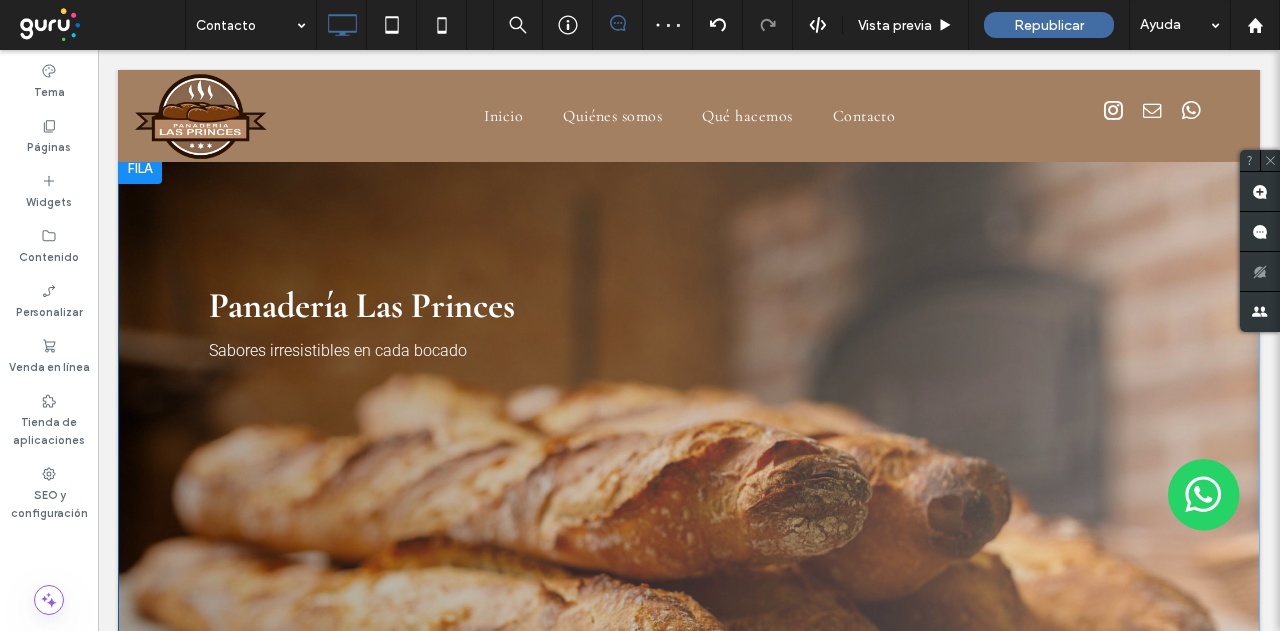 scroll, scrollTop: 0, scrollLeft: 0, axis: both 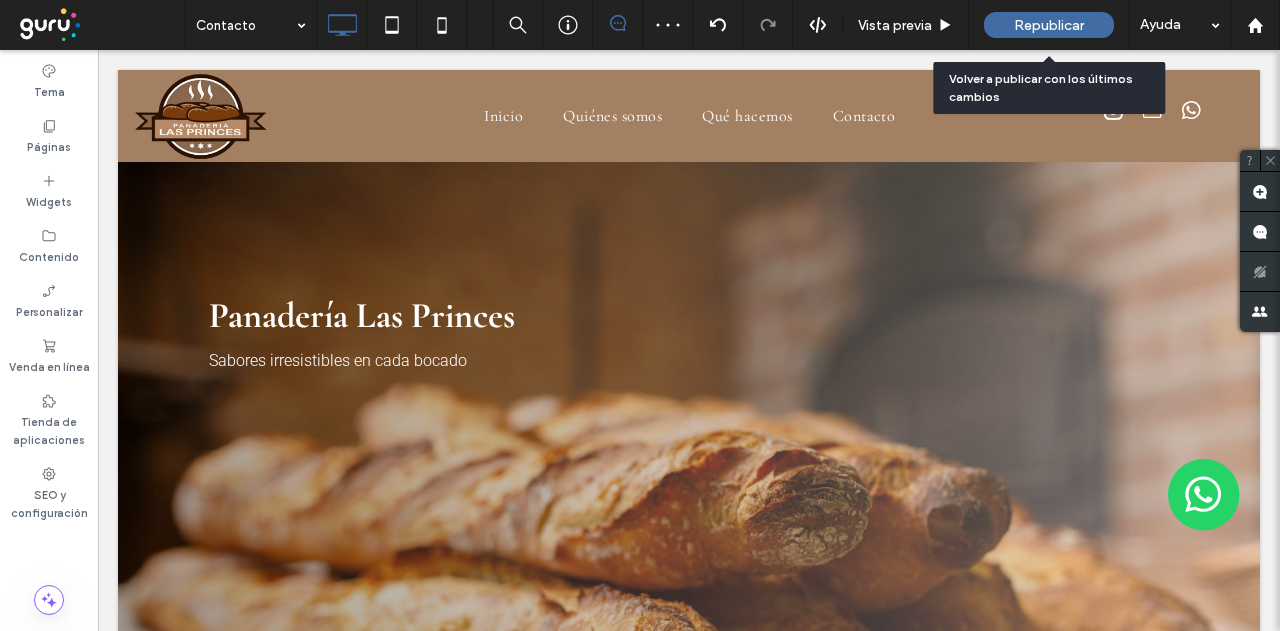 click on "Republicar" at bounding box center [1049, 25] 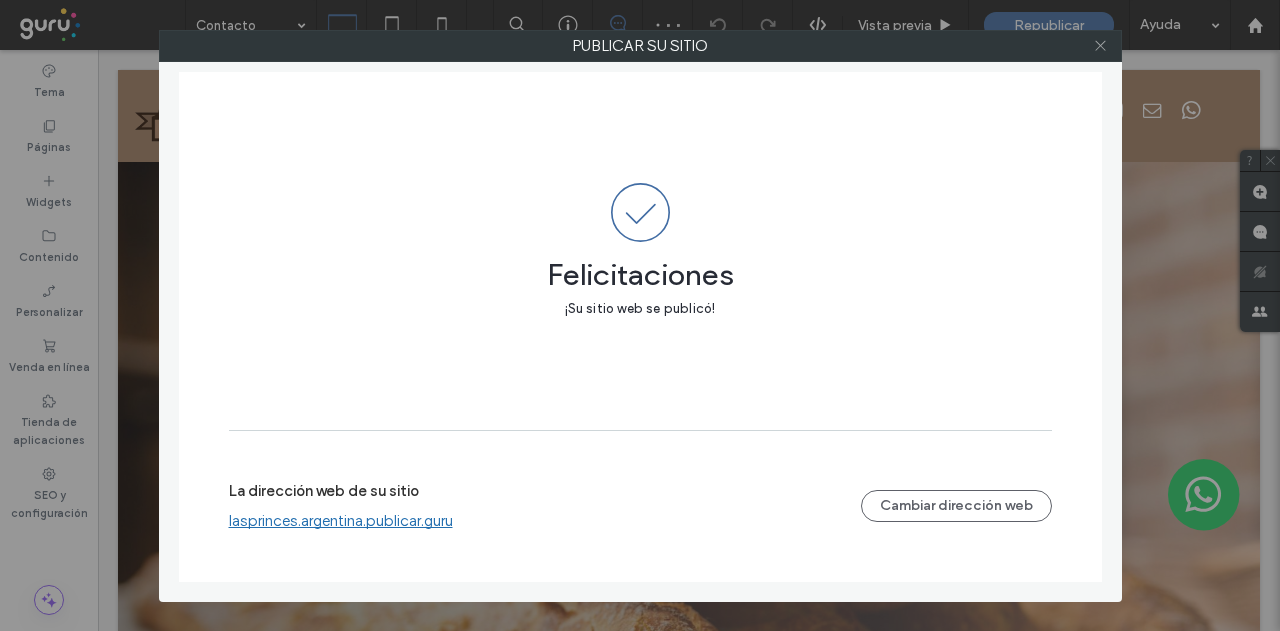 click 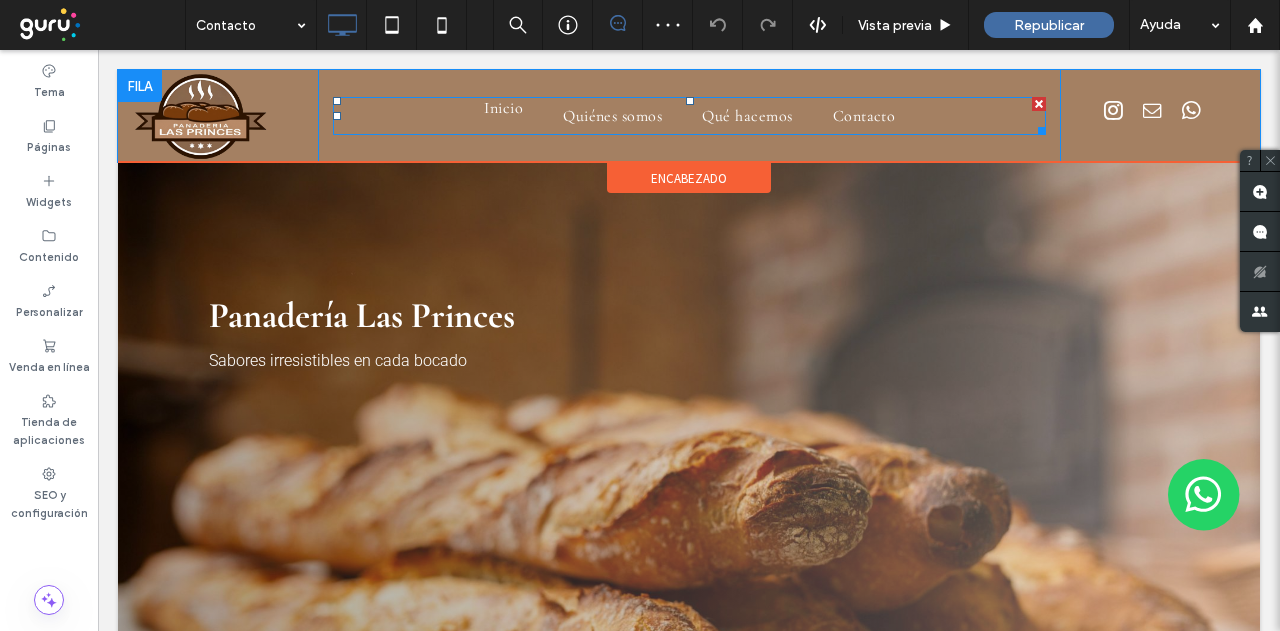 click on "Inicio" at bounding box center [503, 108] 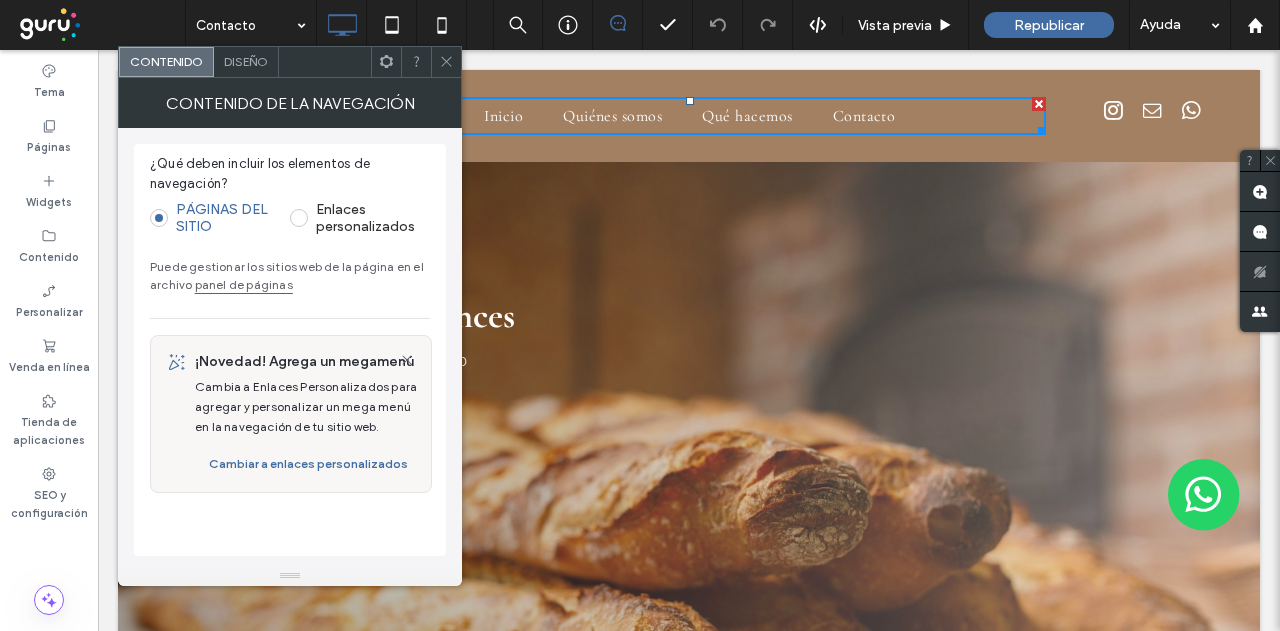 click on "panel de páginas" at bounding box center [244, 284] 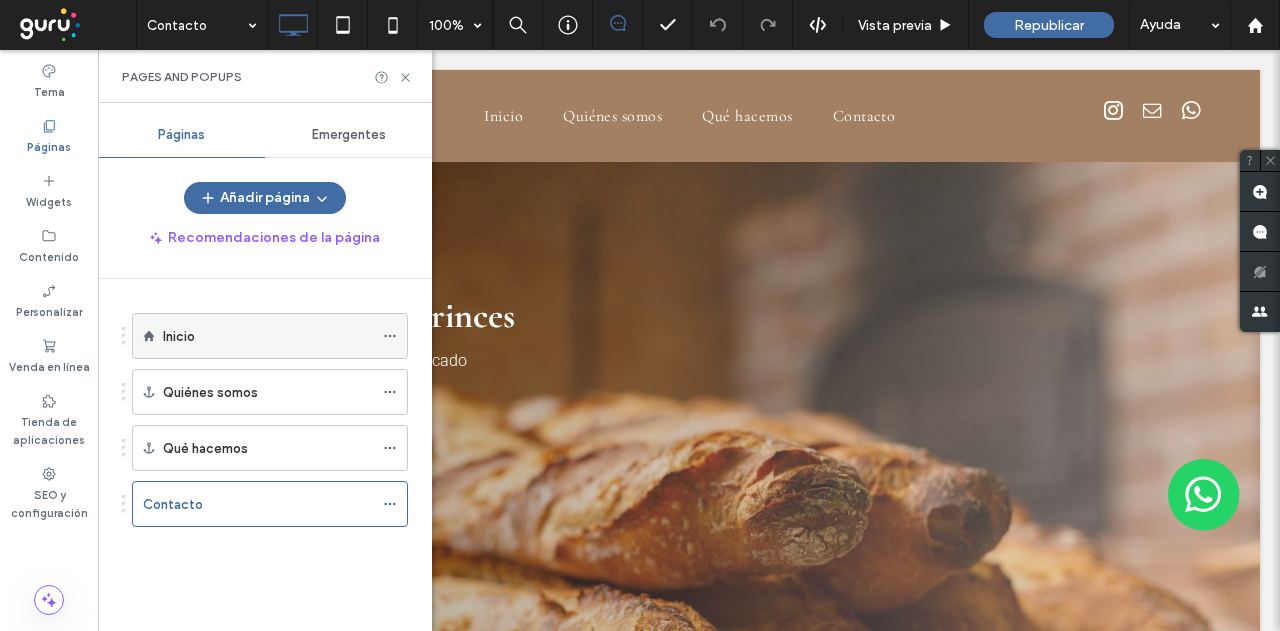 click 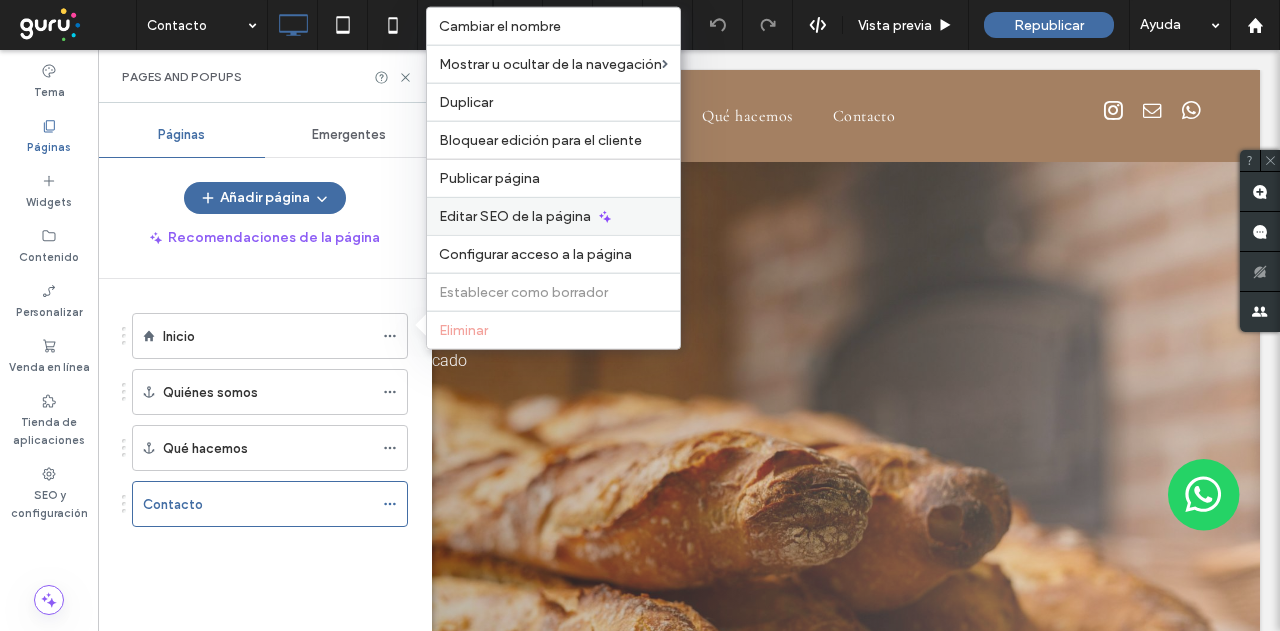 click on "Editar SEO de la página" at bounding box center (515, 216) 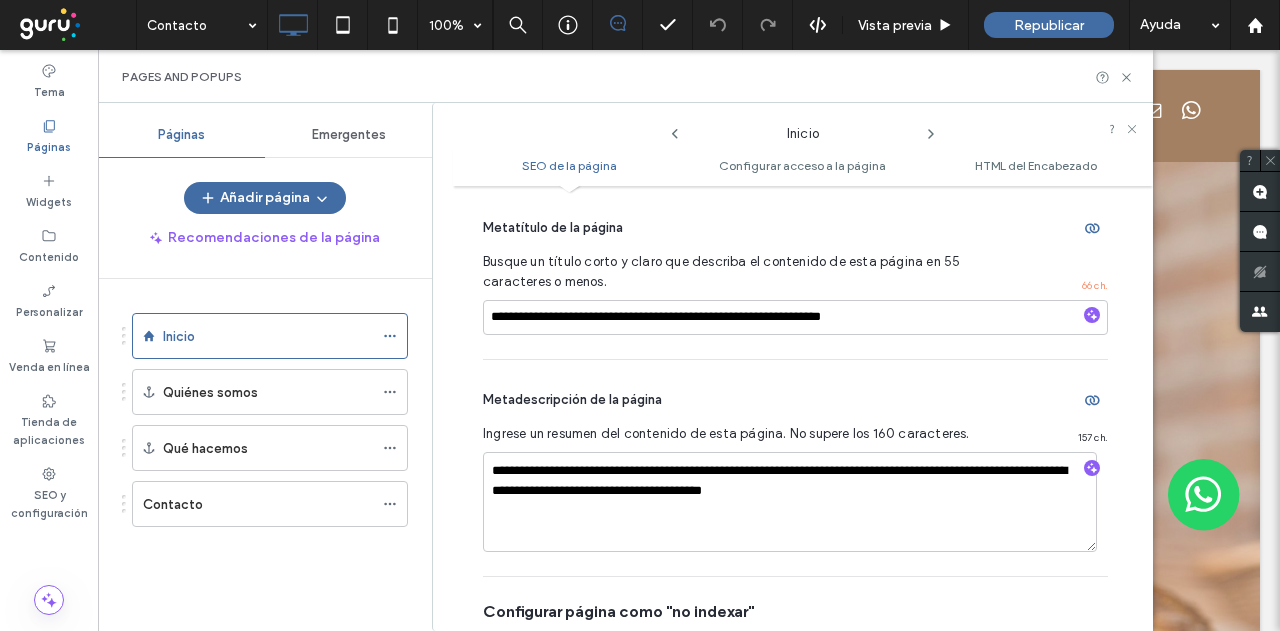 scroll, scrollTop: 310, scrollLeft: 0, axis: vertical 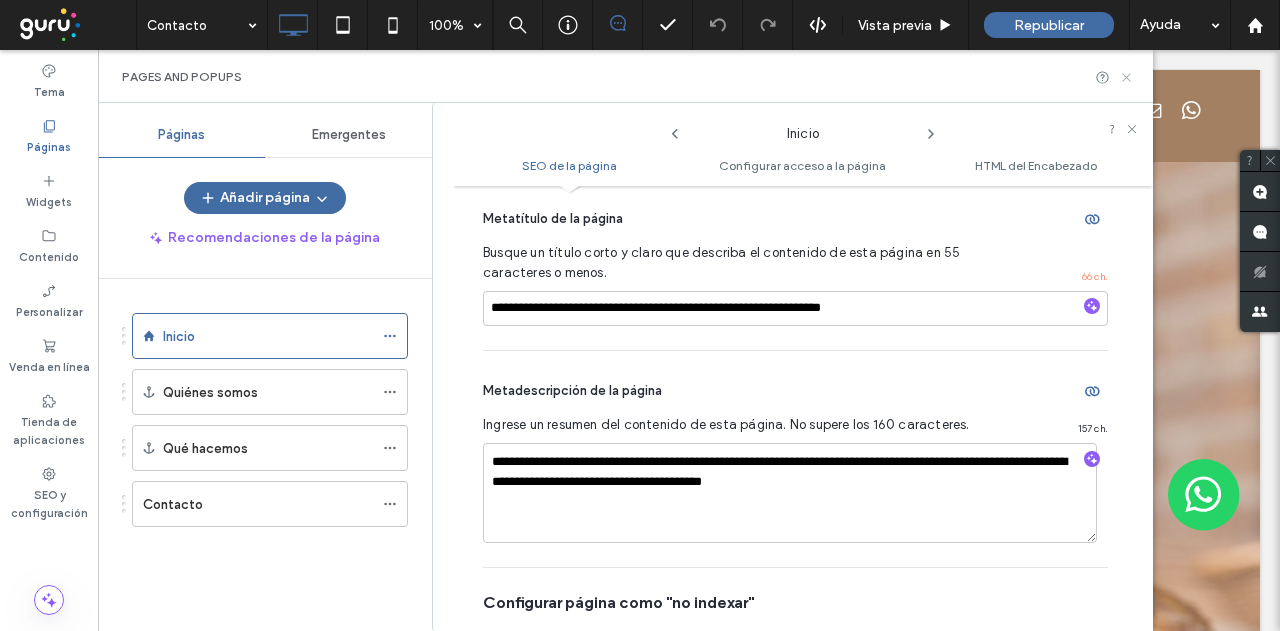 click 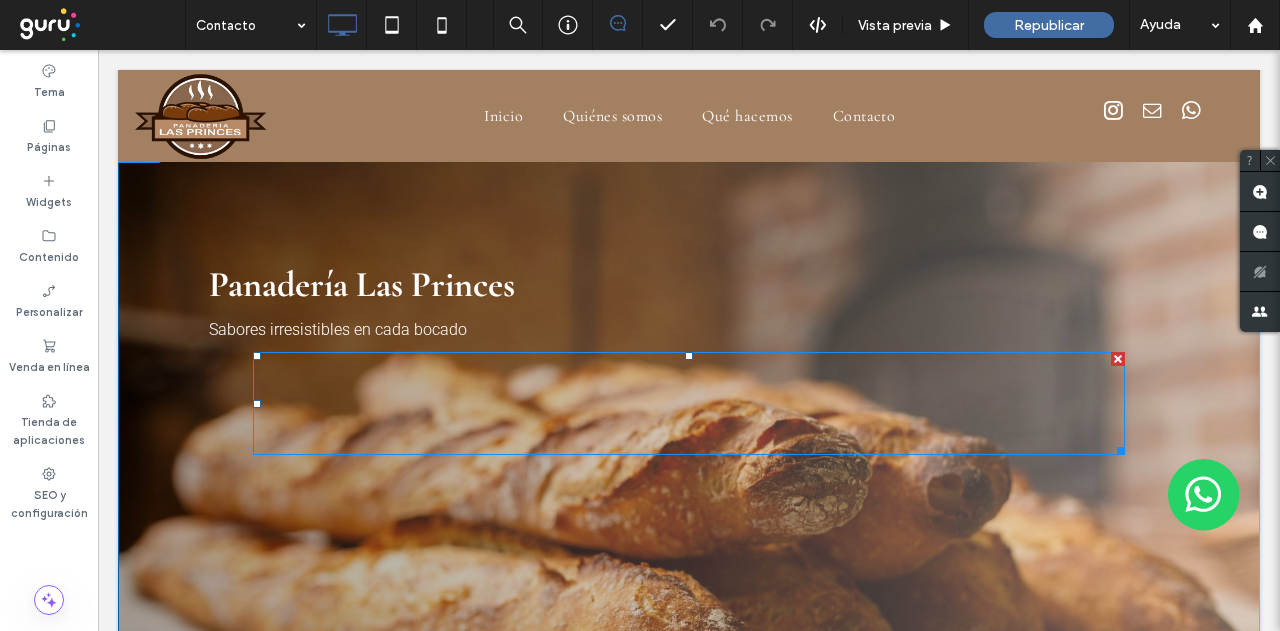scroll, scrollTop: 0, scrollLeft: 0, axis: both 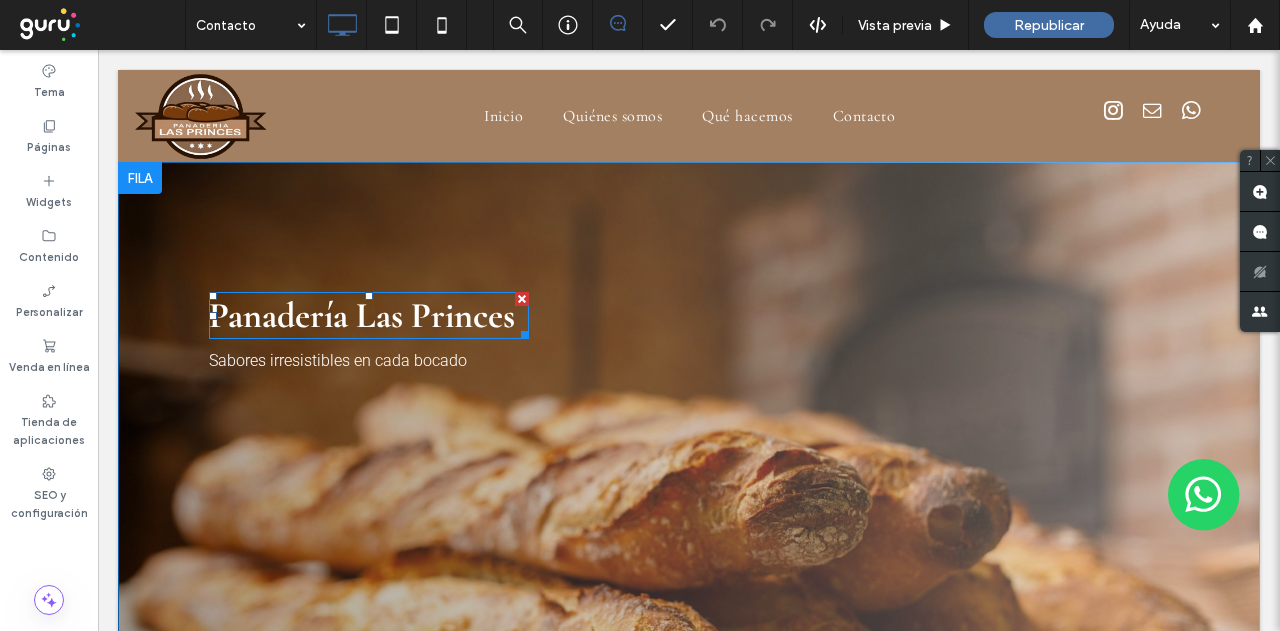 click on "Panadería Las Princes" at bounding box center [362, 315] 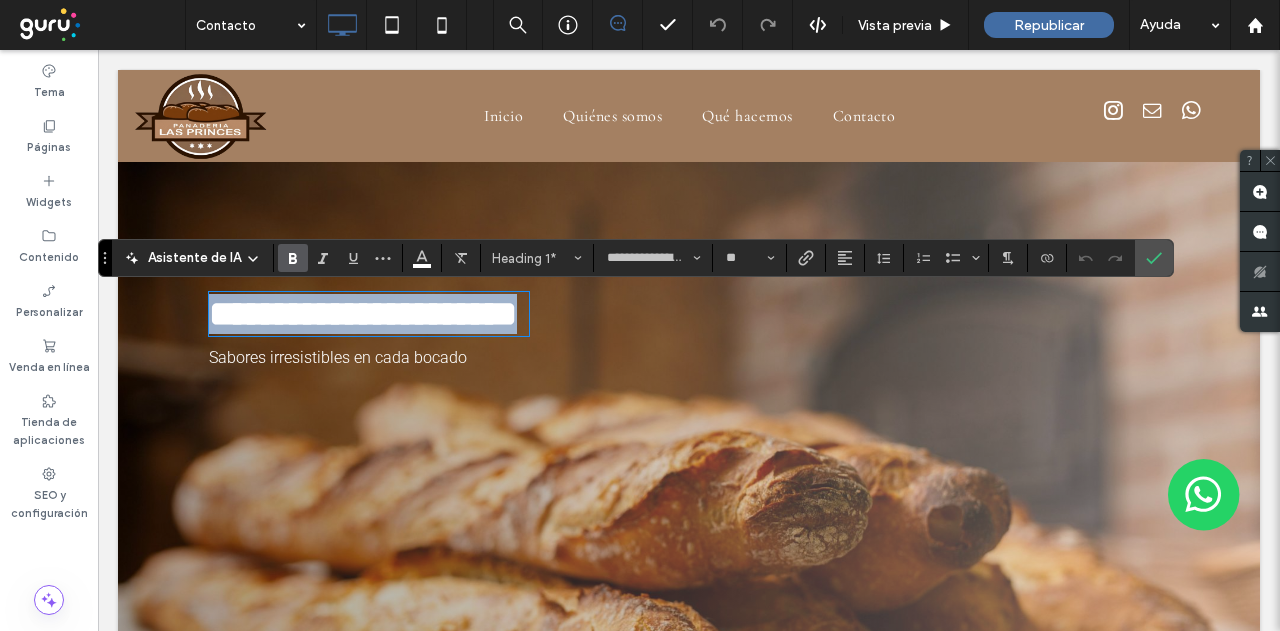 click on "**********" at bounding box center (363, 314) 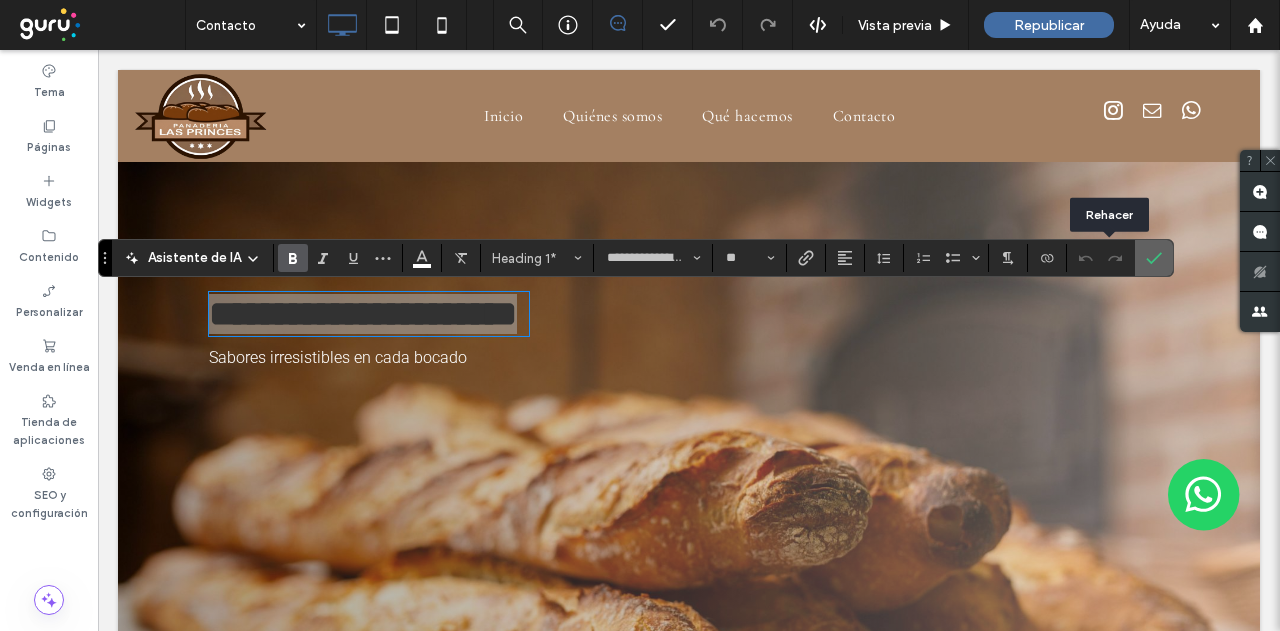 click at bounding box center (1150, 258) 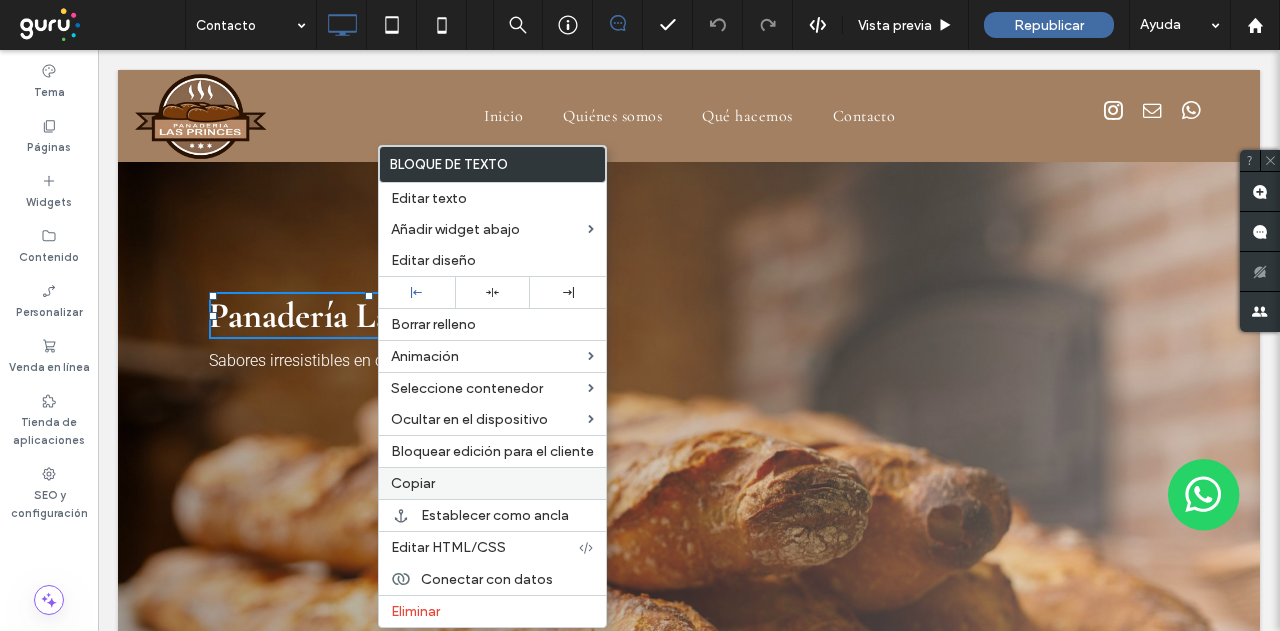 click on "Copiar" at bounding box center [413, 483] 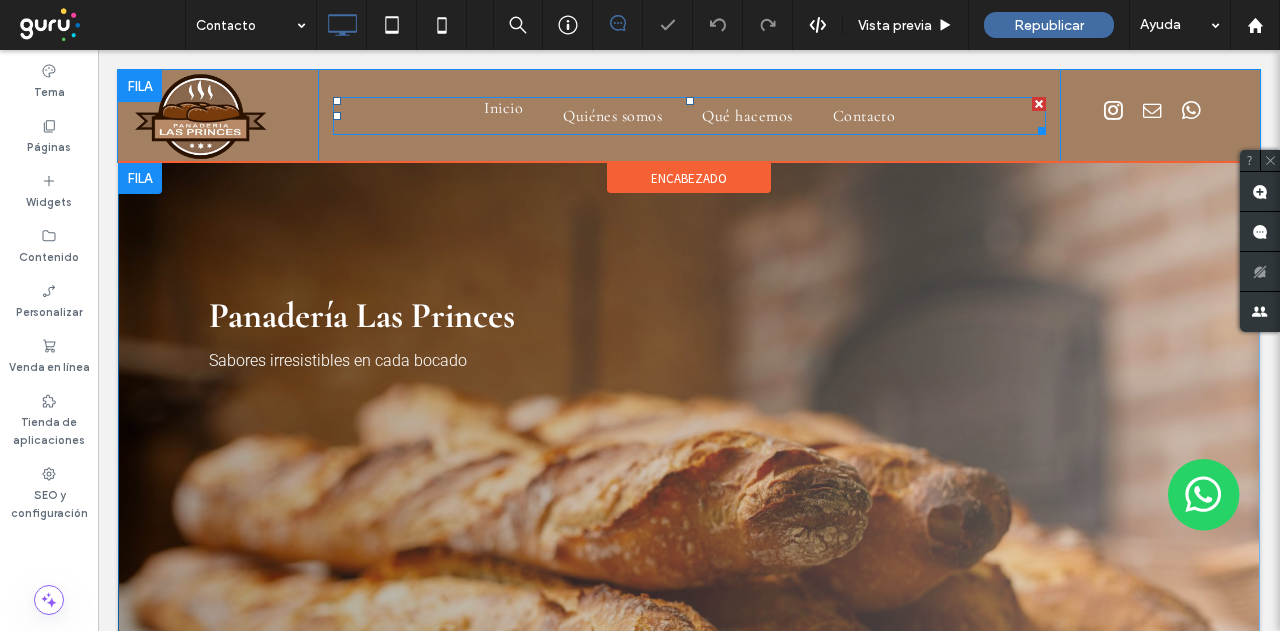 click on "Inicio" at bounding box center [503, 108] 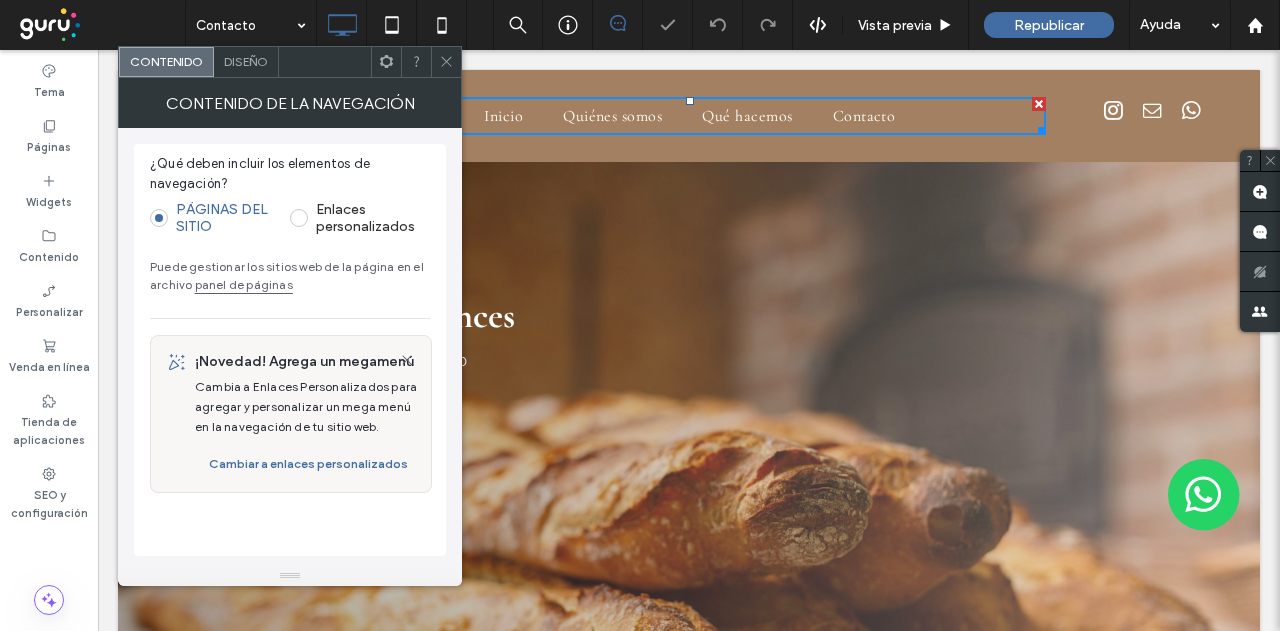 click on "panel de páginas" at bounding box center [244, 284] 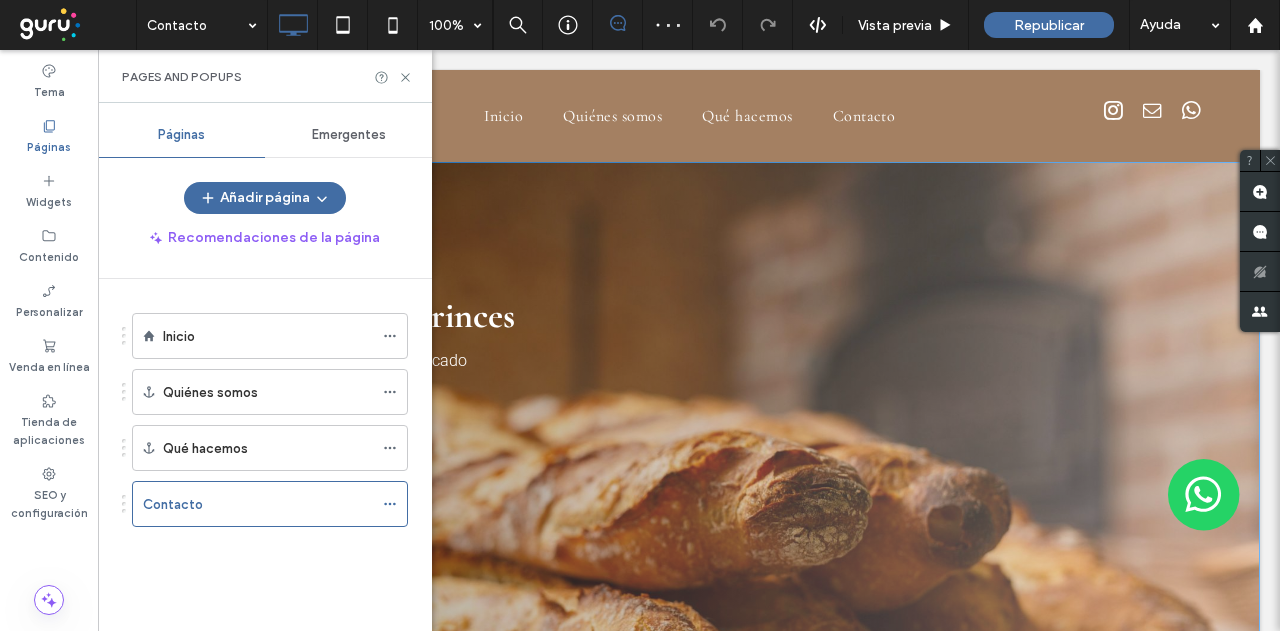 drag, startPoint x: 228, startPoint y: 333, endPoint x: 334, endPoint y: 237, distance: 143.01048 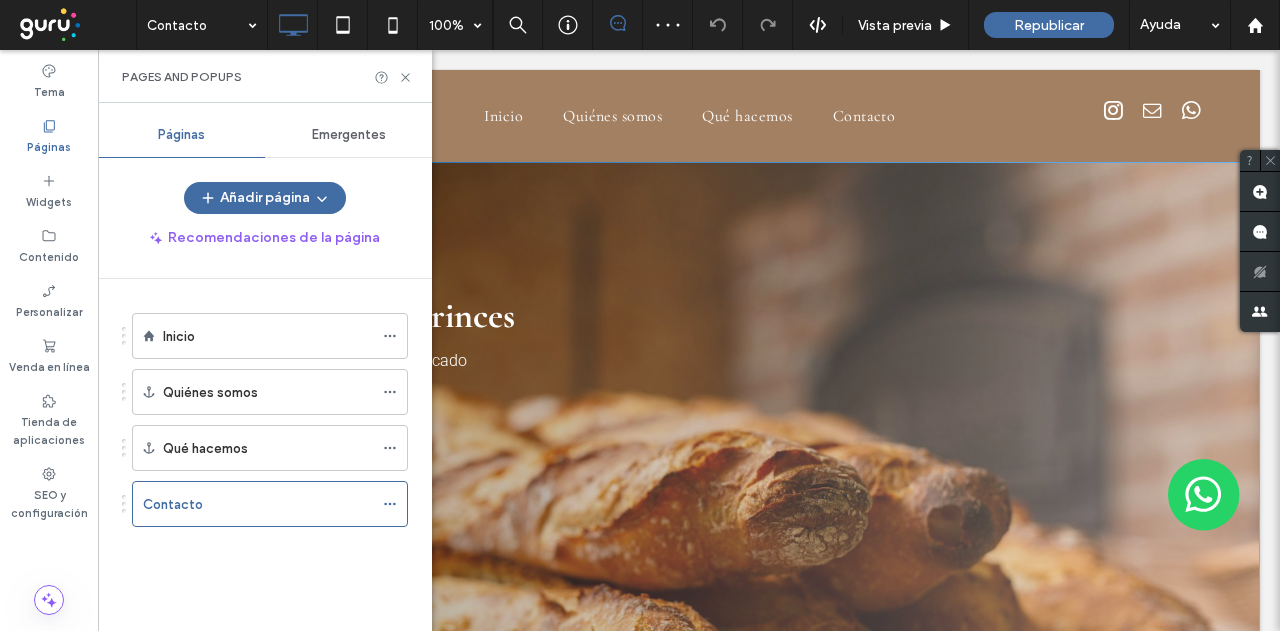 click on "Inicio" at bounding box center (268, 336) 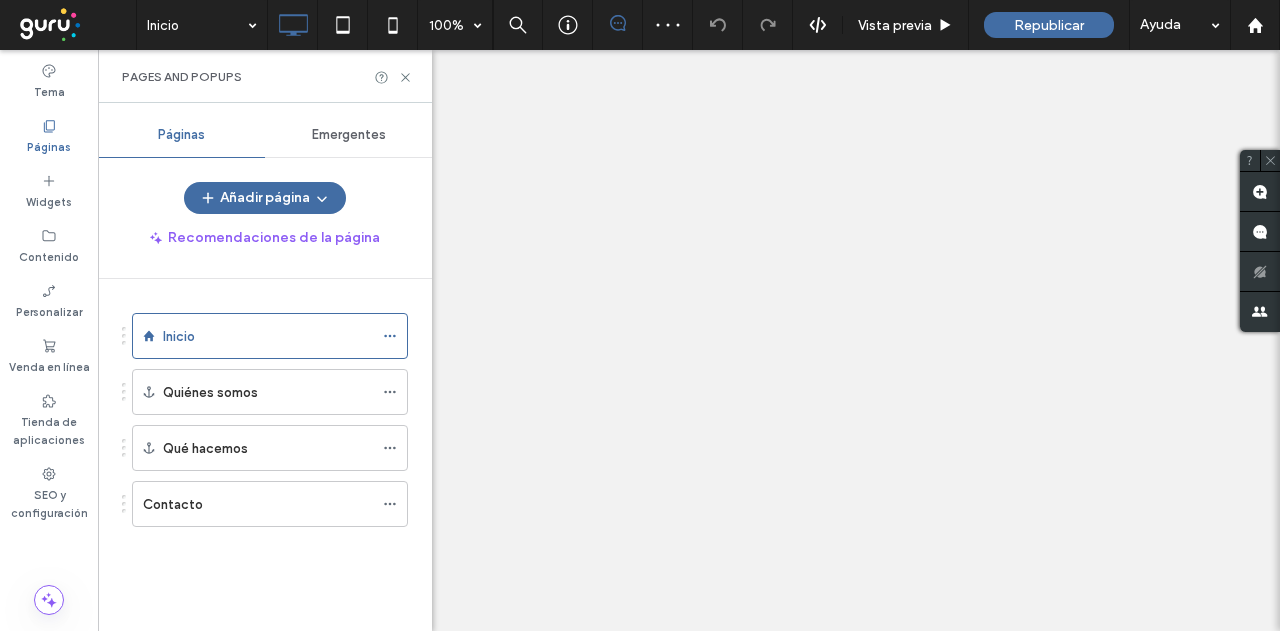 click on "Inicio 100% Vista previa Republicar Ayuda
Comentarios del sitio Comentarios del sitio Automatizar los comentarios nuevos Notifique al instante a su equipo cuando alguien agregue o actualice un comentario en una página web. Ver ejemplos de Zap
Tema Páginas Widgets Contenido Personalizar Venda en línea Tienda de aplicaciones SEO y configuración Pages and Popups Páginas Emergentes Añadir página Recomendaciones de la página Inicio Quiénes somos Qué hacemos Contacto
CSS" at bounding box center [640, 315] 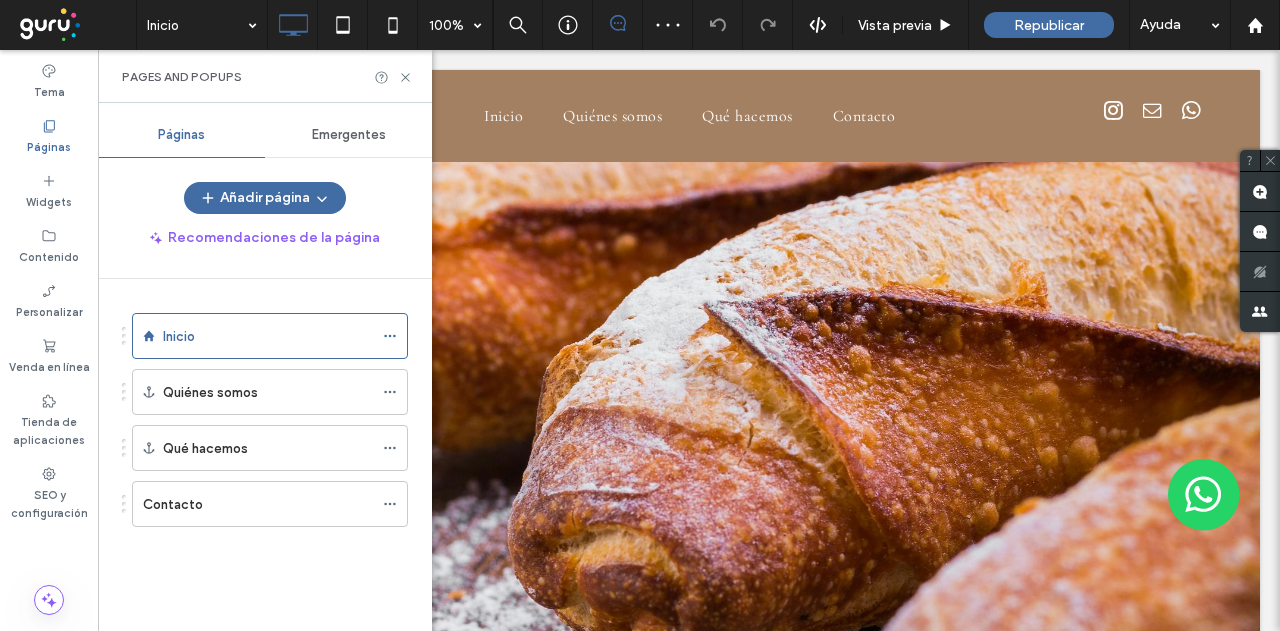 scroll, scrollTop: 0, scrollLeft: 0, axis: both 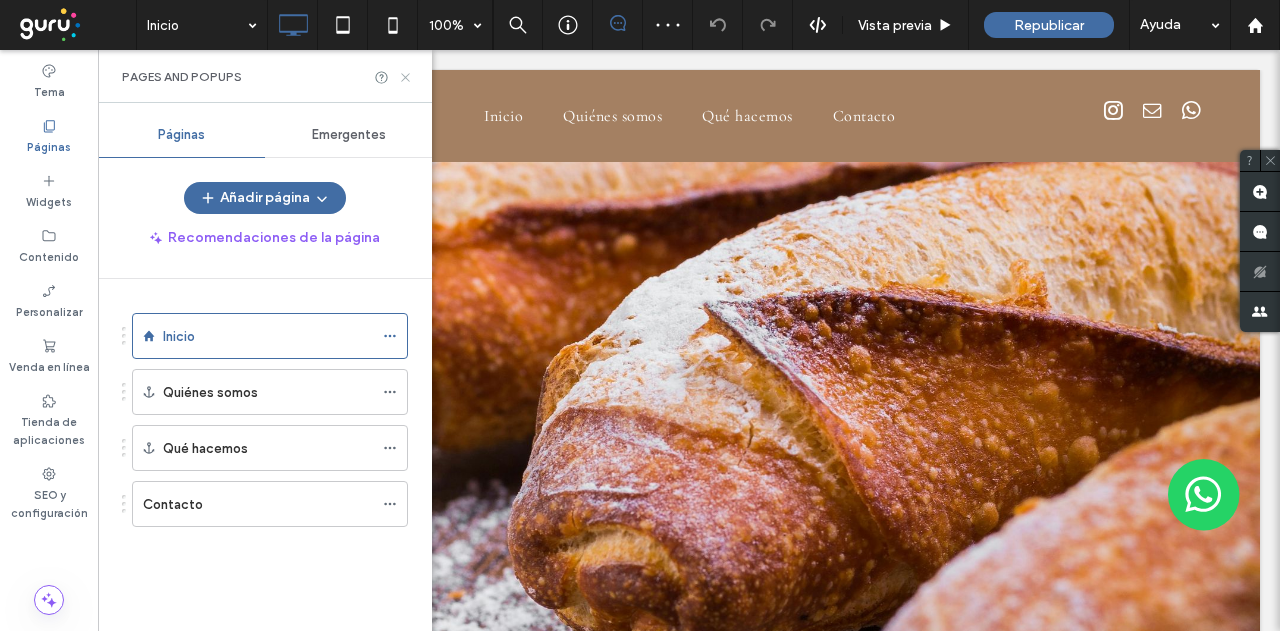 click 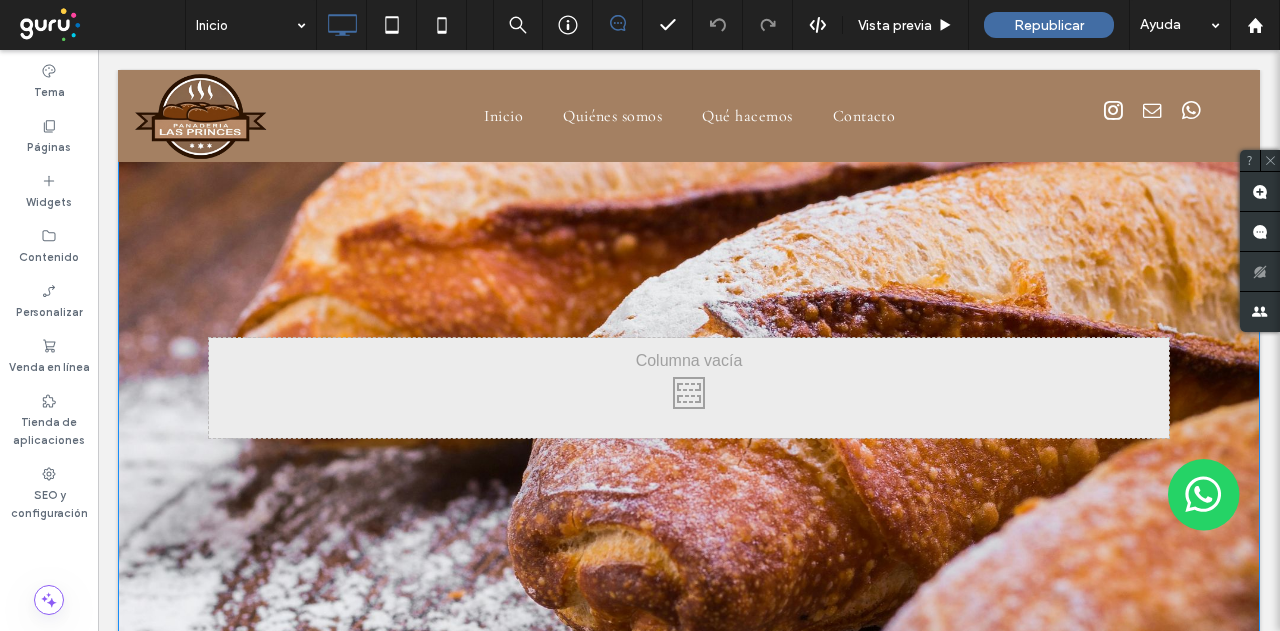 click on "Click To Paste
Fila + Añadir sección" at bounding box center (689, 387) 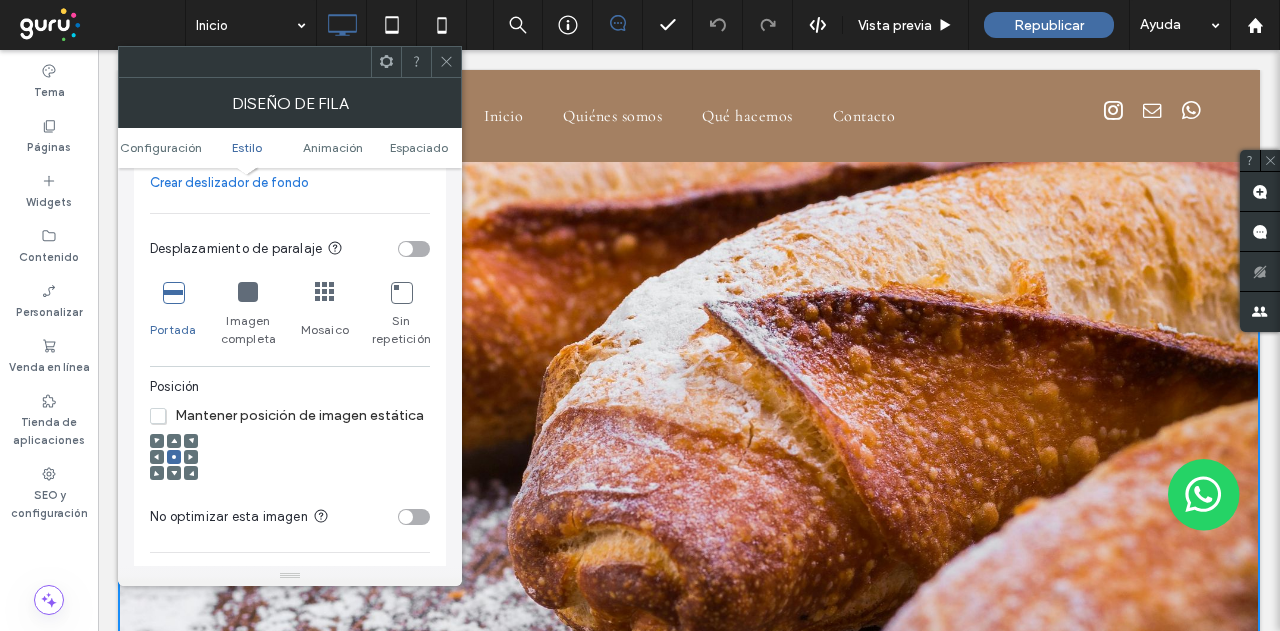 scroll, scrollTop: 800, scrollLeft: 0, axis: vertical 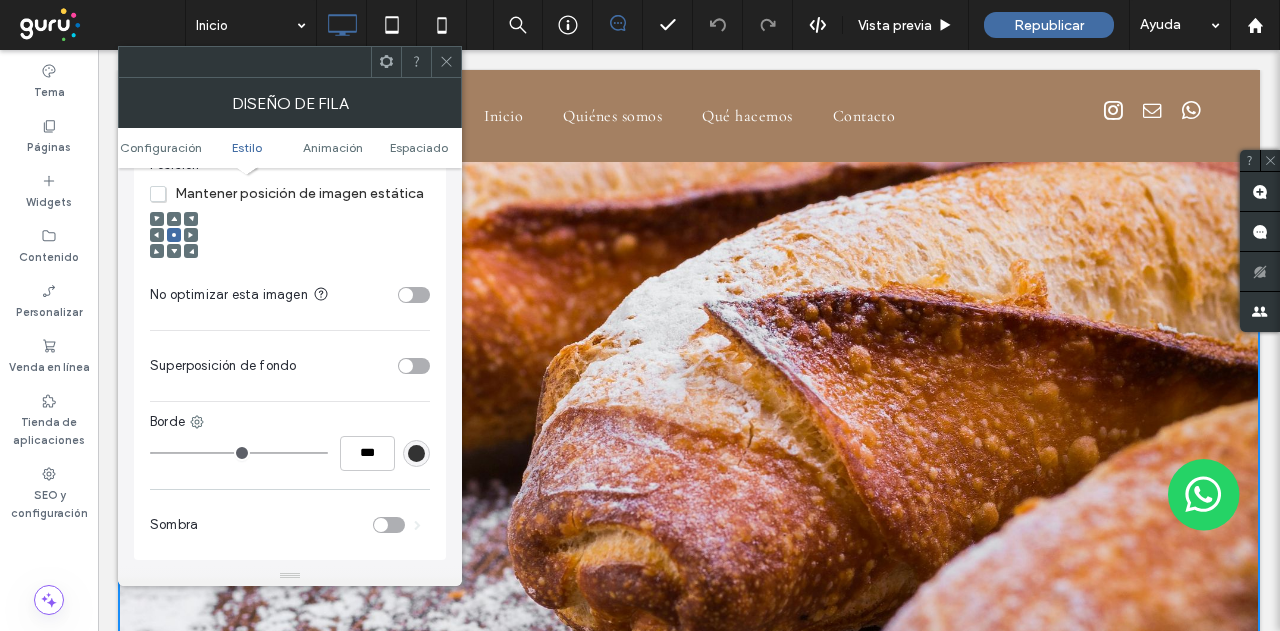 click at bounding box center [414, 366] 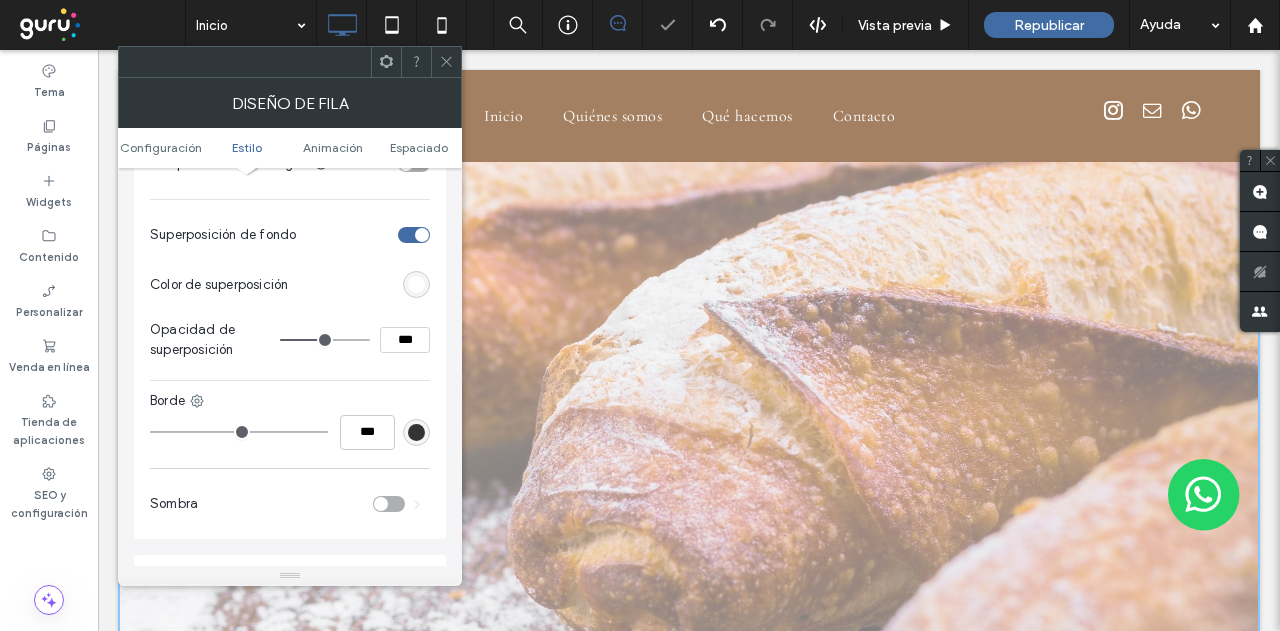 scroll, scrollTop: 900, scrollLeft: 0, axis: vertical 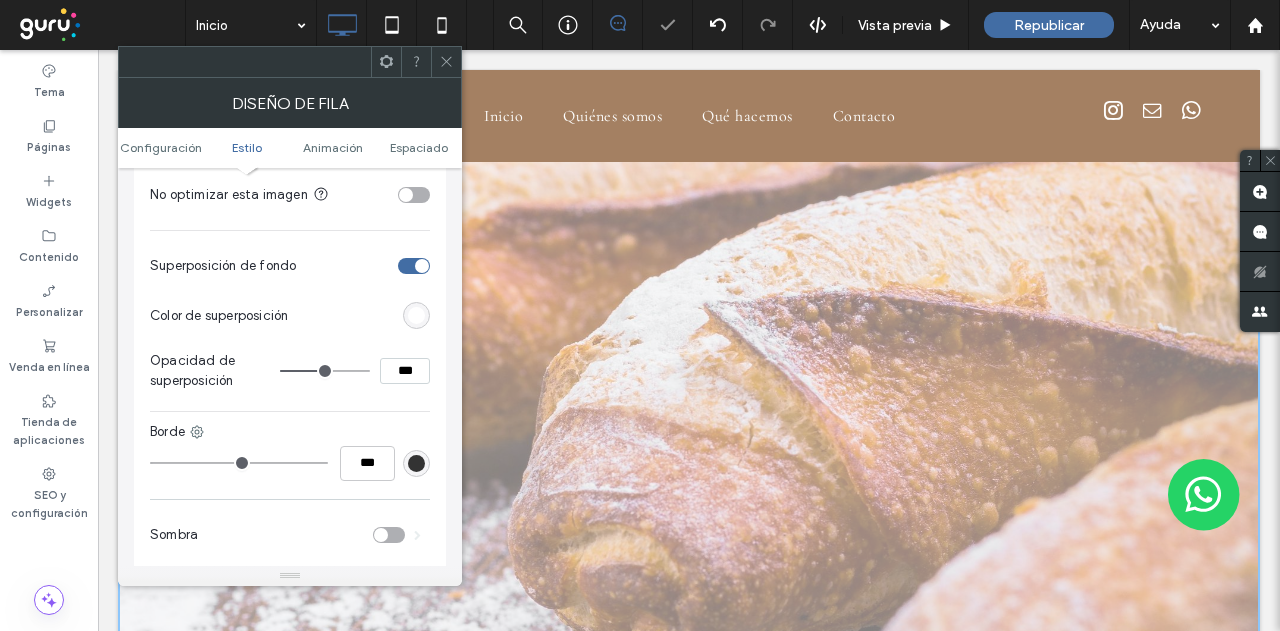 click at bounding box center [416, 315] 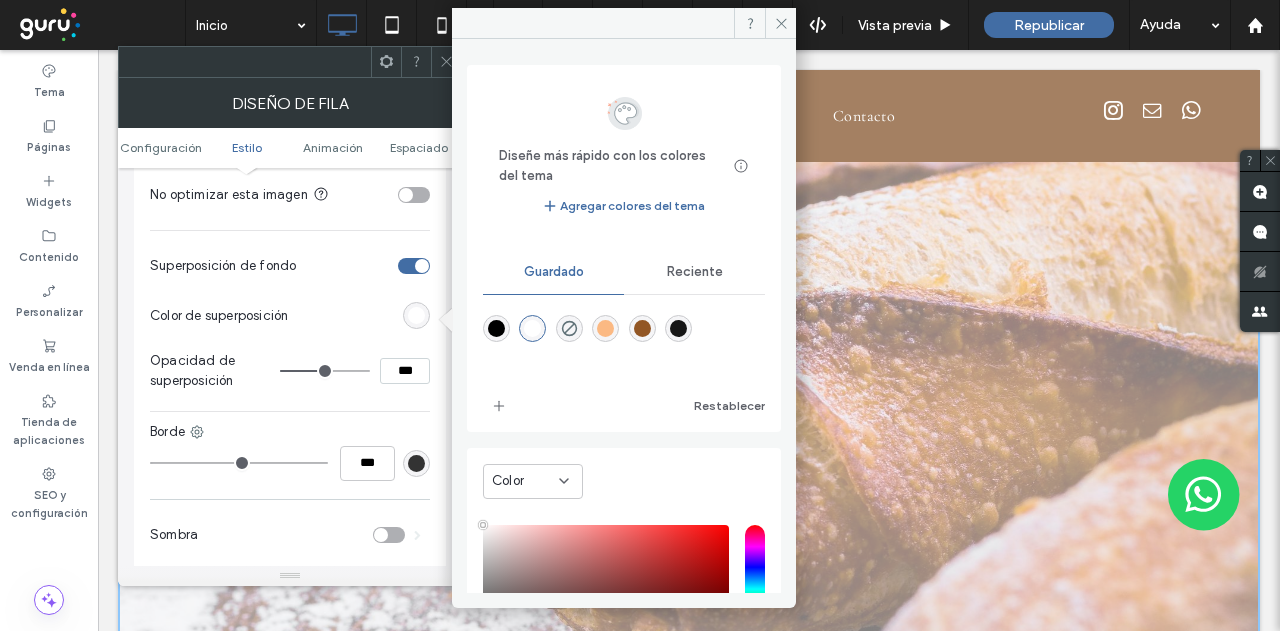 click on "Color" at bounding box center [508, 481] 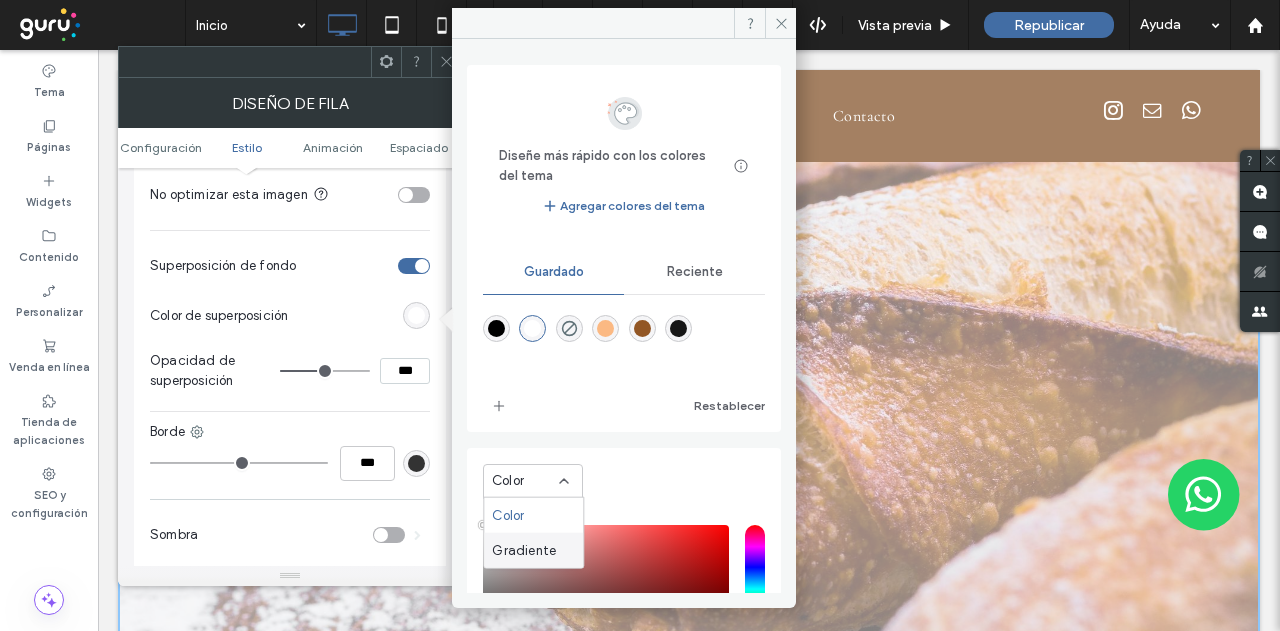 drag, startPoint x: 522, startPoint y: 552, endPoint x: 565, endPoint y: 469, distance: 93.47727 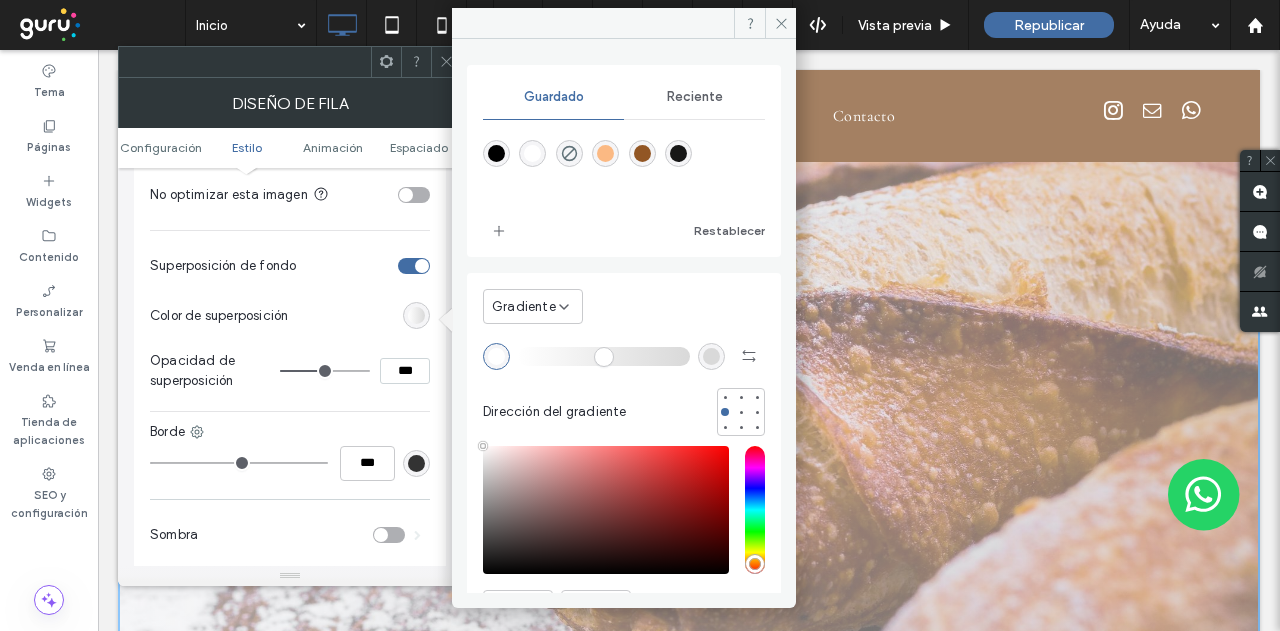 click at bounding box center [711, 356] 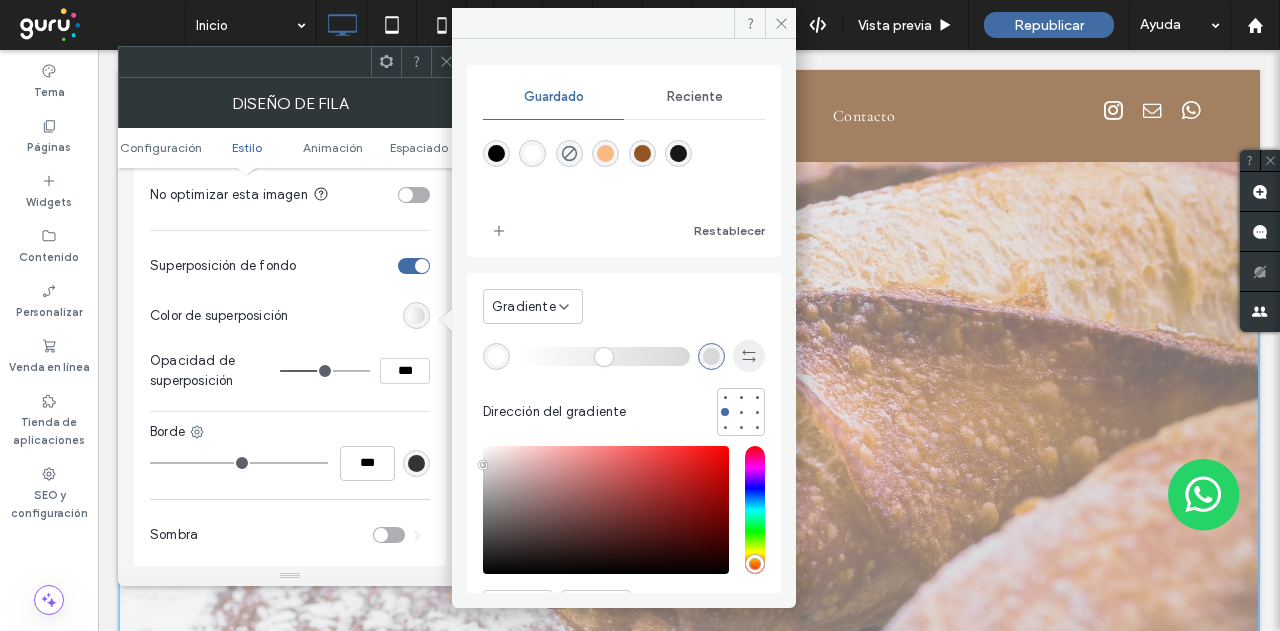 click at bounding box center [749, 356] 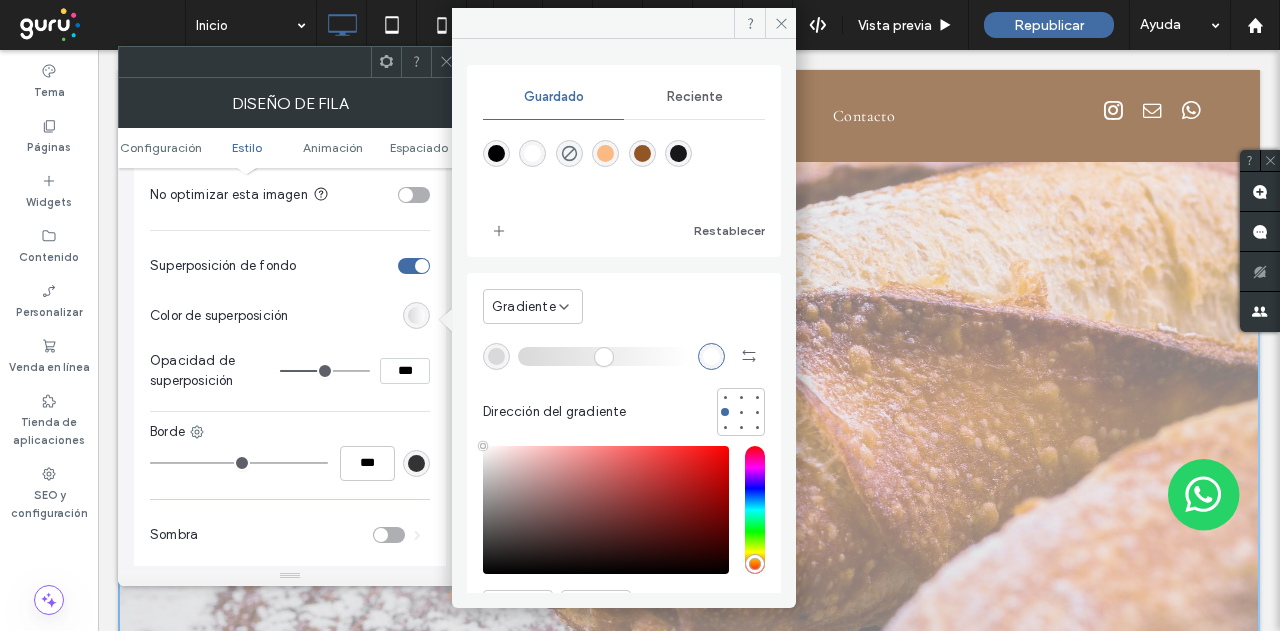 click at bounding box center [496, 153] 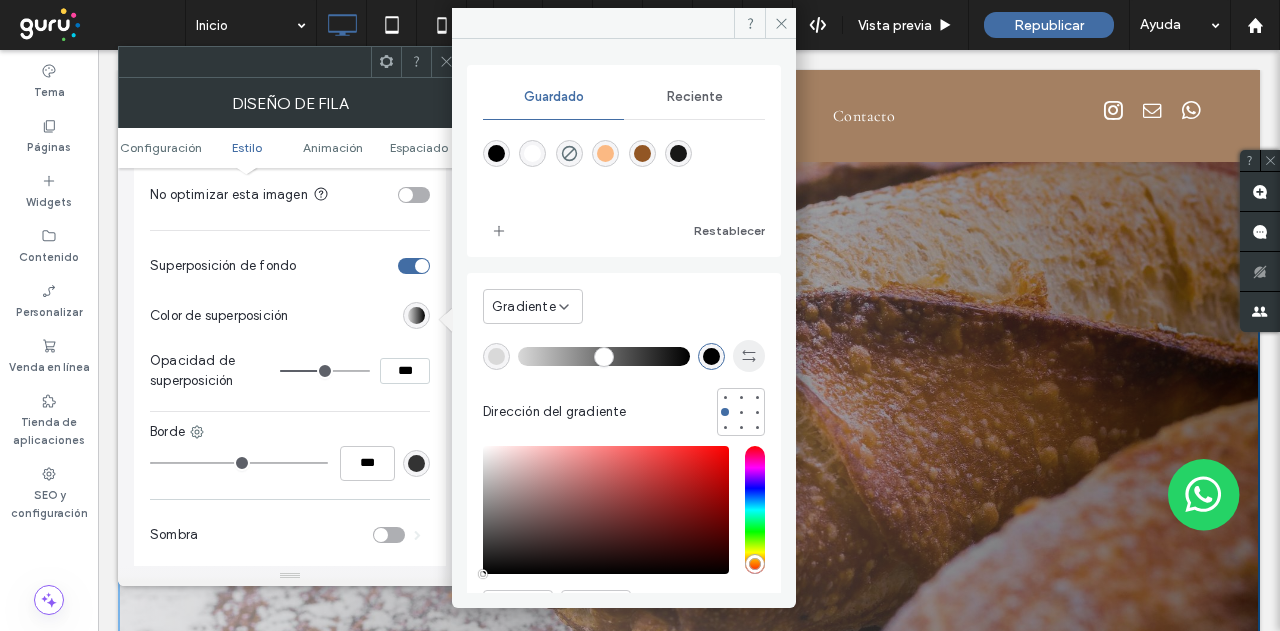 click 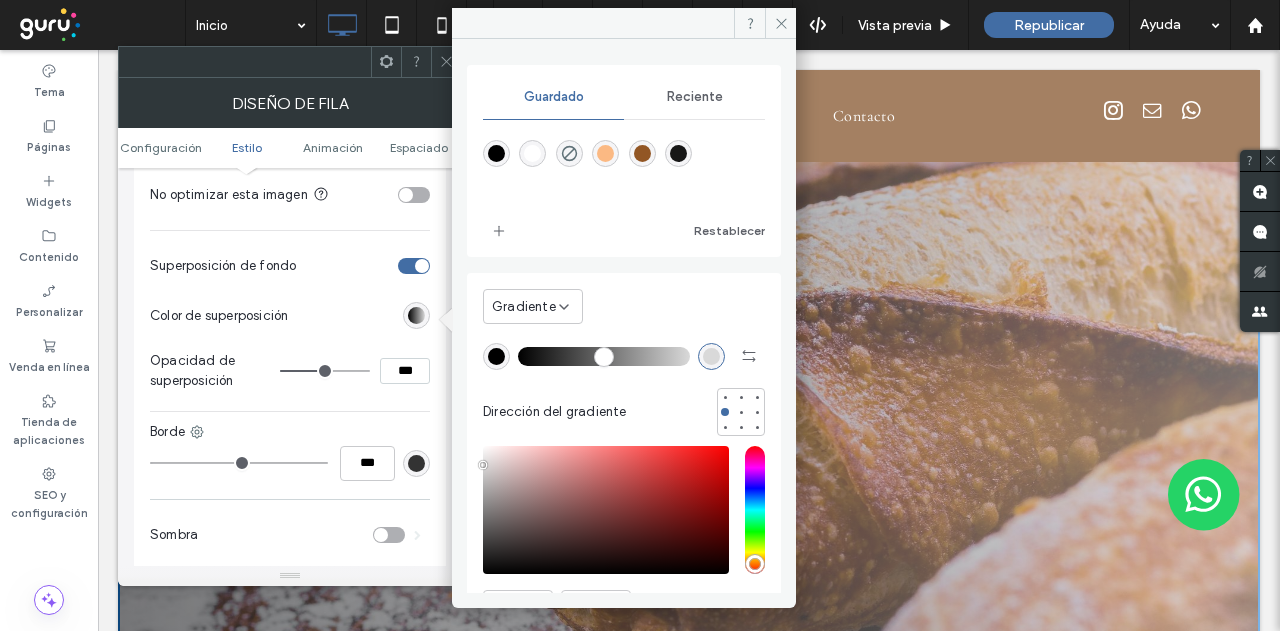 click at bounding box center (532, 153) 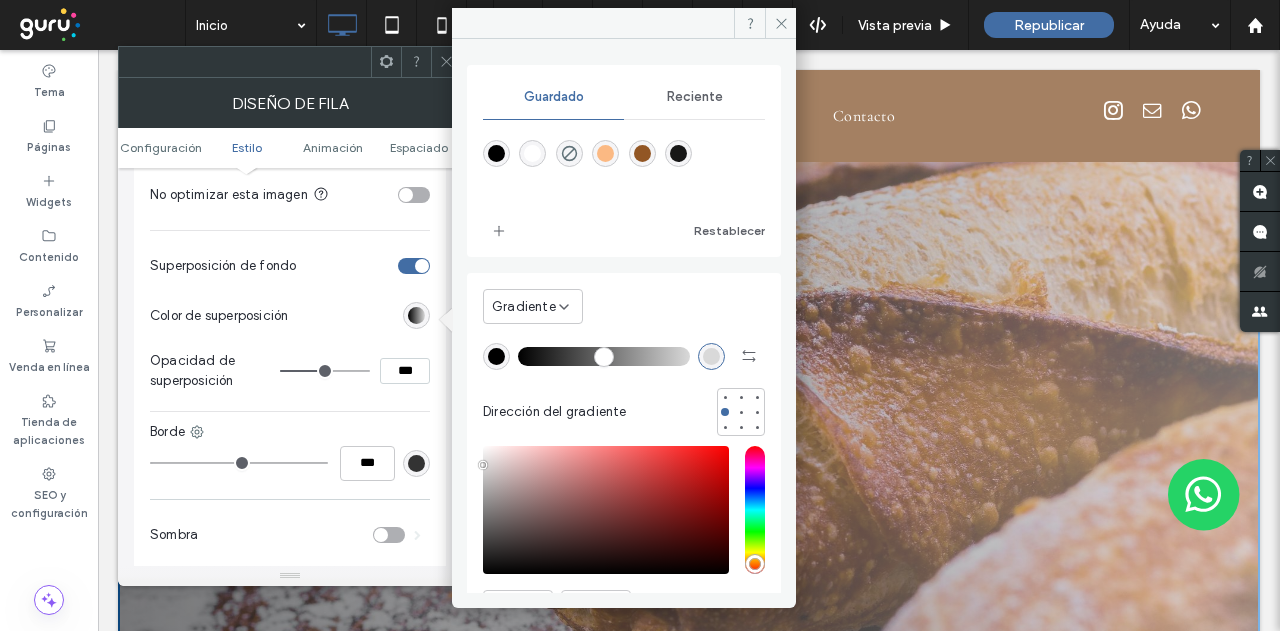 type on "*******" 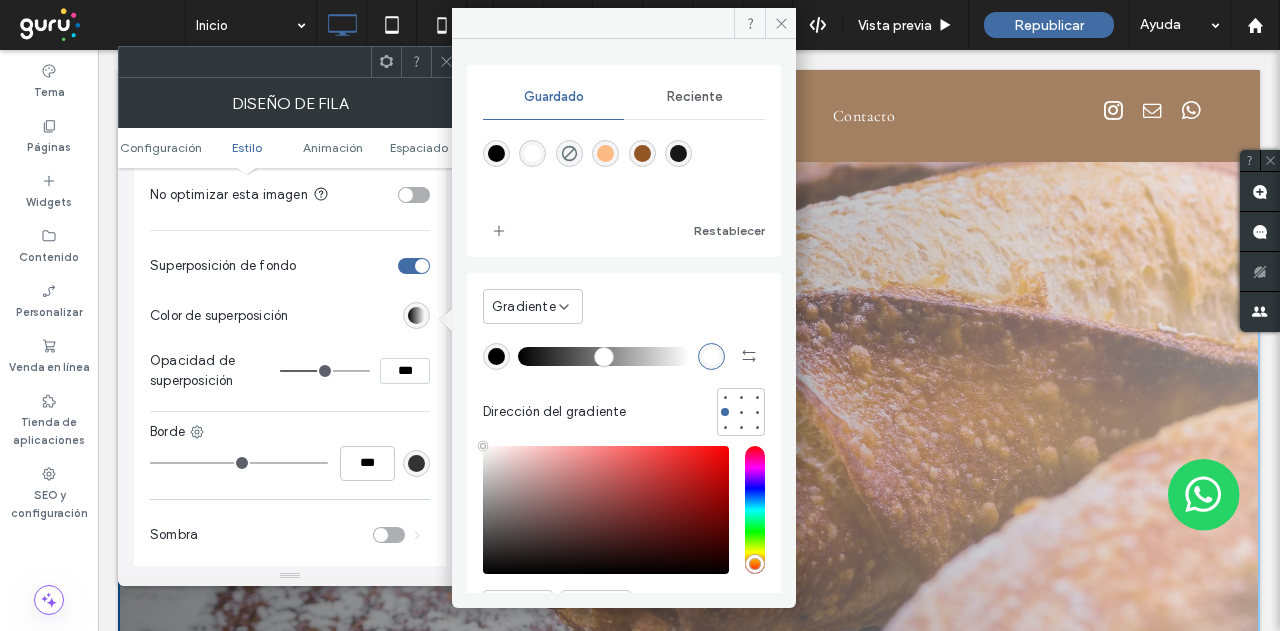click at bounding box center (780, 23) 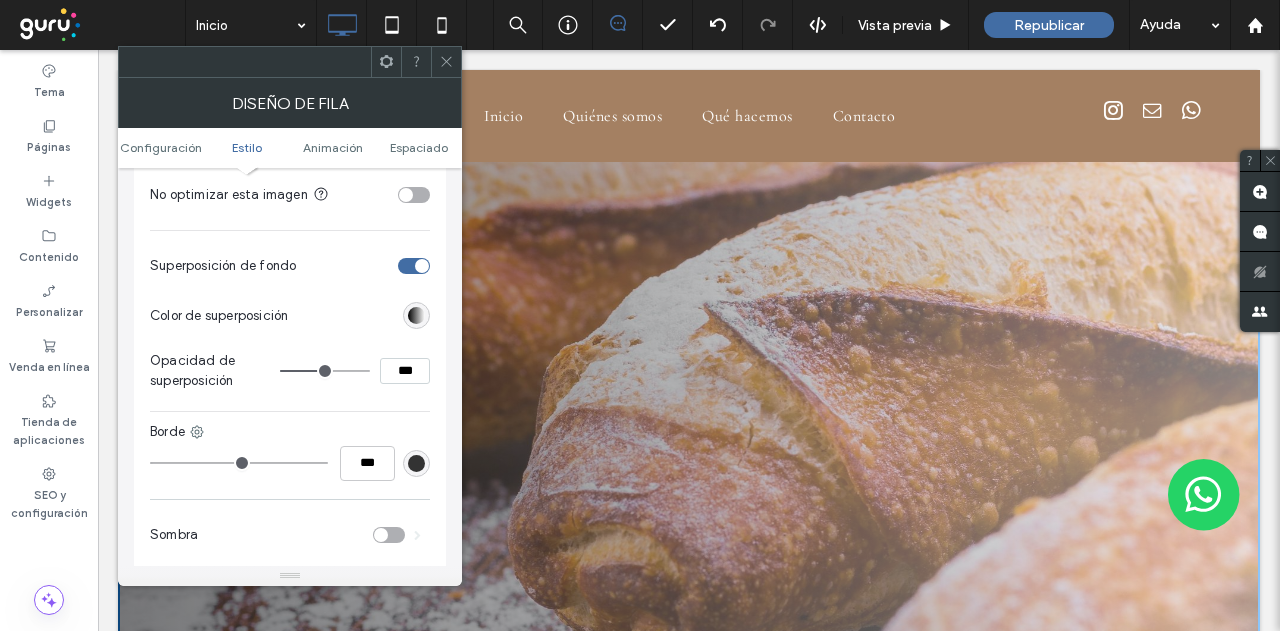 click 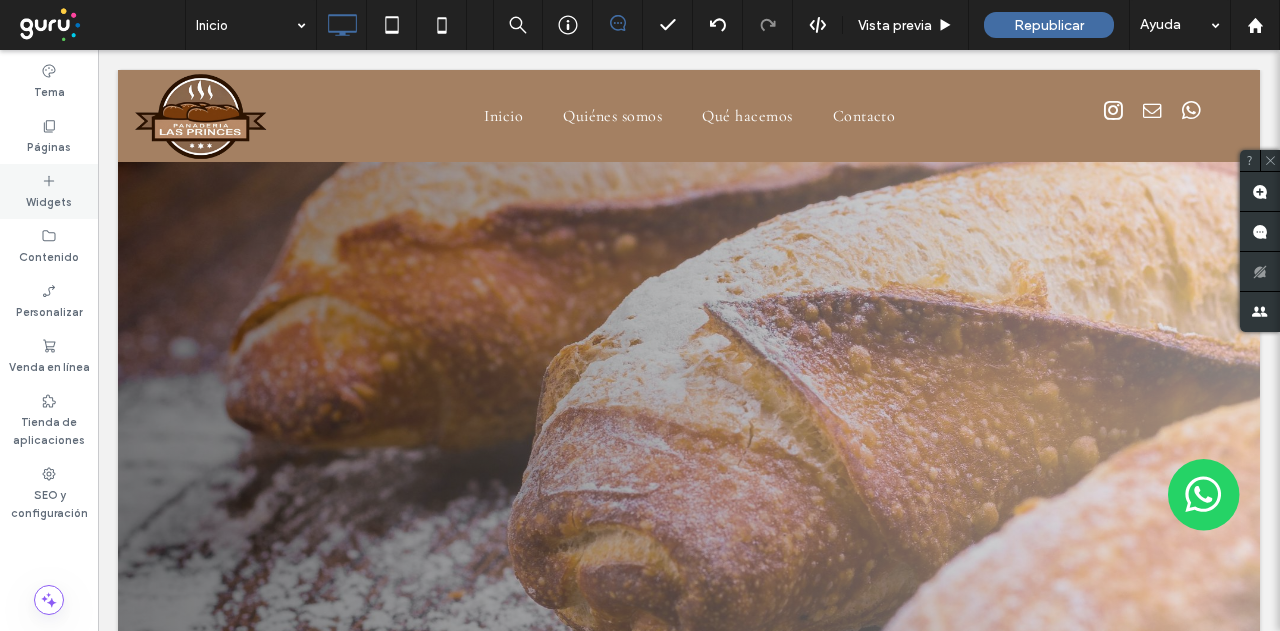 drag, startPoint x: 53, startPoint y: 197, endPoint x: 52, endPoint y: 209, distance: 12.0415945 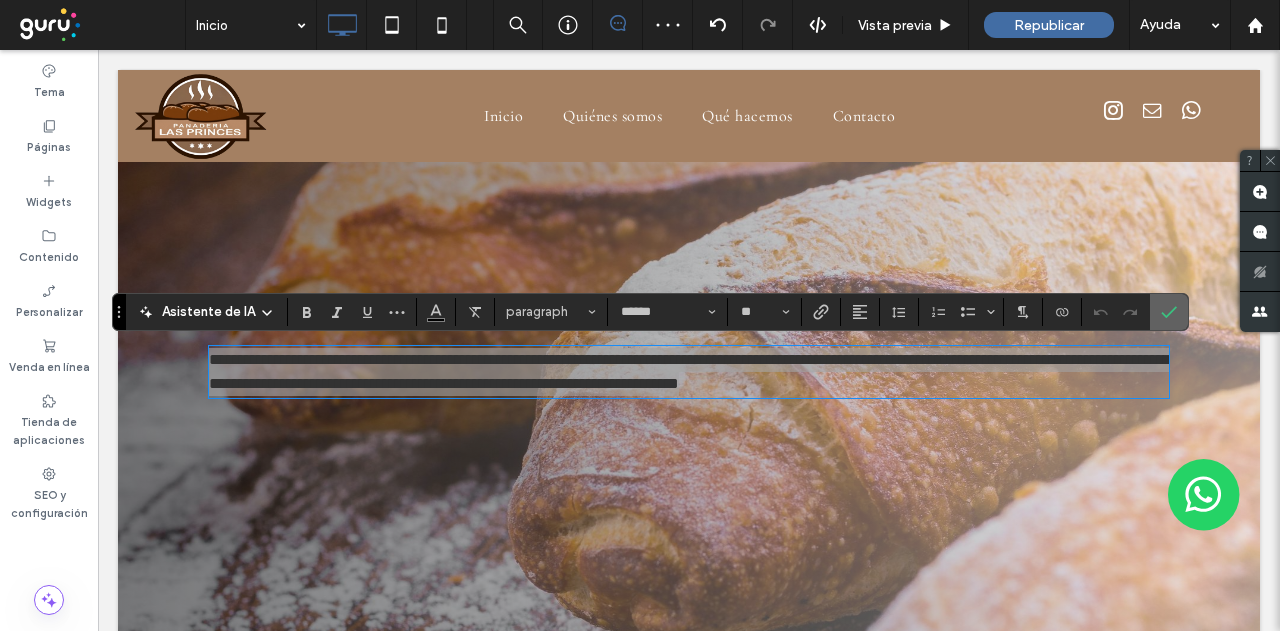 drag, startPoint x: 1058, startPoint y: 253, endPoint x: 1163, endPoint y: 306, distance: 117.61803 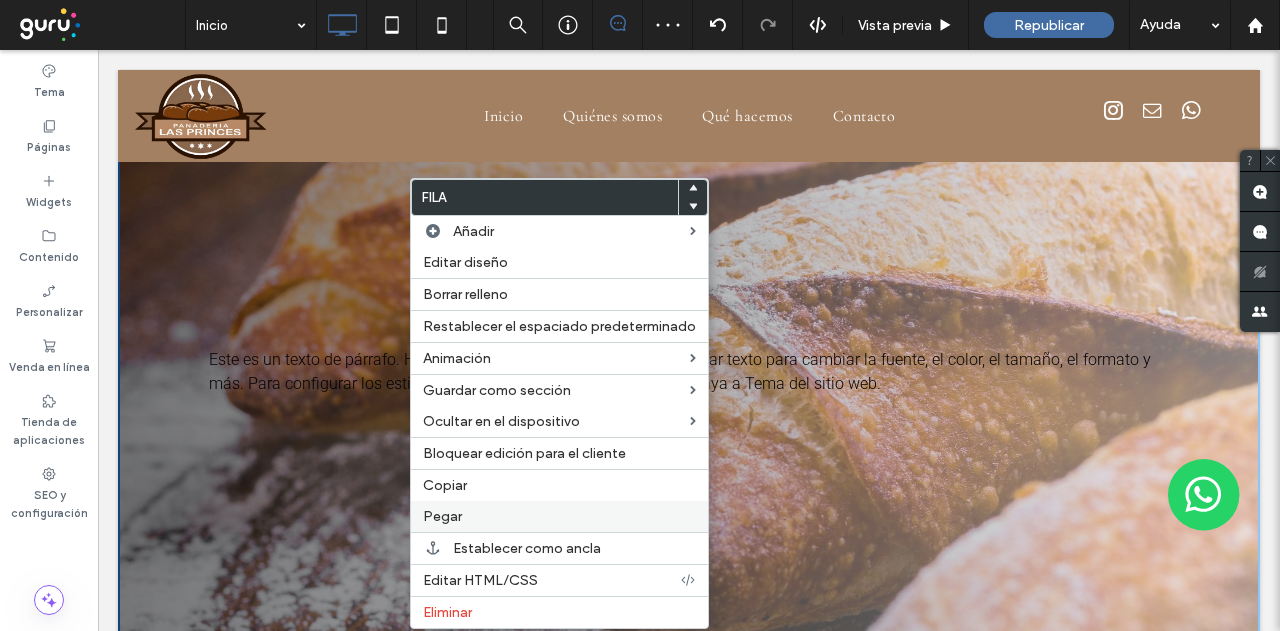 click on "Pegar" at bounding box center (442, 516) 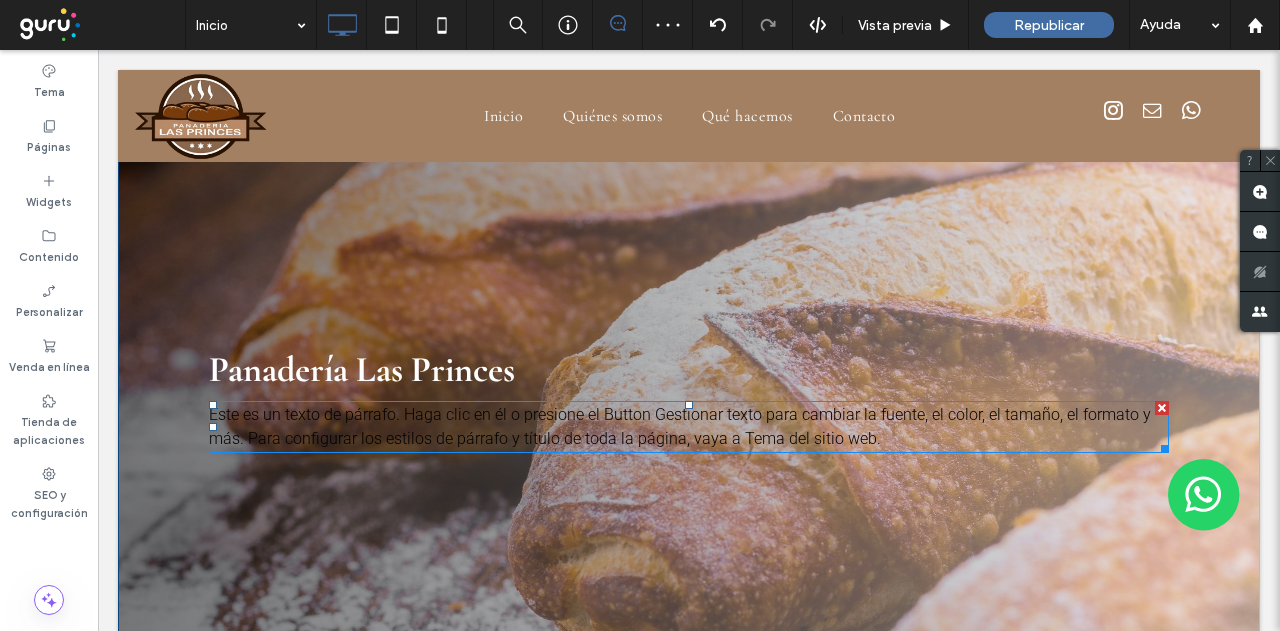 click on "Este es un texto de párrafo. Haga clic en él o presione el Button Gestionar texto para cambiar la fuente, el color, el tamaño, el formato y más. Para configurar los estilos de párrafo y título de toda la página, vaya a Tema del sitio web." at bounding box center (680, 426) 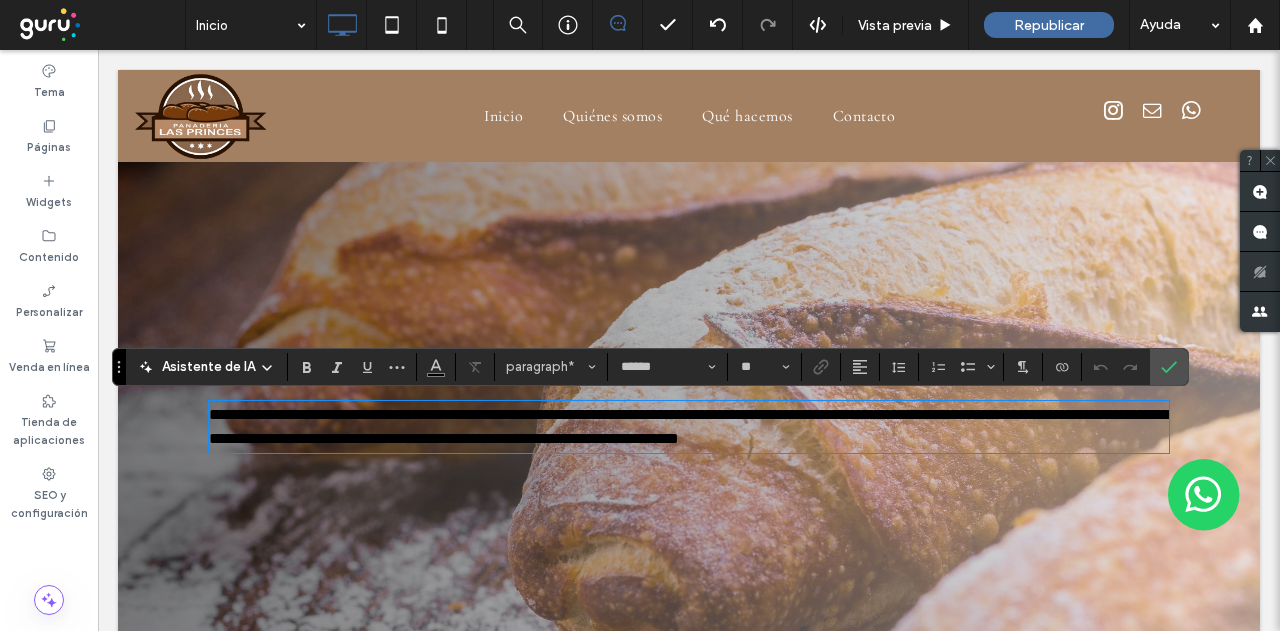 click on "**********" at bounding box center [689, 426] 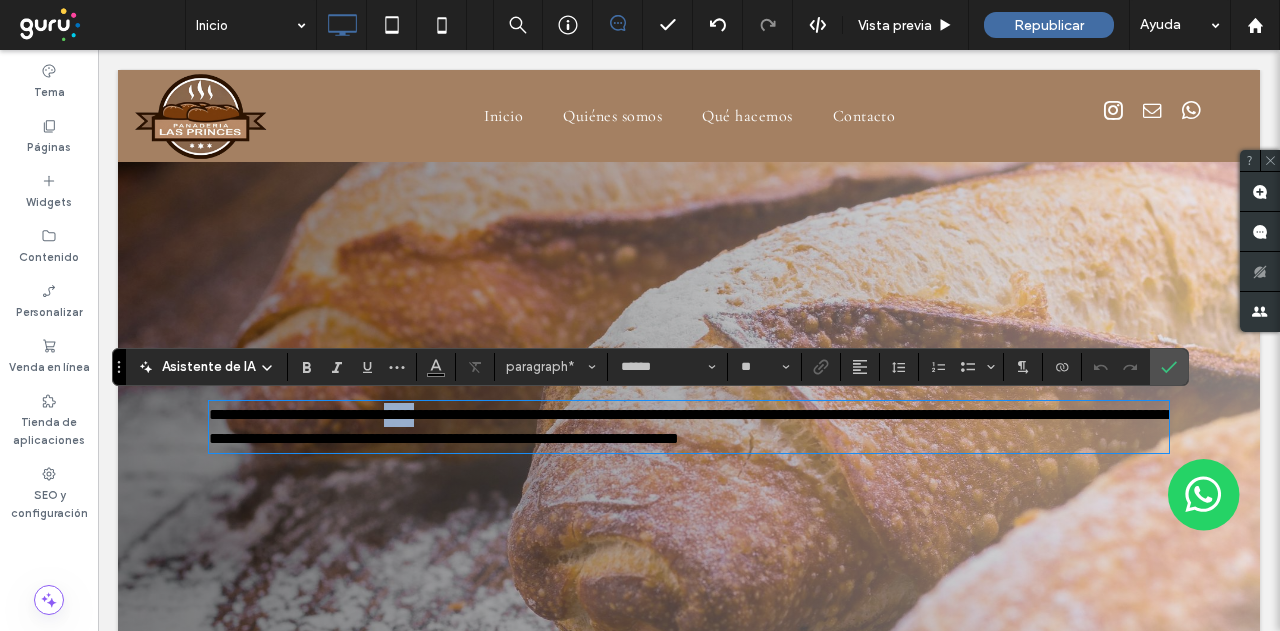 click on "**********" at bounding box center (689, 426) 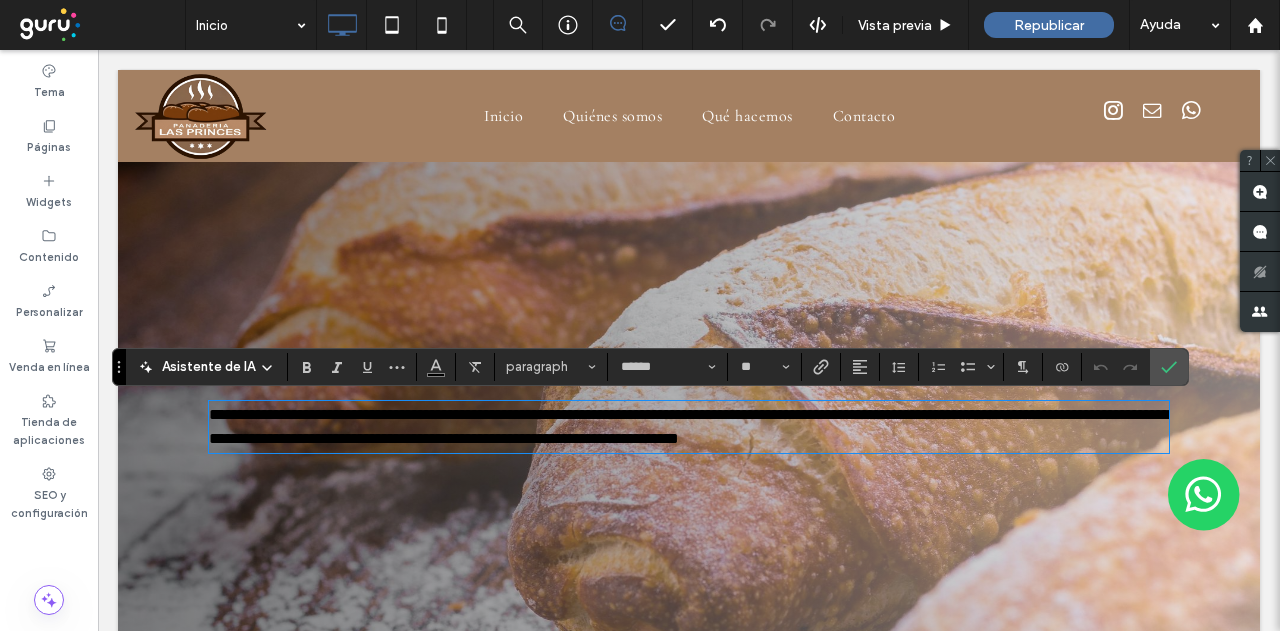 click on "**********" at bounding box center [689, 426] 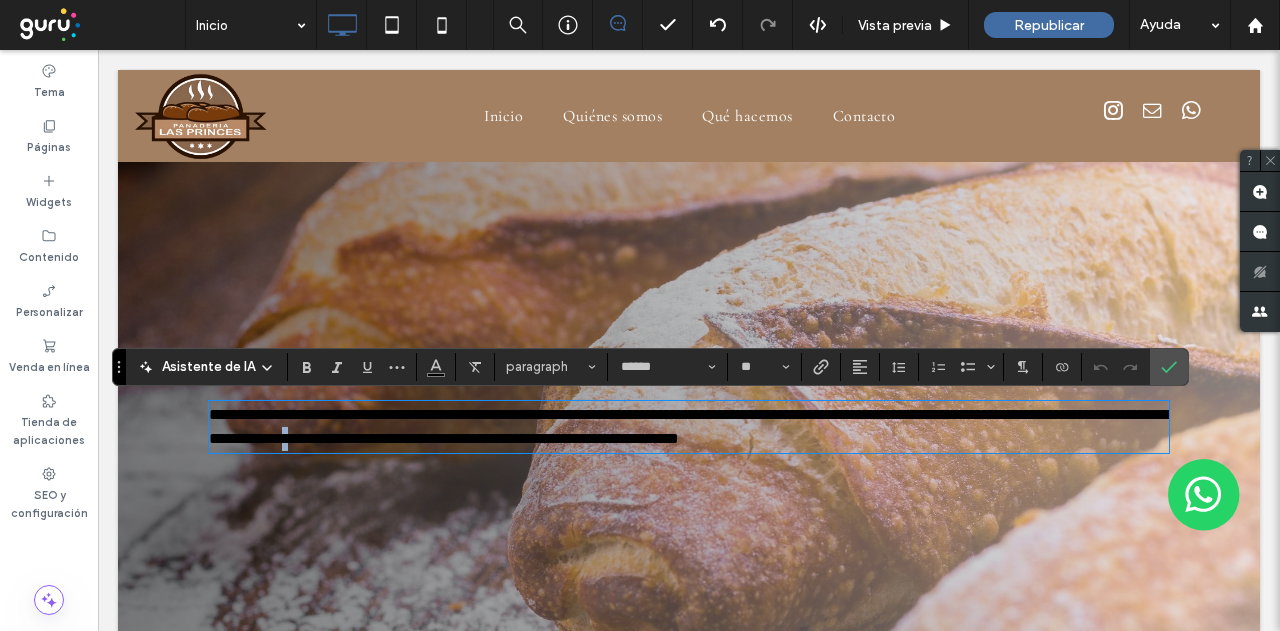 click on "**********" at bounding box center [689, 426] 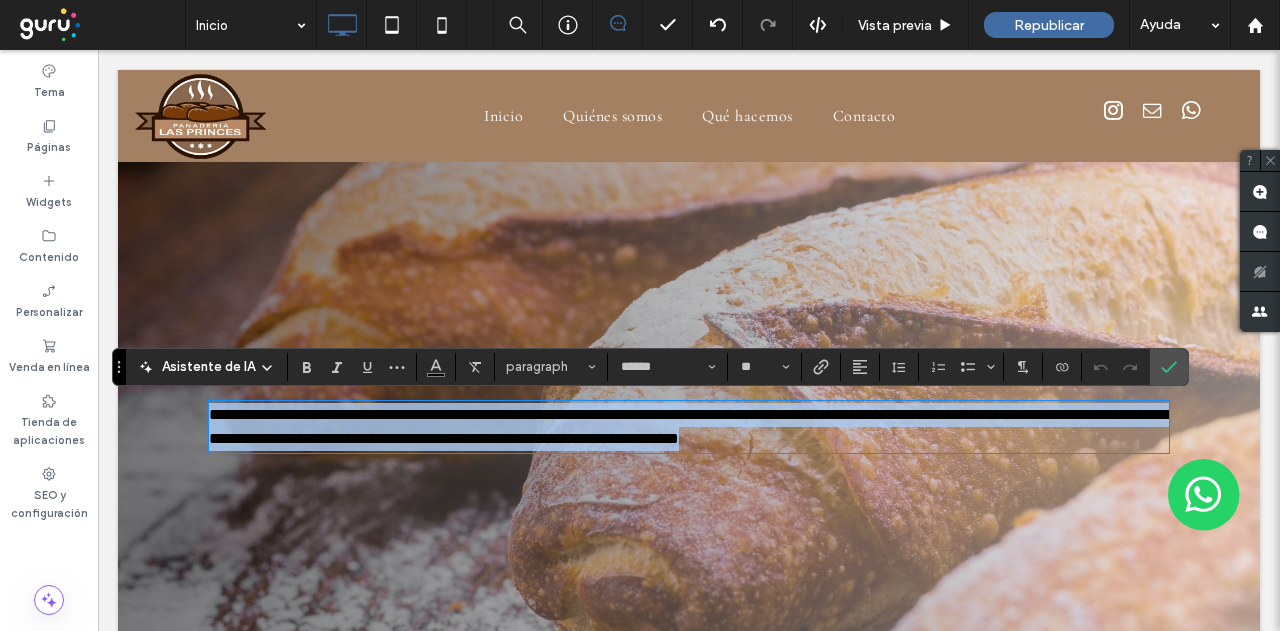 click on "**********" at bounding box center [689, 426] 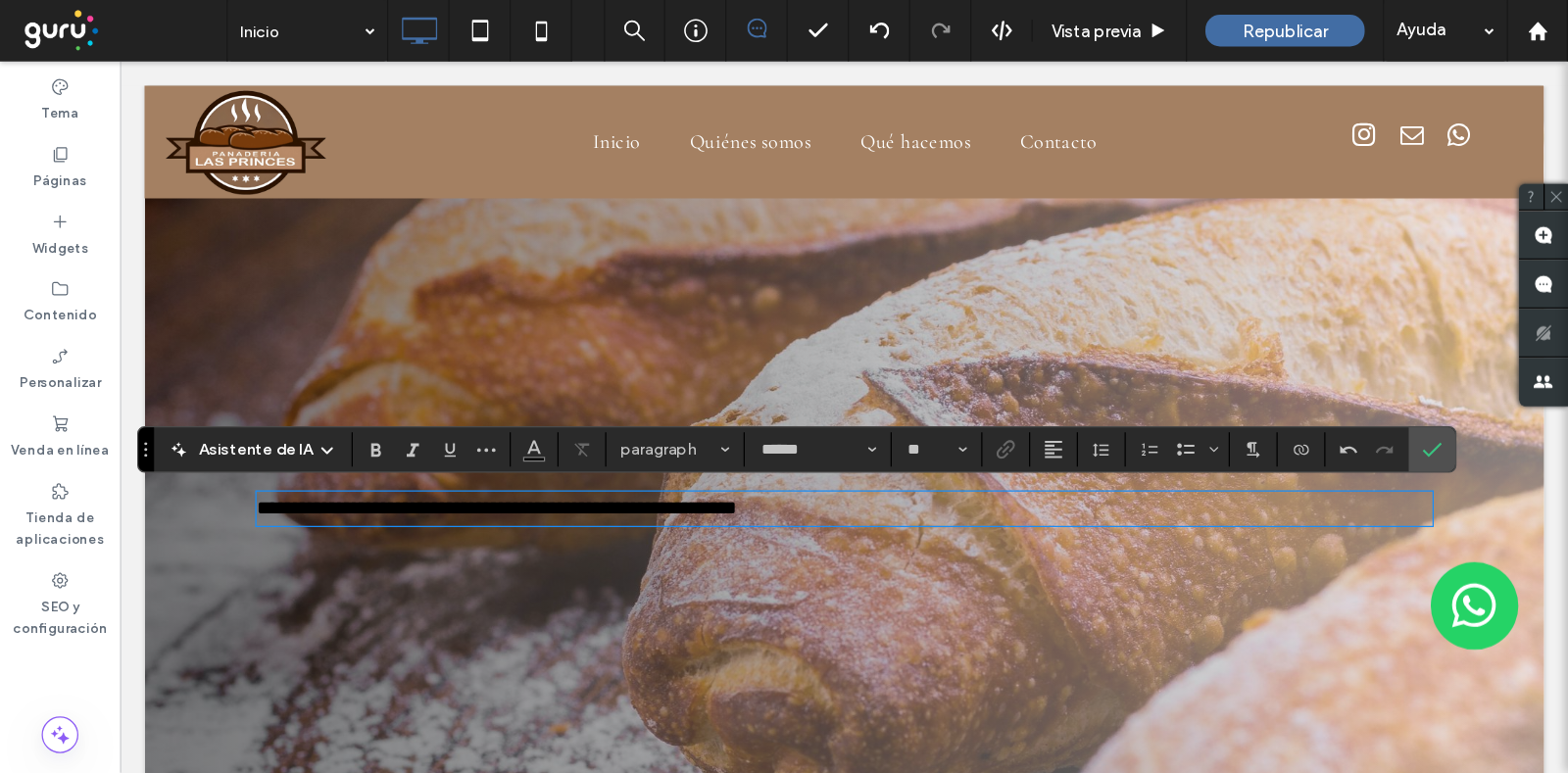 scroll, scrollTop: 0, scrollLeft: 0, axis: both 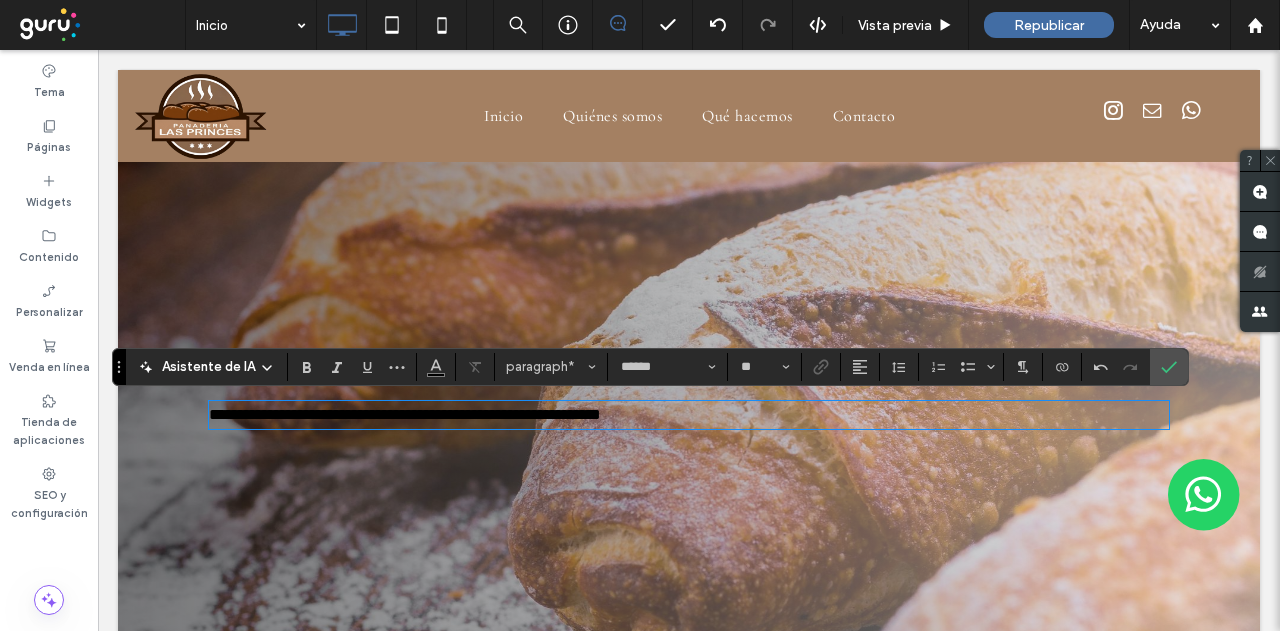 click on "**********" at bounding box center (405, 414) 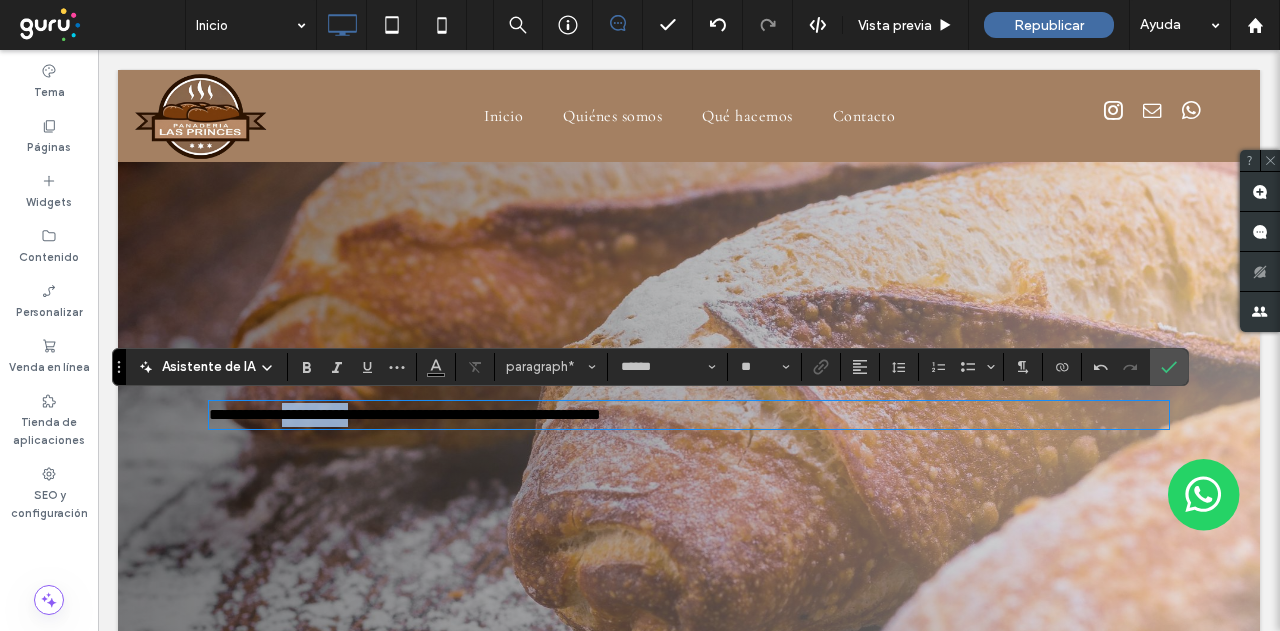 click on "**********" at bounding box center [405, 414] 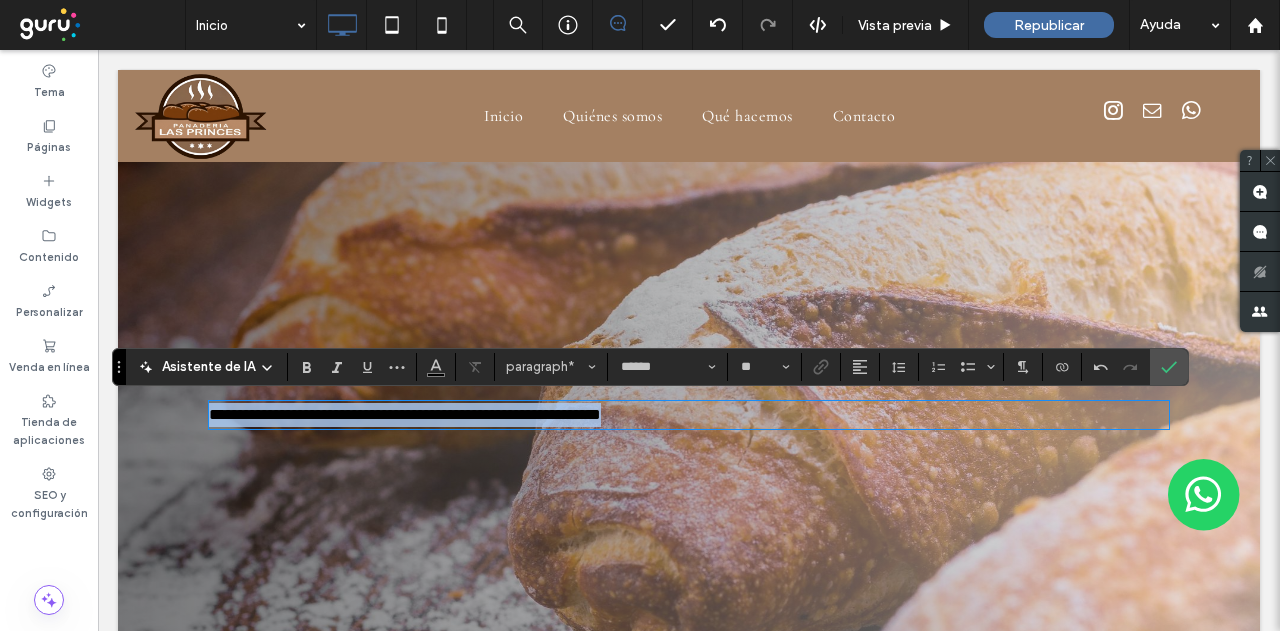 click on "**********" at bounding box center [405, 414] 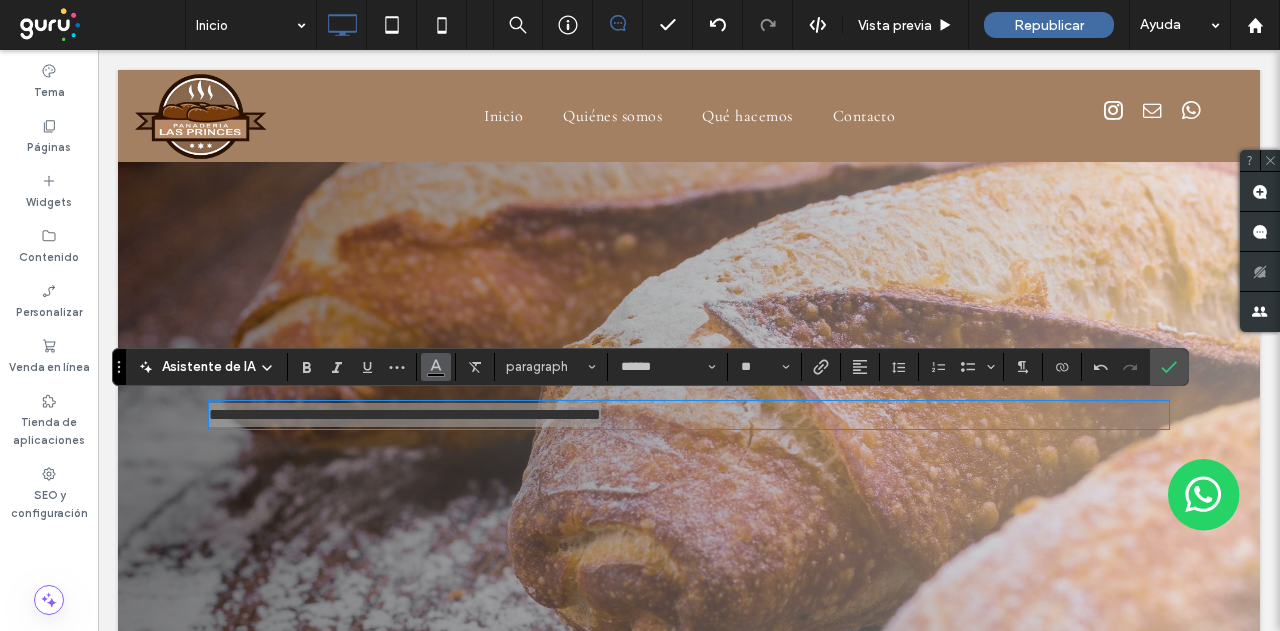 click 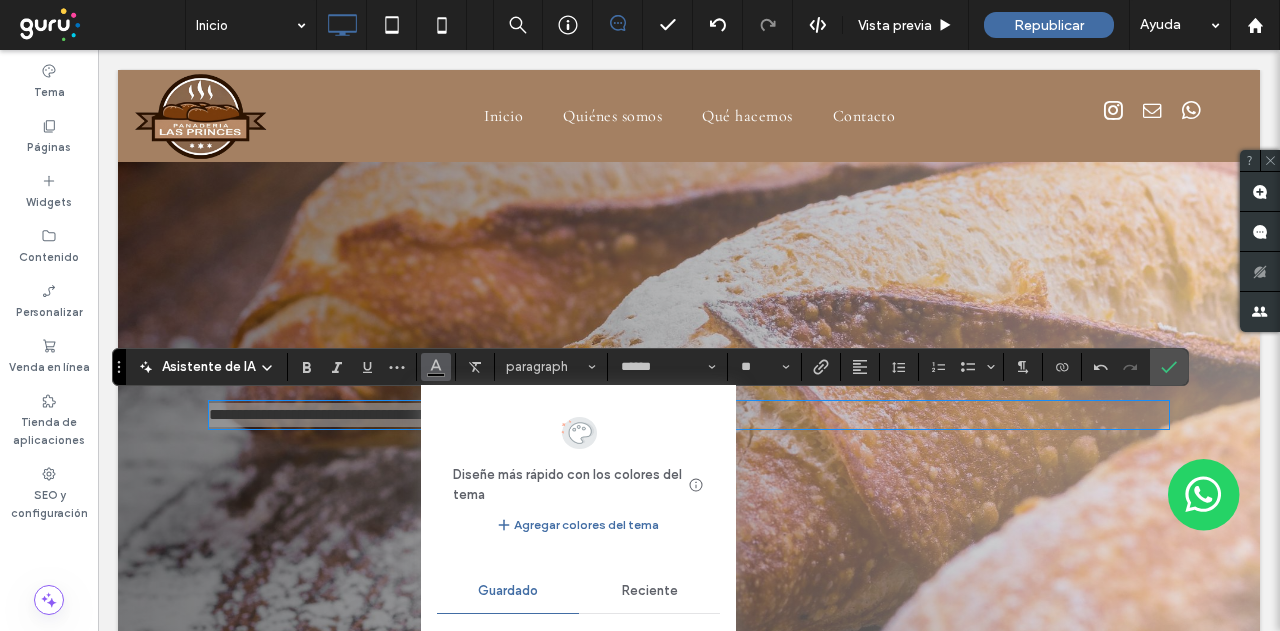 type 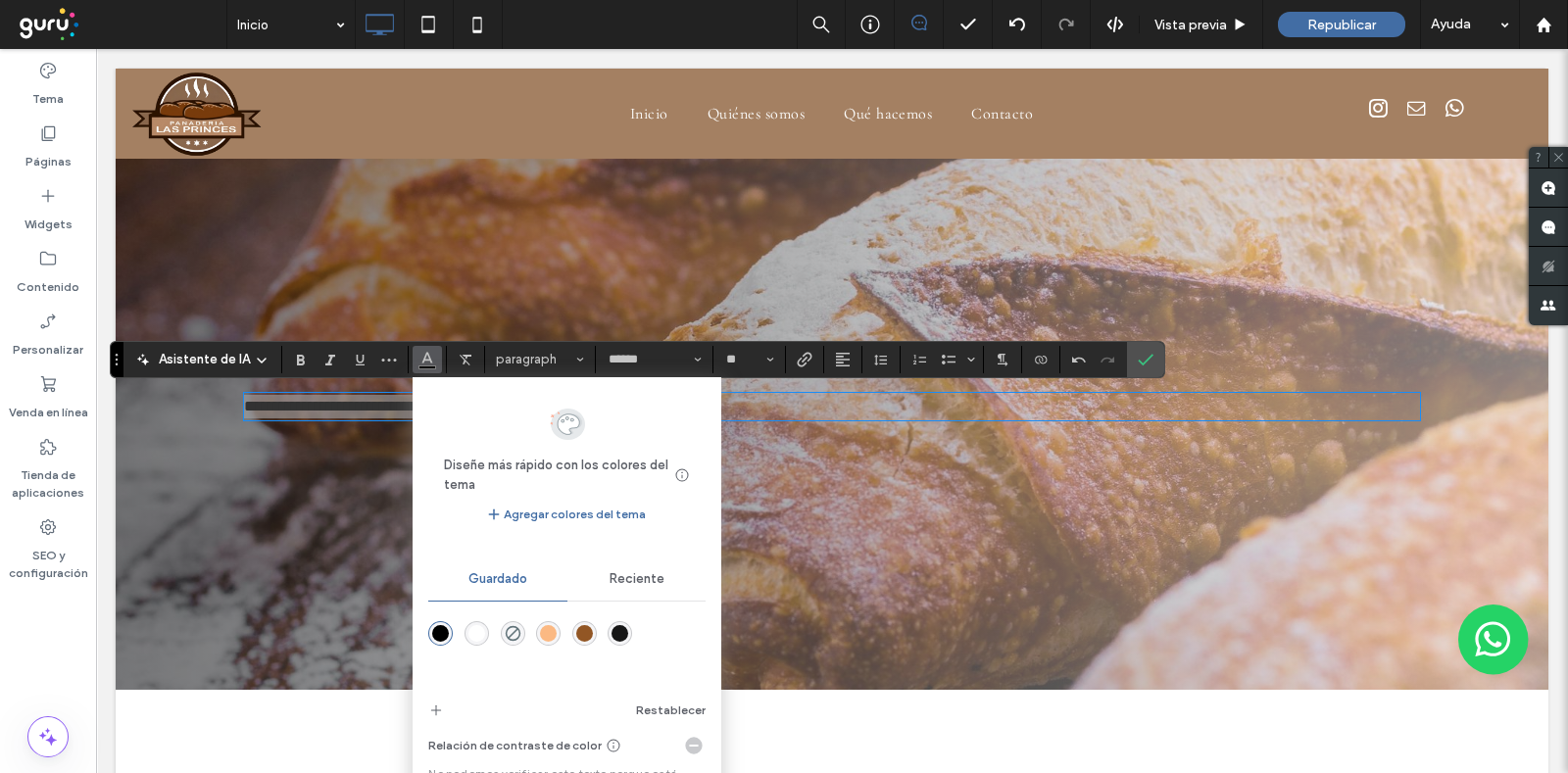 click at bounding box center [476, 633] 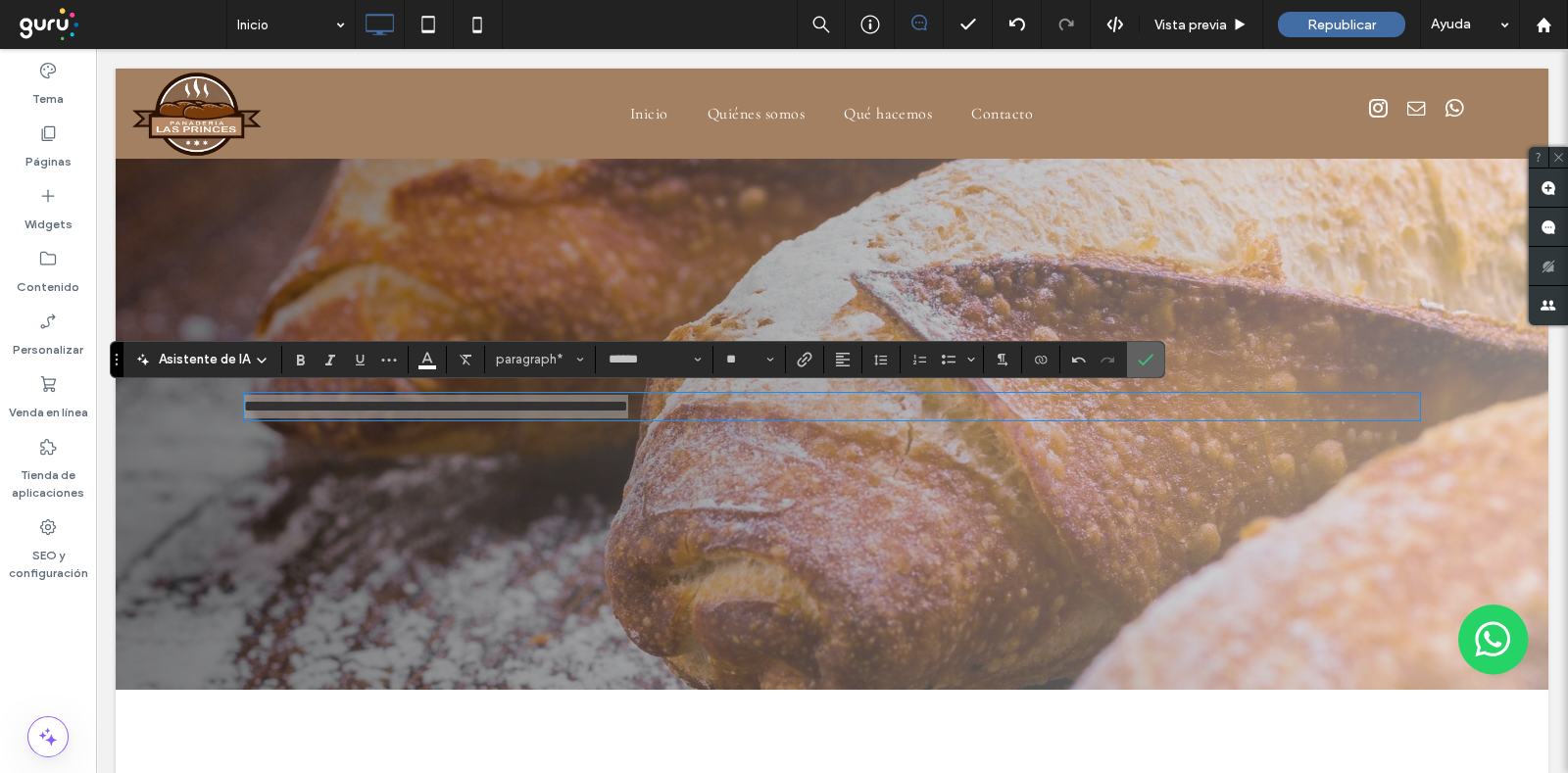 click at bounding box center (1146, 360) 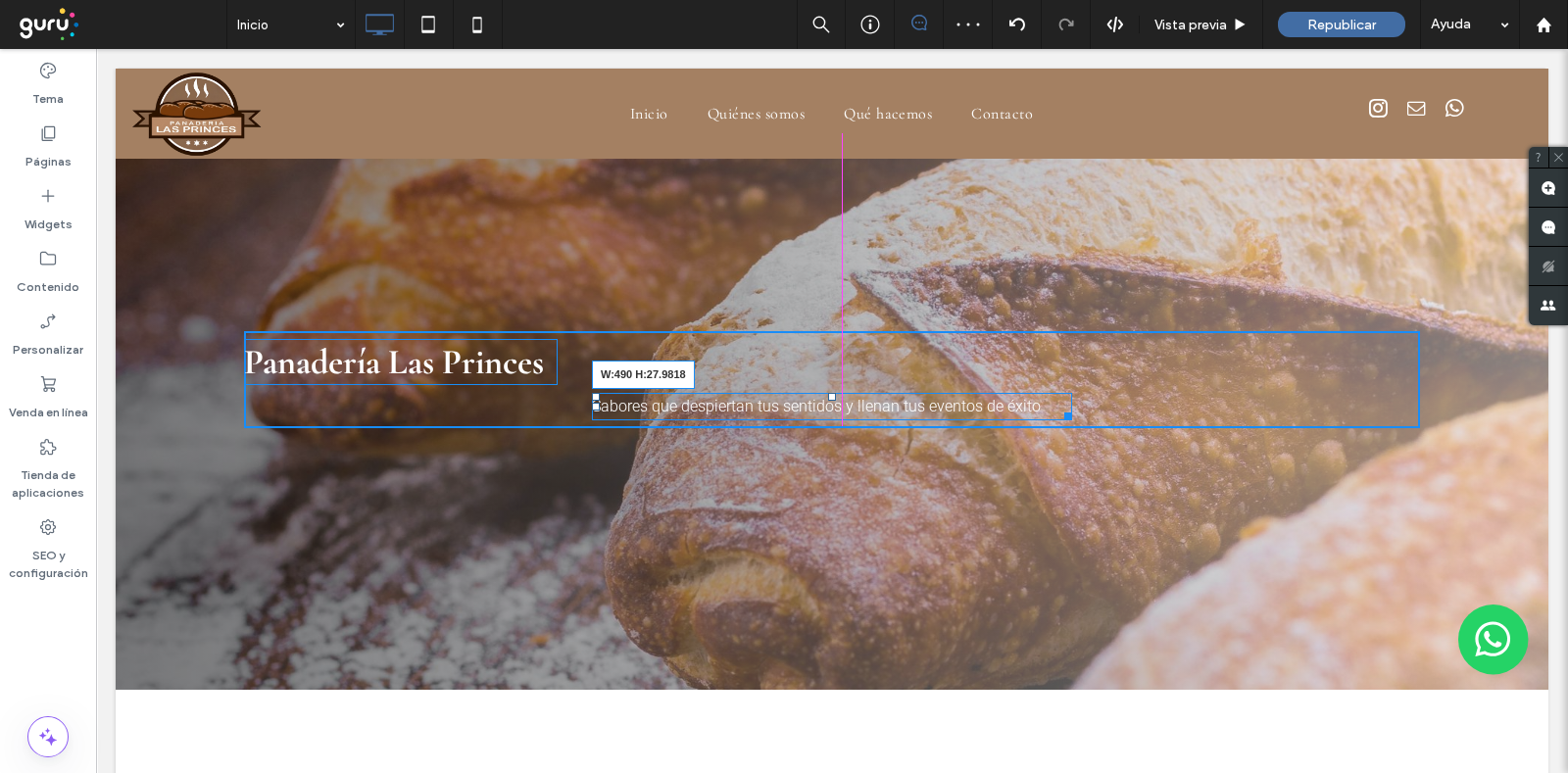 drag, startPoint x: 1398, startPoint y: 408, endPoint x: 1032, endPoint y: 462, distance: 369.96216 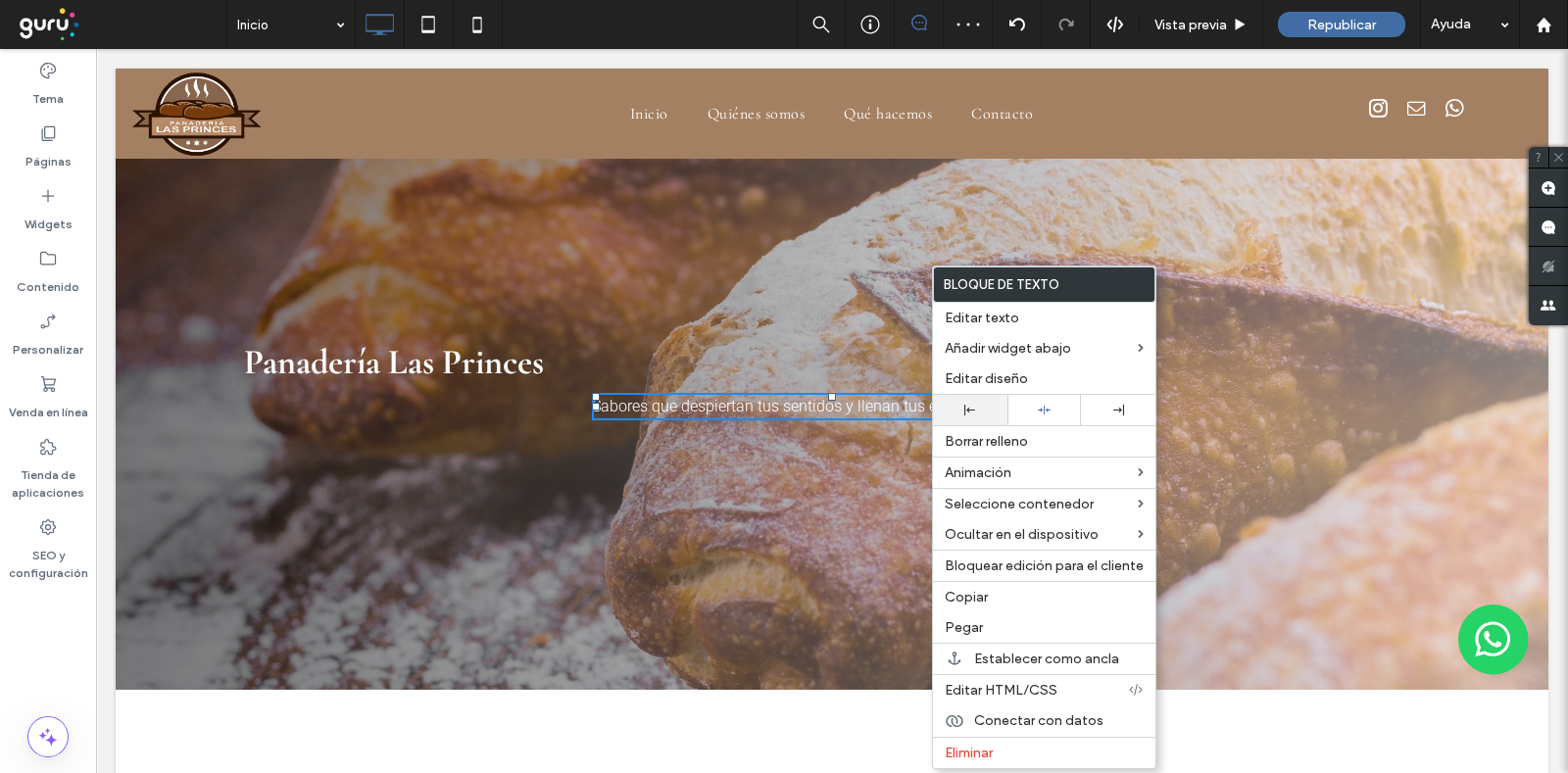 click at bounding box center [970, 410] 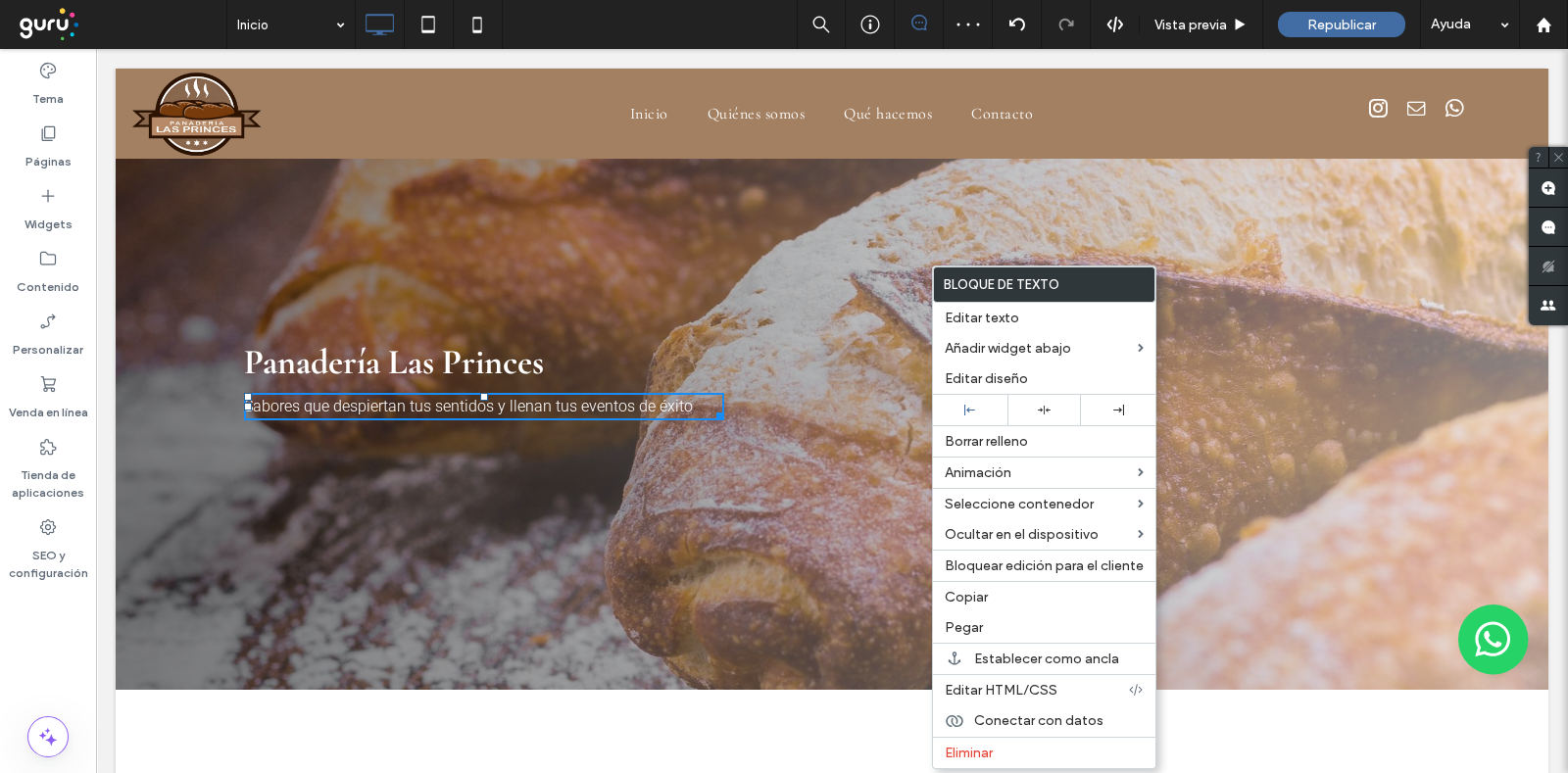 click on "Click To Paste       Panadería Las Princes
Sabores que despiertan tus sentidos y llenan tus eventos de éxito
Fila + Añadir sección" at bounding box center [832, 379] 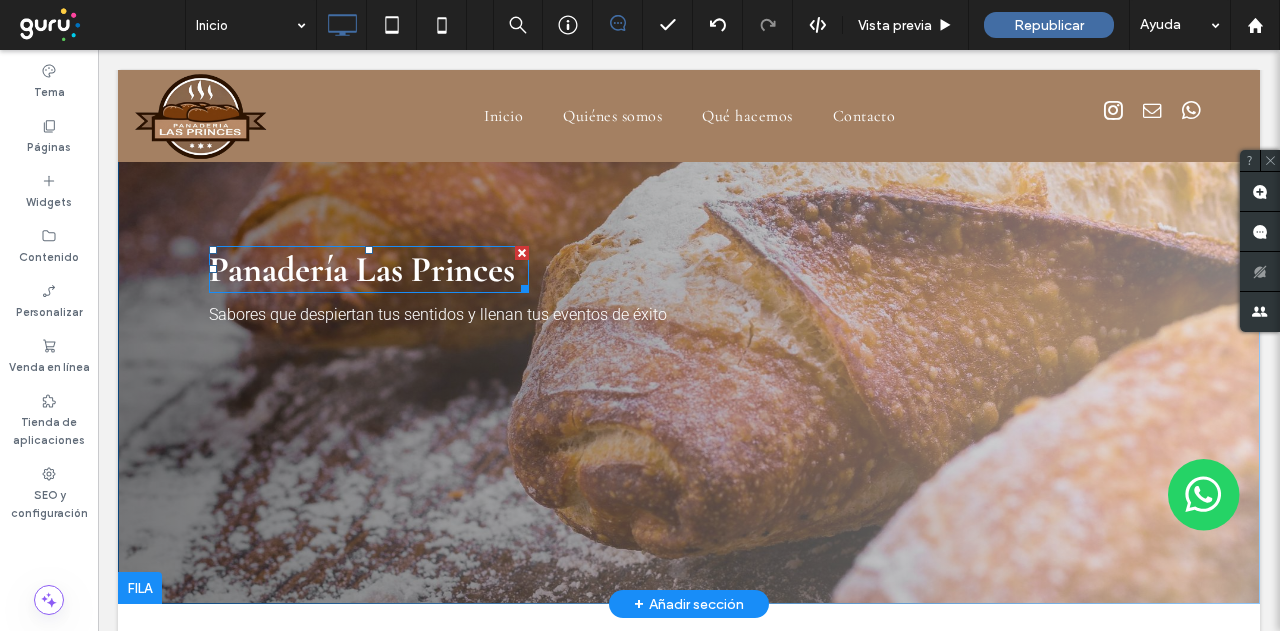 scroll, scrollTop: 0, scrollLeft: 0, axis: both 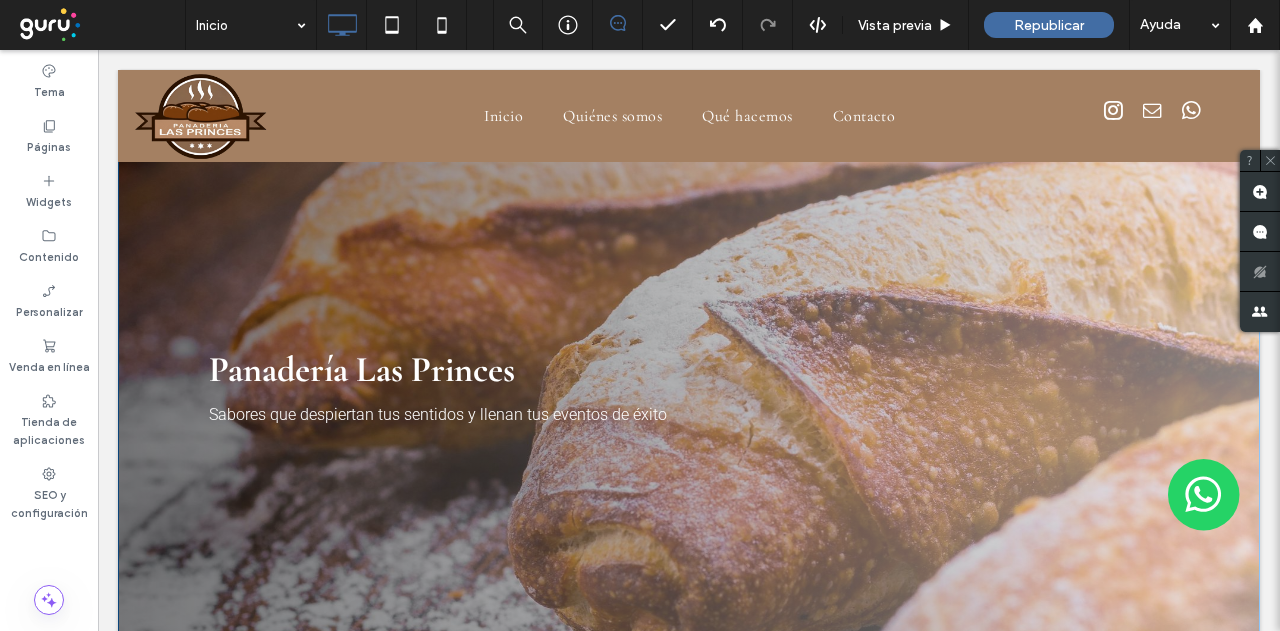click on "Click To Paste       Panadería Las Princes
Sabores que despiertan tus sentidos y llenan tus eventos de éxito
Fila + Añadir sección" at bounding box center (689, 387) 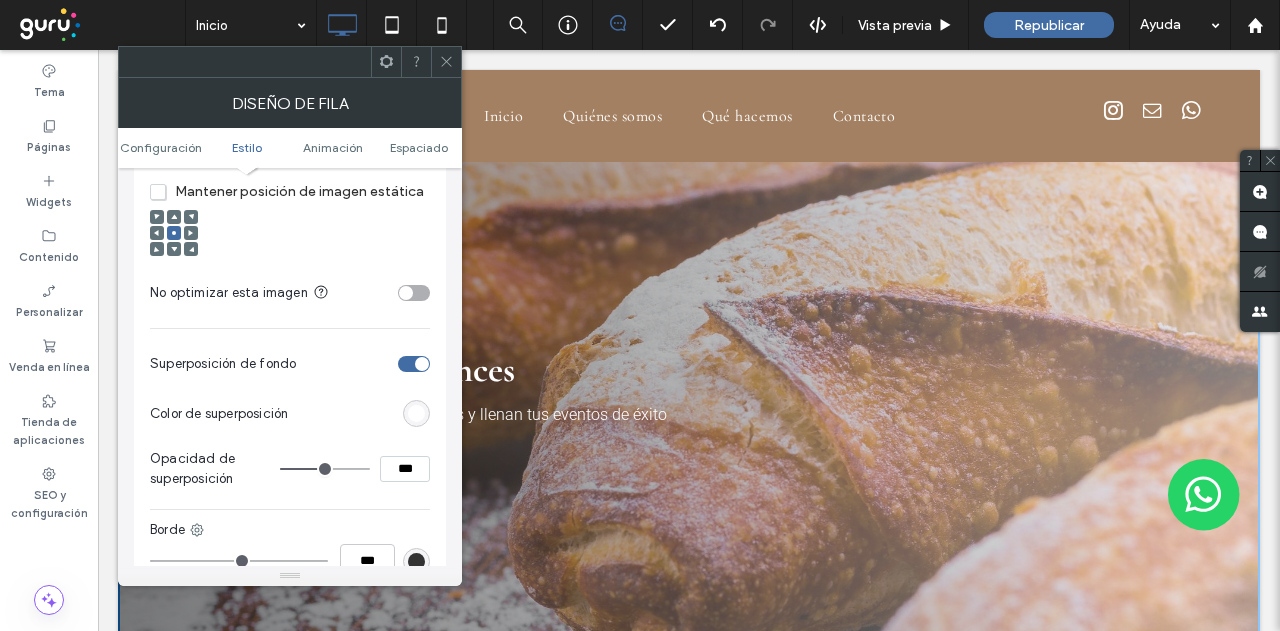 scroll, scrollTop: 900, scrollLeft: 0, axis: vertical 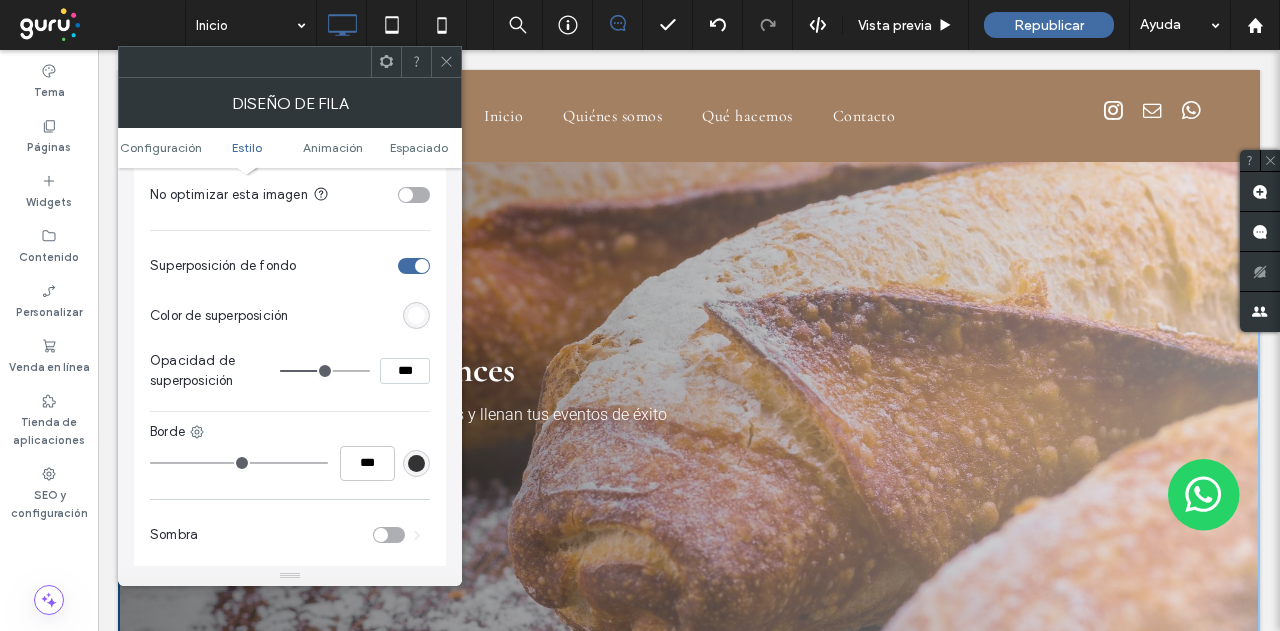click at bounding box center [416, 315] 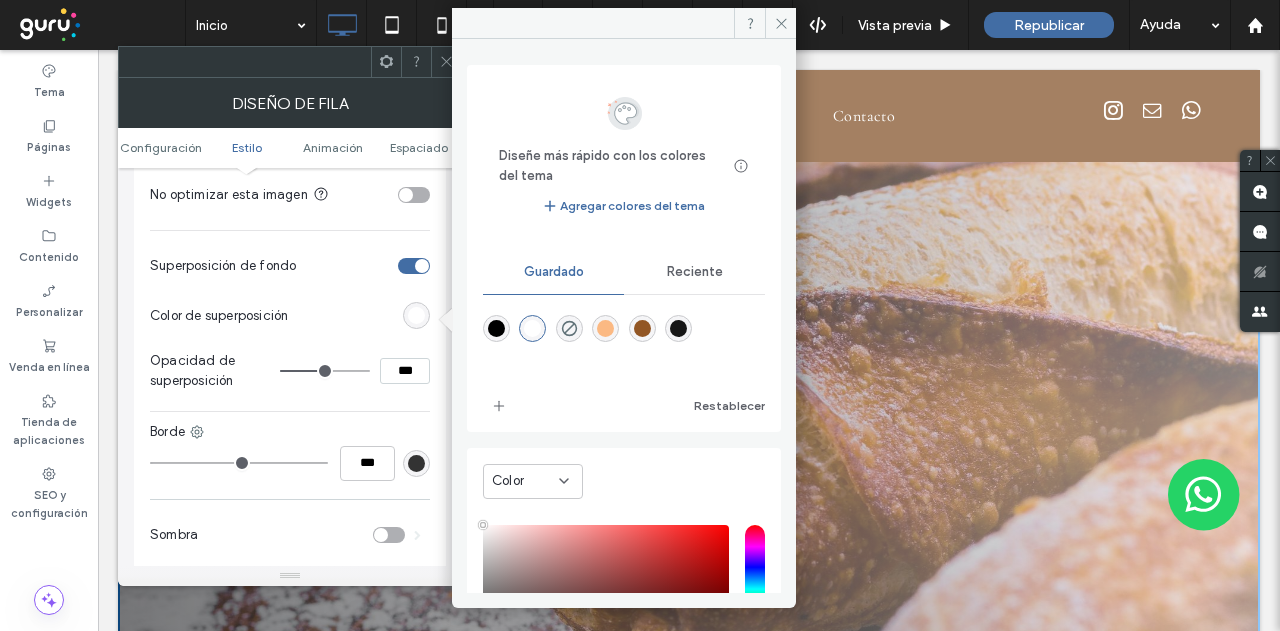 click on "Color" at bounding box center [508, 481] 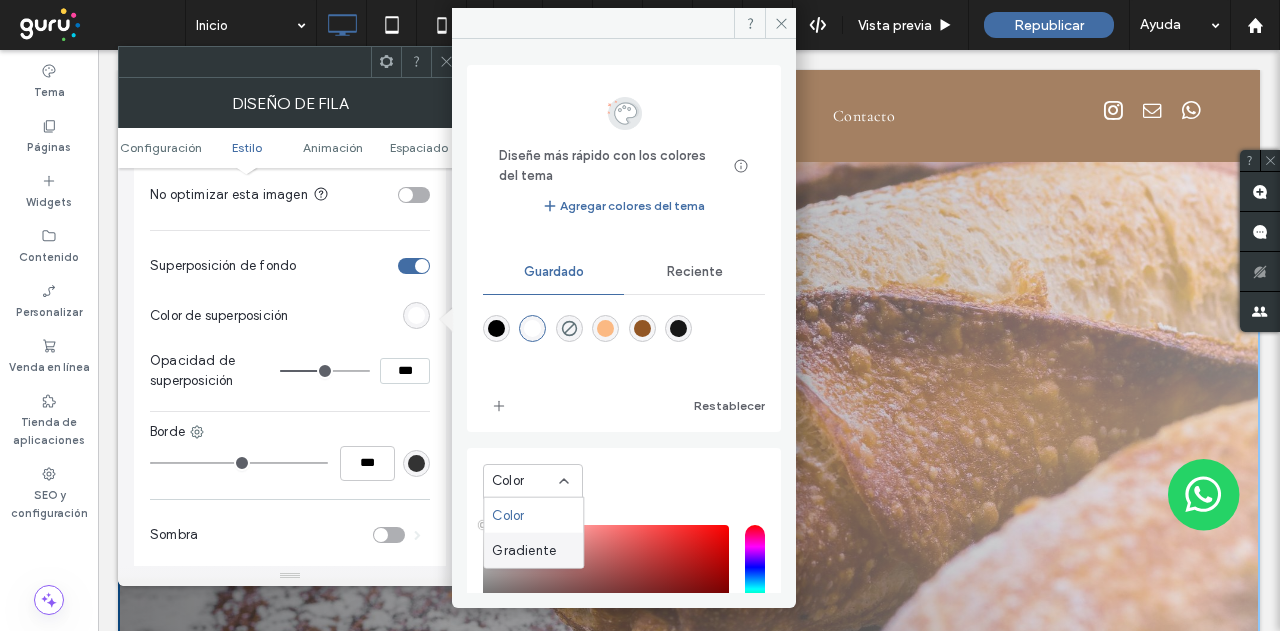 drag, startPoint x: 537, startPoint y: 550, endPoint x: 530, endPoint y: 537, distance: 14.764823 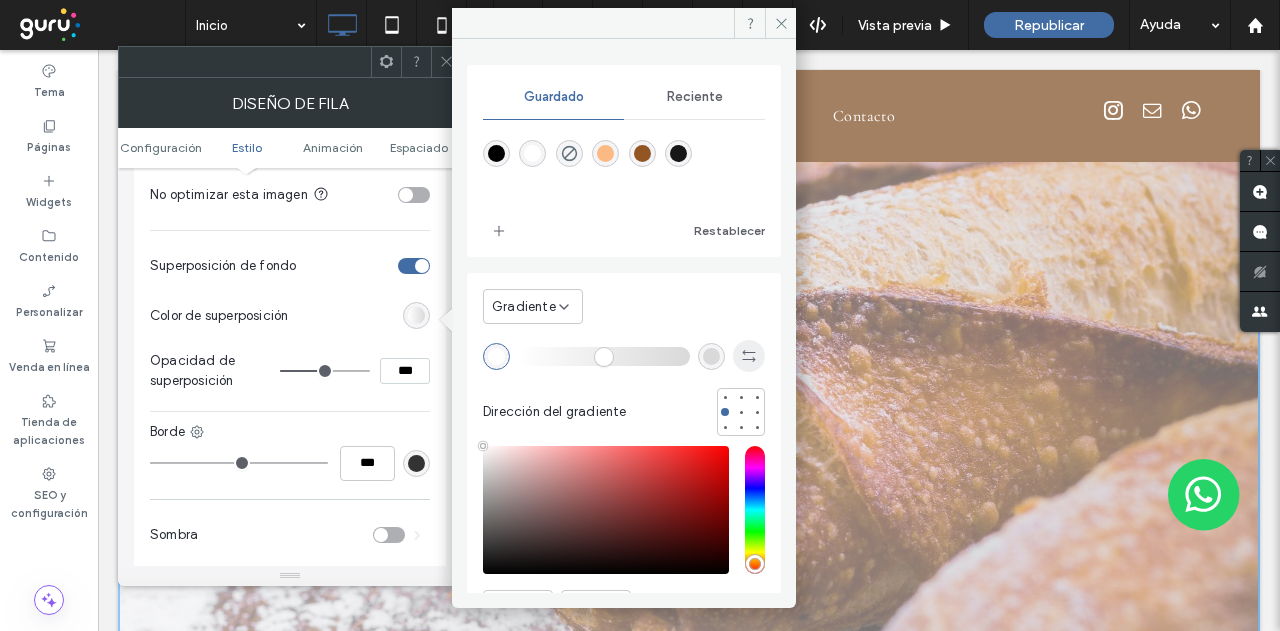 click 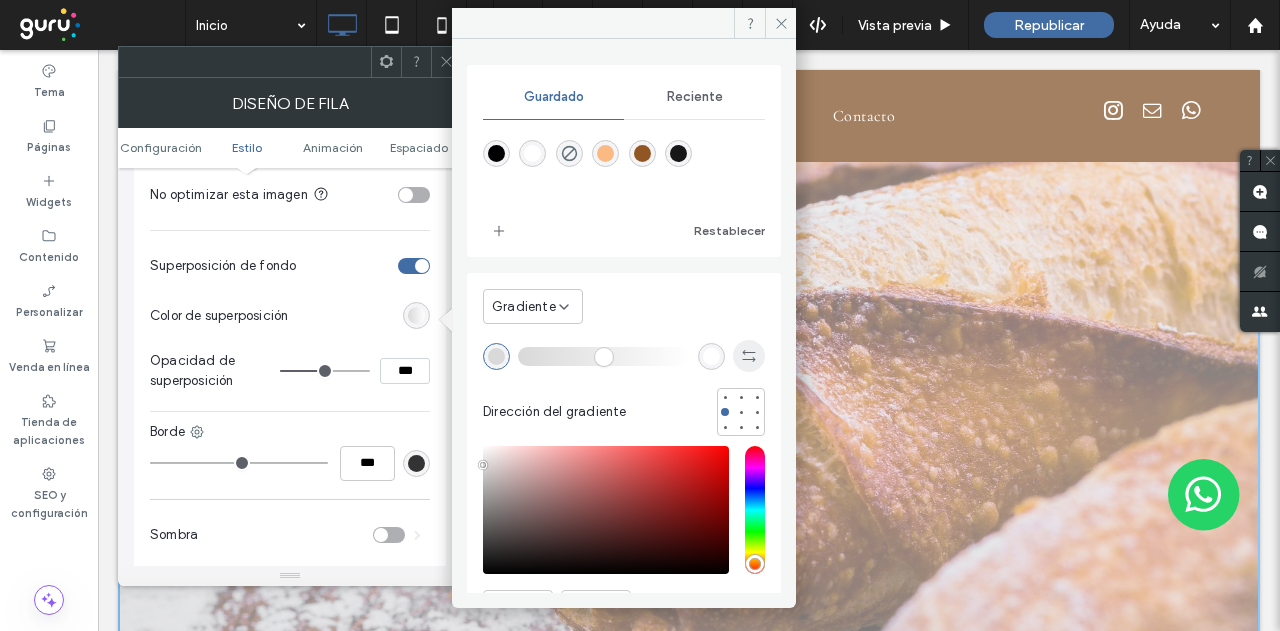 click 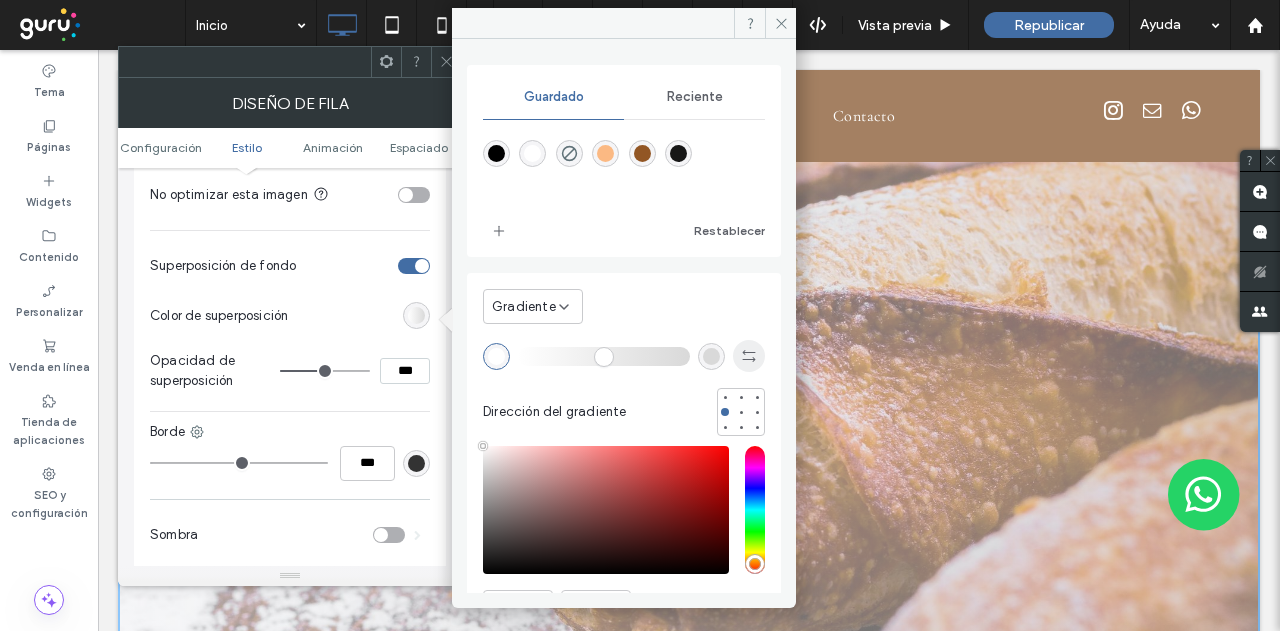 click at bounding box center [749, 356] 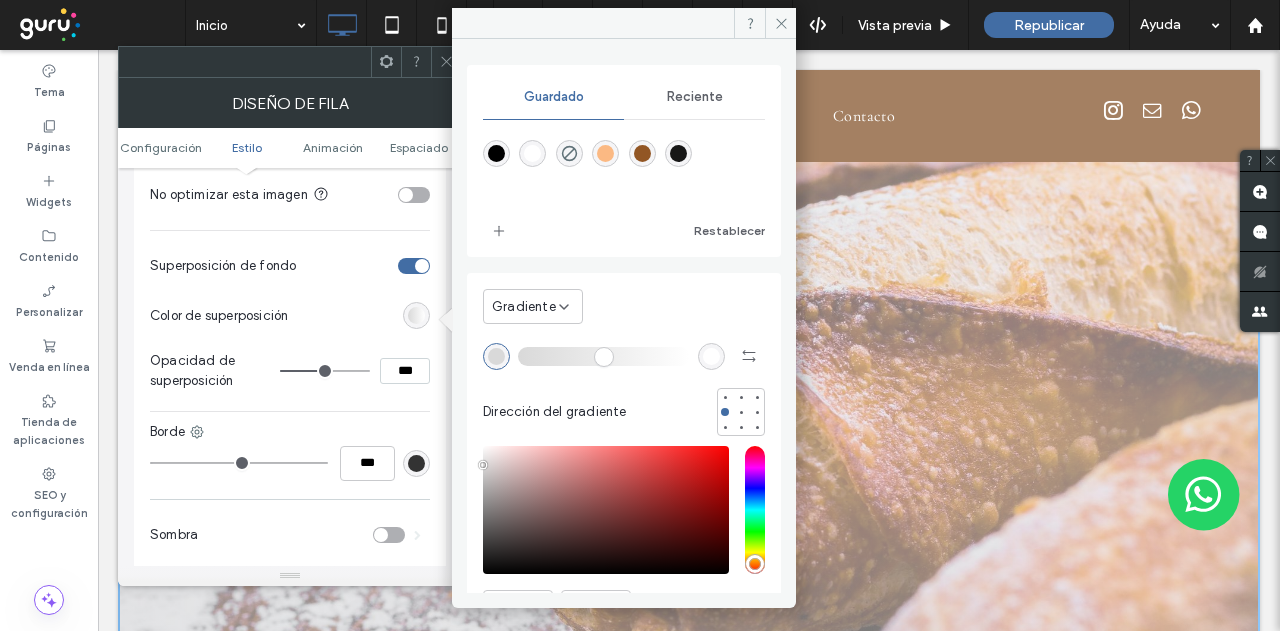 click at bounding box center (496, 153) 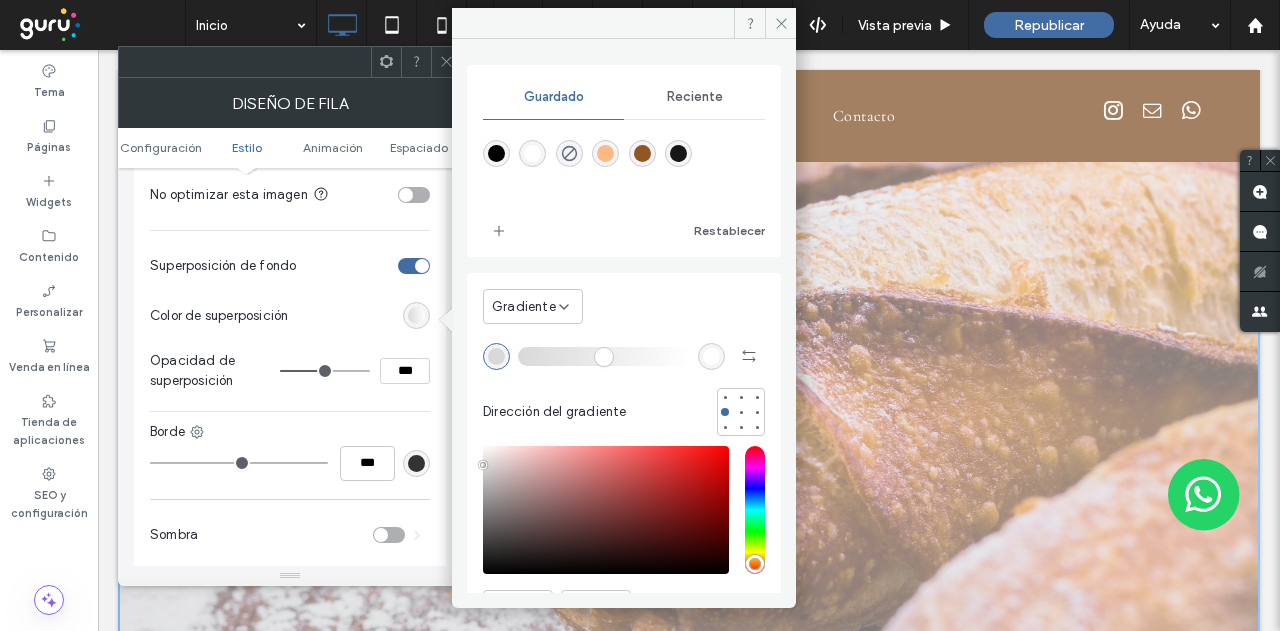 type on "*******" 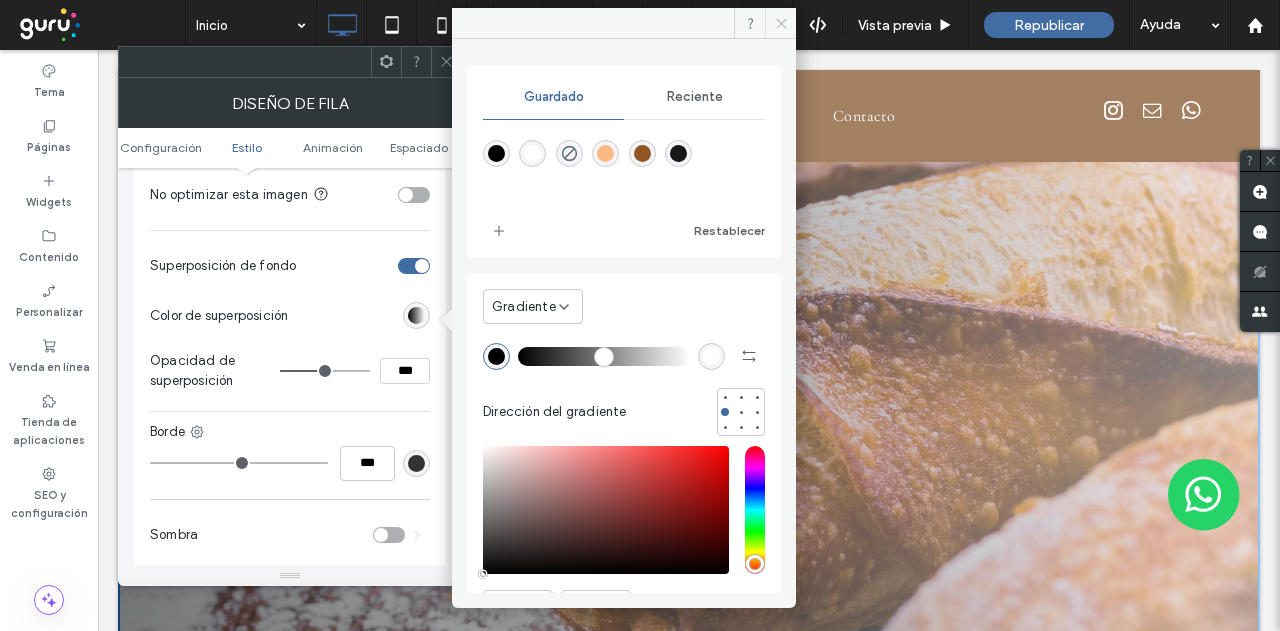 click 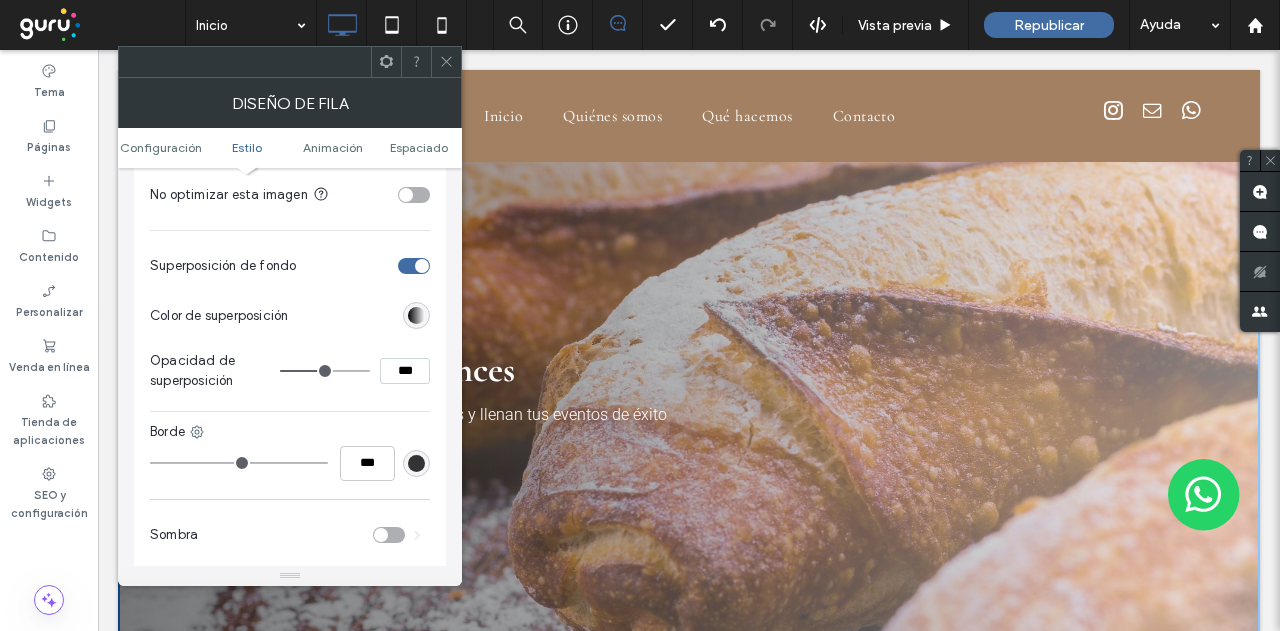 click 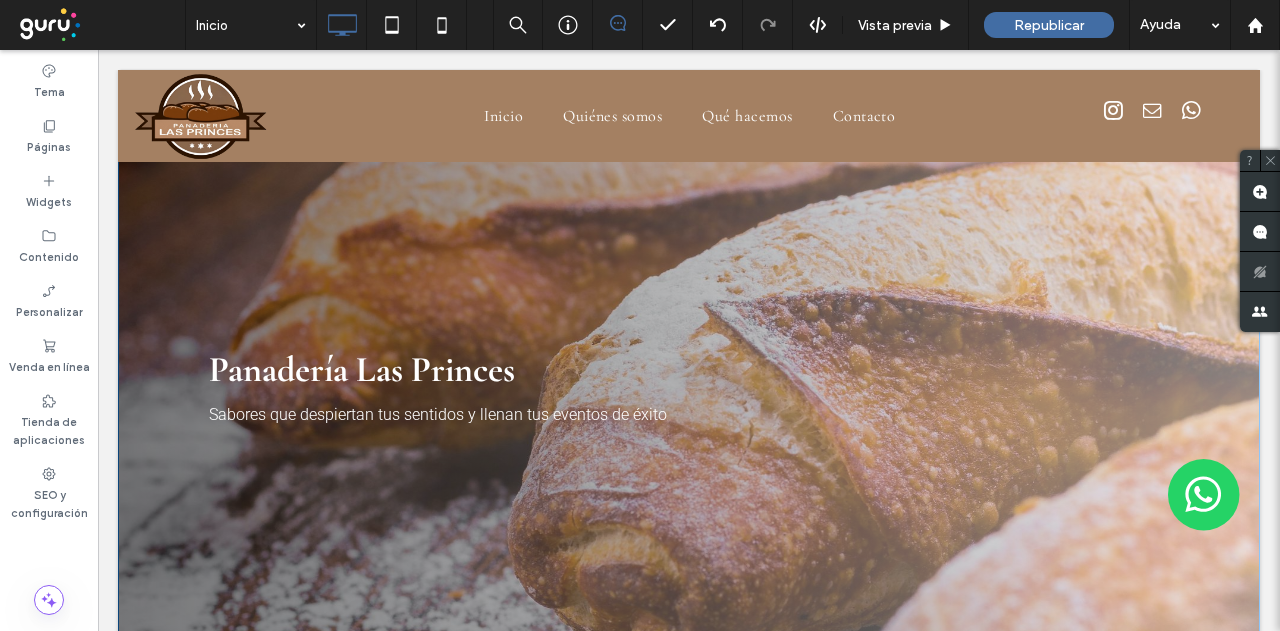 click on "Click To Paste       Panadería Las Princes
Sabores que despiertan tus sentidos y llenan tus eventos de éxito
Fila + Añadir sección" at bounding box center (689, 387) 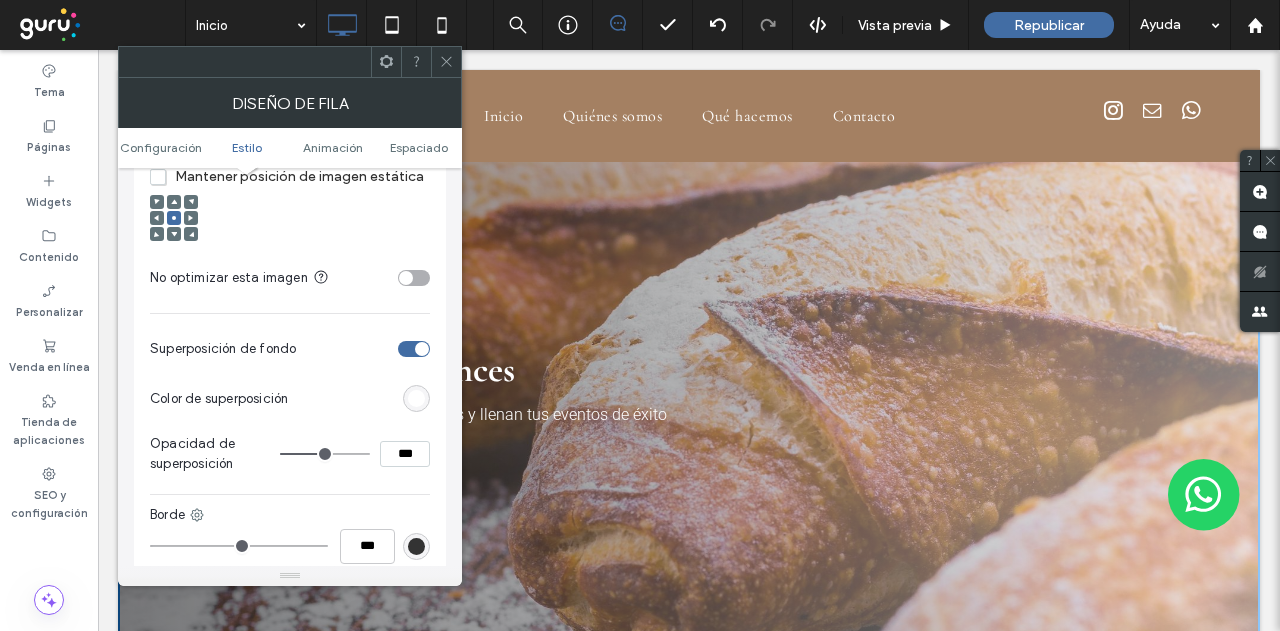 scroll, scrollTop: 1000, scrollLeft: 0, axis: vertical 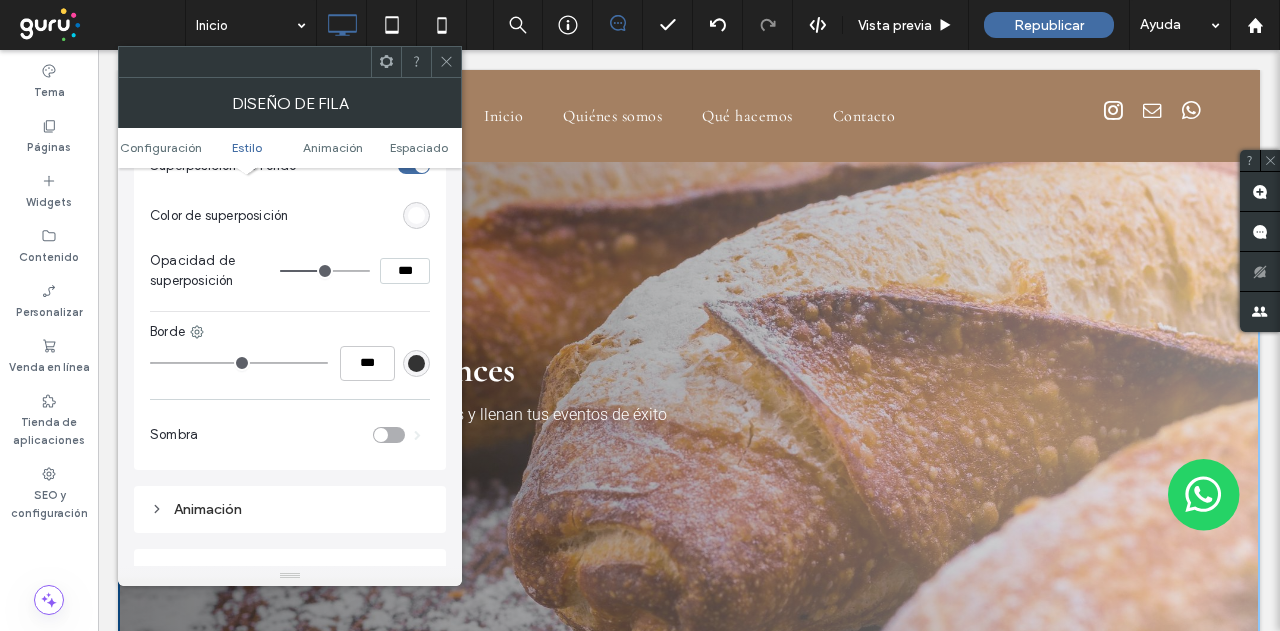 click at bounding box center [416, 215] 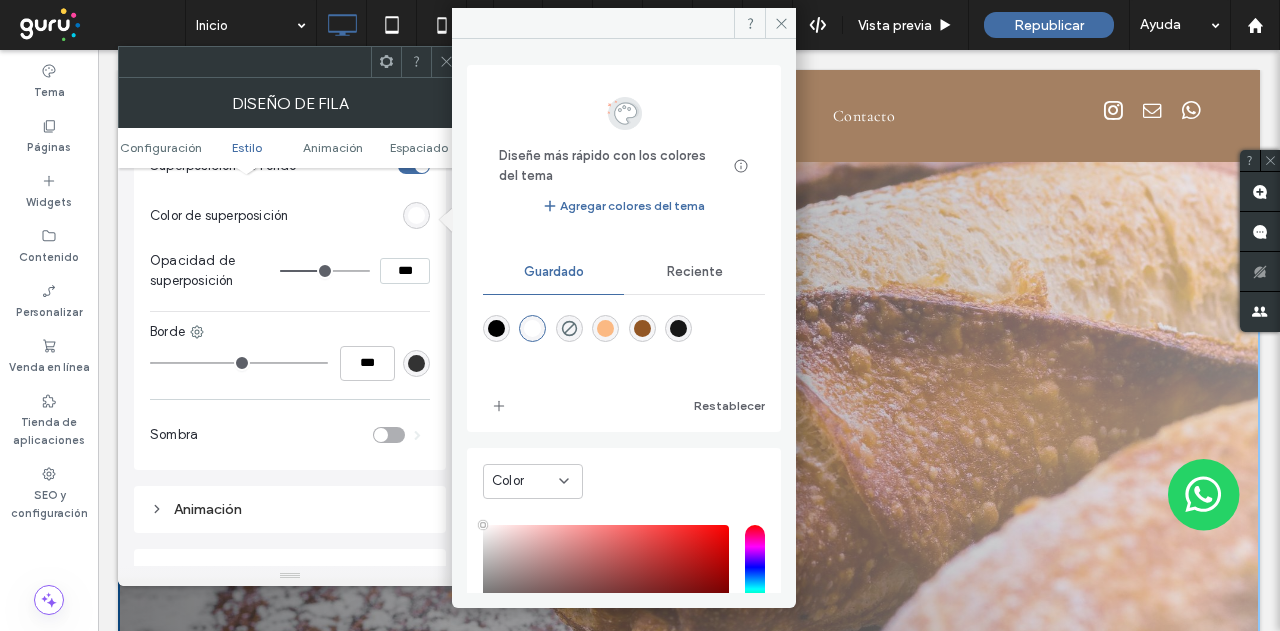 click on "Color" at bounding box center [525, 481] 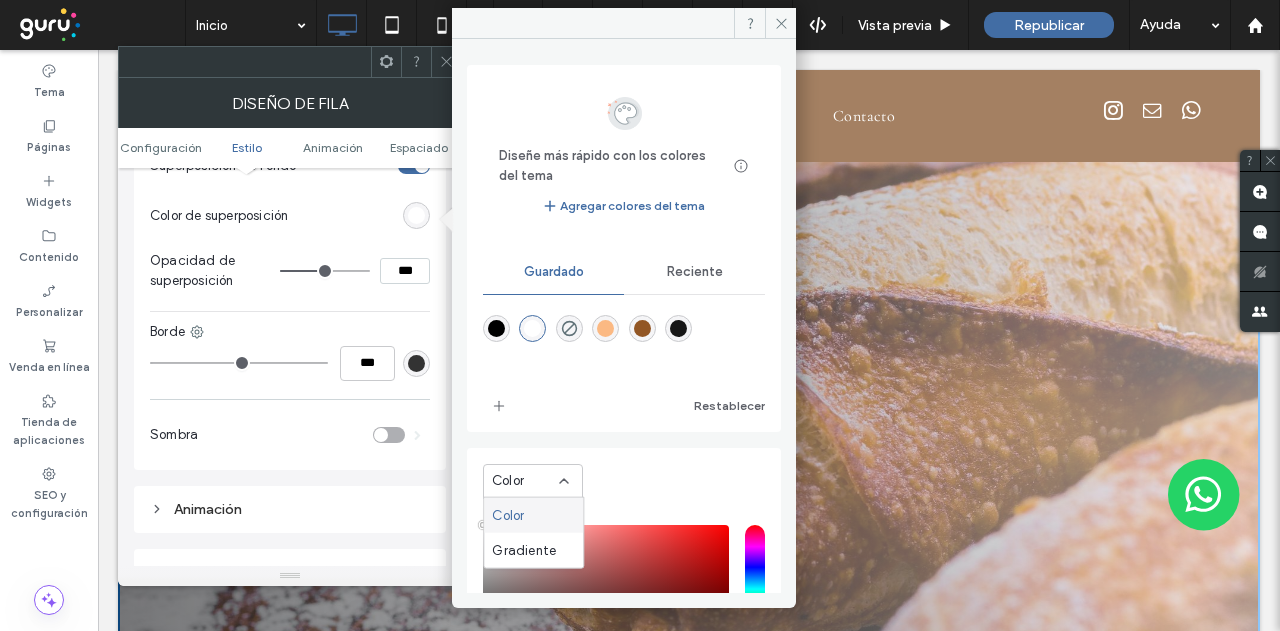 click on "Gradiente" at bounding box center (524, 550) 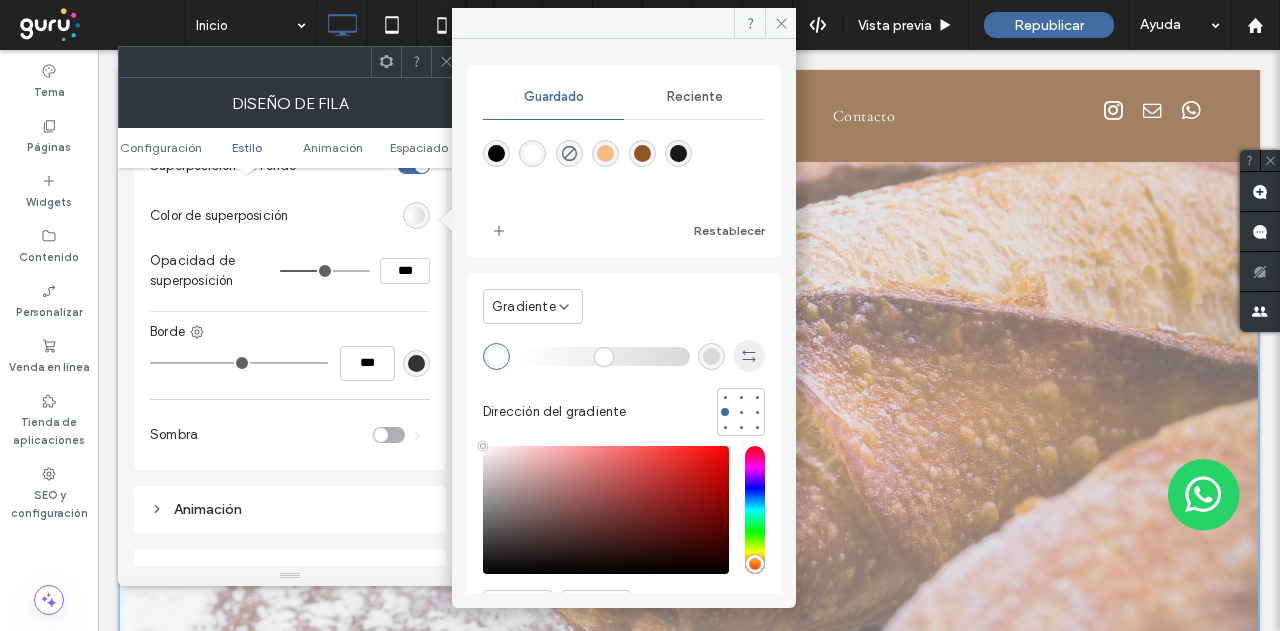click at bounding box center [749, 356] 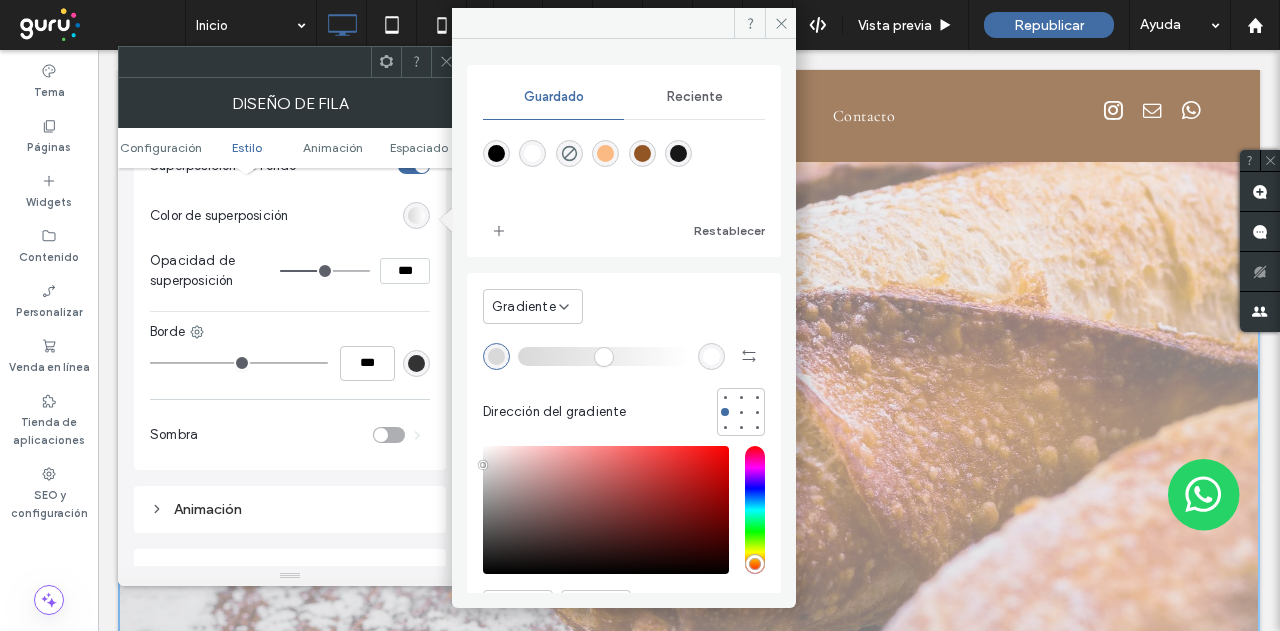 click at bounding box center (496, 153) 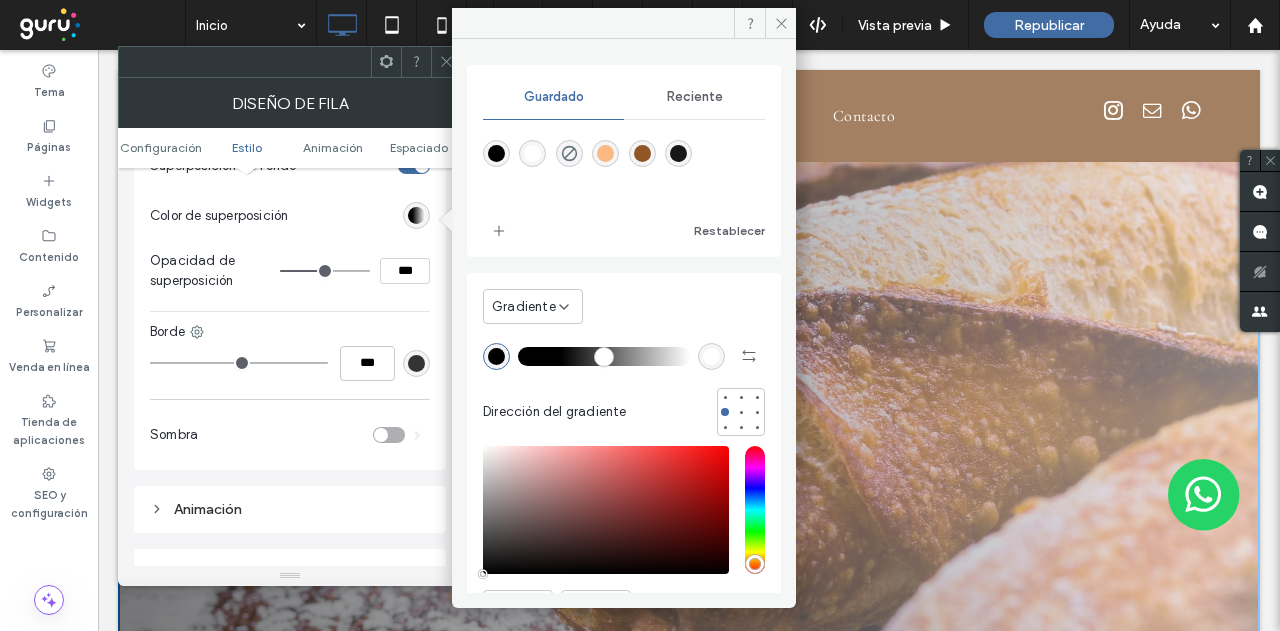 drag, startPoint x: 520, startPoint y: 354, endPoint x: 564, endPoint y: 357, distance: 44.102154 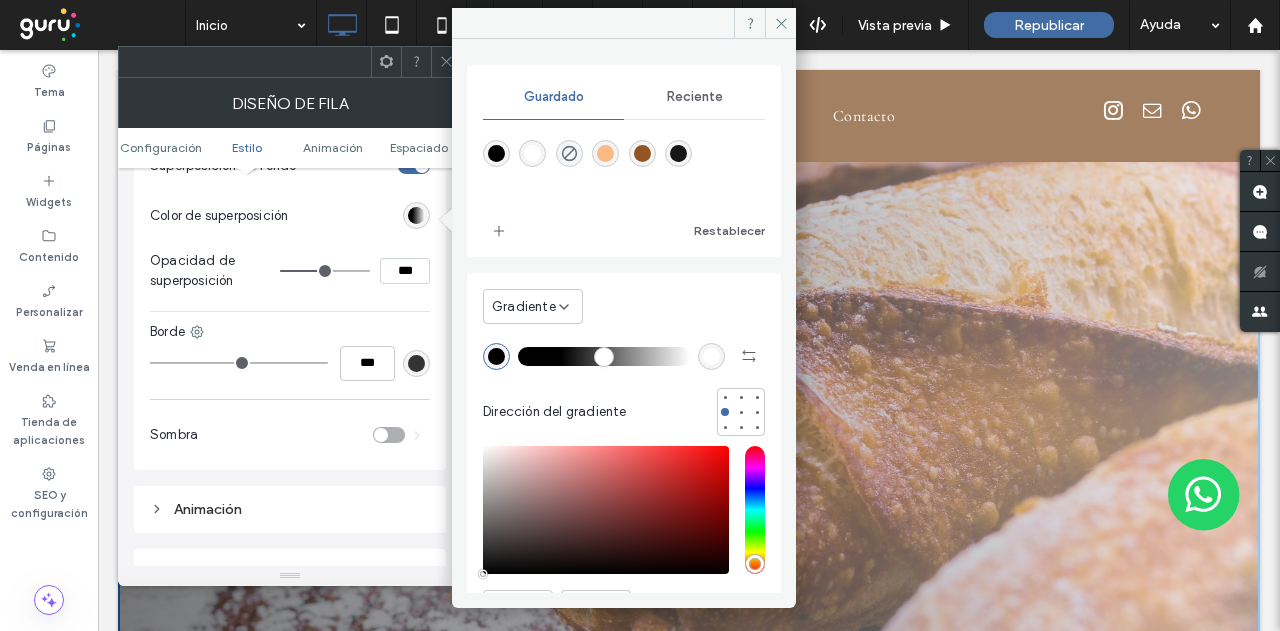 type on "**" 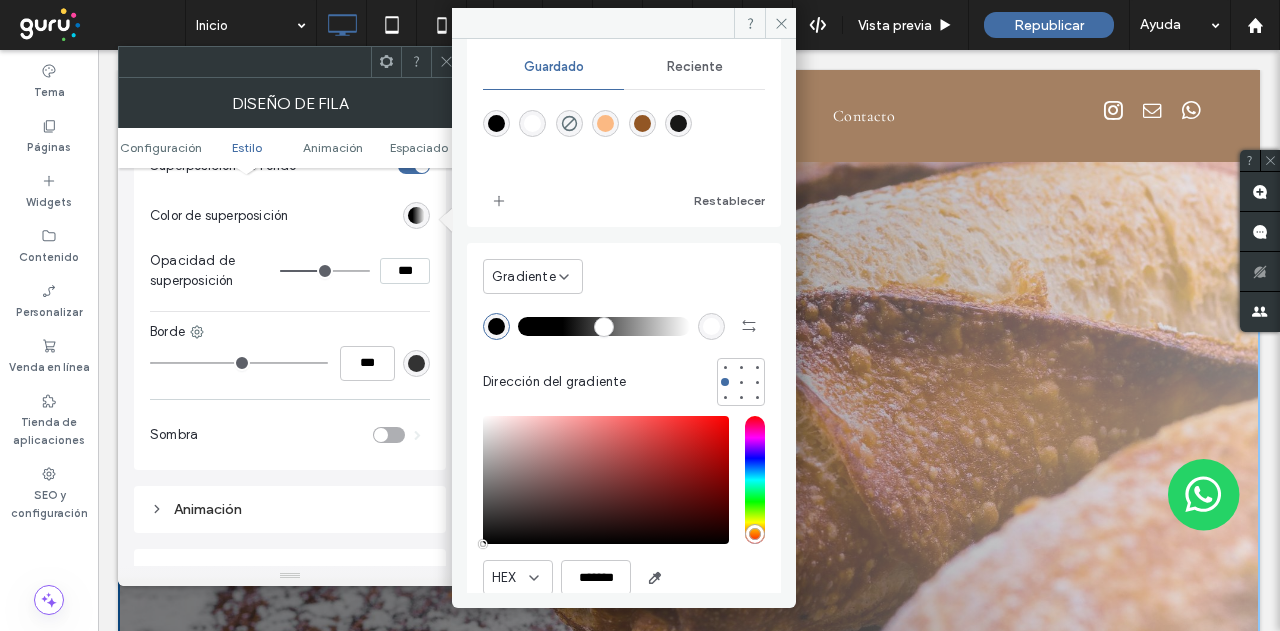 scroll, scrollTop: 56, scrollLeft: 0, axis: vertical 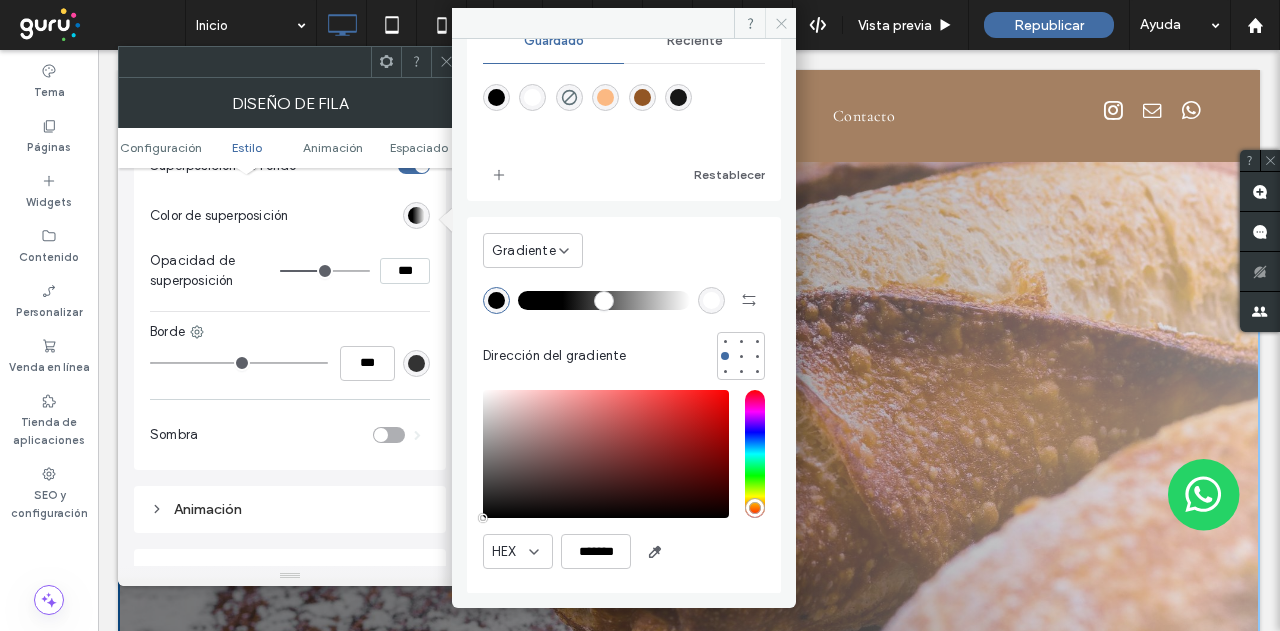 click 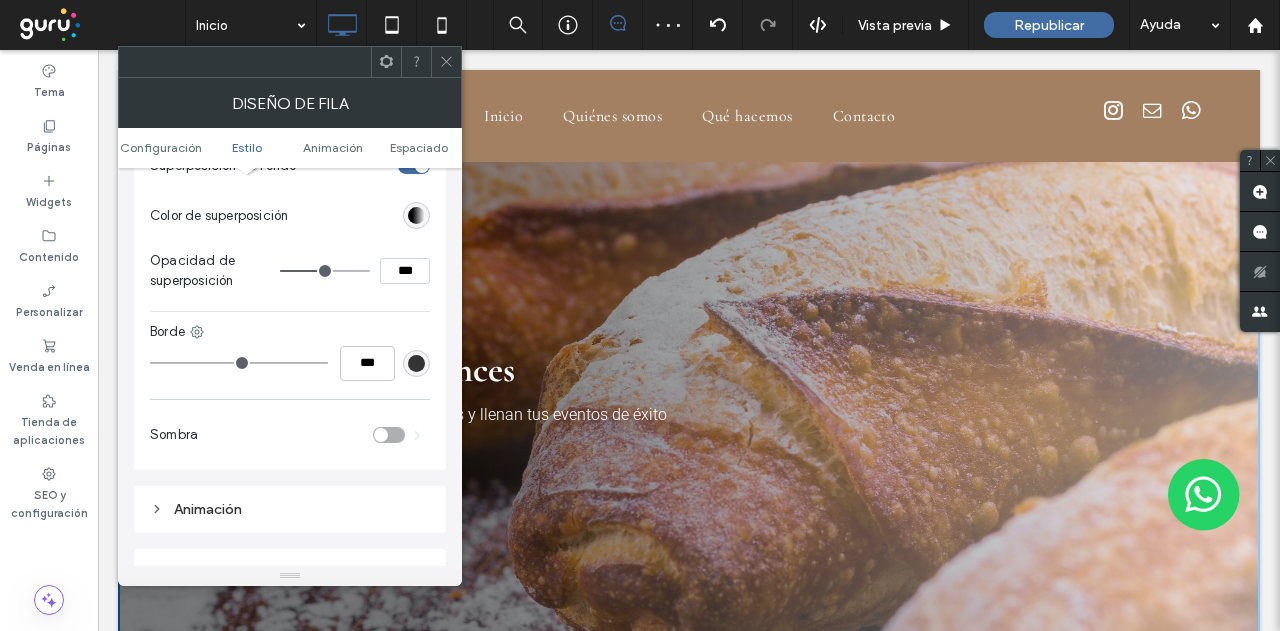 click at bounding box center [446, 62] 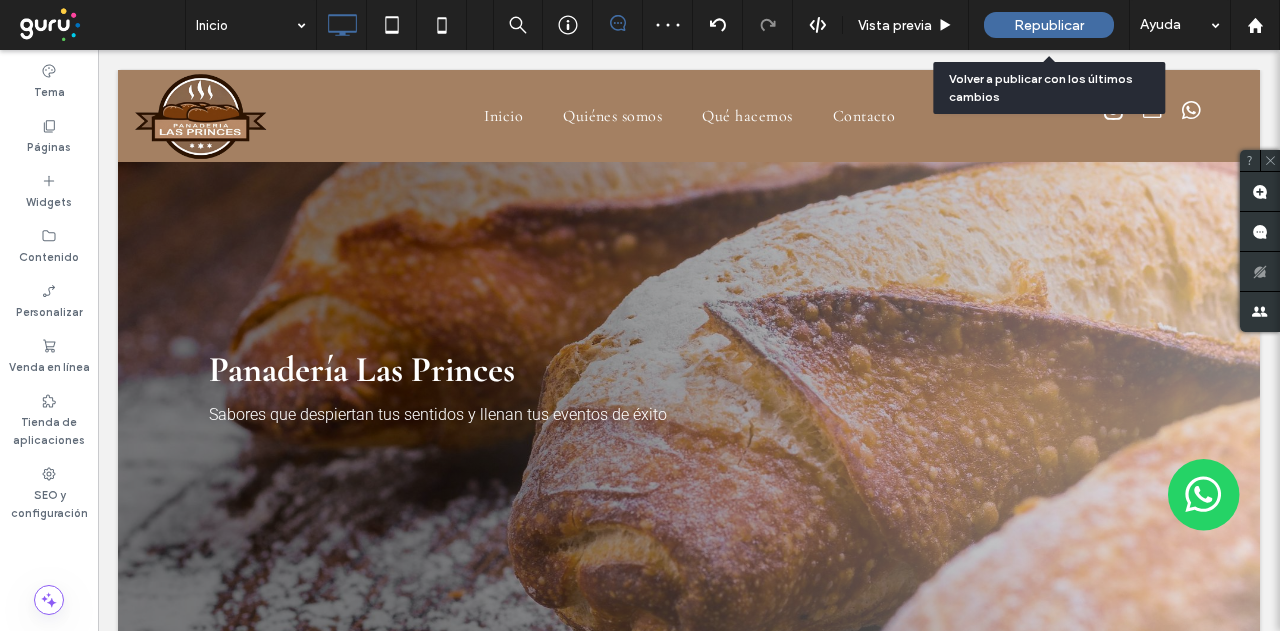 click on "Republicar" at bounding box center [1049, 25] 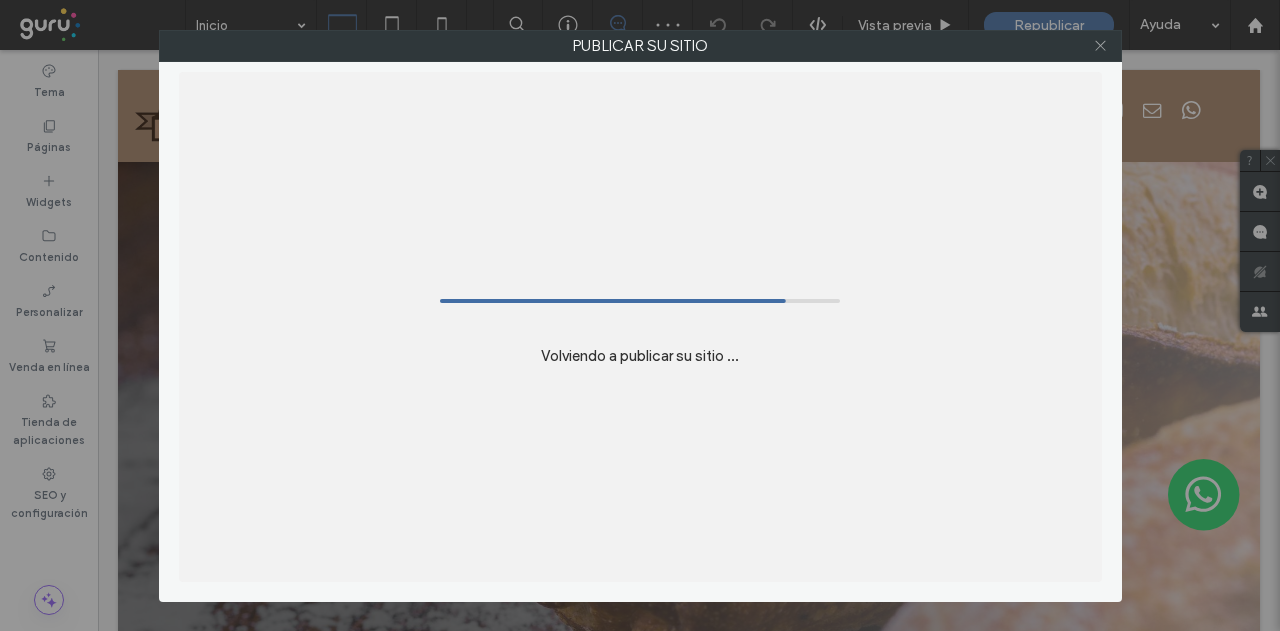 click 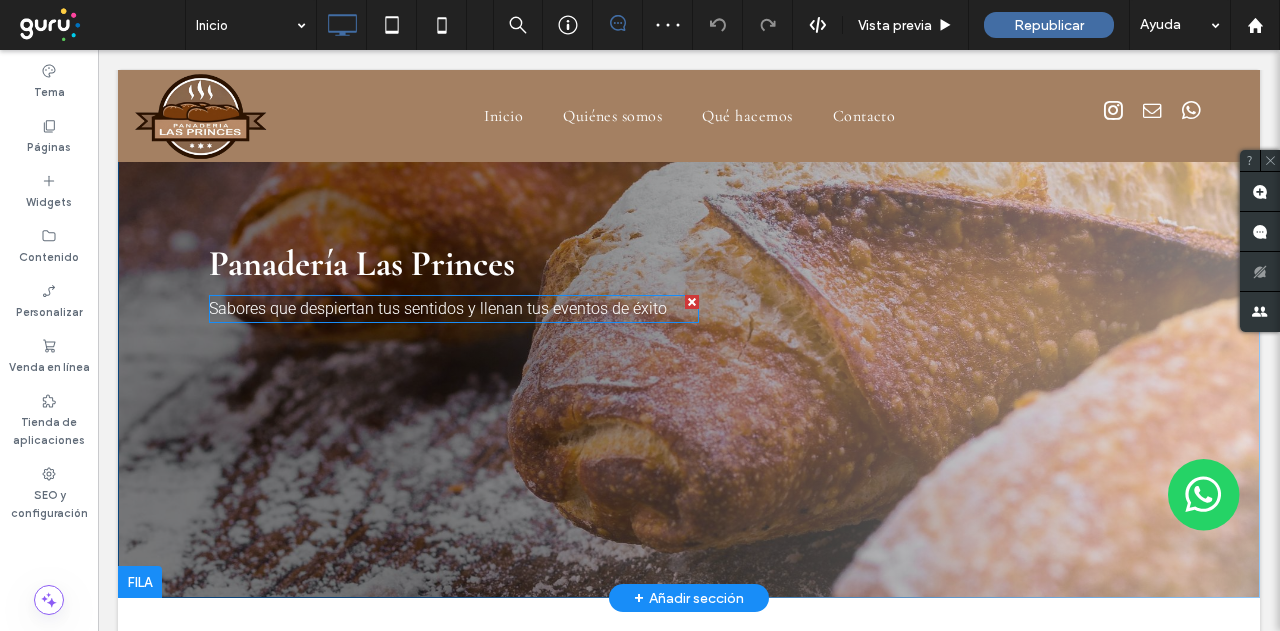scroll, scrollTop: 200, scrollLeft: 0, axis: vertical 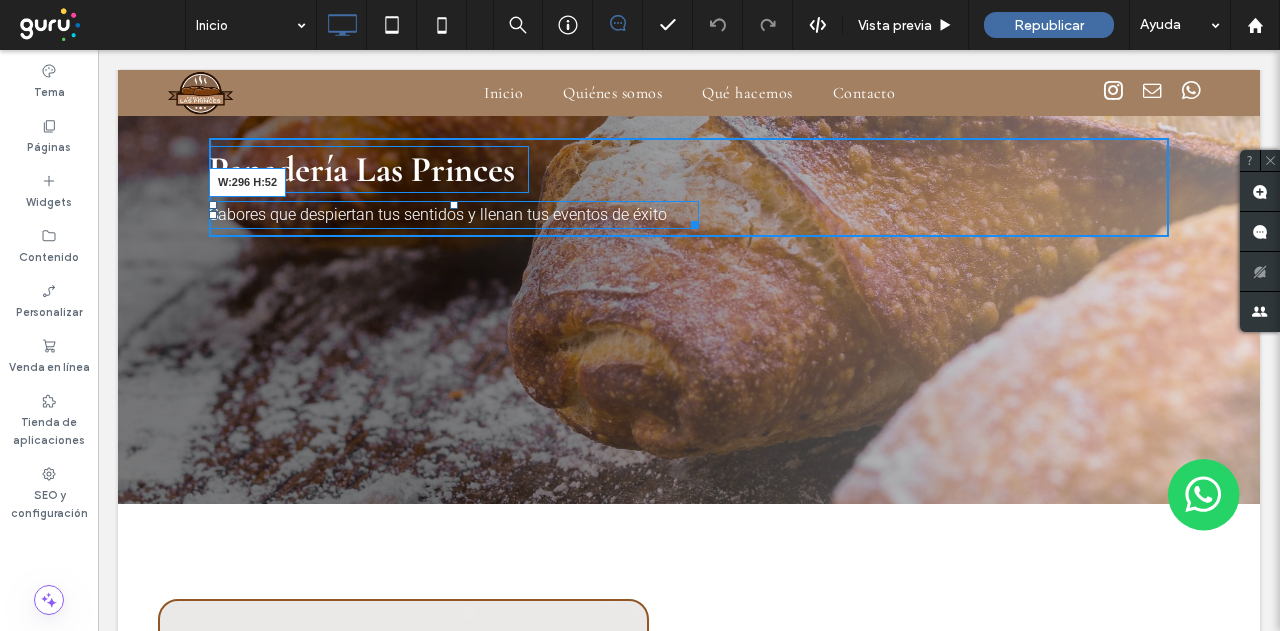 drag, startPoint x: 684, startPoint y: 224, endPoint x: 490, endPoint y: 213, distance: 194.3116 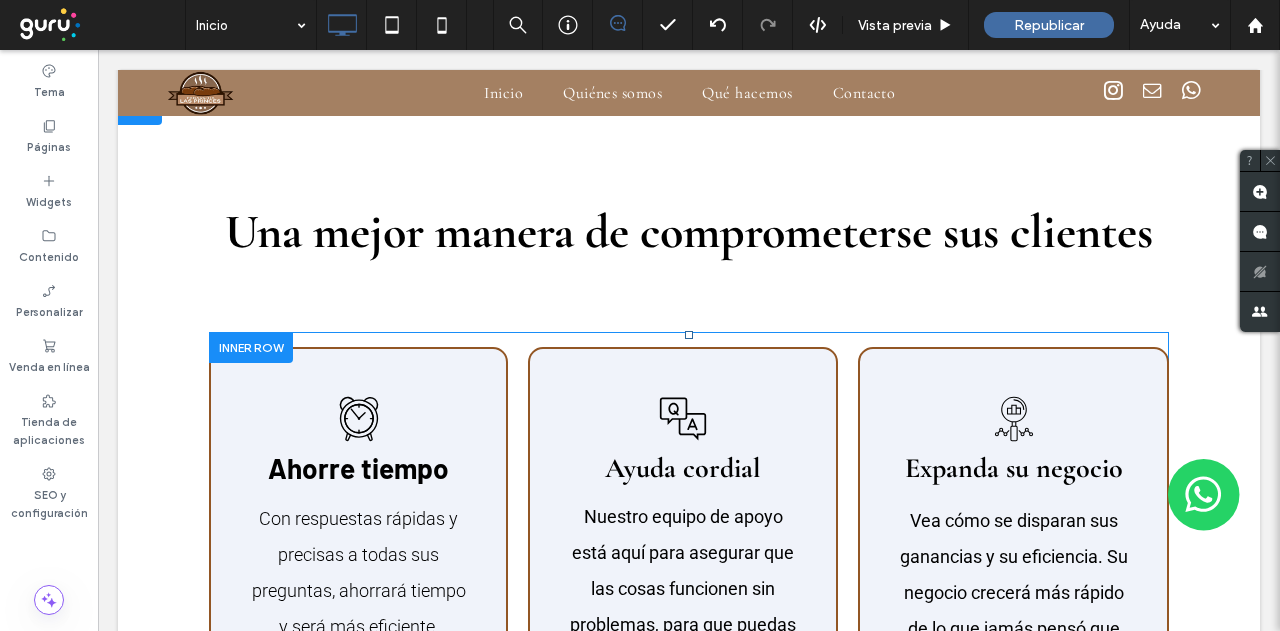 scroll, scrollTop: 2300, scrollLeft: 0, axis: vertical 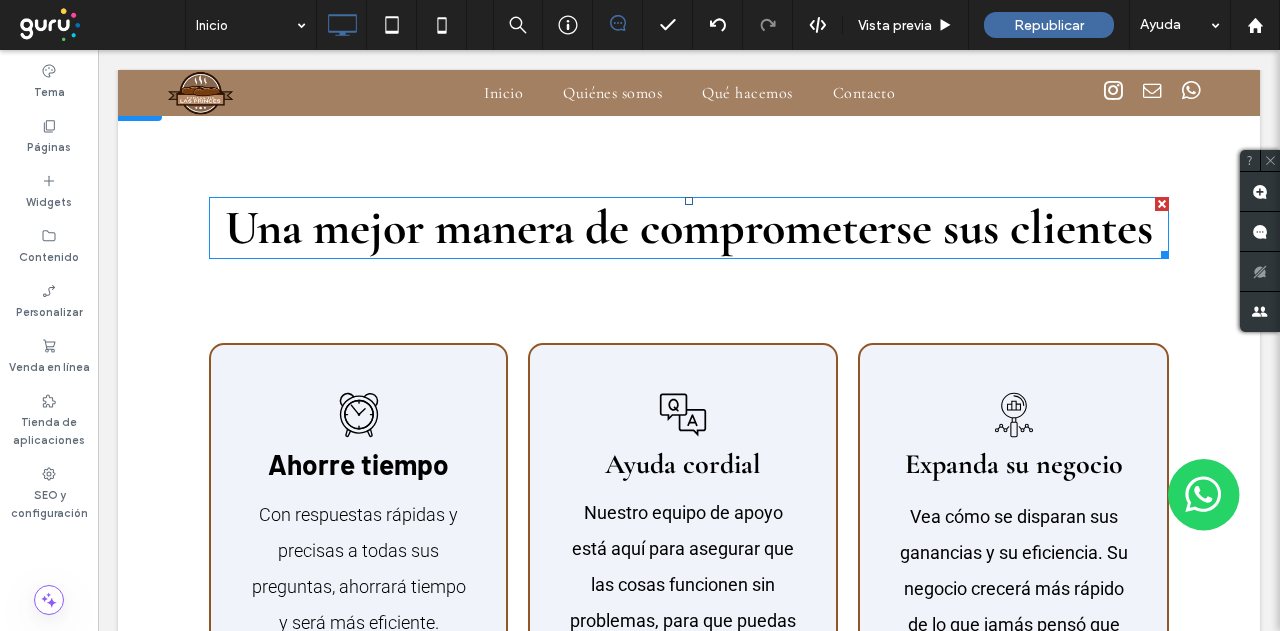click on "Una mejor manera de
comprometerse
sus clientes" at bounding box center (689, 228) 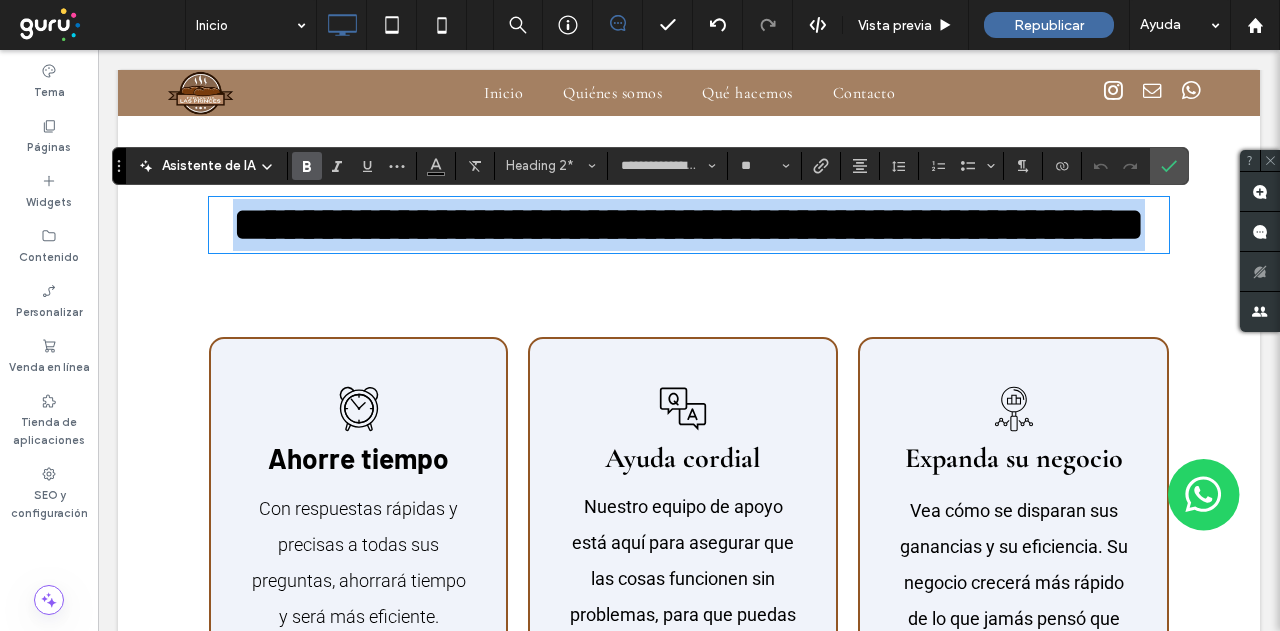 click on "**********" at bounding box center [689, 224] 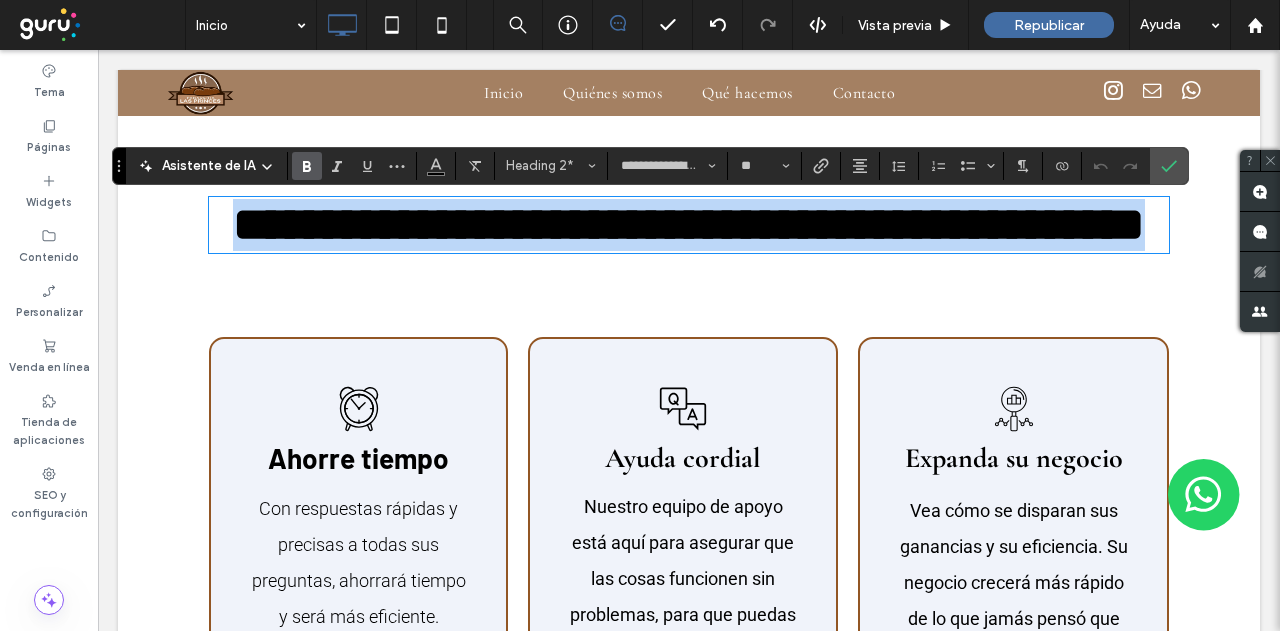 type 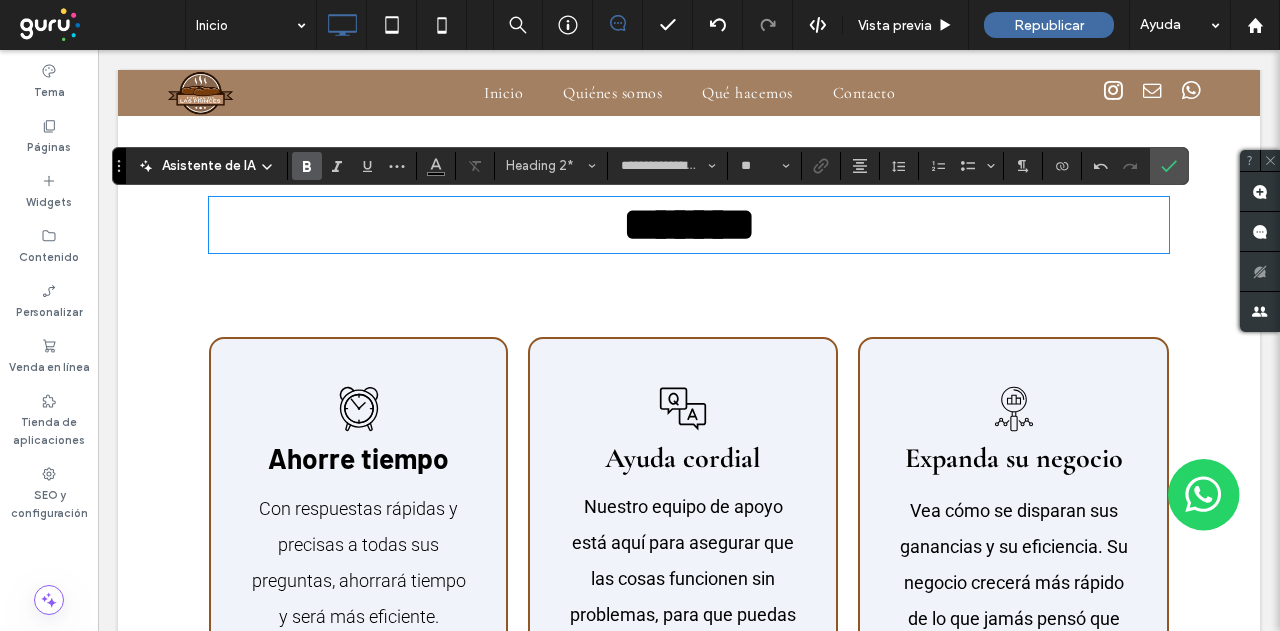 type on "**" 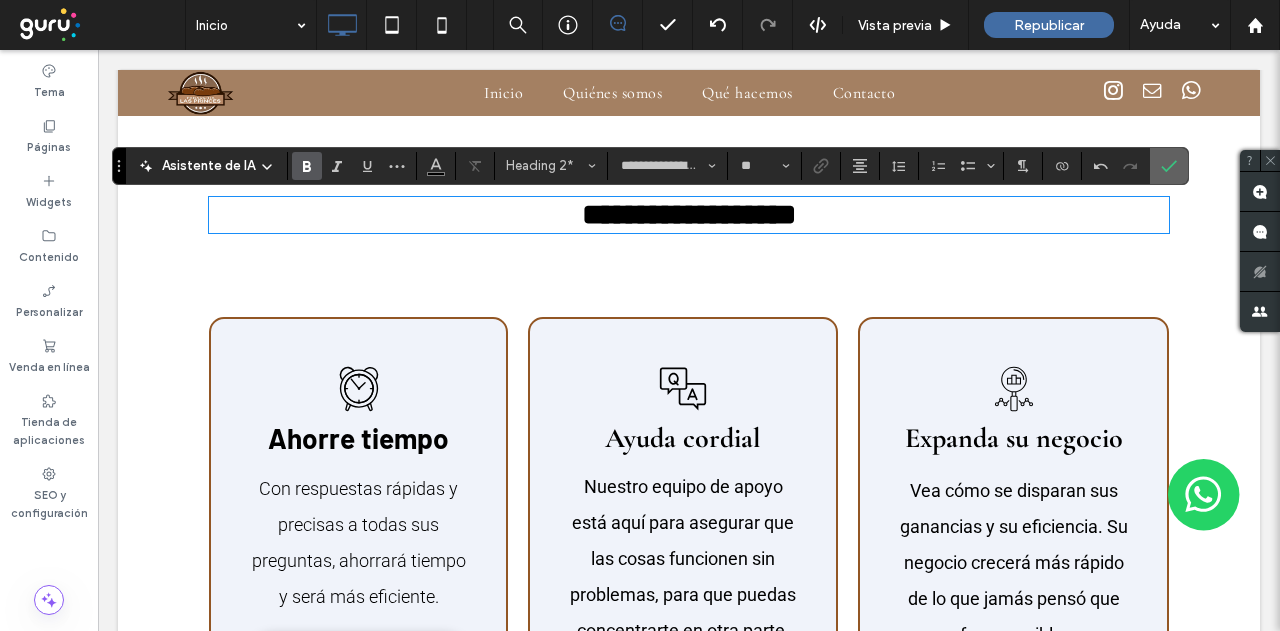 drag, startPoint x: 976, startPoint y: 127, endPoint x: 1163, endPoint y: 162, distance: 190.24721 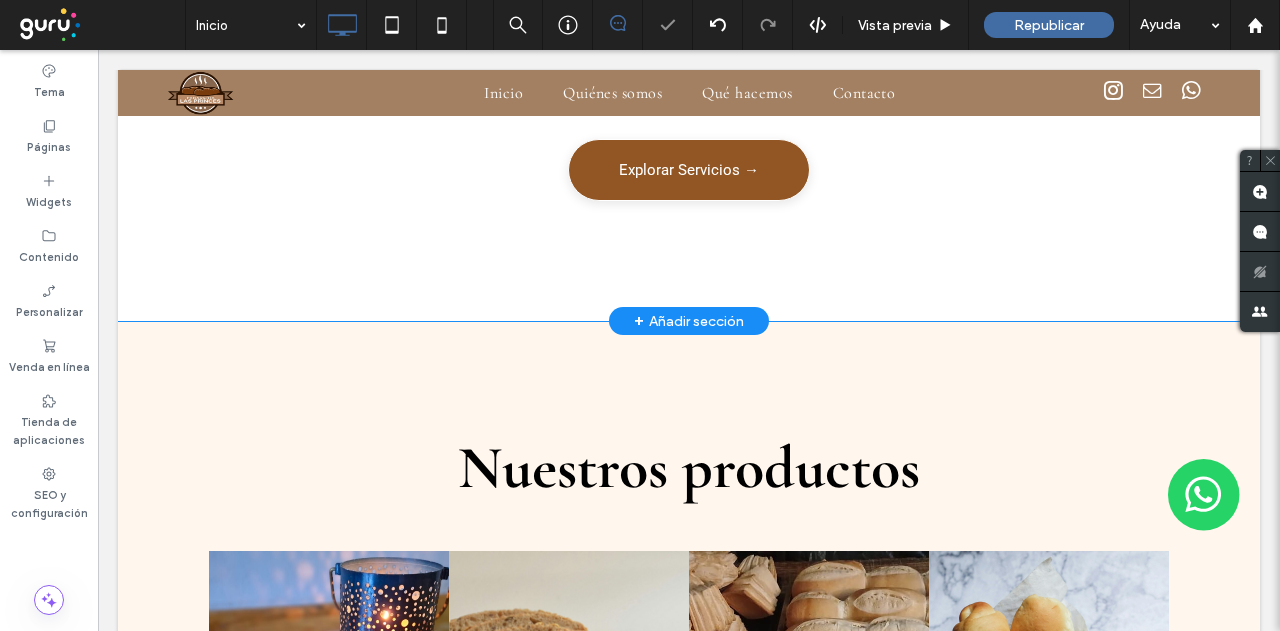 scroll, scrollTop: 2800, scrollLeft: 0, axis: vertical 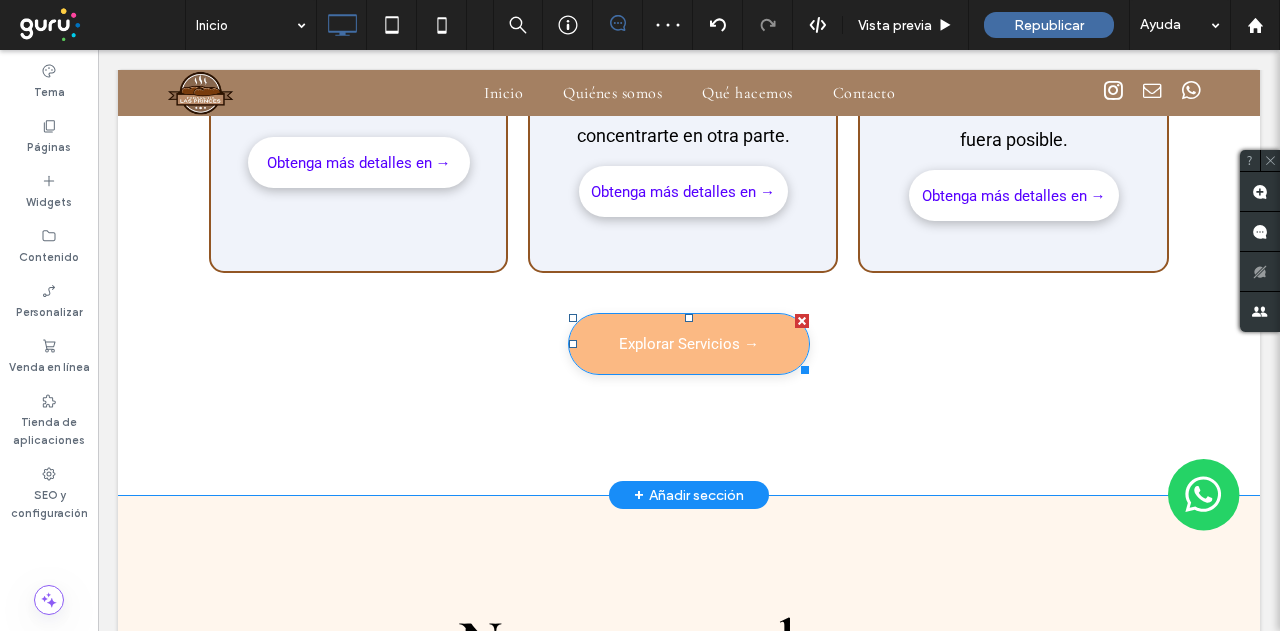 click at bounding box center [802, 321] 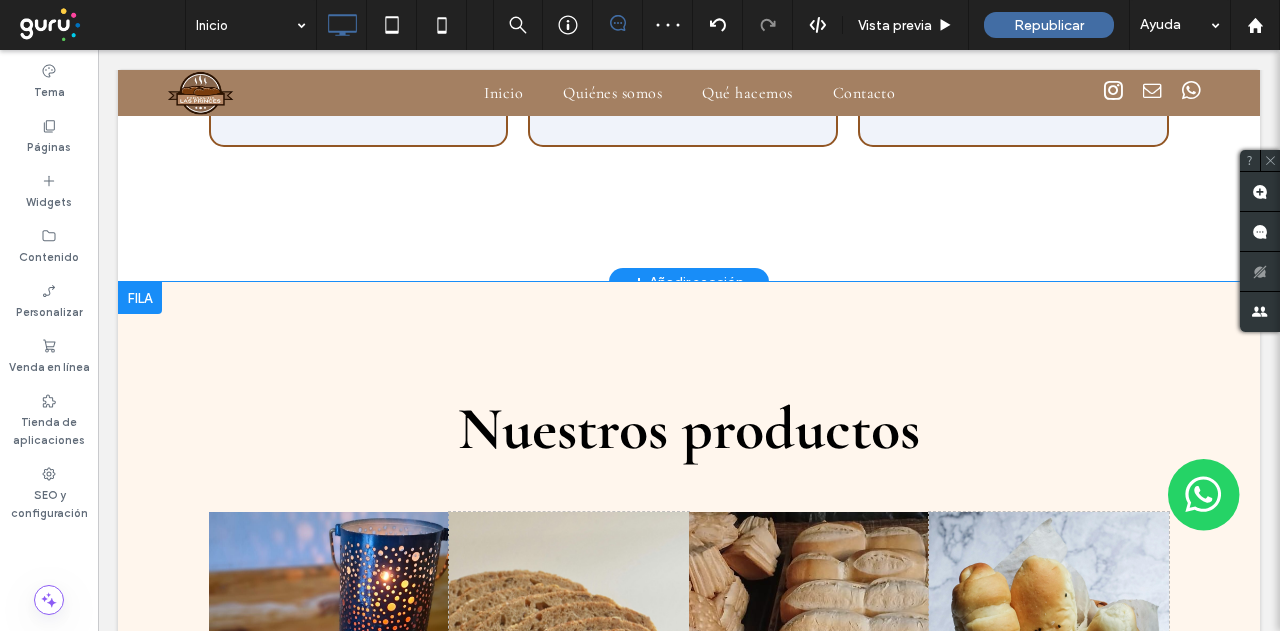 scroll, scrollTop: 3000, scrollLeft: 0, axis: vertical 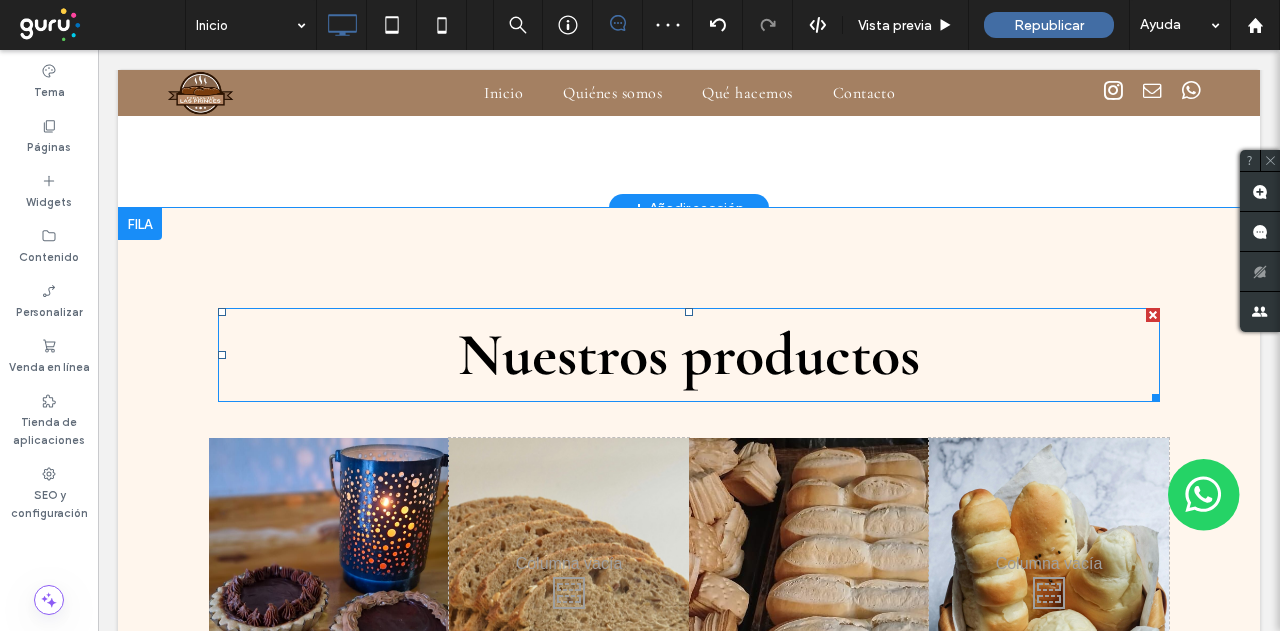 click on "Nuestros productos" at bounding box center [689, 355] 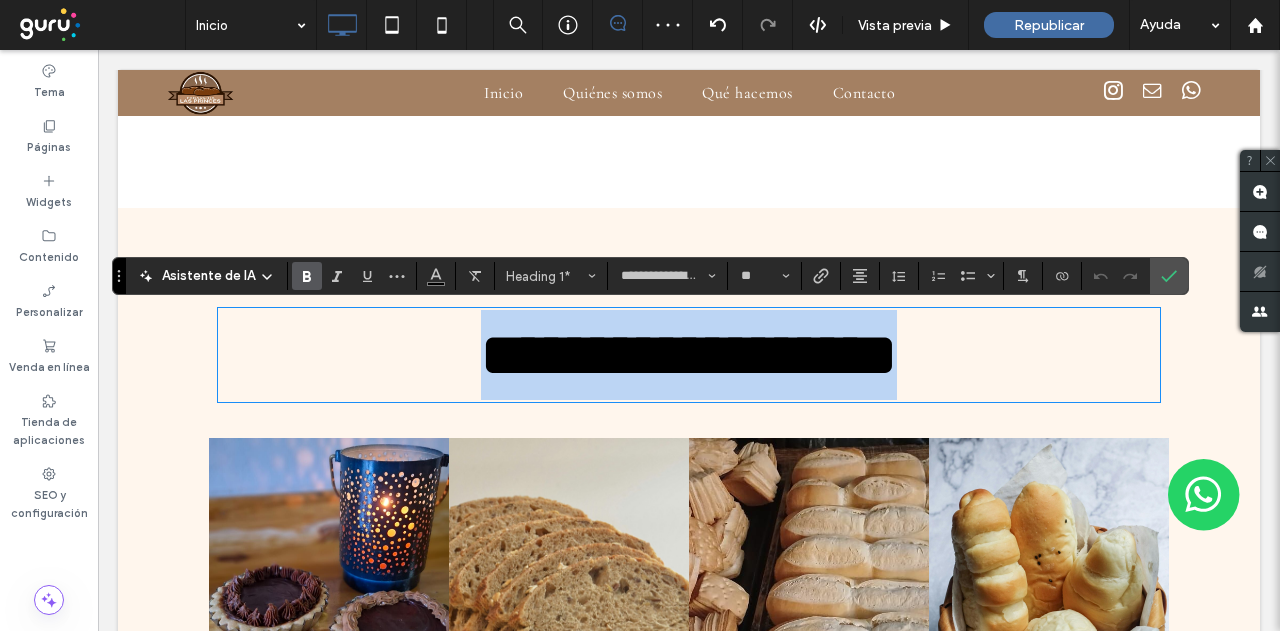click on "**********" at bounding box center [689, 355] 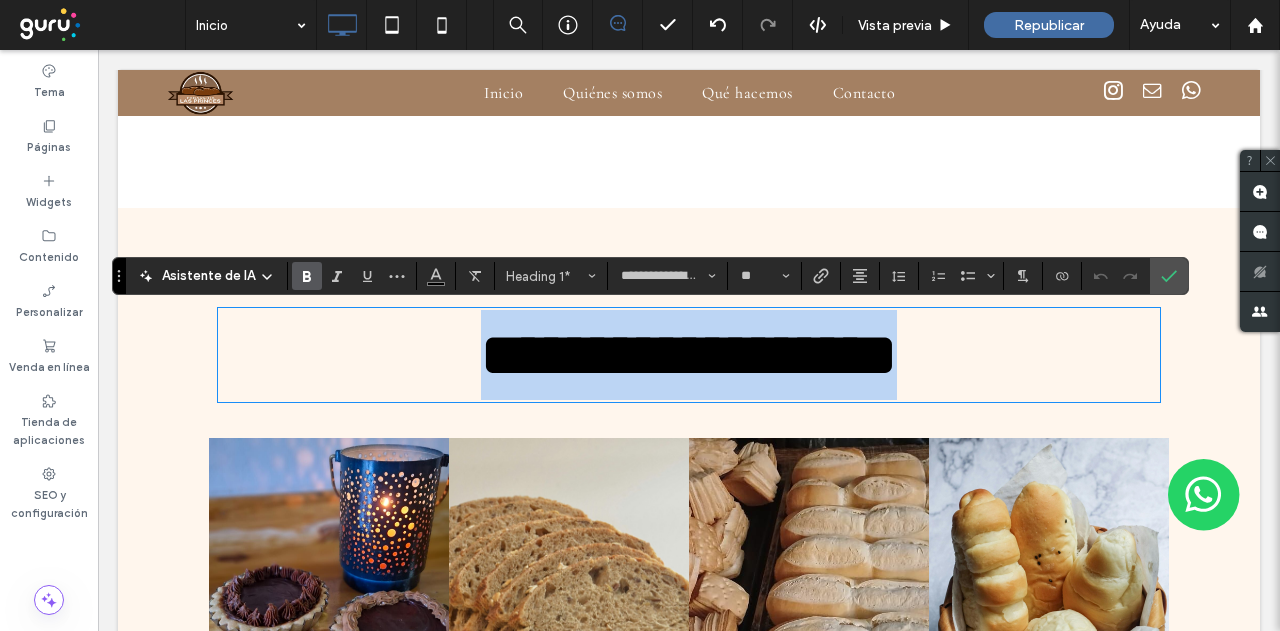 type 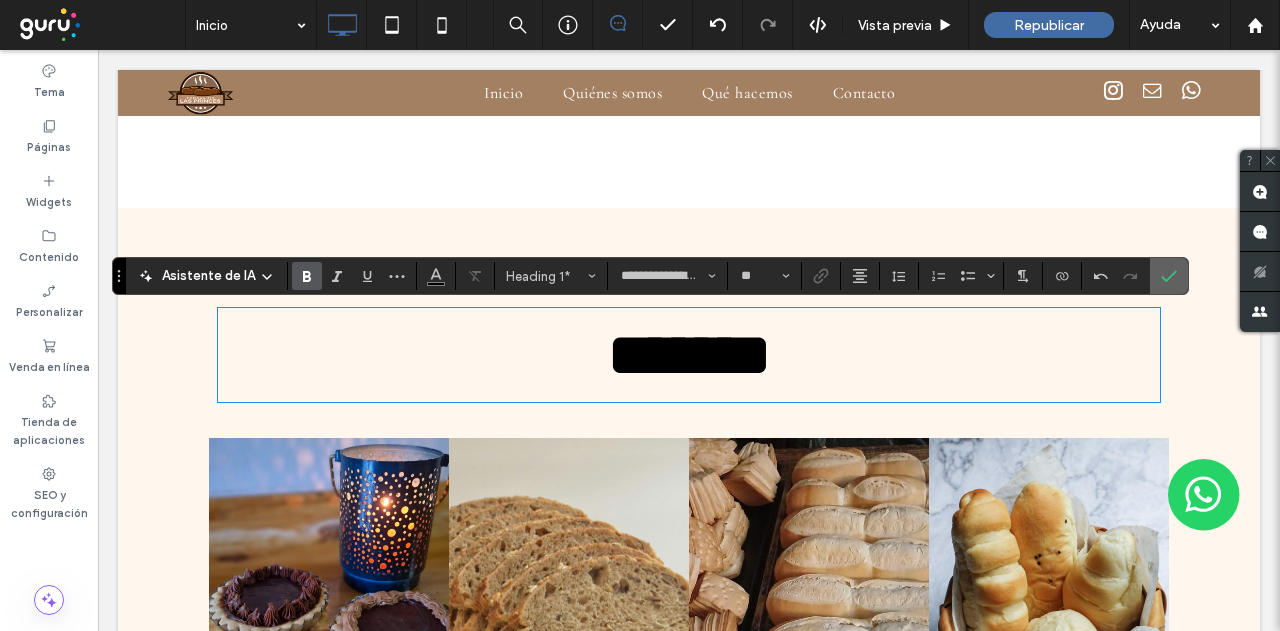 click at bounding box center (1169, 276) 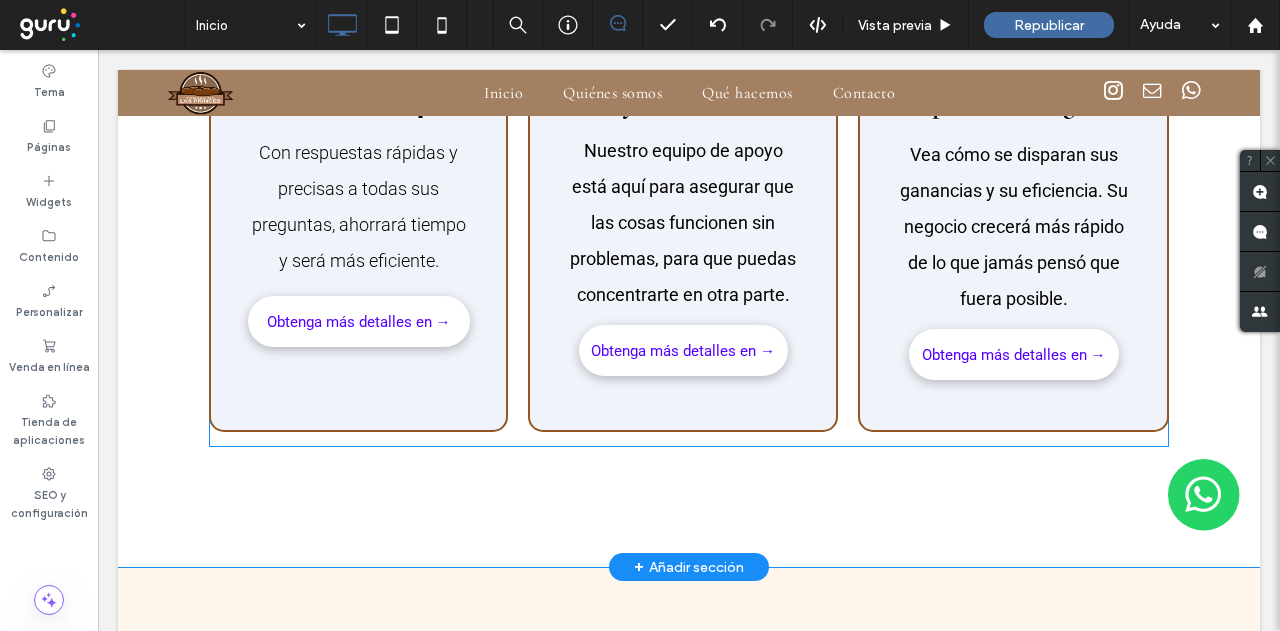 scroll, scrollTop: 2500, scrollLeft: 0, axis: vertical 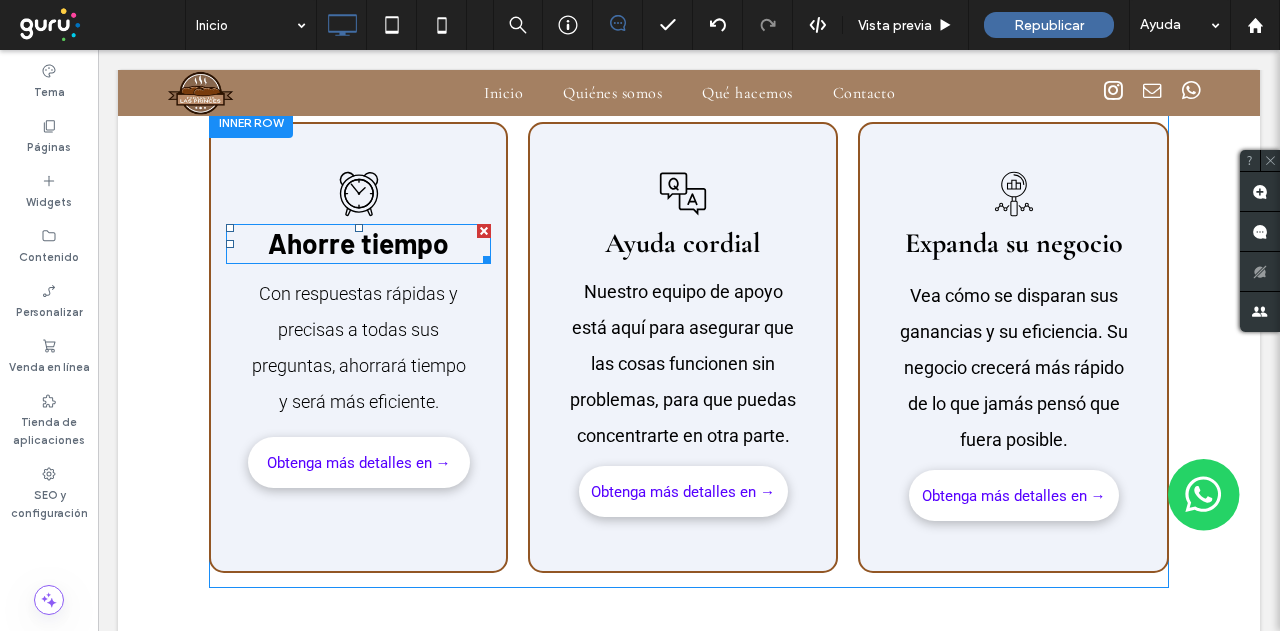 click on "Ahorre tiempo" at bounding box center (358, 243) 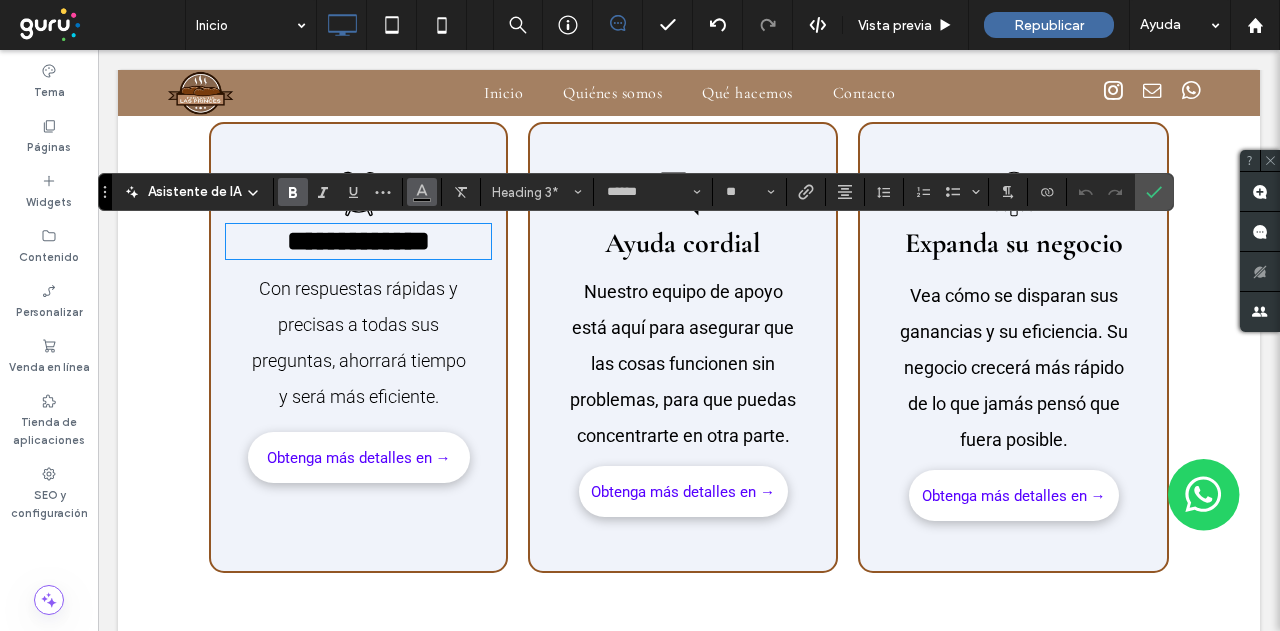 type on "******" 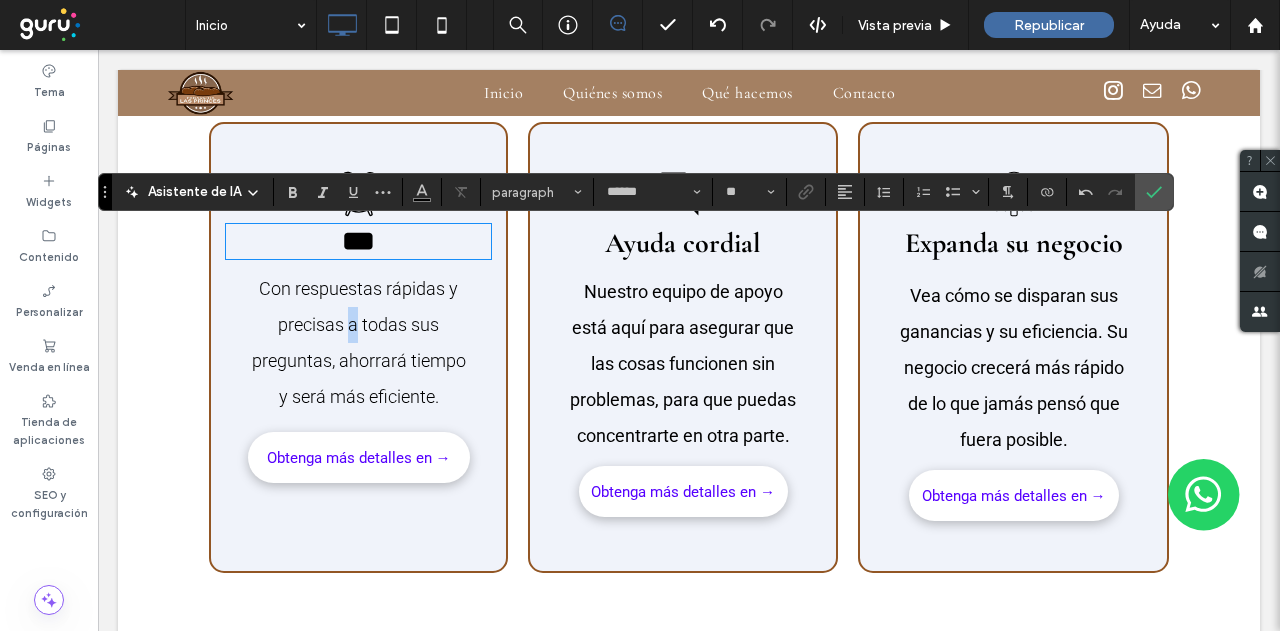 click on "Con respuestas rápidas y precisas a todas sus preguntas, ahorrará tiempo y será más eficiente." at bounding box center (359, 342) 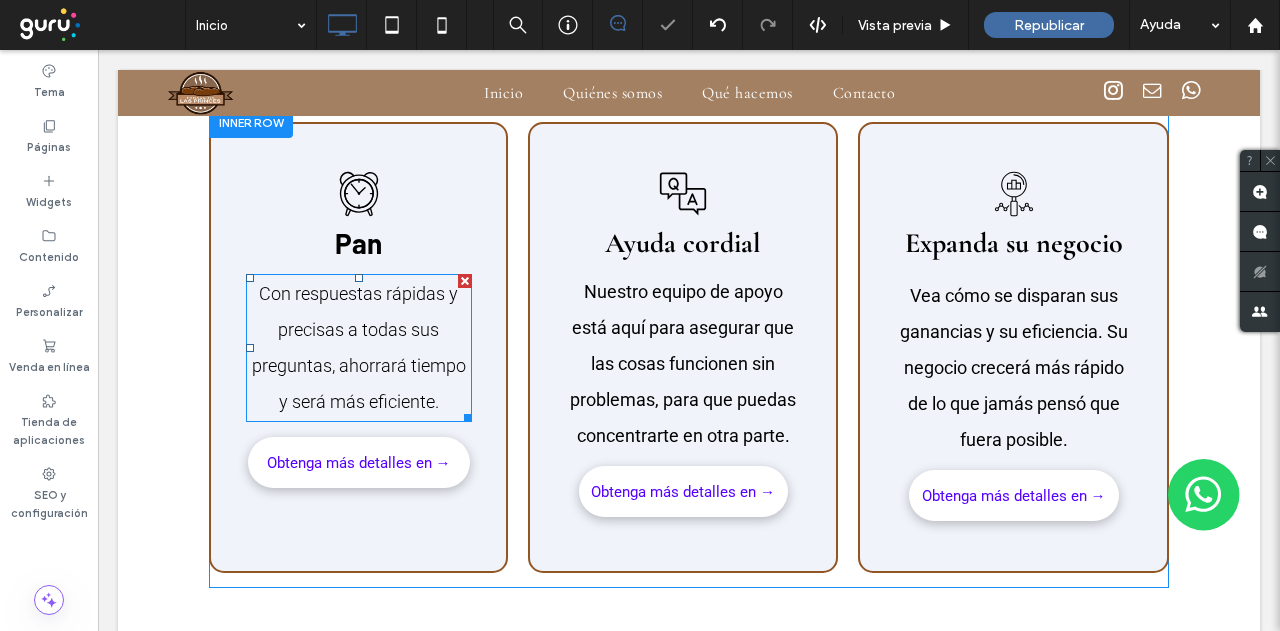 click on "Con respuestas rápidas y precisas a todas sus preguntas, ahorrará tiempo y será más eficiente." at bounding box center (359, 347) 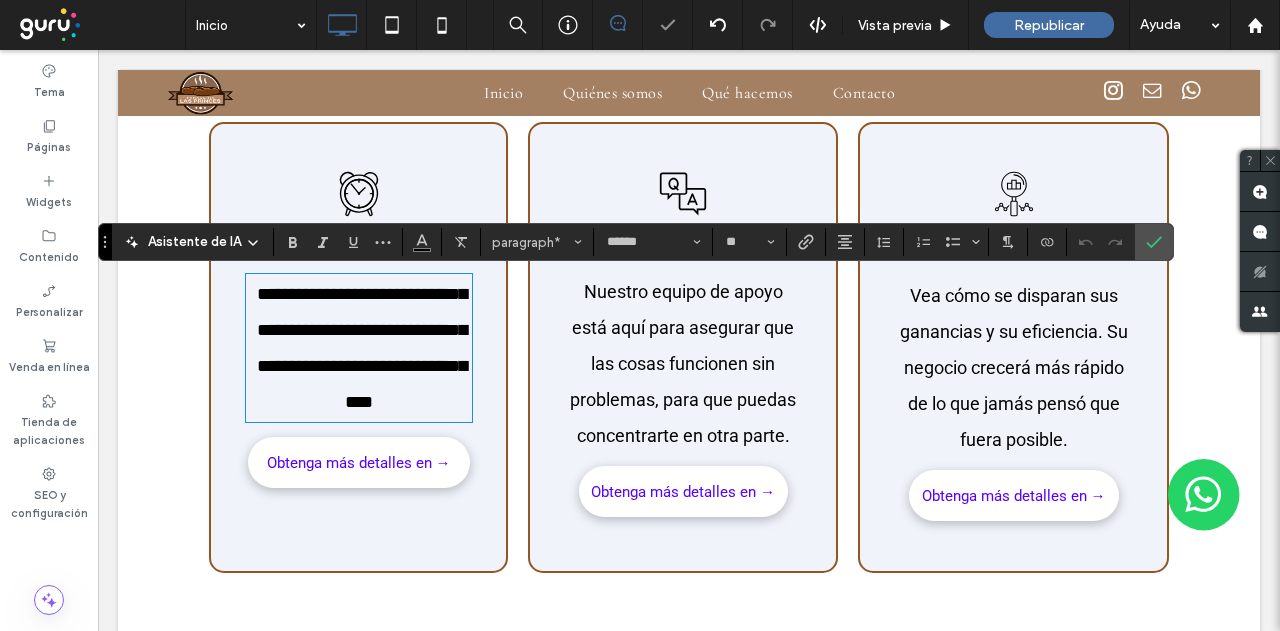 type on "**" 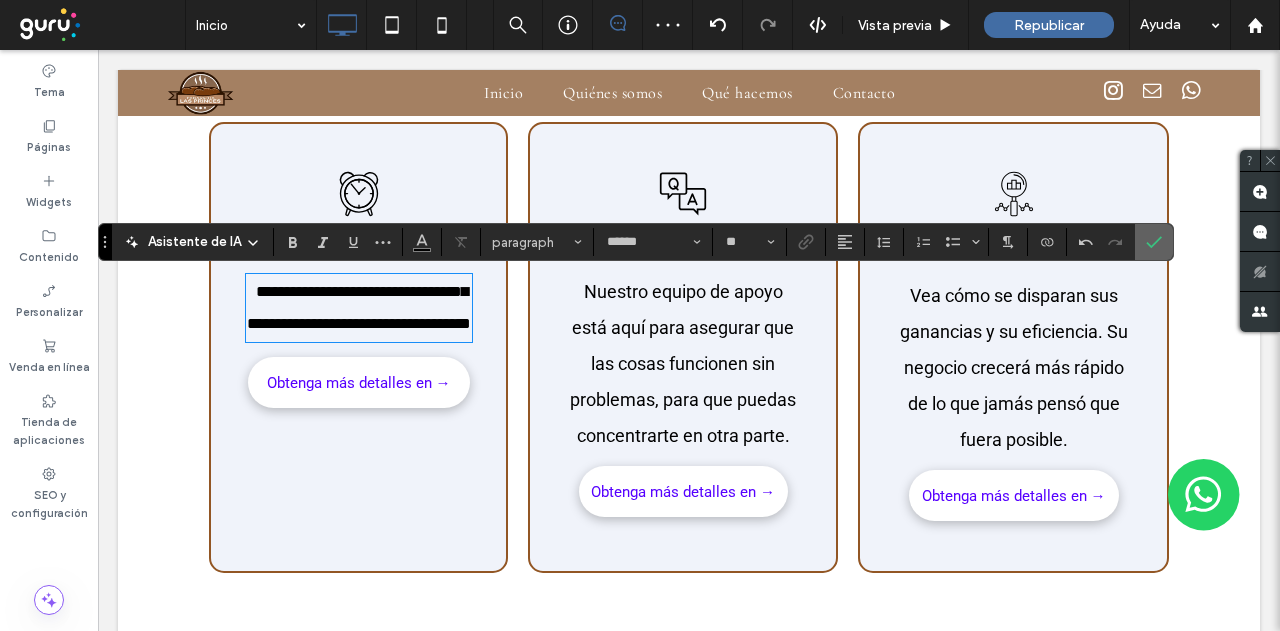 click 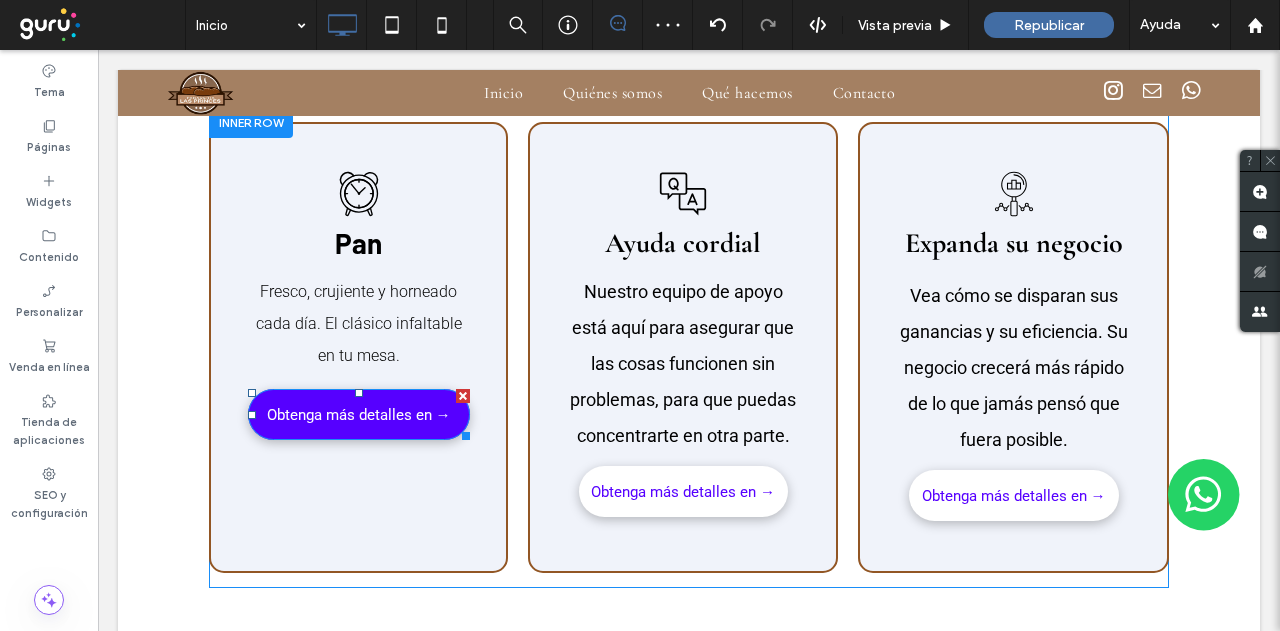 click at bounding box center (463, 396) 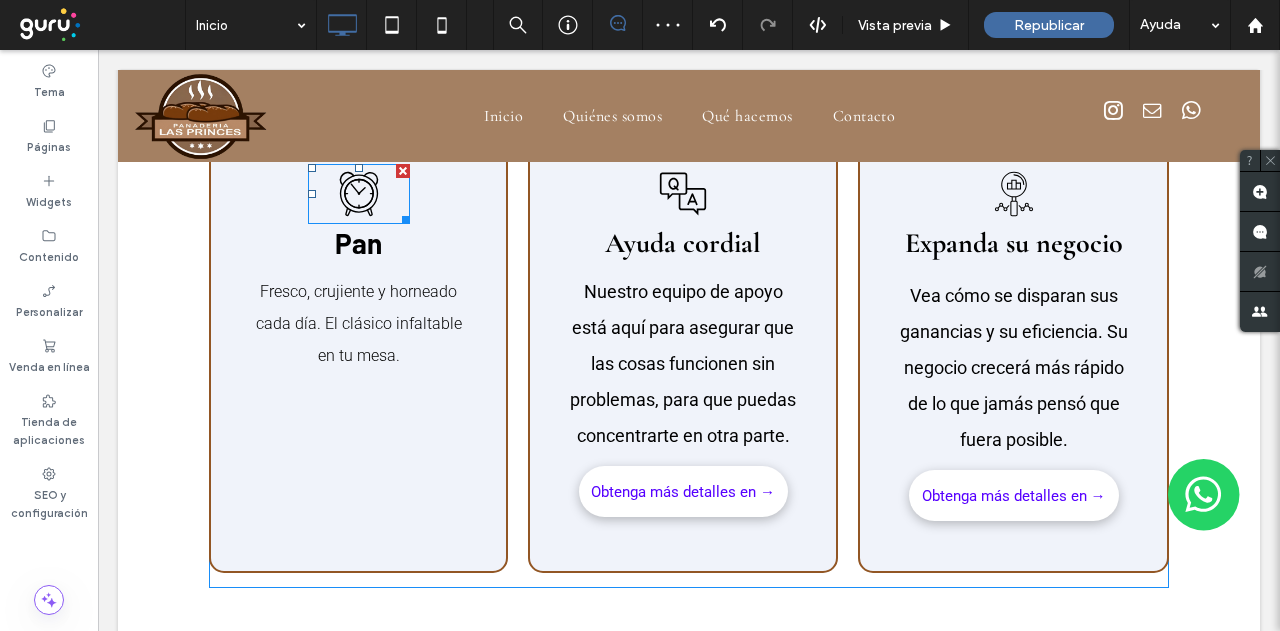click 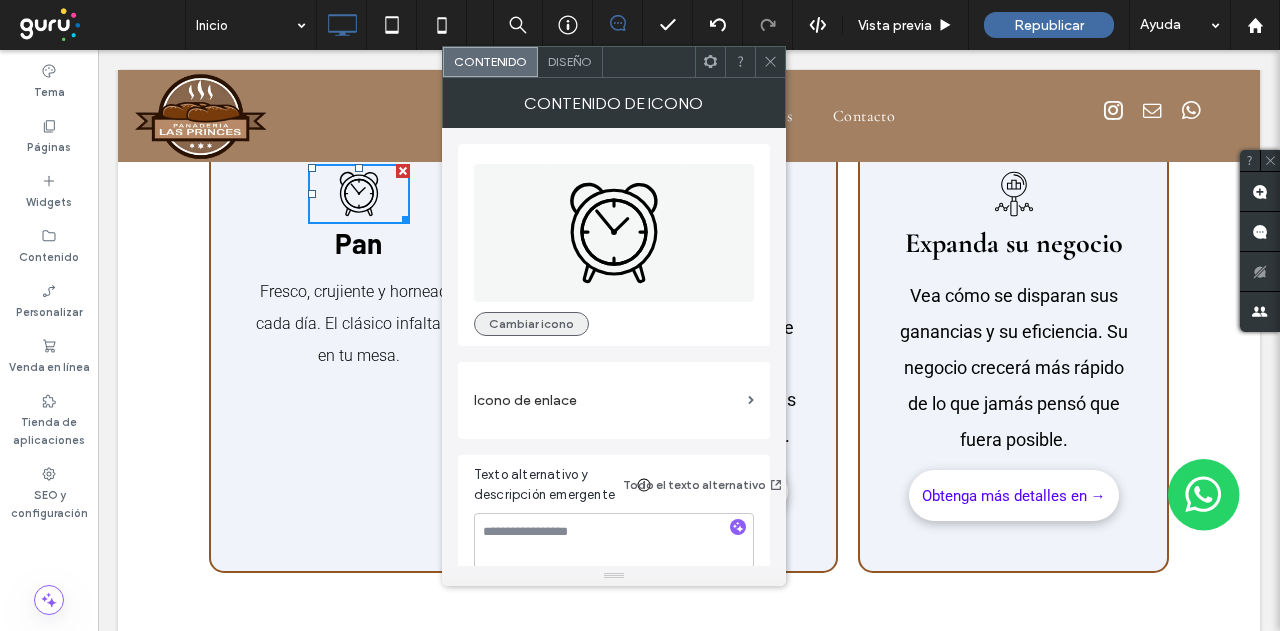 click on "Cambiar icono" at bounding box center (531, 324) 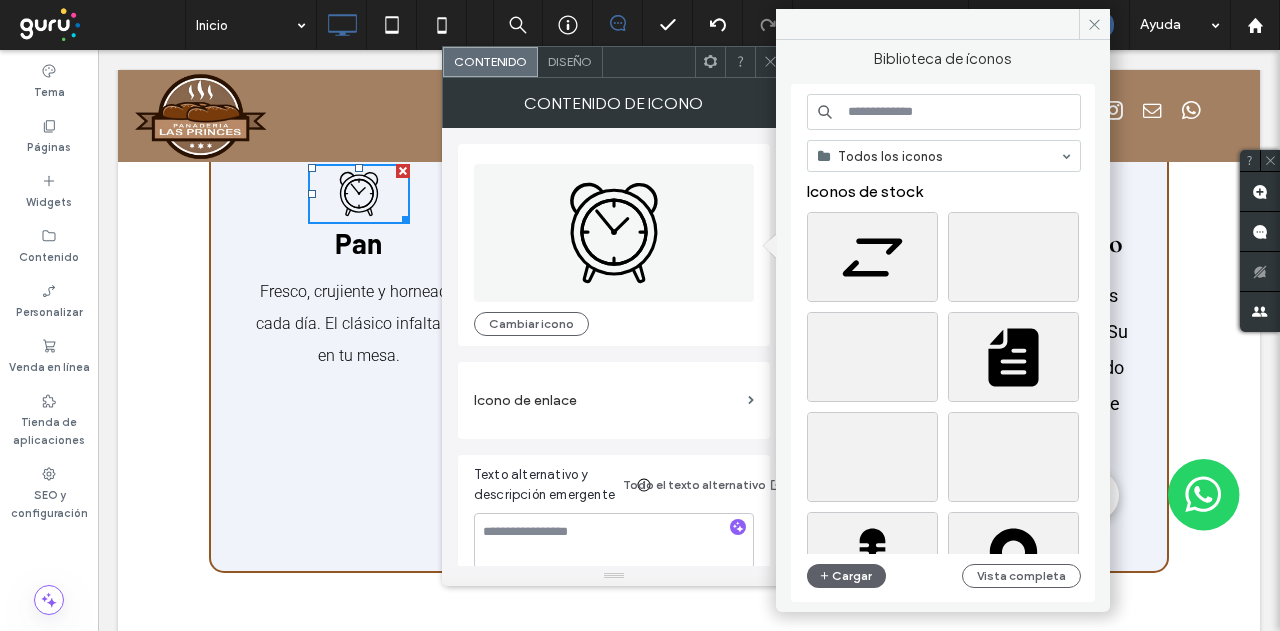 click at bounding box center [944, 112] 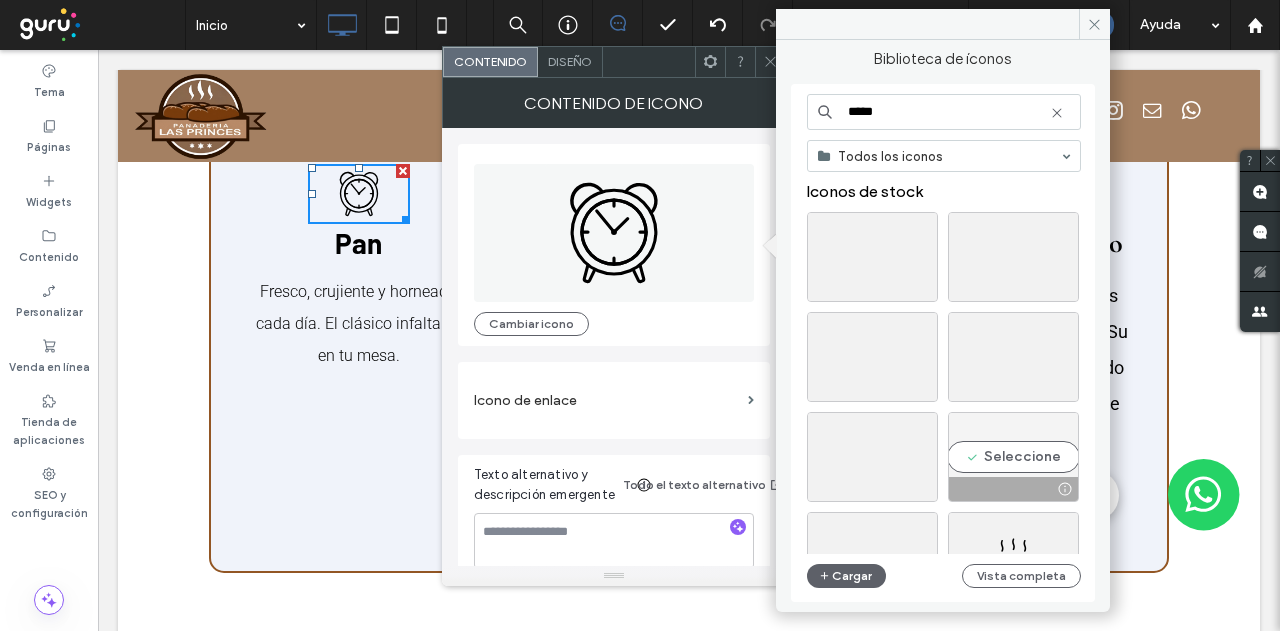 type on "*****" 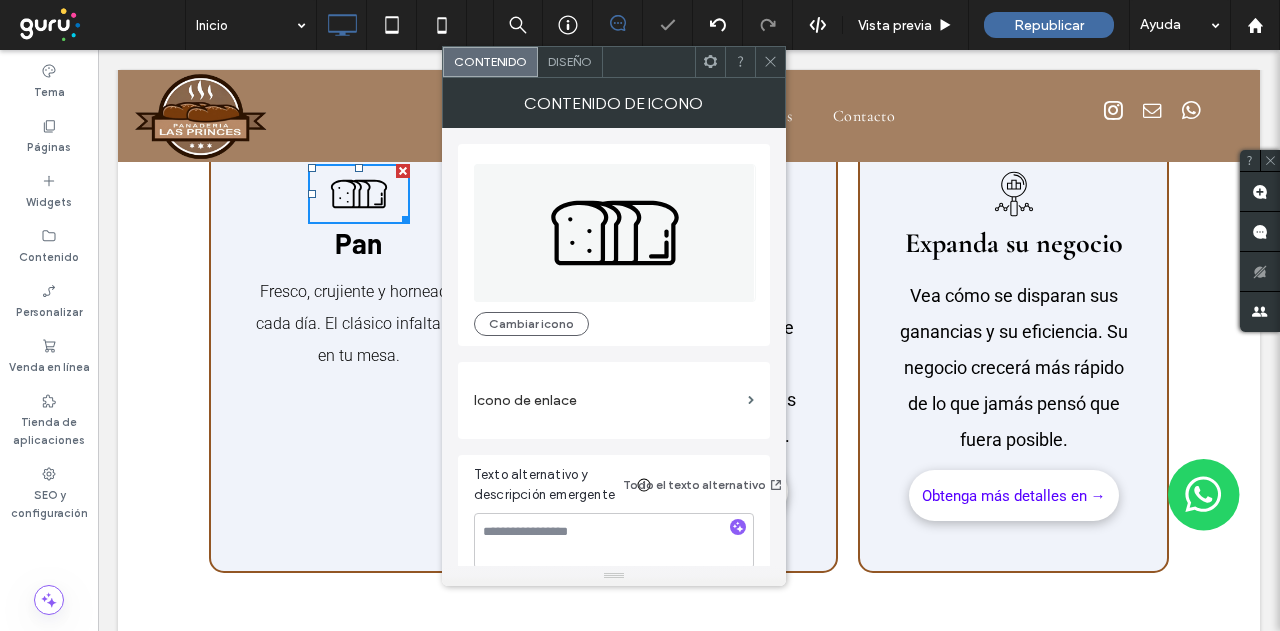 click 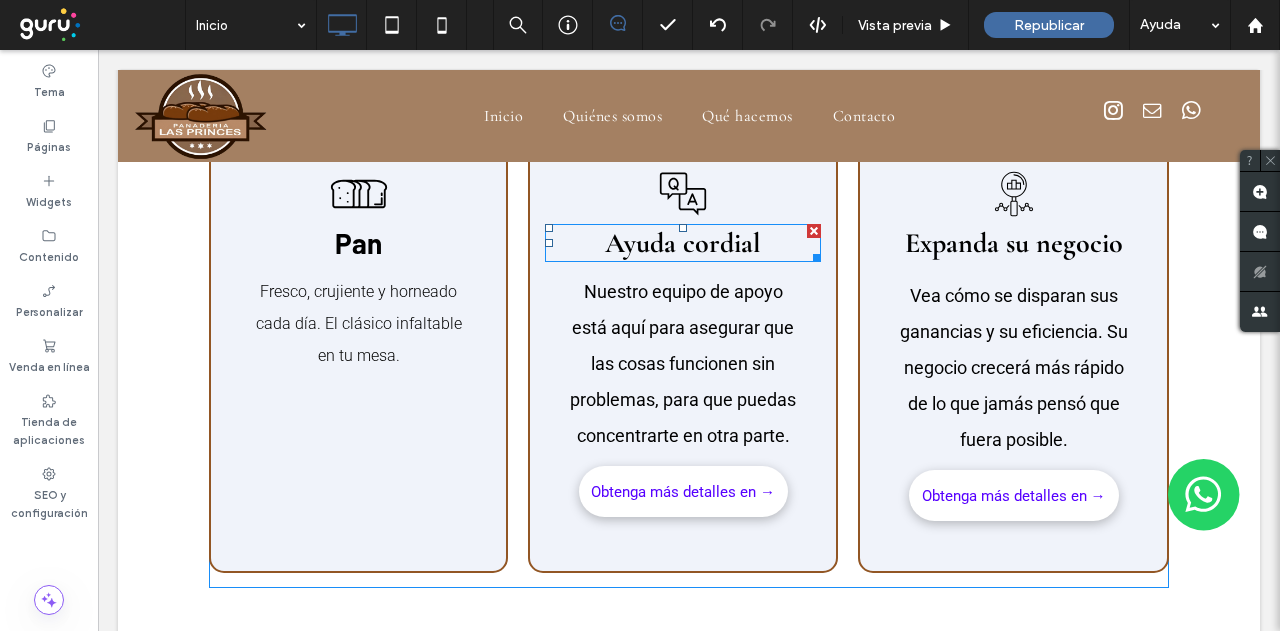 click on "Ayuda cordial" at bounding box center [683, 243] 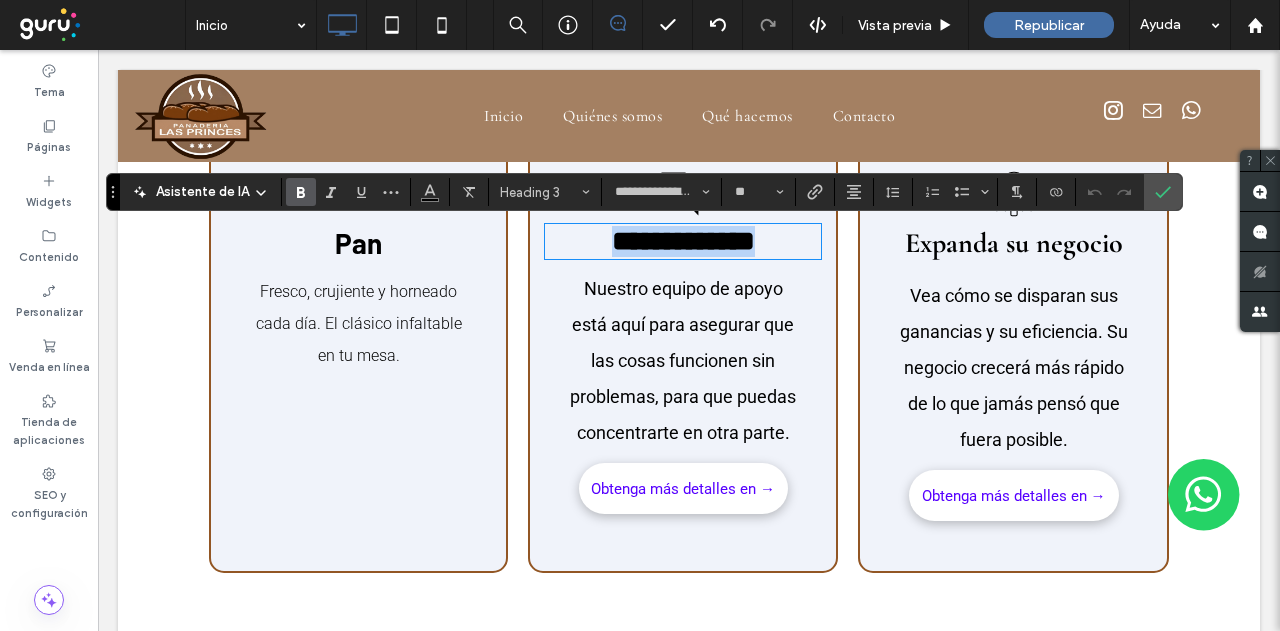 click on "**********" at bounding box center [683, 241] 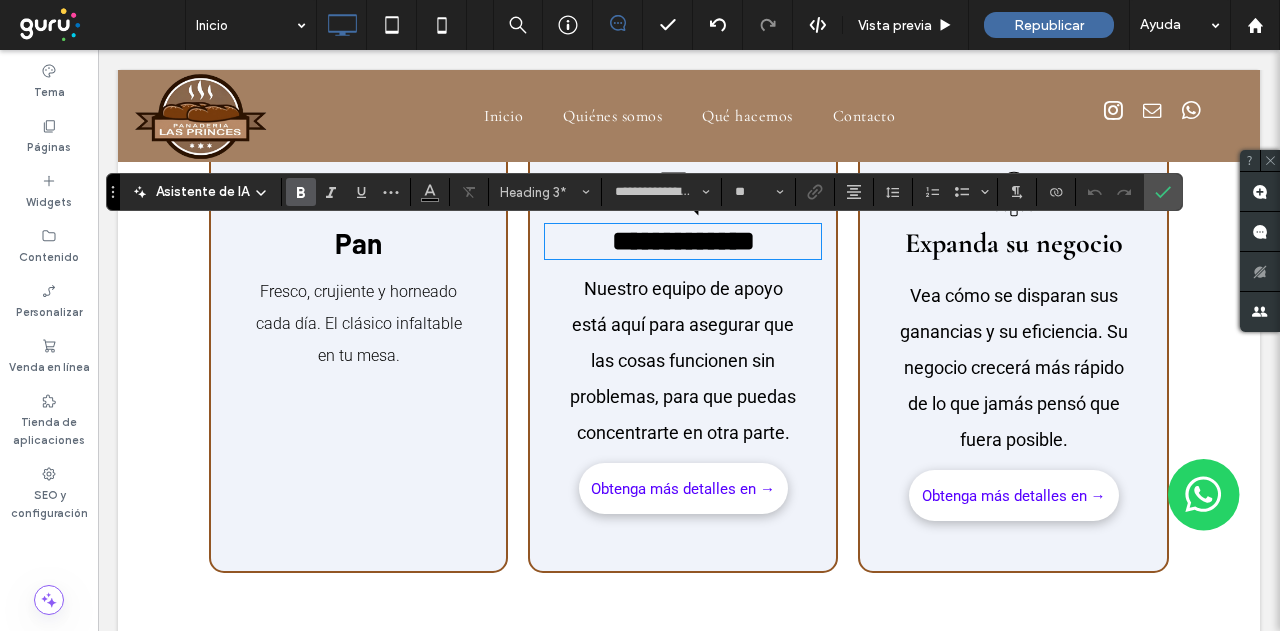 drag, startPoint x: 682, startPoint y: 249, endPoint x: 650, endPoint y: 249, distance: 32 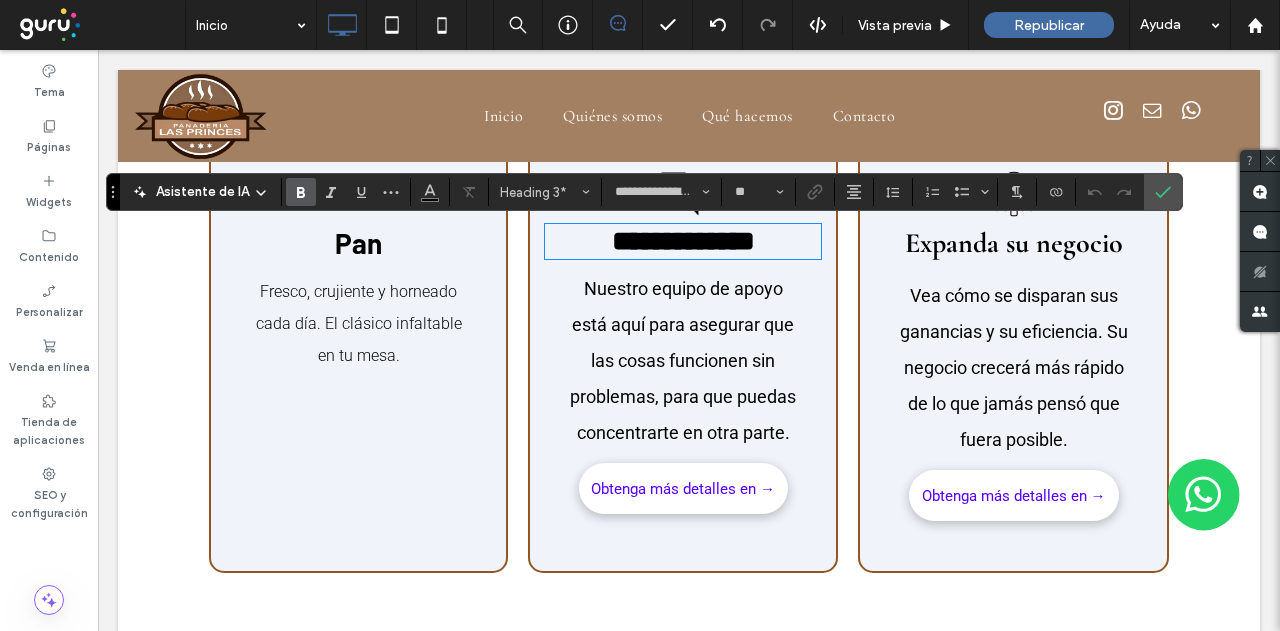 click on "**********" at bounding box center [683, 241] 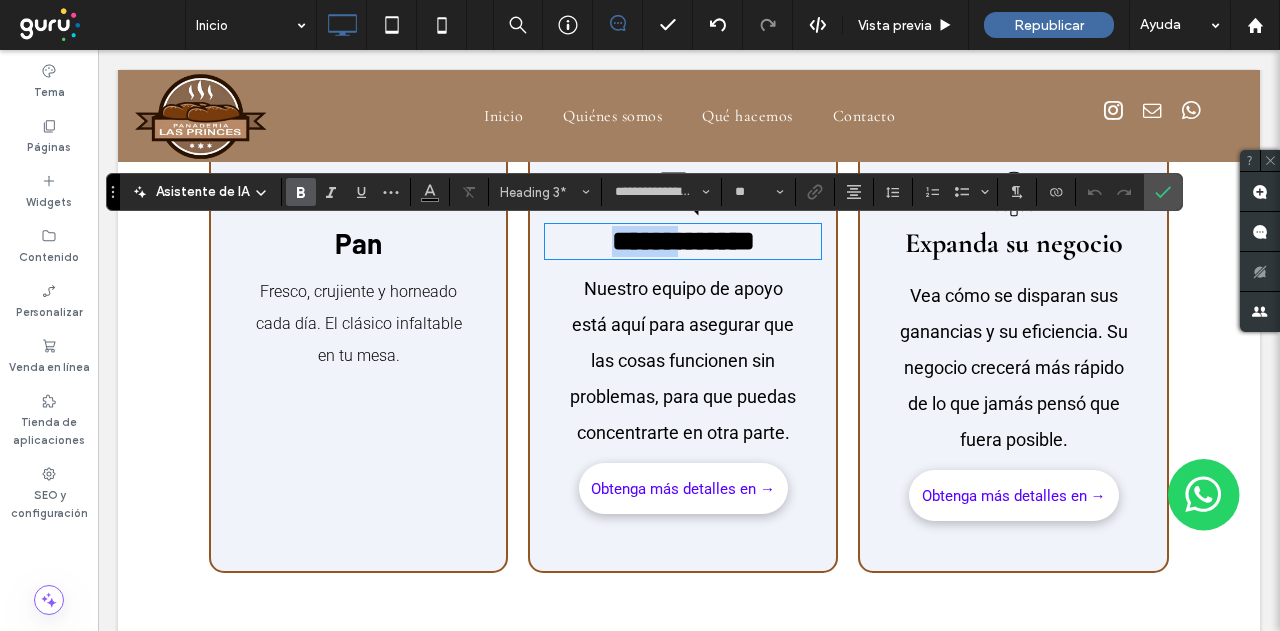 click on "**********" at bounding box center [683, 241] 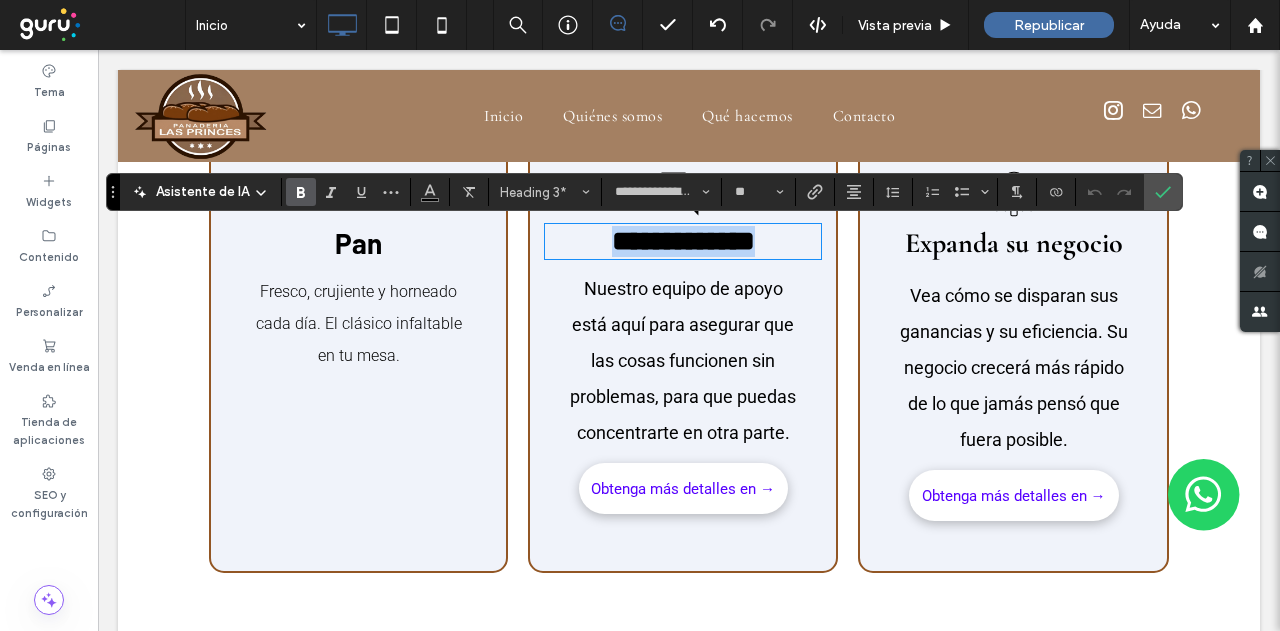 click on "**********" at bounding box center [683, 241] 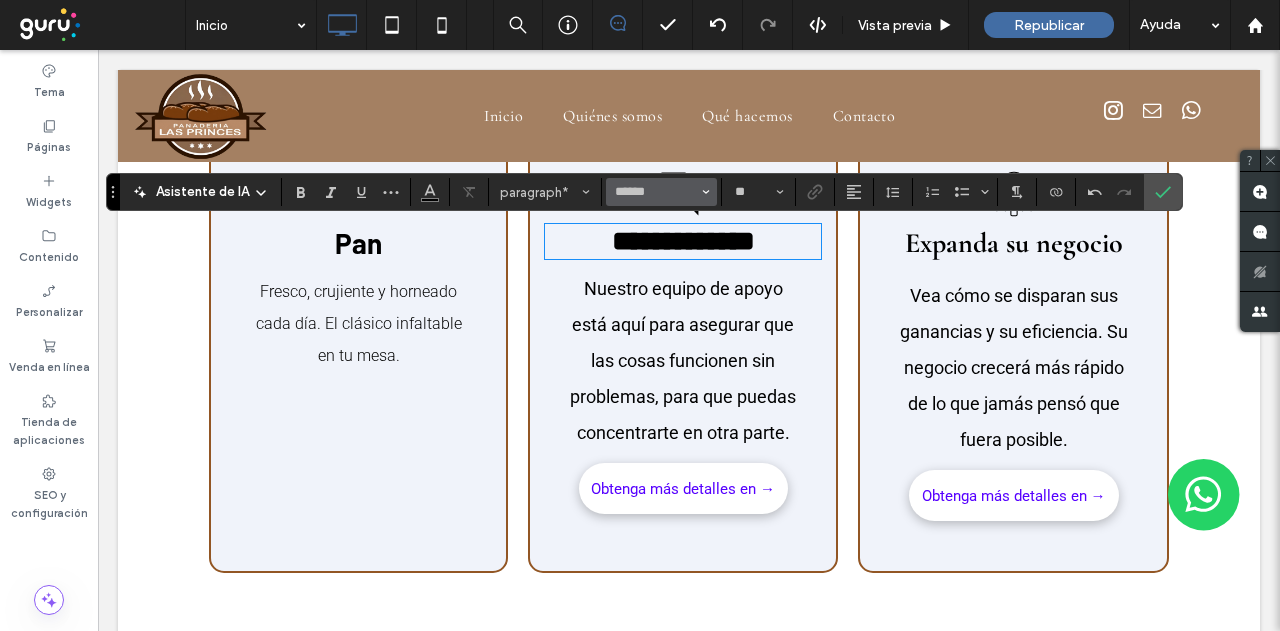 type on "******" 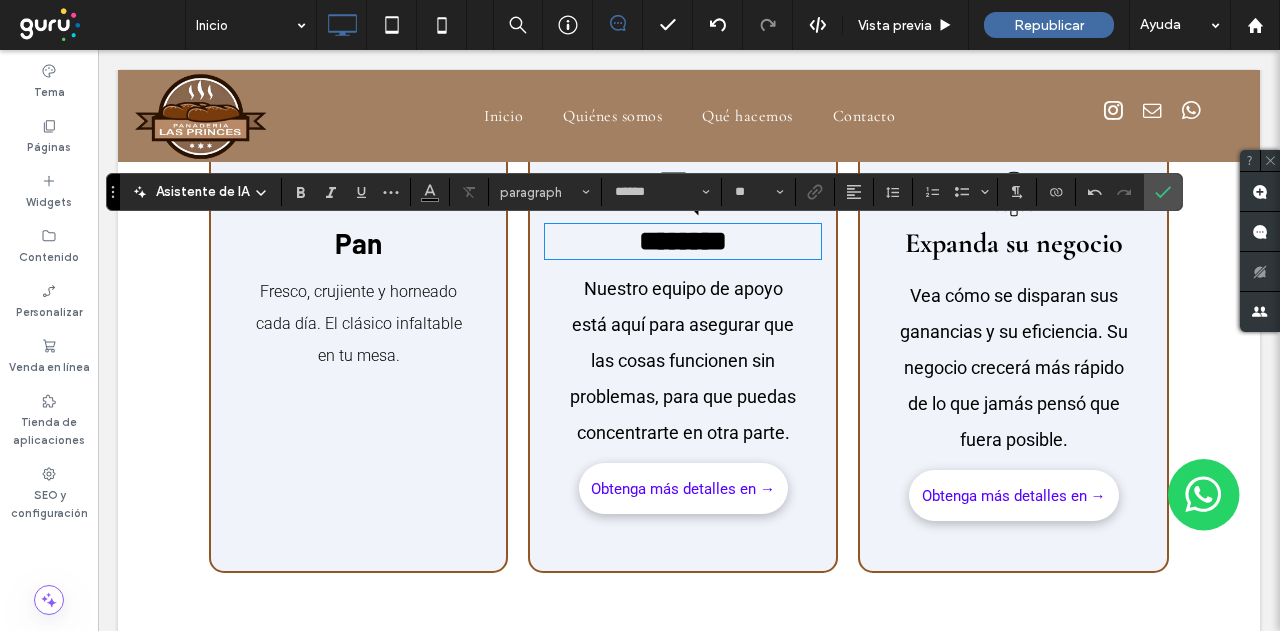 click on "Pan" at bounding box center [358, 243] 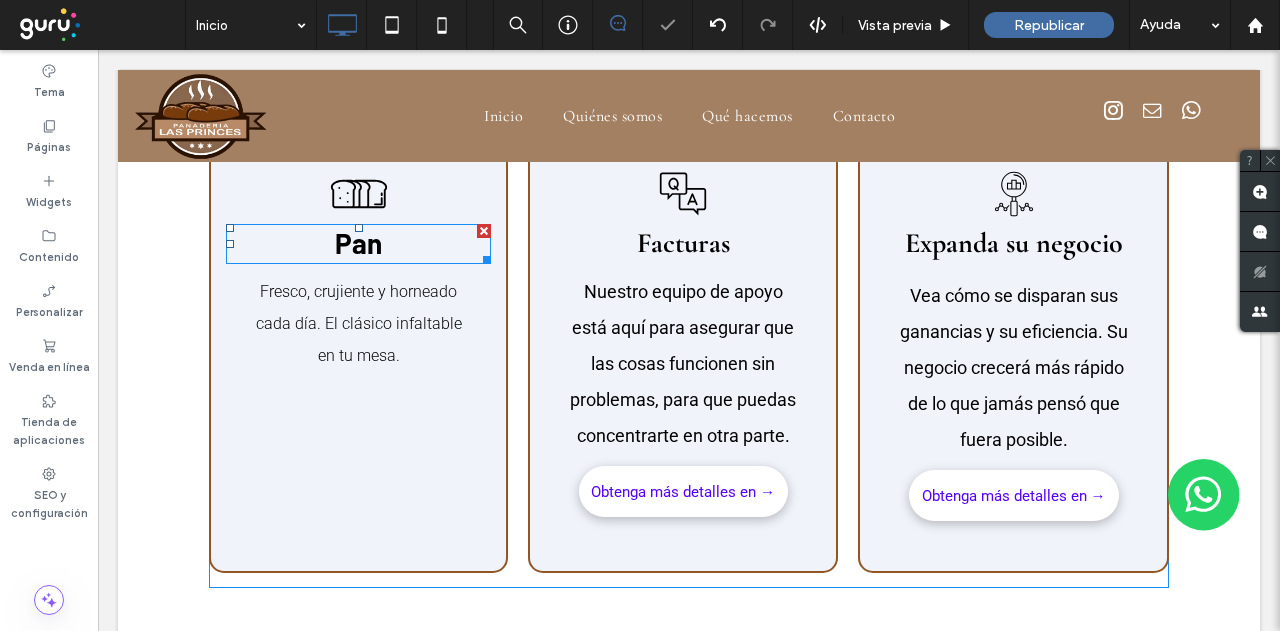 click on "Pan" at bounding box center [358, 243] 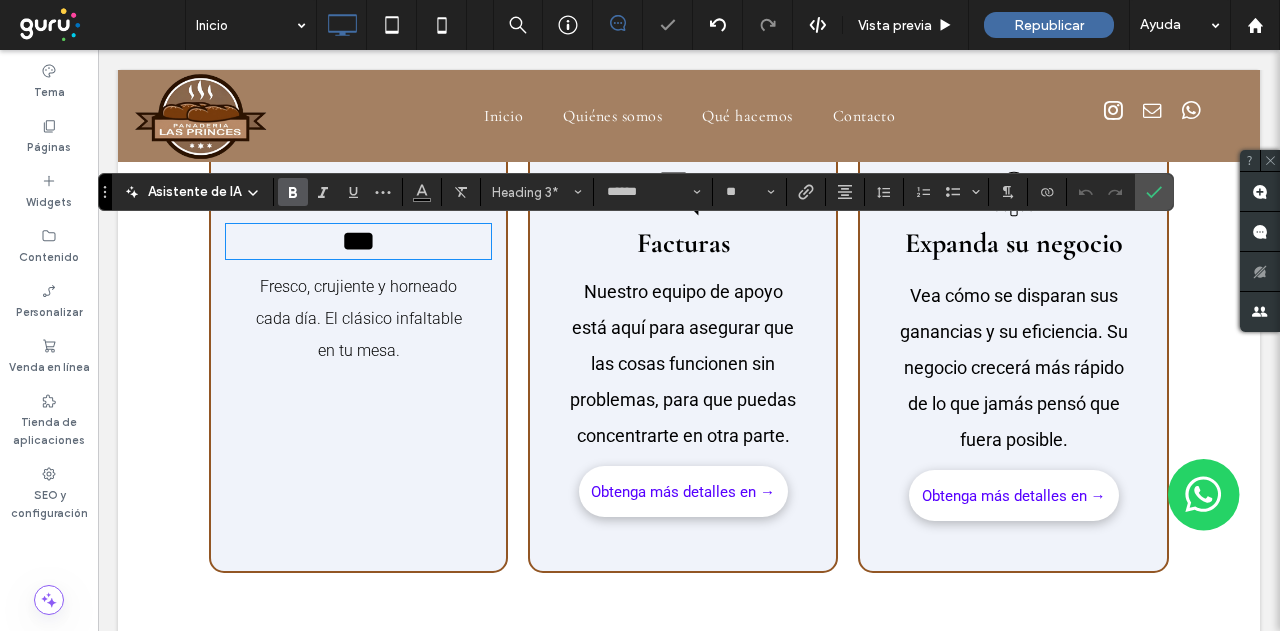 click on "Facturas" at bounding box center [683, 243] 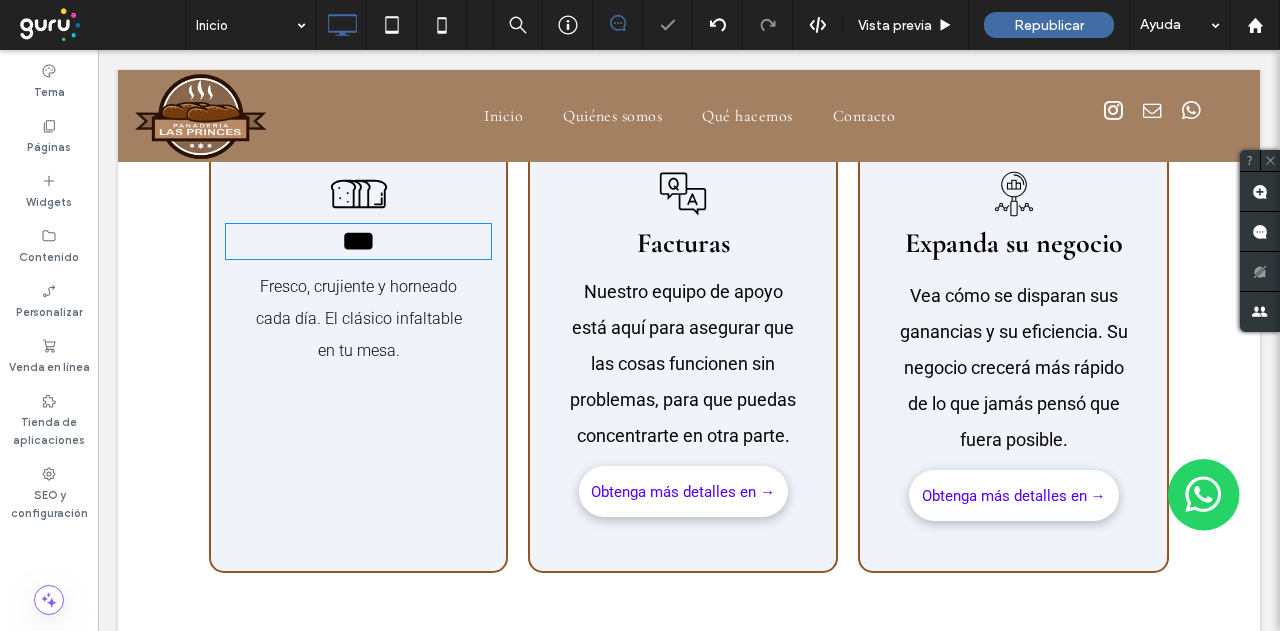 click on "Facturas" at bounding box center (683, 243) 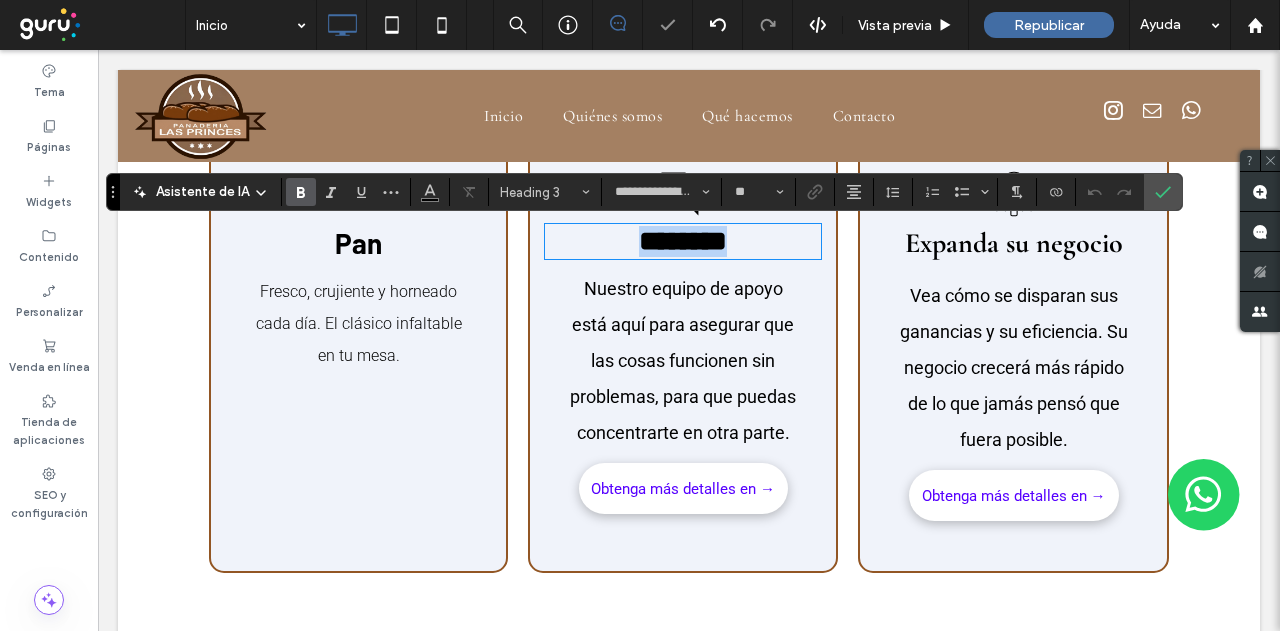 click on "********" at bounding box center (683, 241) 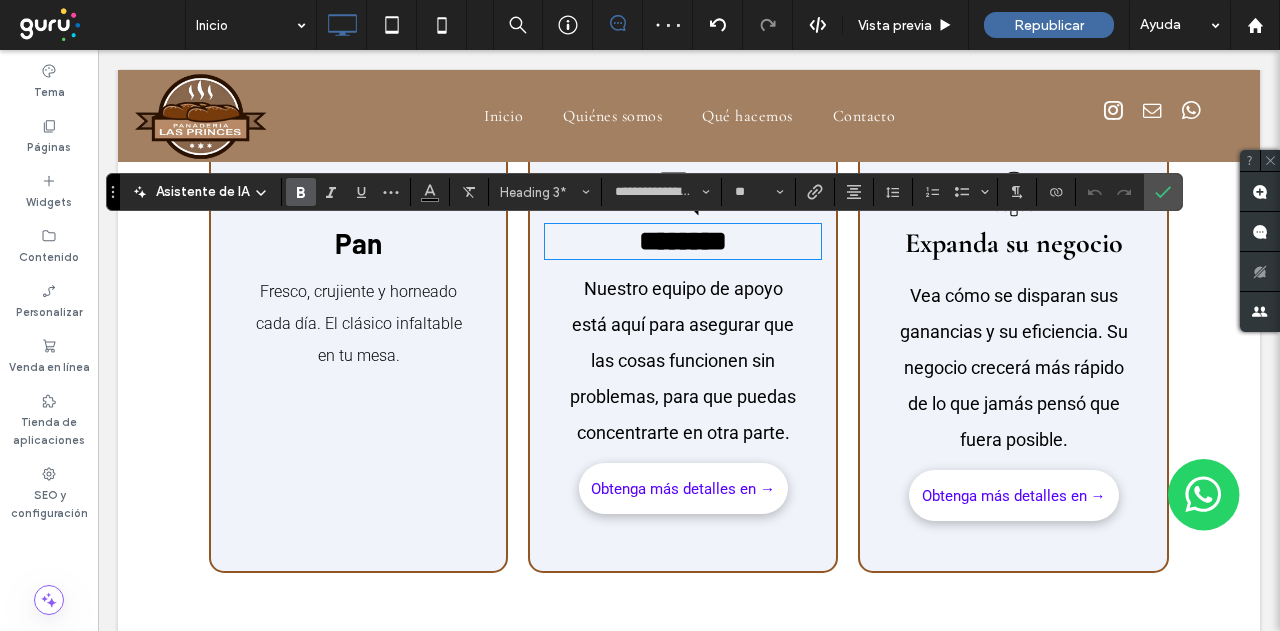 click on "Pan" at bounding box center (358, 243) 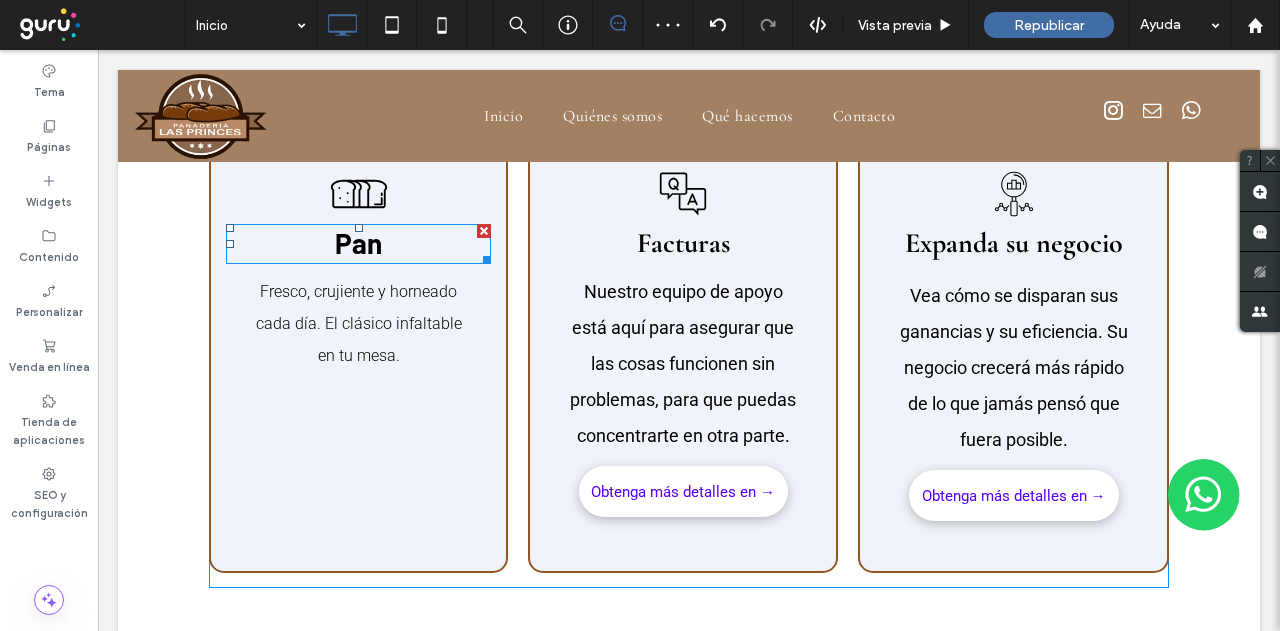 click on "Pan" at bounding box center (358, 243) 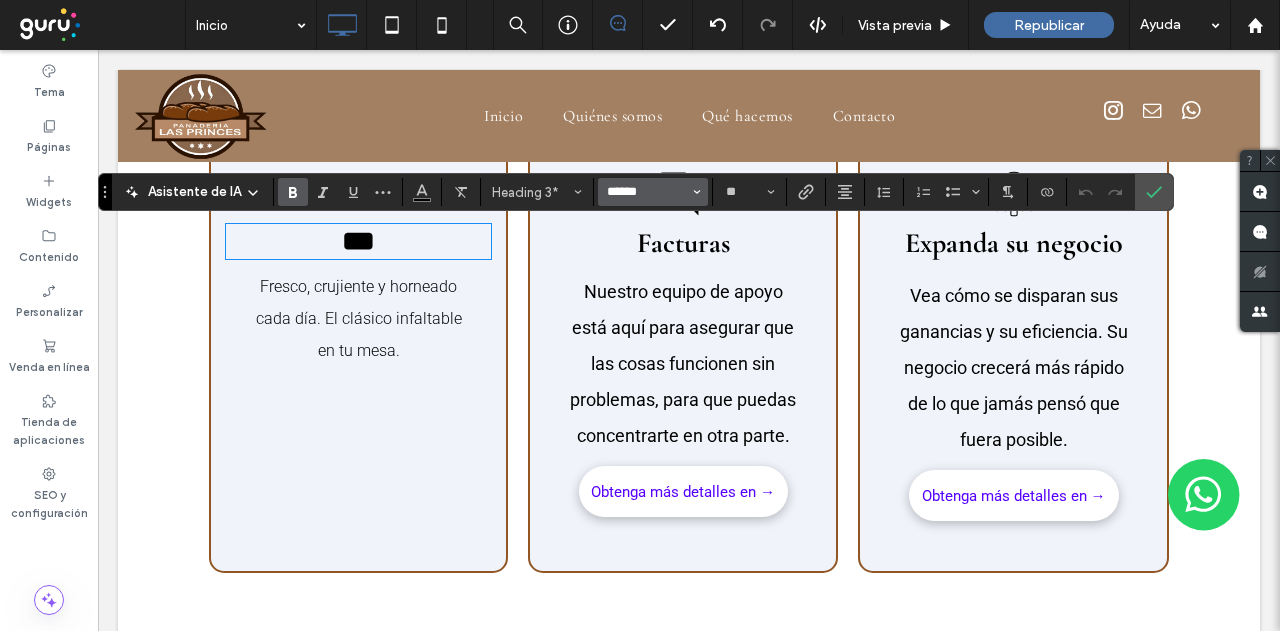 click on "******" at bounding box center [647, 192] 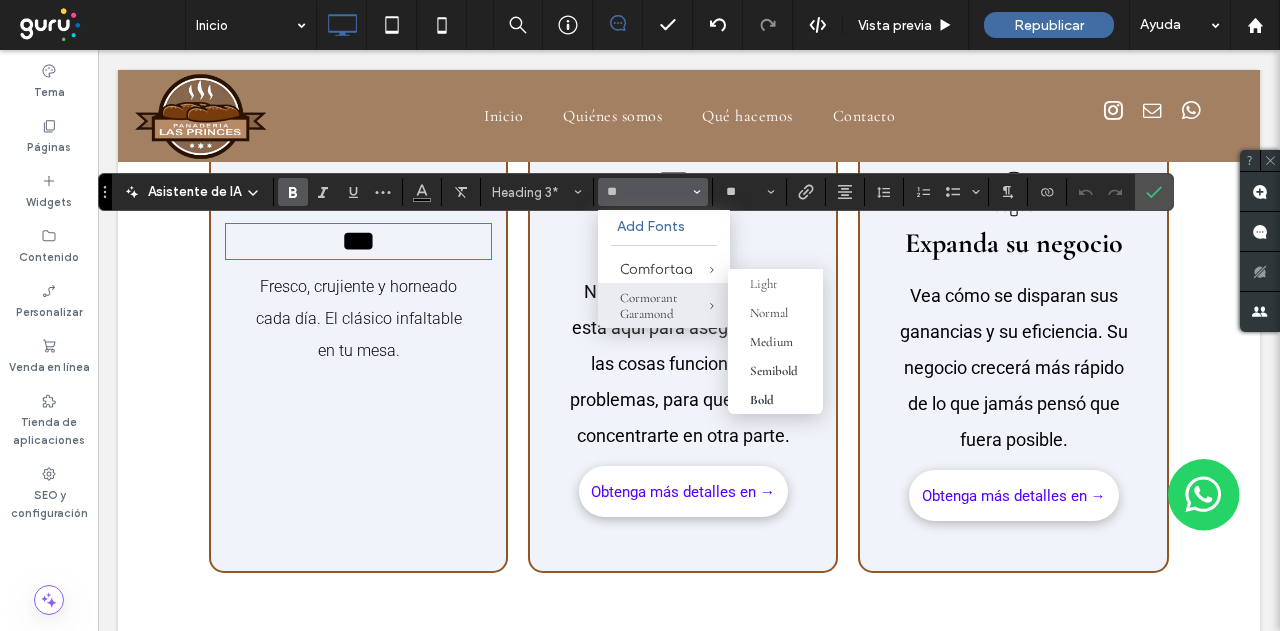 click at bounding box center [697, 305] 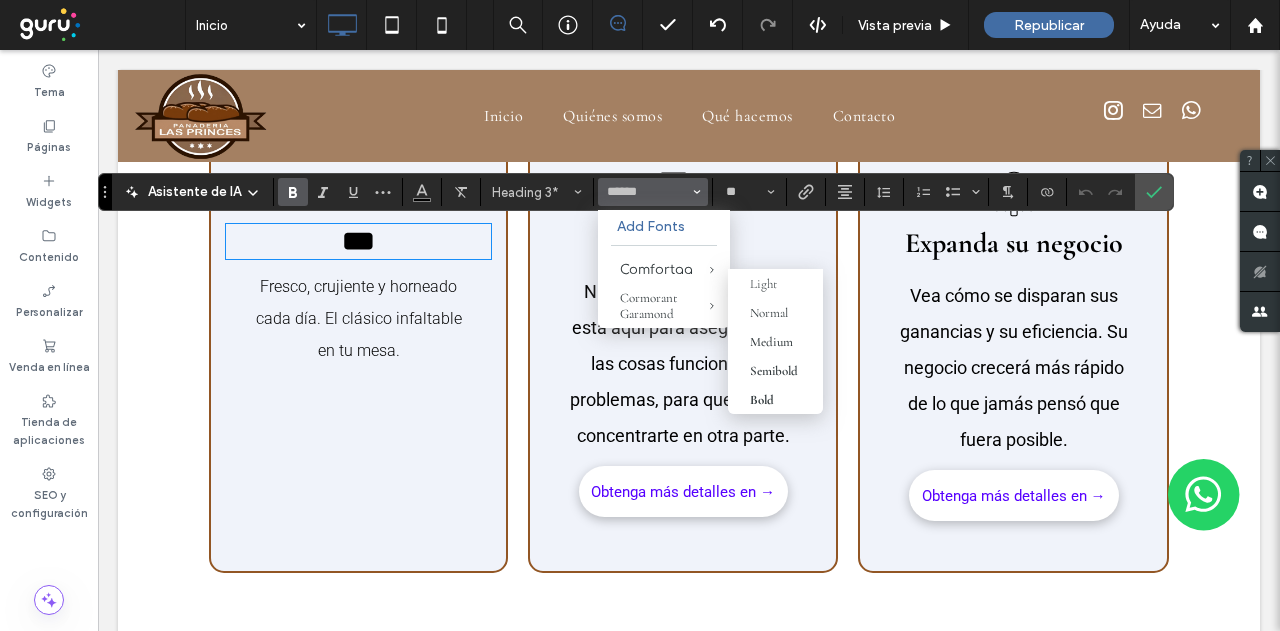 type on "**********" 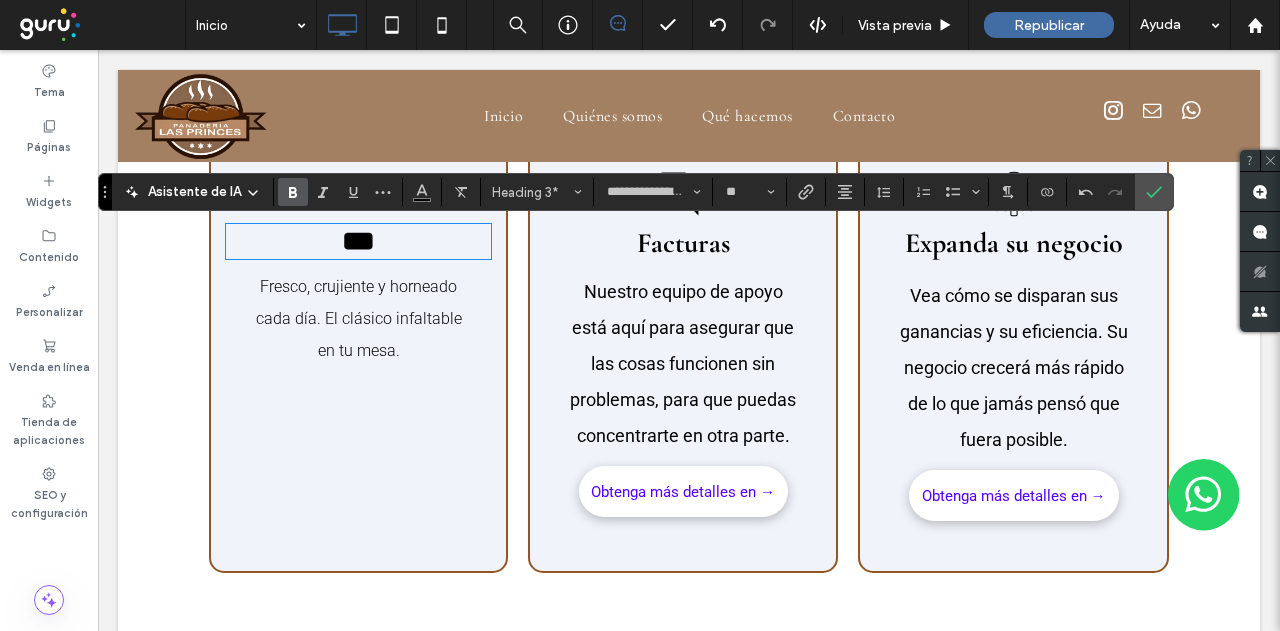 click 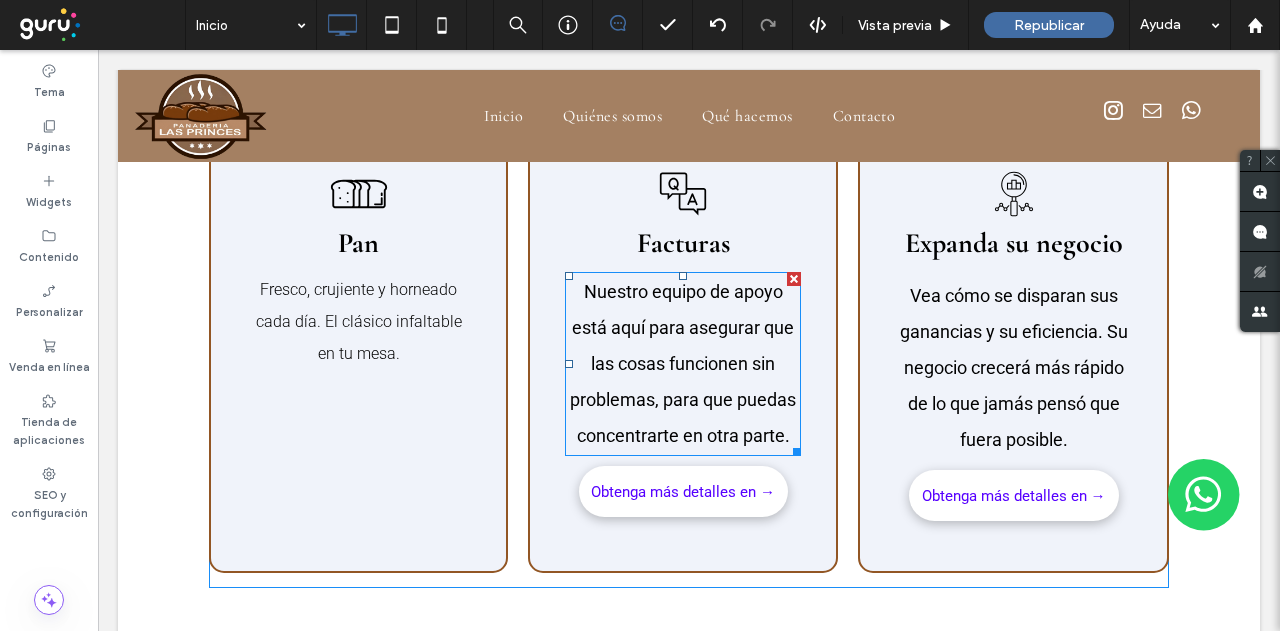 click on "Nuestro equipo de apoyo está aquí para asegurar que las cosas funcionen sin problemas, para que puedas concentrarte en otra parte." at bounding box center (683, 363) 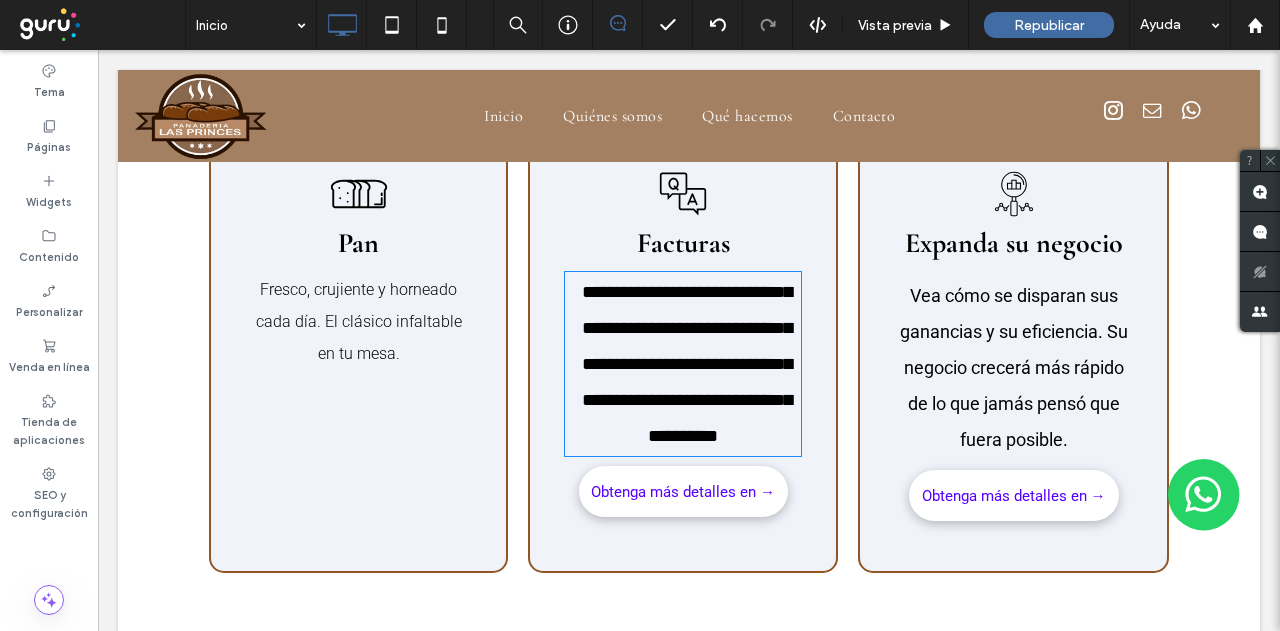click on "**********" at bounding box center (687, 364) 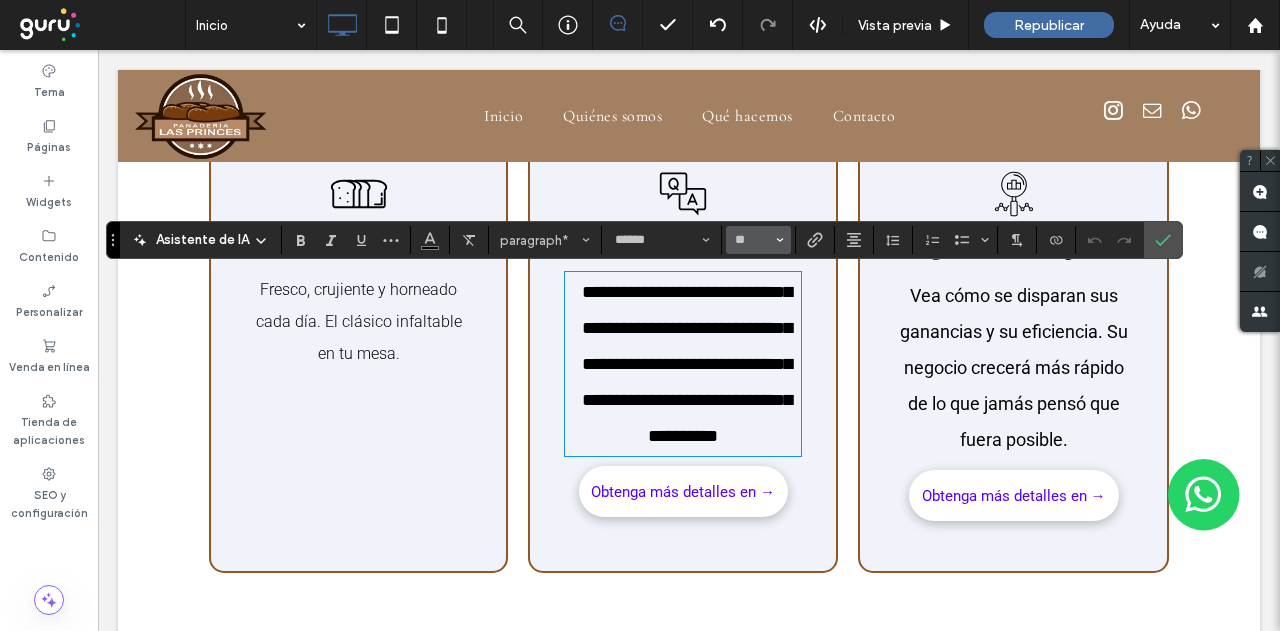 type on "**" 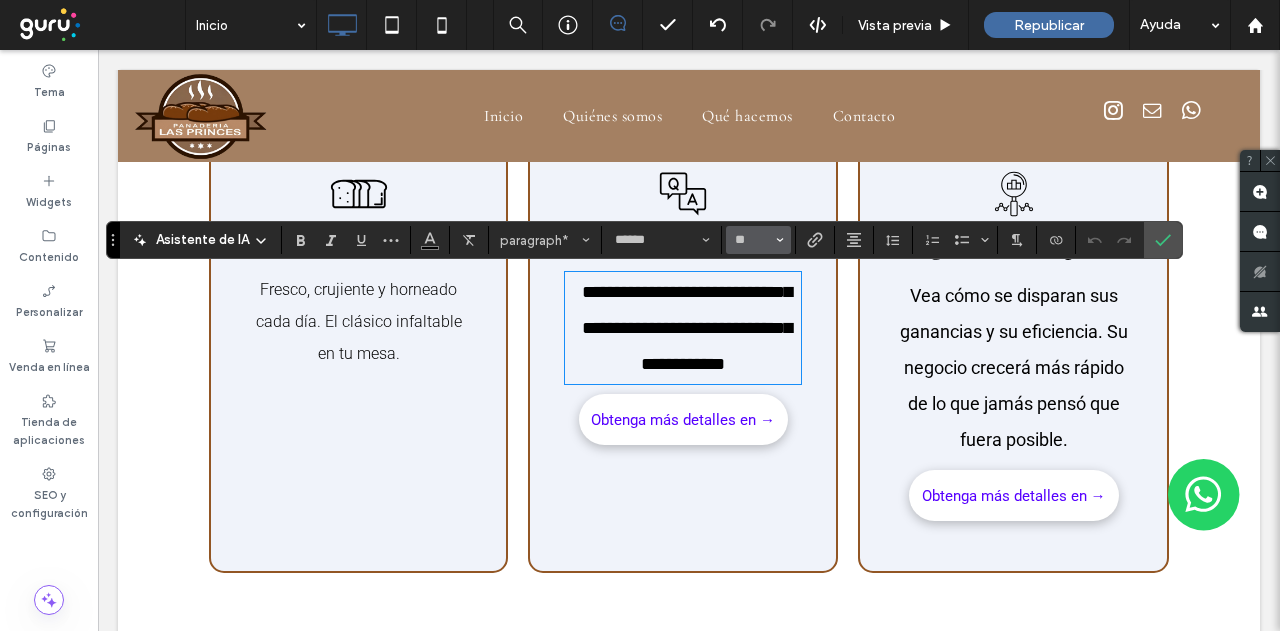 scroll, scrollTop: 0, scrollLeft: 0, axis: both 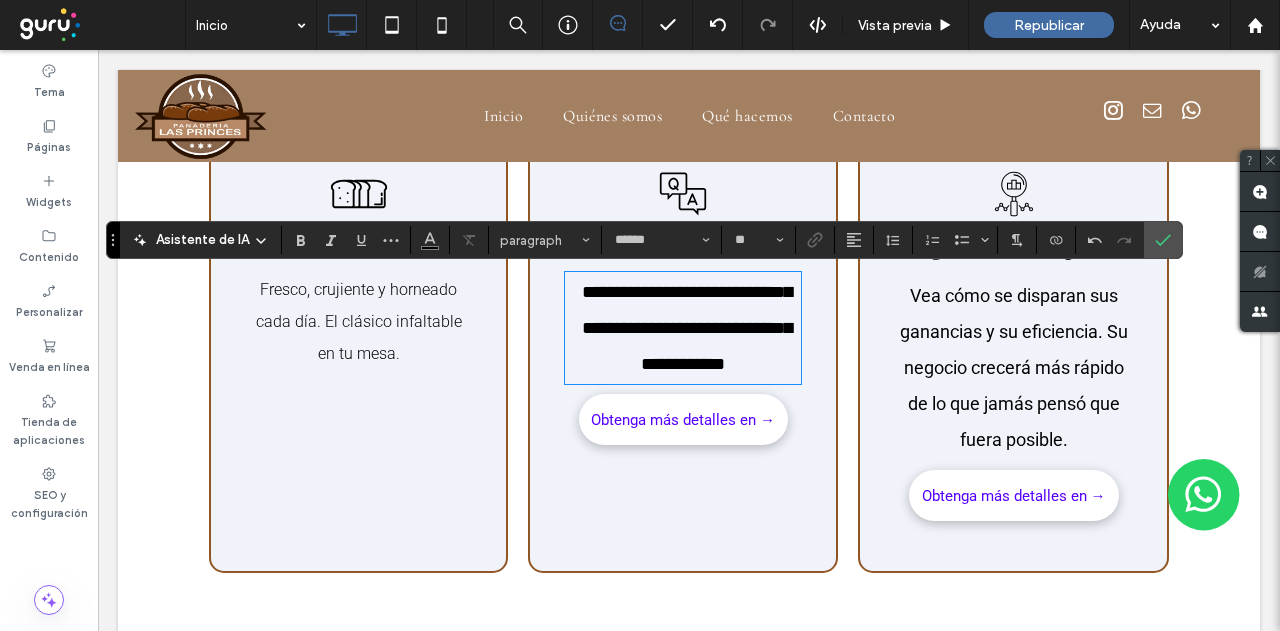 click on "Fresco, crujiente y horneado cada día. El clásico infaltable en tu mesa." at bounding box center (359, 322) 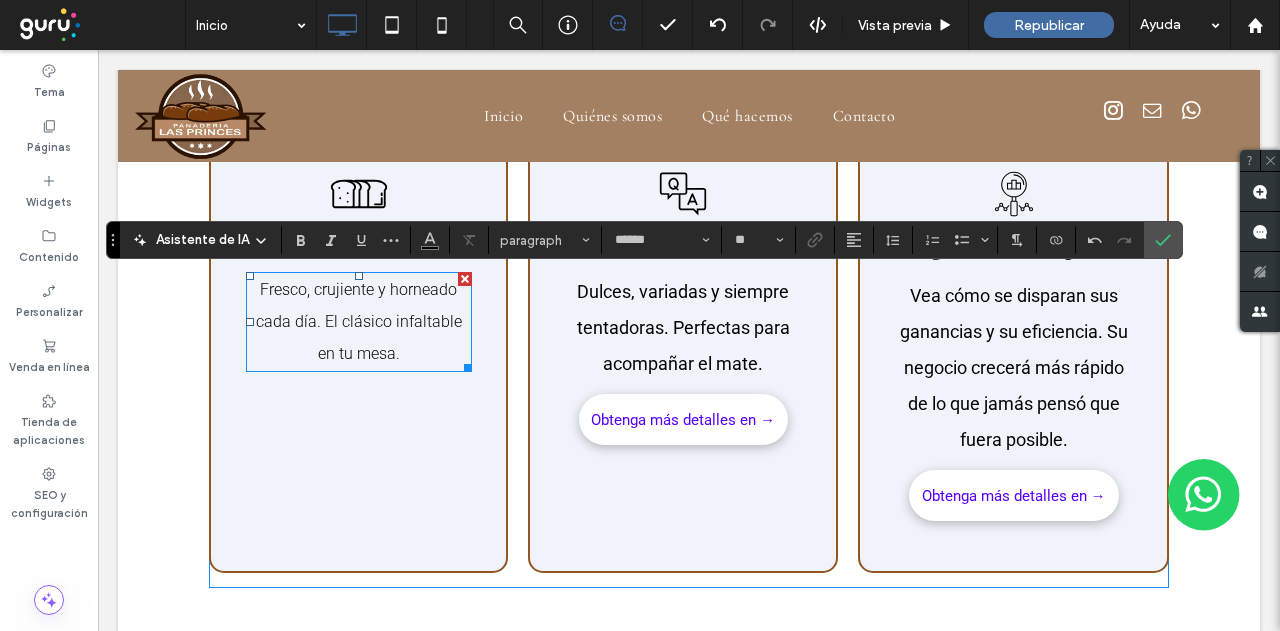 click on "Fresco, crujiente y horneado cada día. El clásico infaltable en tu mesa." at bounding box center (359, 322) 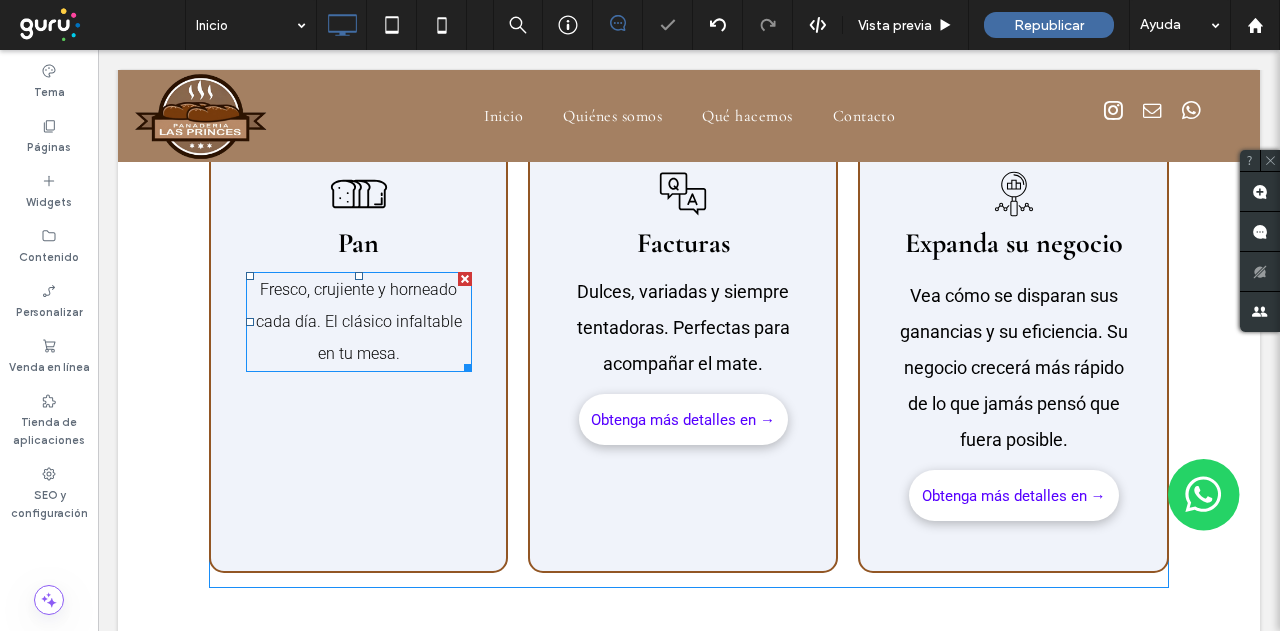 type on "******" 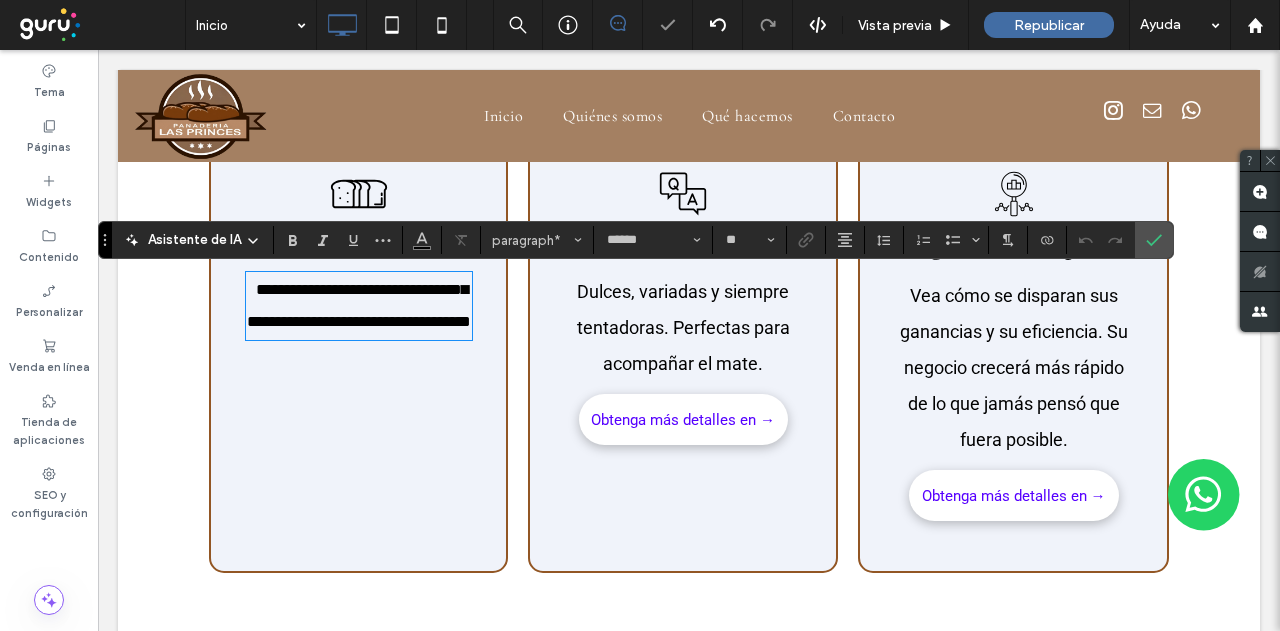 click on "**********" at bounding box center (359, 305) 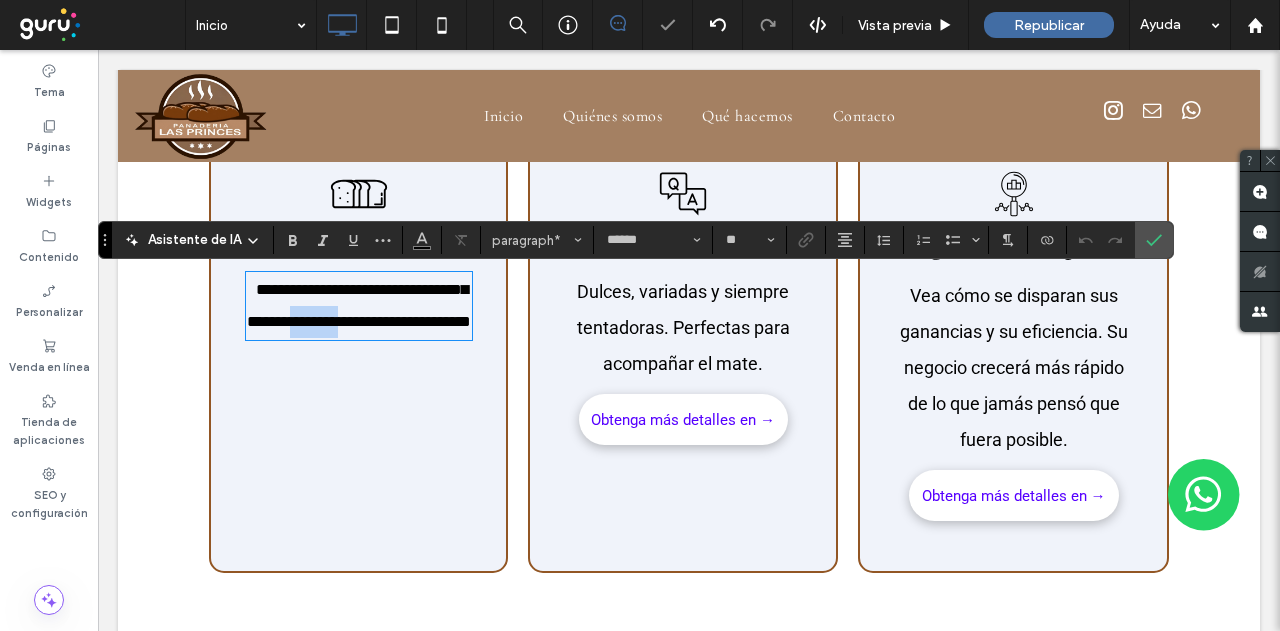 click on "**********" at bounding box center [359, 305] 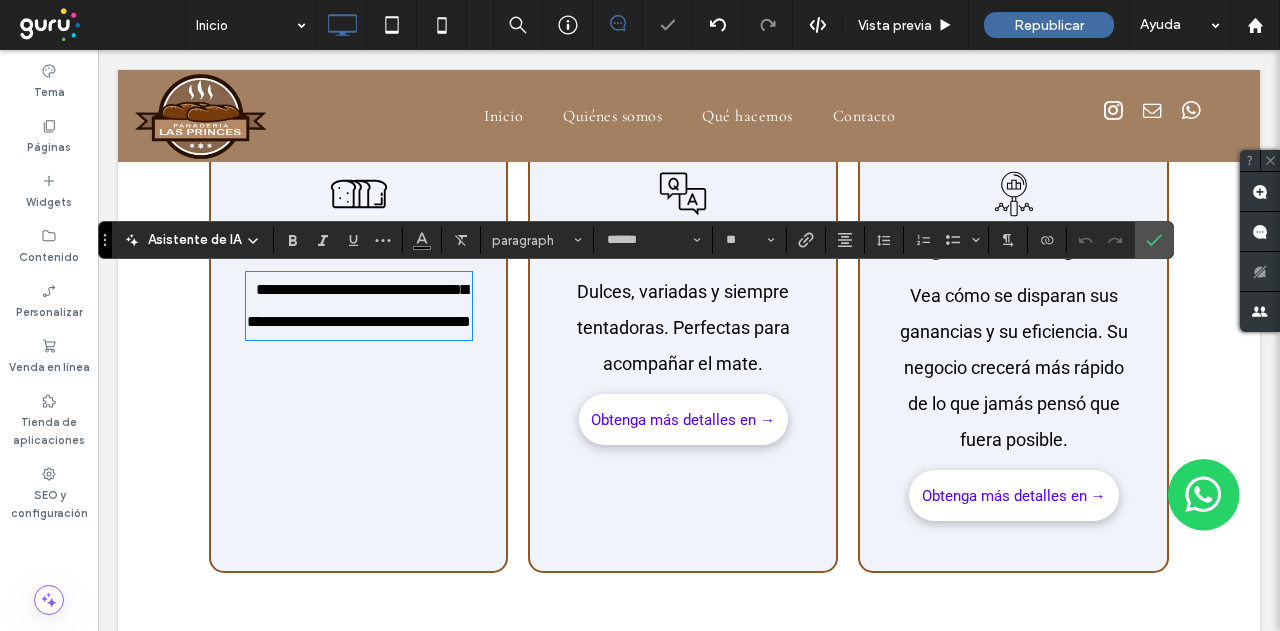 click on "Dulces, variadas y siempre tentadoras. Perfectas para acompañar el mate." at bounding box center (683, 327) 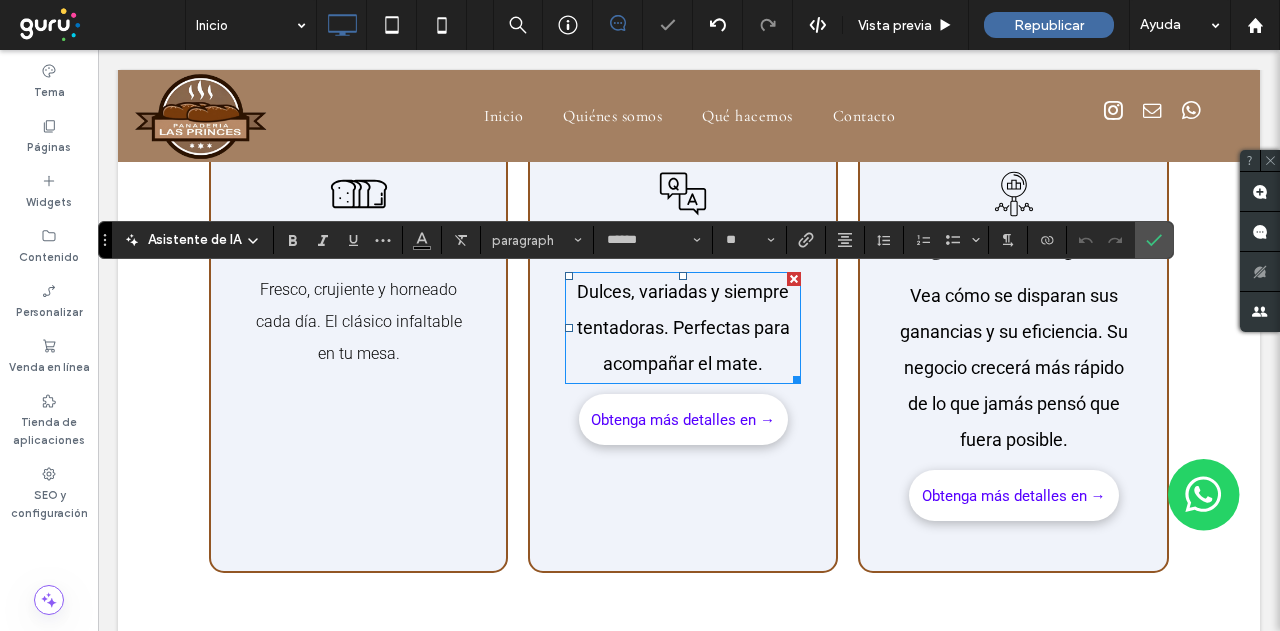 click on "Dulces, variadas y siempre tentadoras. Perfectas para acompañar el mate." at bounding box center (683, 327) 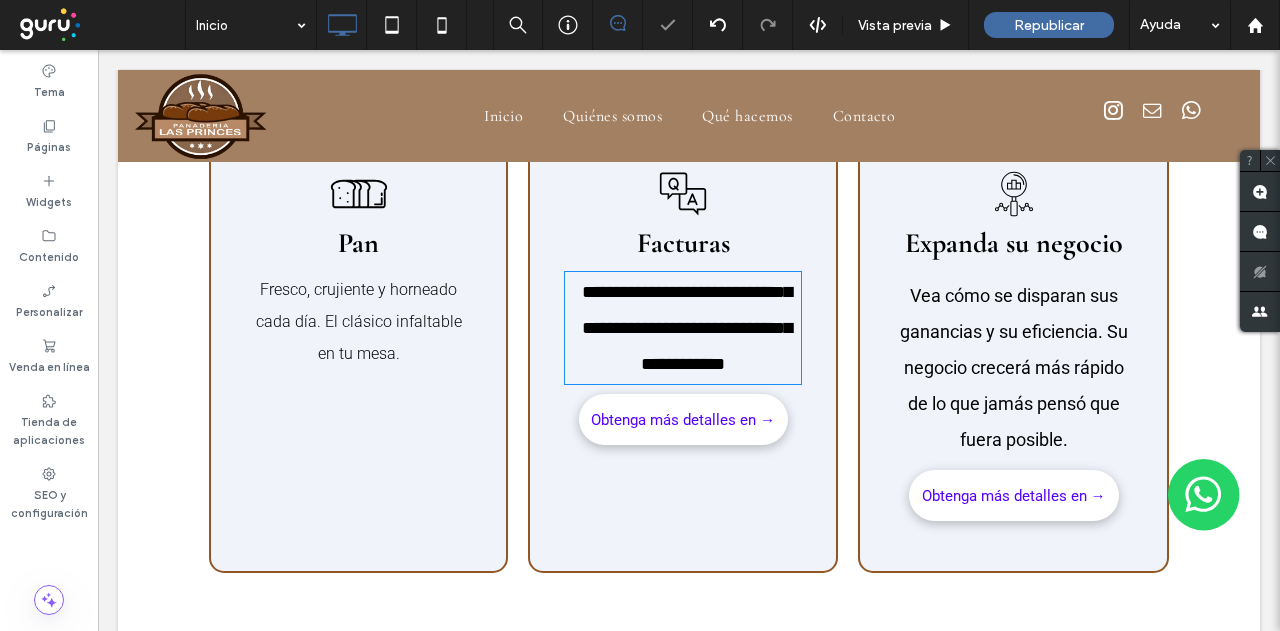 click on "**********" at bounding box center (687, 328) 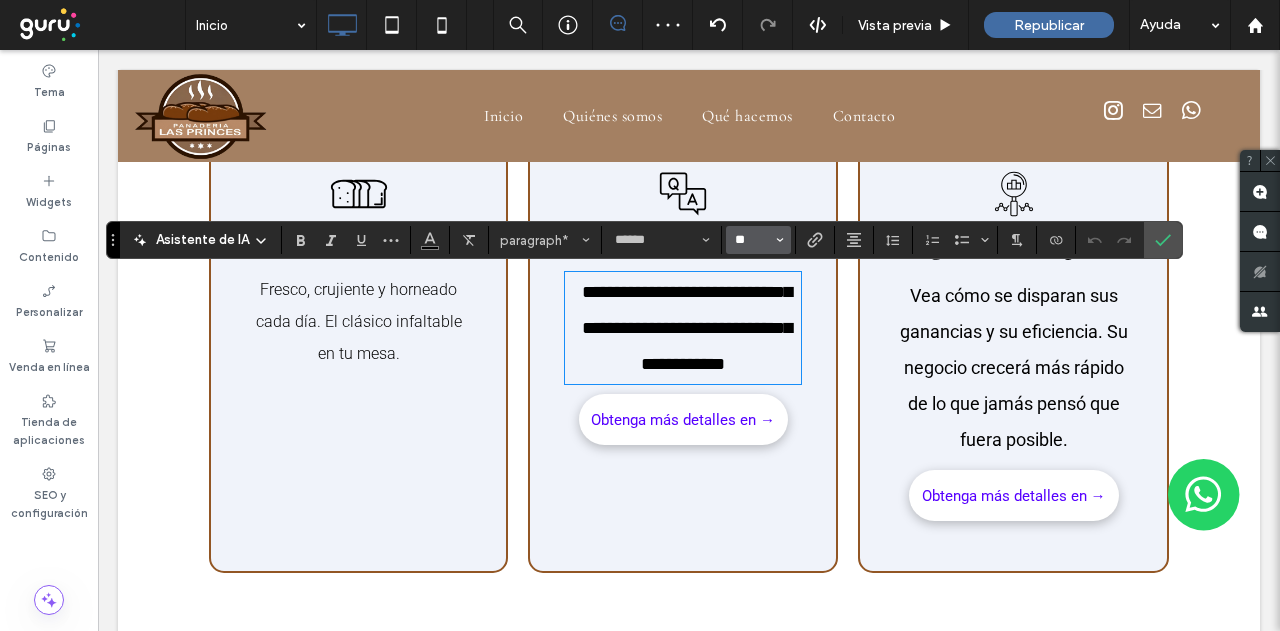 click on "**" at bounding box center (752, 240) 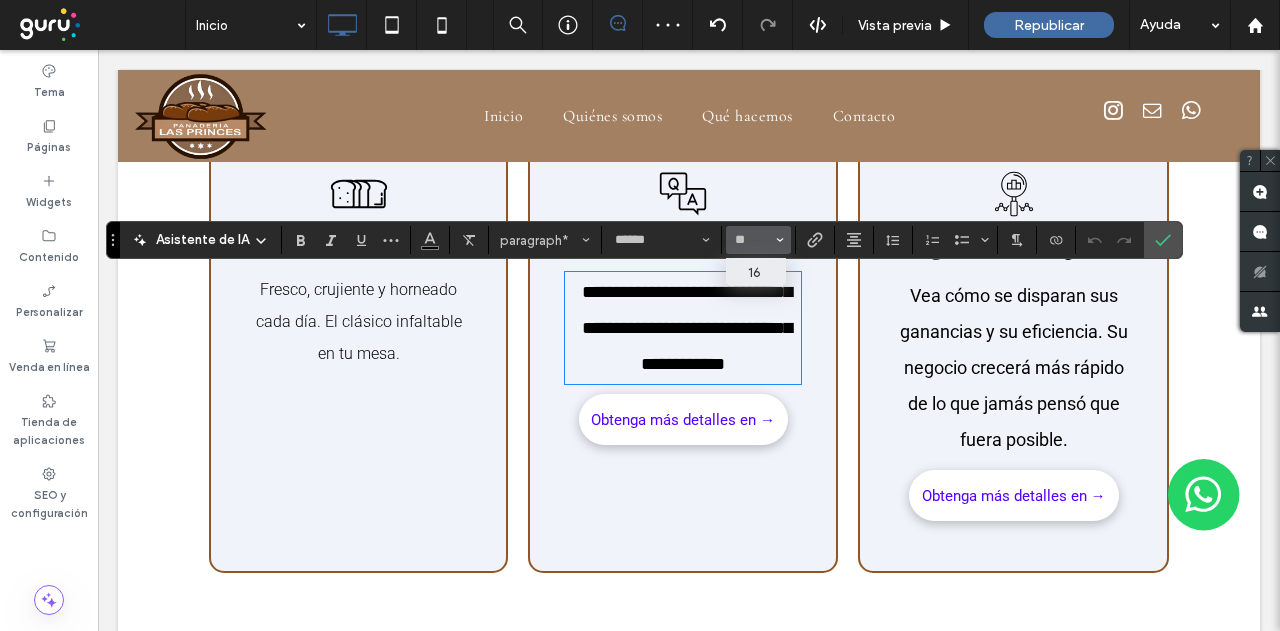 type on "**" 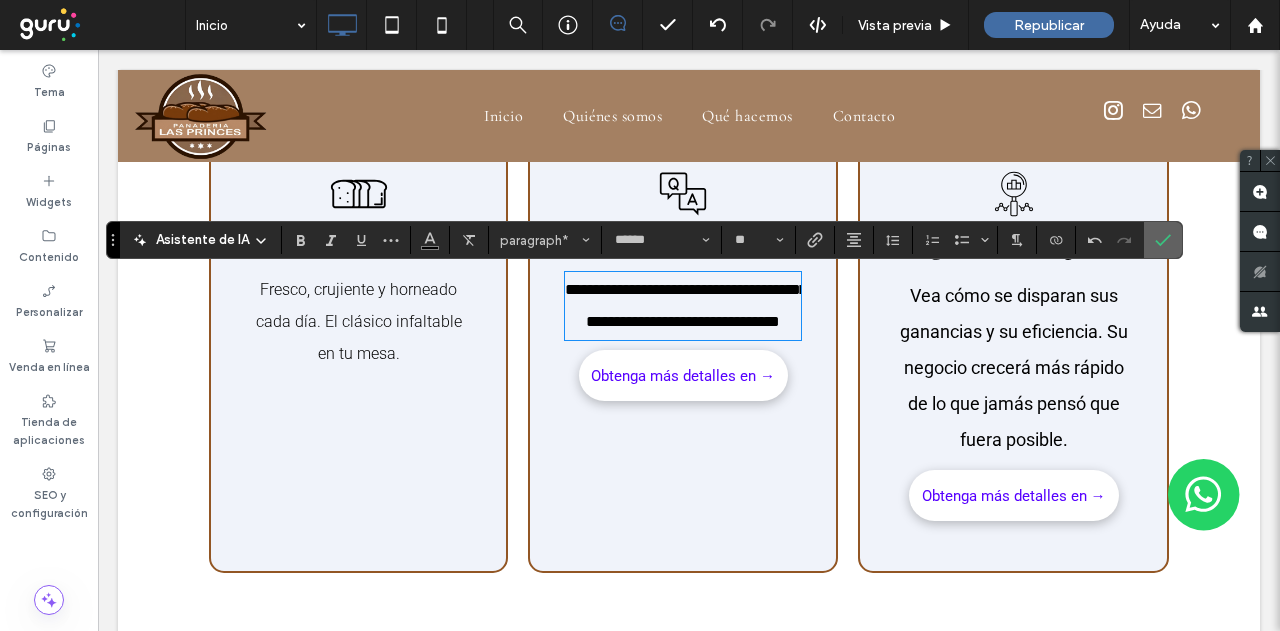 click 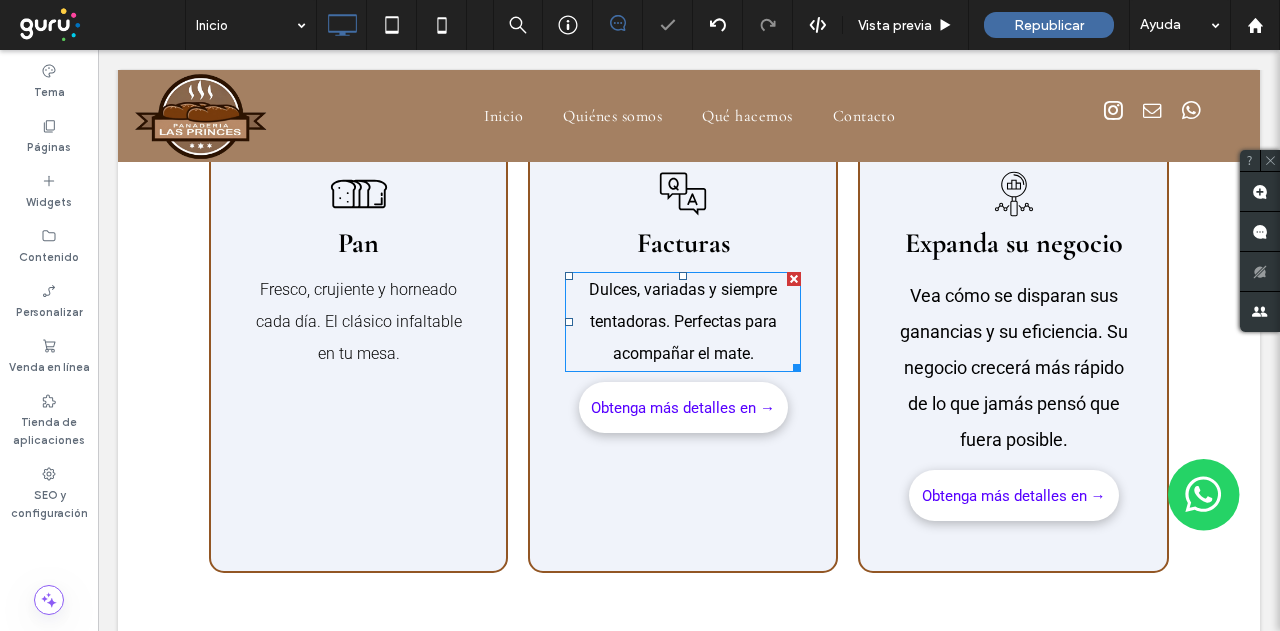 click on "Dulces, variadas y siempre tentadoras. Perfectas para acompañar el mate." at bounding box center (683, 322) 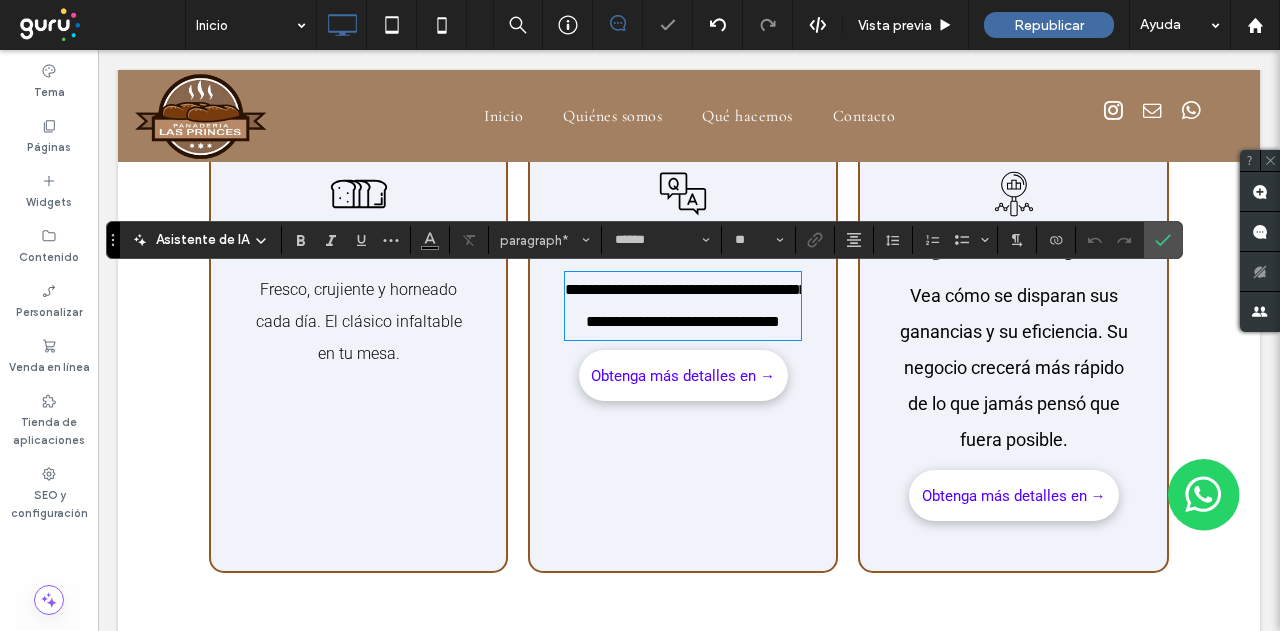 click on "**********" at bounding box center [686, 305] 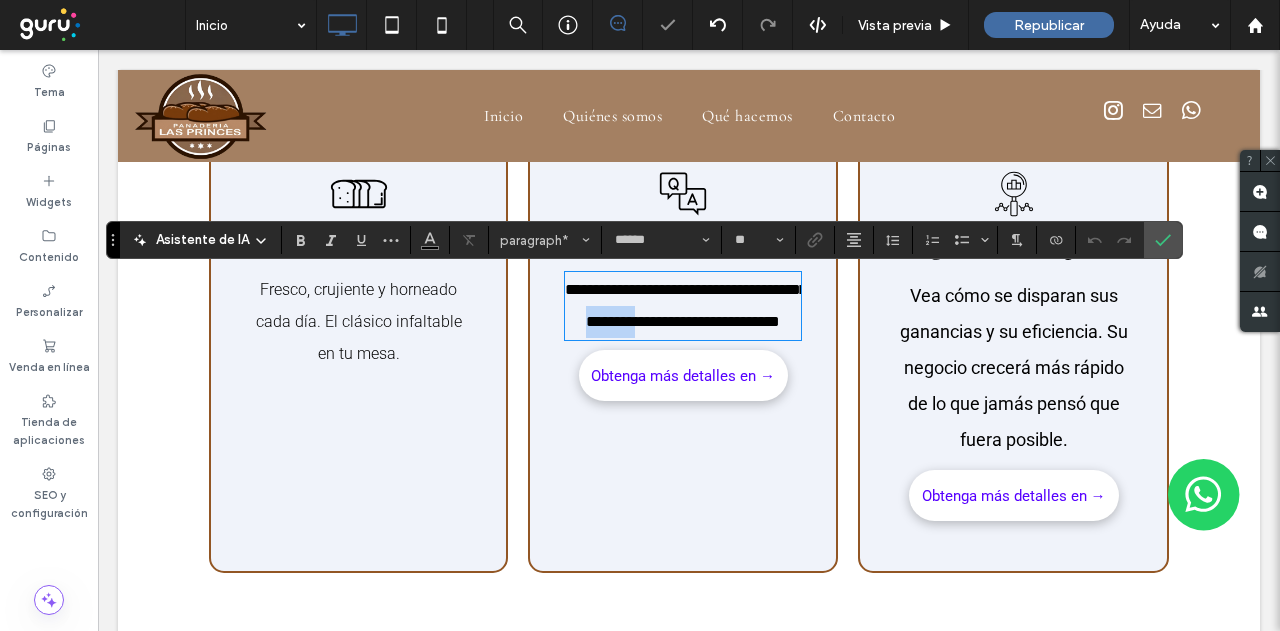 click on "**********" at bounding box center [686, 305] 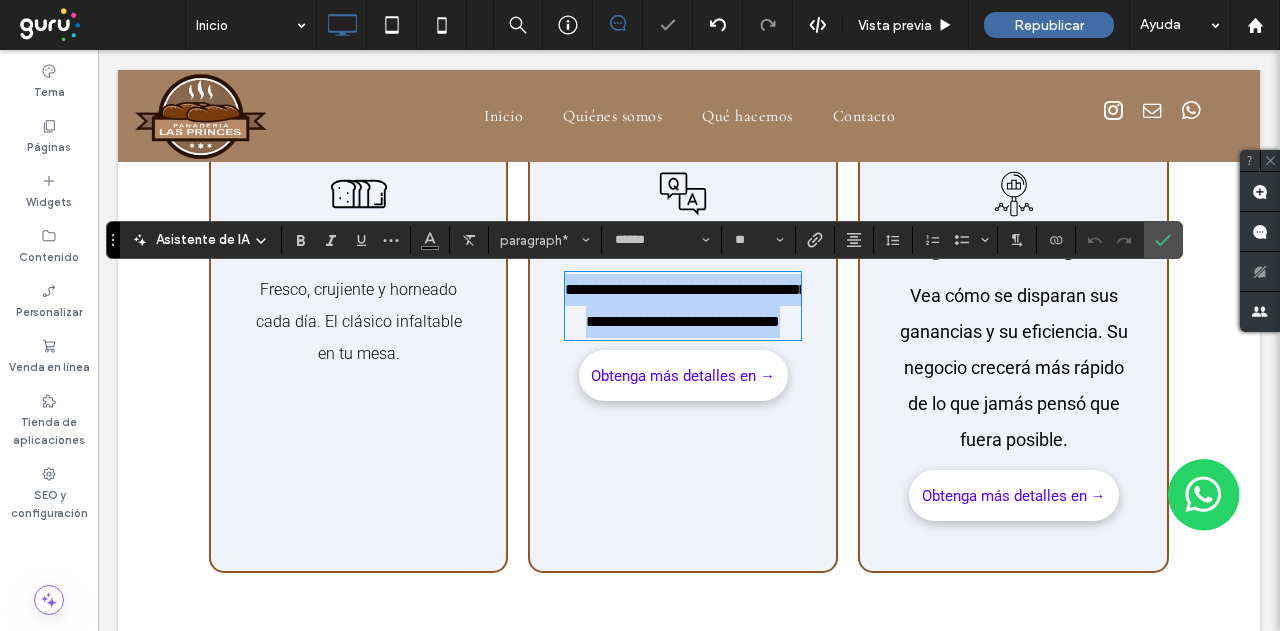 click on "**********" at bounding box center [686, 305] 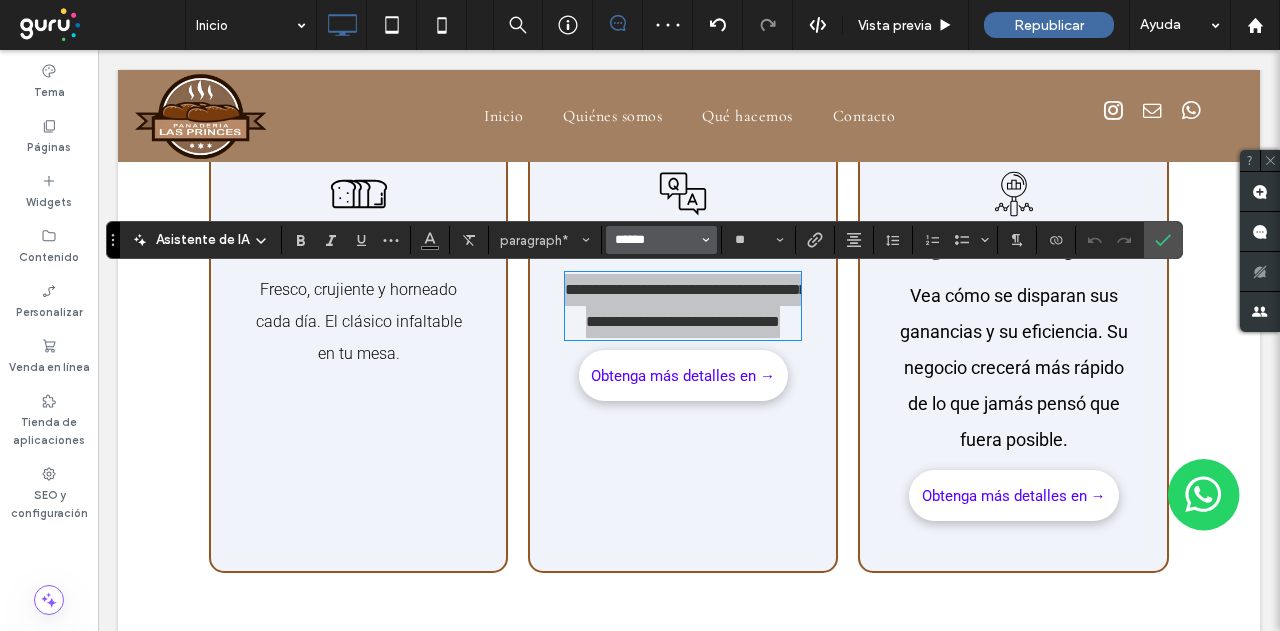 click on "******" at bounding box center (655, 240) 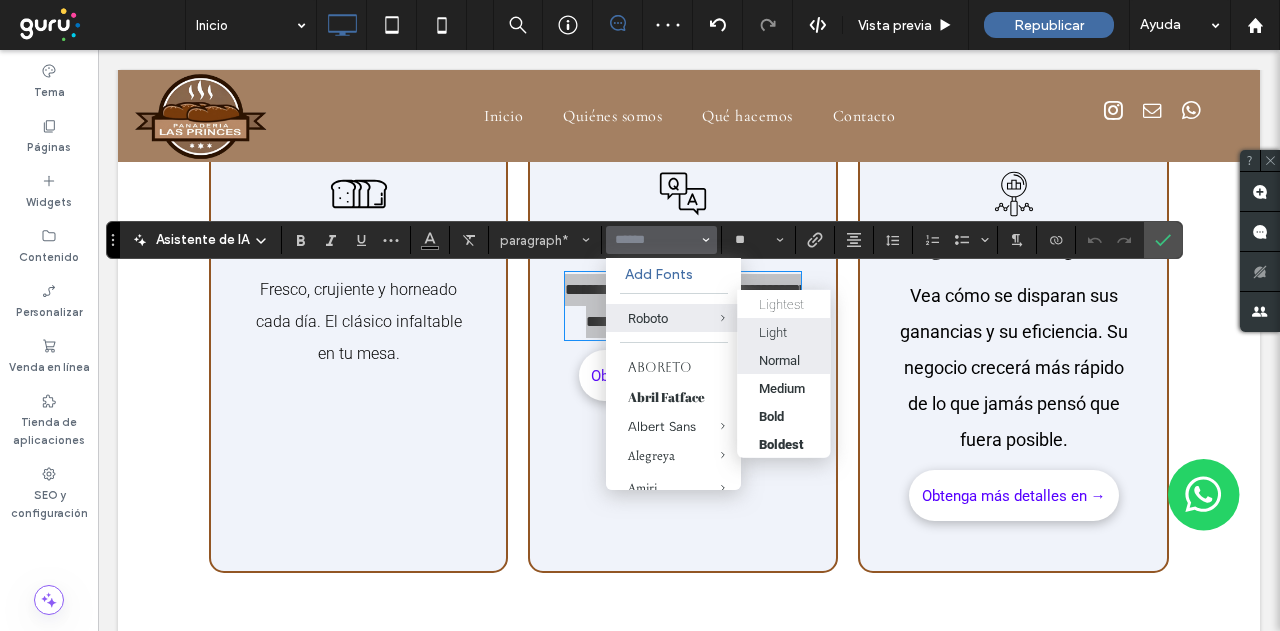 click on "Light" at bounding box center (774, 331) 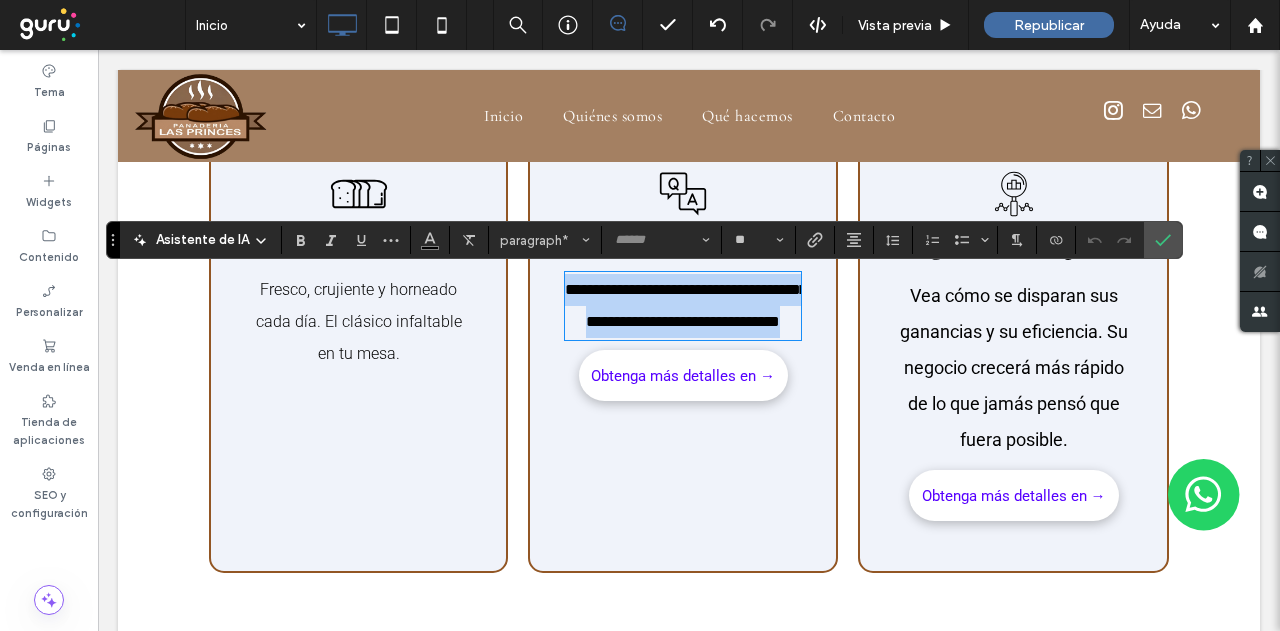 type on "******" 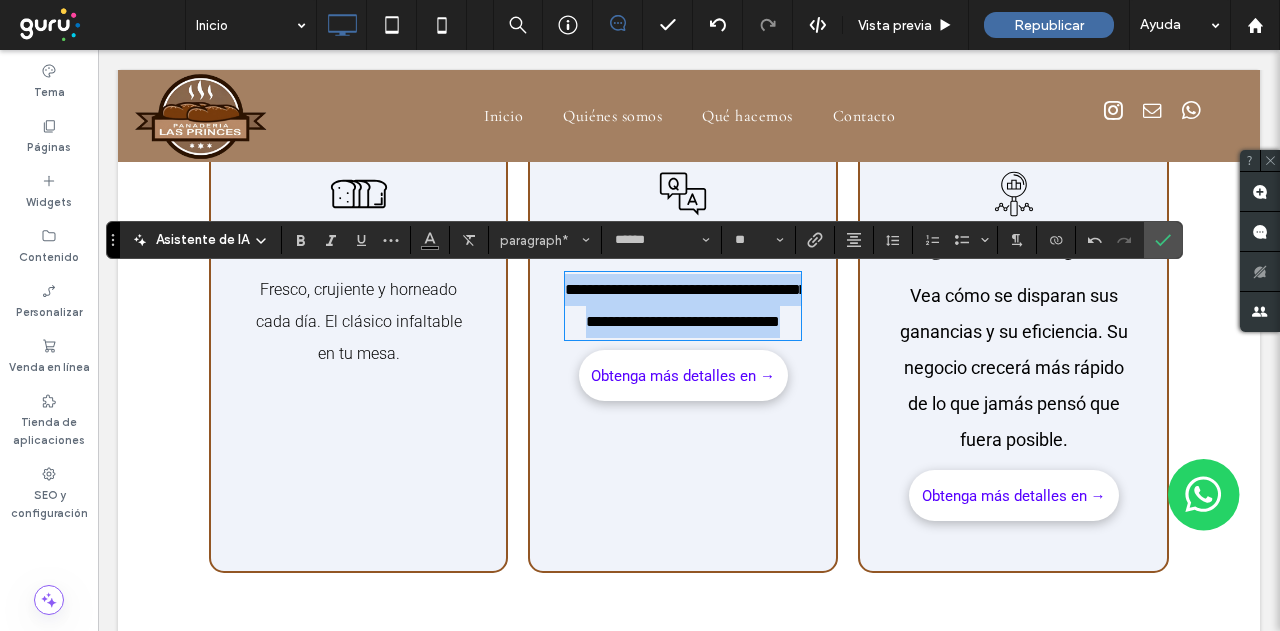 click on "**********" at bounding box center (683, 306) 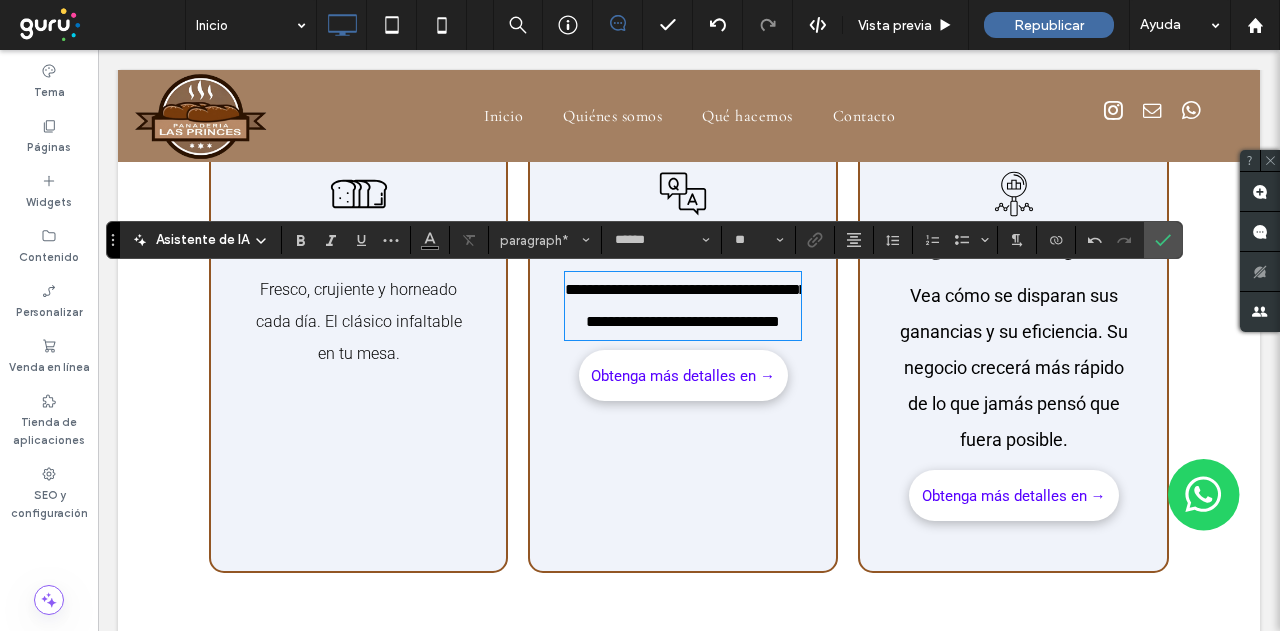 click at bounding box center [1125, 240] 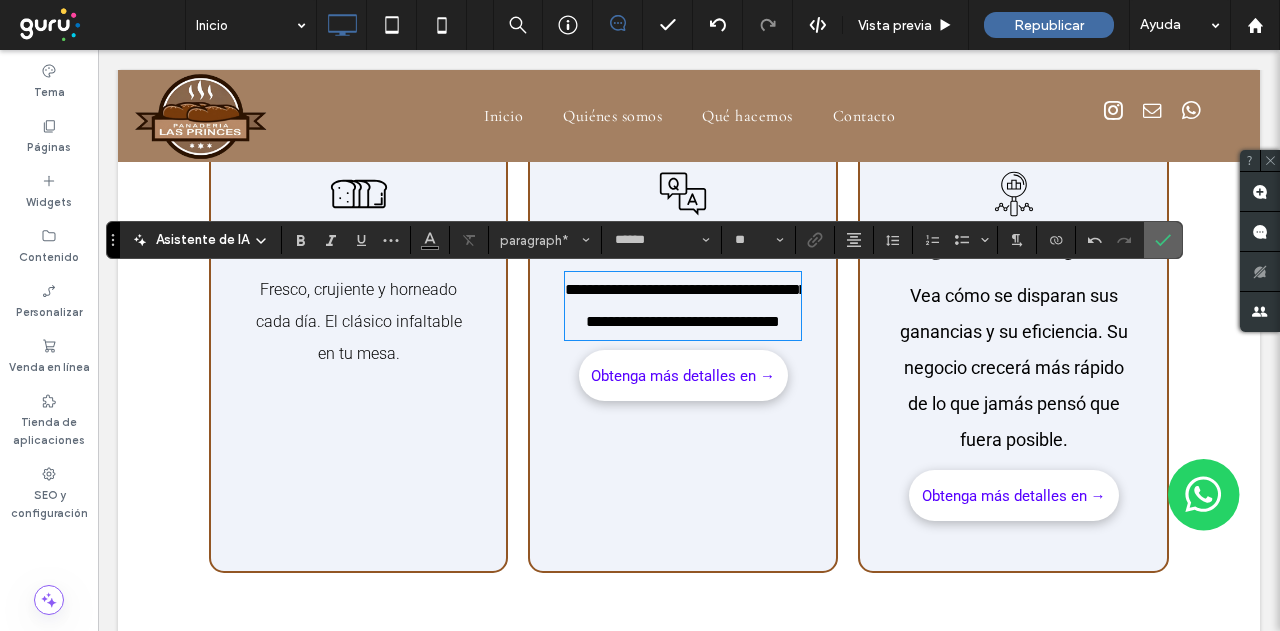 click at bounding box center [1163, 240] 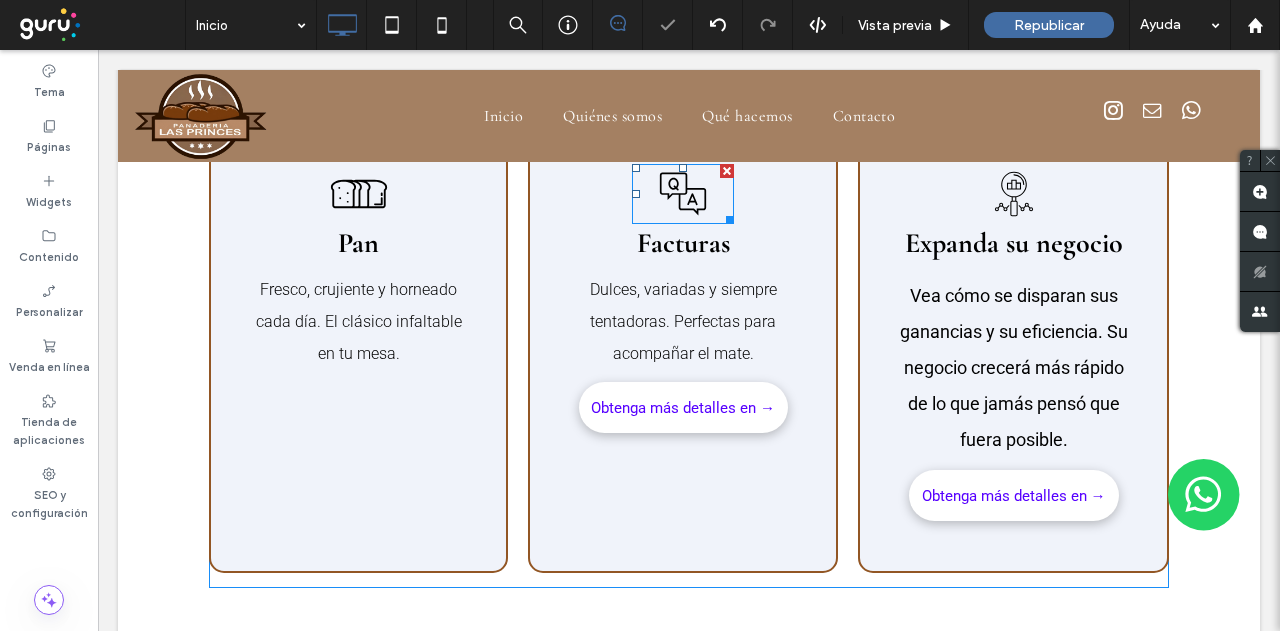 click 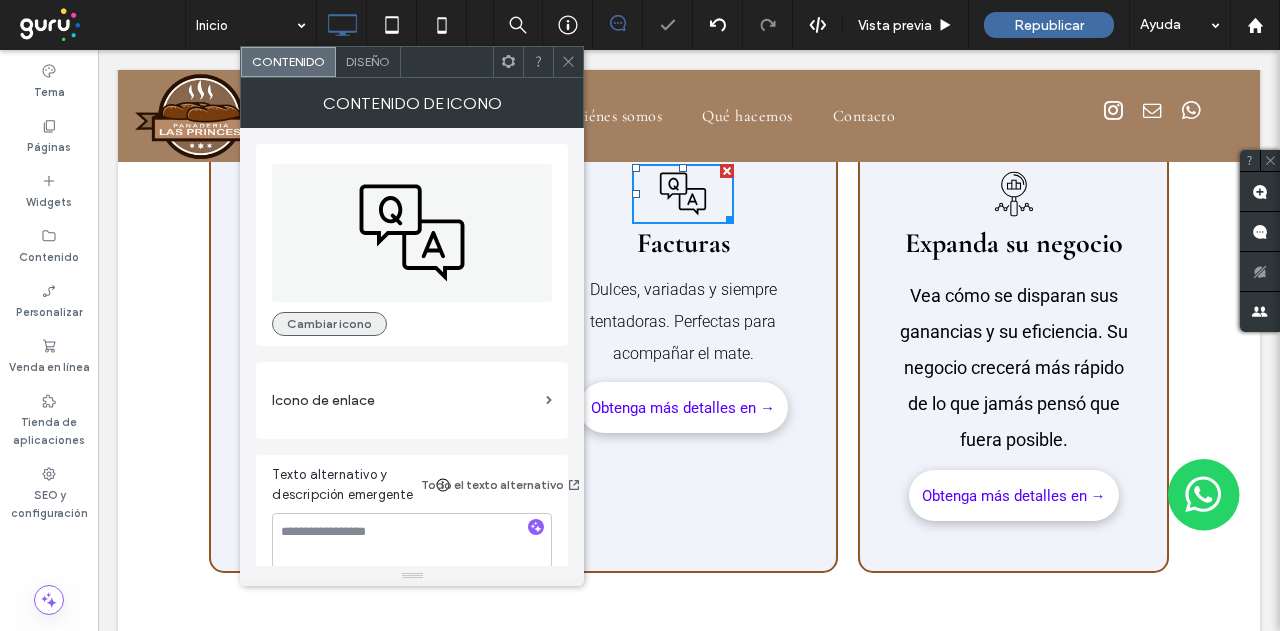 click on "Cambiar icono" at bounding box center (329, 324) 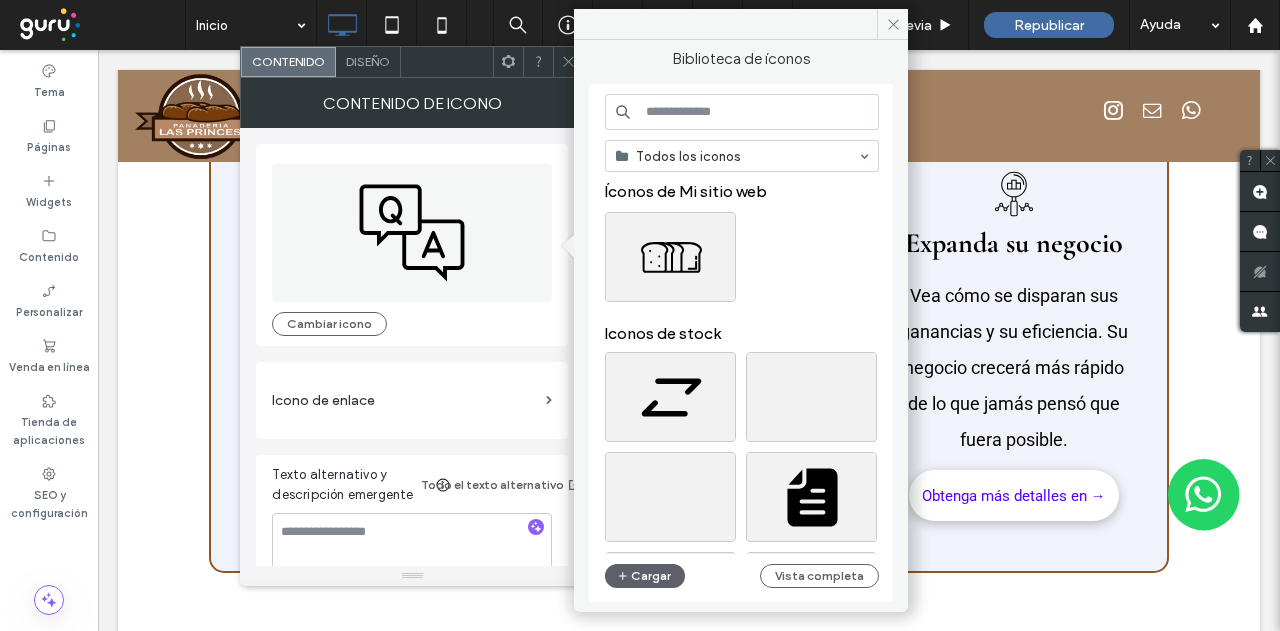 click at bounding box center [742, 112] 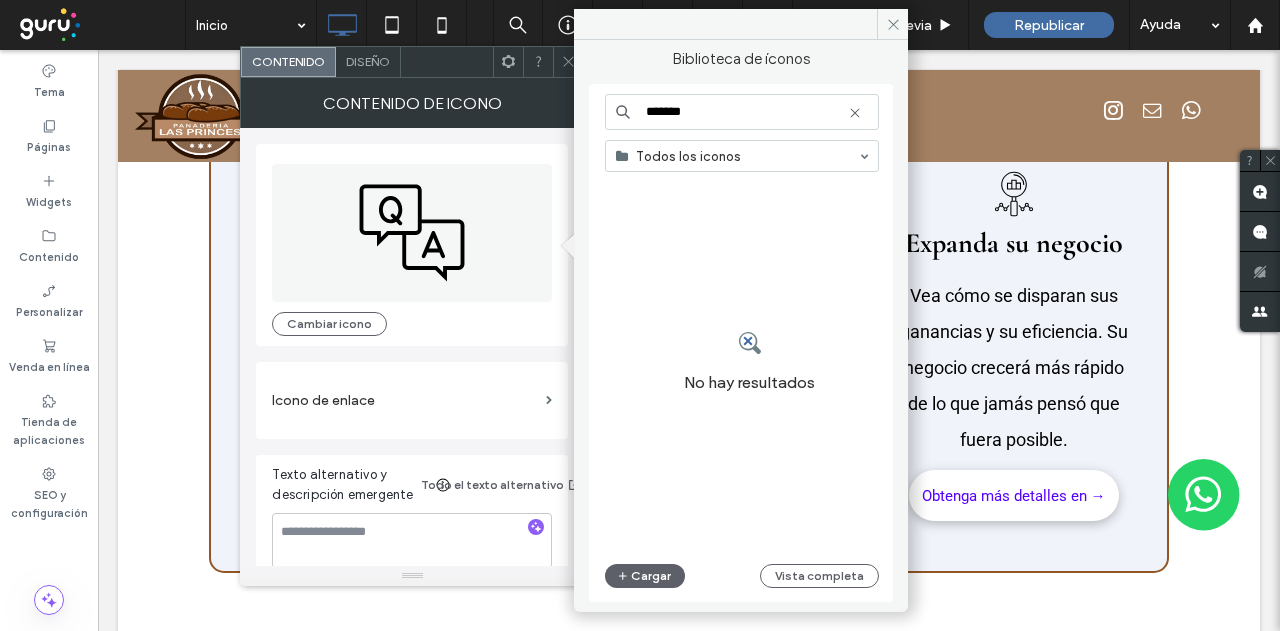 drag, startPoint x: 642, startPoint y: 117, endPoint x: 493, endPoint y: 127, distance: 149.33519 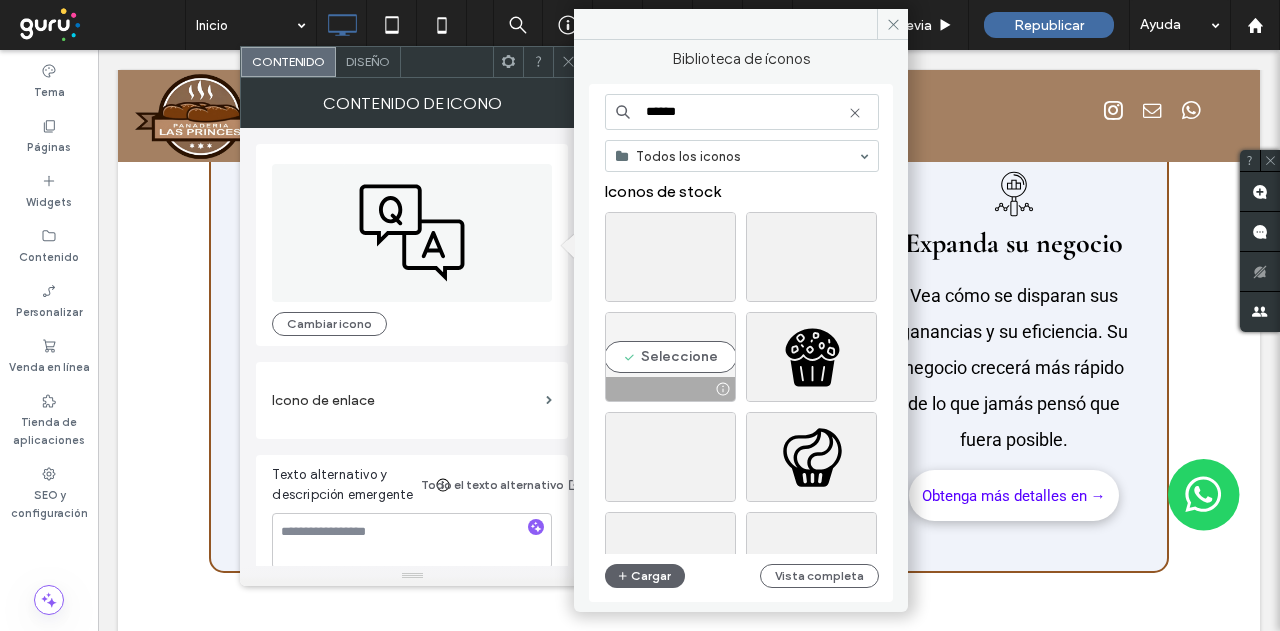 type on "******" 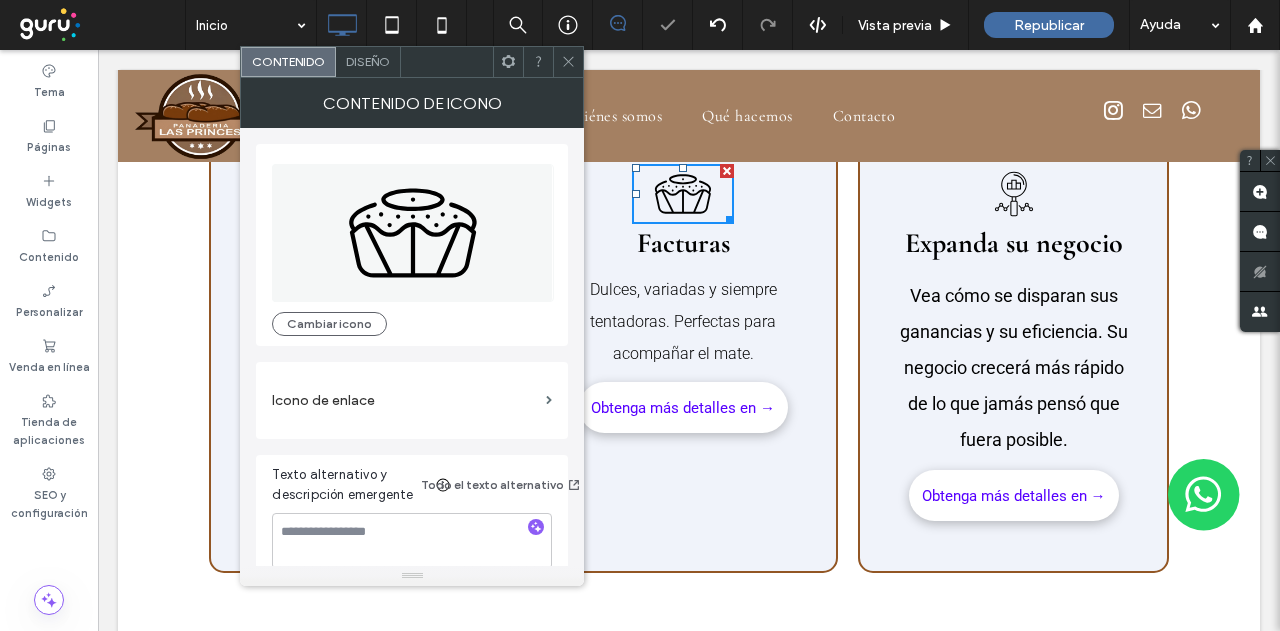 click at bounding box center (568, 62) 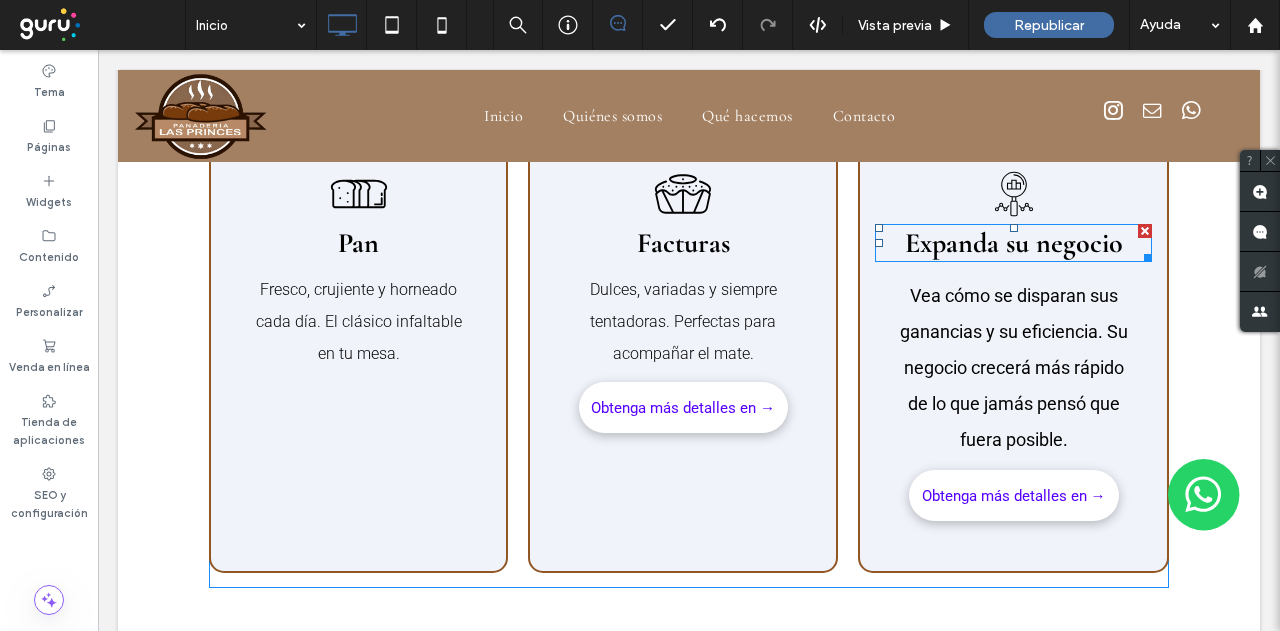 click on "Expanda su negocio" at bounding box center (1014, 243) 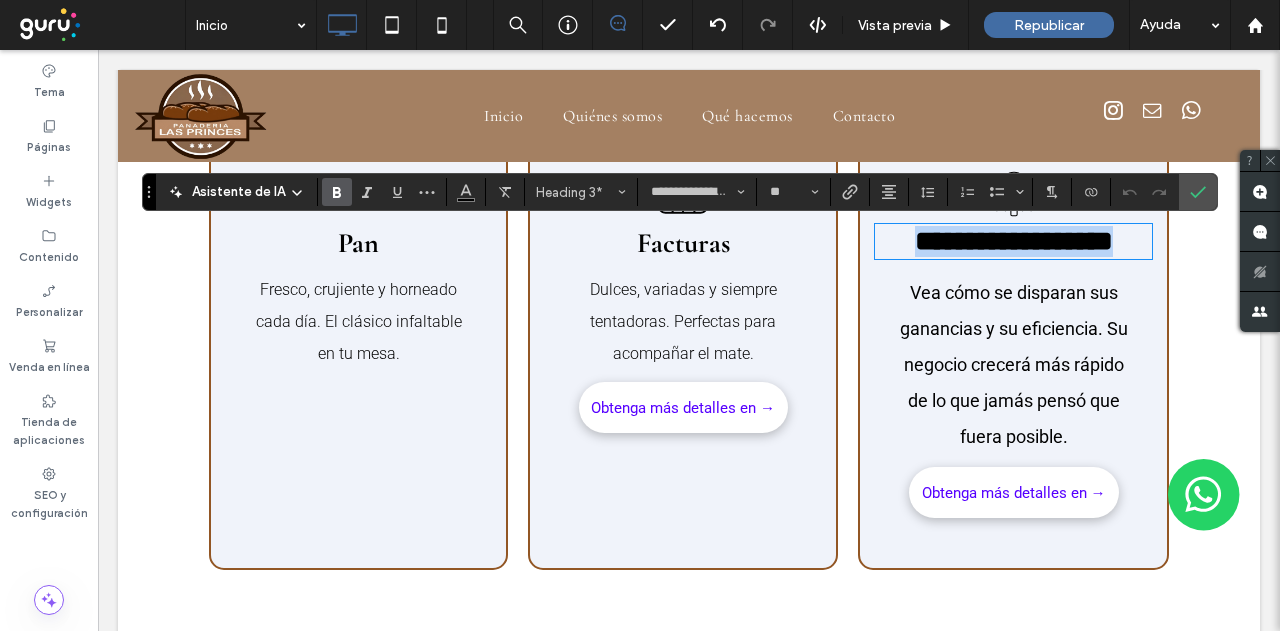 click on "**********" at bounding box center (1014, 241) 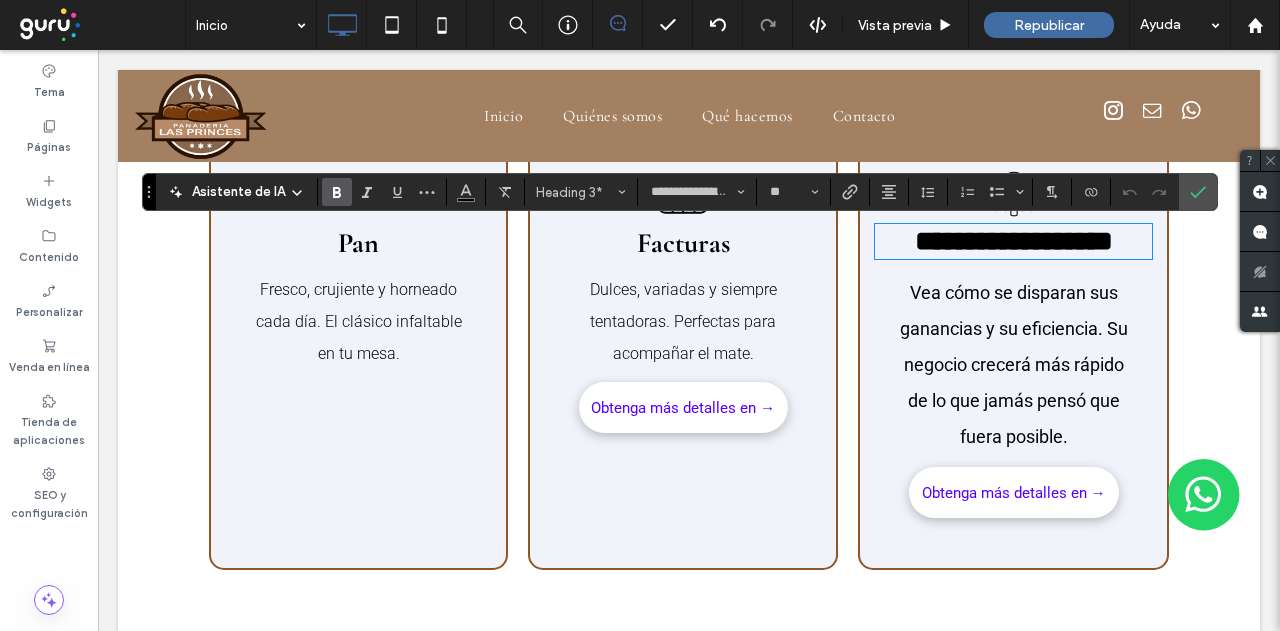 type on "******" 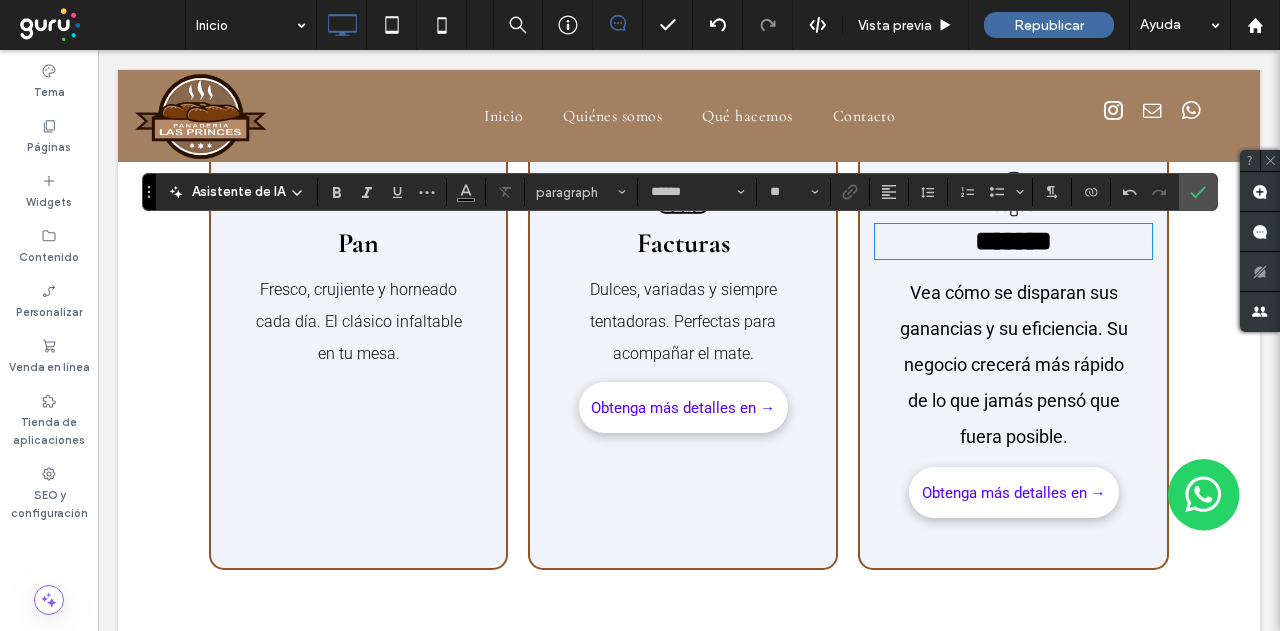 click on "Vea cómo se disparan sus ganancias y su eficiencia. Su negocio crecerá más rápido de lo que jamás pensó que fuera posible." at bounding box center (1014, 364) 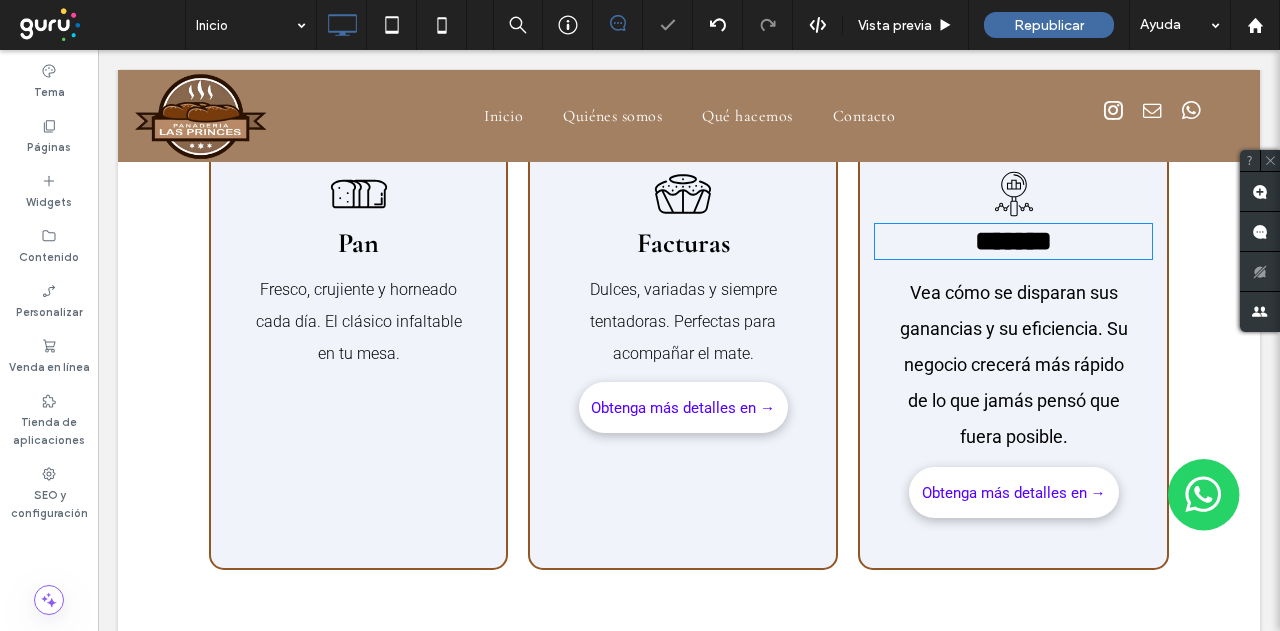 click on "Vea cómo se disparan sus ganancias y su eficiencia. Su negocio crecerá más rápido de lo que jamás pensó que fuera posible." at bounding box center (1014, 364) 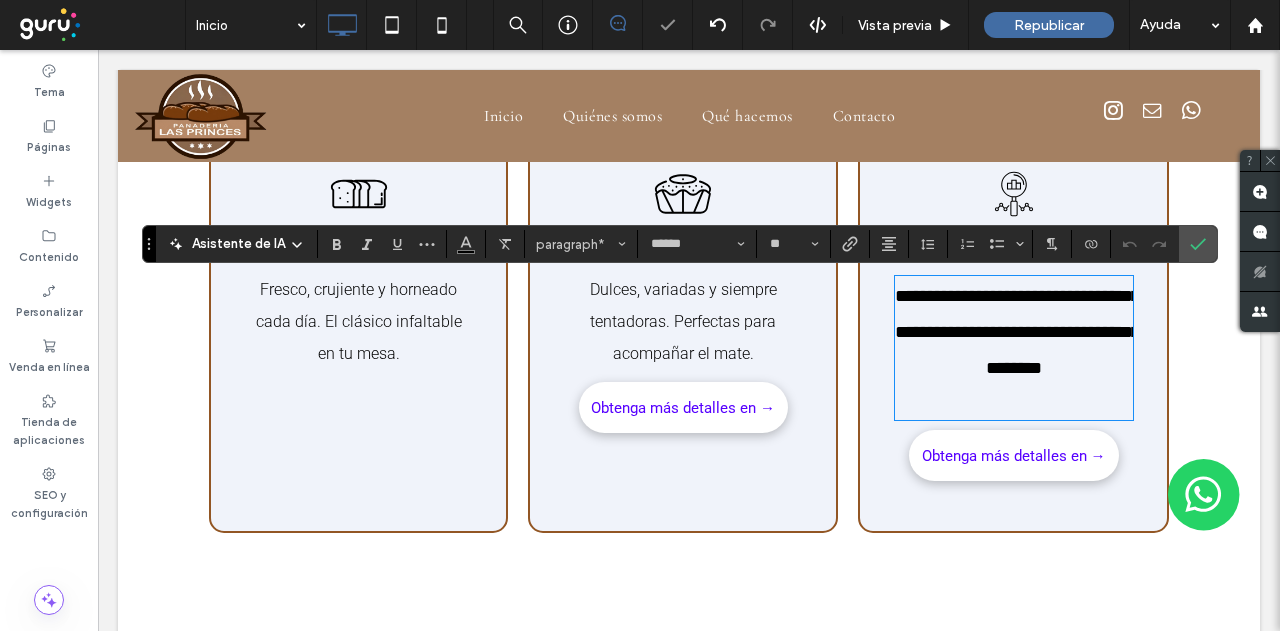 scroll, scrollTop: 0, scrollLeft: 0, axis: both 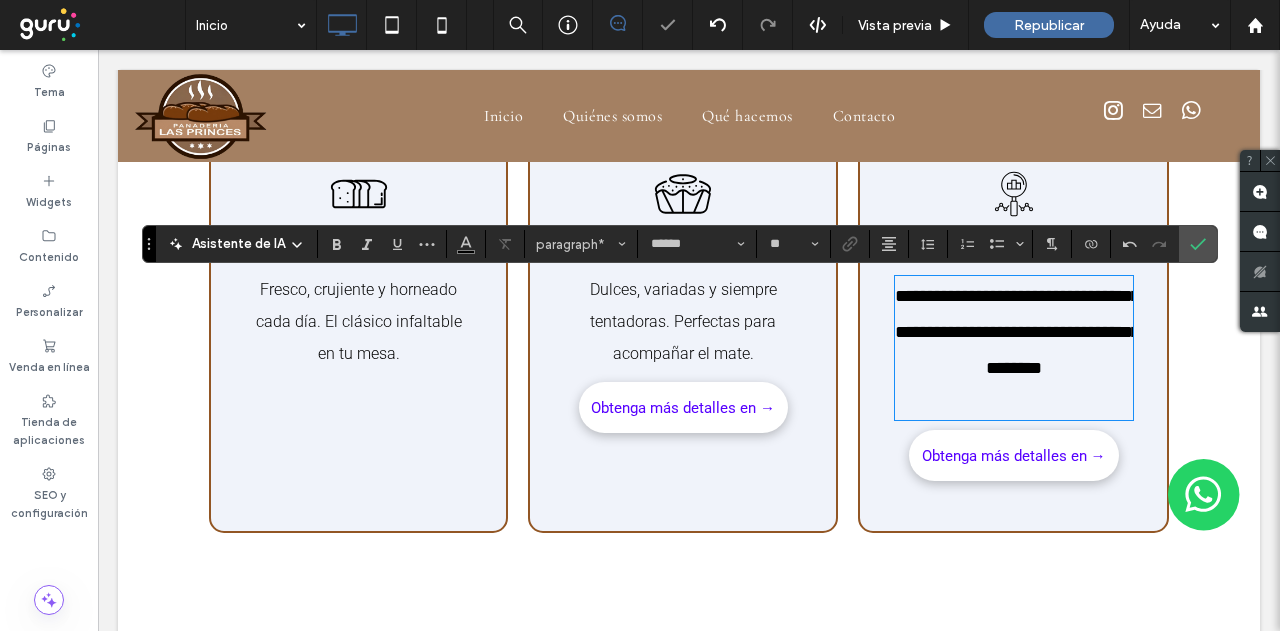 type on "**" 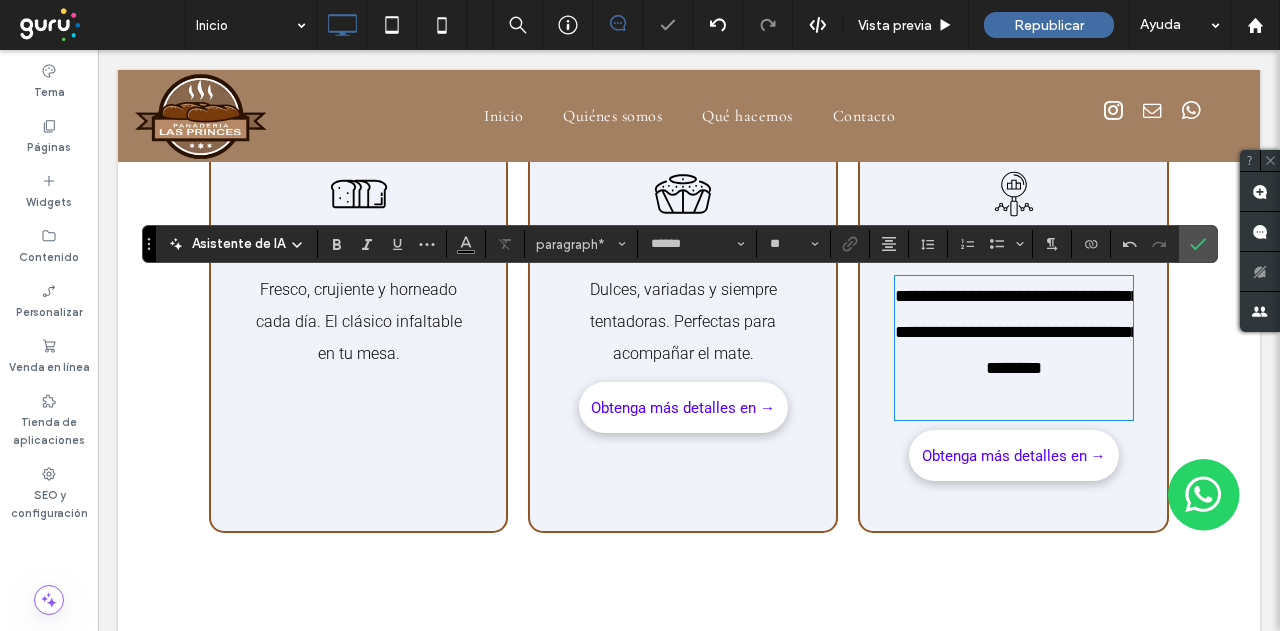 click on "**********" at bounding box center [1017, 332] 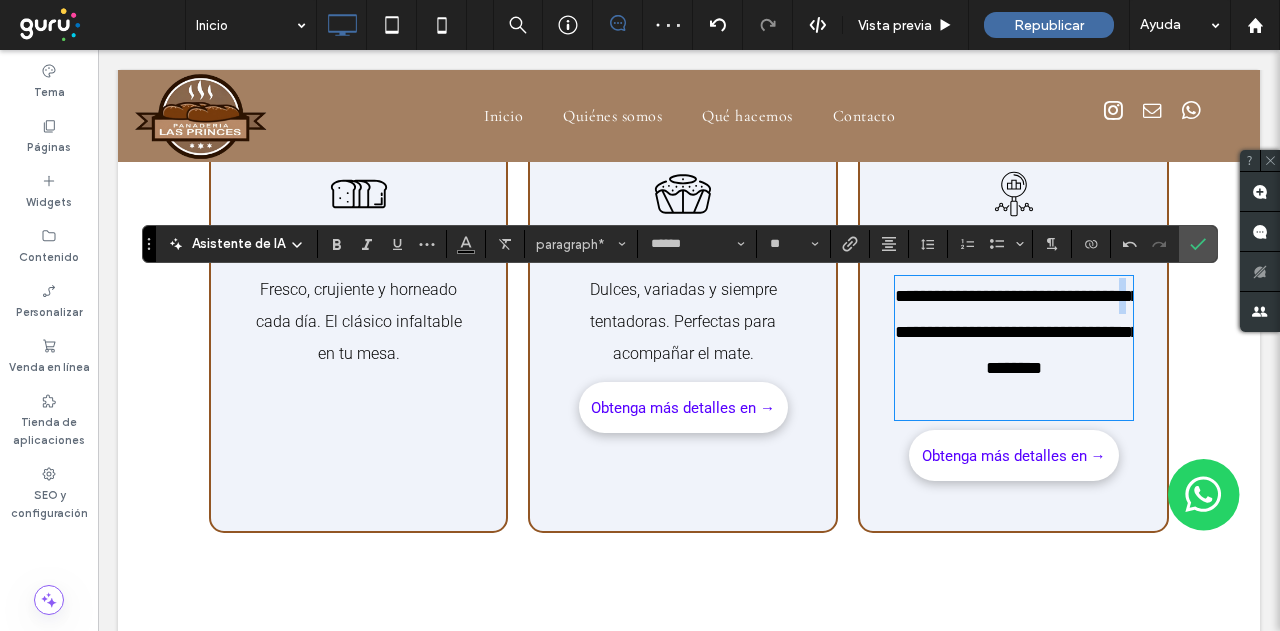 click on "**********" at bounding box center (1017, 332) 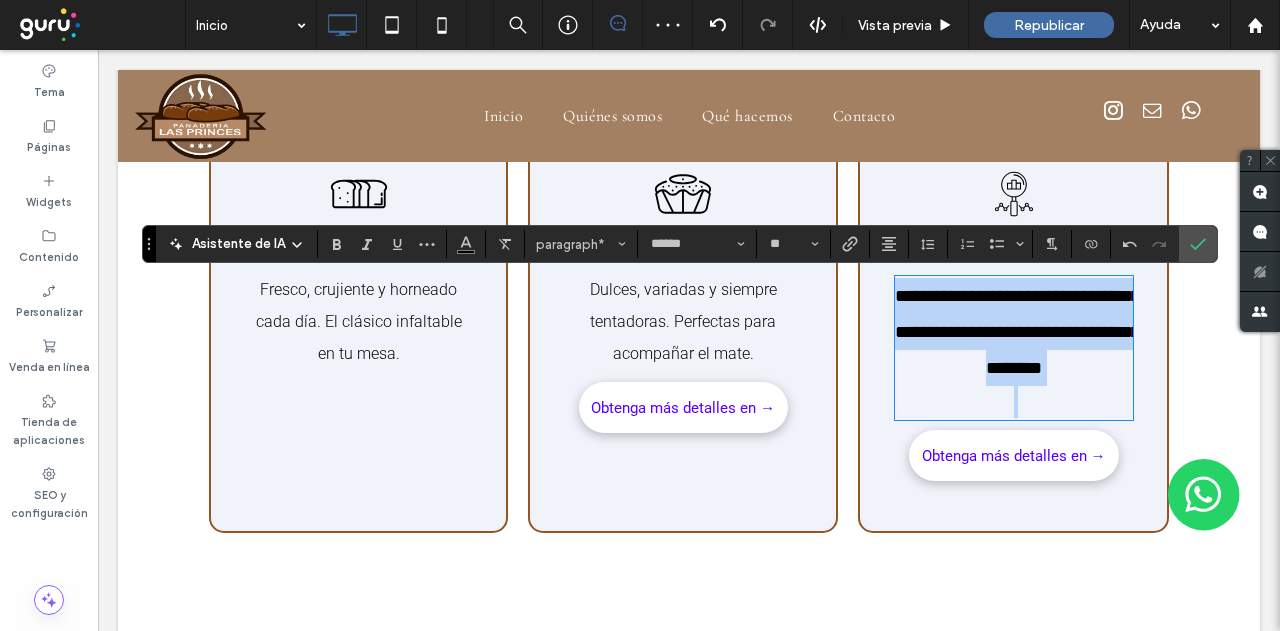 click on "**********" at bounding box center [1017, 332] 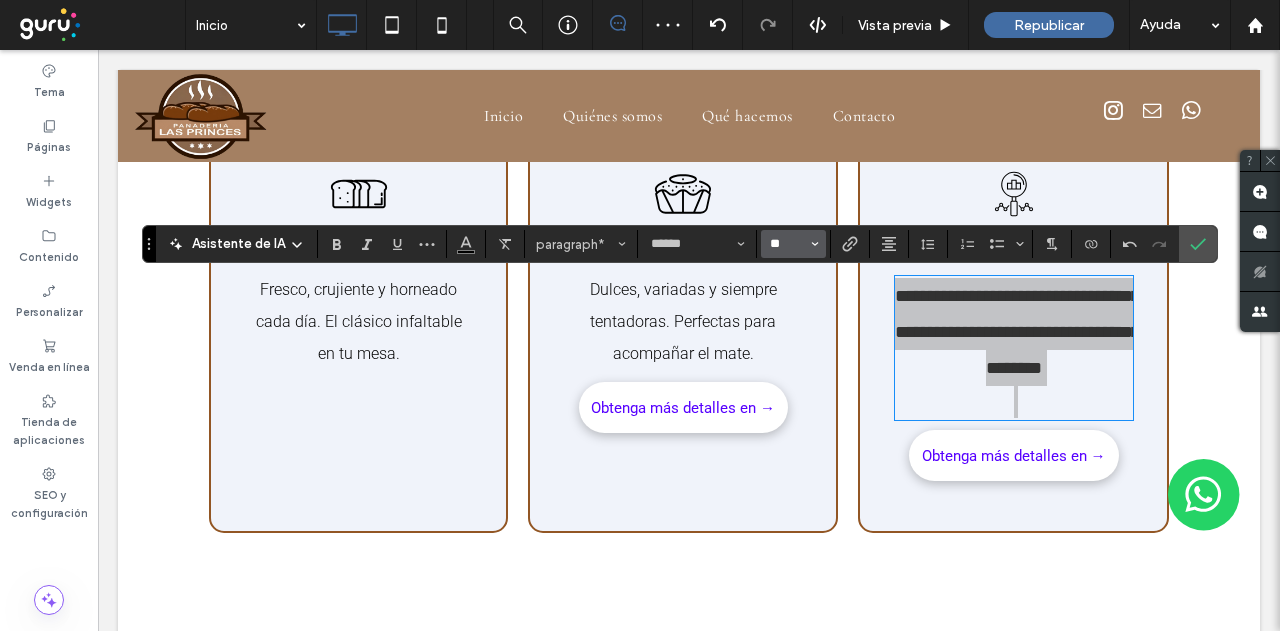 click on "**" at bounding box center (787, 244) 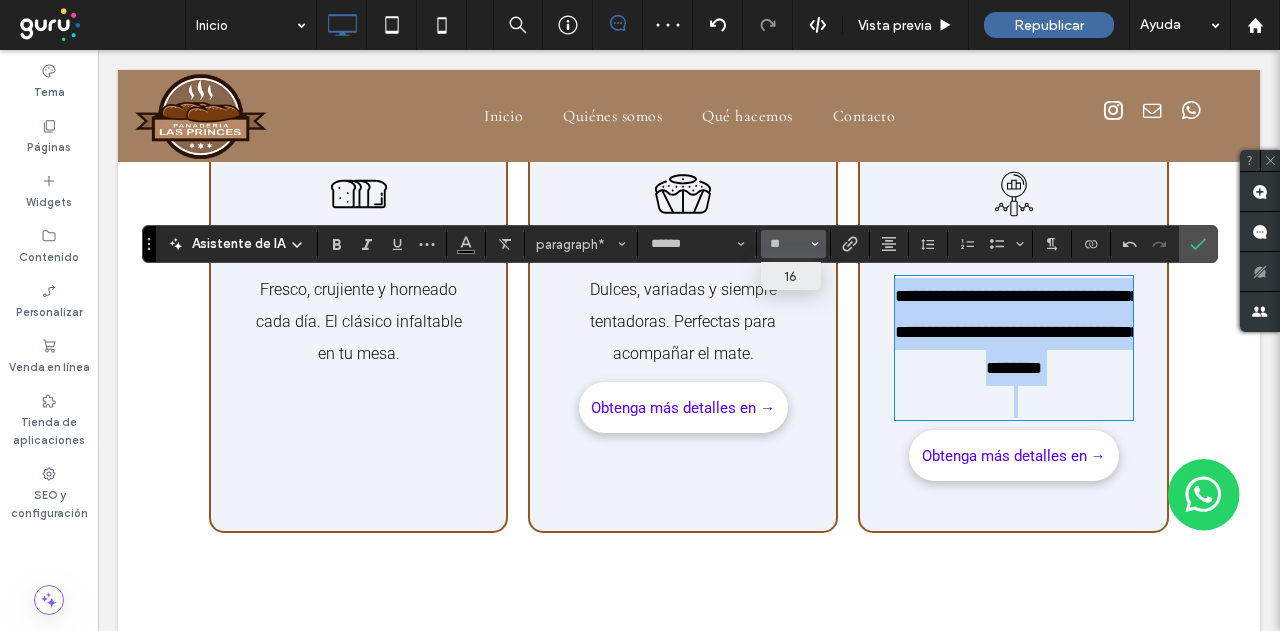 type on "**" 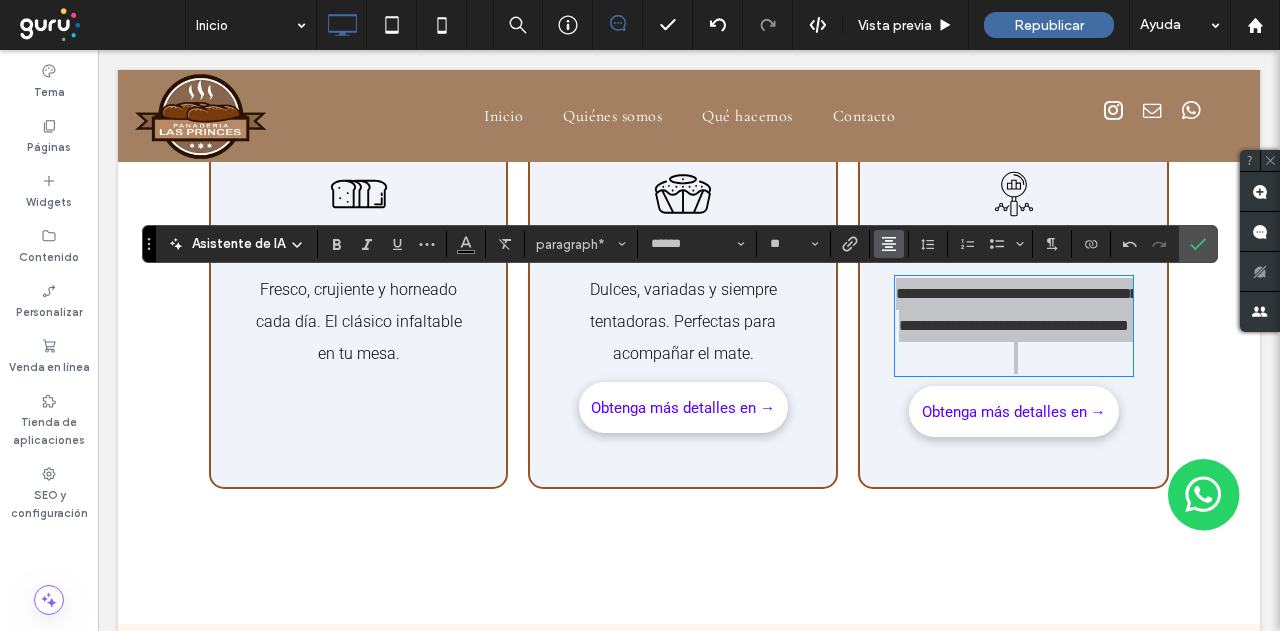 click 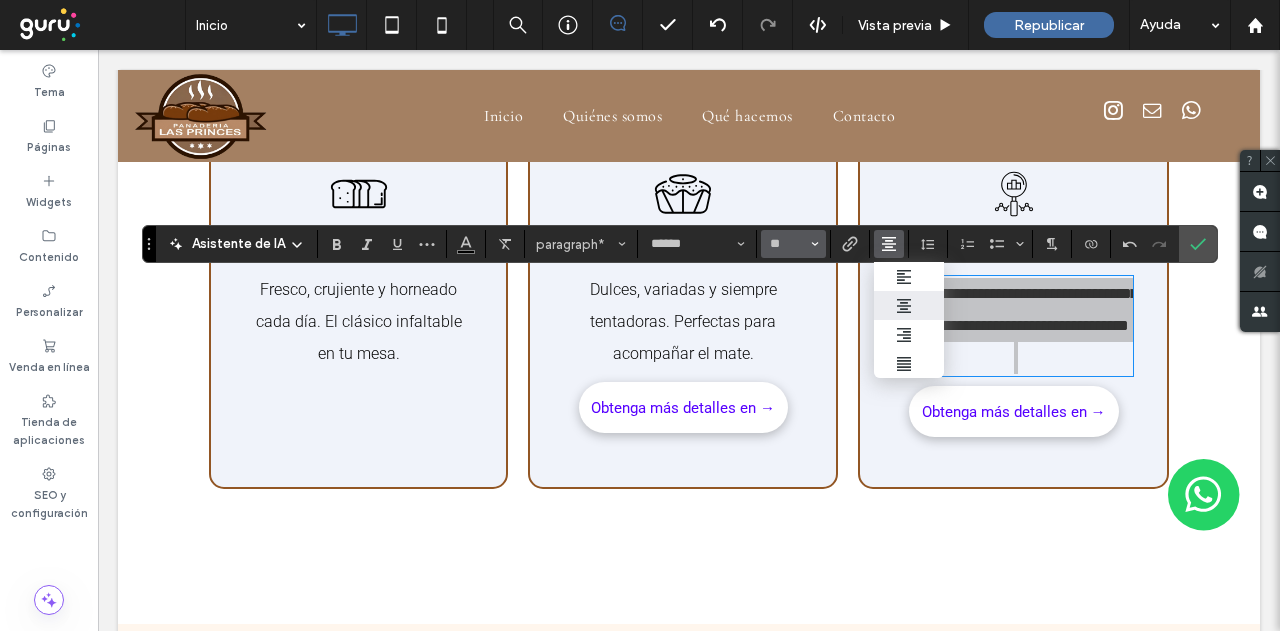 click at bounding box center [815, 244] 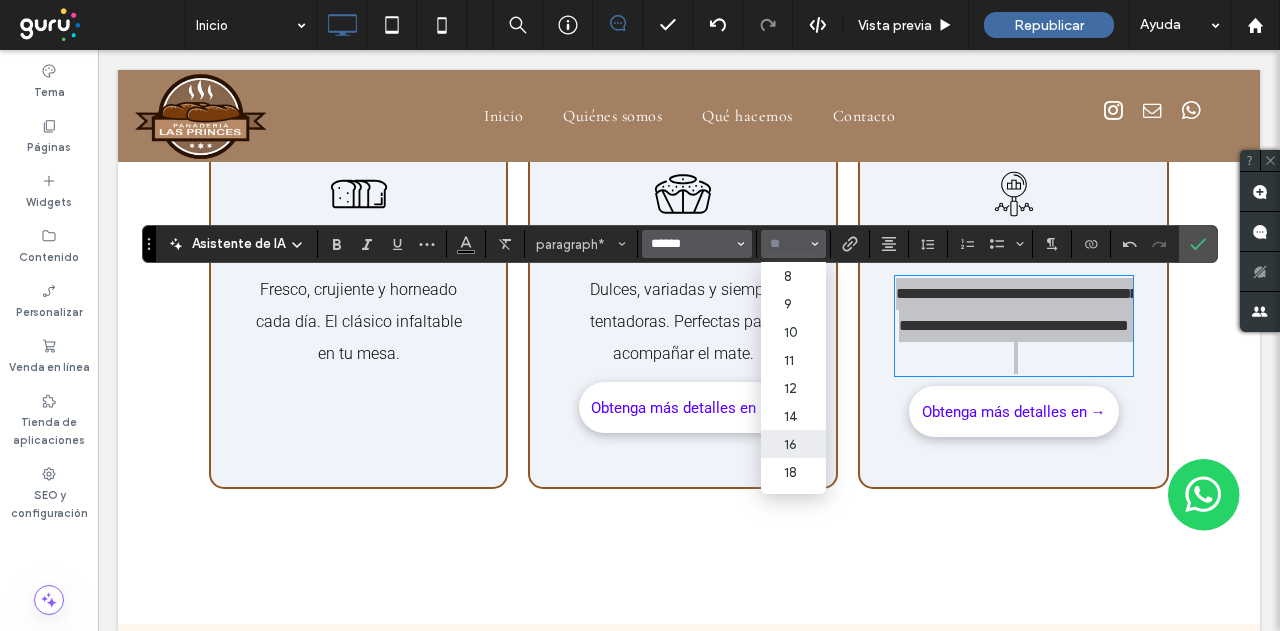 click on "******" at bounding box center [691, 244] 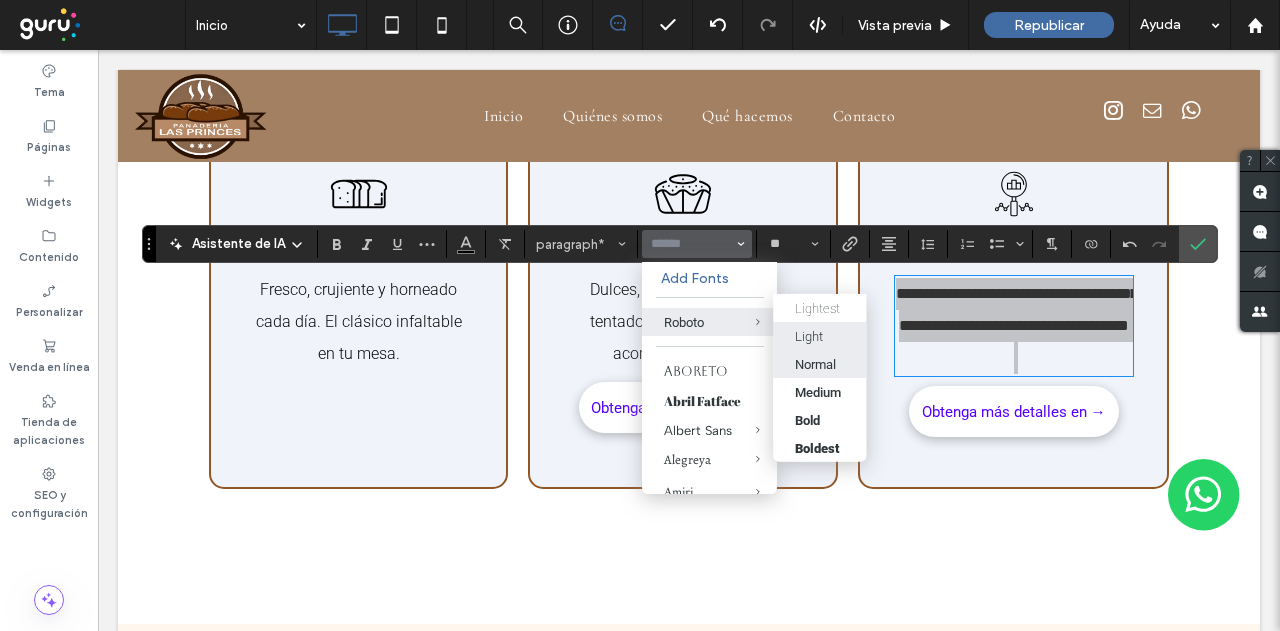 click on "Light" at bounding box center [819, 336] 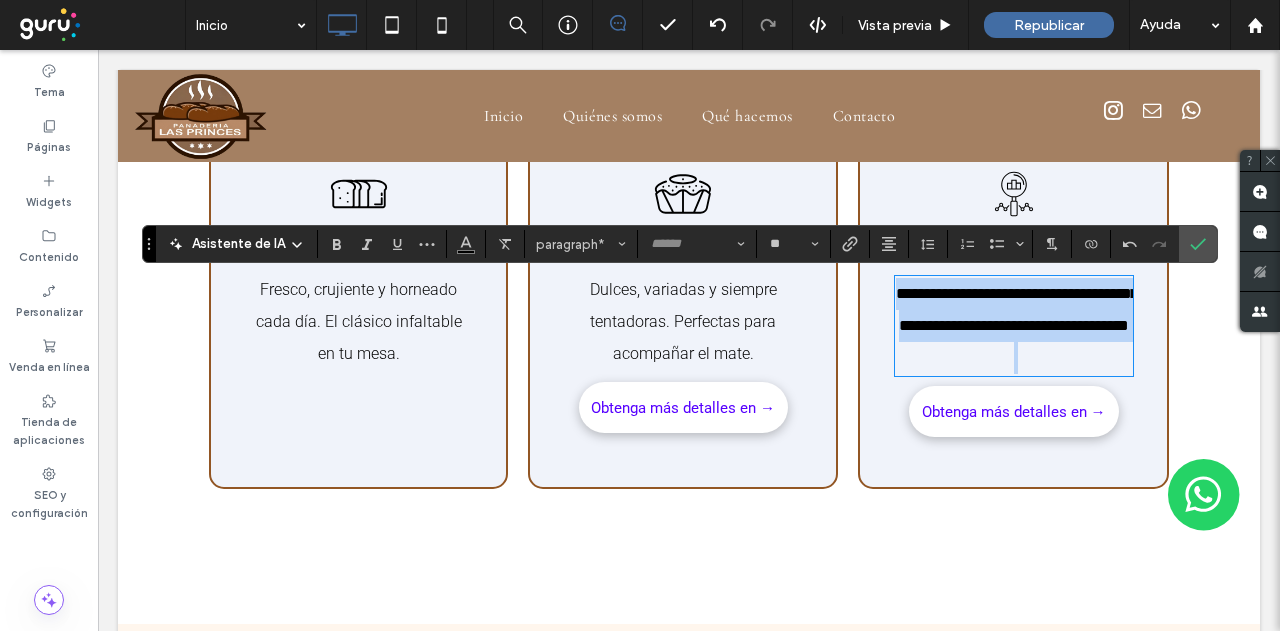 type on "******" 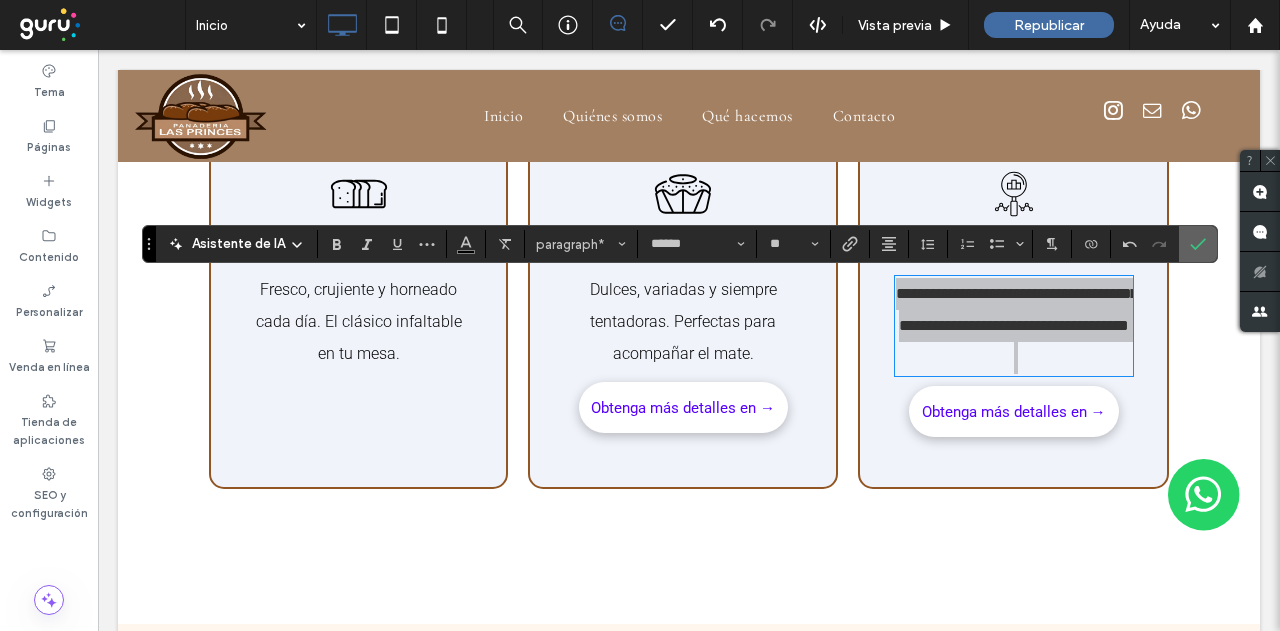 click 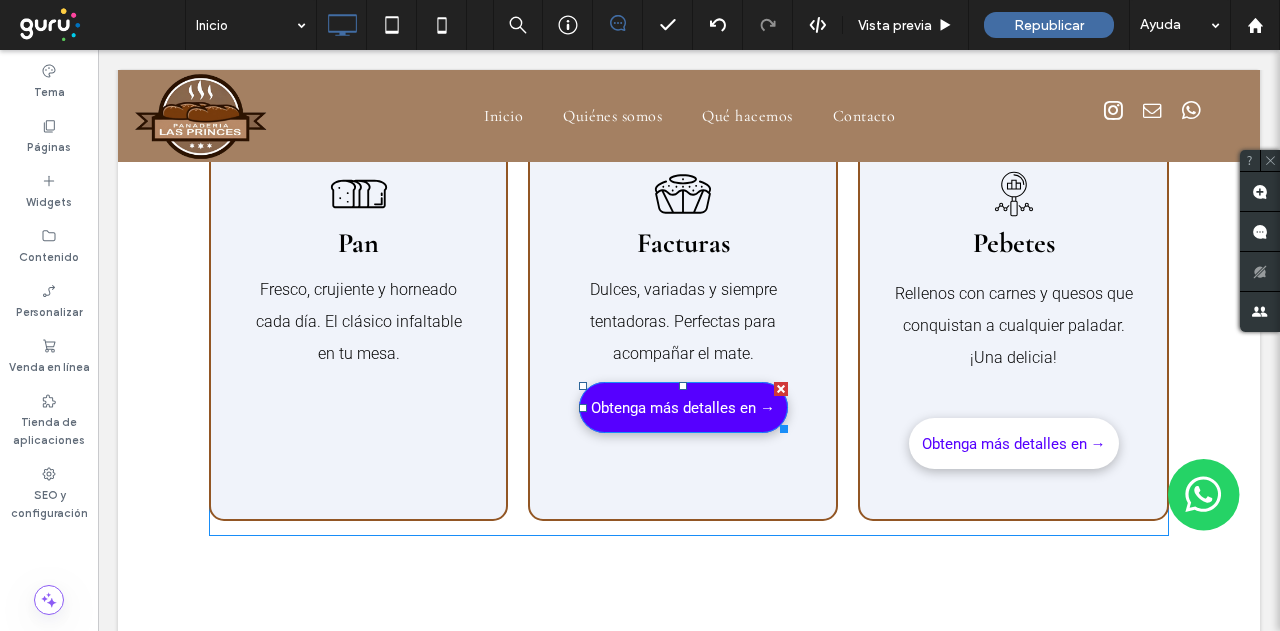 drag, startPoint x: 768, startPoint y: 393, endPoint x: 947, endPoint y: 449, distance: 187.55533 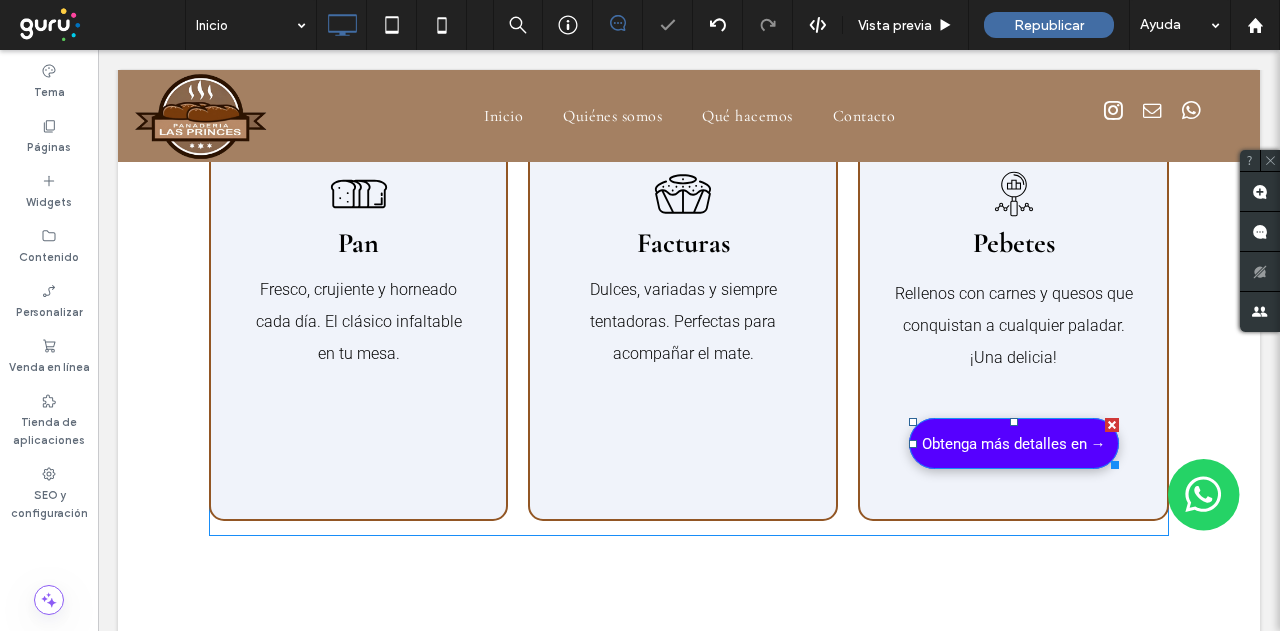 click at bounding box center [1112, 425] 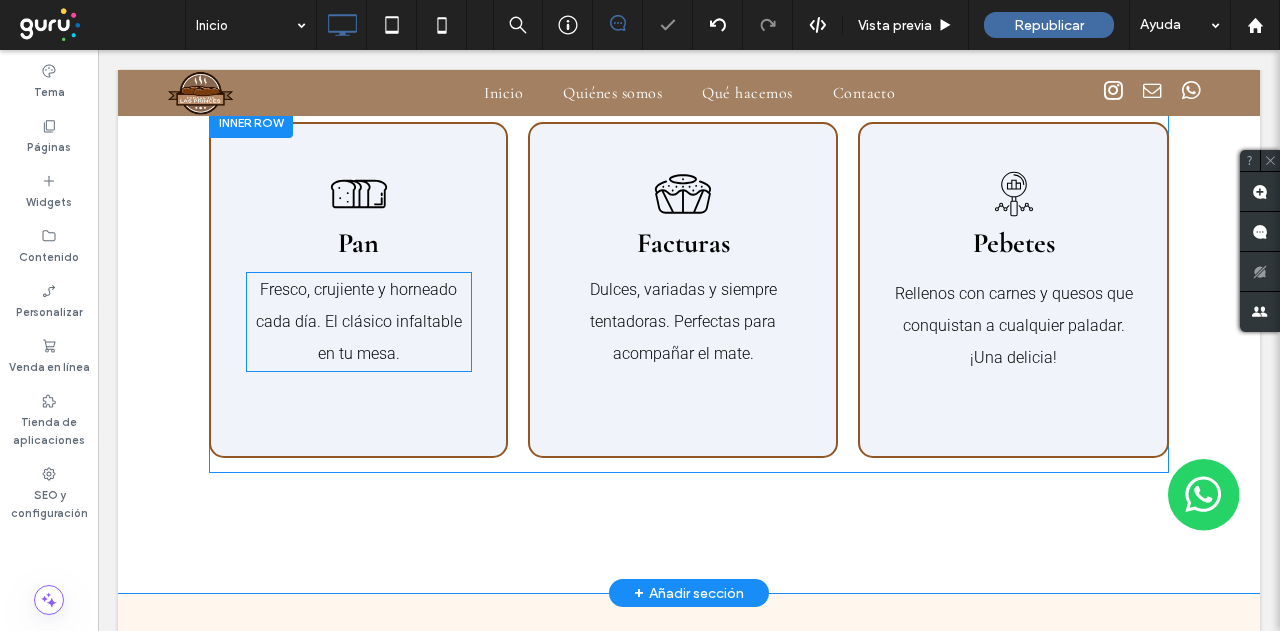 scroll, scrollTop: 2300, scrollLeft: 0, axis: vertical 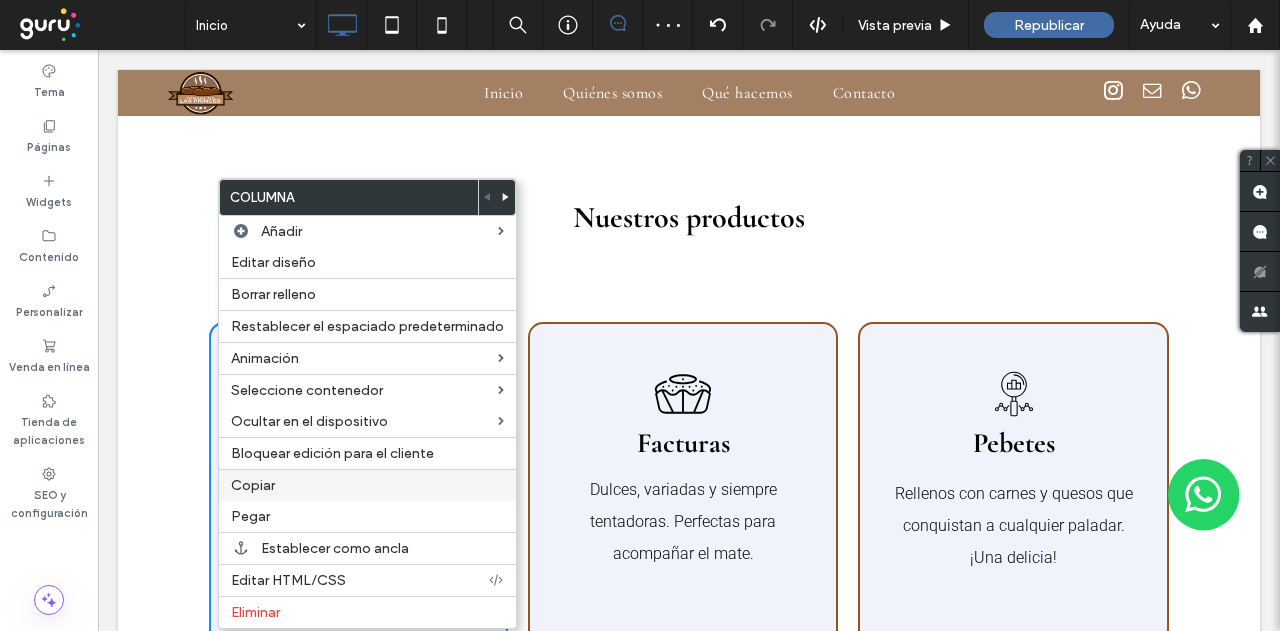 click on "Copiar" at bounding box center (253, 485) 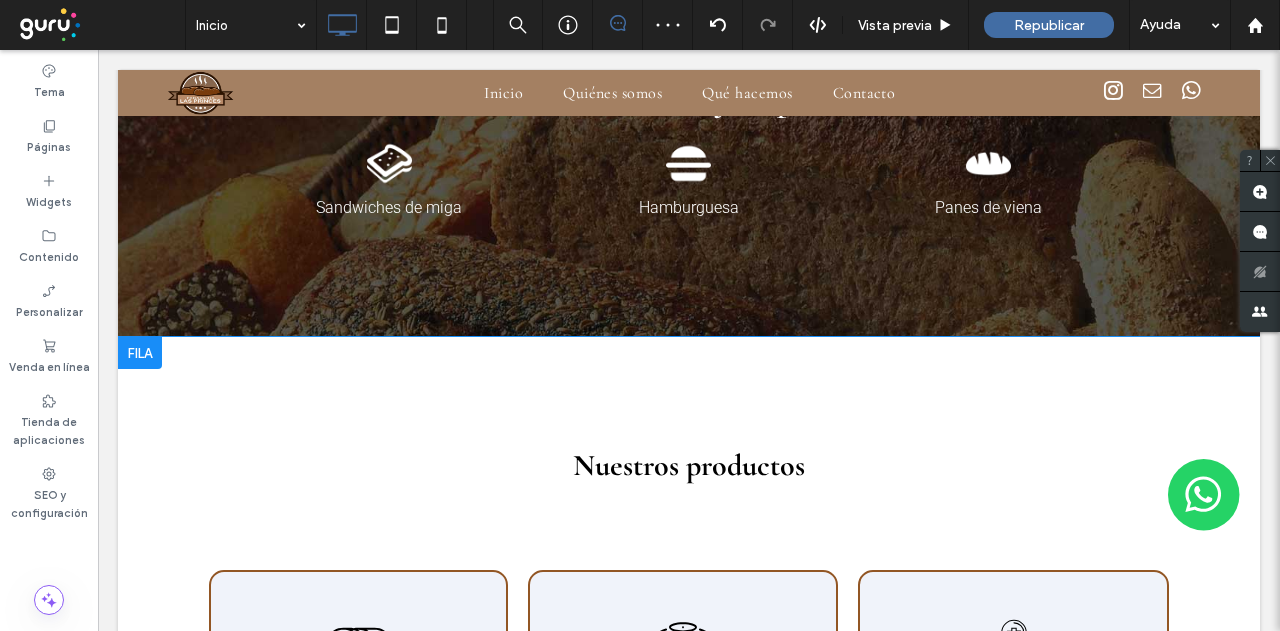 scroll, scrollTop: 2000, scrollLeft: 0, axis: vertical 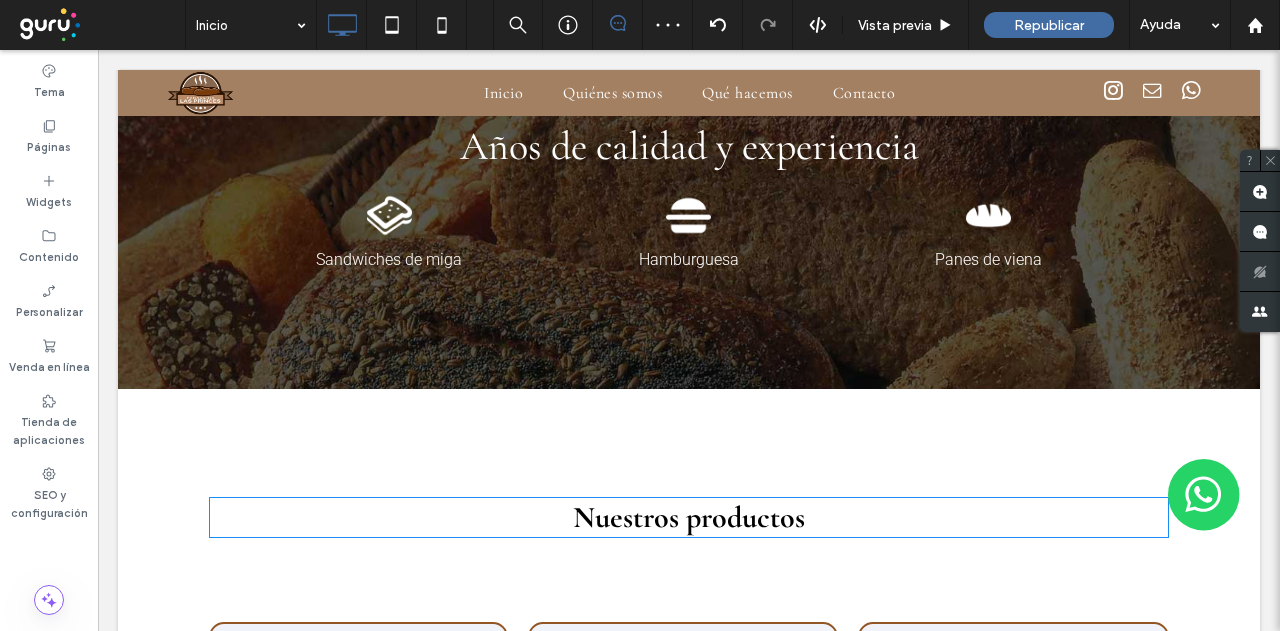 click on "Nuestros productos" at bounding box center (689, 517) 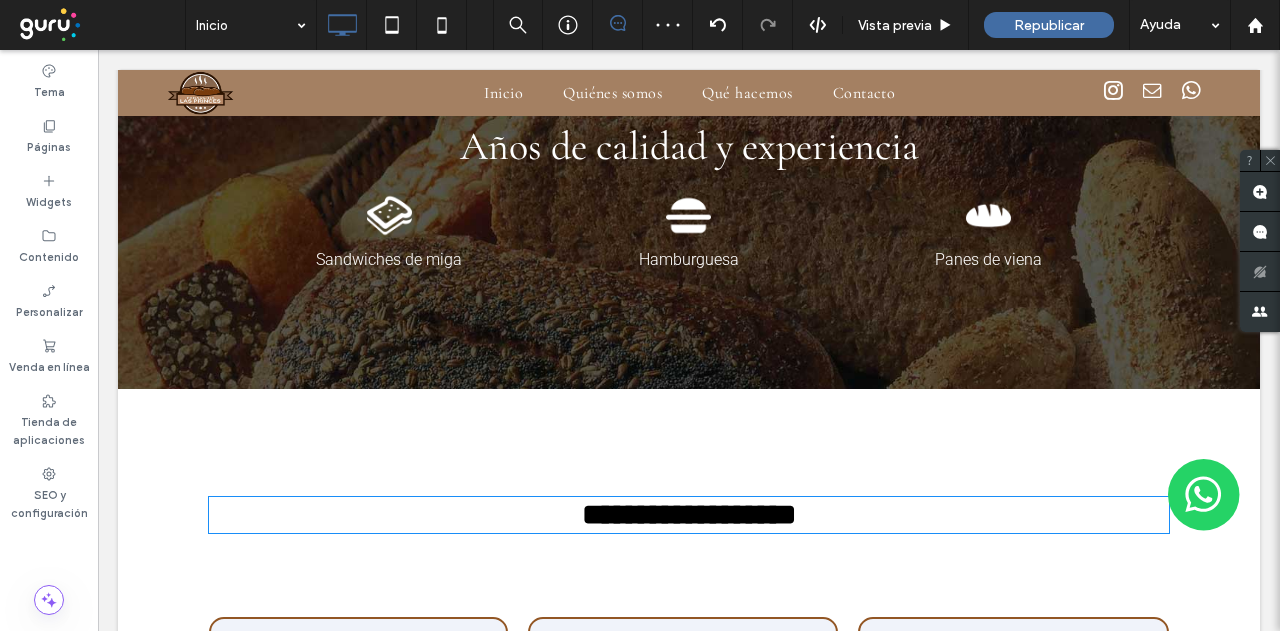 click on "**********" at bounding box center (689, 514) 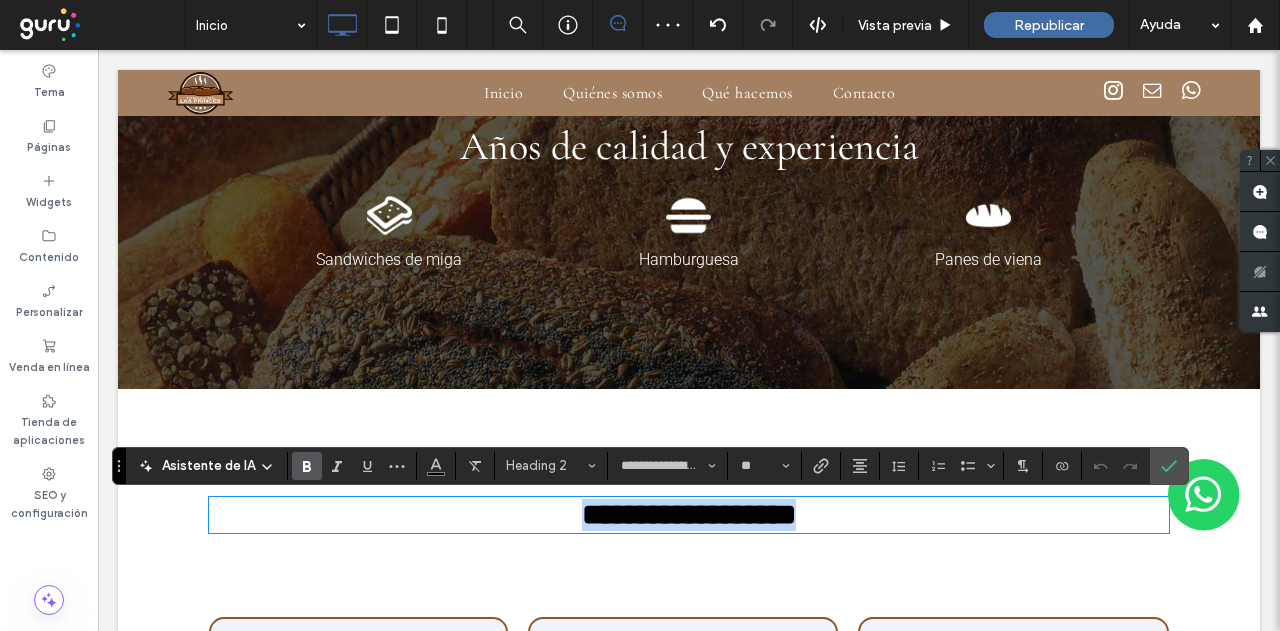 click on "**********" at bounding box center [689, 514] 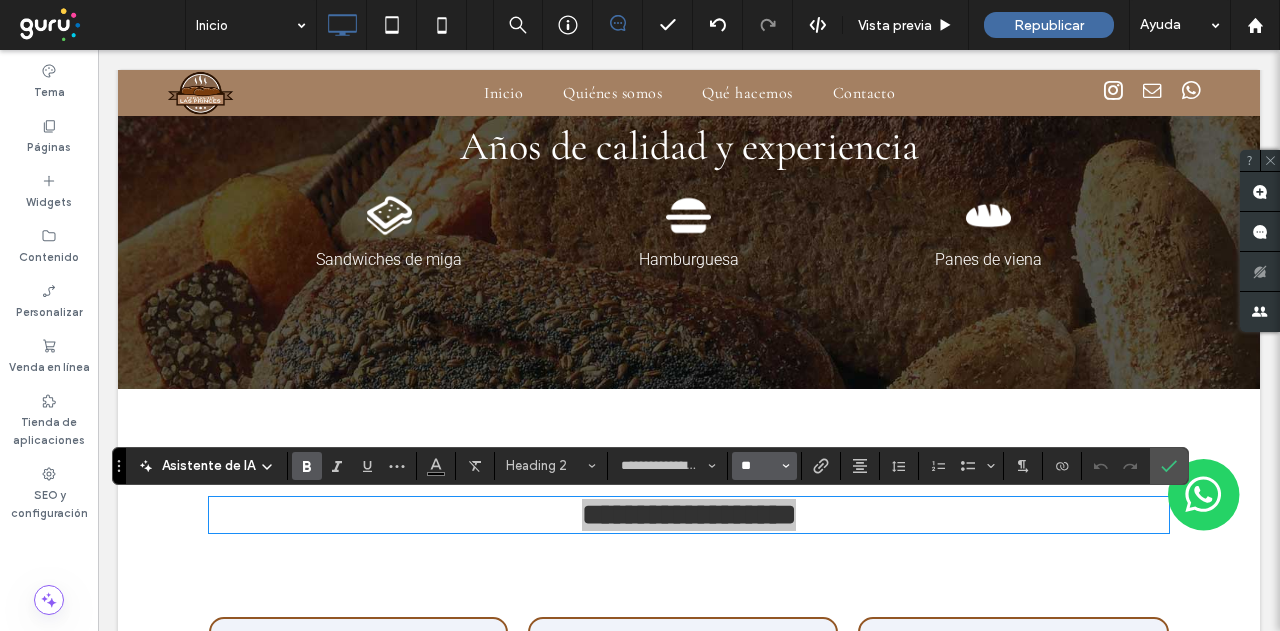 click on "**" at bounding box center (758, 466) 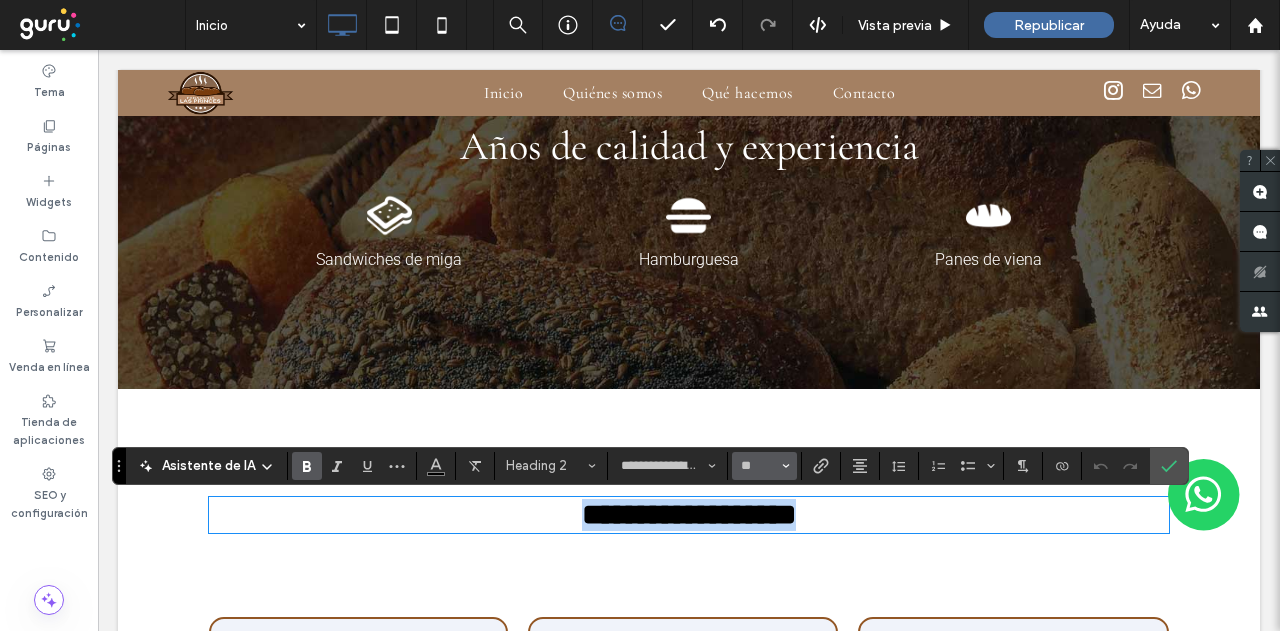 type on "**" 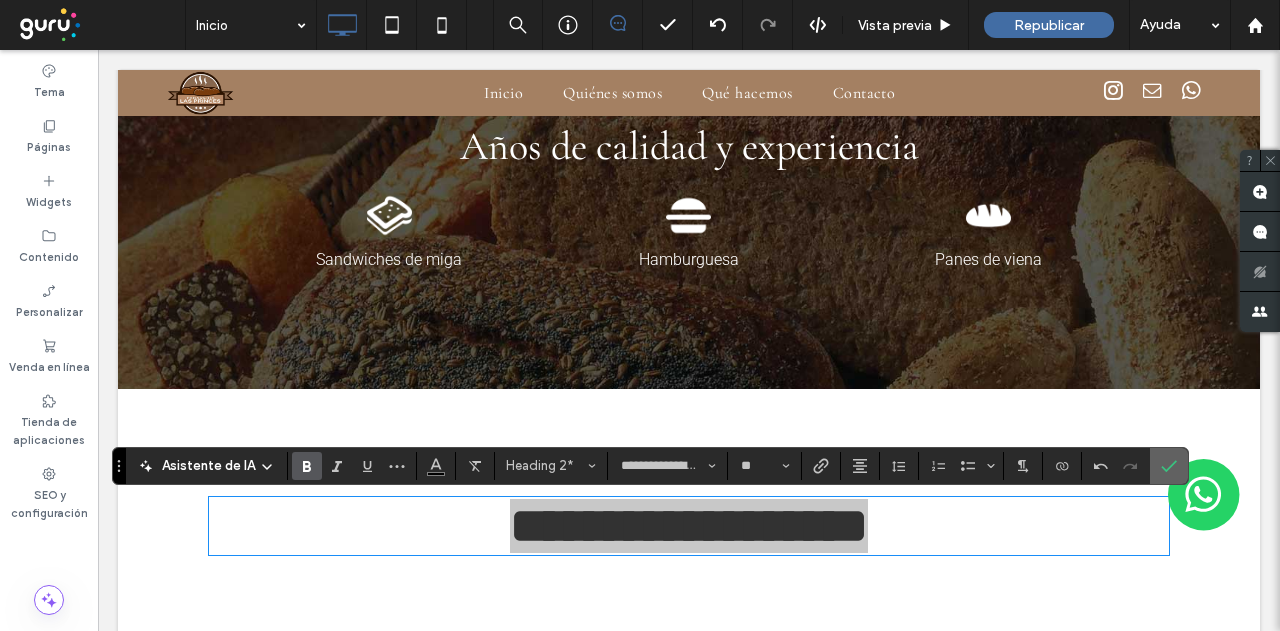 click 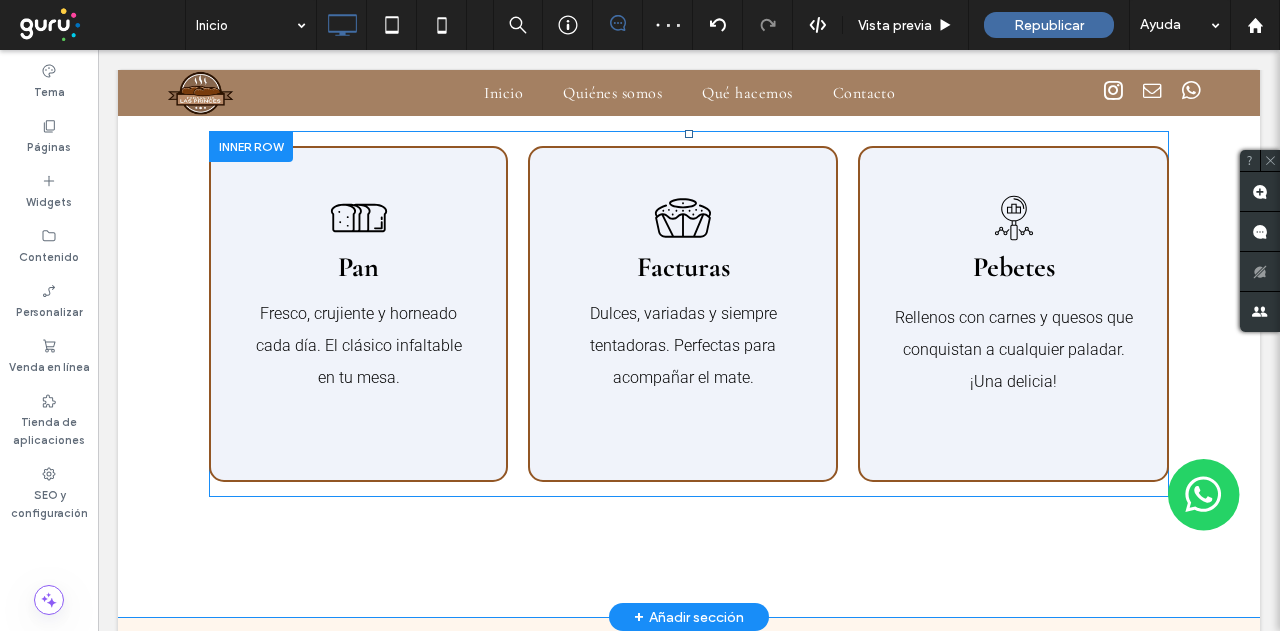 scroll, scrollTop: 2400, scrollLeft: 0, axis: vertical 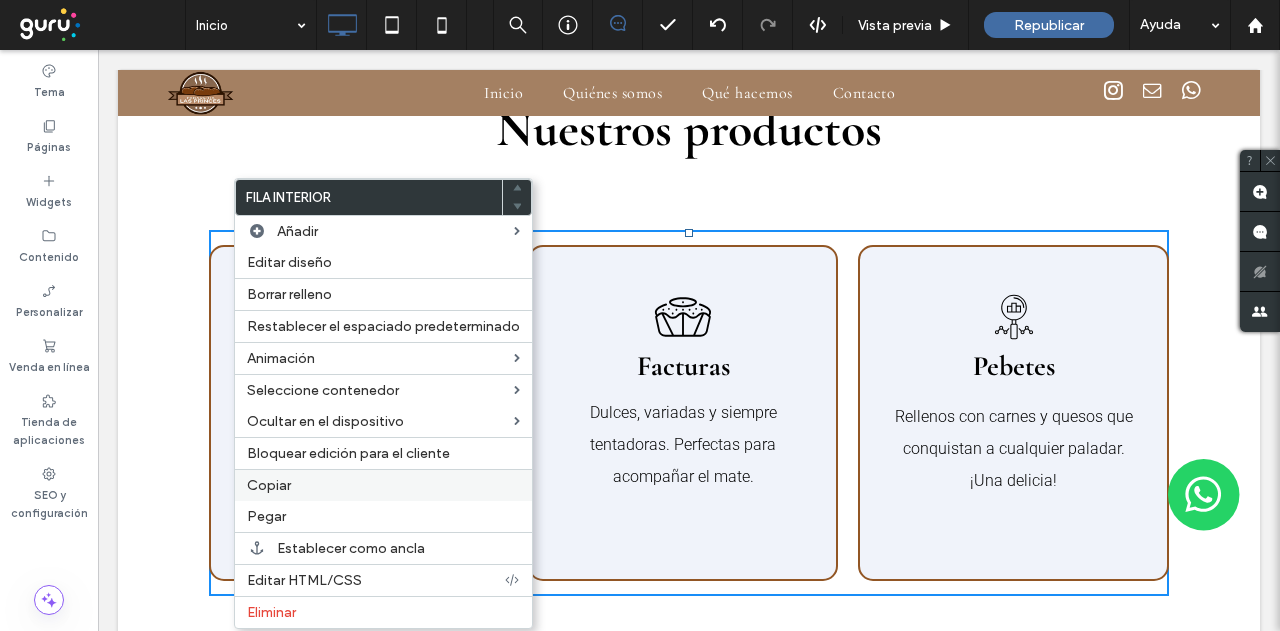 click on "Copiar" at bounding box center (269, 485) 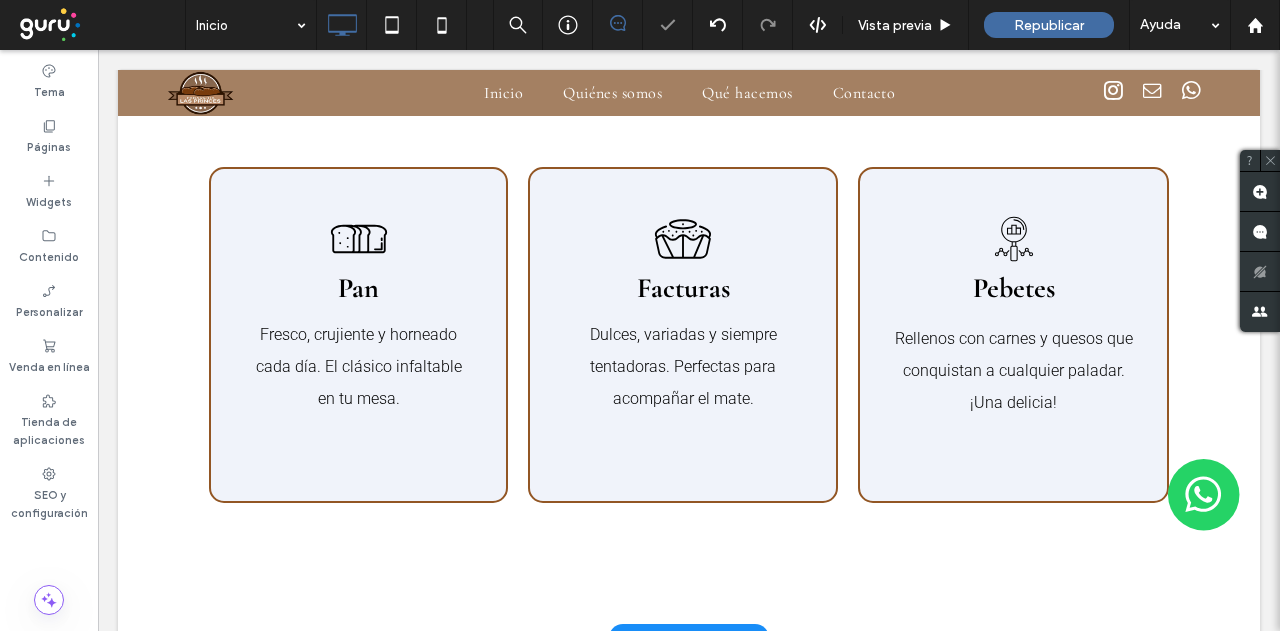 scroll, scrollTop: 2600, scrollLeft: 0, axis: vertical 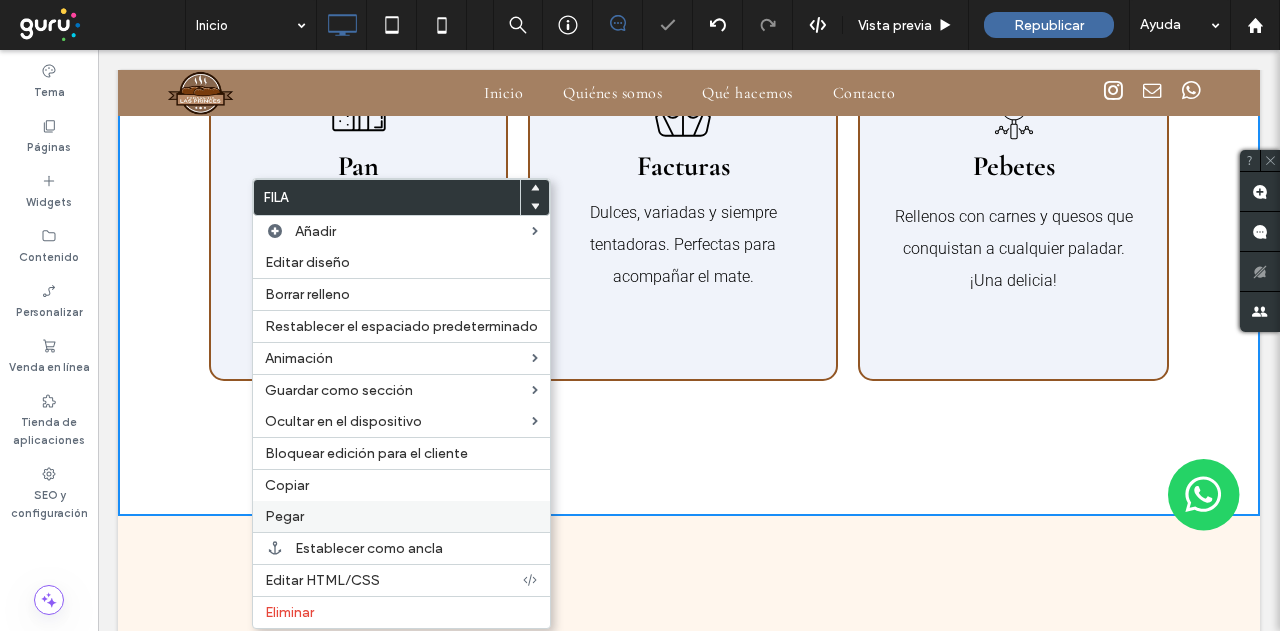 click on "Pegar" at bounding box center (284, 516) 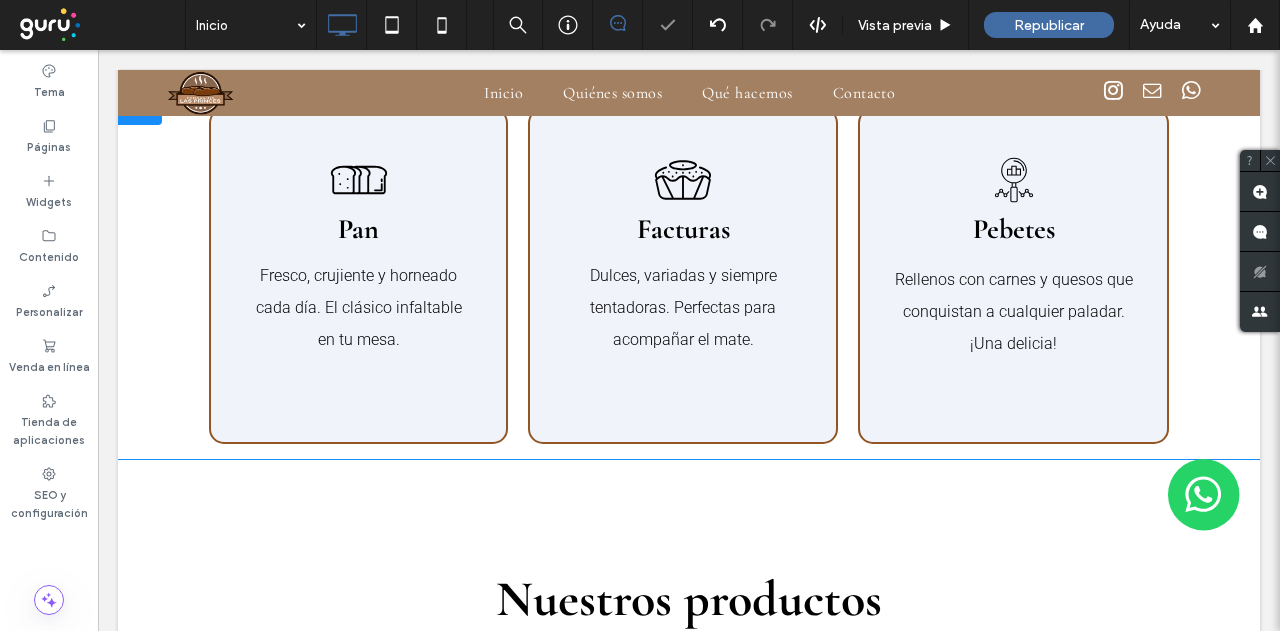 scroll, scrollTop: 2271, scrollLeft: 0, axis: vertical 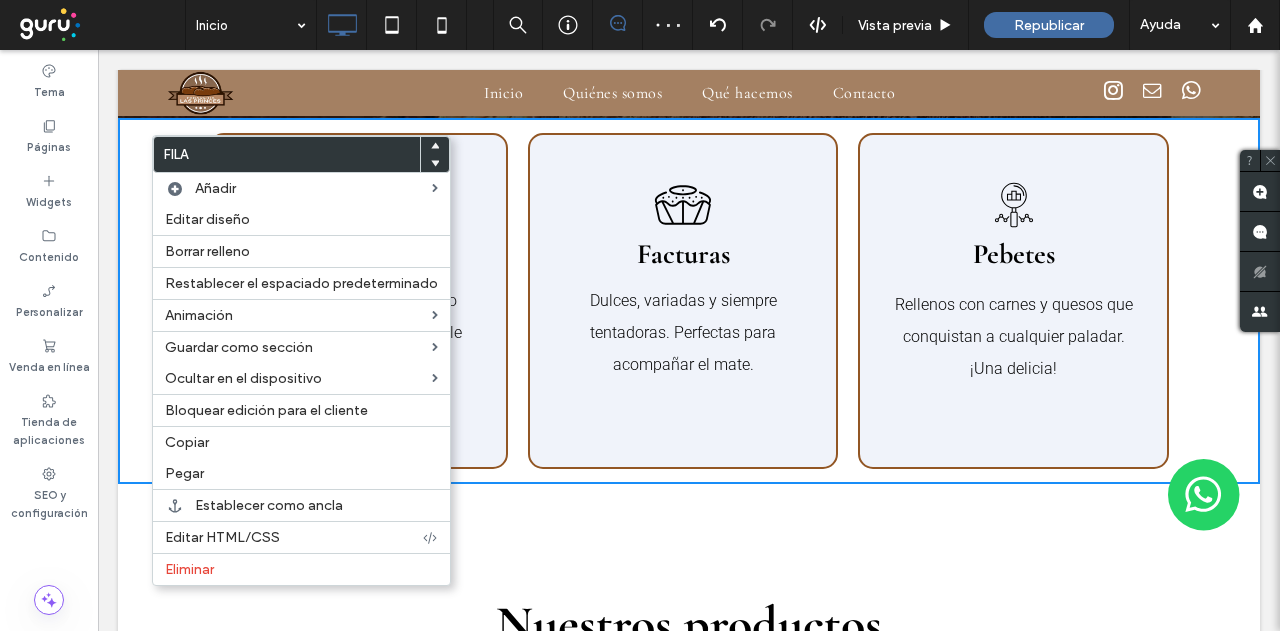 click at bounding box center (435, 164) 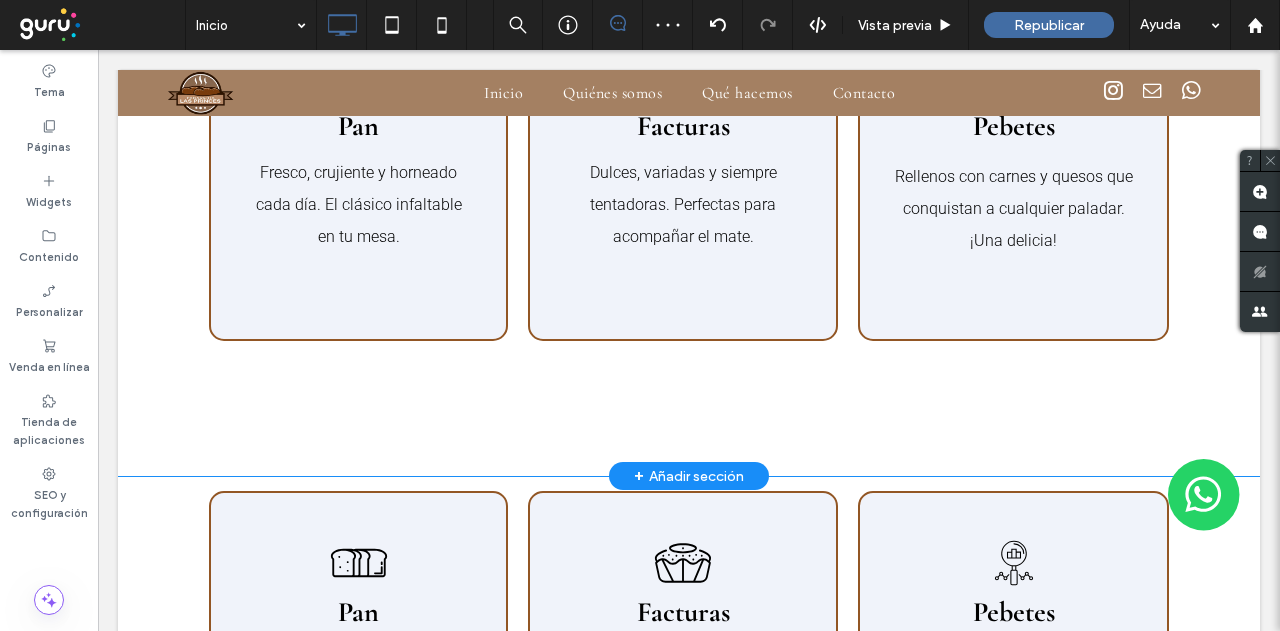scroll, scrollTop: 2671, scrollLeft: 0, axis: vertical 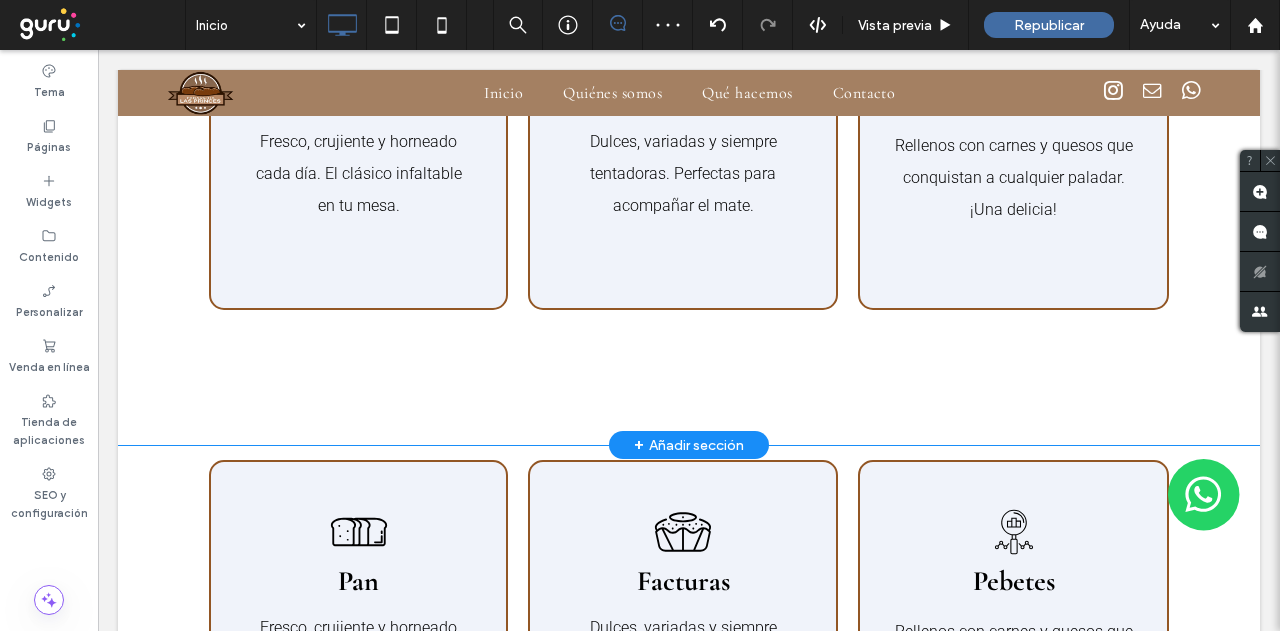 click on "Nuestros productos
Pan   Fresco, crujiente y horneado cada día. El clásico infaltable en tu mesa.
Click To Paste
Facturas   Dulces, variadas y siempre tentadoras. Perfectas para acompañar el mate.
Click To Paste
Pebetes   Rellenos con carnes y quesos que conquistan a cualquier paladar. ¡Una delicia!
Click To Paste
Click To Paste
Fila + Añadir sección" at bounding box center [689, 81] 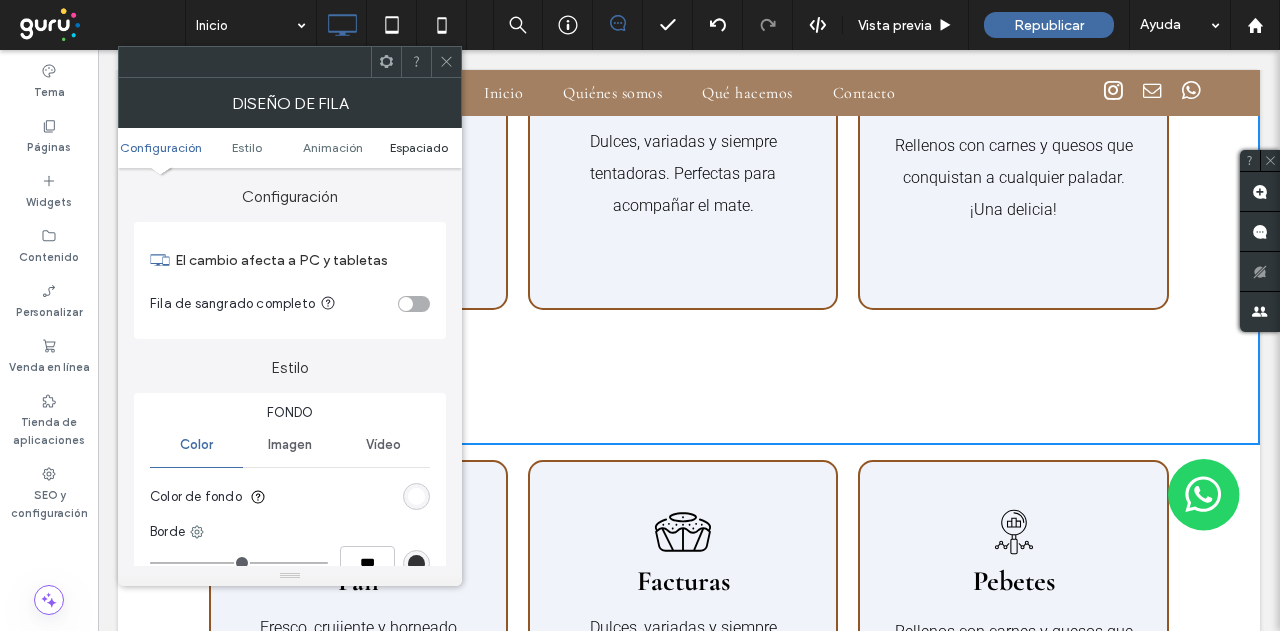 click on "Espaciado" at bounding box center [419, 147] 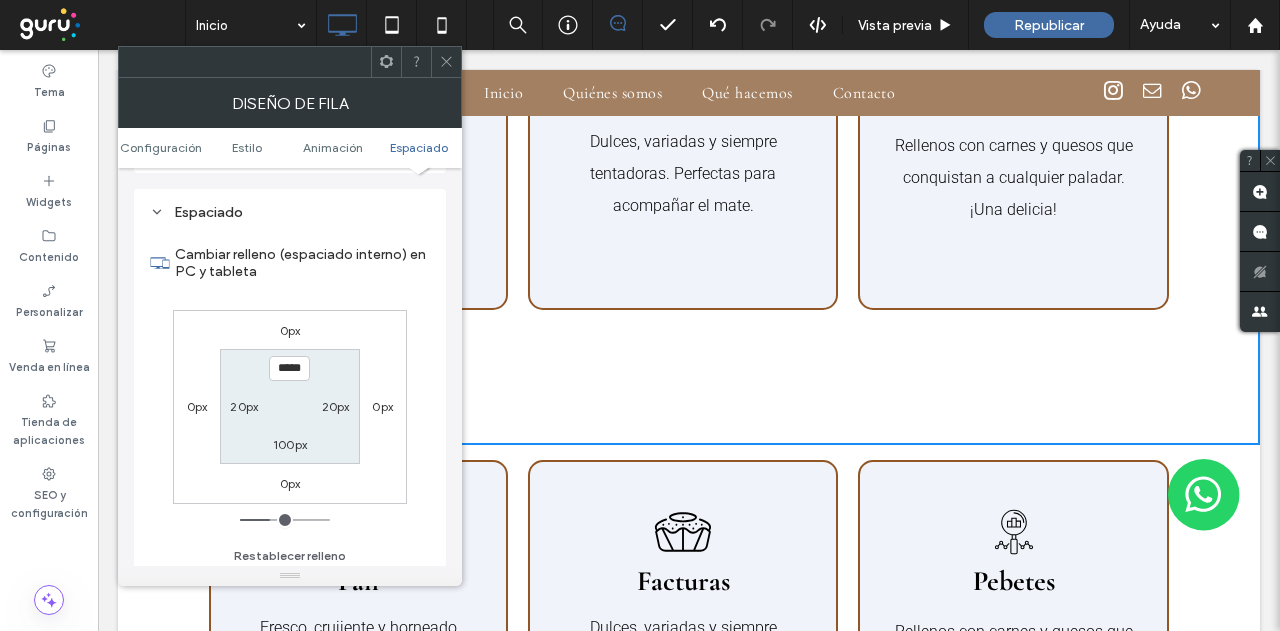 scroll, scrollTop: 565, scrollLeft: 0, axis: vertical 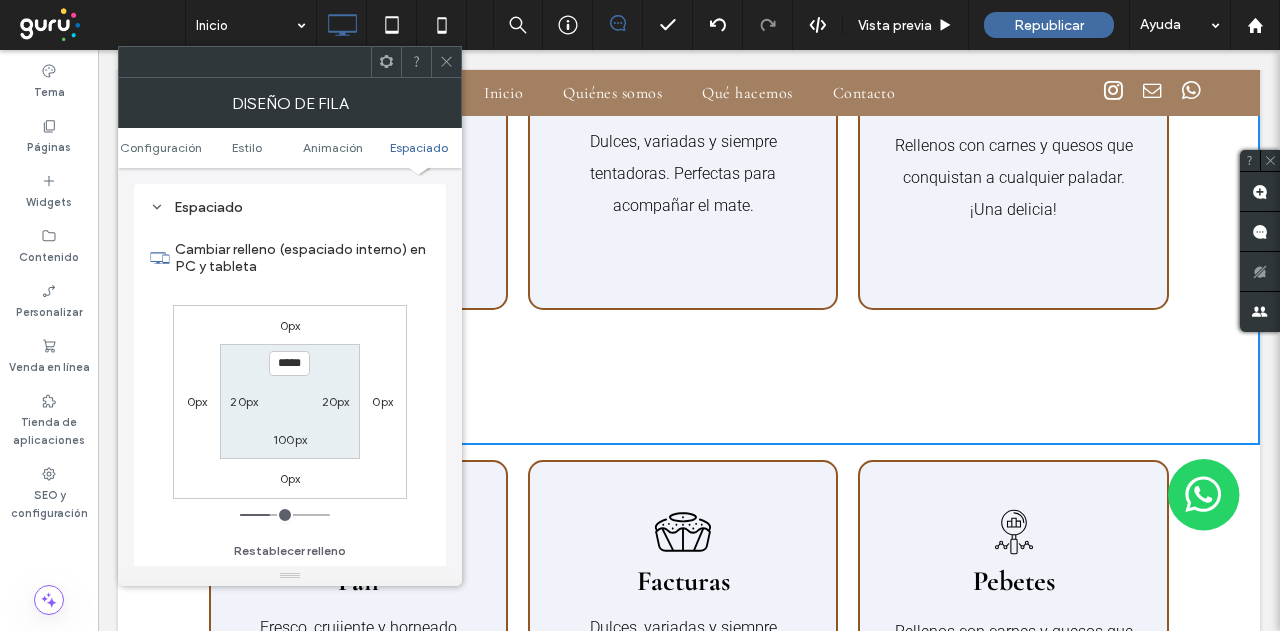 click on "100px" at bounding box center (290, 439) 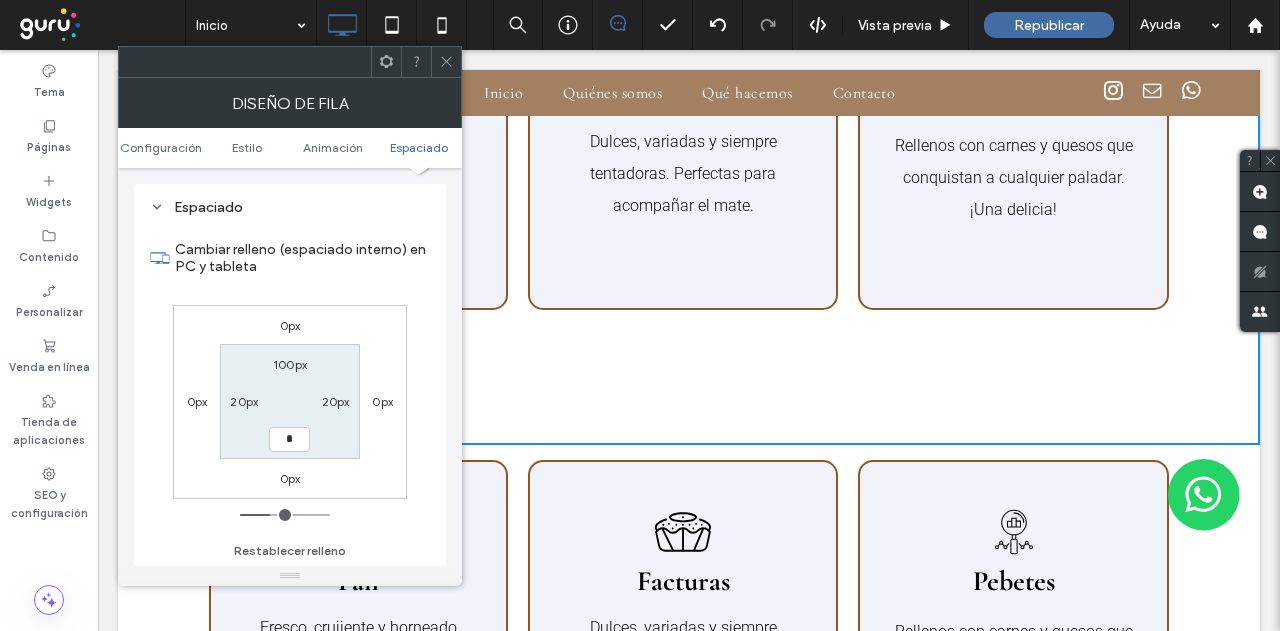 type on "*" 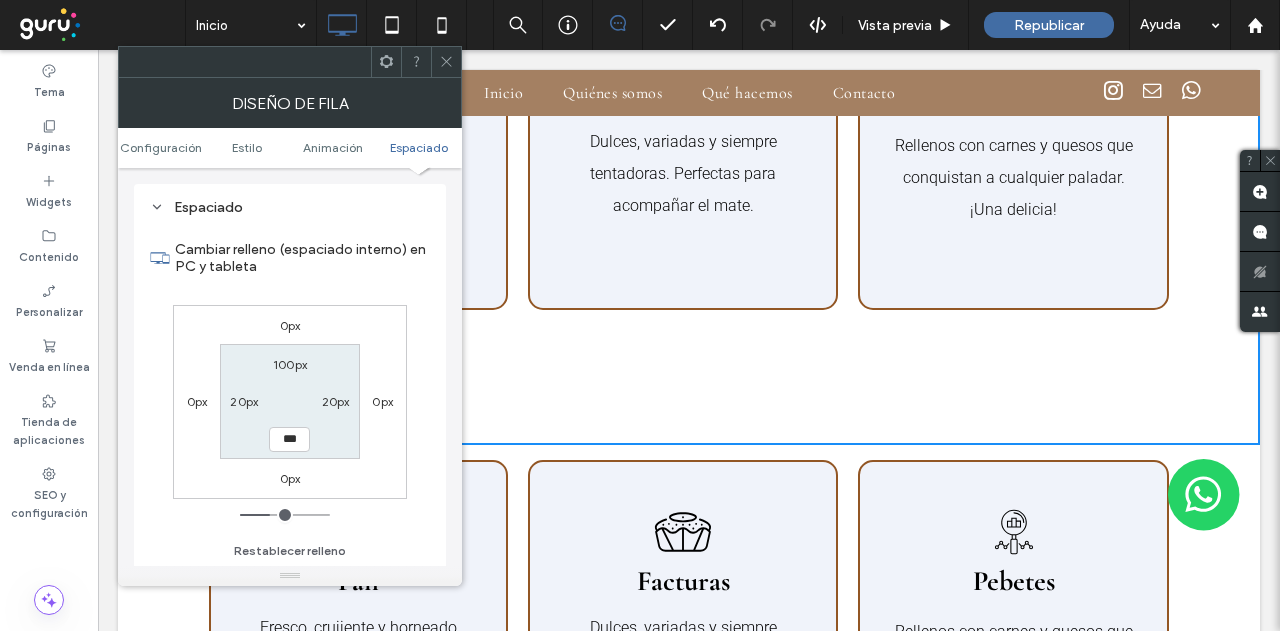 scroll, scrollTop: 2571, scrollLeft: 0, axis: vertical 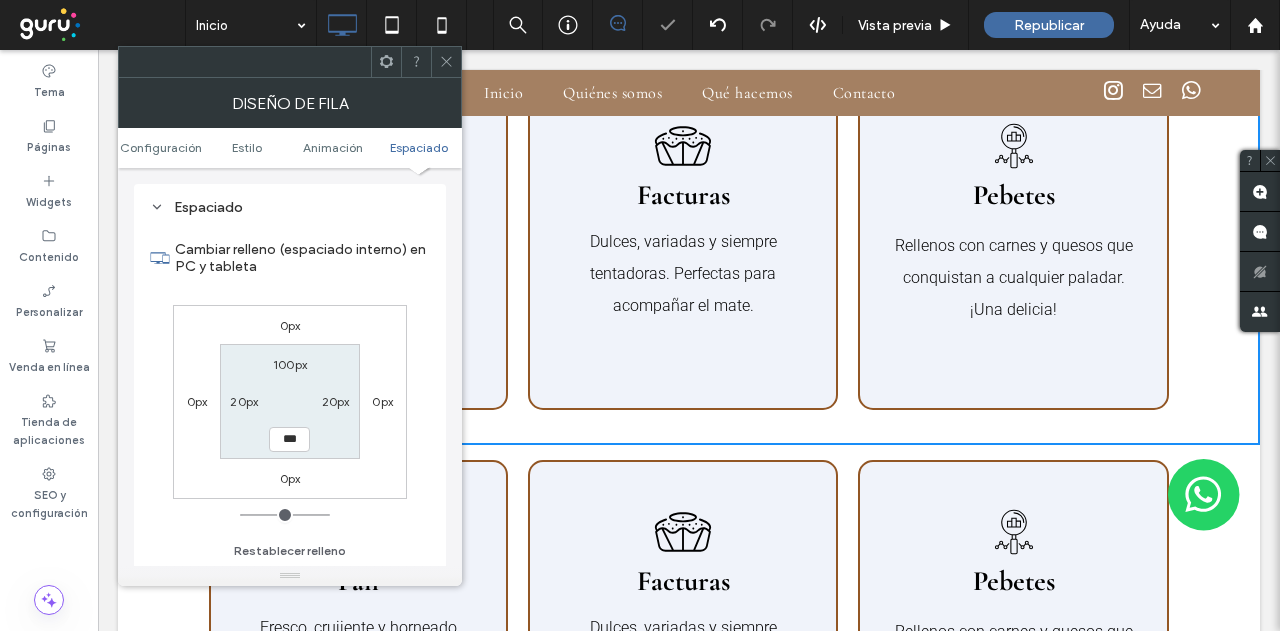 drag, startPoint x: 446, startPoint y: 63, endPoint x: 370, endPoint y: 173, distance: 133.70116 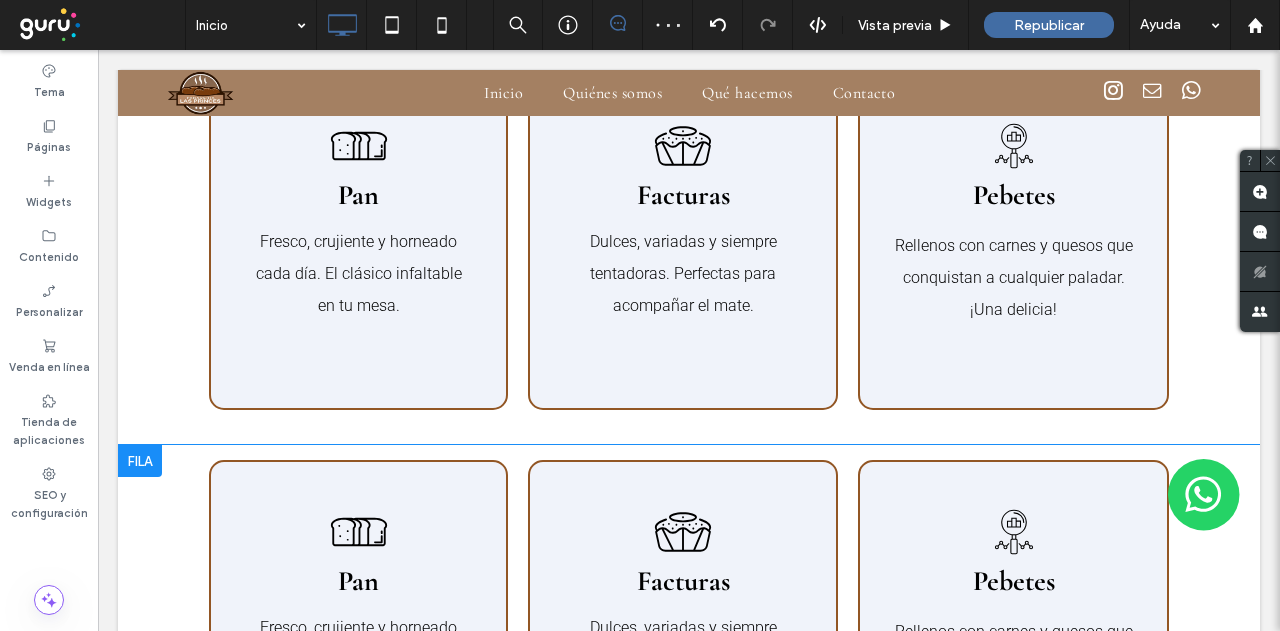 click on "Pan
Fresco, crujiente y horneado cada día. El clásico infaltable en tu mesa. Click To Paste     Click To Paste
Facturas
Dulces, variadas y siempre tentadoras. Perfectas para acompañar el mate. Click To Paste     Click To Paste
Pebetes
Rellenos con carnes y quesos que conquistan a cualquier paladar. ¡Una delicia! Click To Paste     Click To Paste
Fila + Añadir sección" at bounding box center [689, 628] 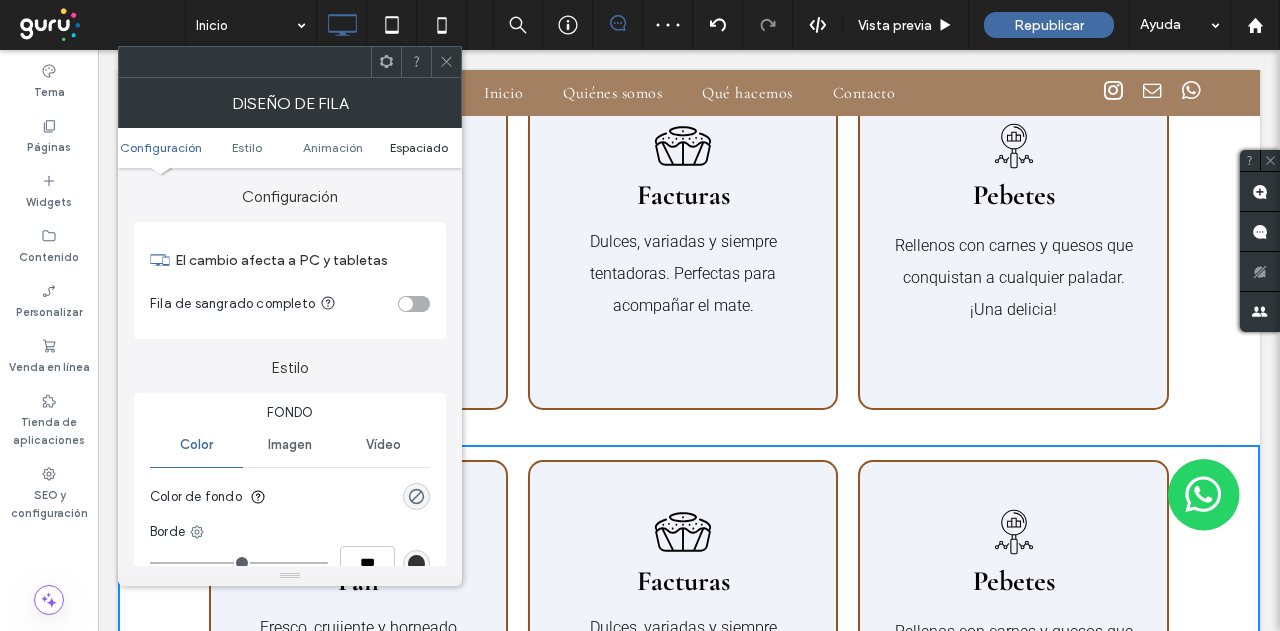 click on "Espaciado" at bounding box center [419, 147] 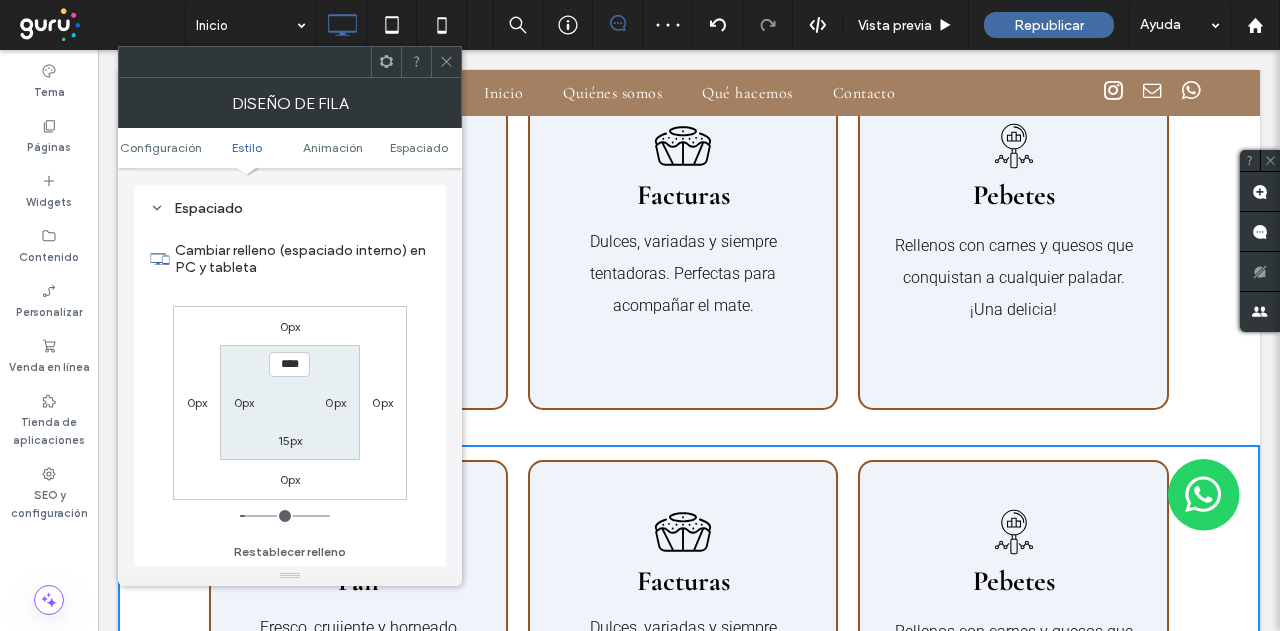 scroll, scrollTop: 565, scrollLeft: 0, axis: vertical 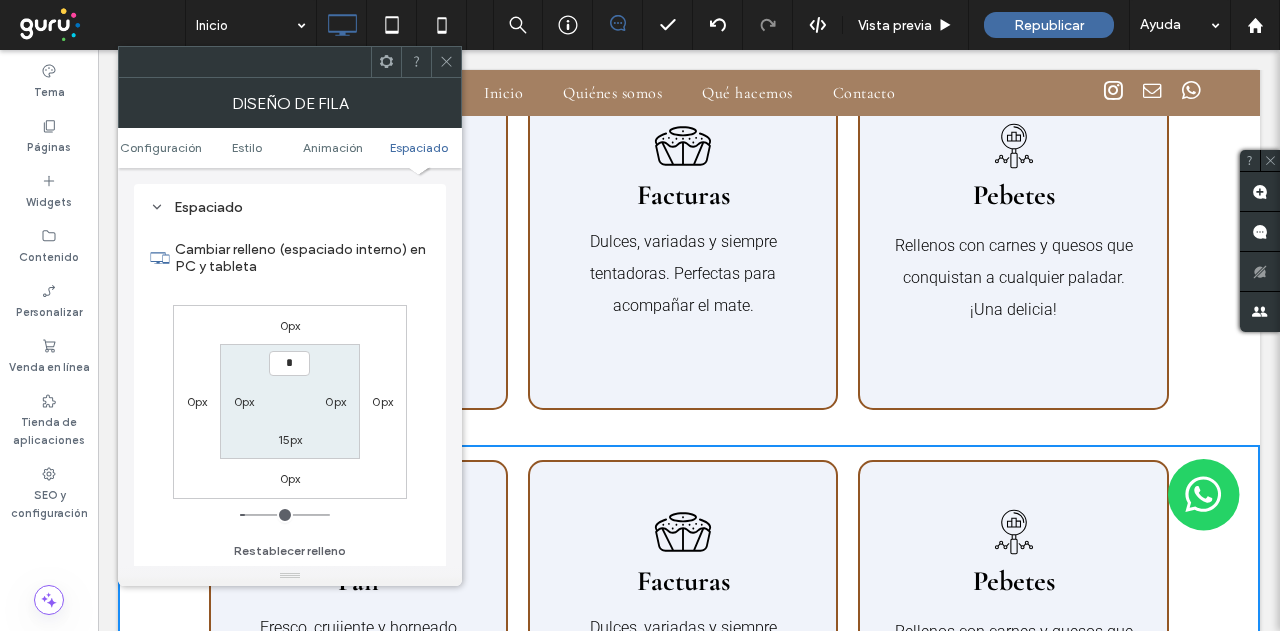 type on "***" 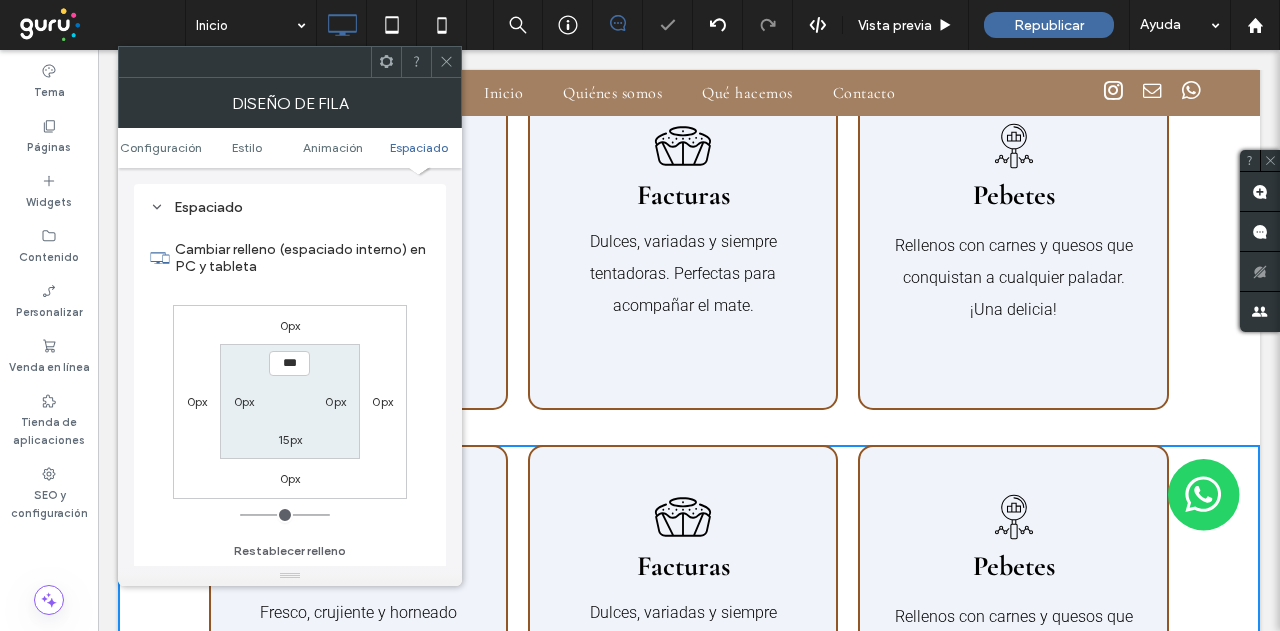 click on "15px" at bounding box center (290, 439) 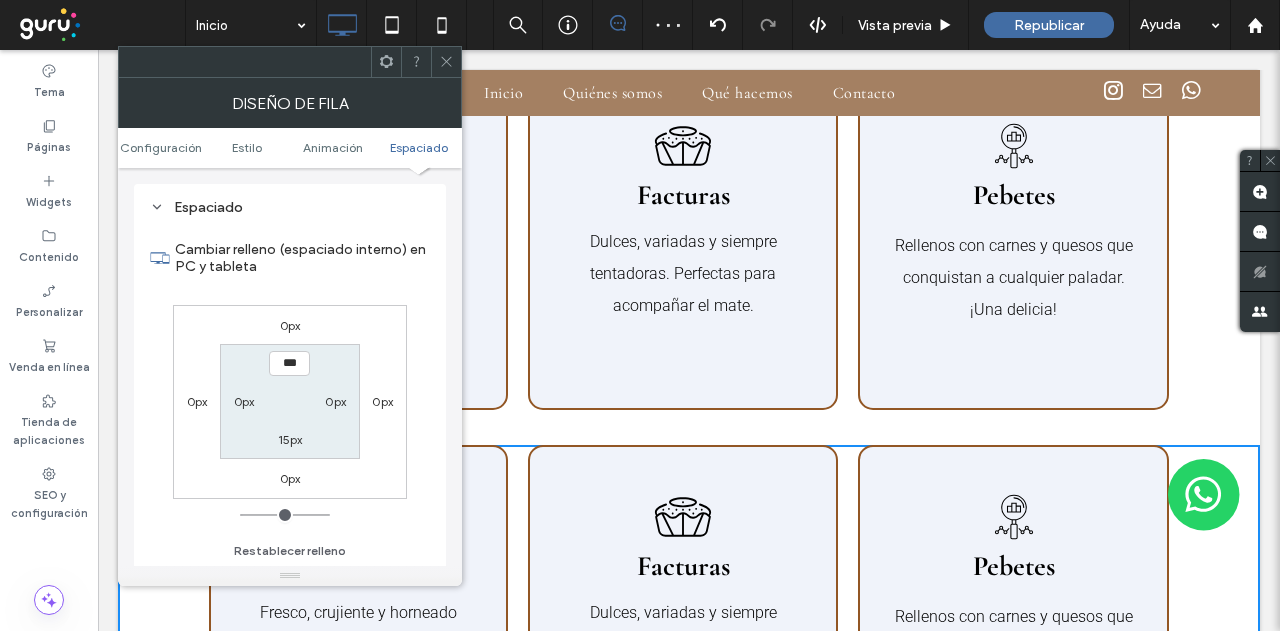 click on "15px" at bounding box center [290, 439] 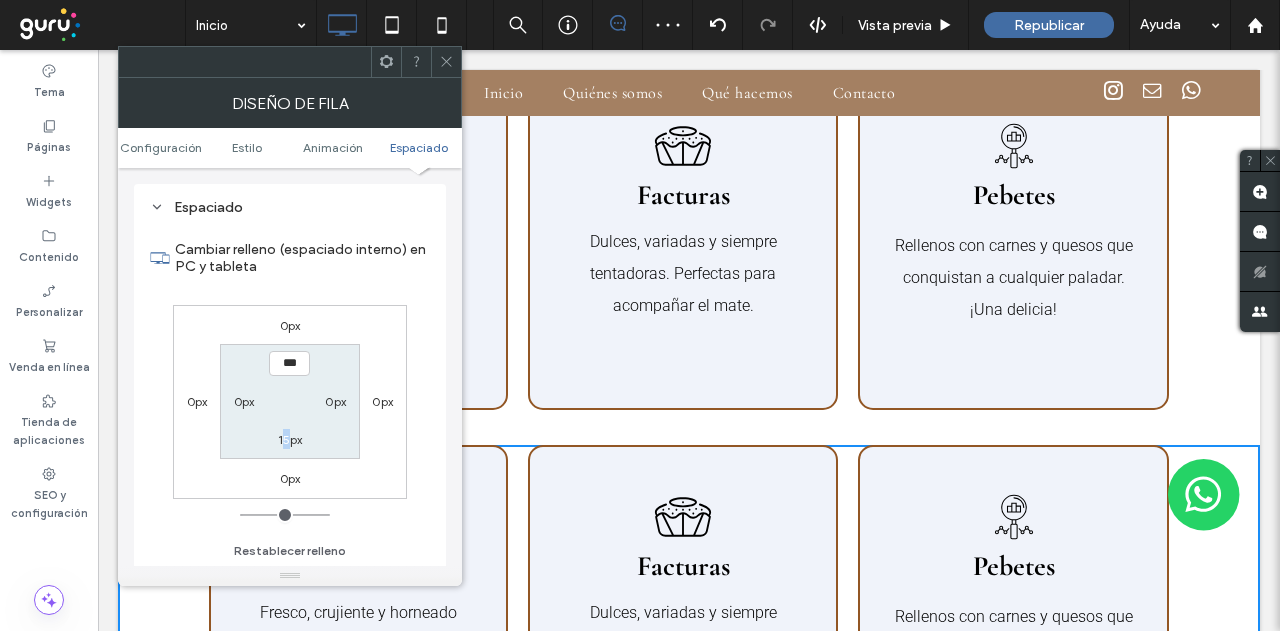 click on "15px" at bounding box center (290, 439) 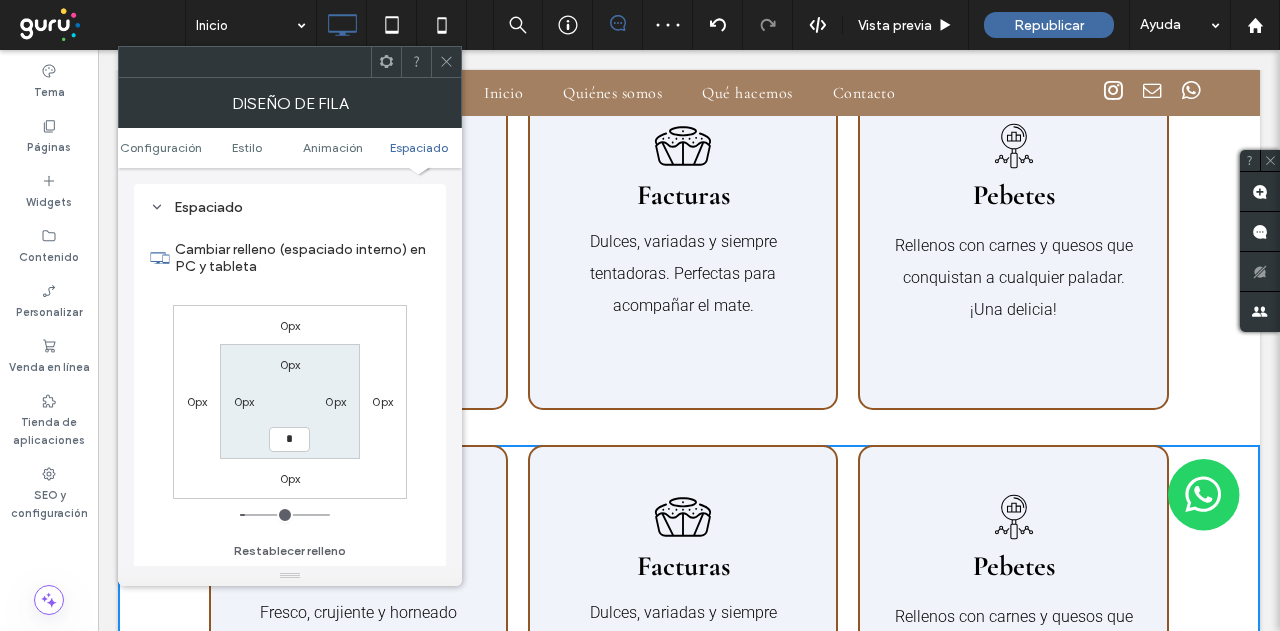 type on "*" 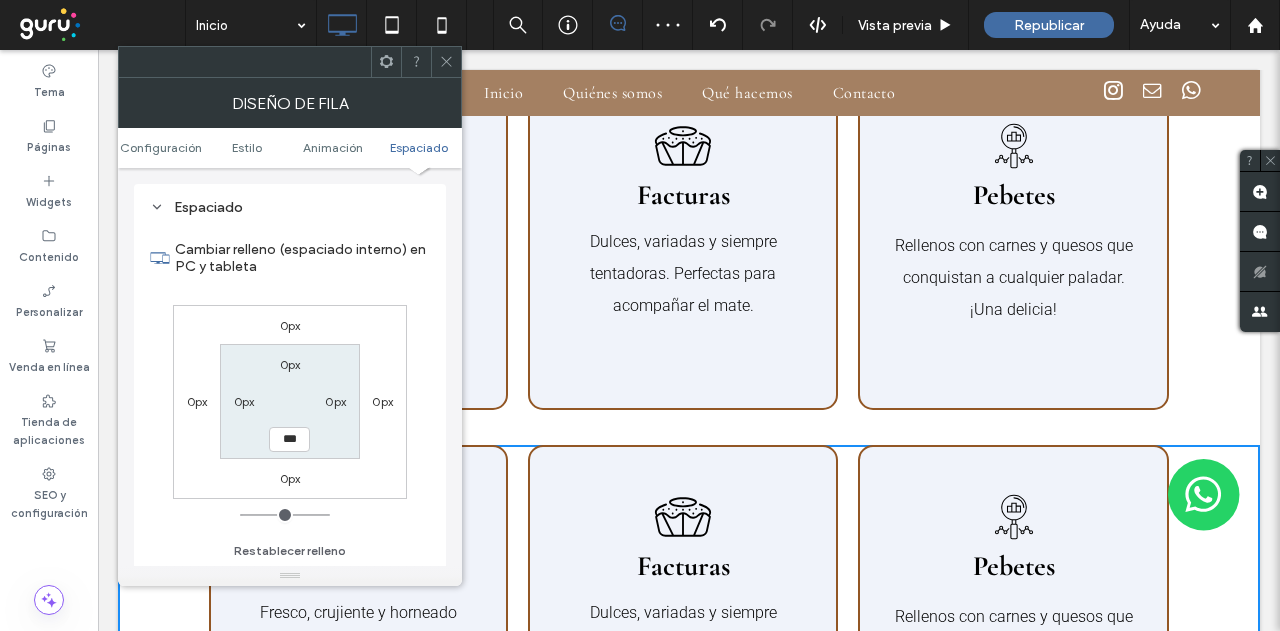 click at bounding box center (446, 62) 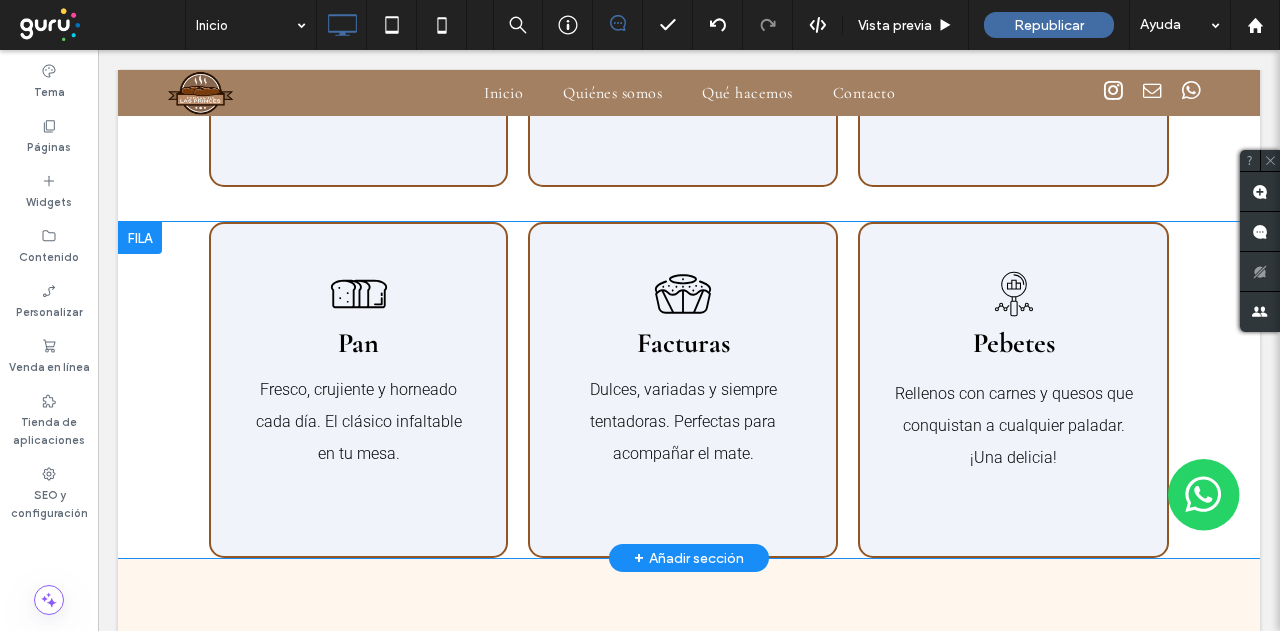scroll, scrollTop: 2736, scrollLeft: 0, axis: vertical 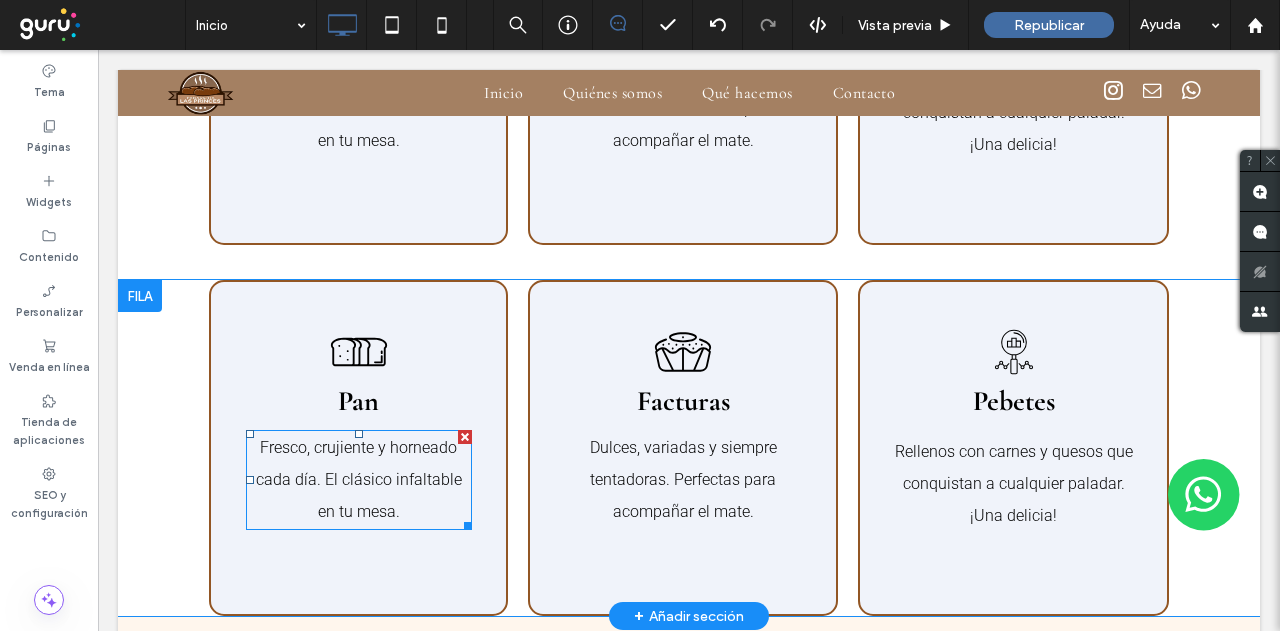 click on "Fresco, crujiente y horneado cada día. El clásico infaltable en tu mesa." at bounding box center [359, 479] 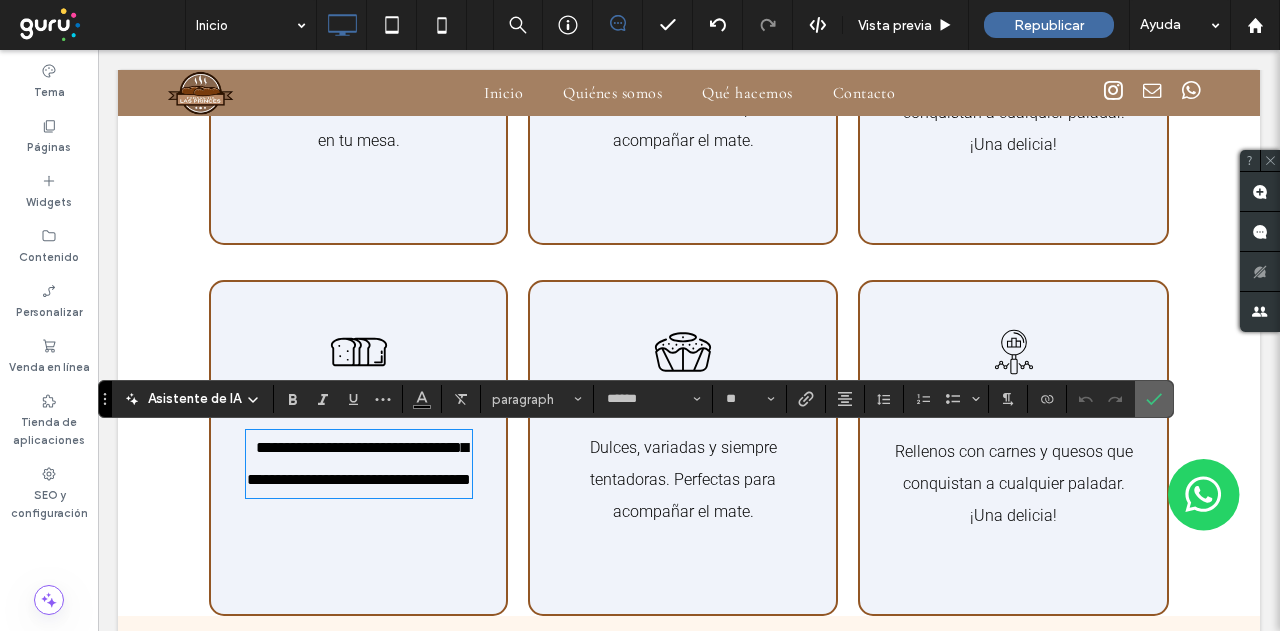 click 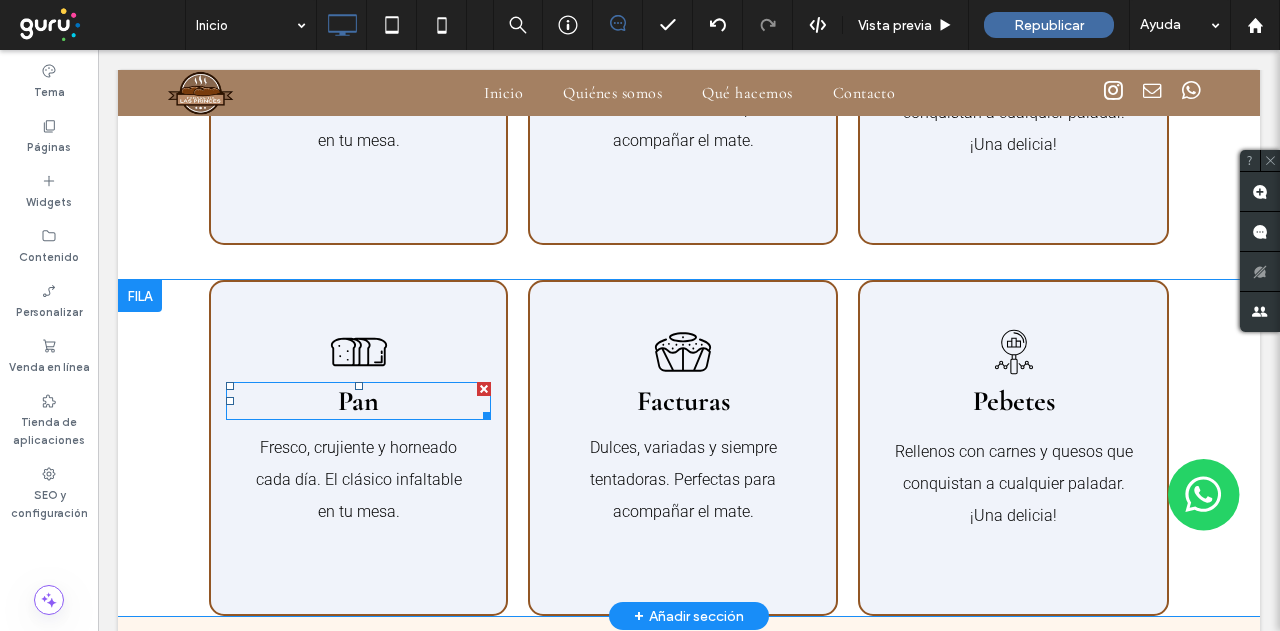 click on "Pan" at bounding box center (358, 401) 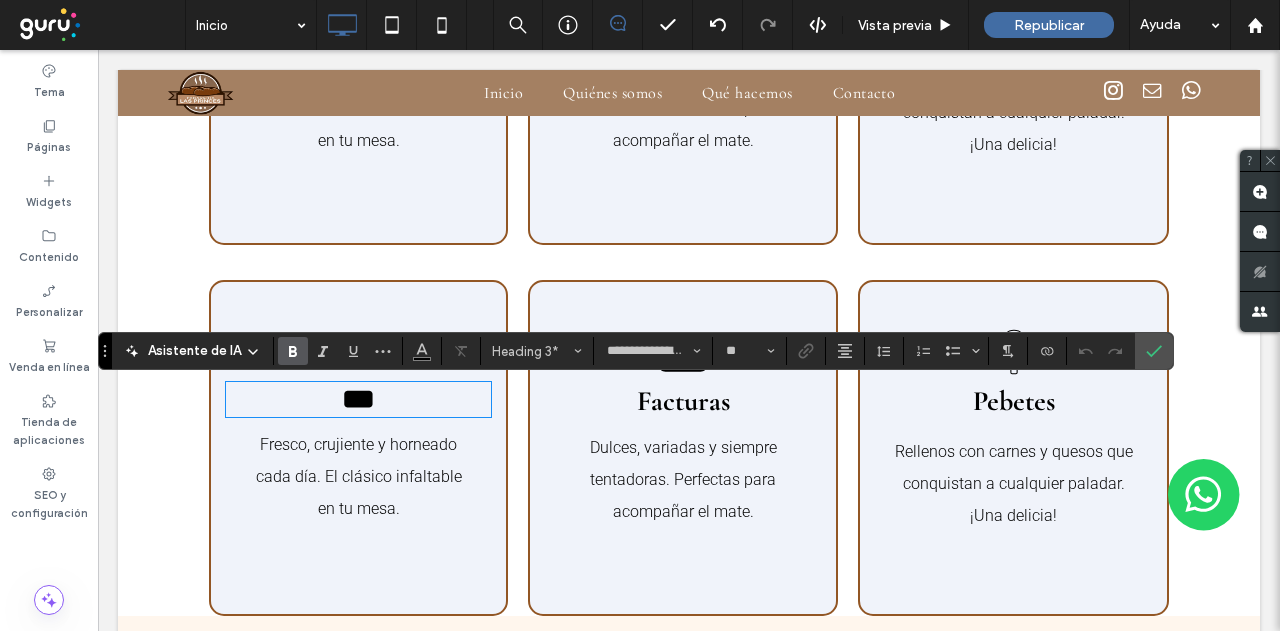 drag, startPoint x: 344, startPoint y: 401, endPoint x: 328, endPoint y: 407, distance: 17.088007 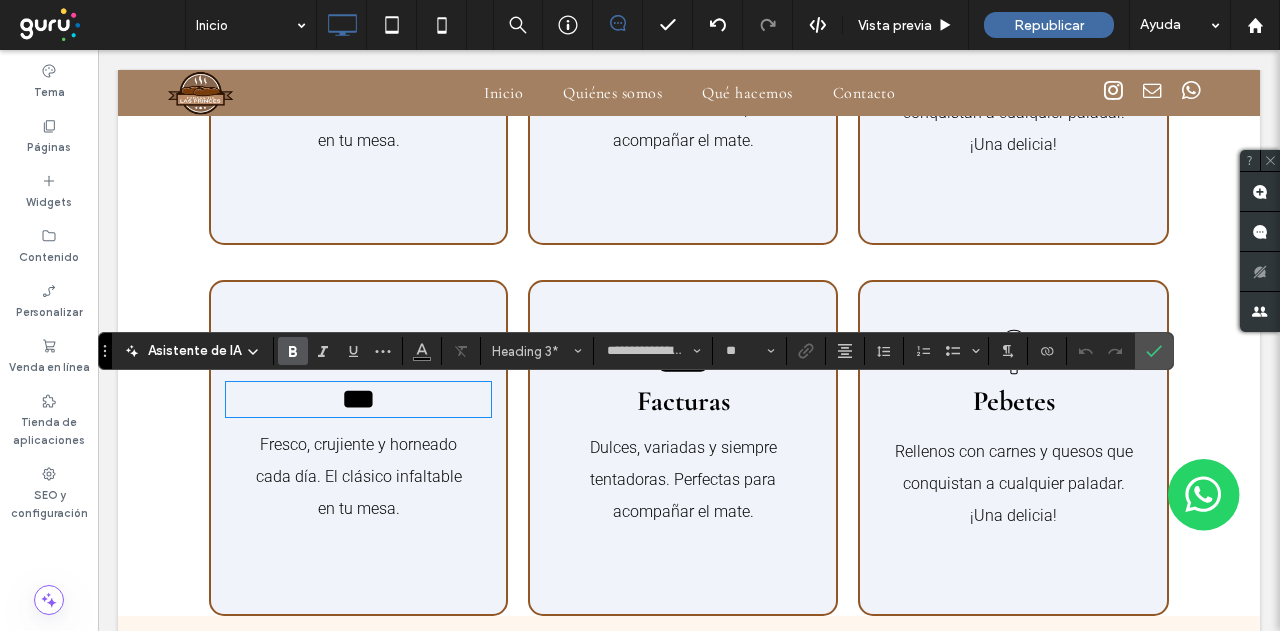 click on "***" at bounding box center [358, 399] 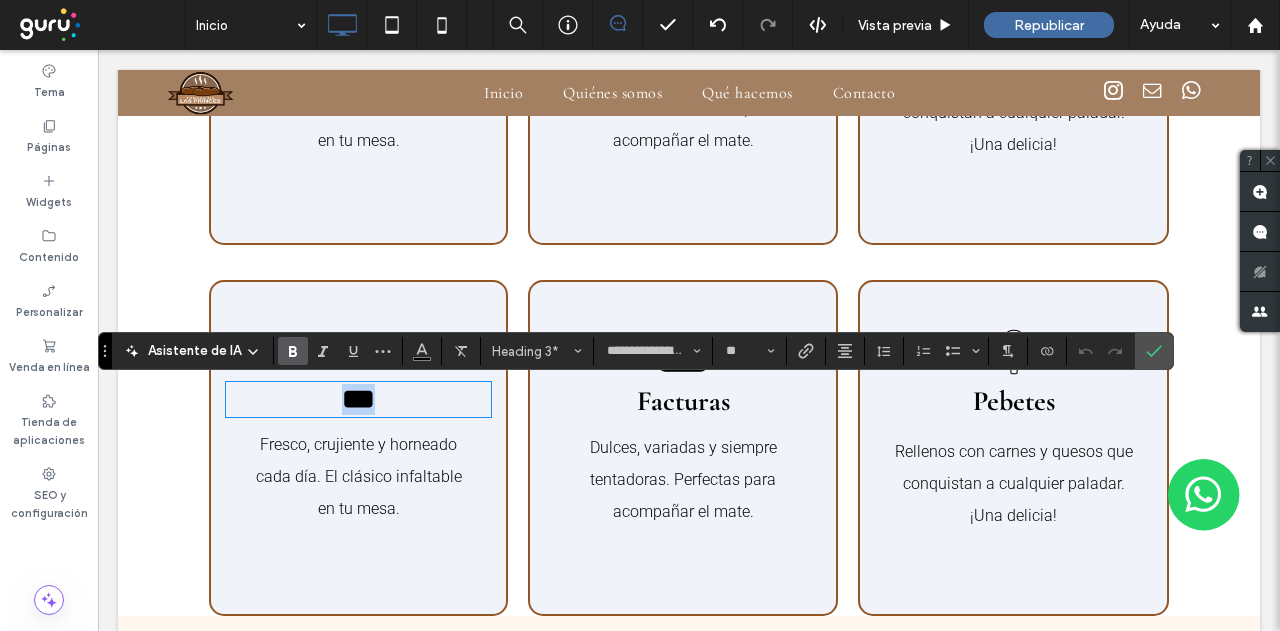 click on "***" at bounding box center [358, 399] 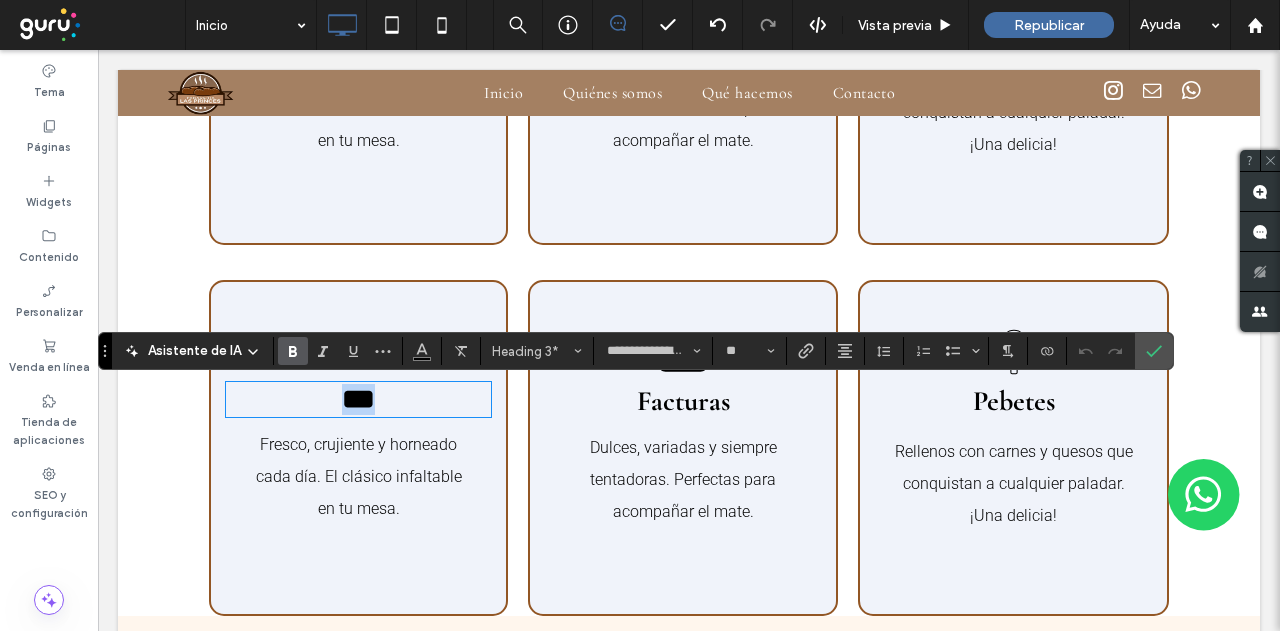 type on "******" 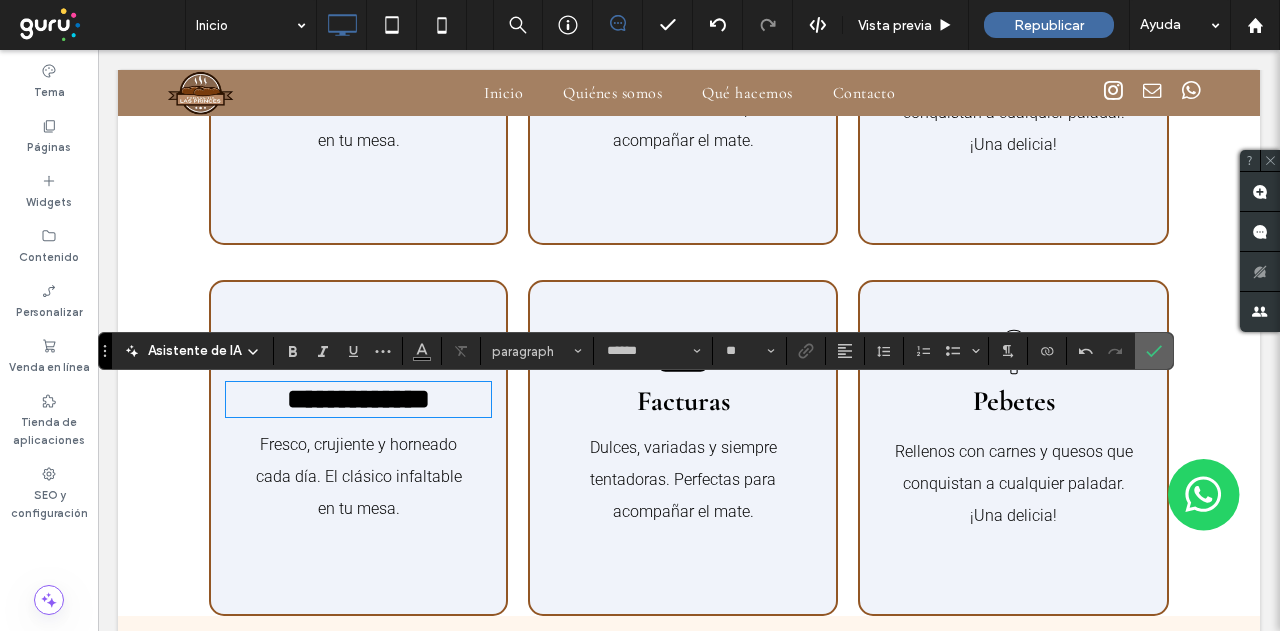 click 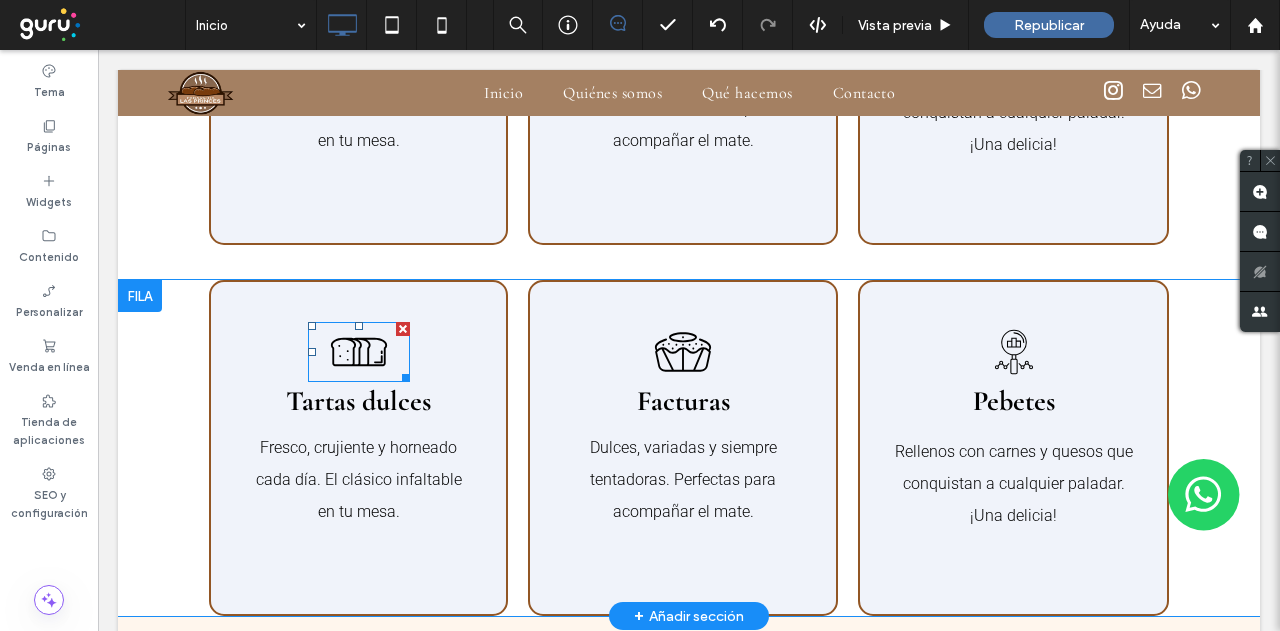 click 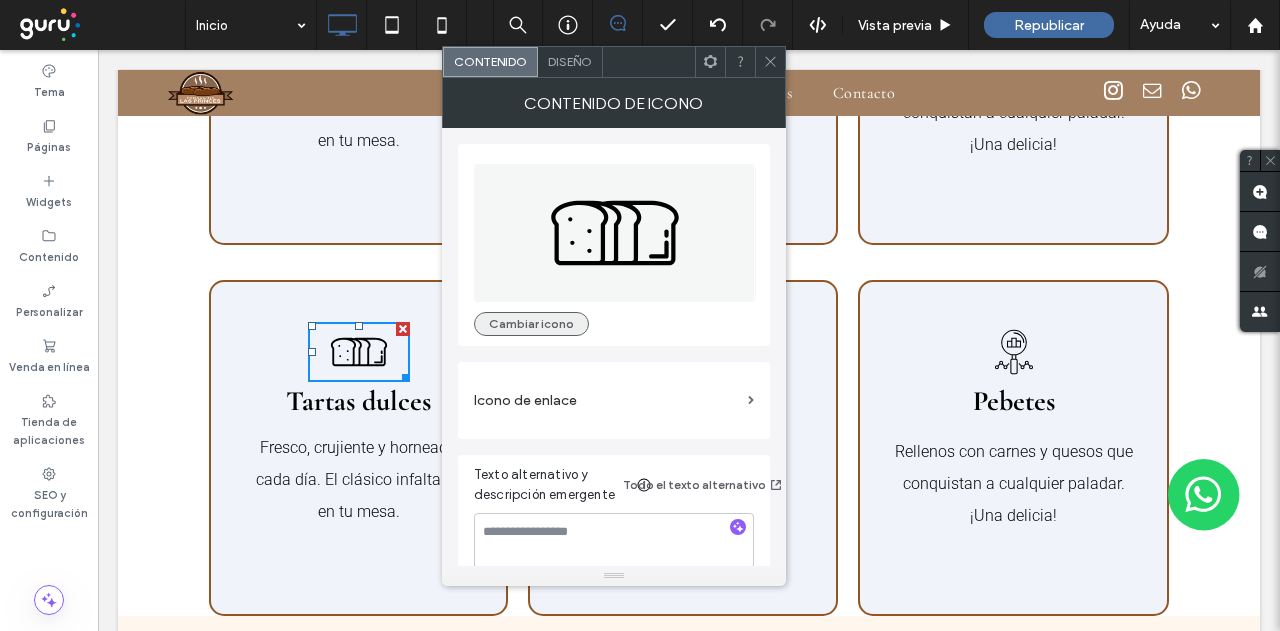 click on "Cambiar icono" at bounding box center (531, 324) 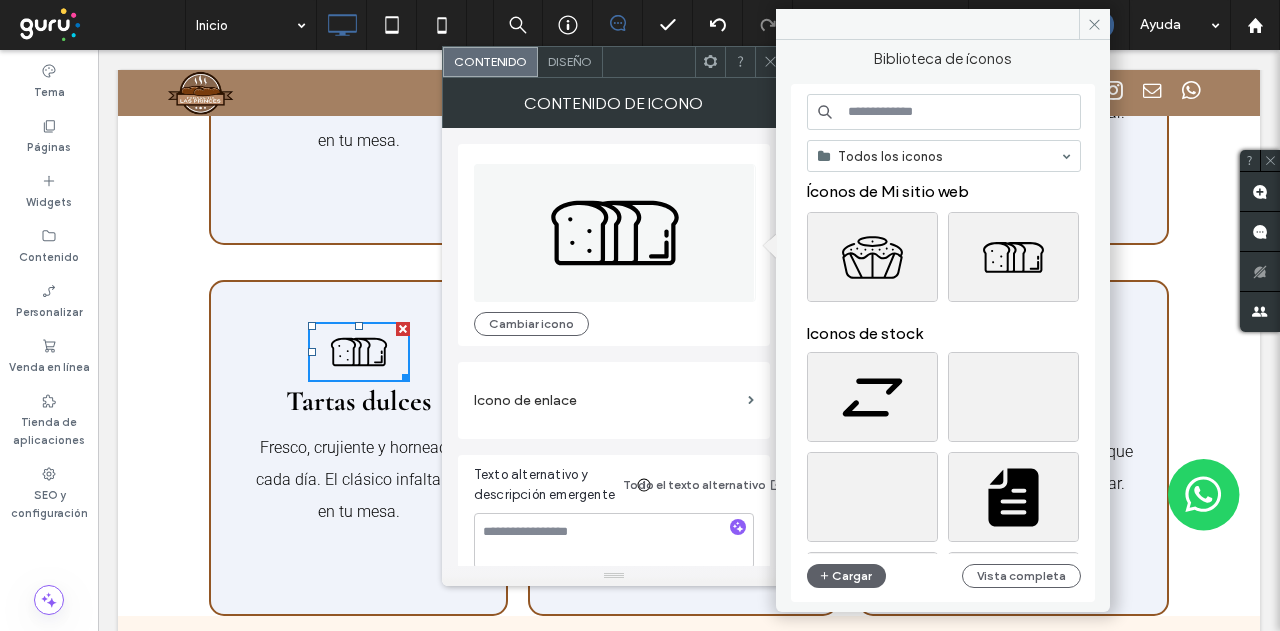 click at bounding box center (944, 112) 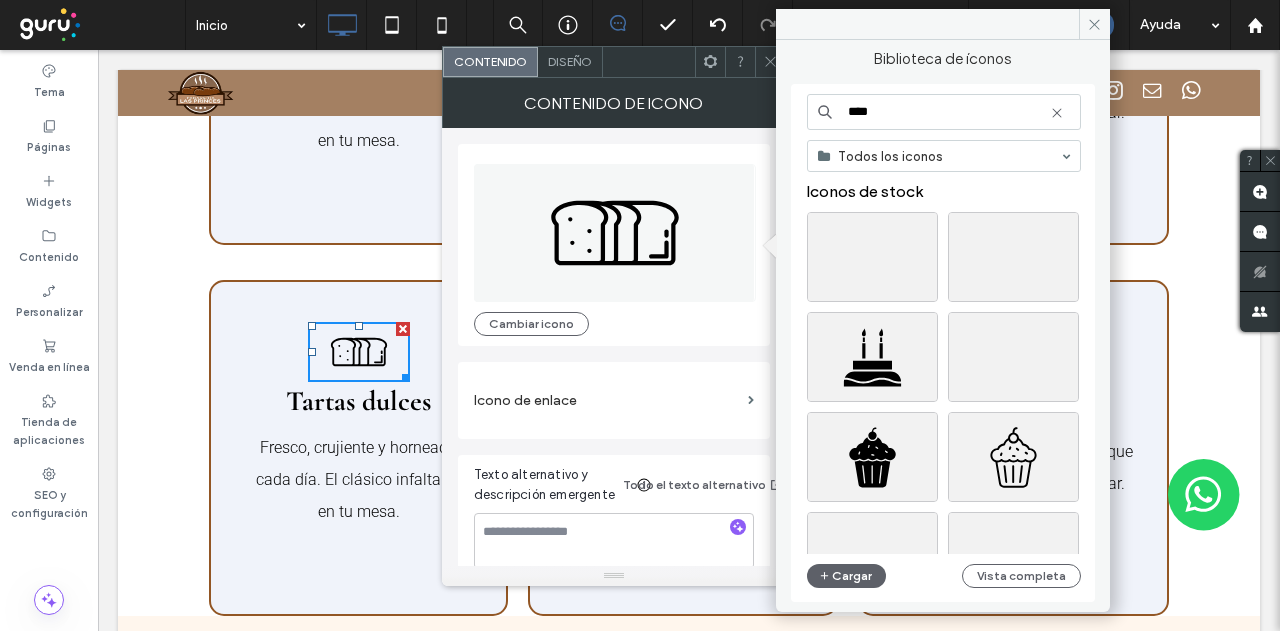 drag, startPoint x: 937, startPoint y: 116, endPoint x: 804, endPoint y: 119, distance: 133.03383 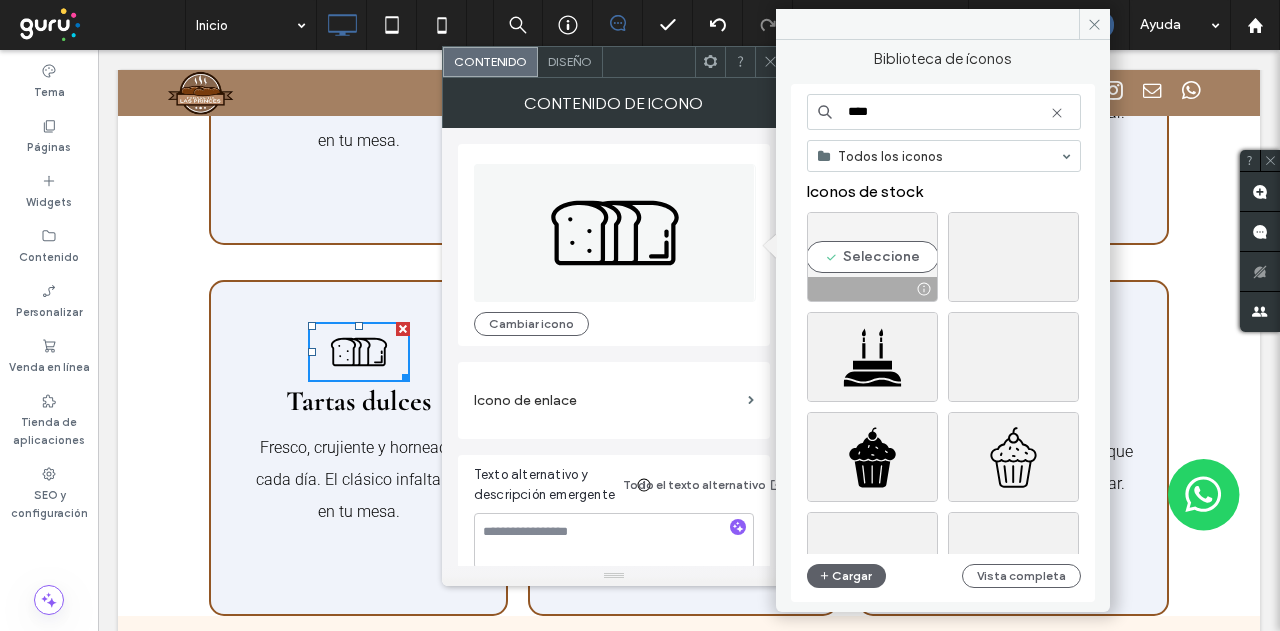 type on "****" 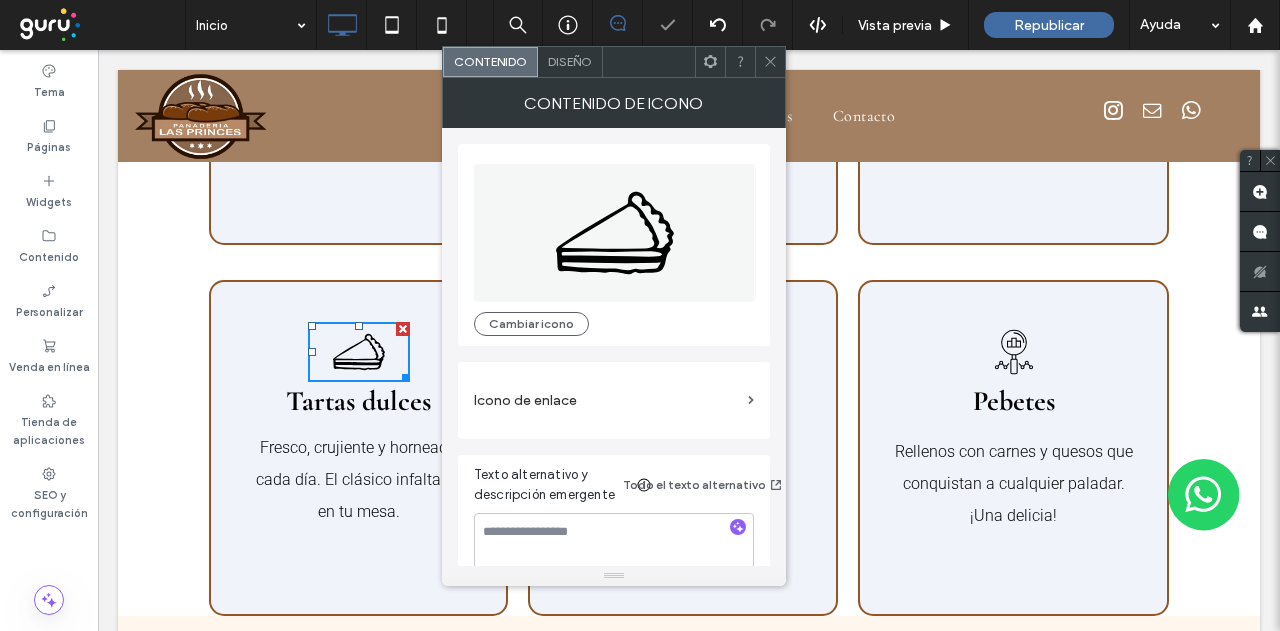 click 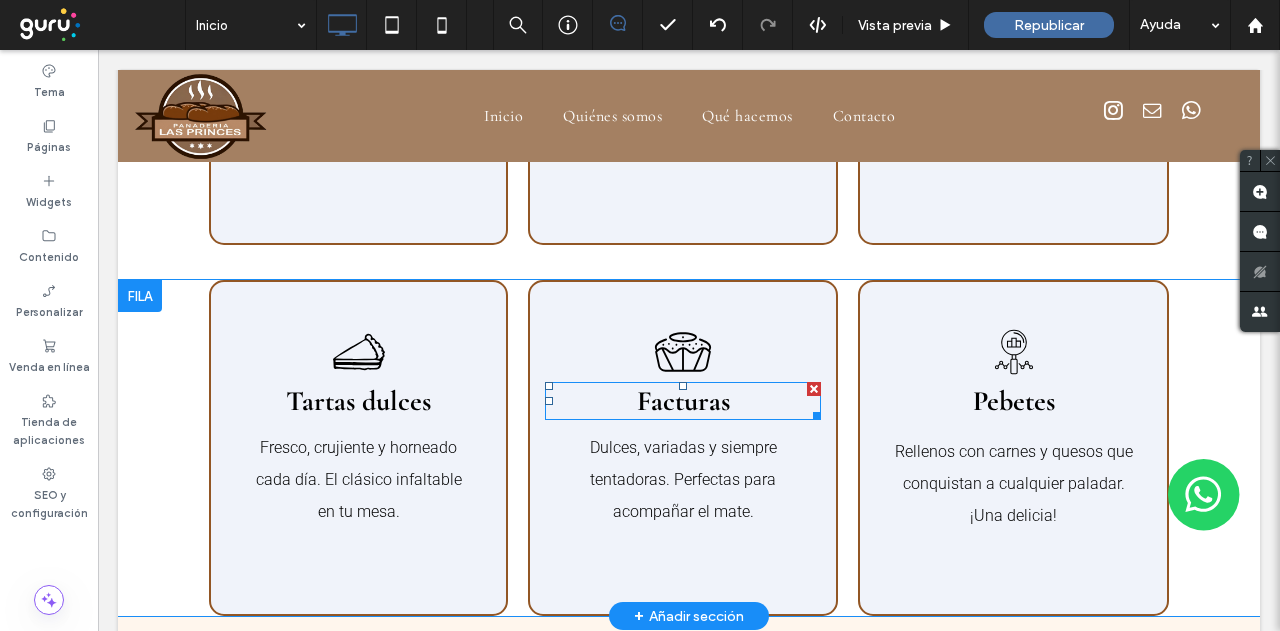 click on "Facturas" at bounding box center [683, 401] 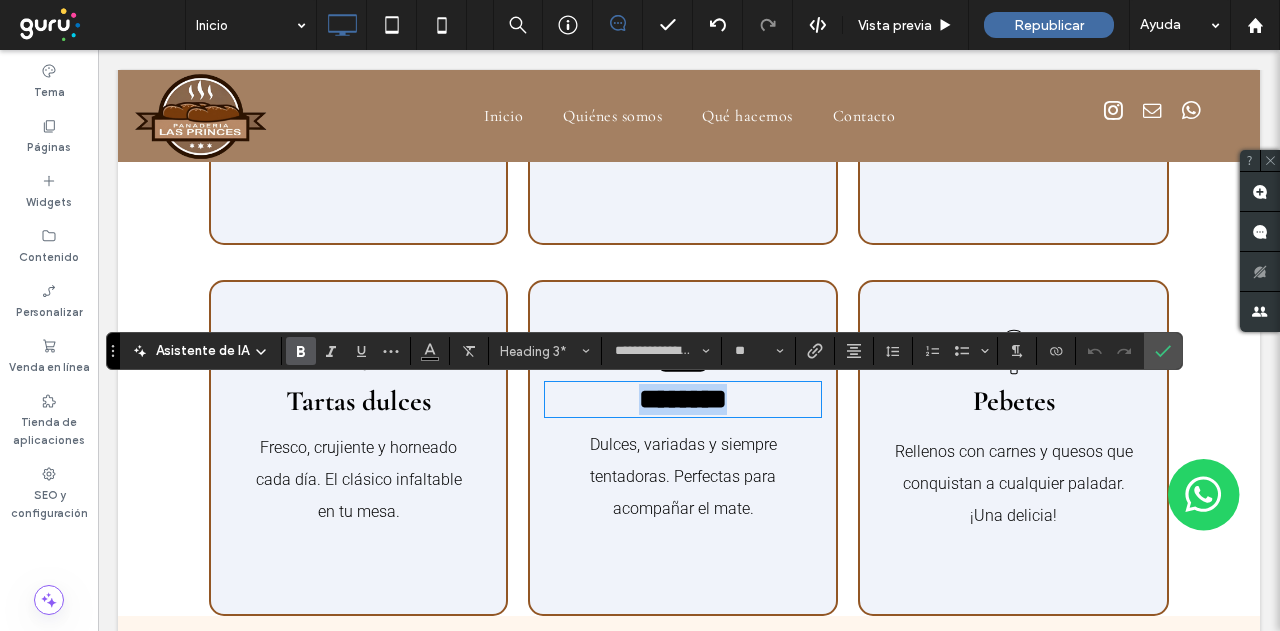 type on "******" 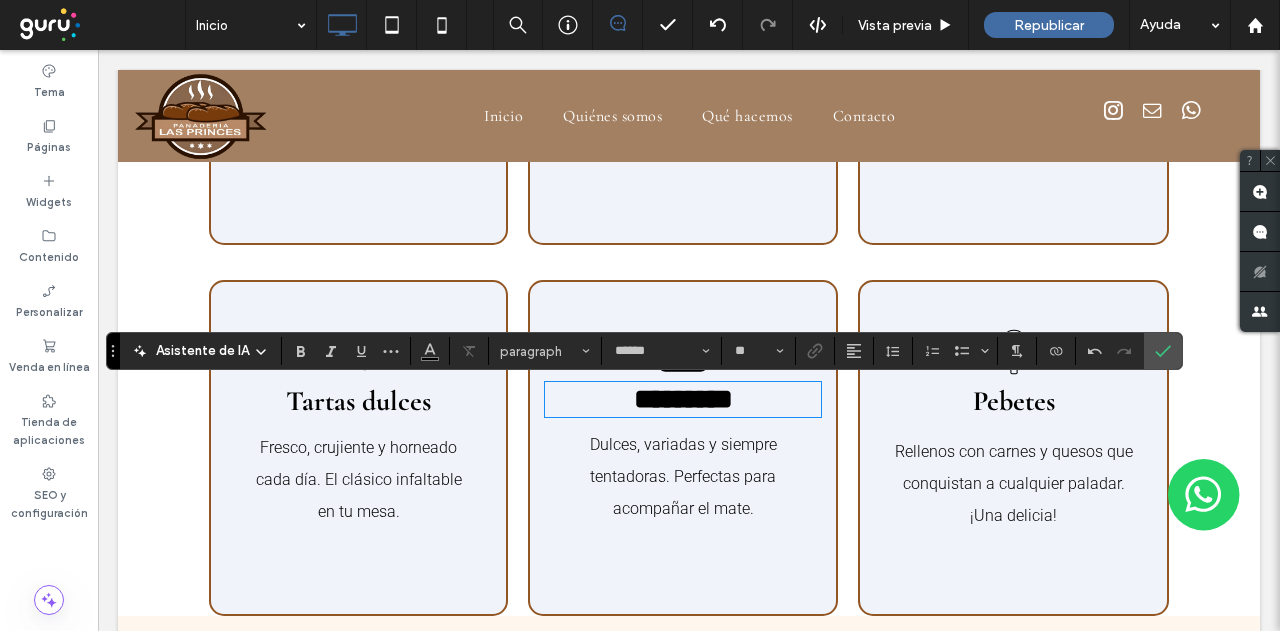click on "Dulces, variadas y siempre tentadoras. Perfectas para acompañar el mate." at bounding box center (683, 477) 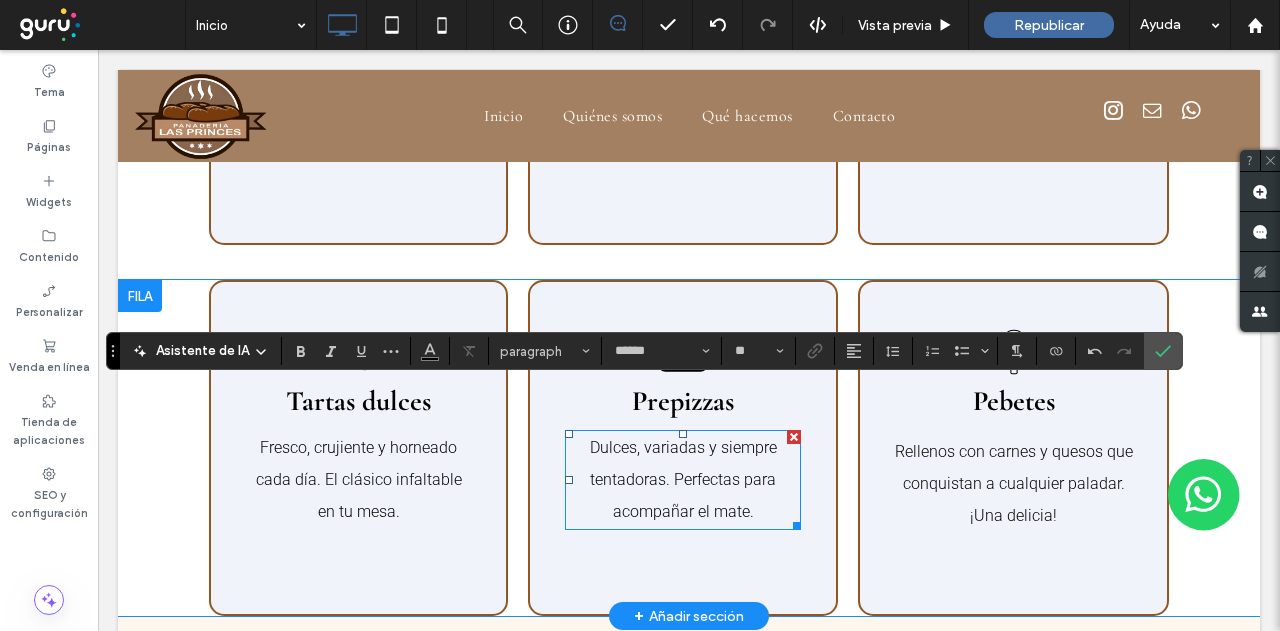 click on "Dulces, variadas y siempre tentadoras. Perfectas para acompañar el mate." at bounding box center (683, 480) 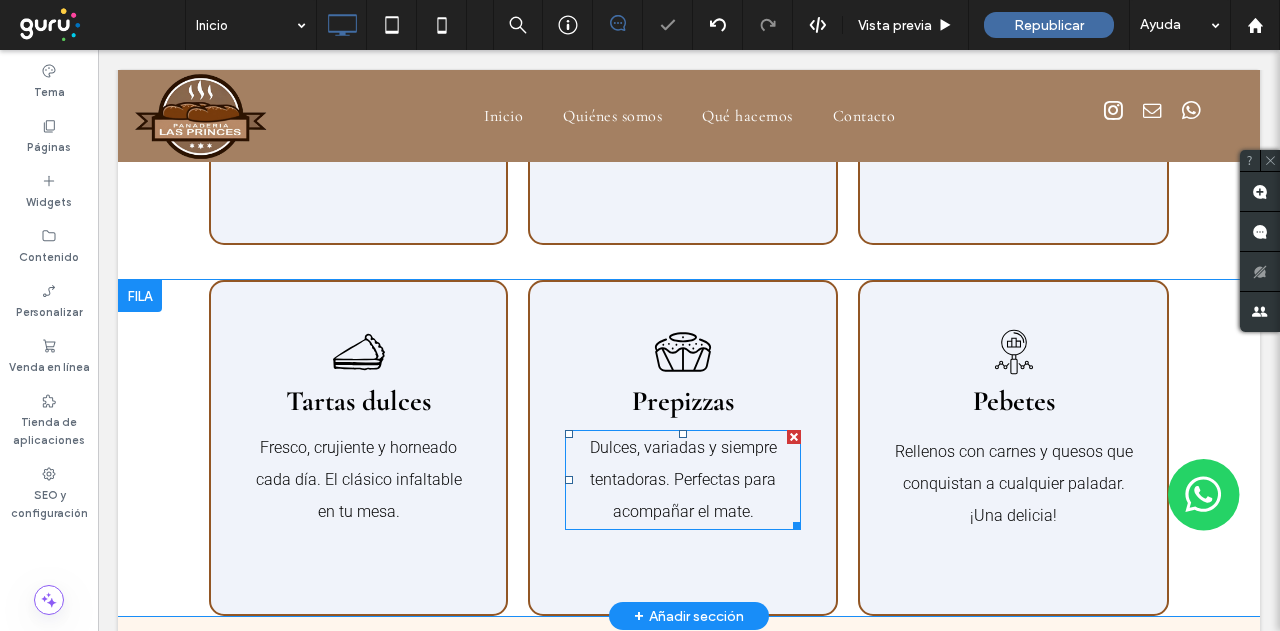 type on "******" 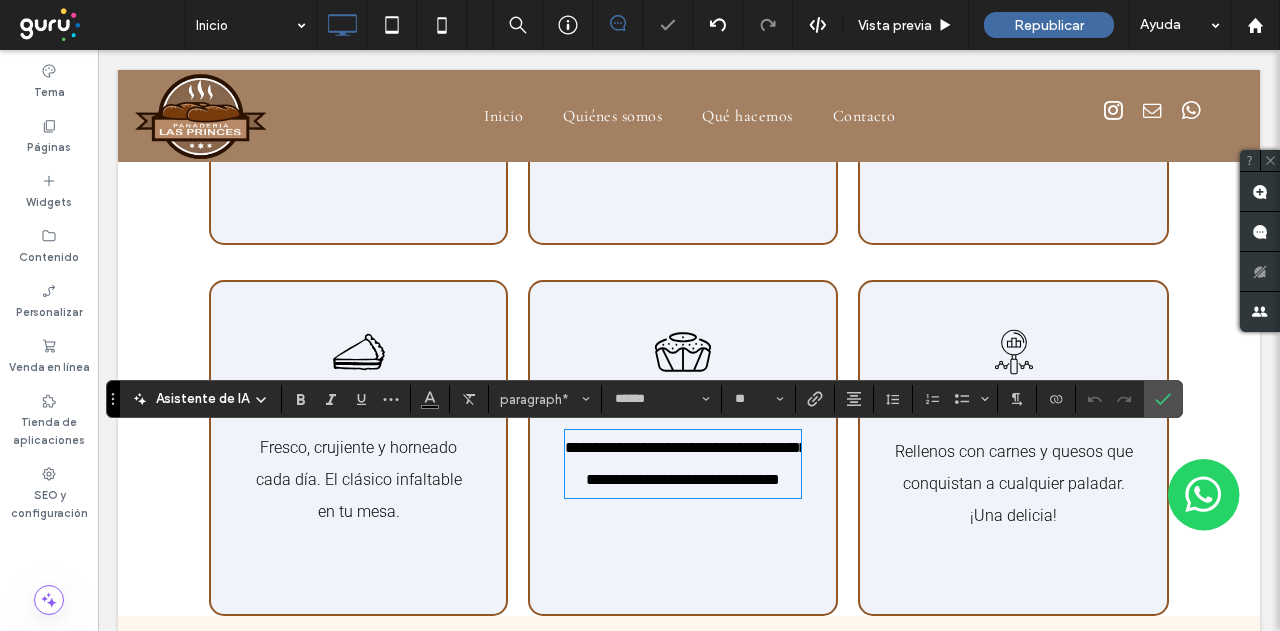 scroll, scrollTop: 0, scrollLeft: 0, axis: both 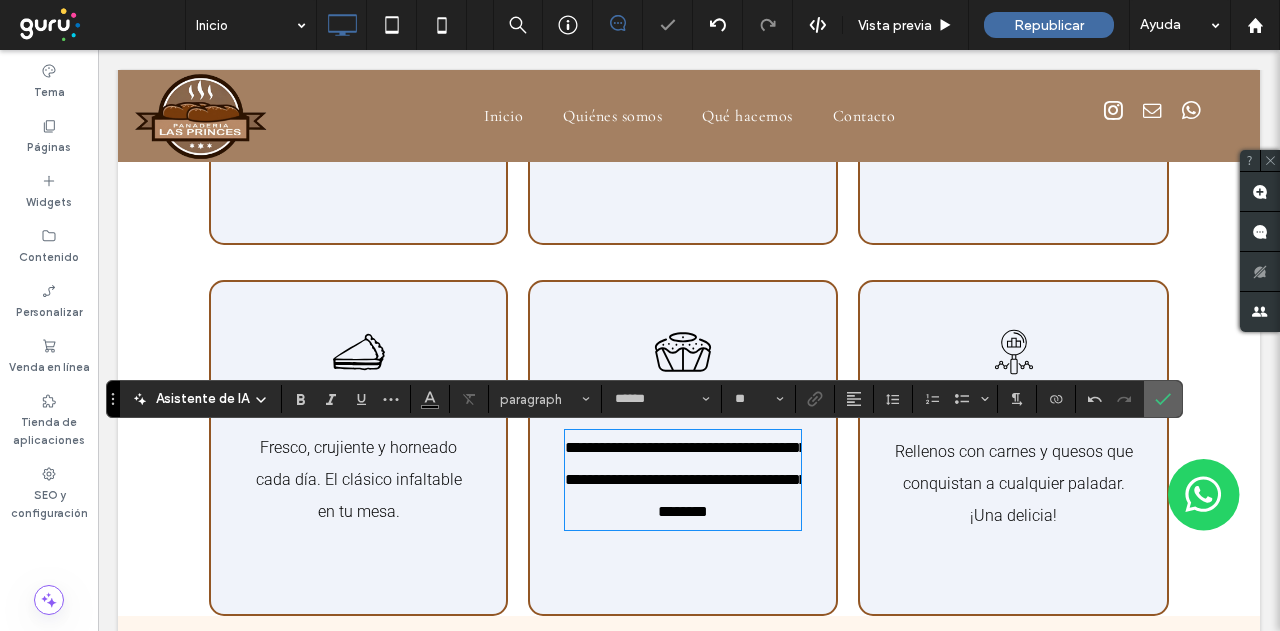 click 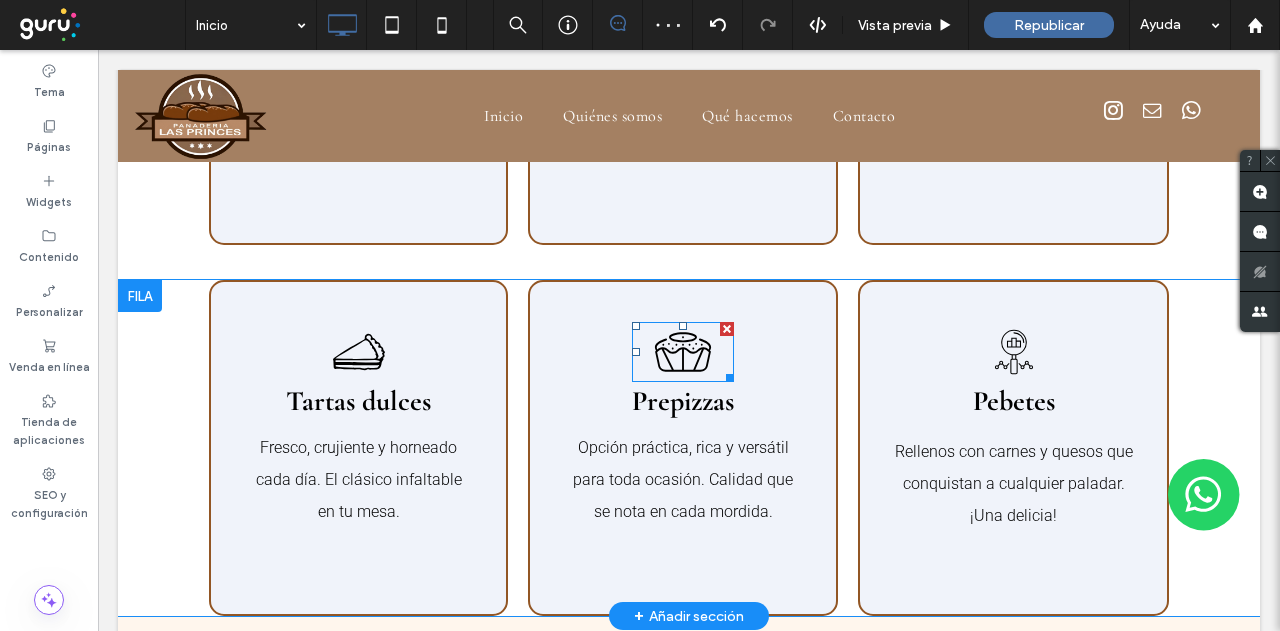 click 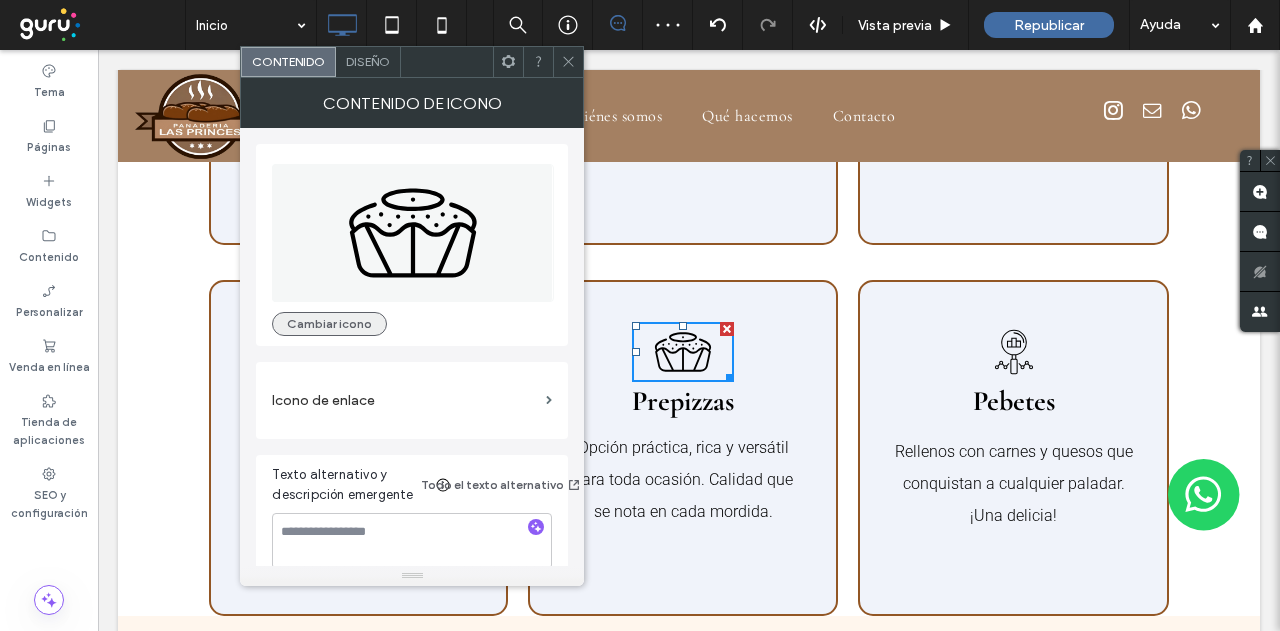 click on "Cambiar icono" at bounding box center [329, 324] 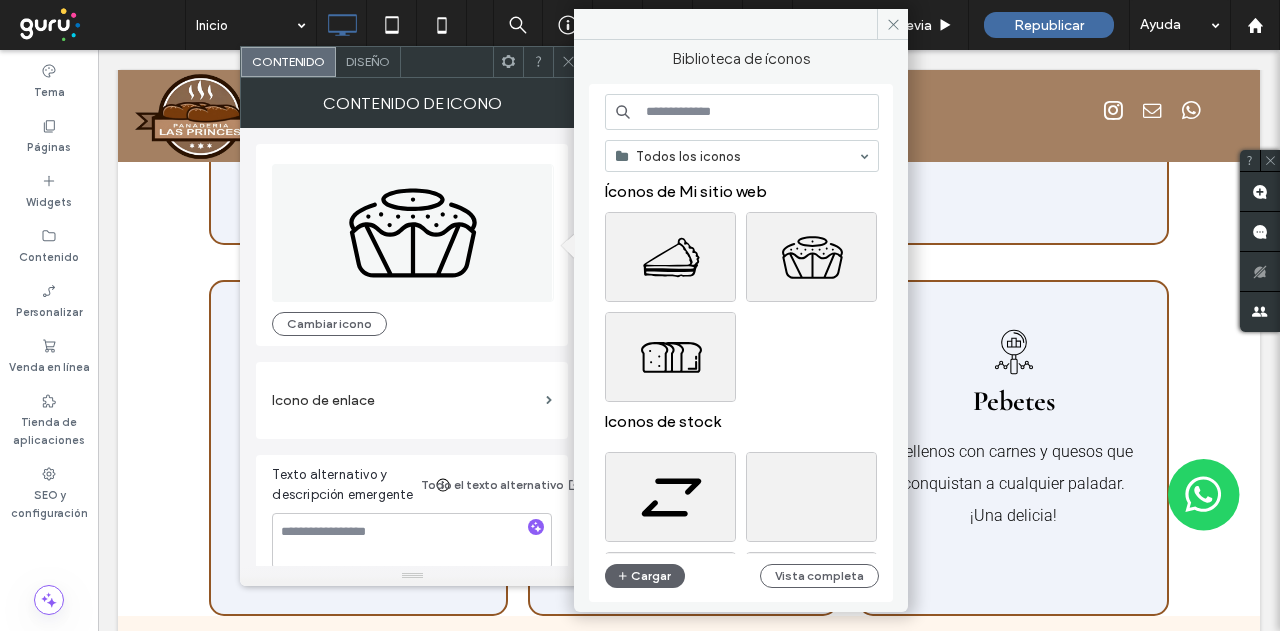click at bounding box center [742, 112] 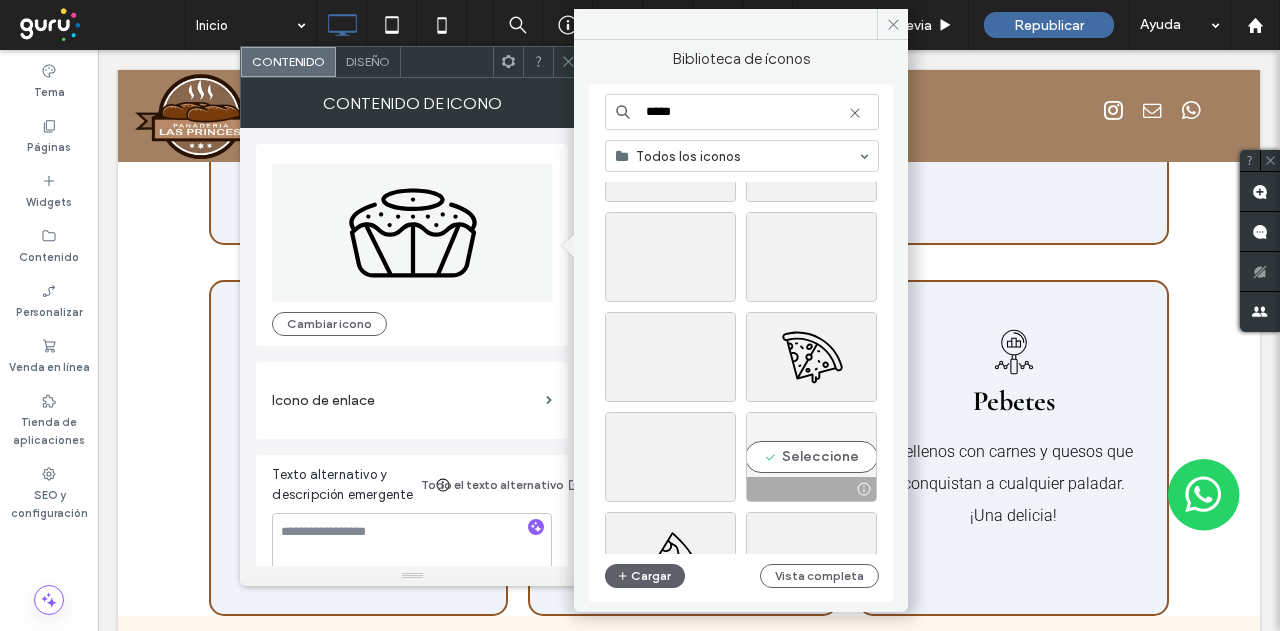 scroll, scrollTop: 800, scrollLeft: 0, axis: vertical 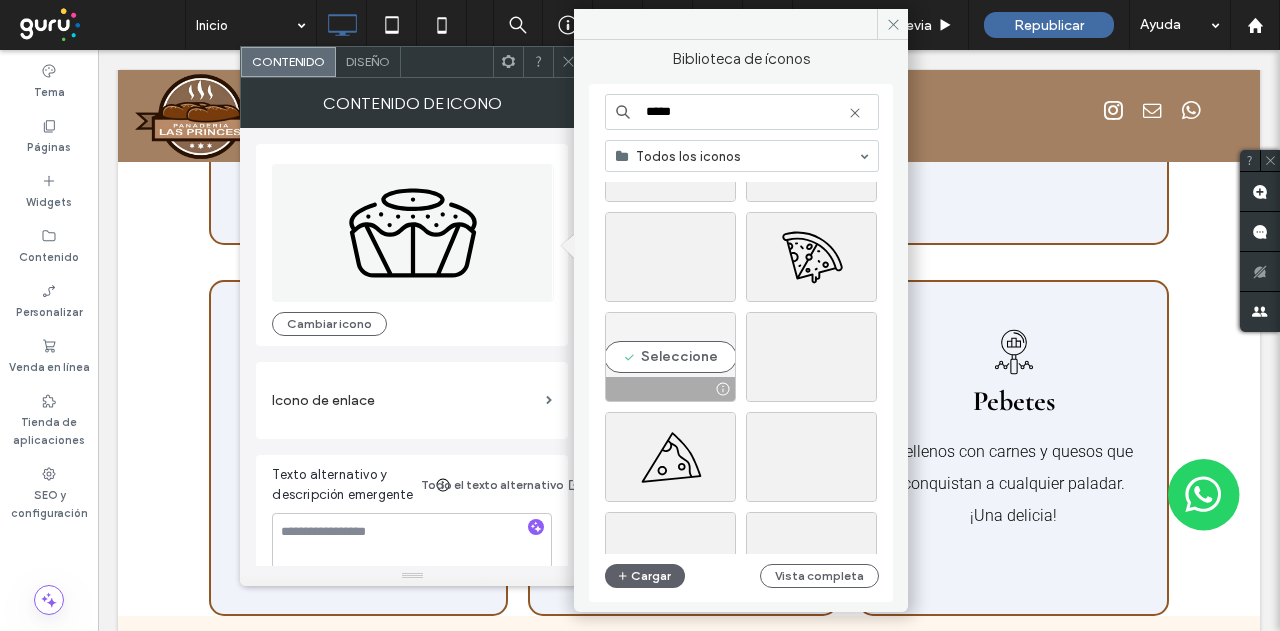 type on "*****" 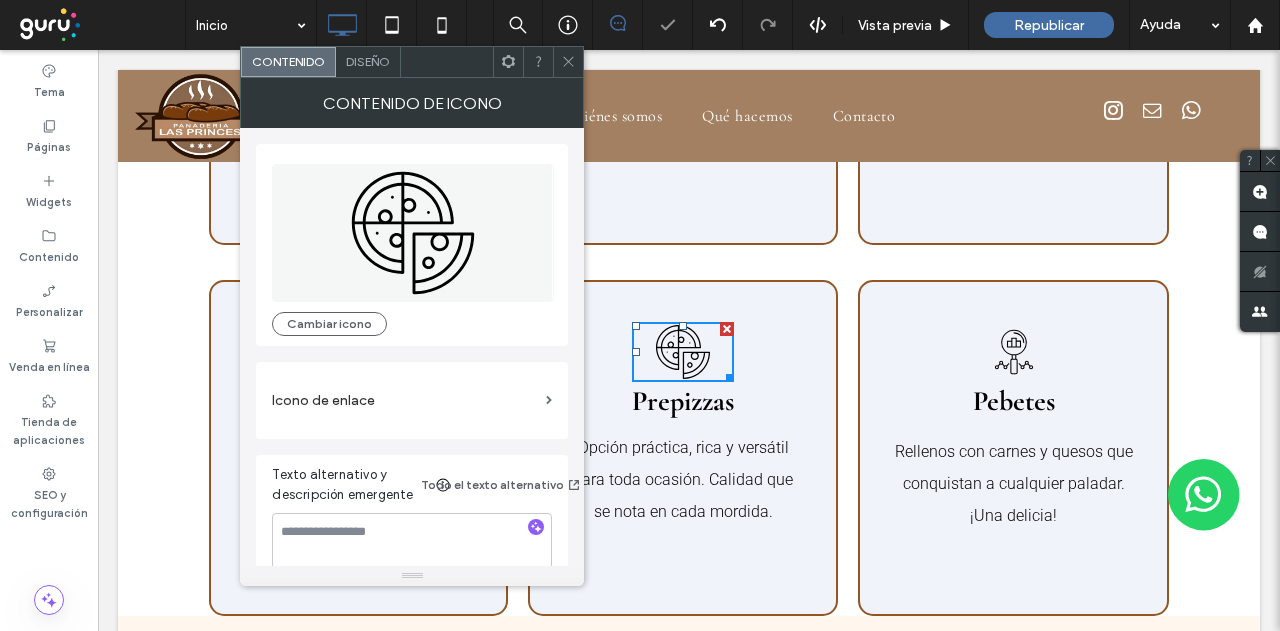 drag, startPoint x: 574, startPoint y: 64, endPoint x: 504, endPoint y: 27, distance: 79.17702 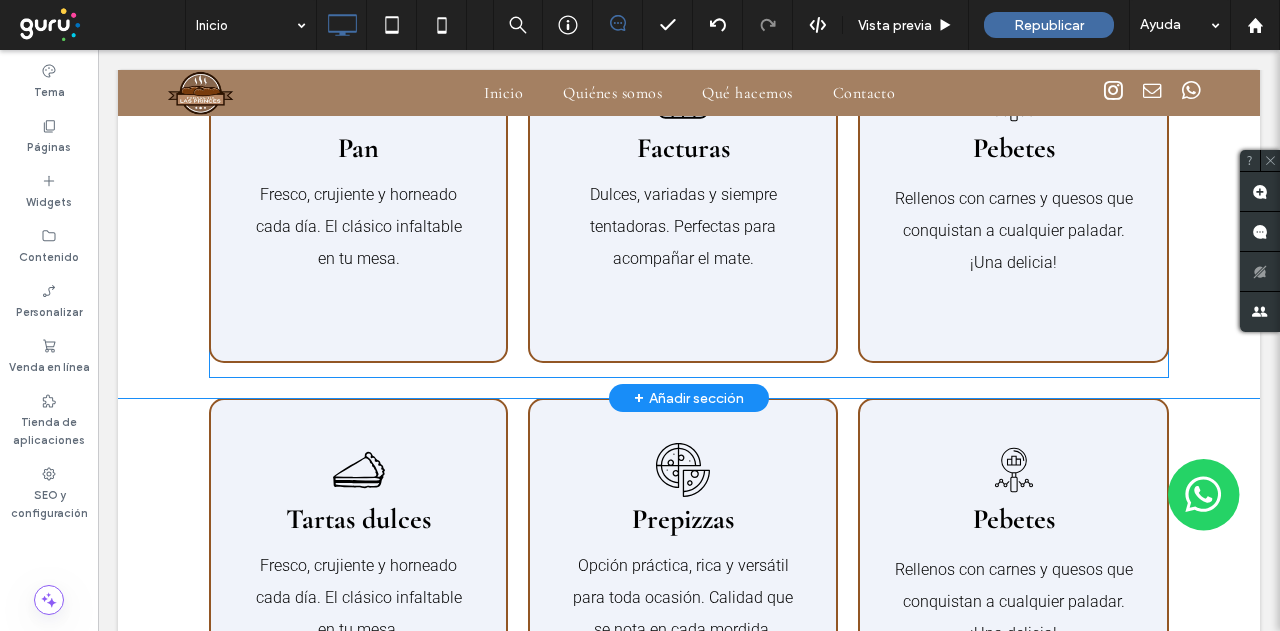 scroll, scrollTop: 2436, scrollLeft: 0, axis: vertical 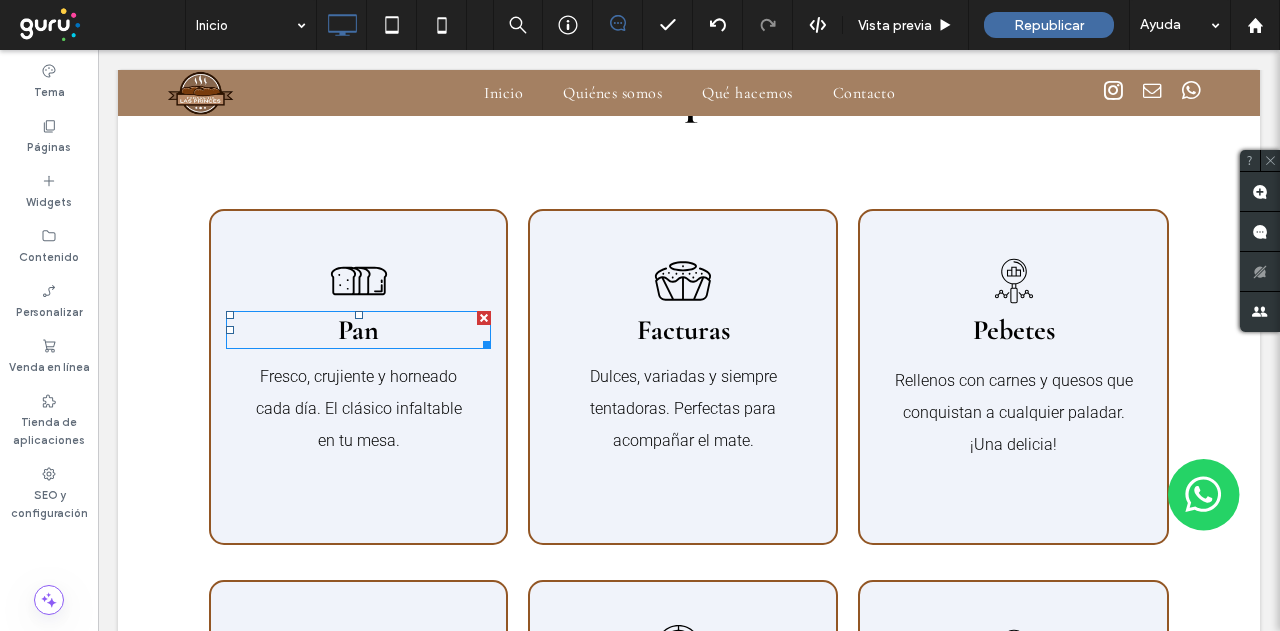 click on "Pan" at bounding box center [358, 330] 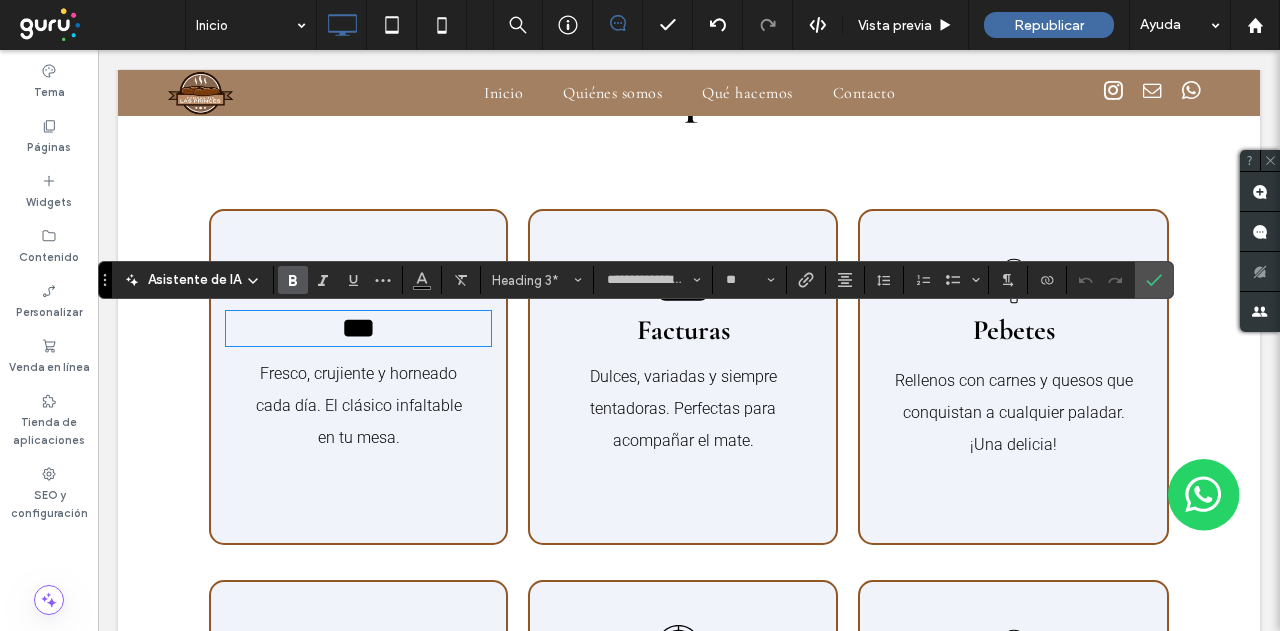 click on "***" at bounding box center (358, 328) 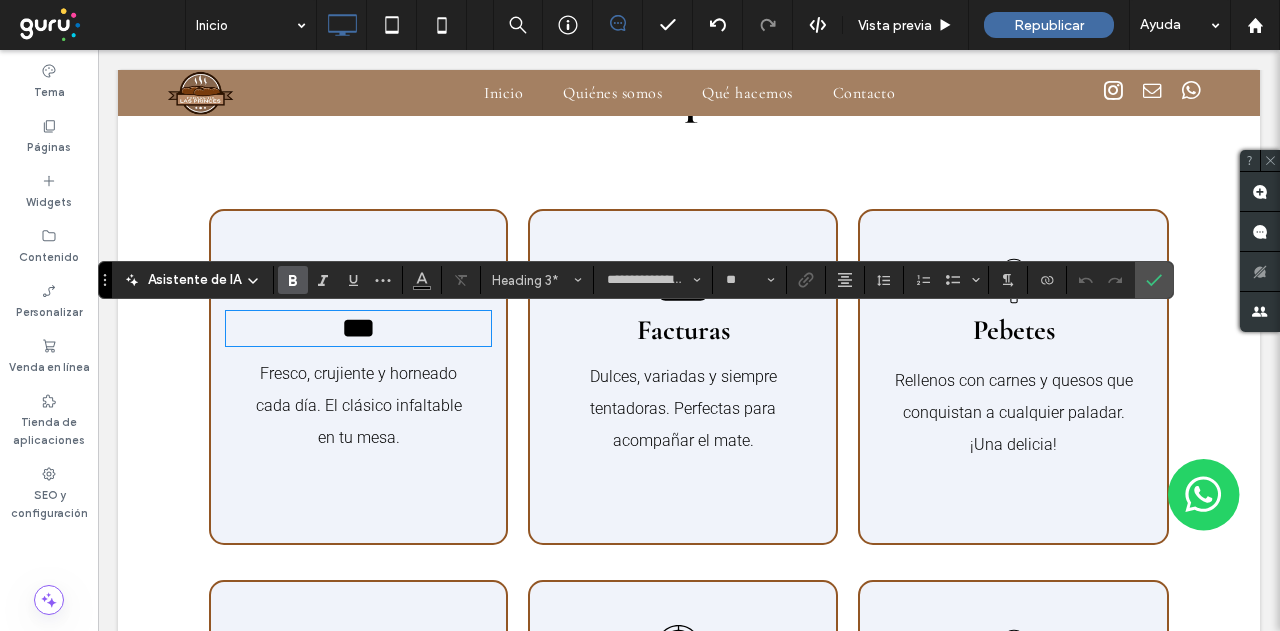 type 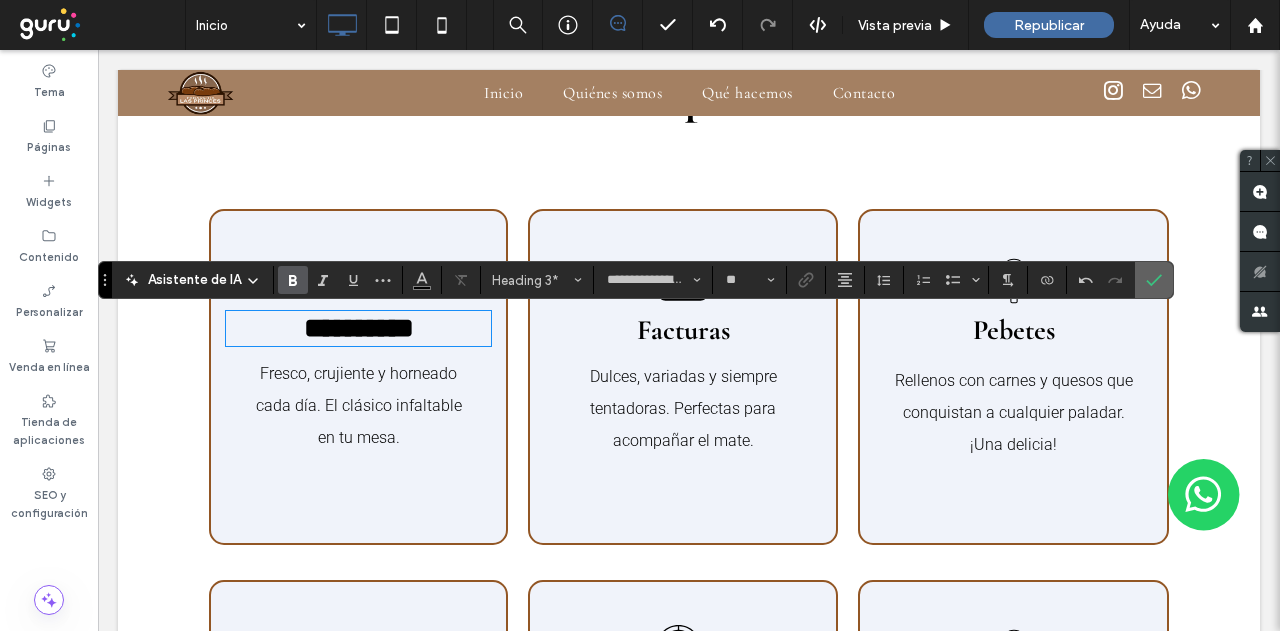 drag, startPoint x: 1158, startPoint y: 291, endPoint x: 1055, endPoint y: 243, distance: 113.63538 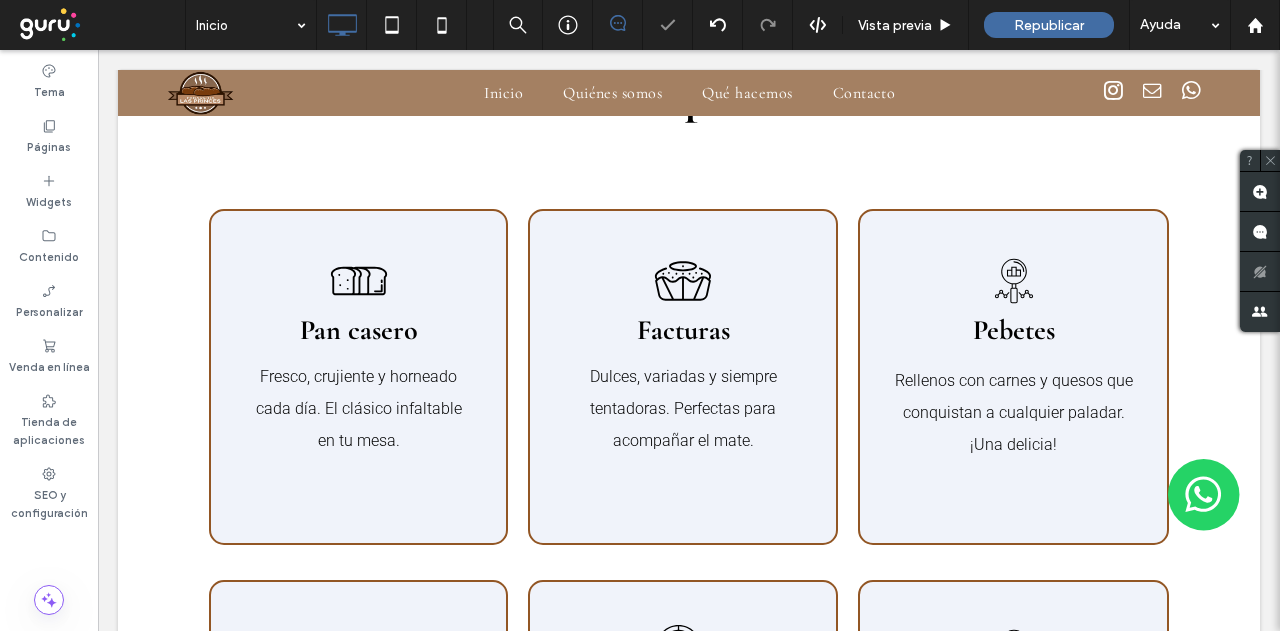 scroll, scrollTop: 2736, scrollLeft: 0, axis: vertical 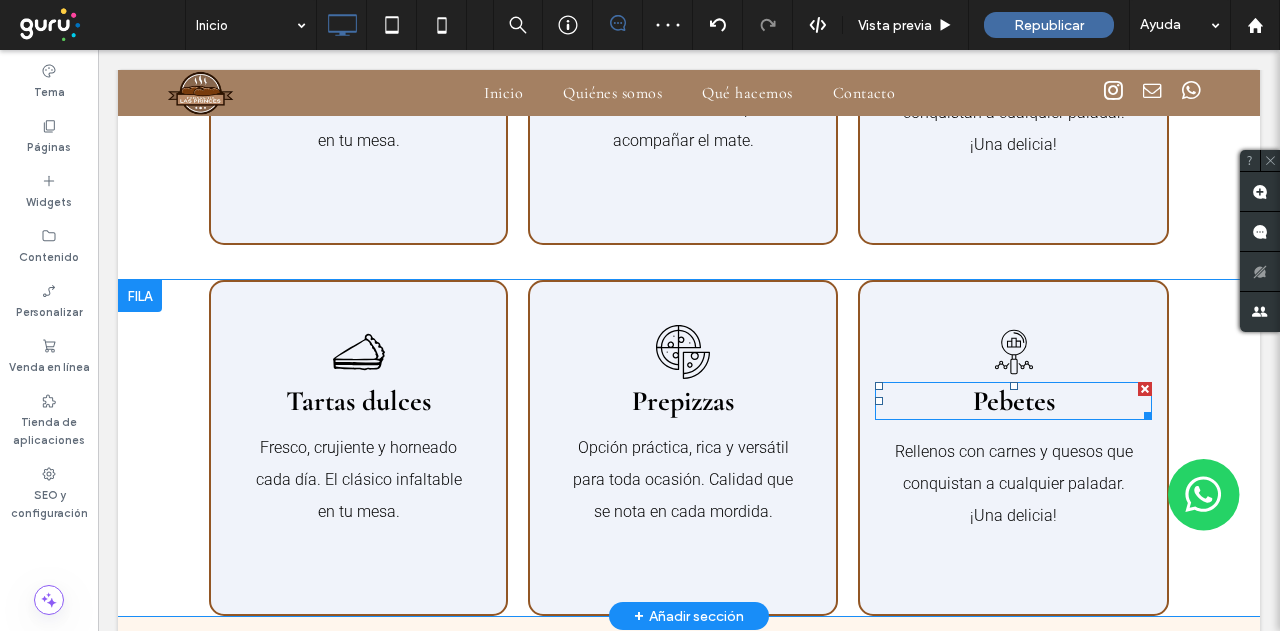 click on "Pebetes" at bounding box center (1014, 401) 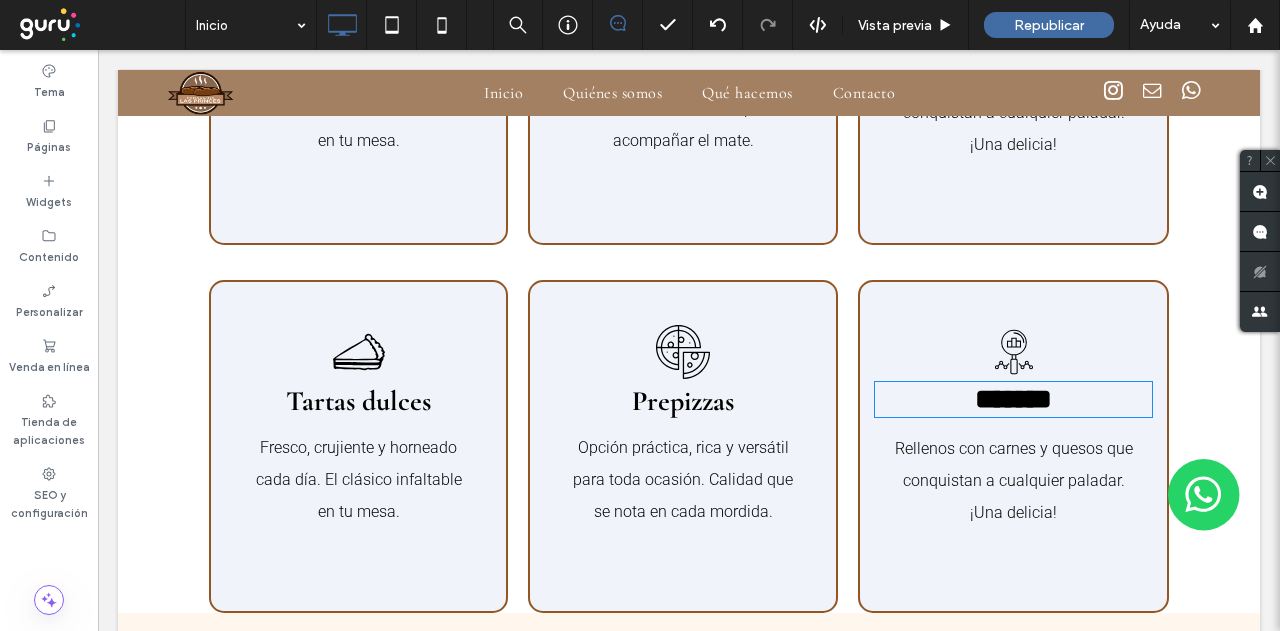 type on "**********" 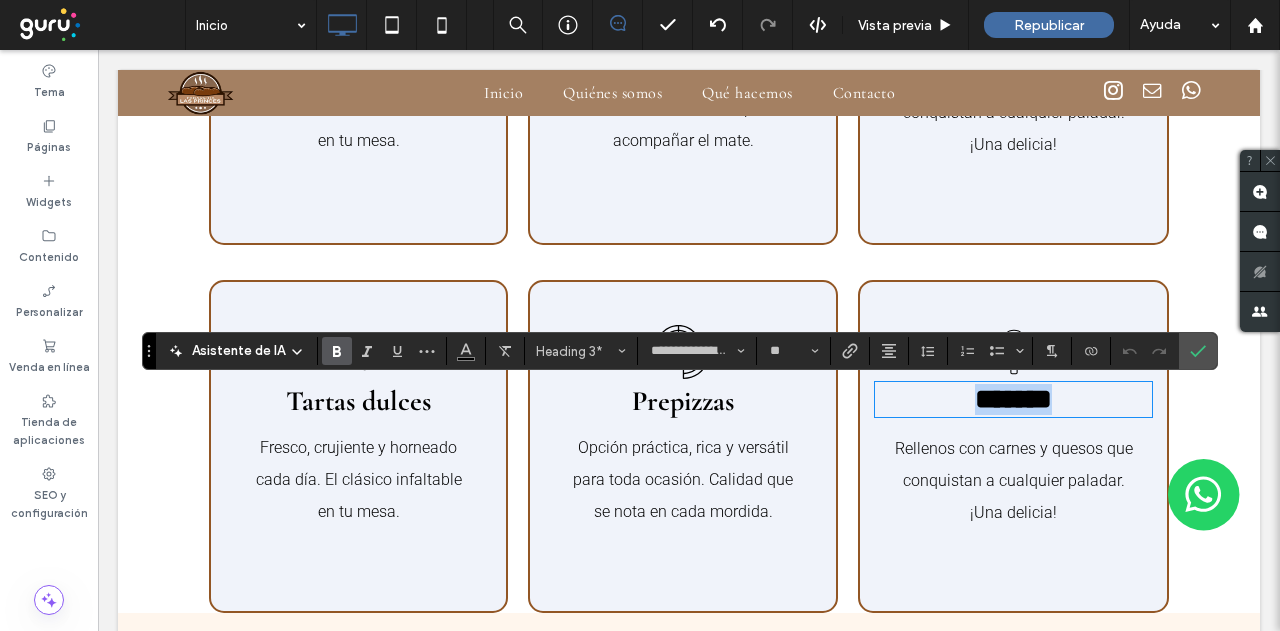 type 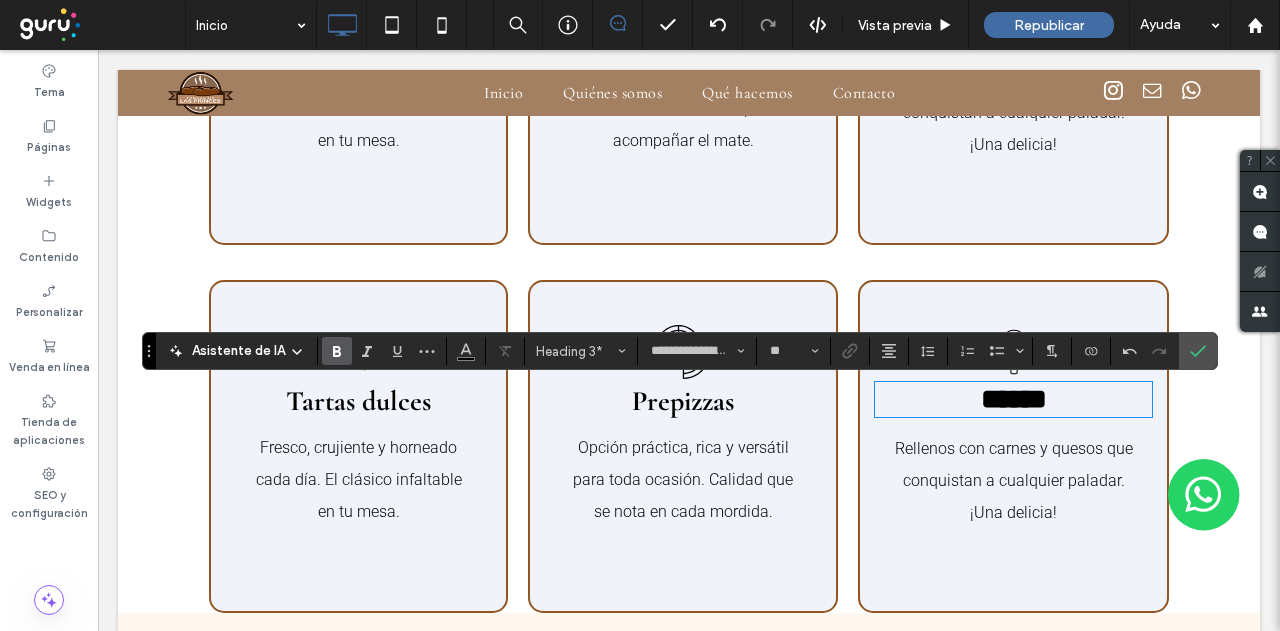click on "Rellenos con carnes y quesos que conquistan a cualquier paladar. ¡Una delicia!" at bounding box center [1014, 480] 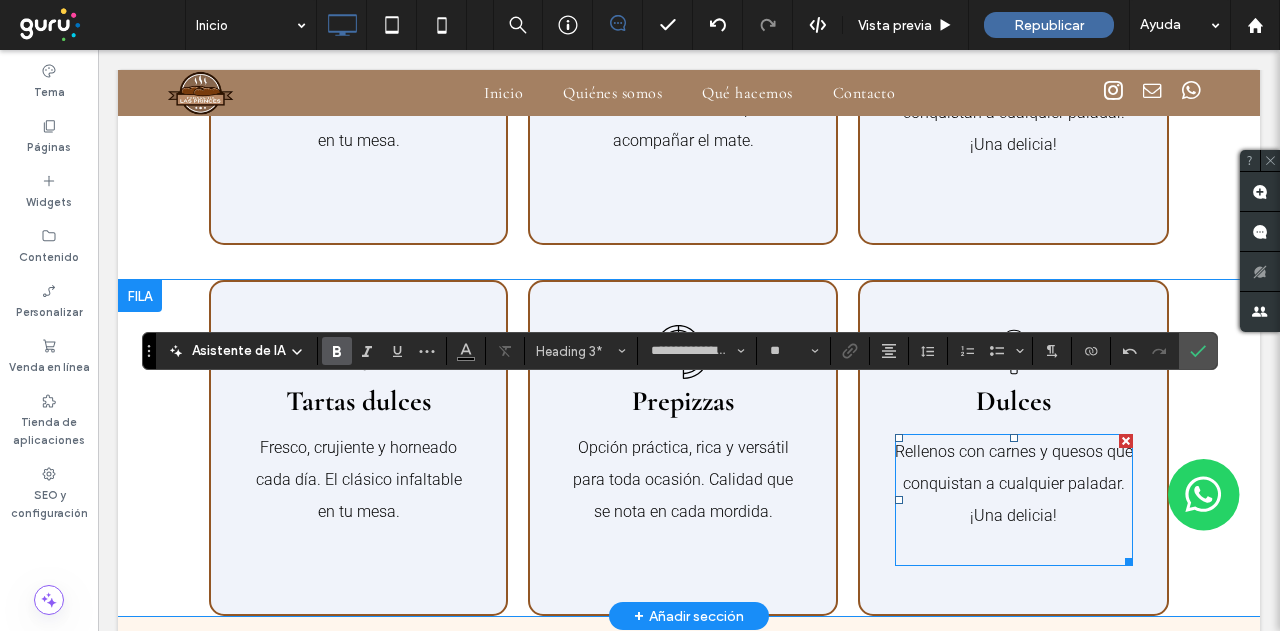 click on "Rellenos con carnes y quesos que conquistan a cualquier paladar. ¡Una delicia!" at bounding box center (1014, 483) 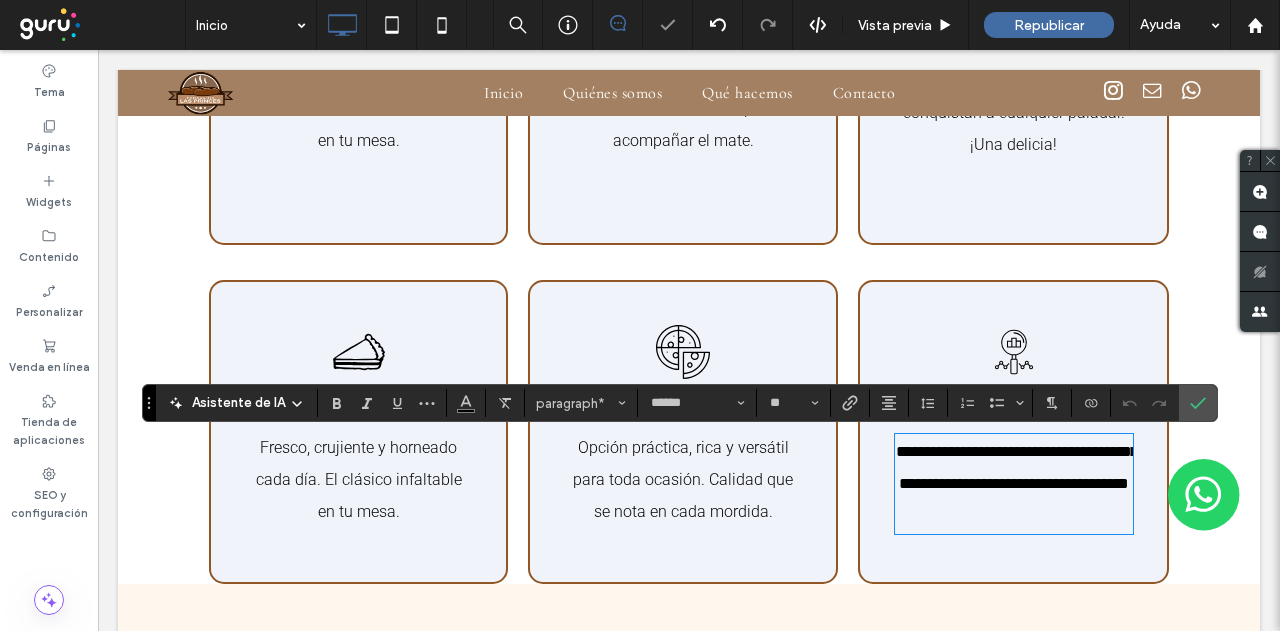 scroll, scrollTop: 0, scrollLeft: 0, axis: both 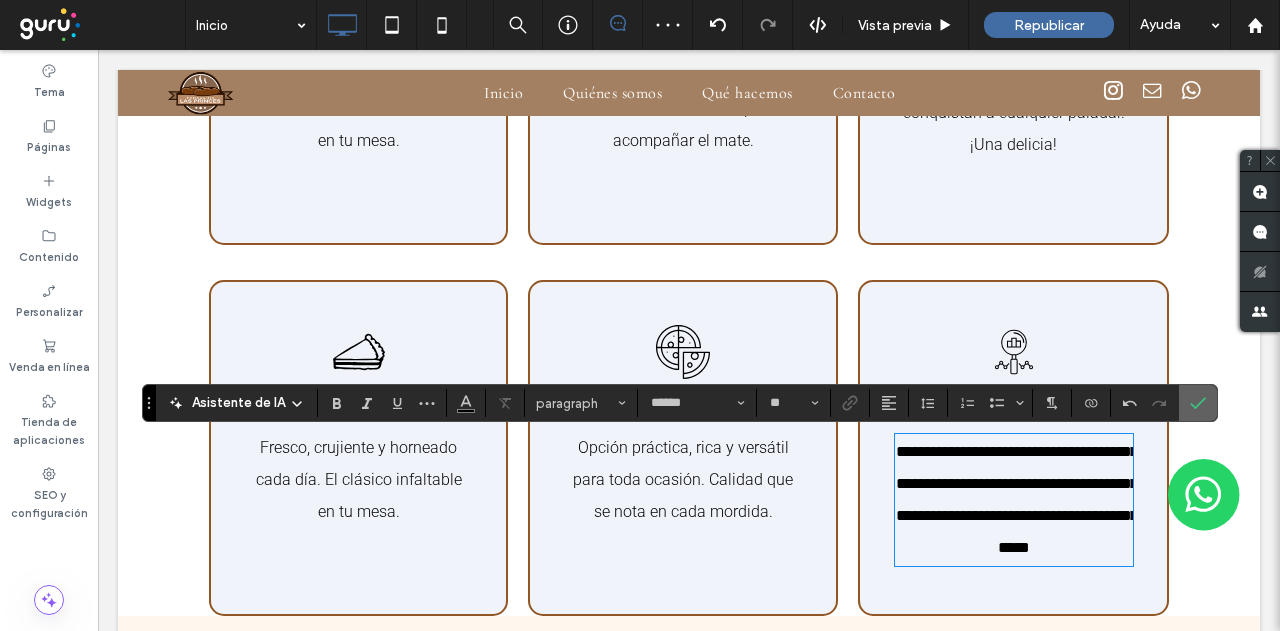 drag, startPoint x: 1199, startPoint y: 406, endPoint x: 1101, endPoint y: 355, distance: 110.47624 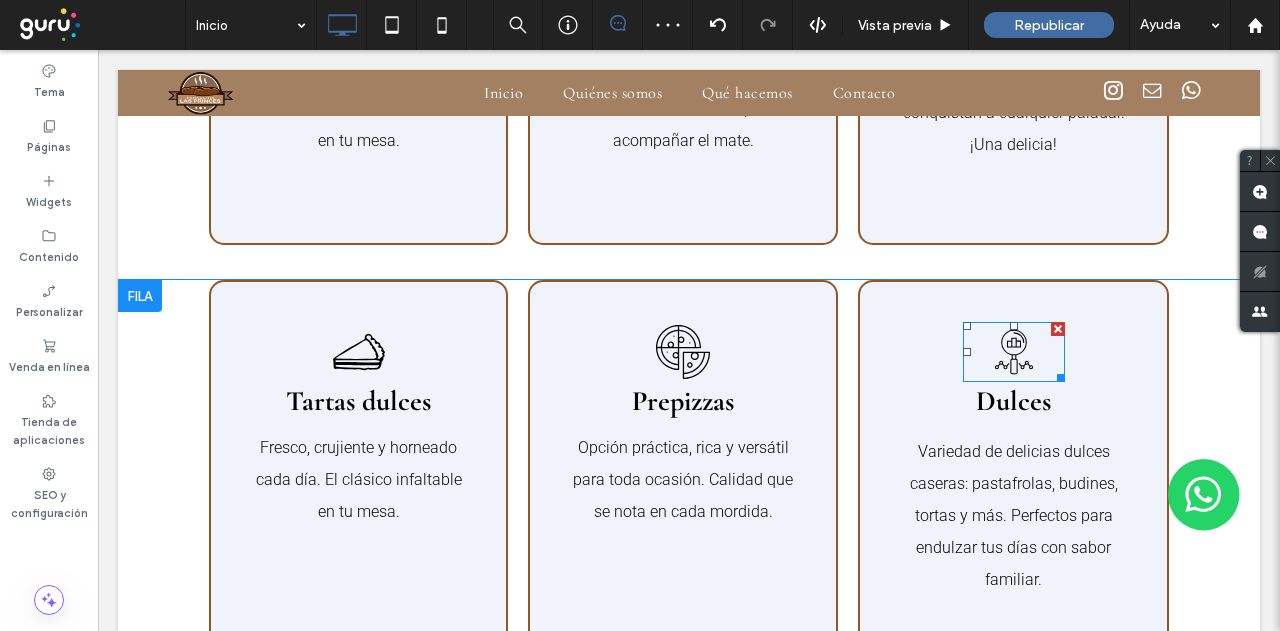 click 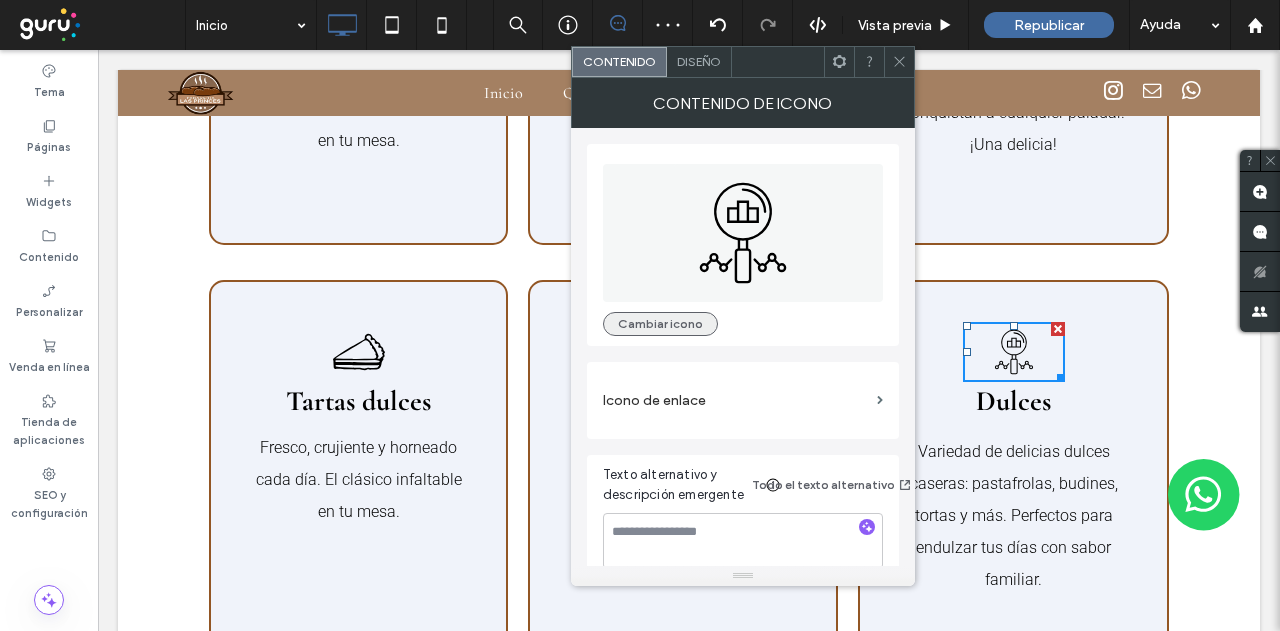 click on "Cambiar icono" at bounding box center [660, 324] 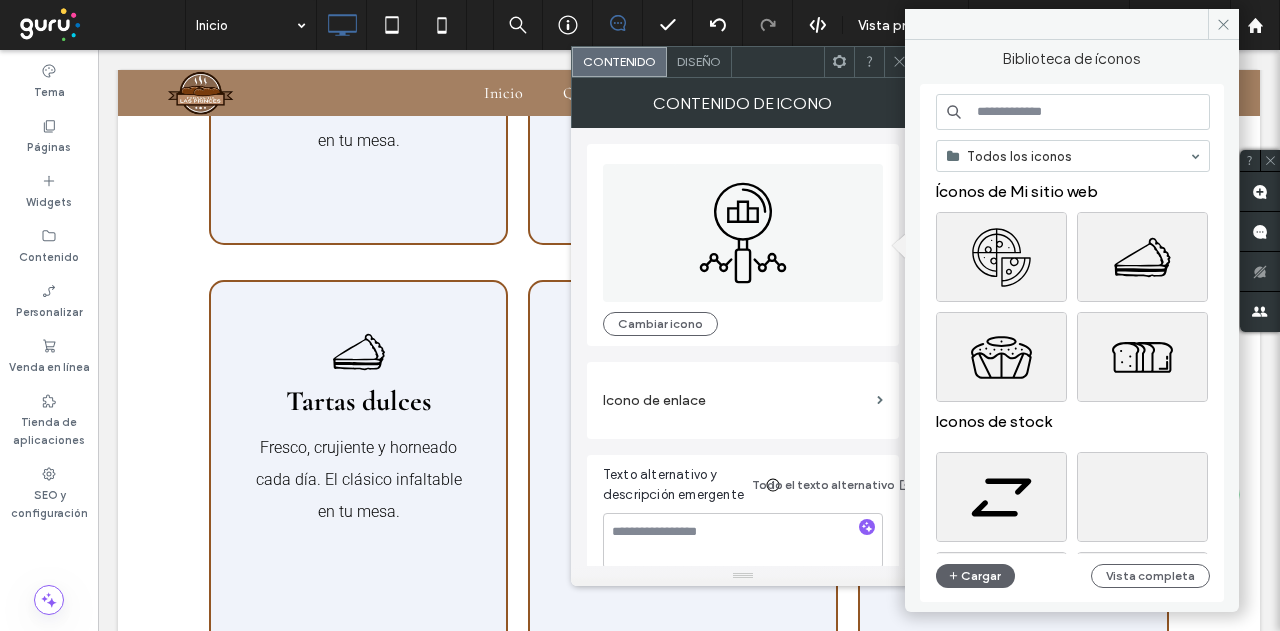 click at bounding box center [1073, 112] 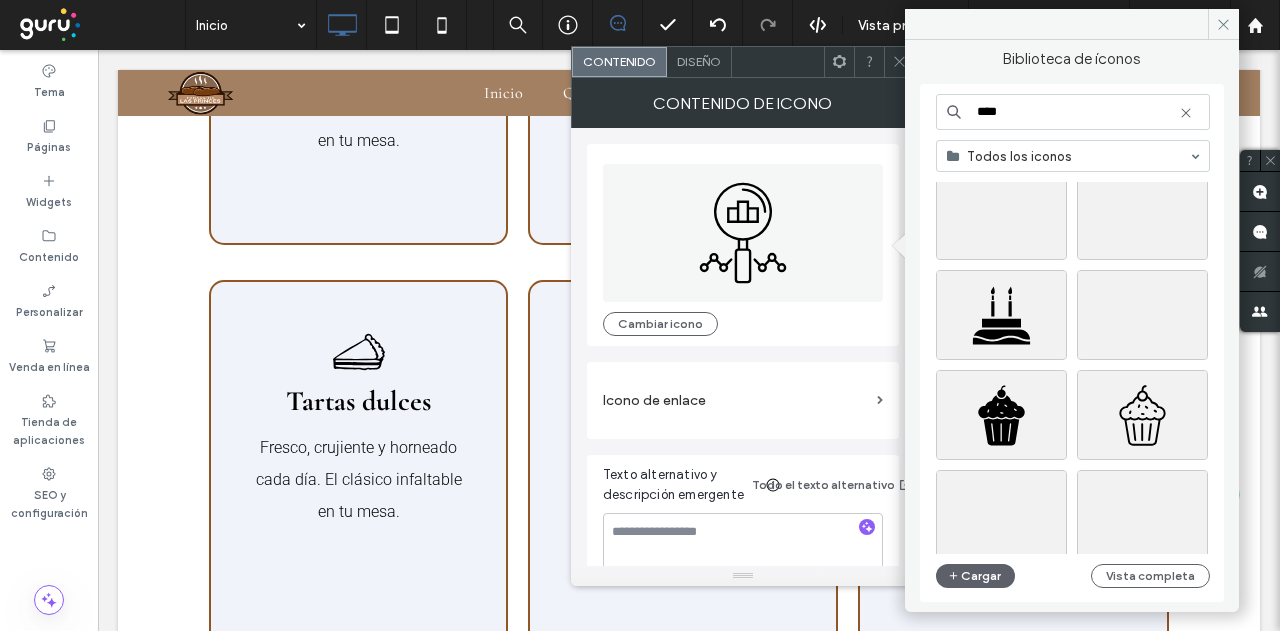 scroll, scrollTop: 200, scrollLeft: 0, axis: vertical 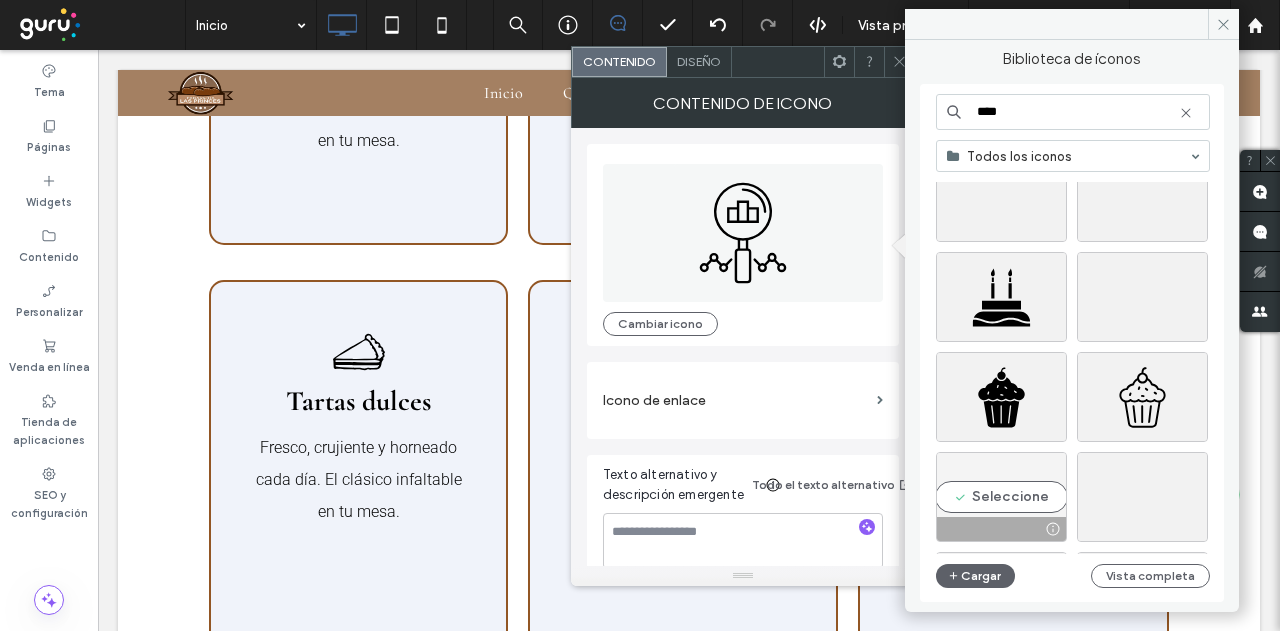 type on "****" 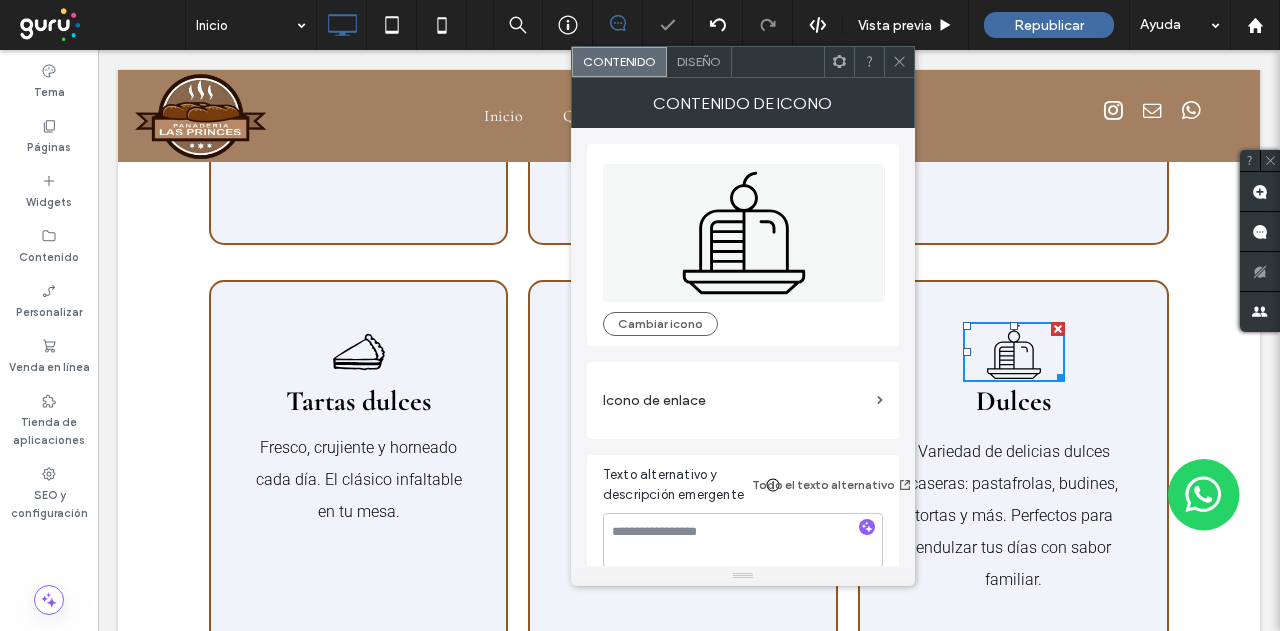 drag, startPoint x: 903, startPoint y: 59, endPoint x: 913, endPoint y: 75, distance: 18.867962 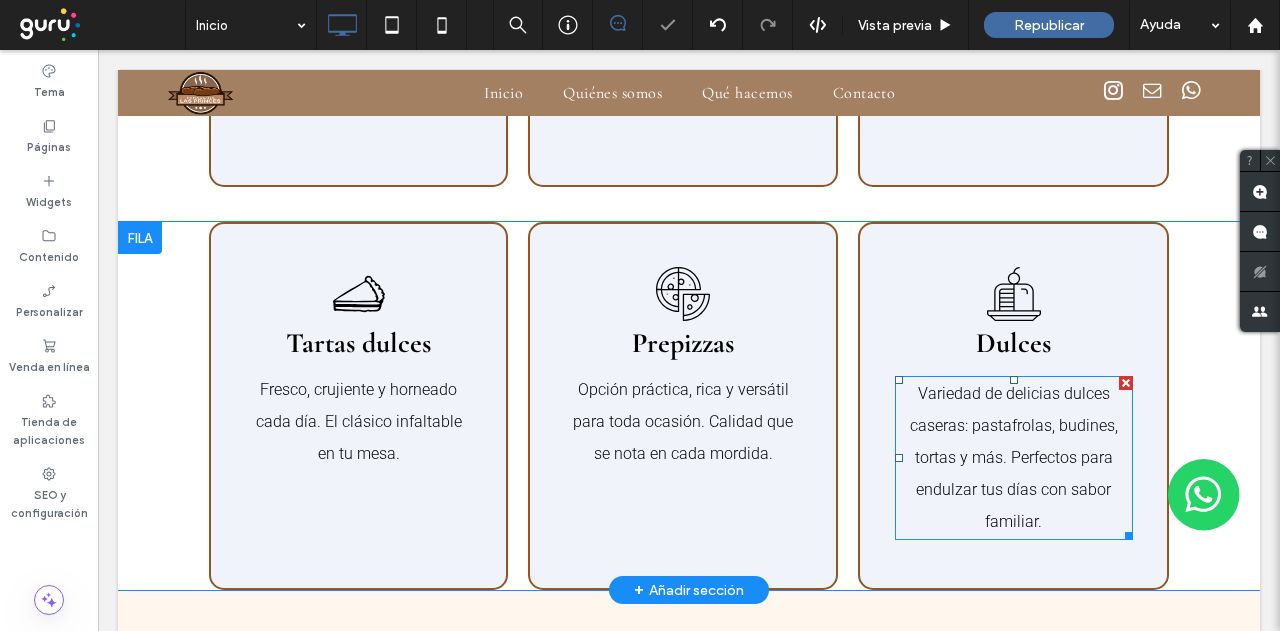 scroll, scrollTop: 2836, scrollLeft: 0, axis: vertical 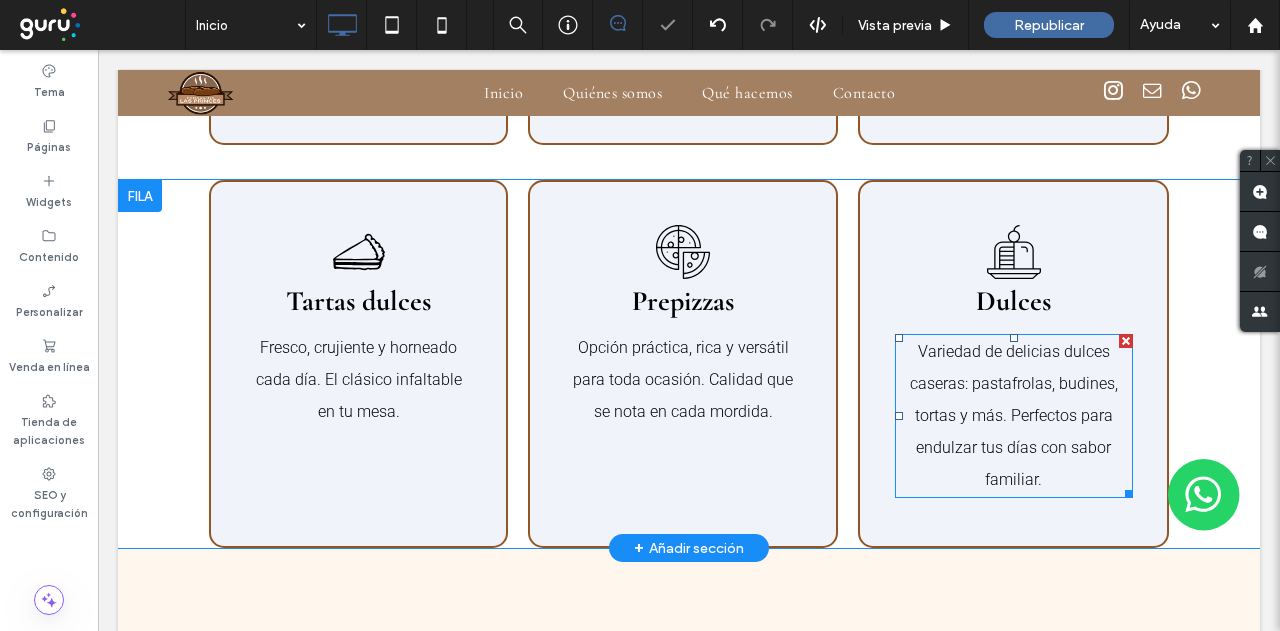 click on "Variedad de delicias dulces caseras: pastafrolas, budines, tortas y más. Perfectos para endulzar tus días con sabor familiar." at bounding box center [1014, 415] 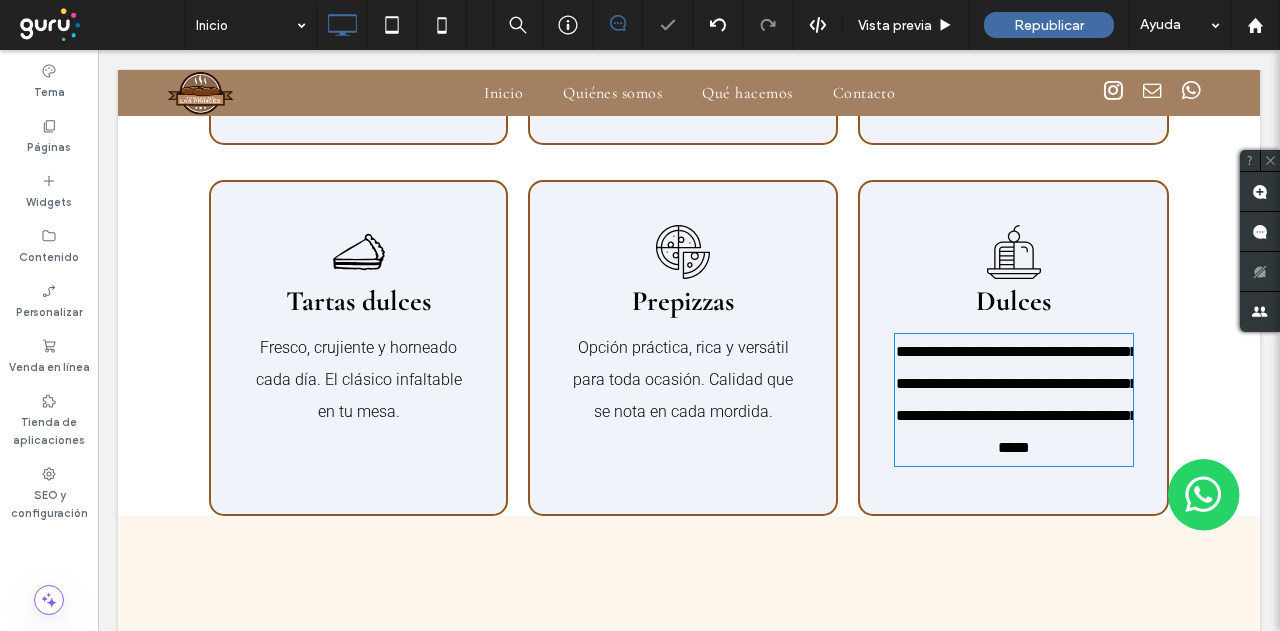 click on "**********" at bounding box center [1017, 399] 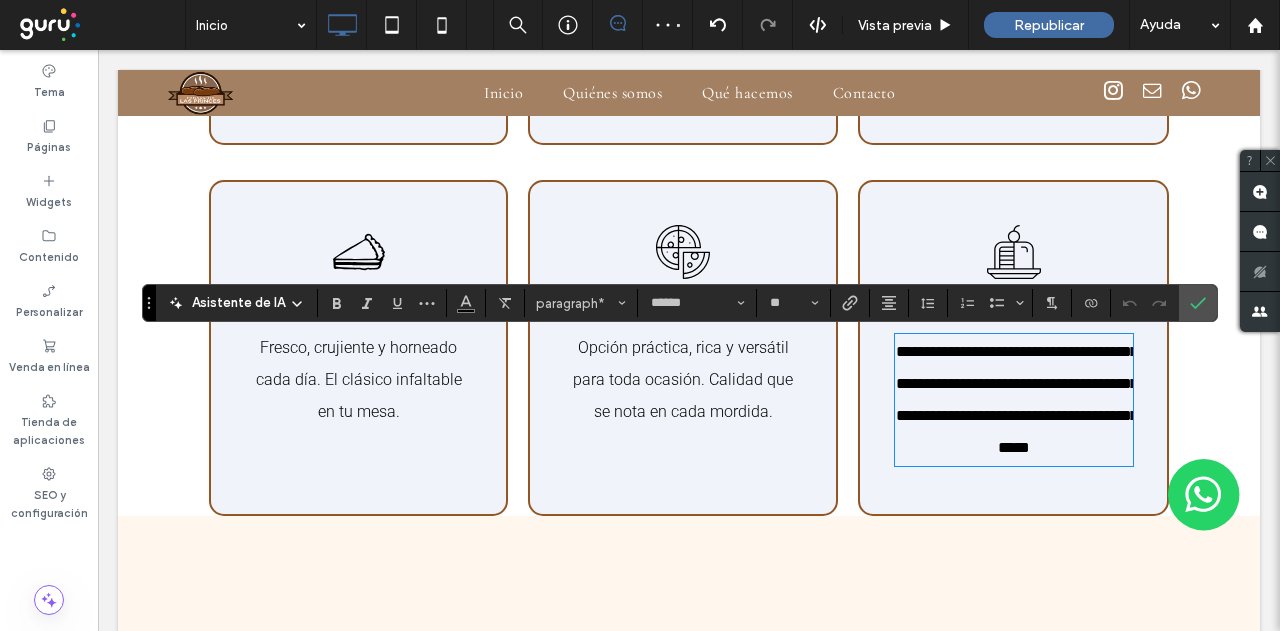 click on "**********" at bounding box center (1017, 399) 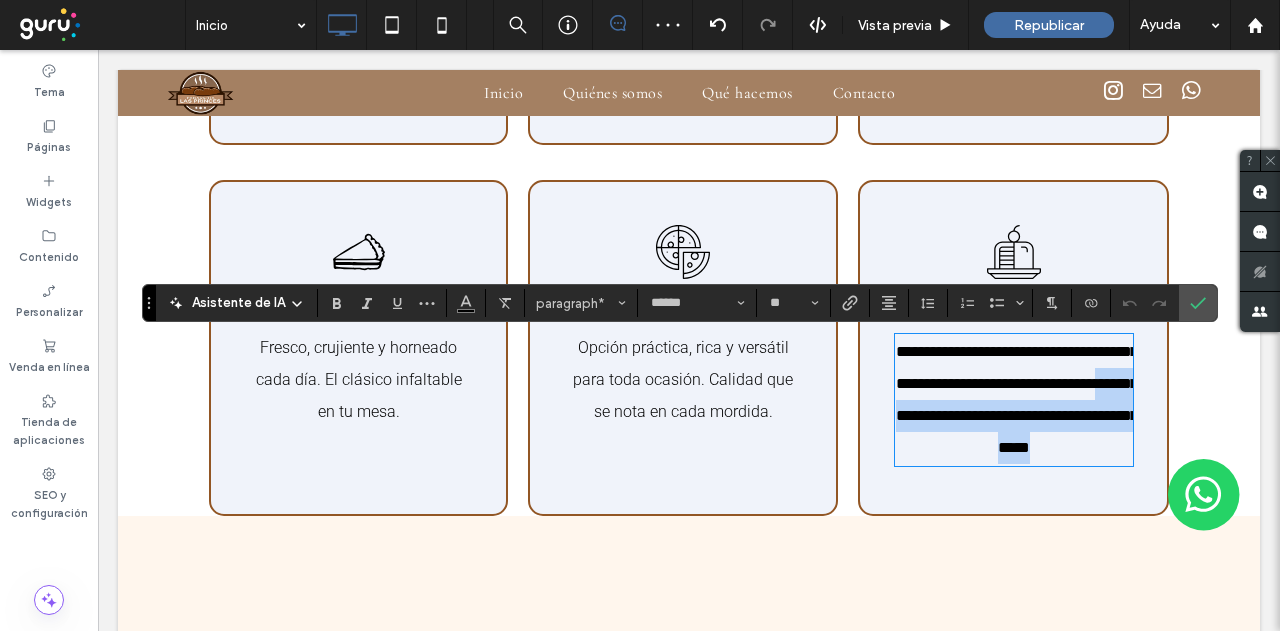 drag, startPoint x: 1007, startPoint y: 421, endPoint x: 1058, endPoint y: 498, distance: 92.358 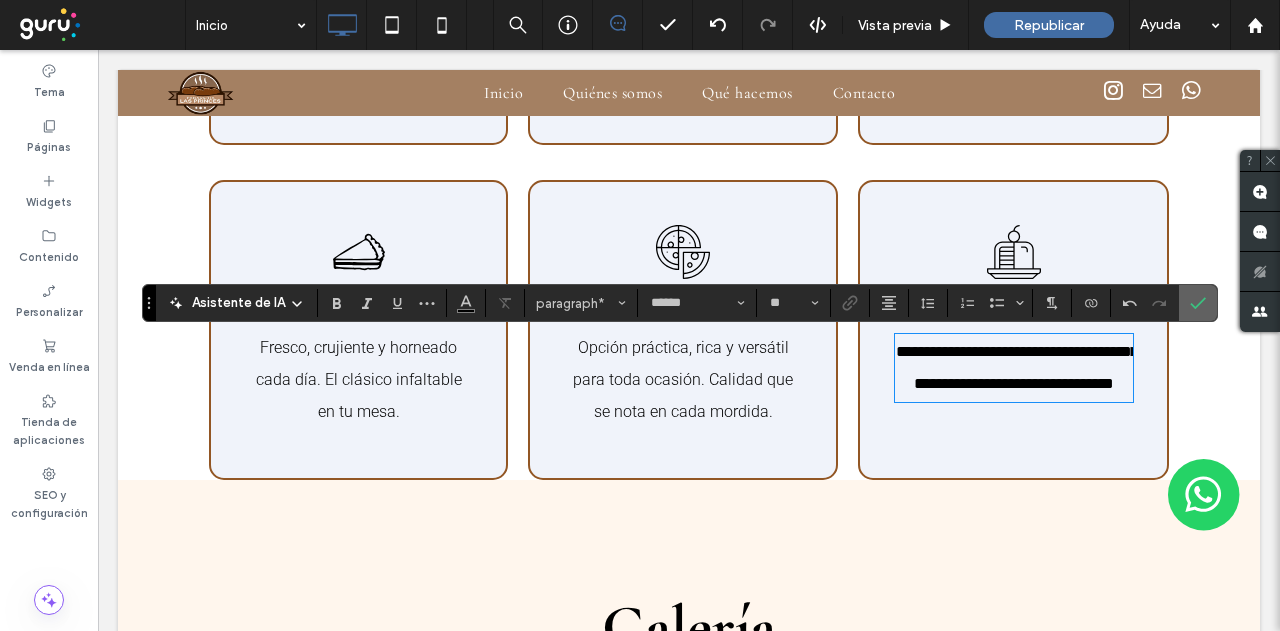 click 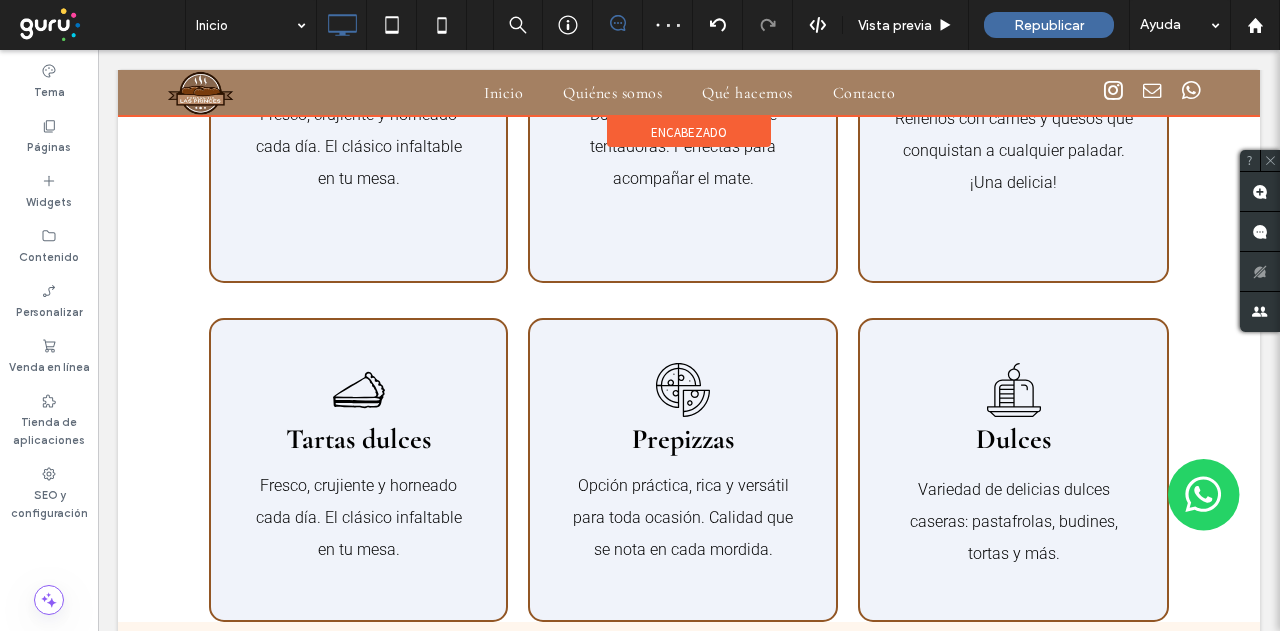 scroll, scrollTop: 366, scrollLeft: 0, axis: vertical 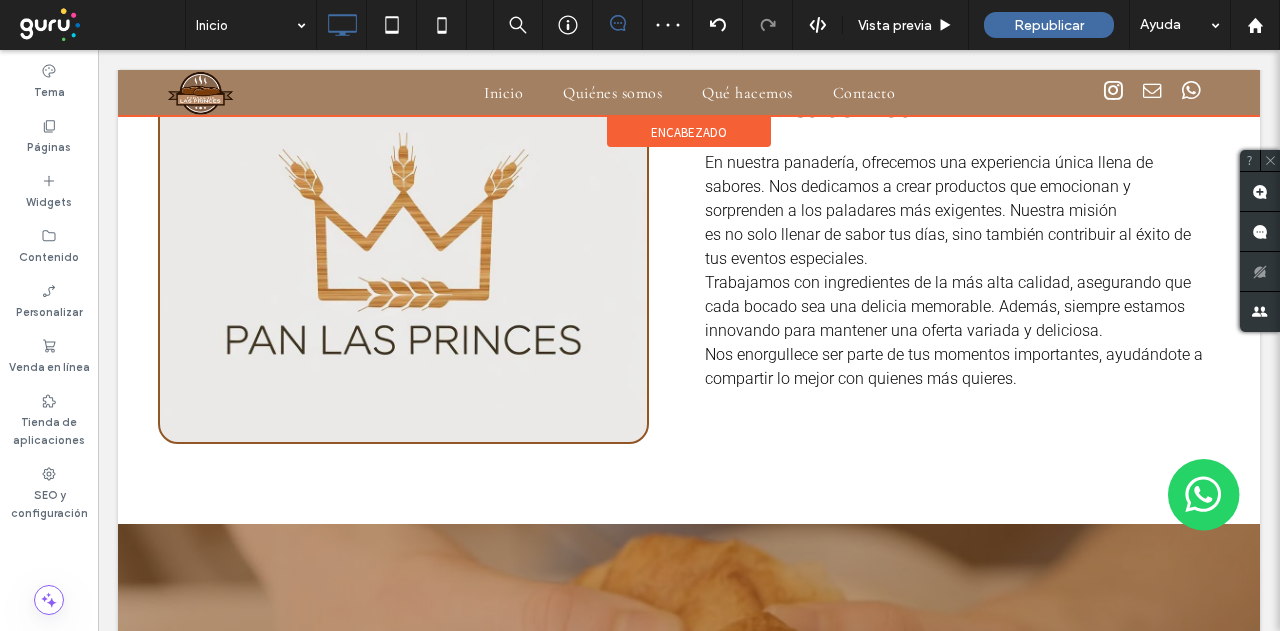 drag, startPoint x: 619, startPoint y: 553, endPoint x: 601, endPoint y: 97, distance: 456.35513 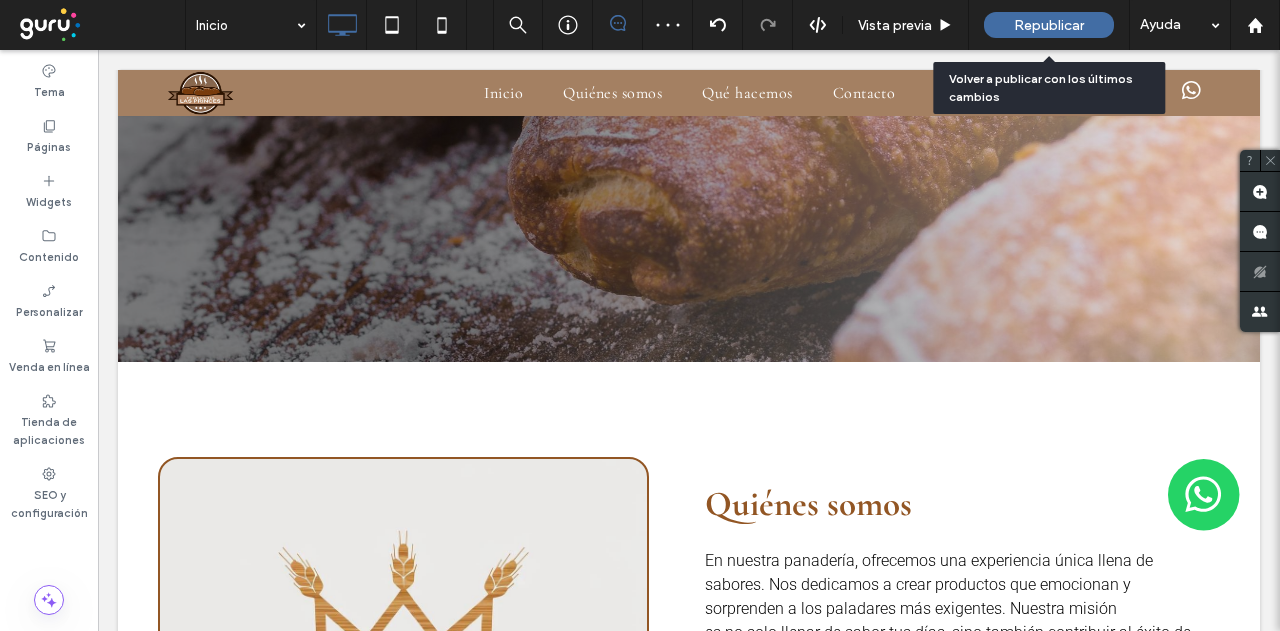 click on "Republicar" at bounding box center (1049, 25) 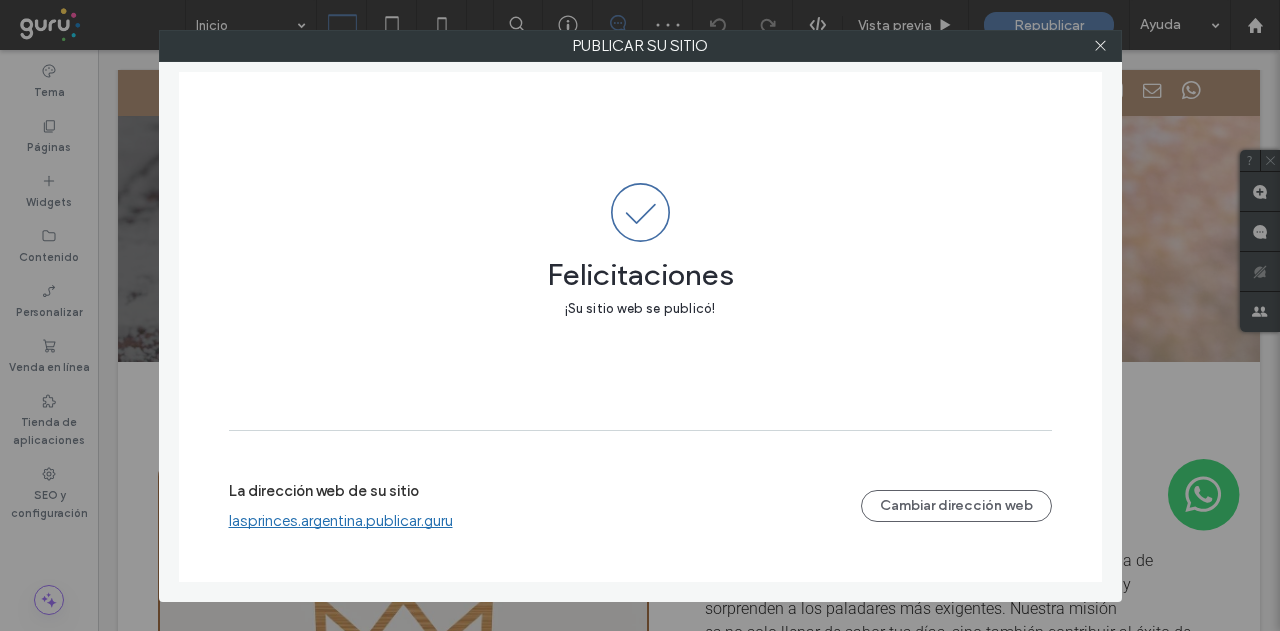 click at bounding box center [1101, 46] 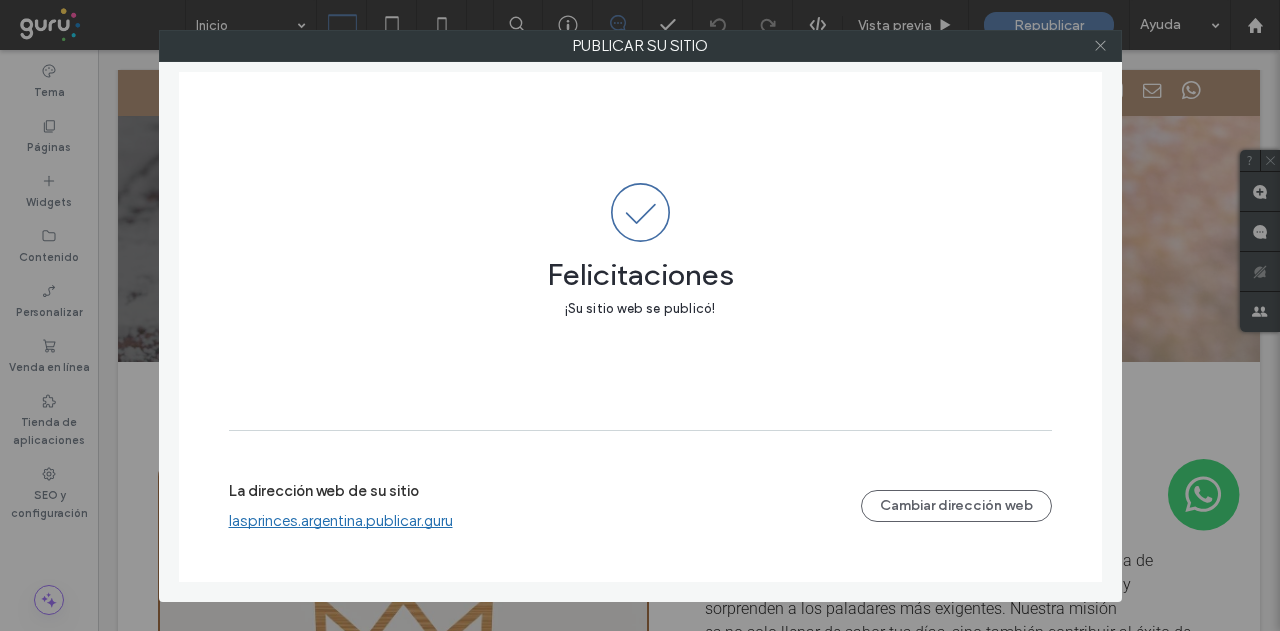 click 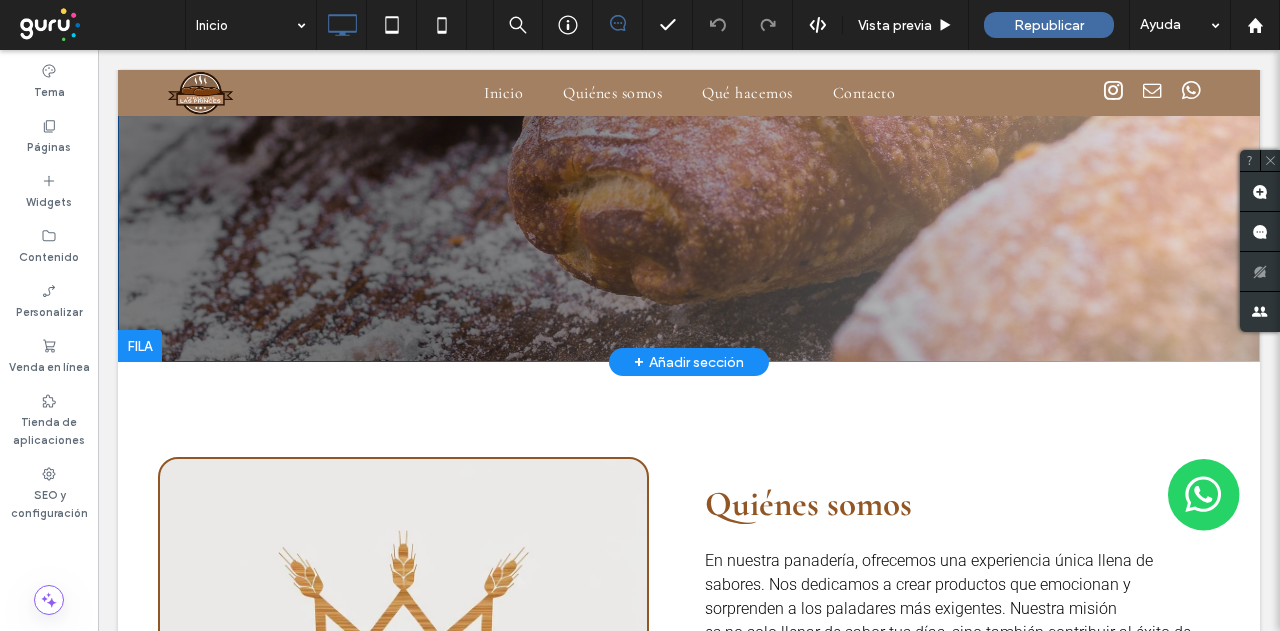scroll, scrollTop: 0, scrollLeft: 0, axis: both 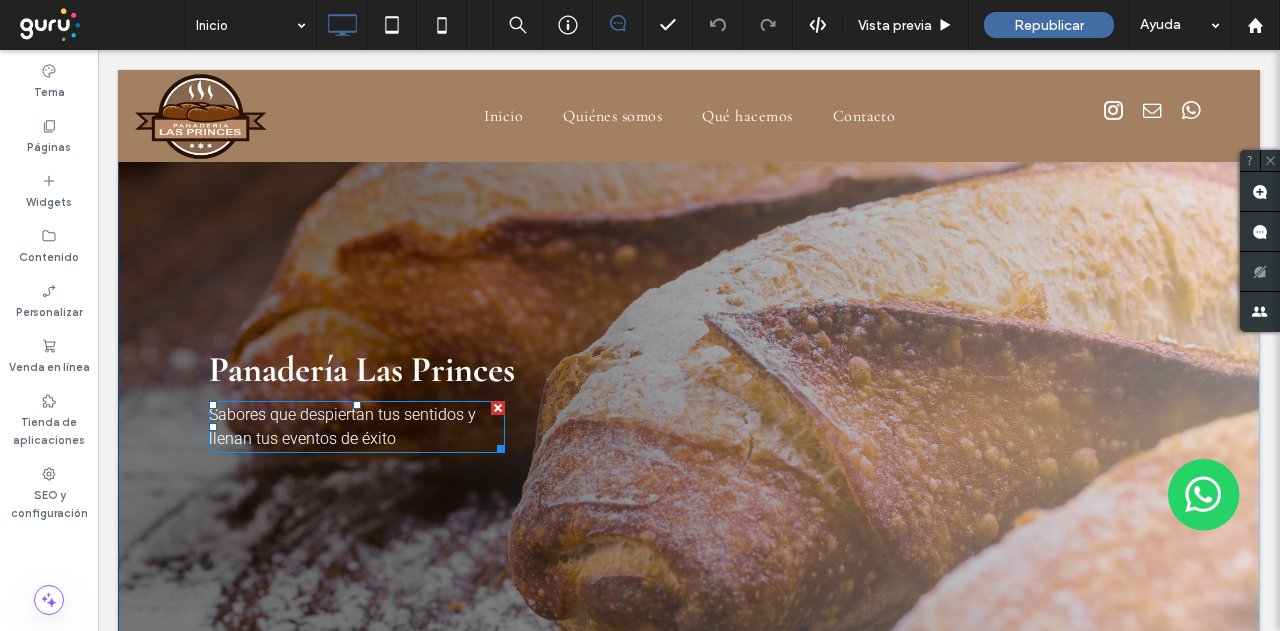 click on "Sabores que despiertan tus sentidos y llenan tus eventos de éxito" at bounding box center [357, 427] 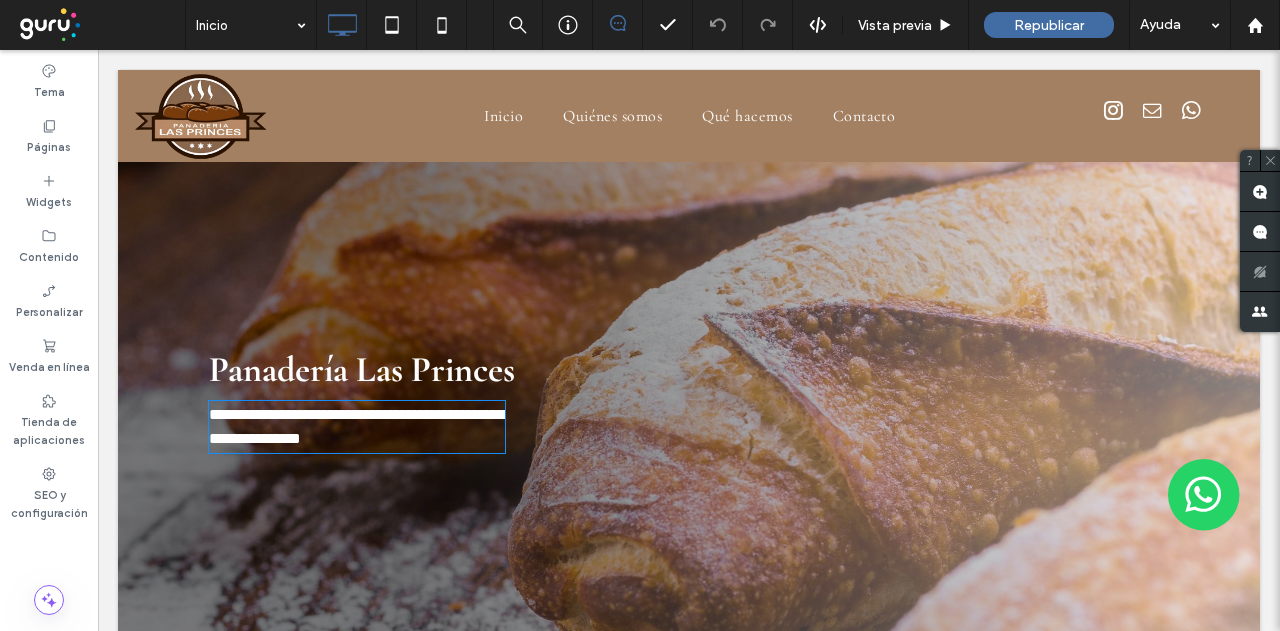 click on "**********" at bounding box center [357, 427] 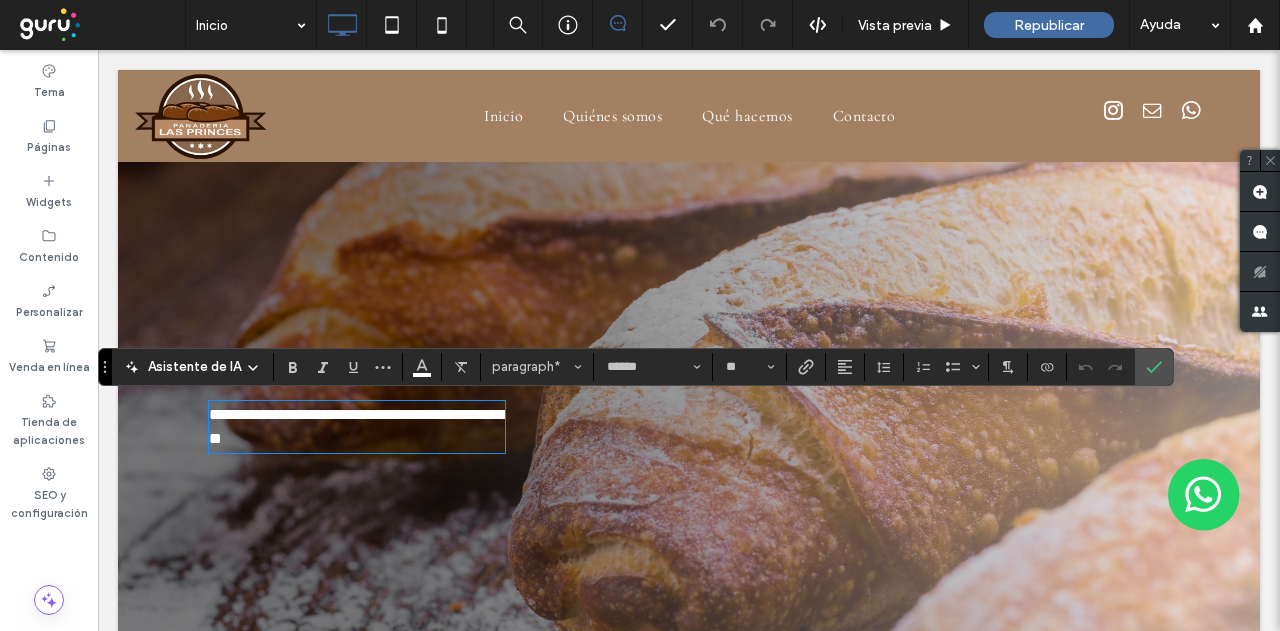 scroll, scrollTop: 0, scrollLeft: 0, axis: both 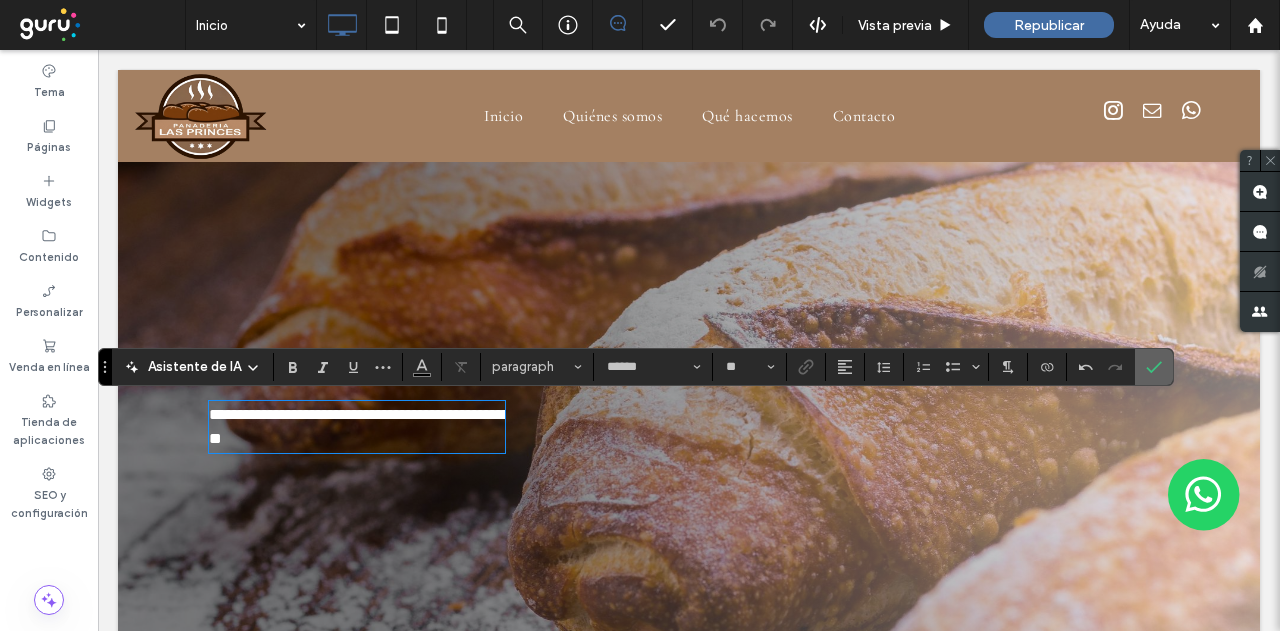 click 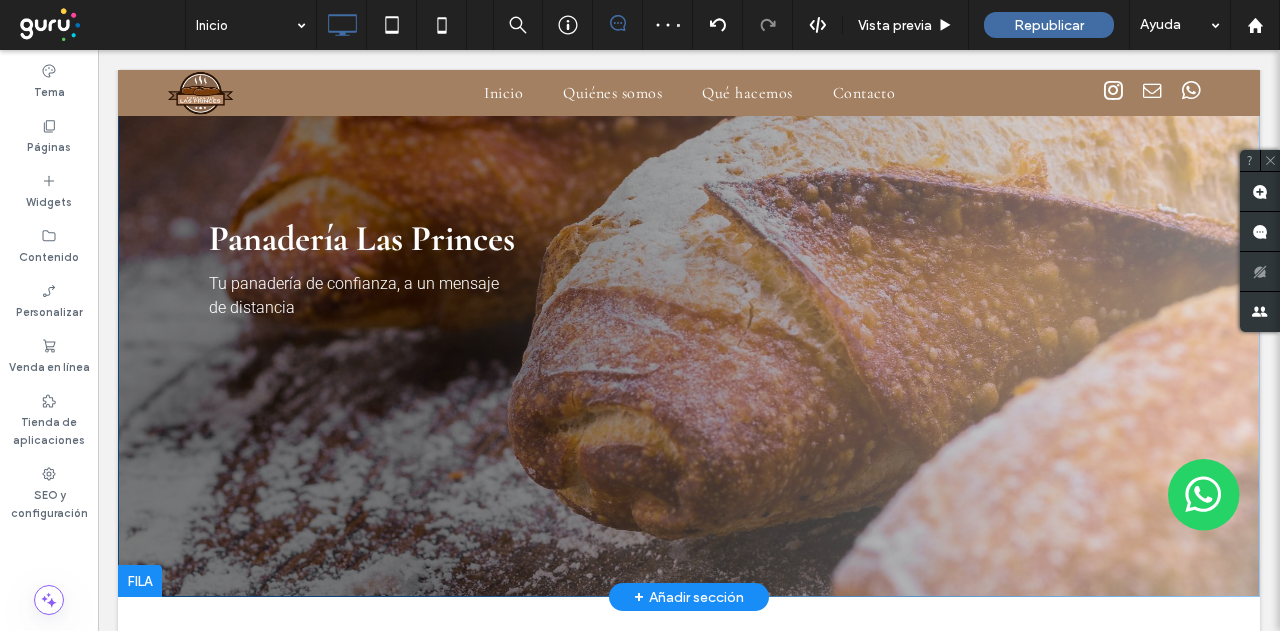 scroll, scrollTop: 100, scrollLeft: 0, axis: vertical 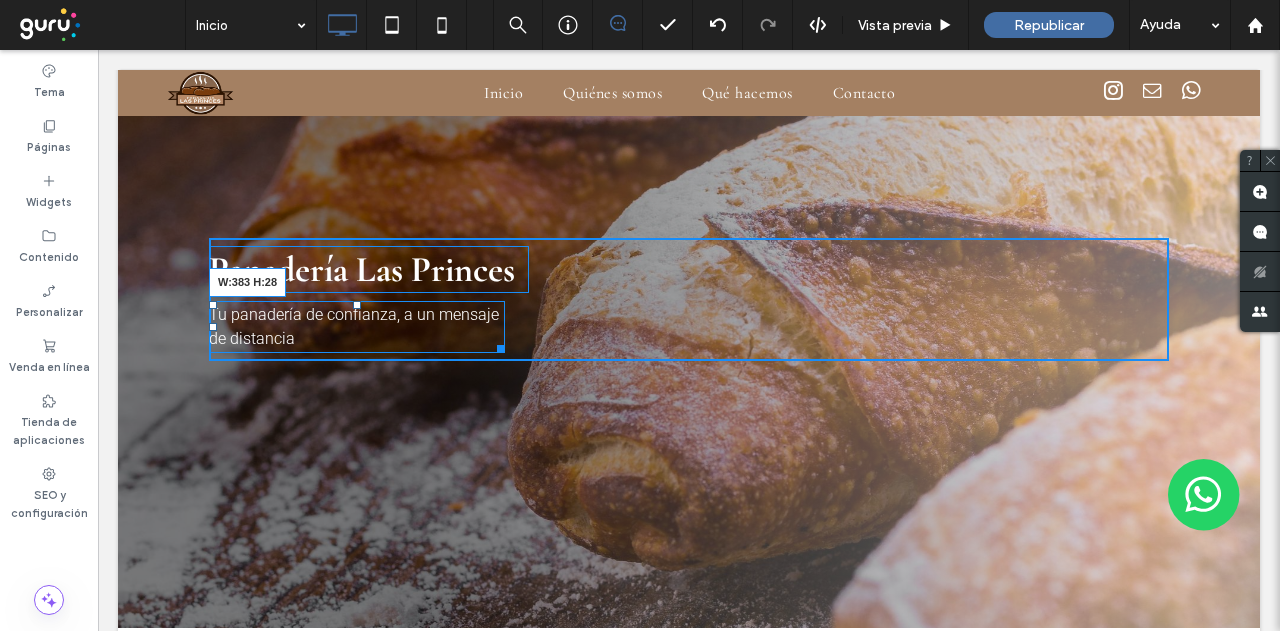drag, startPoint x: 500, startPoint y: 344, endPoint x: 582, endPoint y: 335, distance: 82.492424 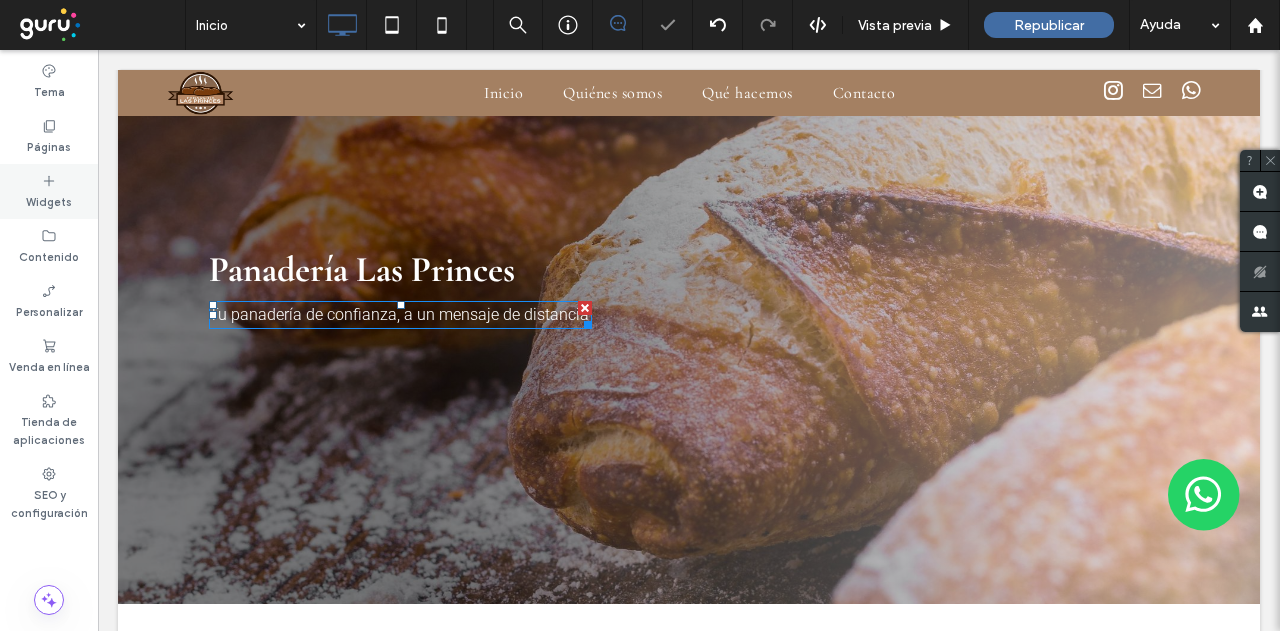 click on "Widgets" at bounding box center [49, 200] 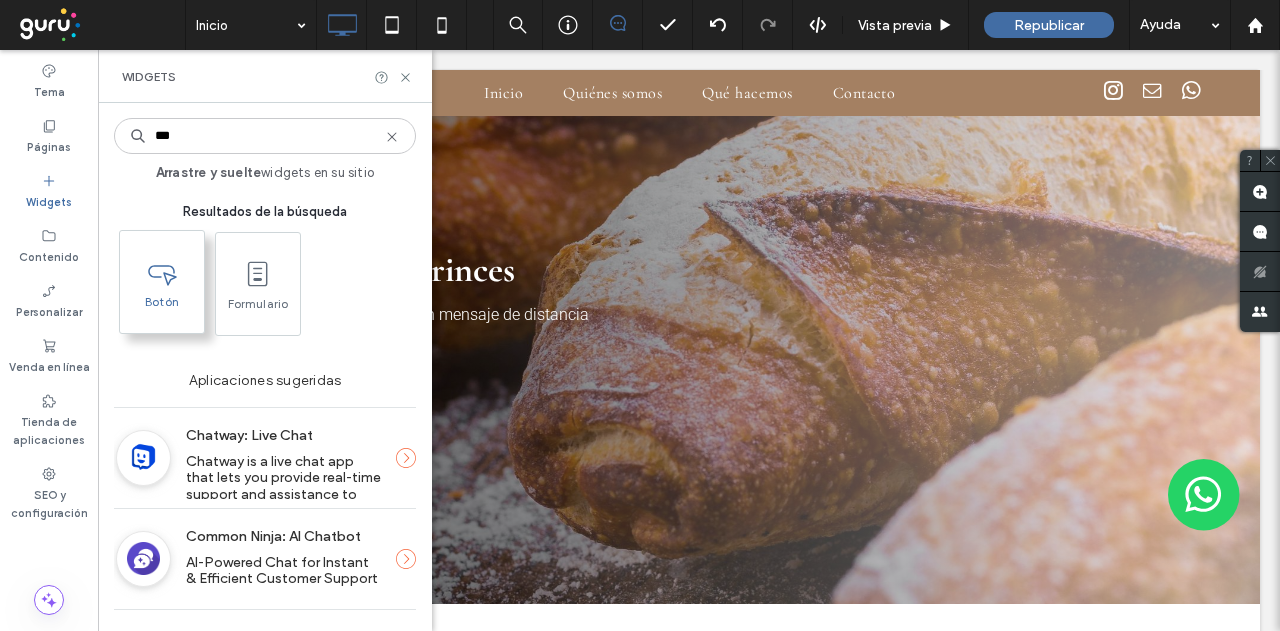 type on "***" 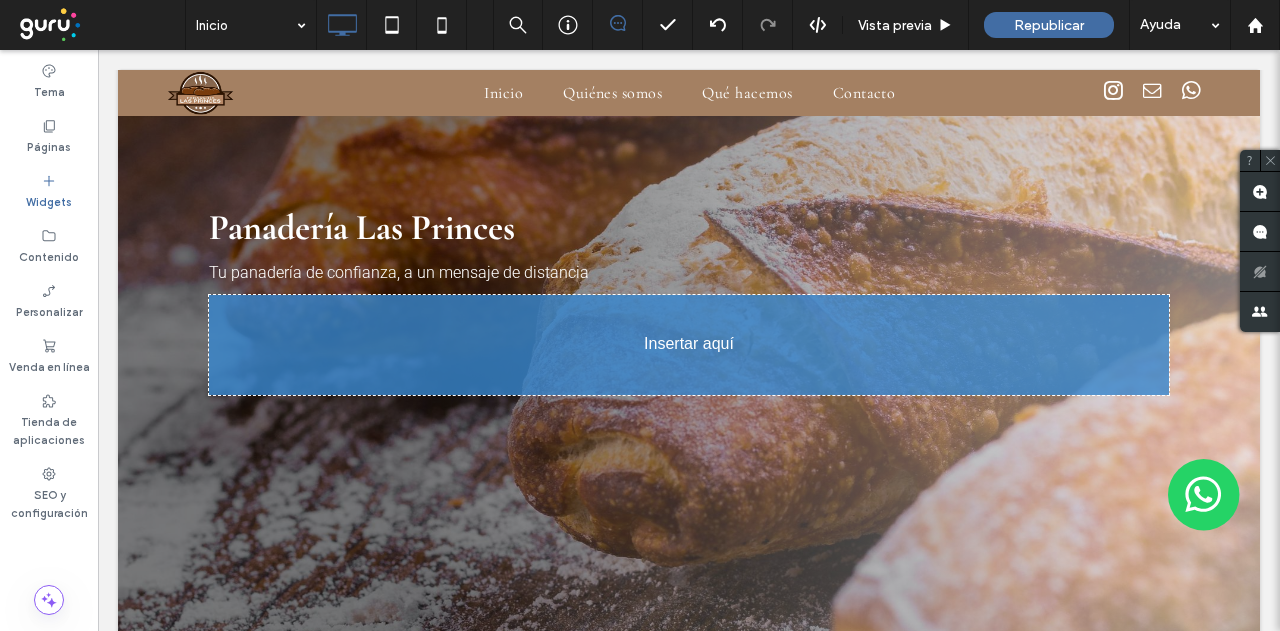 scroll, scrollTop: 168, scrollLeft: 0, axis: vertical 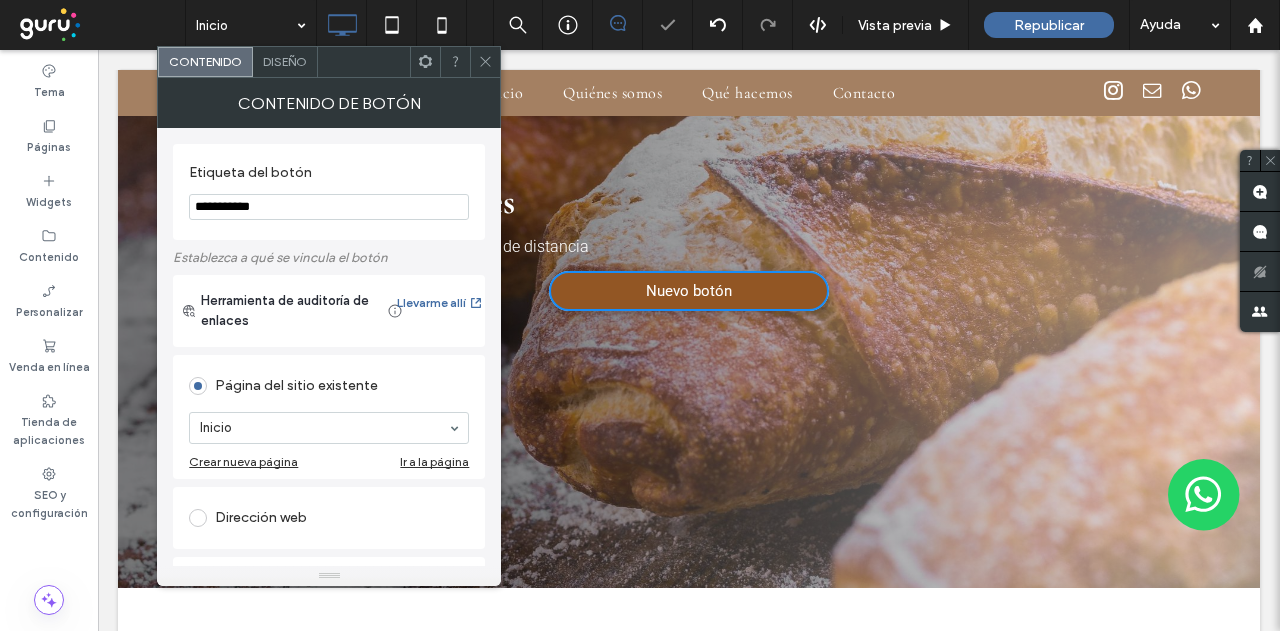 drag, startPoint x: 389, startPoint y: 251, endPoint x: 108, endPoint y: 207, distance: 284.42398 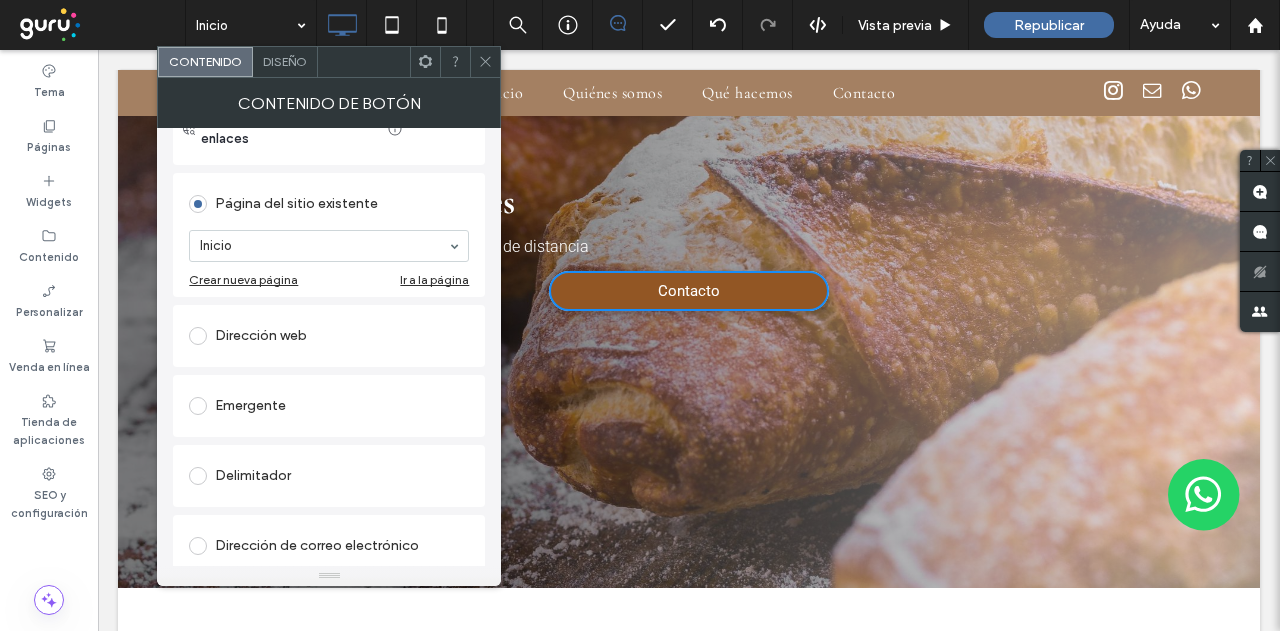 scroll, scrollTop: 200, scrollLeft: 0, axis: vertical 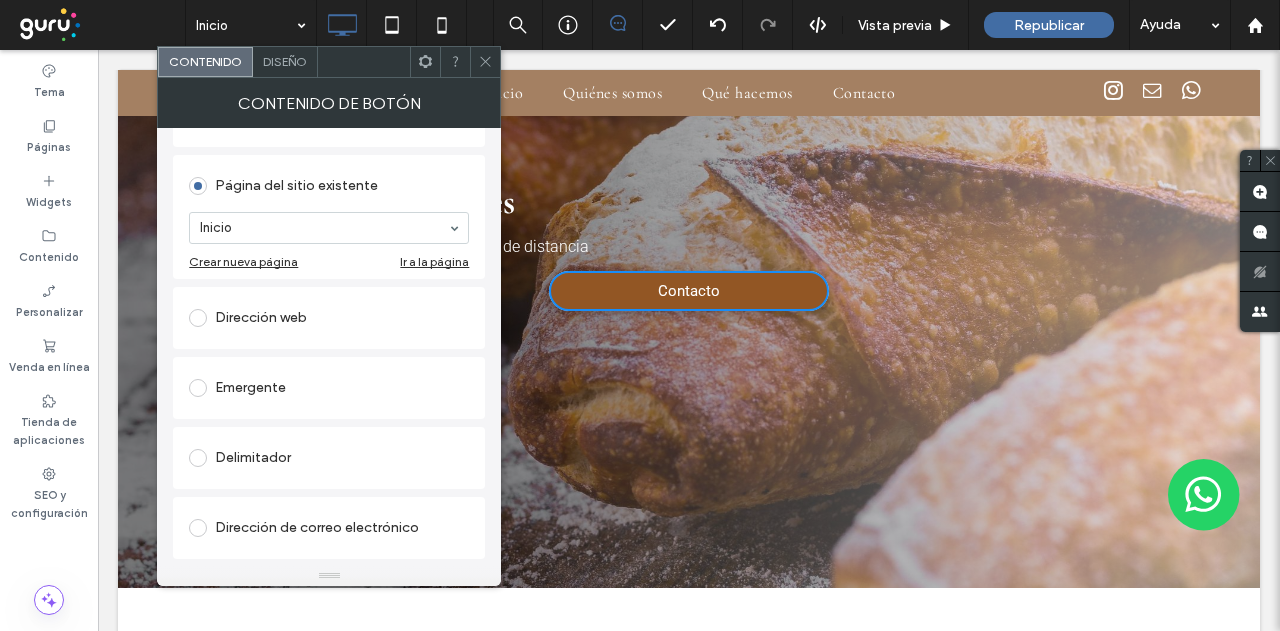 type on "********" 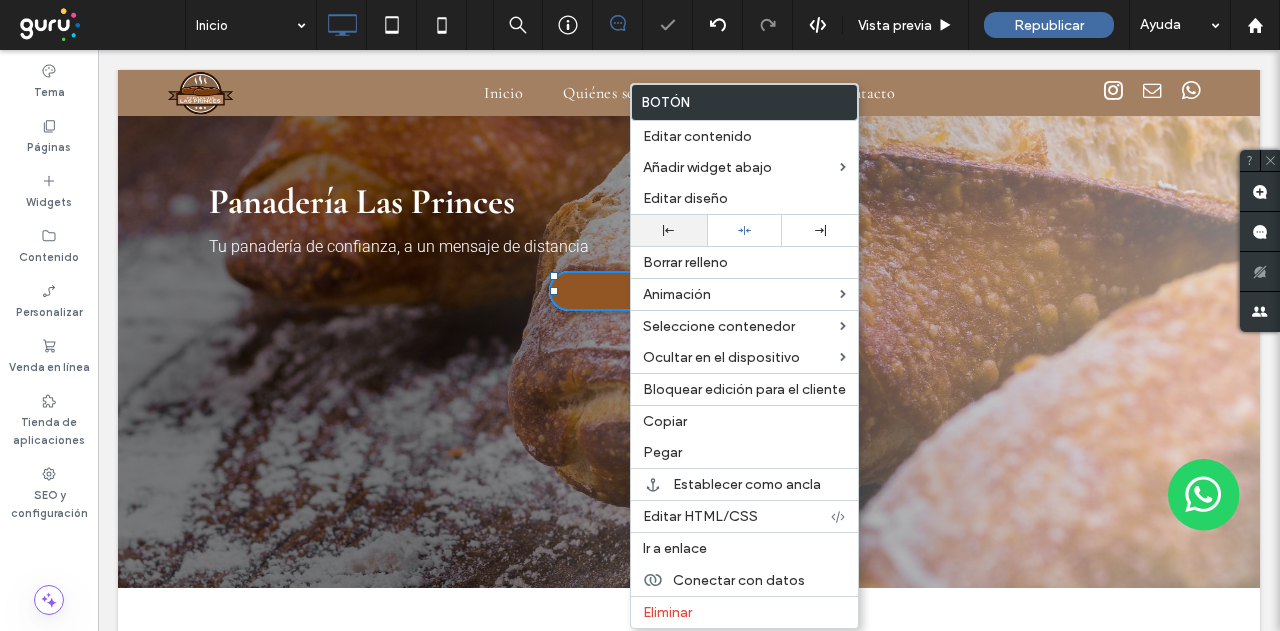 click at bounding box center [669, 230] 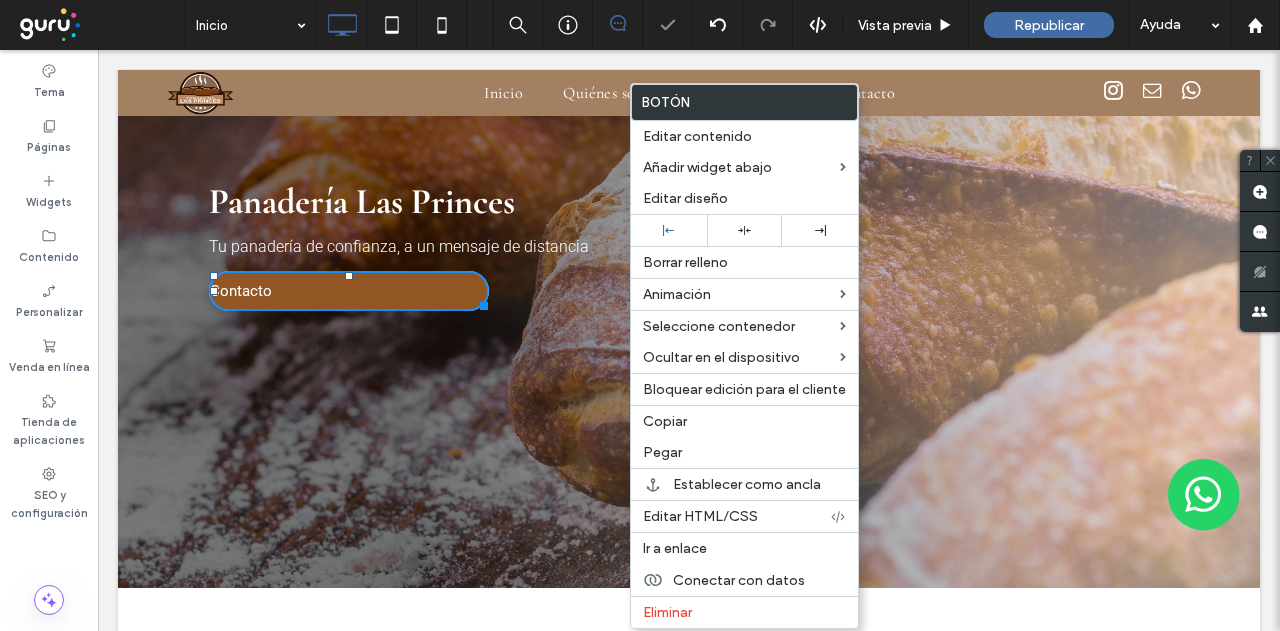 click on "Click To Paste       Panadería Las Princes
Tu panadería de confianza, a un mensaje de distancia
Contacto
Fila + Añadir sección" at bounding box center [689, 245] 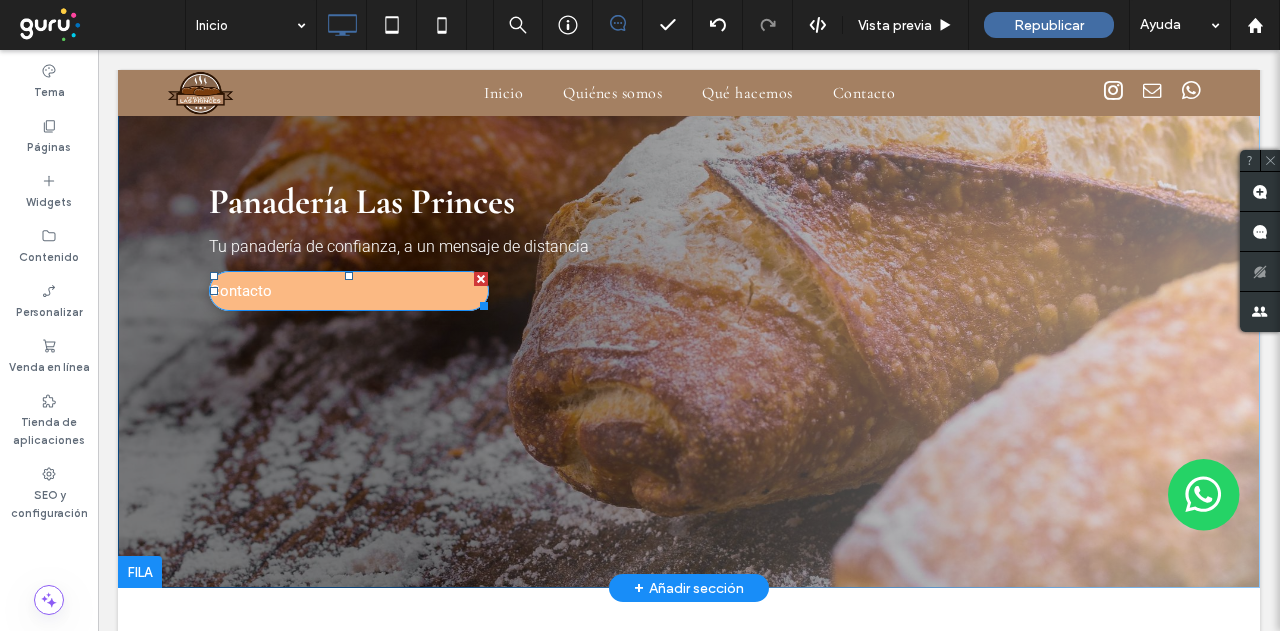 click on "Contacto" at bounding box center [349, 291] 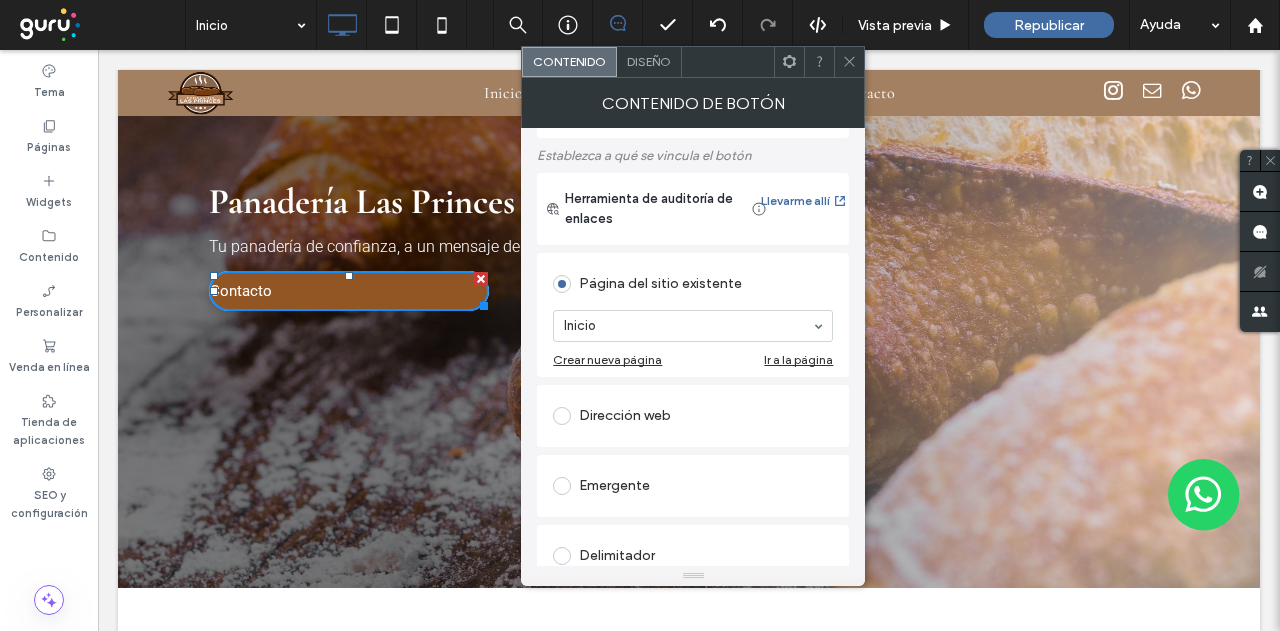scroll, scrollTop: 200, scrollLeft: 0, axis: vertical 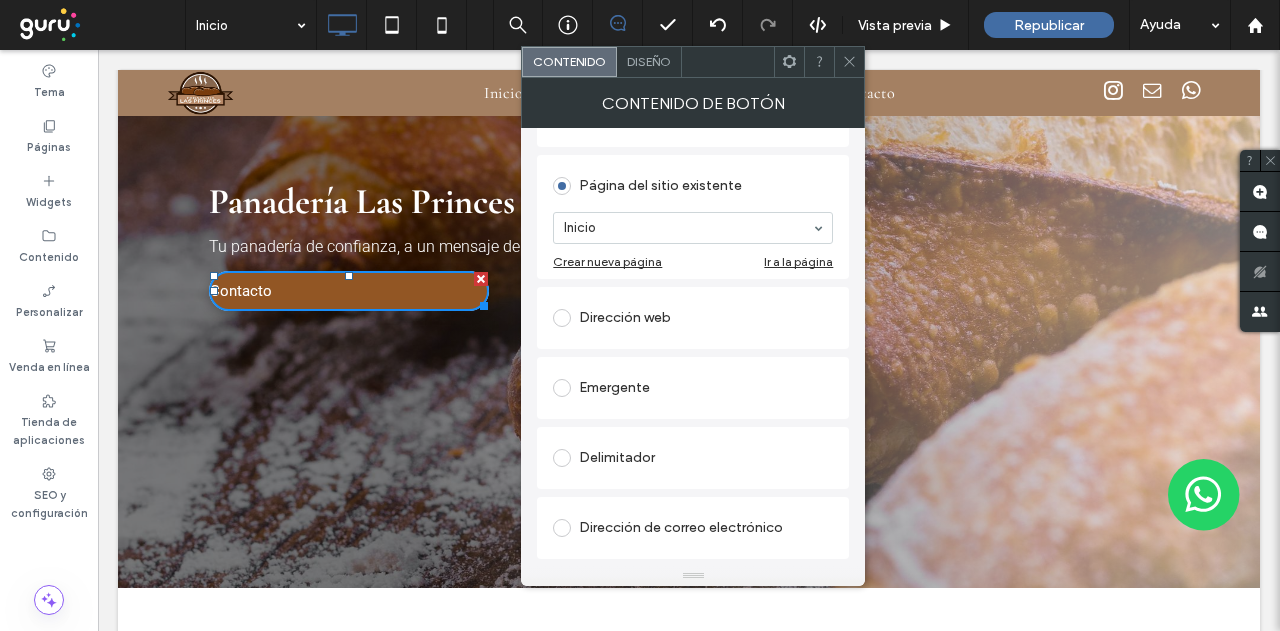 click on "Dirección web" at bounding box center [693, 318] 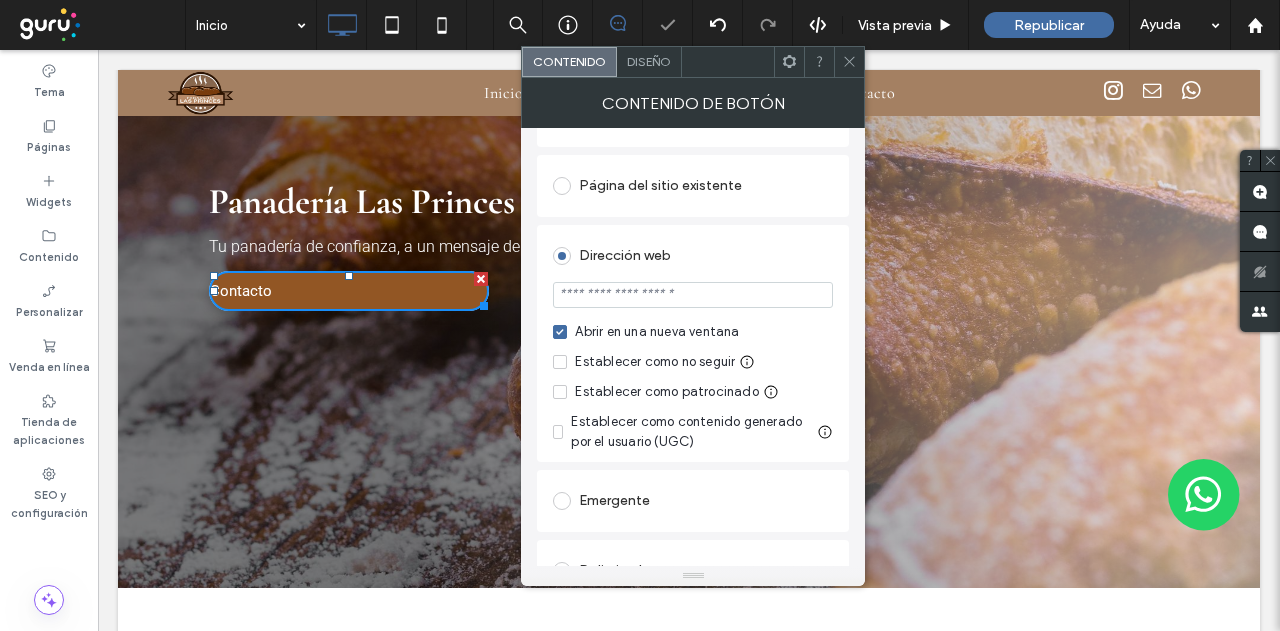 paste on "**********" 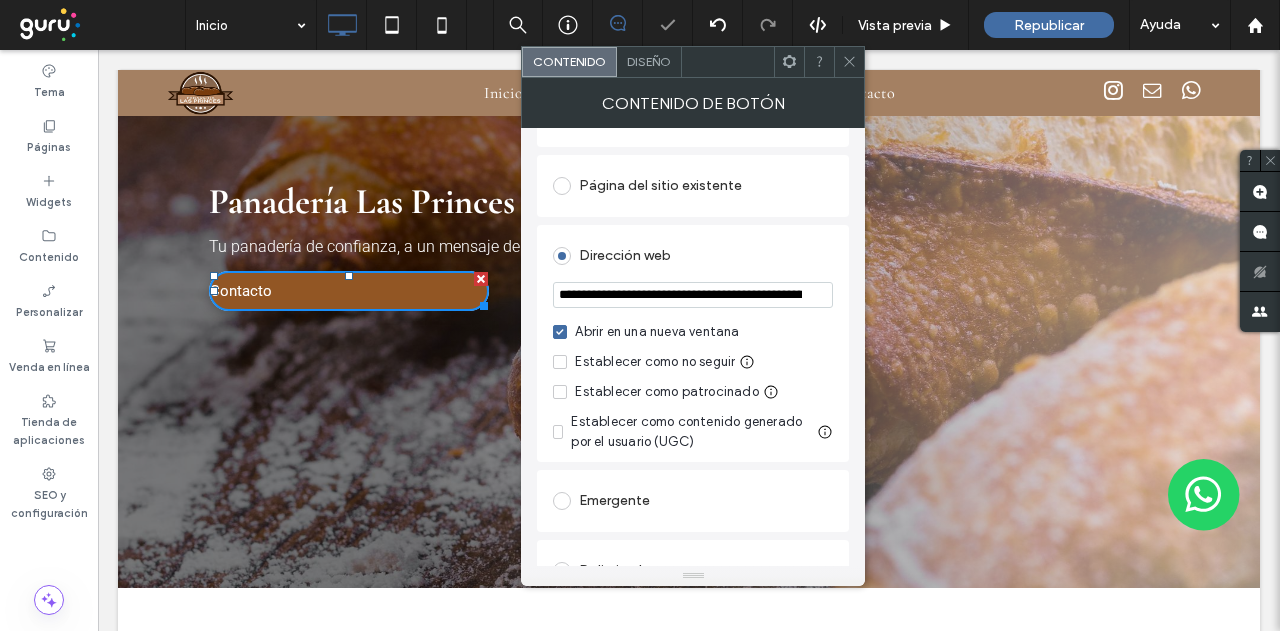 scroll, scrollTop: 0, scrollLeft: 404, axis: horizontal 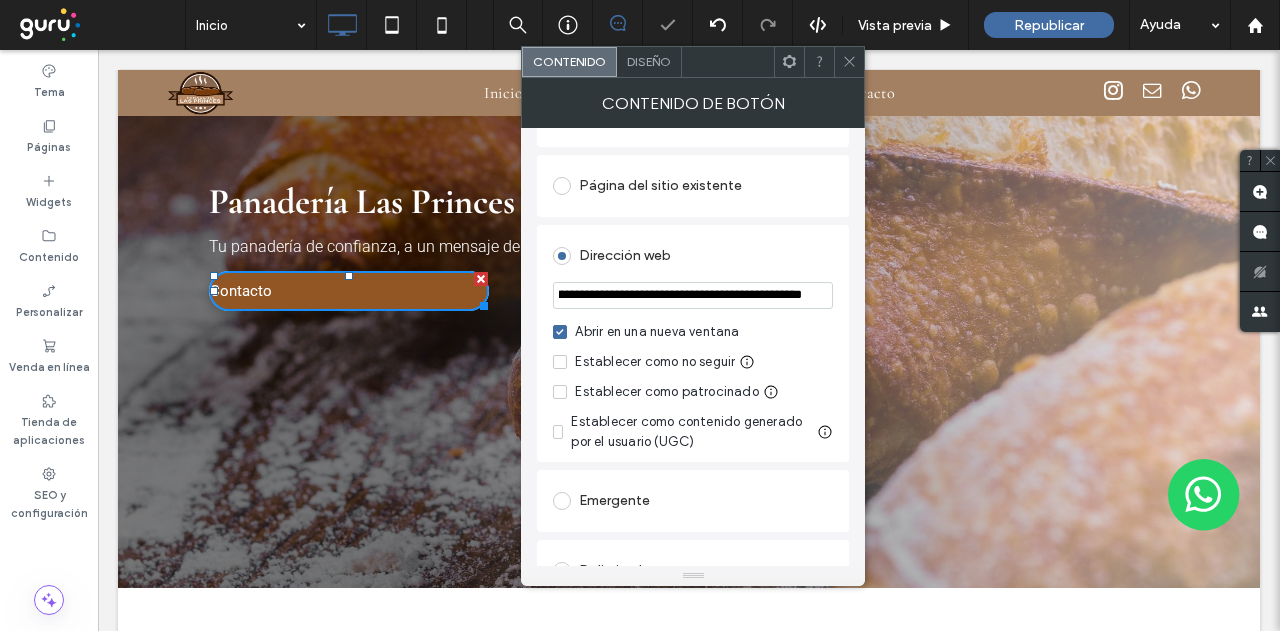 type on "**********" 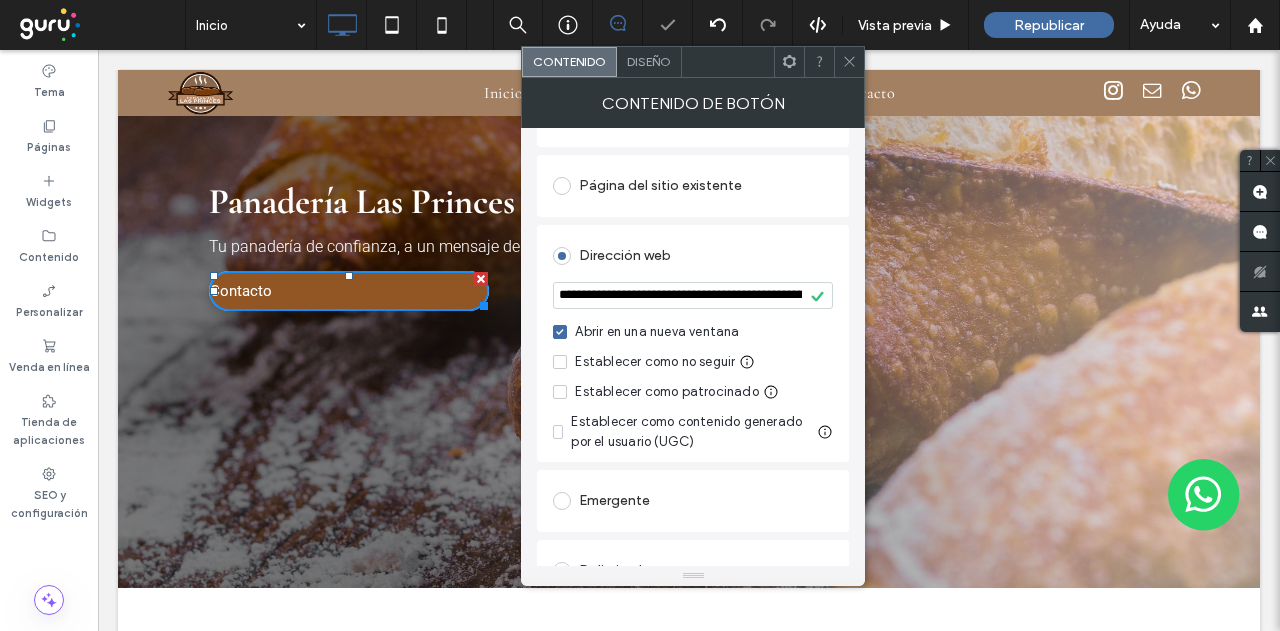 click 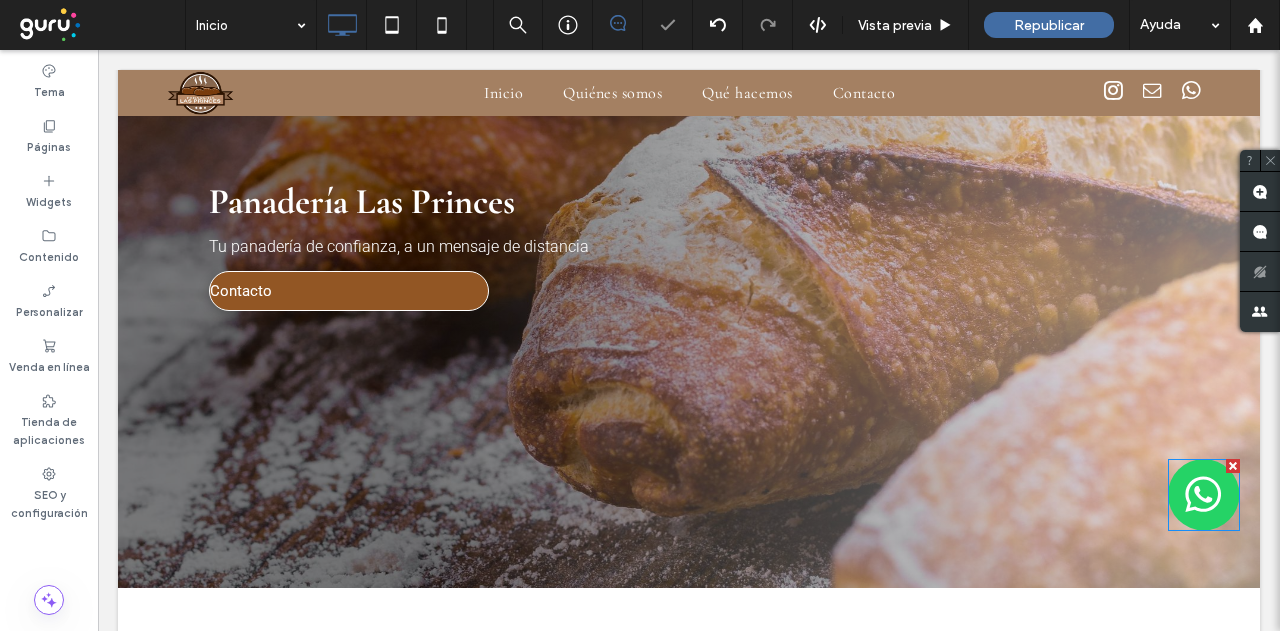 drag, startPoint x: 1169, startPoint y: 493, endPoint x: 1148, endPoint y: 493, distance: 21 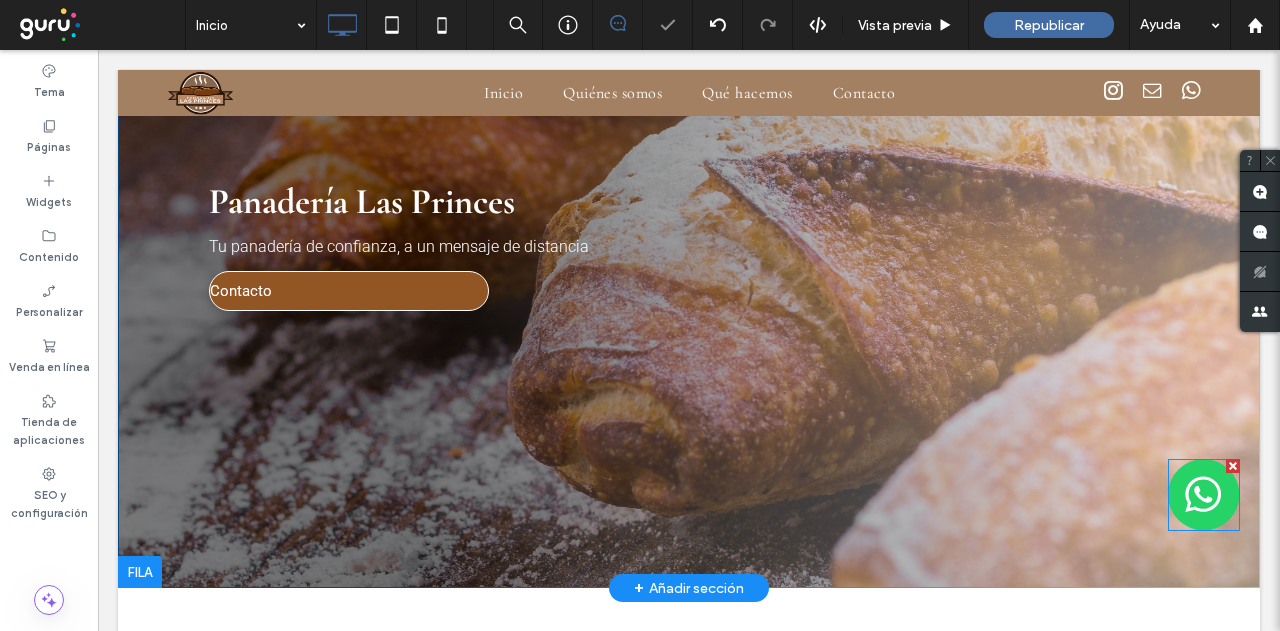 click at bounding box center (1204, 495) 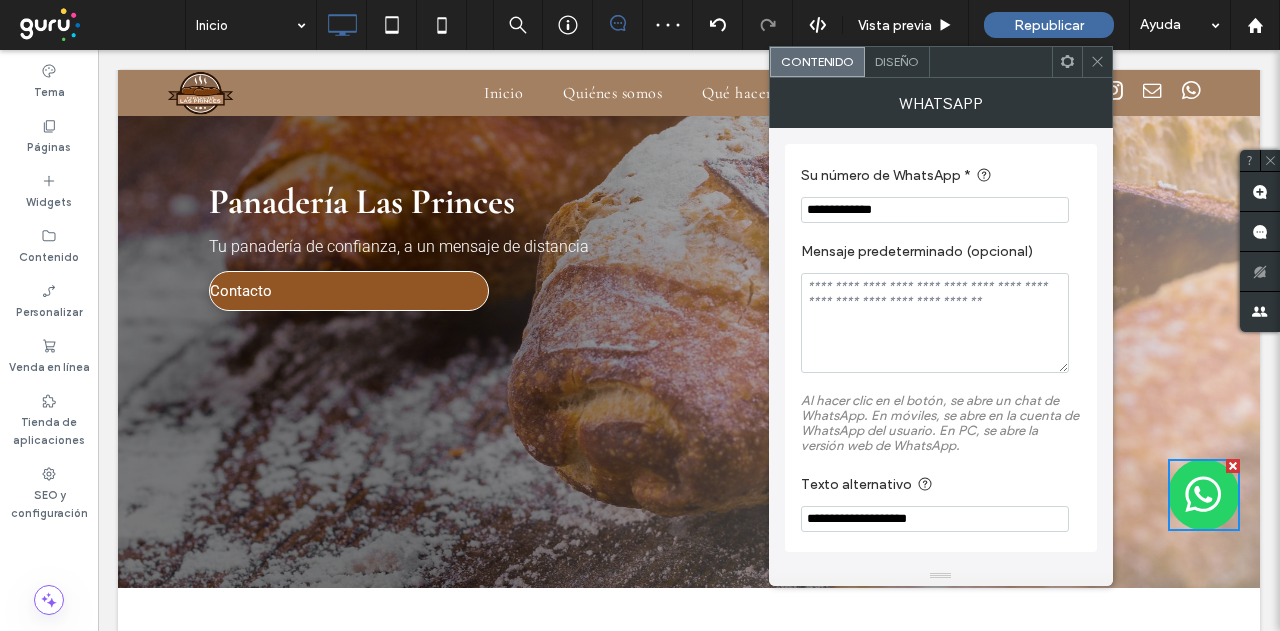 click on "**********" at bounding box center (935, 210) 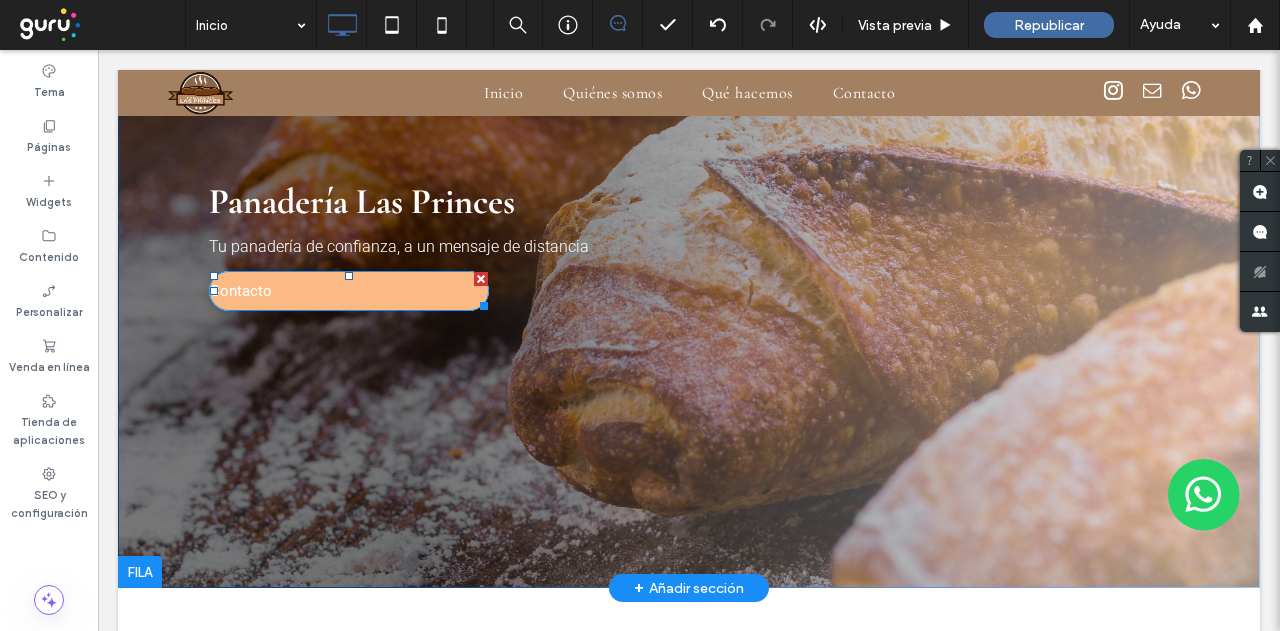 click on "Contacto" at bounding box center (349, 291) 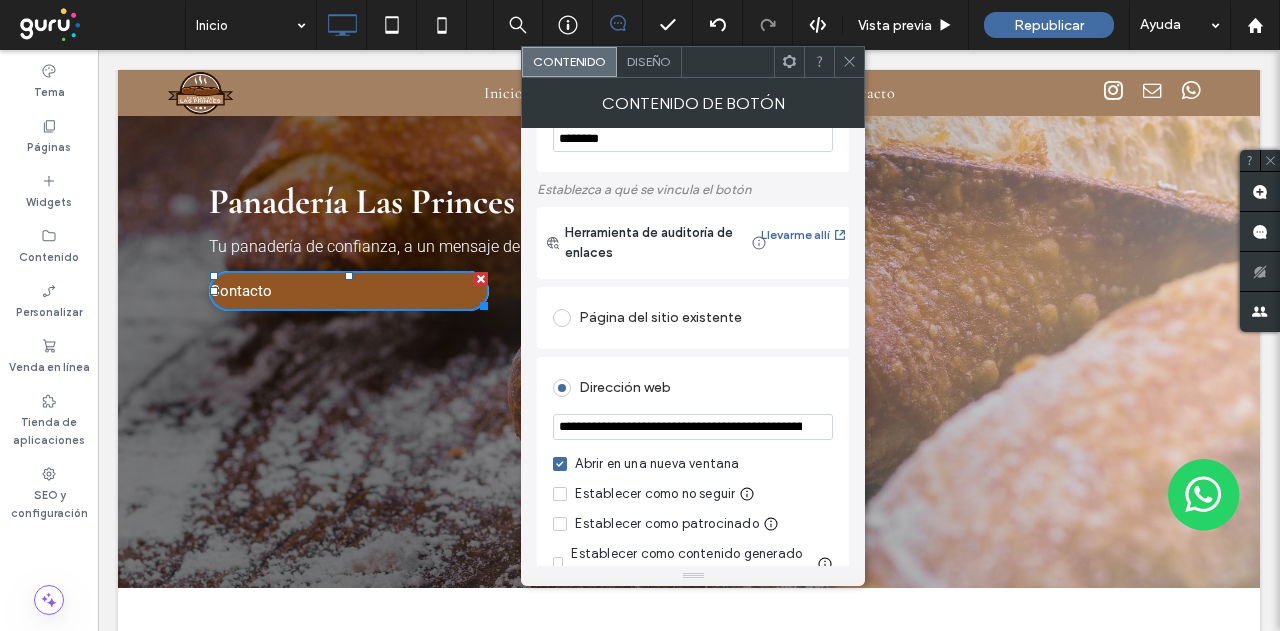 scroll, scrollTop: 200, scrollLeft: 0, axis: vertical 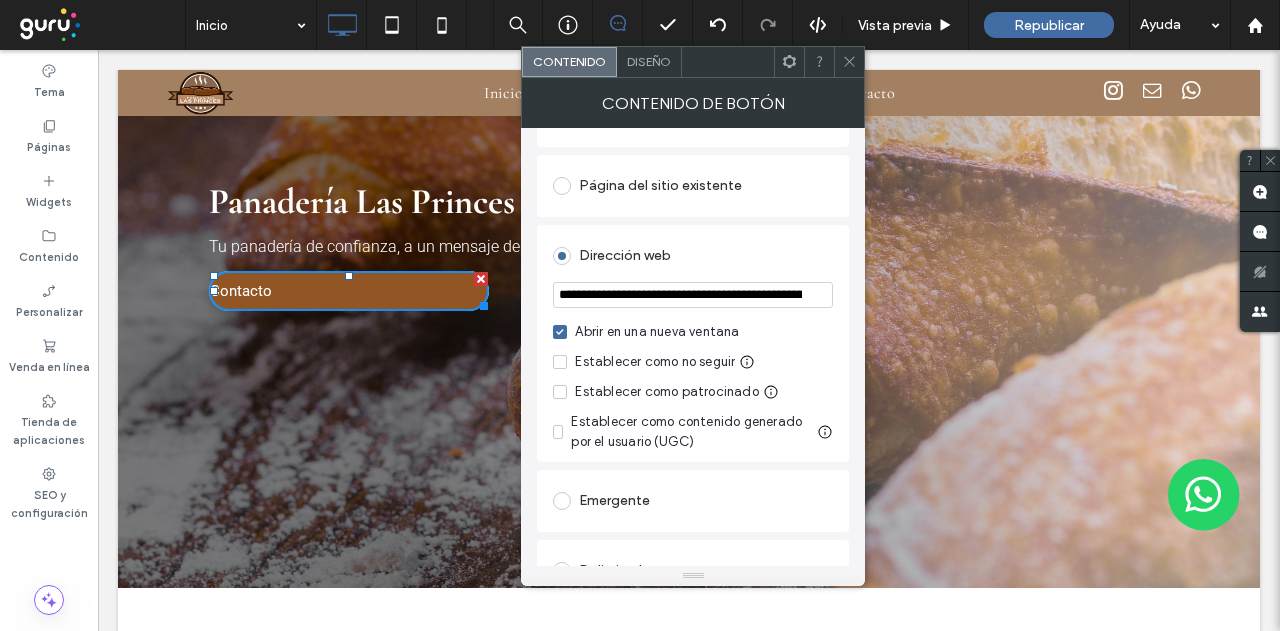 click on "**********" at bounding box center (693, 295) 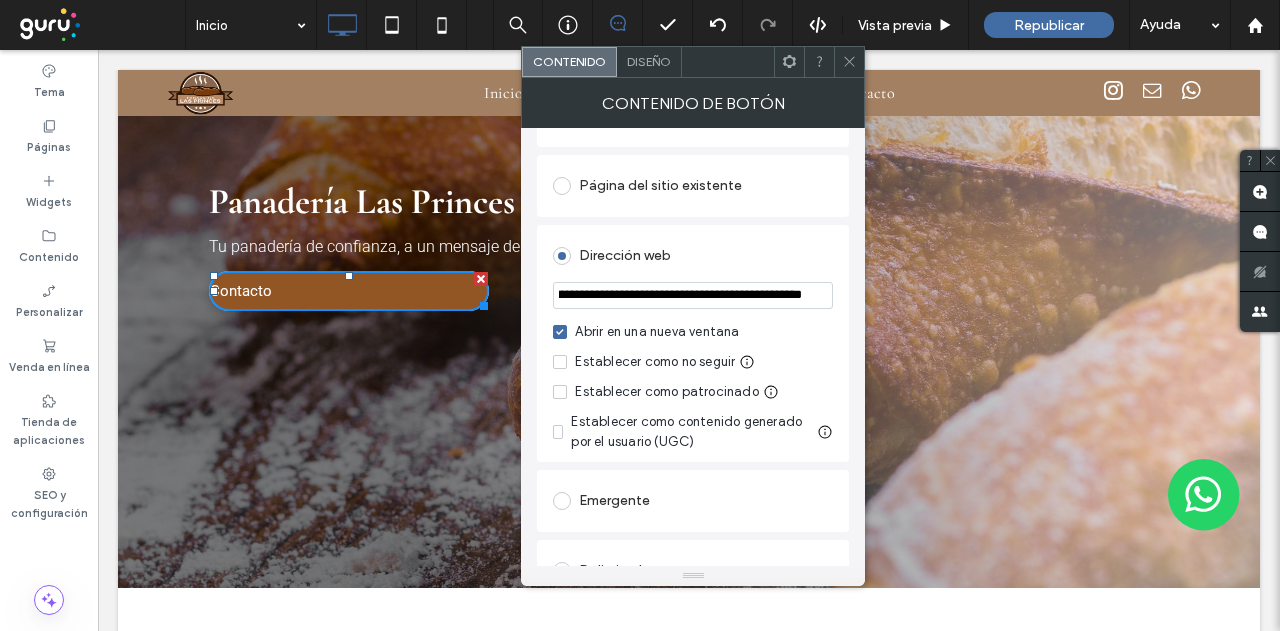 scroll, scrollTop: 0, scrollLeft: 309, axis: horizontal 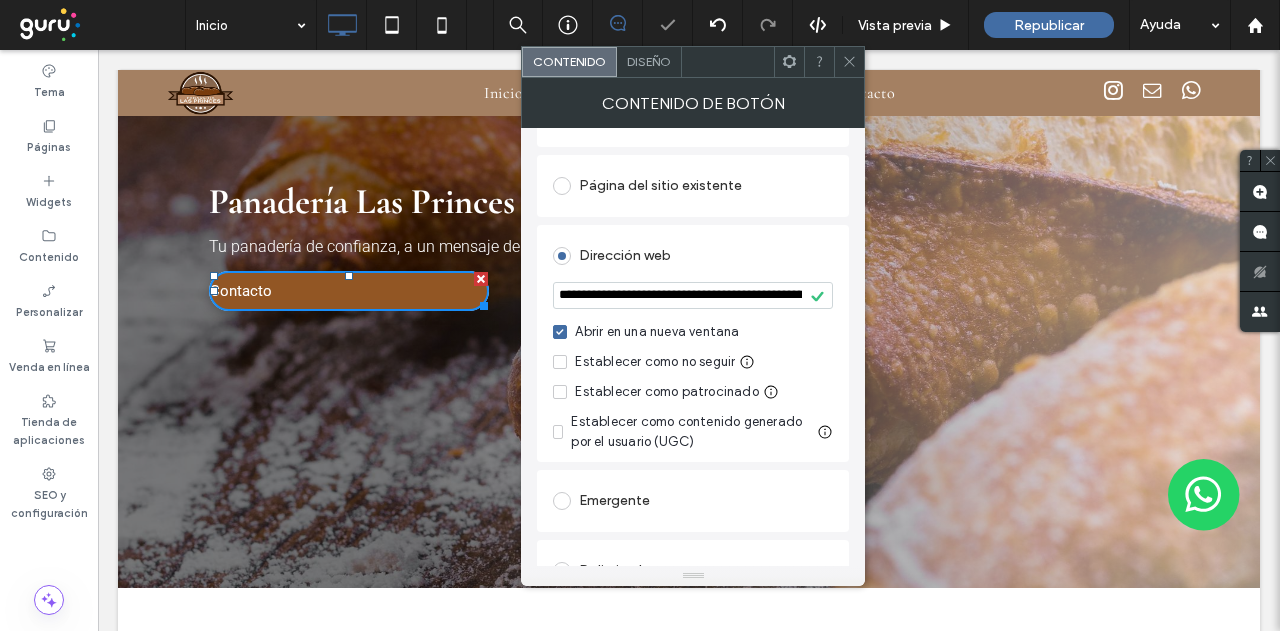 click at bounding box center (849, 62) 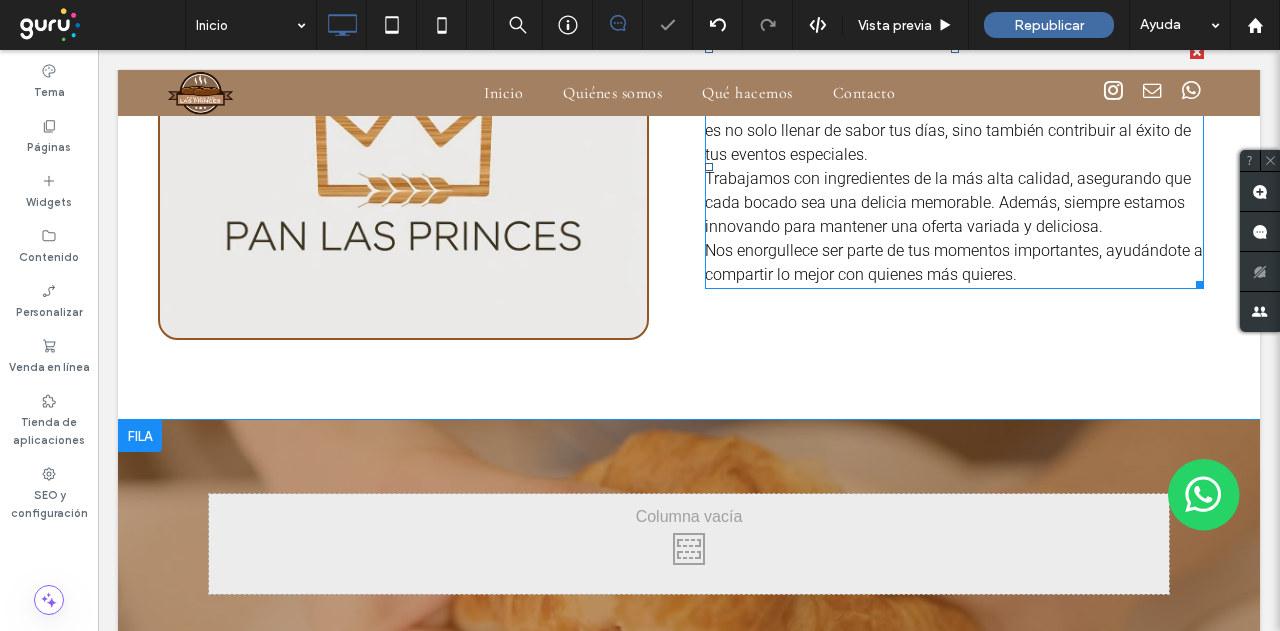 scroll, scrollTop: 1068, scrollLeft: 0, axis: vertical 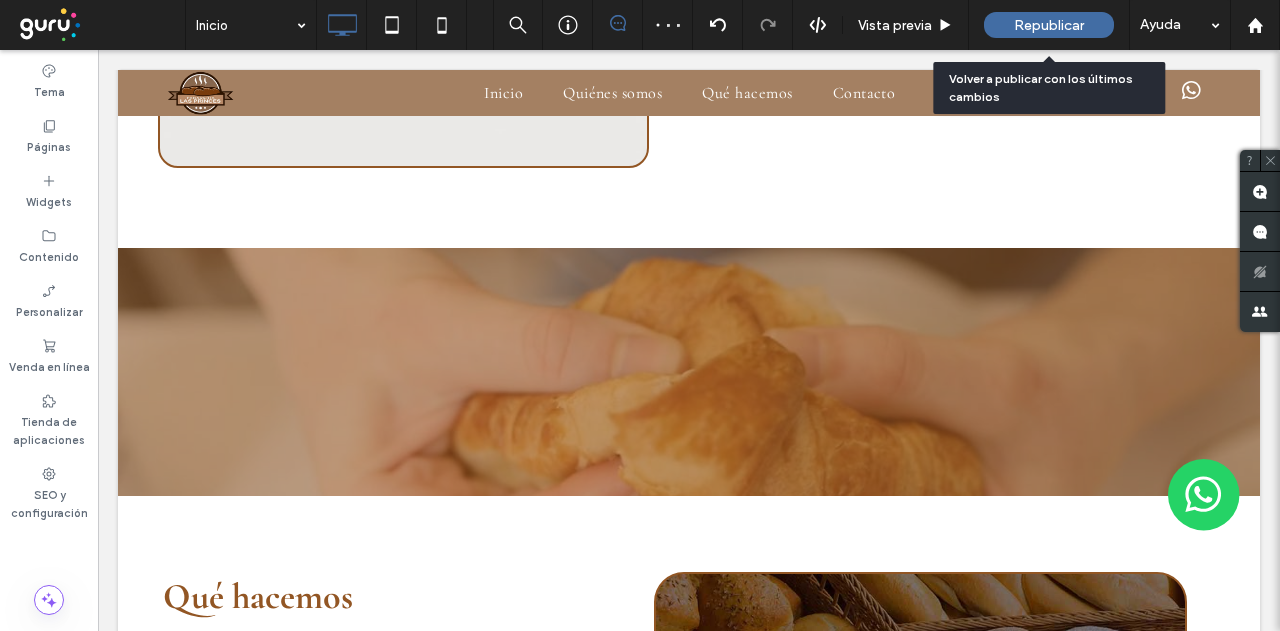 click on "Republicar" at bounding box center (1049, 25) 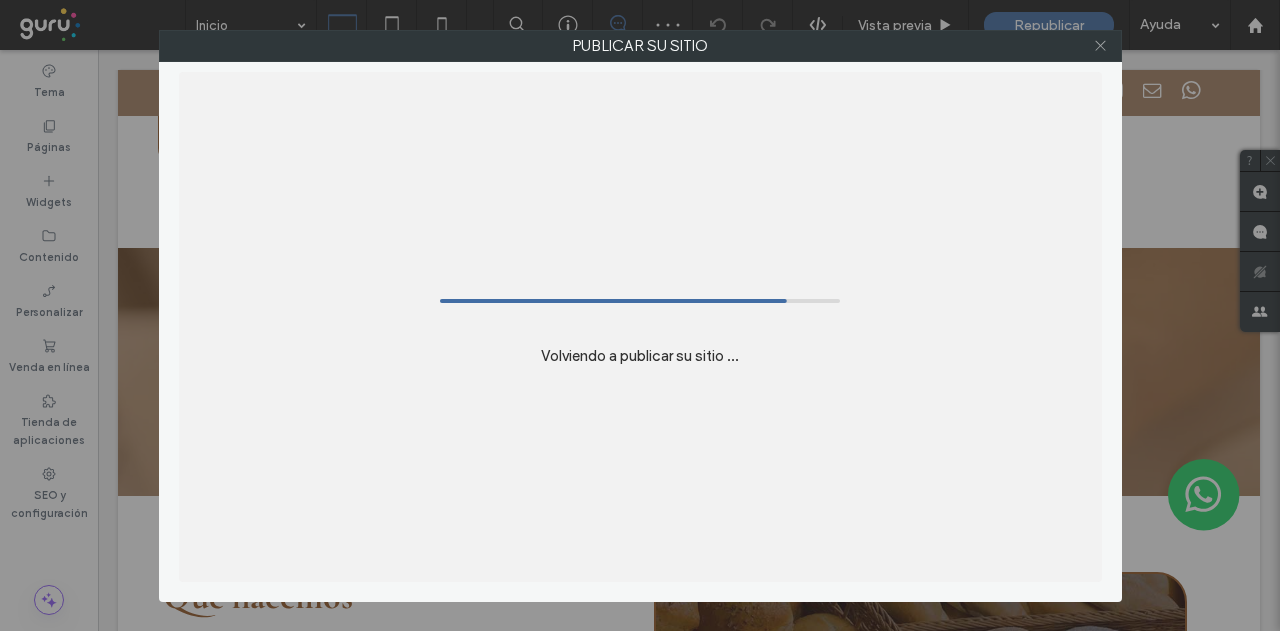 click 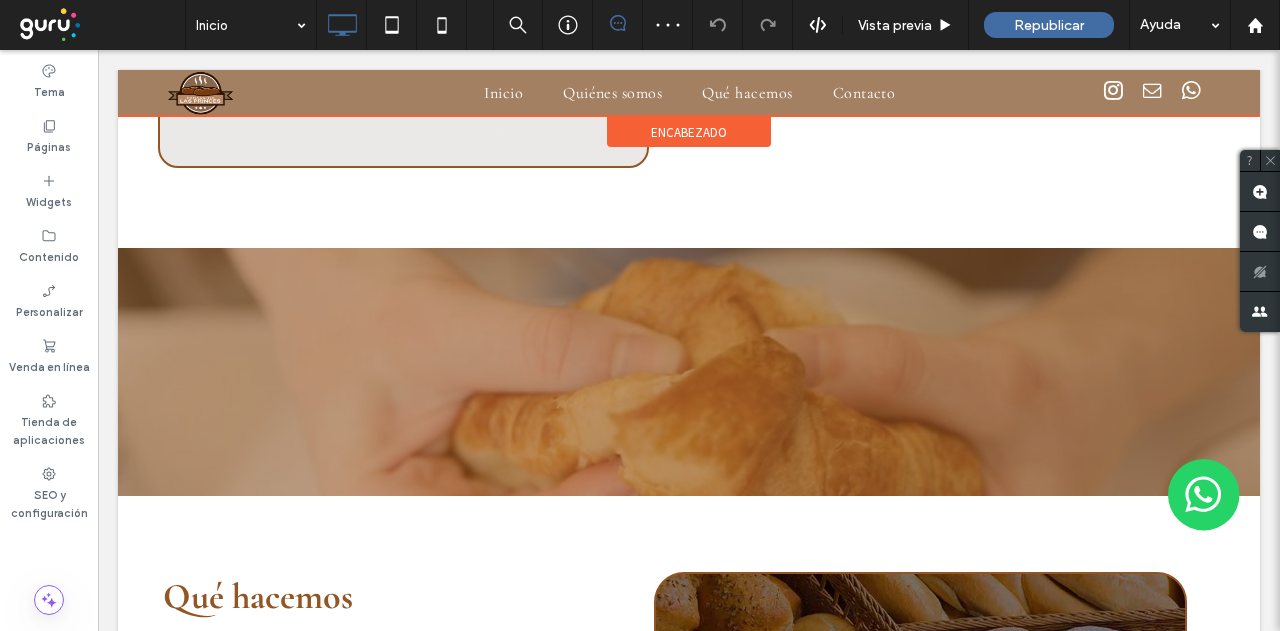 click at bounding box center [689, 93] 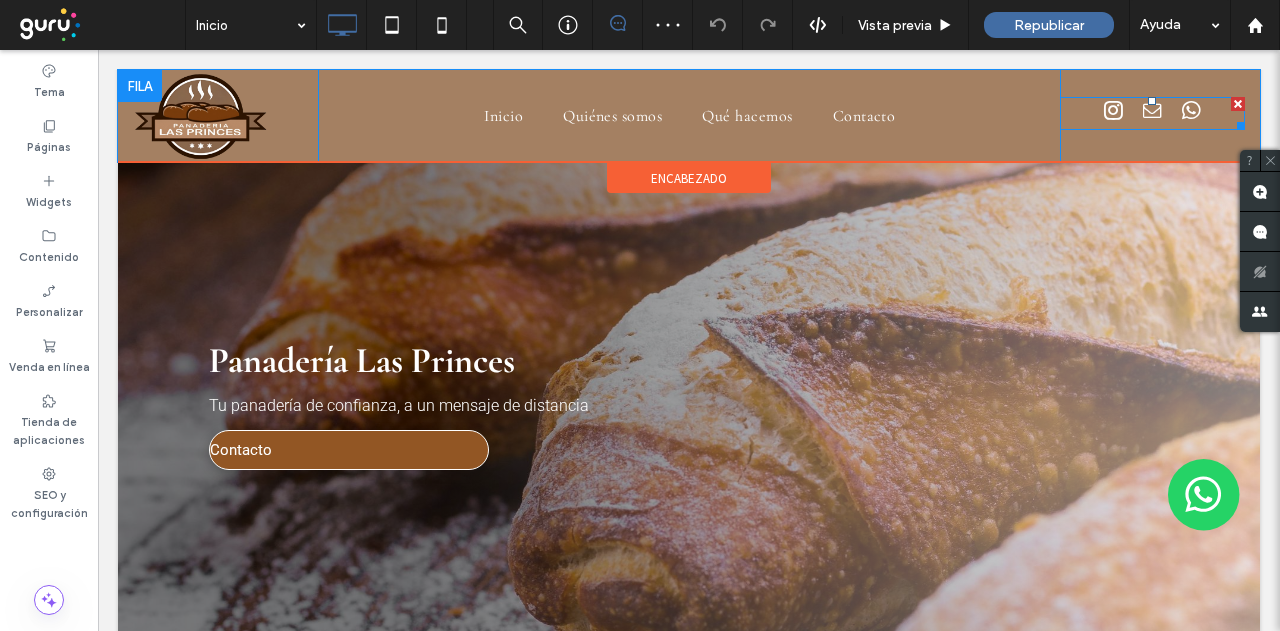 scroll, scrollTop: 0, scrollLeft: 0, axis: both 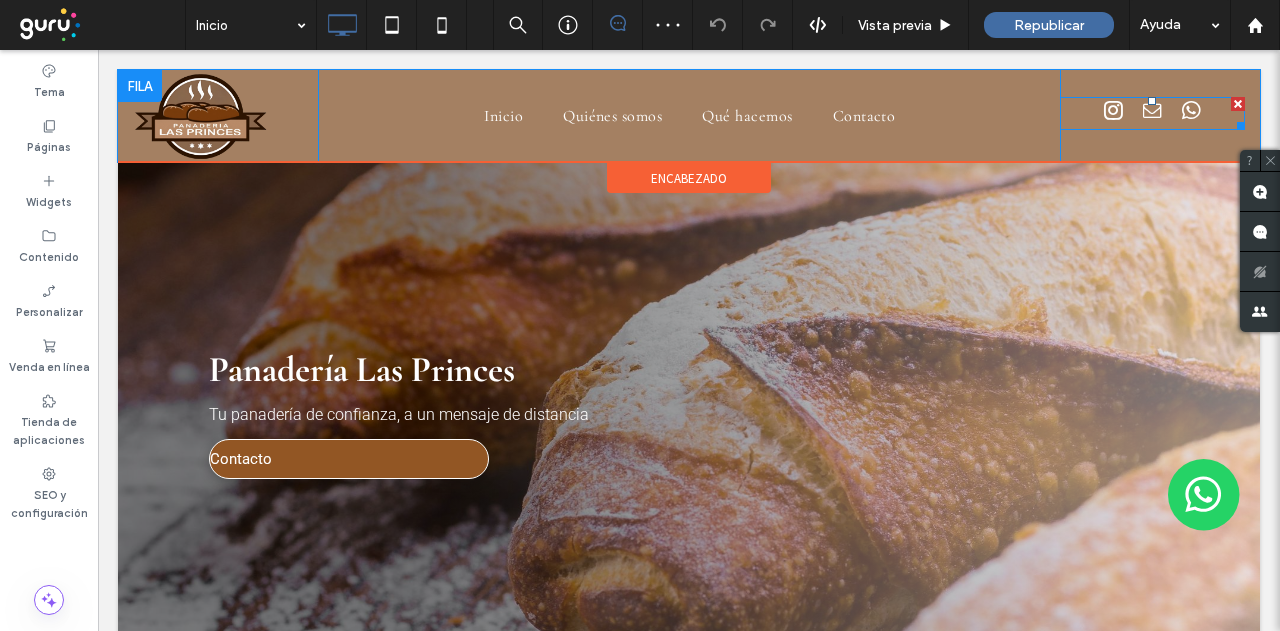 click at bounding box center [1191, 111] 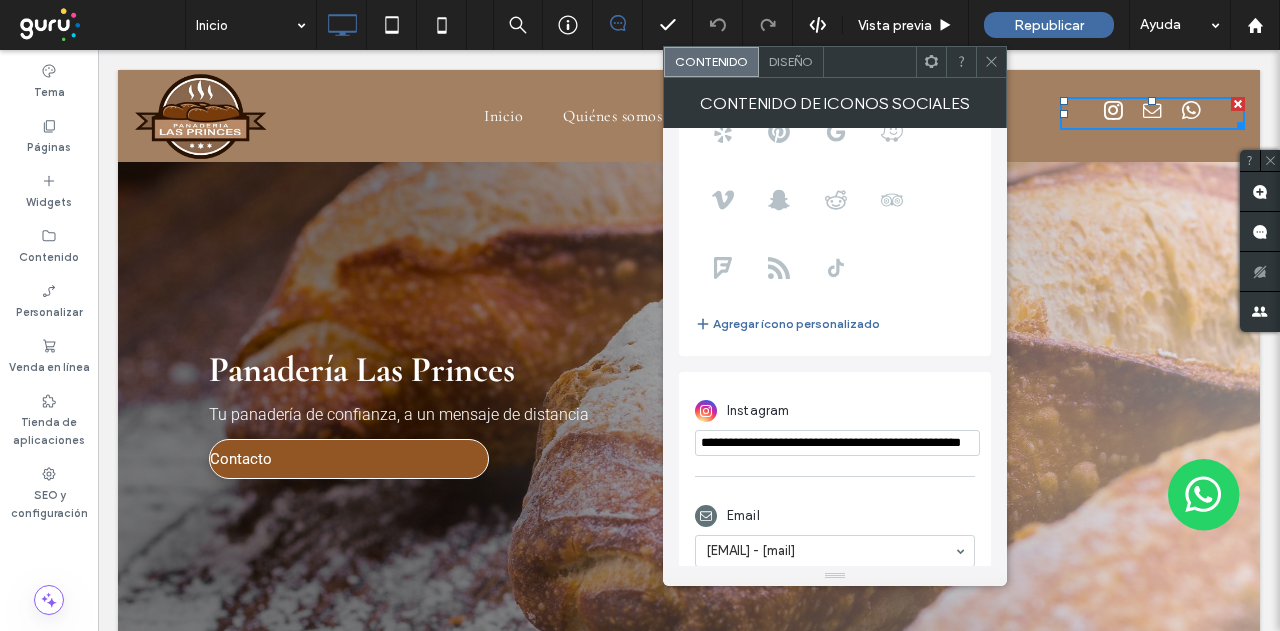 scroll, scrollTop: 352, scrollLeft: 0, axis: vertical 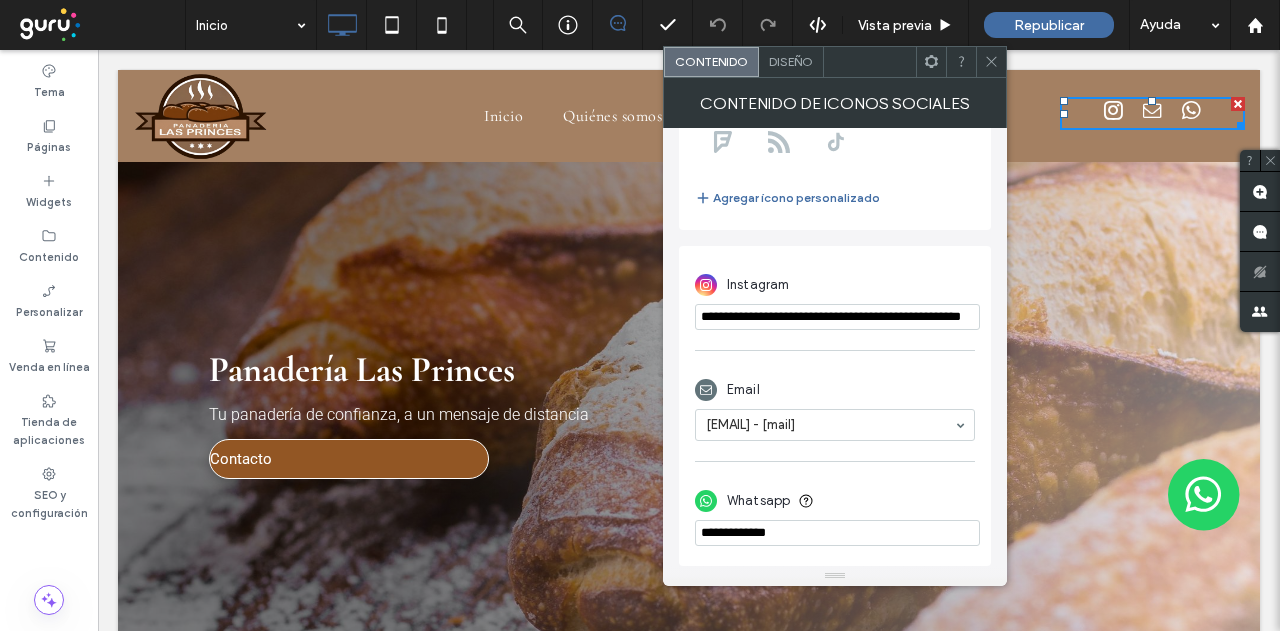 click 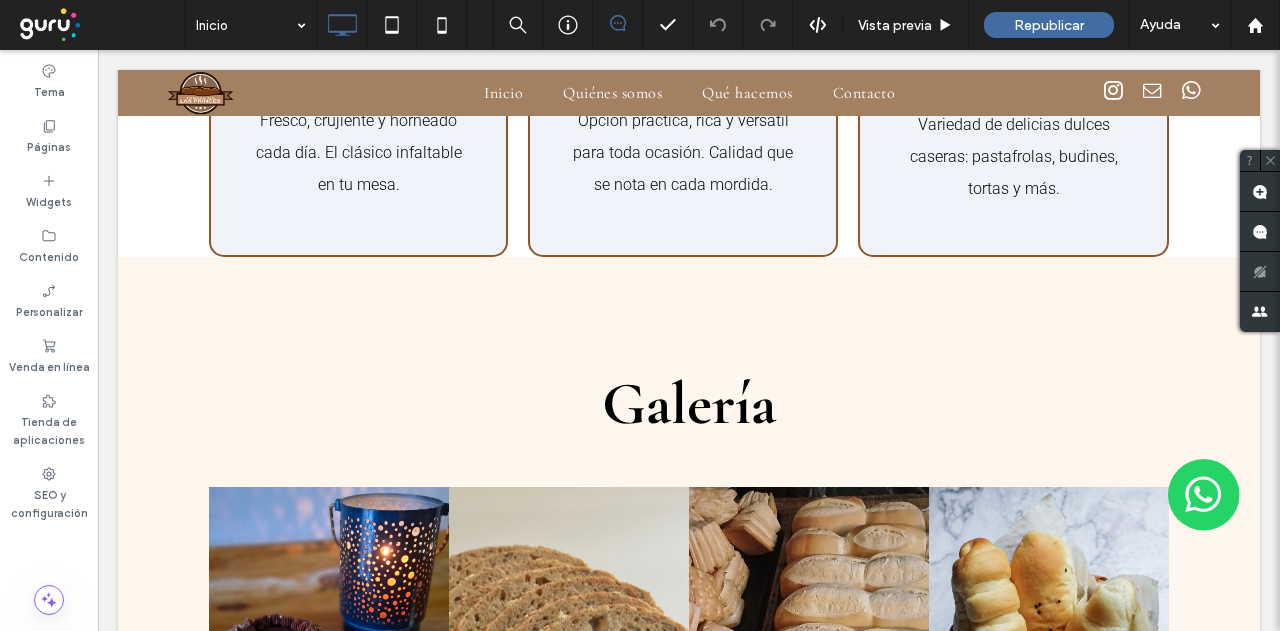 scroll, scrollTop: 4031, scrollLeft: 0, axis: vertical 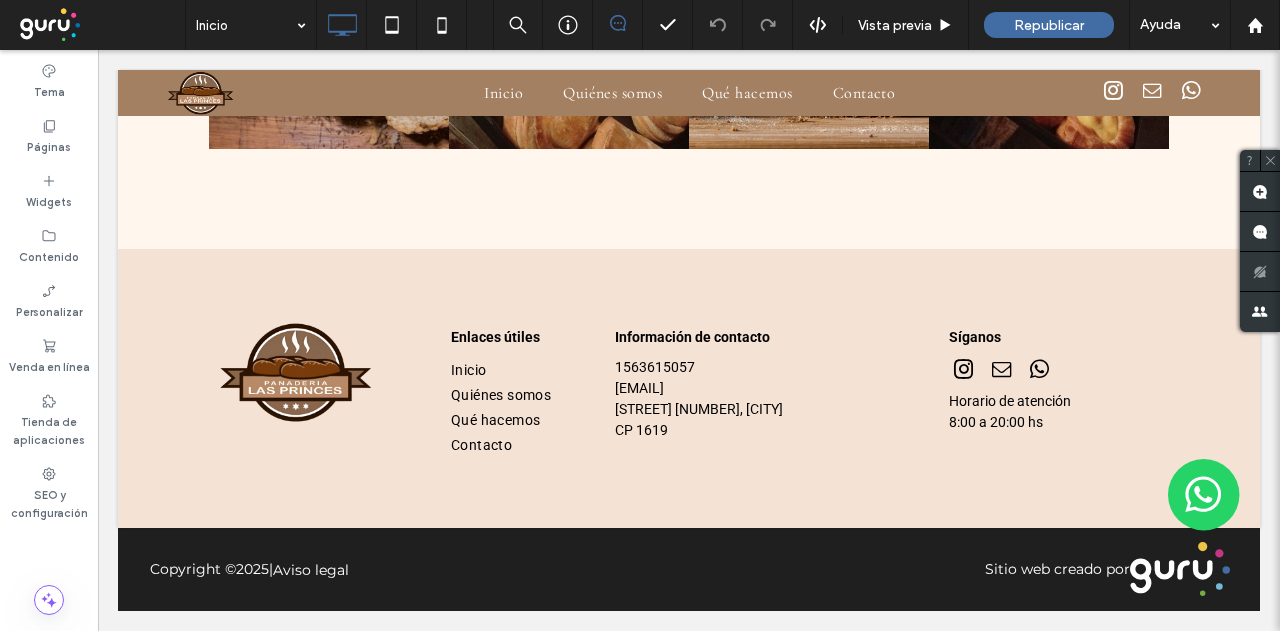 drag, startPoint x: 689, startPoint y: 437, endPoint x: 681, endPoint y: 612, distance: 175.18275 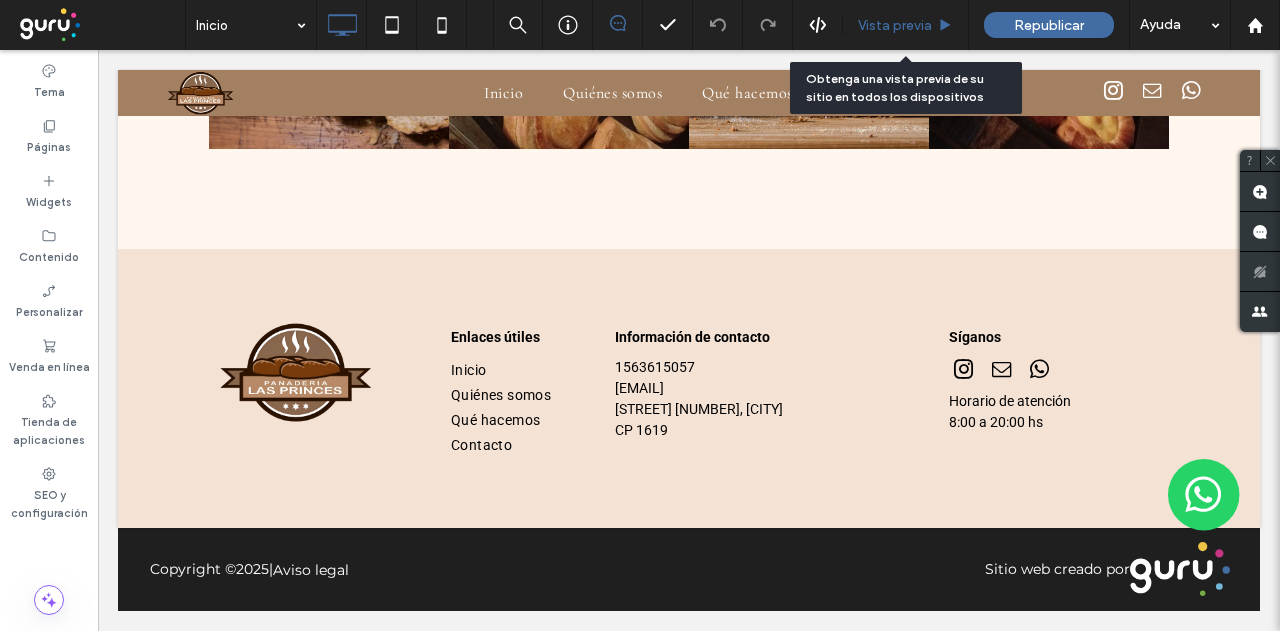 click on "Vista previa" at bounding box center (895, 25) 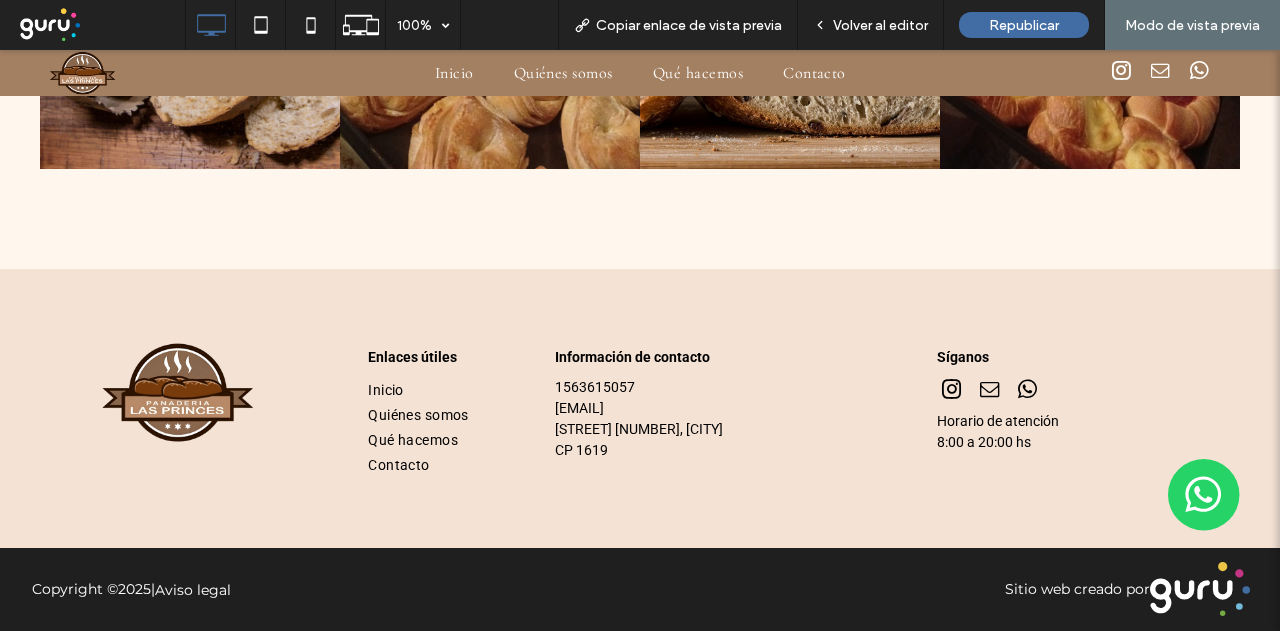click at bounding box center [177, 392] 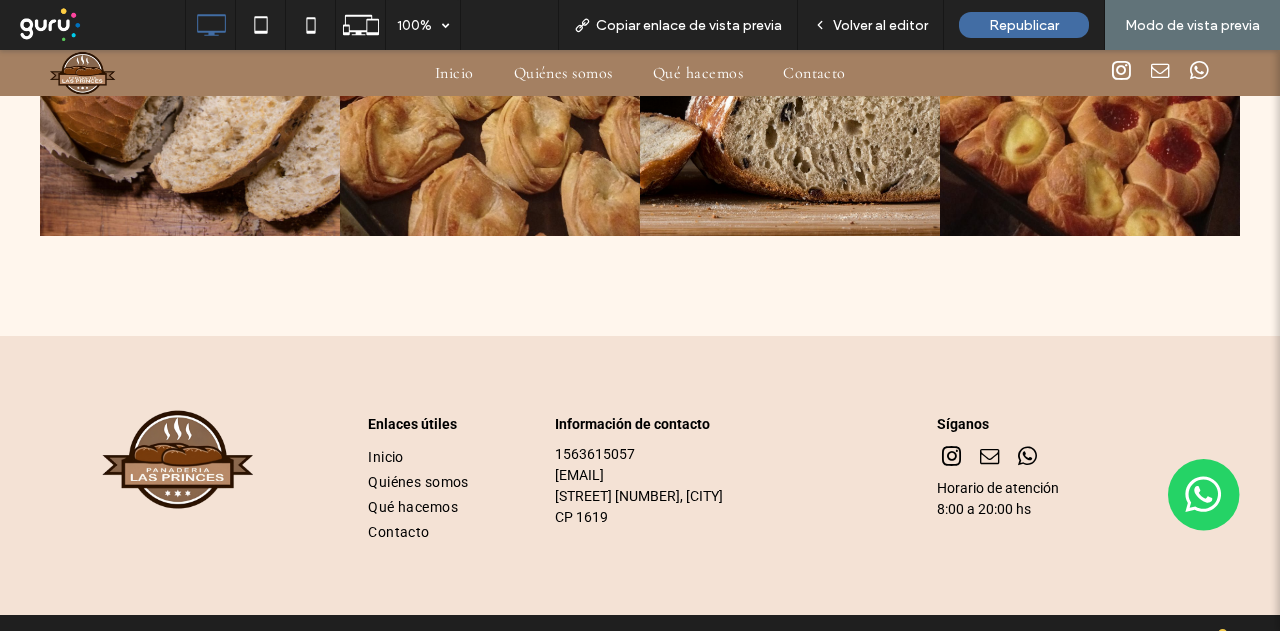 scroll, scrollTop: 3887, scrollLeft: 0, axis: vertical 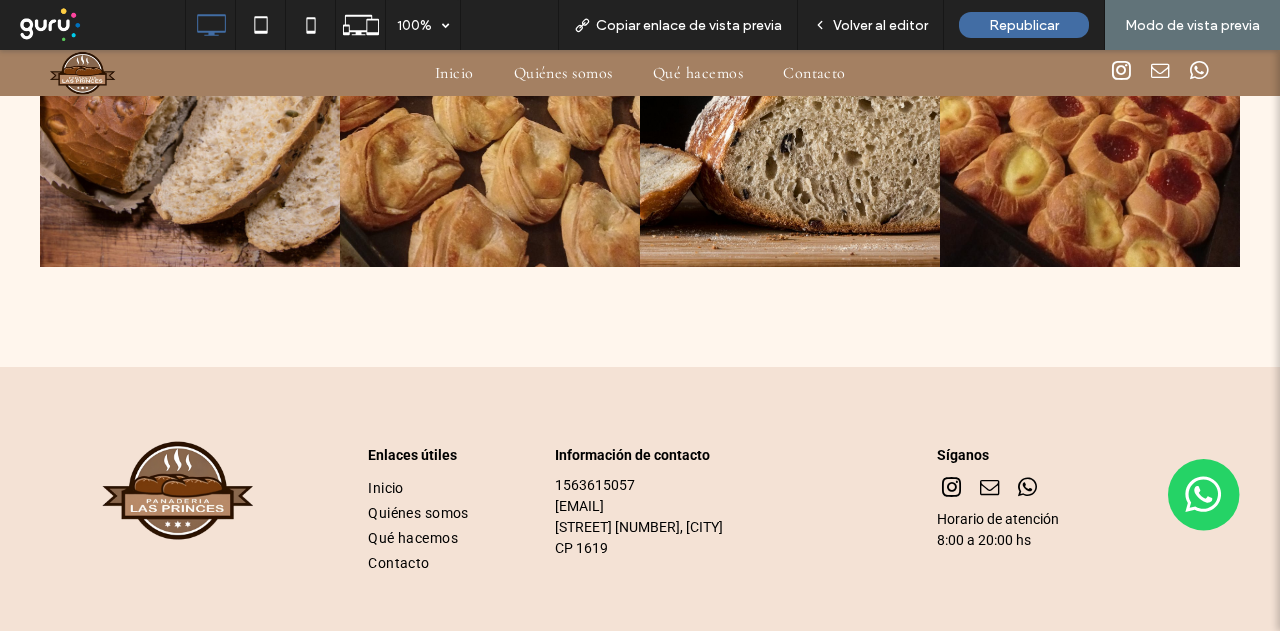 click at bounding box center [177, 490] 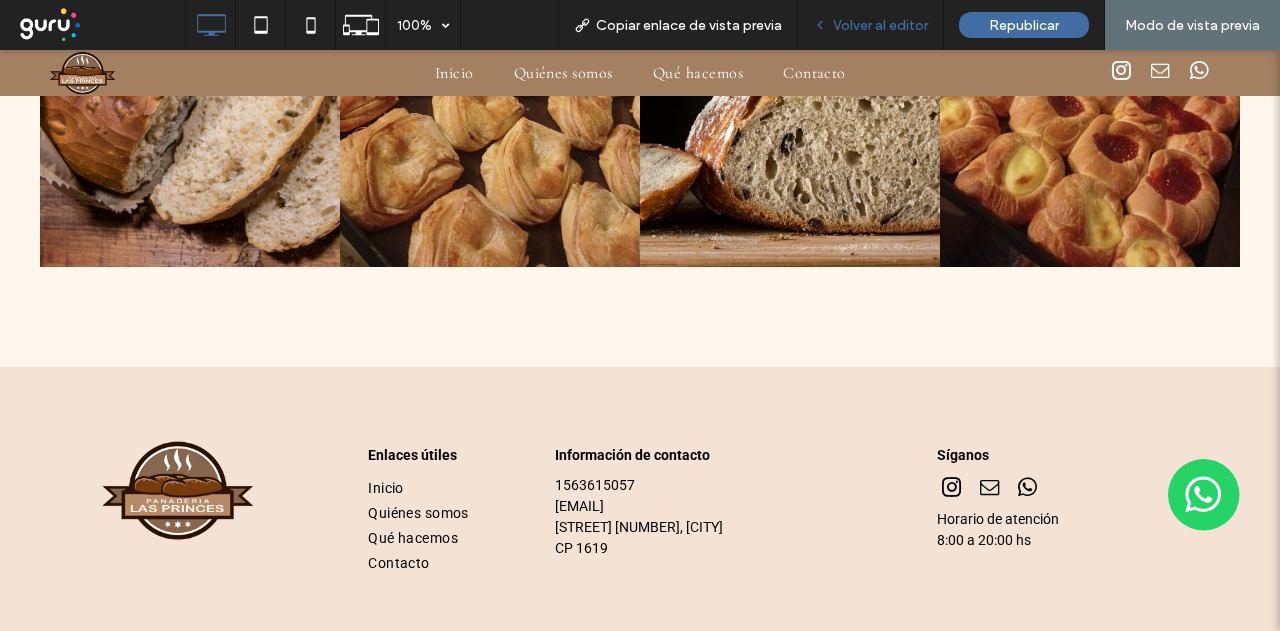 drag, startPoint x: 858, startPoint y: 35, endPoint x: 770, endPoint y: 18, distance: 89.62701 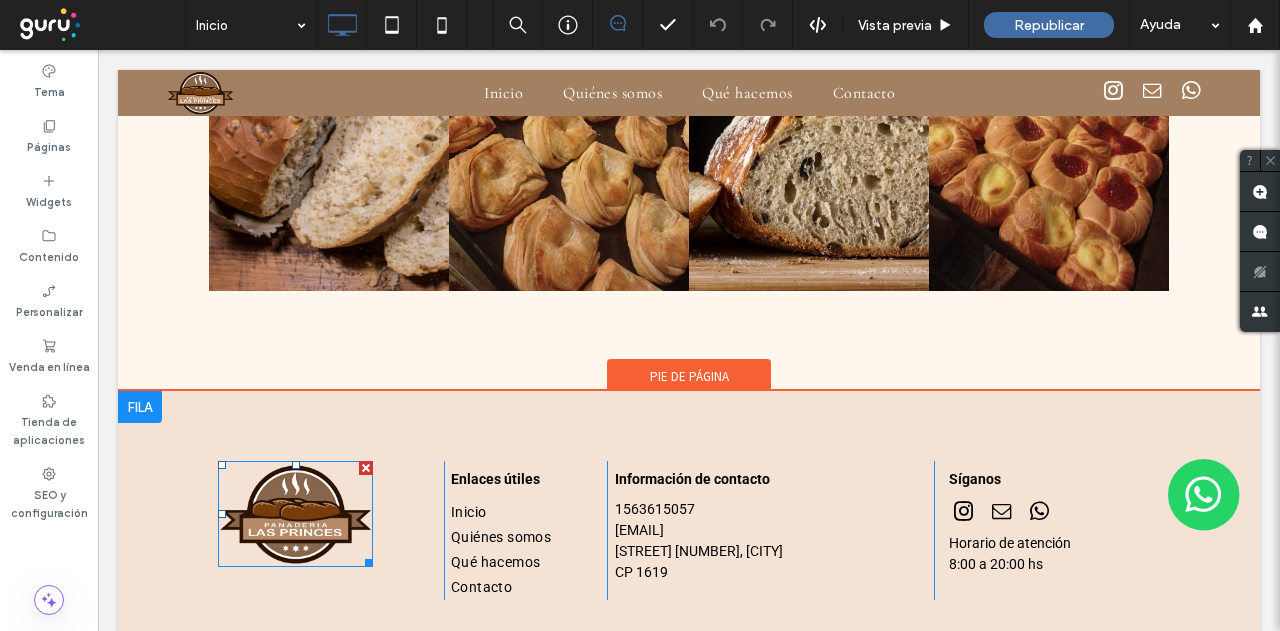 click at bounding box center [295, 514] 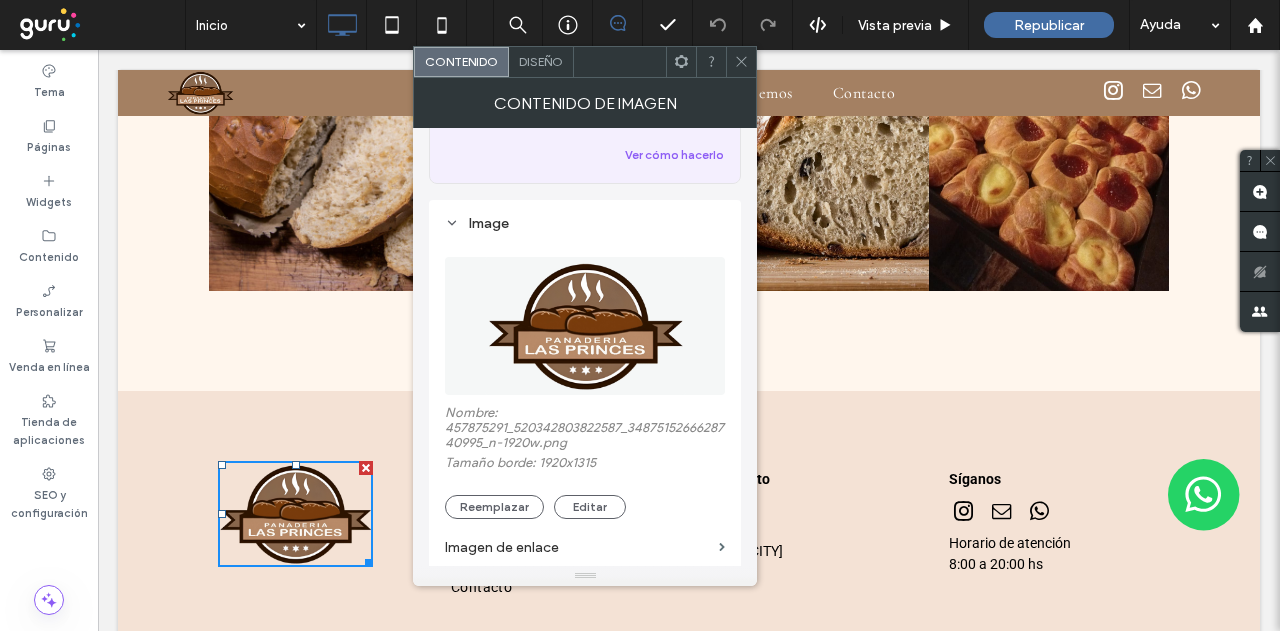 scroll, scrollTop: 400, scrollLeft: 0, axis: vertical 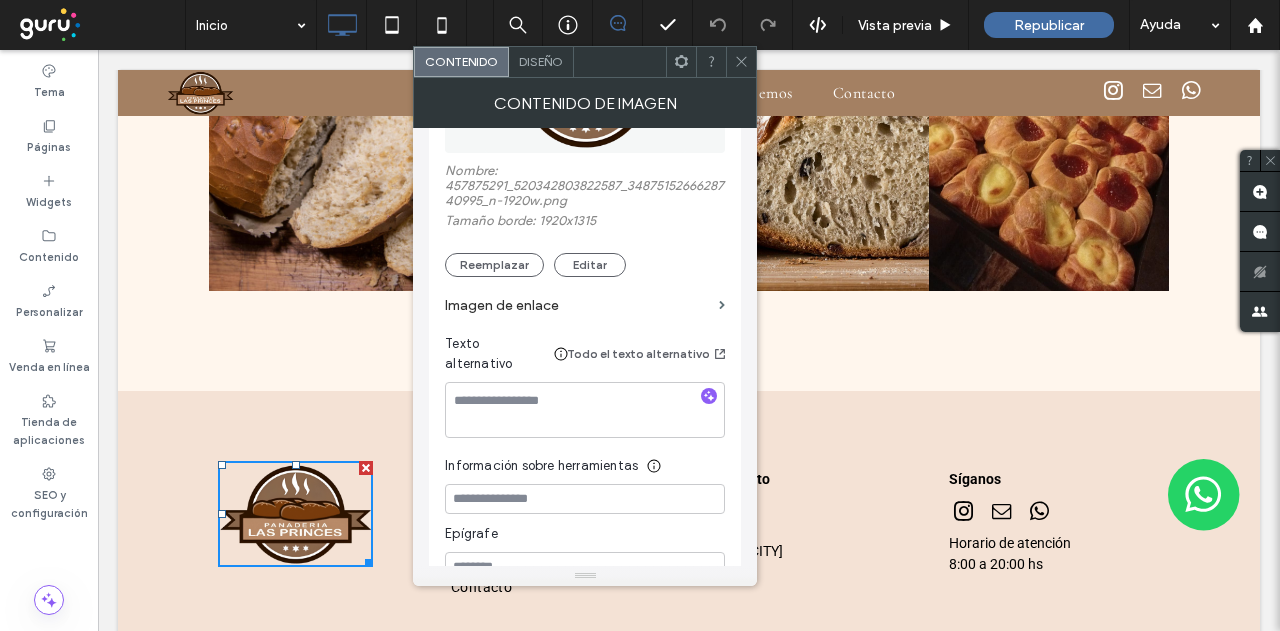 click on "Imagen de enlace" at bounding box center [578, 305] 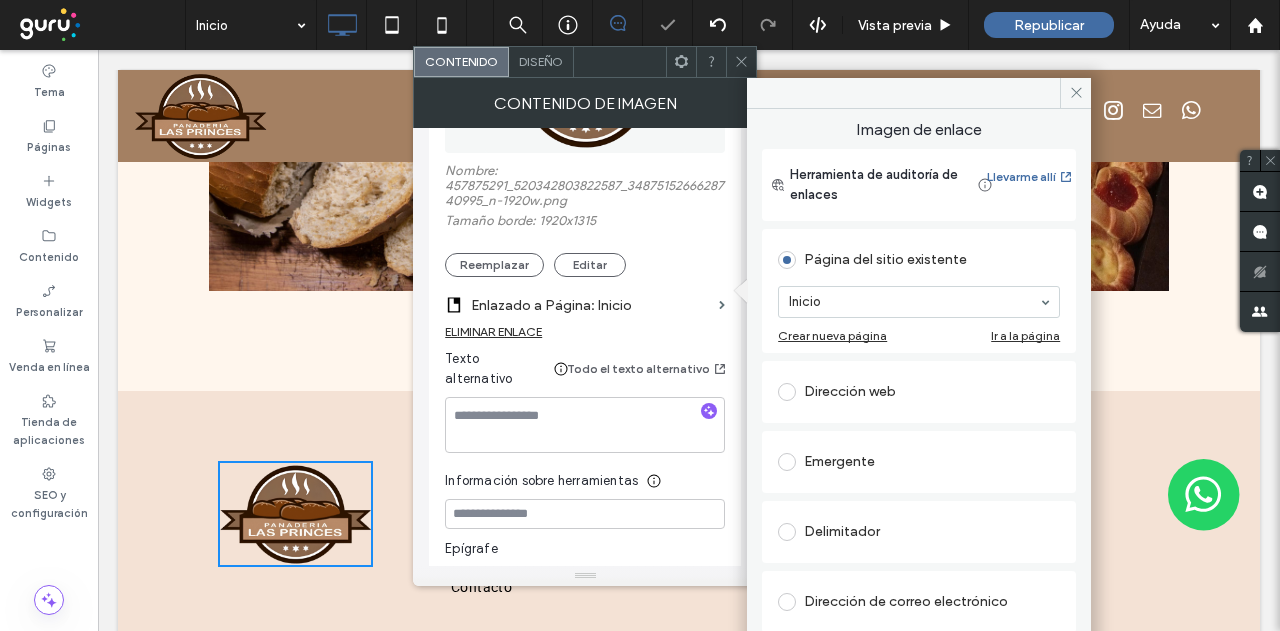 scroll, scrollTop: 100, scrollLeft: 0, axis: vertical 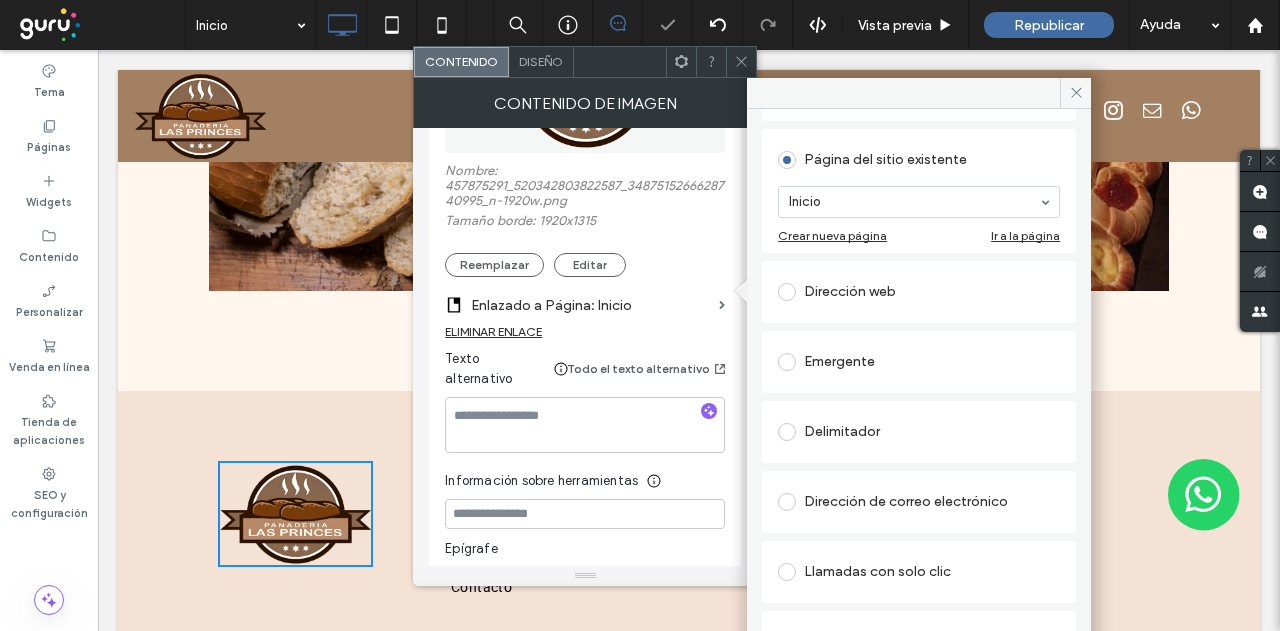 click on "Delimitador" at bounding box center [919, 432] 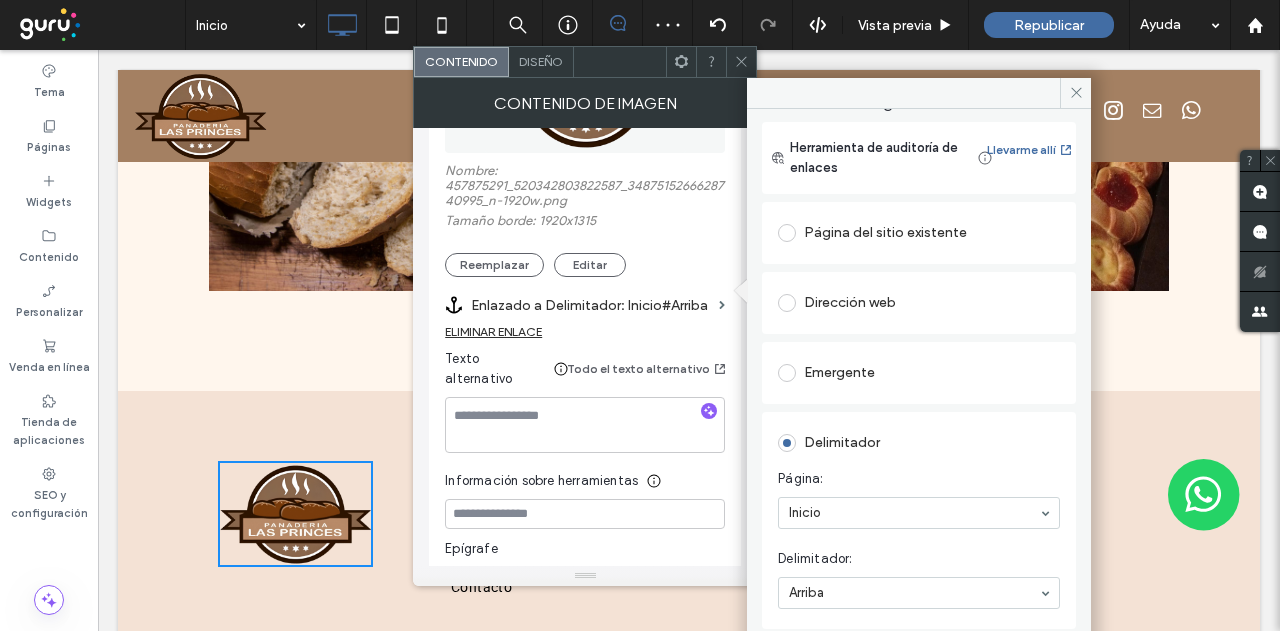 scroll, scrollTop: 0, scrollLeft: 0, axis: both 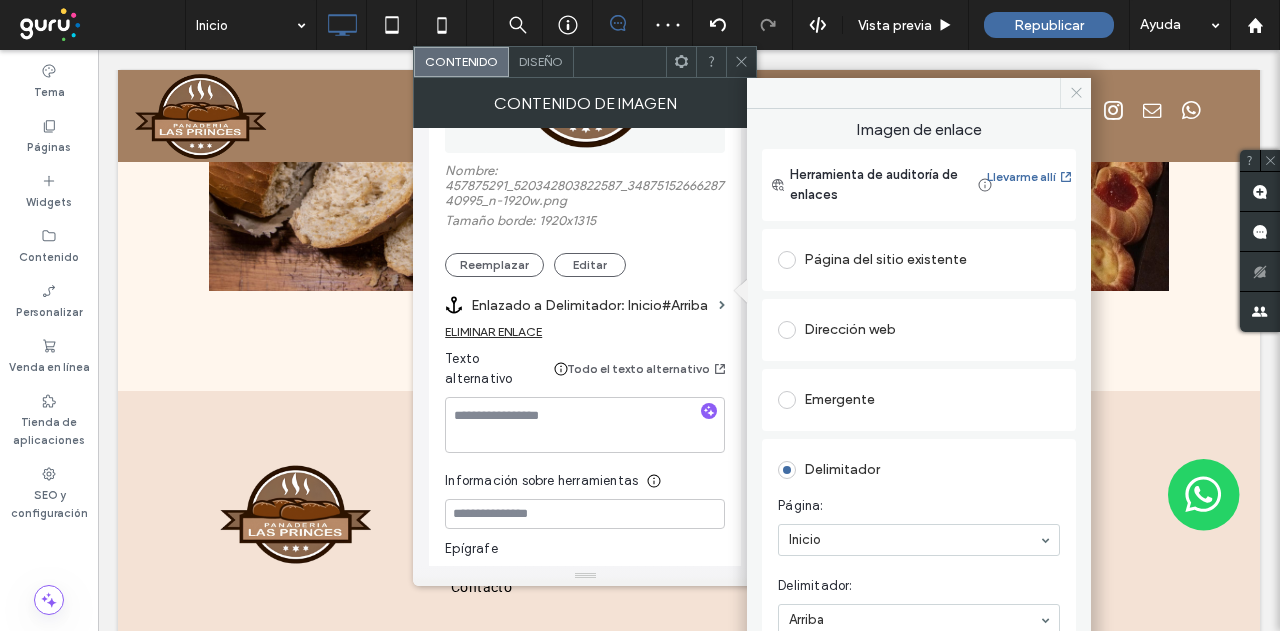 click at bounding box center [1075, 93] 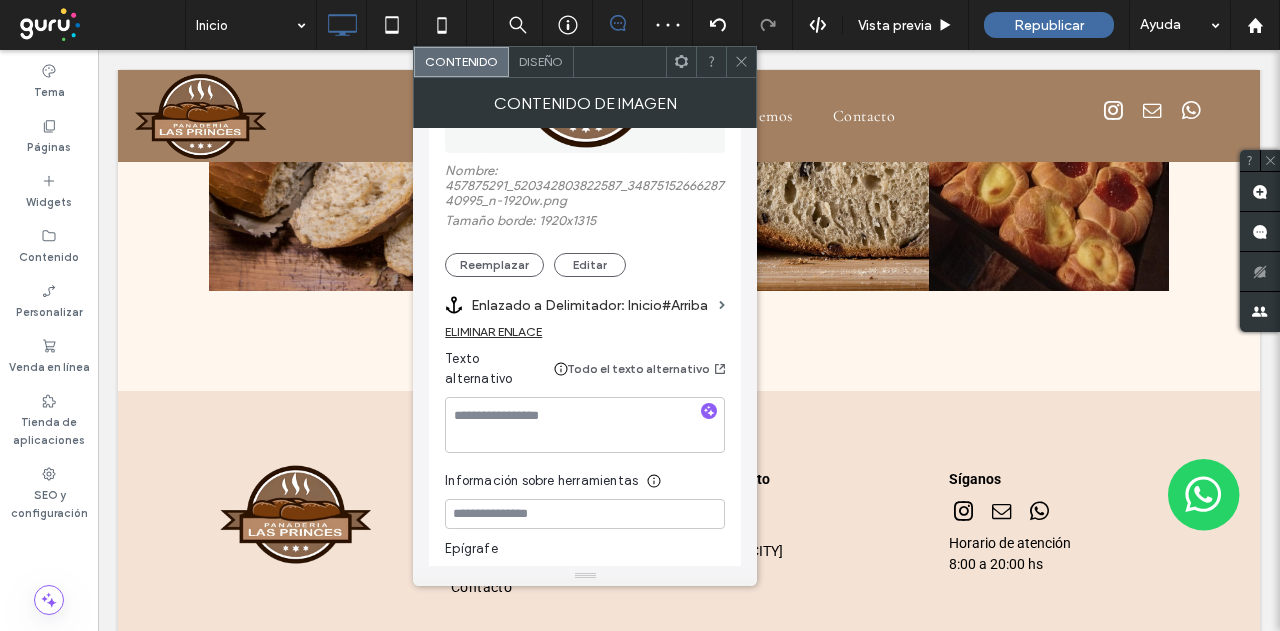 click 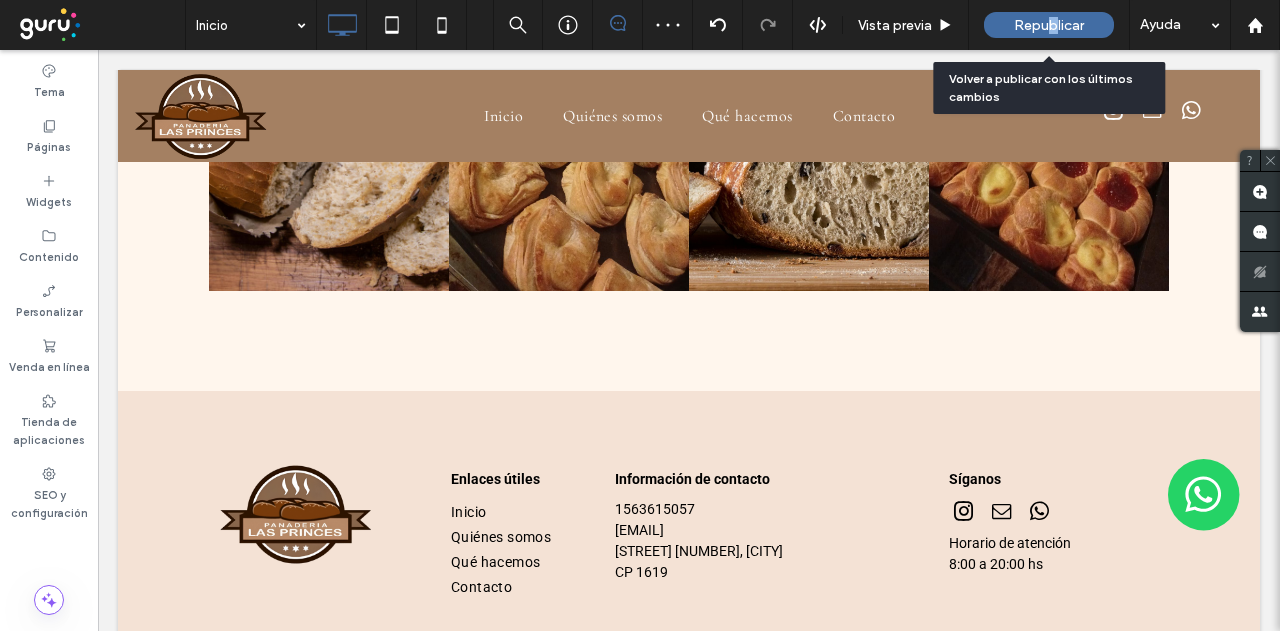 click on "Republicar" at bounding box center [1049, 25] 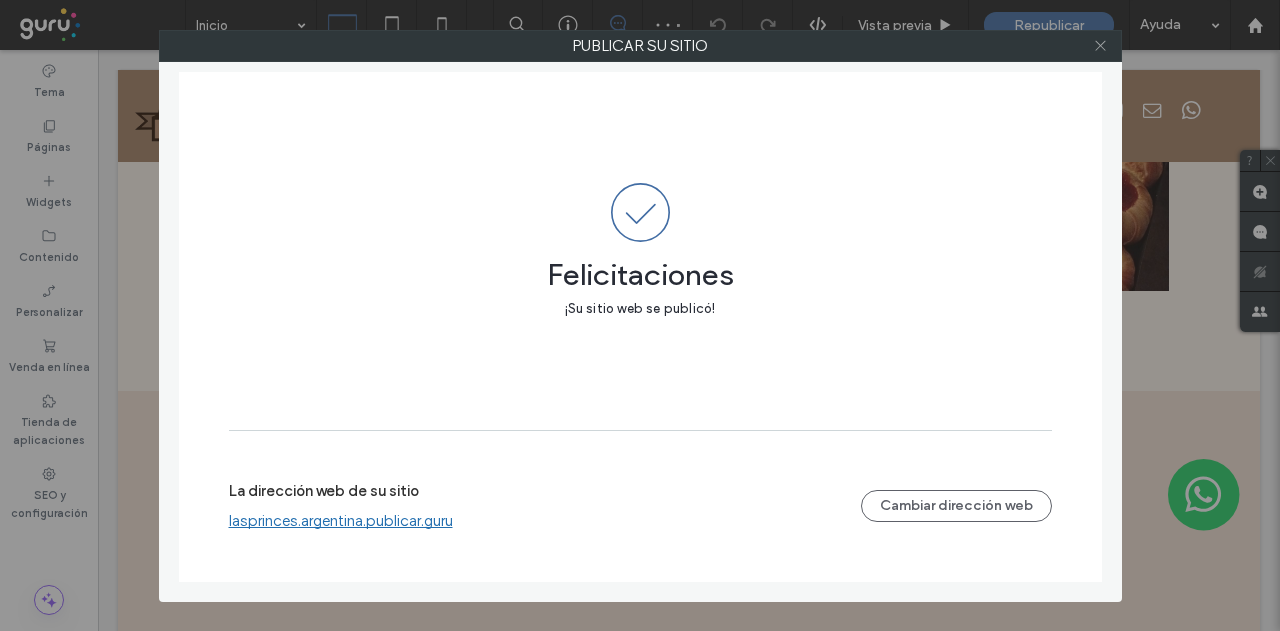 click 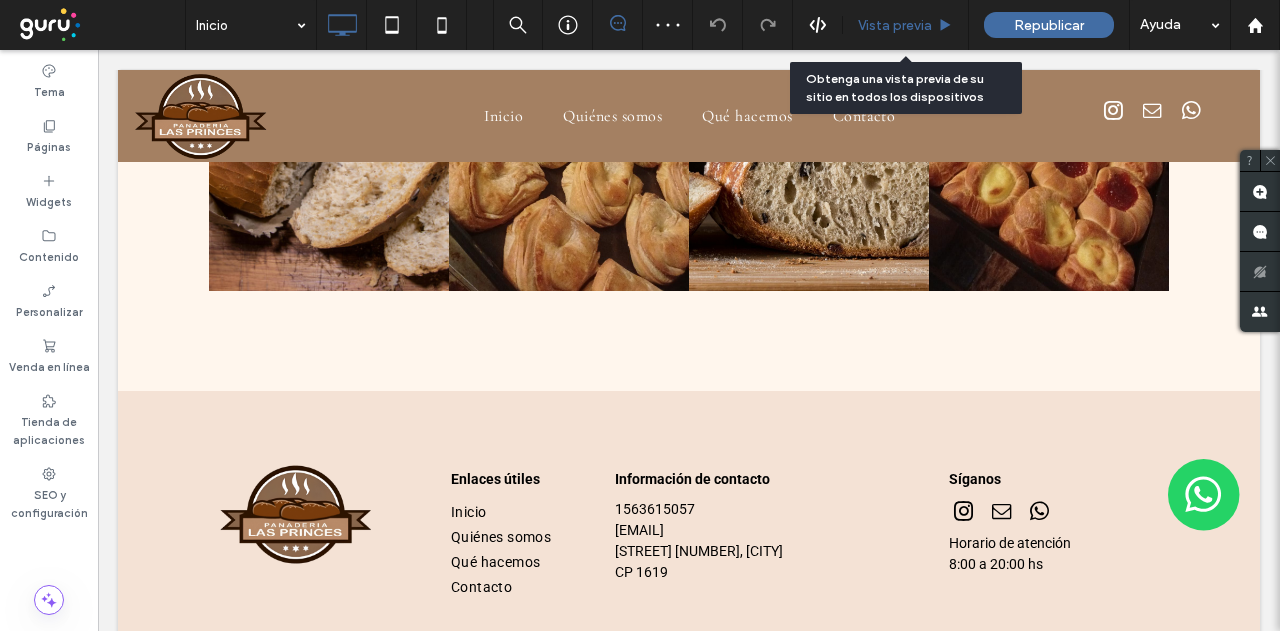 click on "Vista previa" at bounding box center (895, 25) 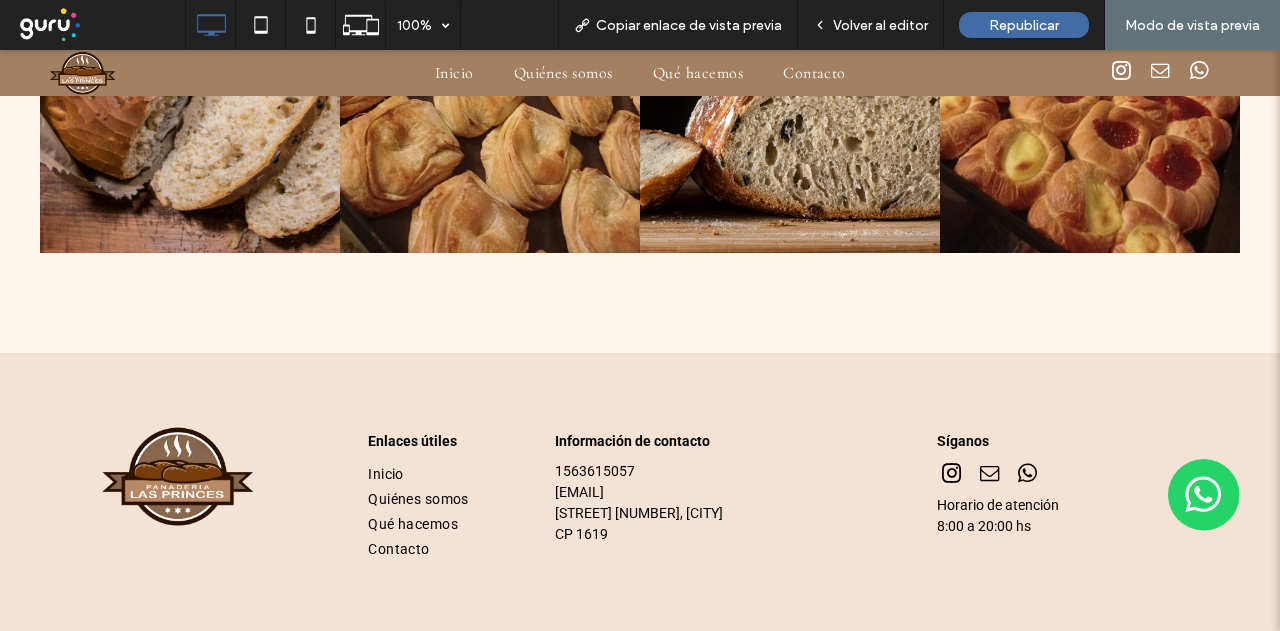scroll, scrollTop: 3987, scrollLeft: 0, axis: vertical 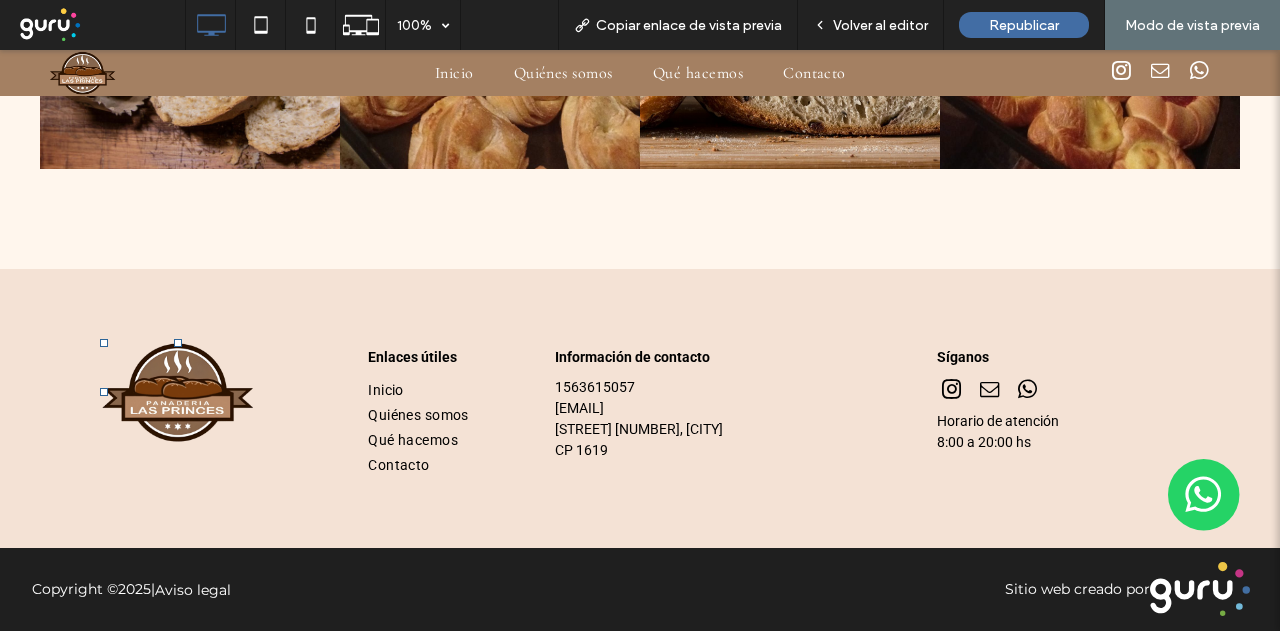 click at bounding box center (177, 392) 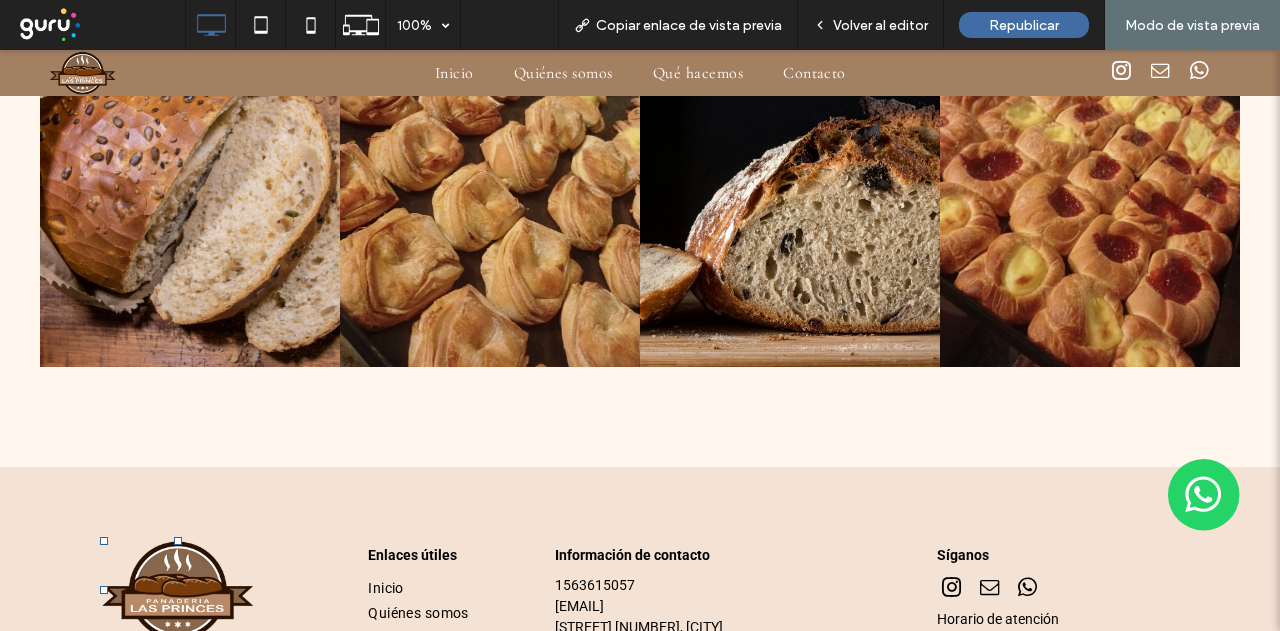 click on "Click To Paste
Enlaces útiles           Inicio
Quiénes somos
Qué hacemos
Contacto
Click To Paste
Información de contacto     1563615057
felixlemes@gmail.com
Inocencio Arias 2091, Pacheco
CP 1619
Click To Paste
Síganos
Horario de atención
8:00 a 20 :00 hs
Click To Paste
+ Añadir sección" at bounding box center (640, 606) 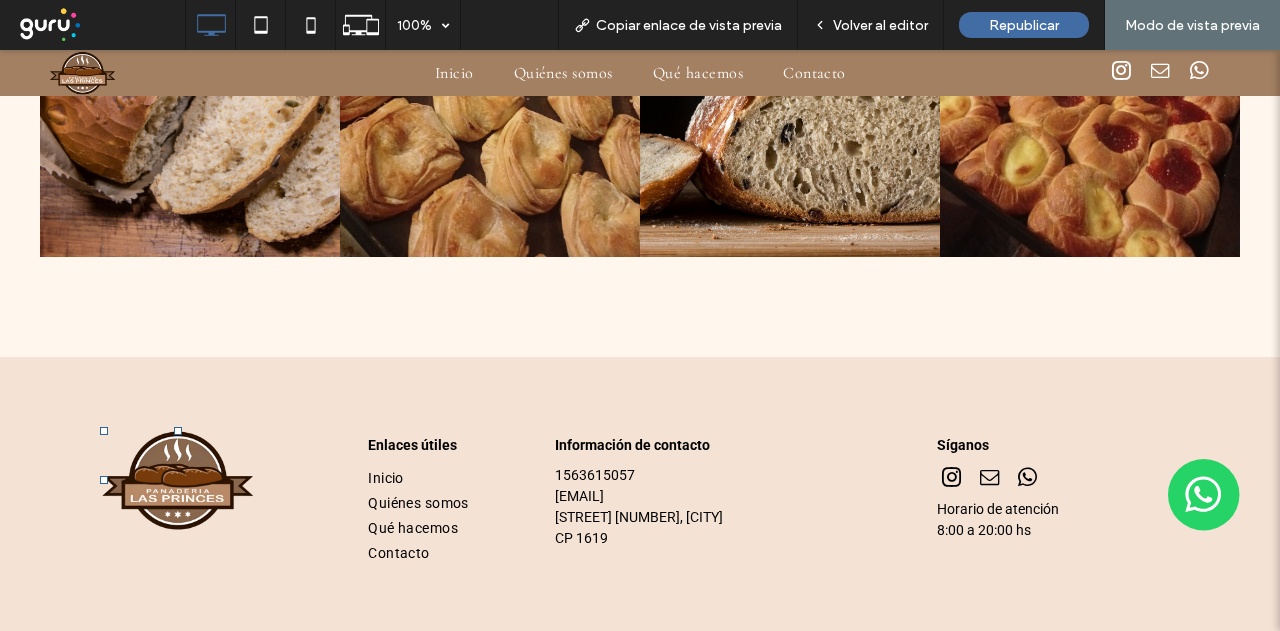 scroll, scrollTop: 3987, scrollLeft: 0, axis: vertical 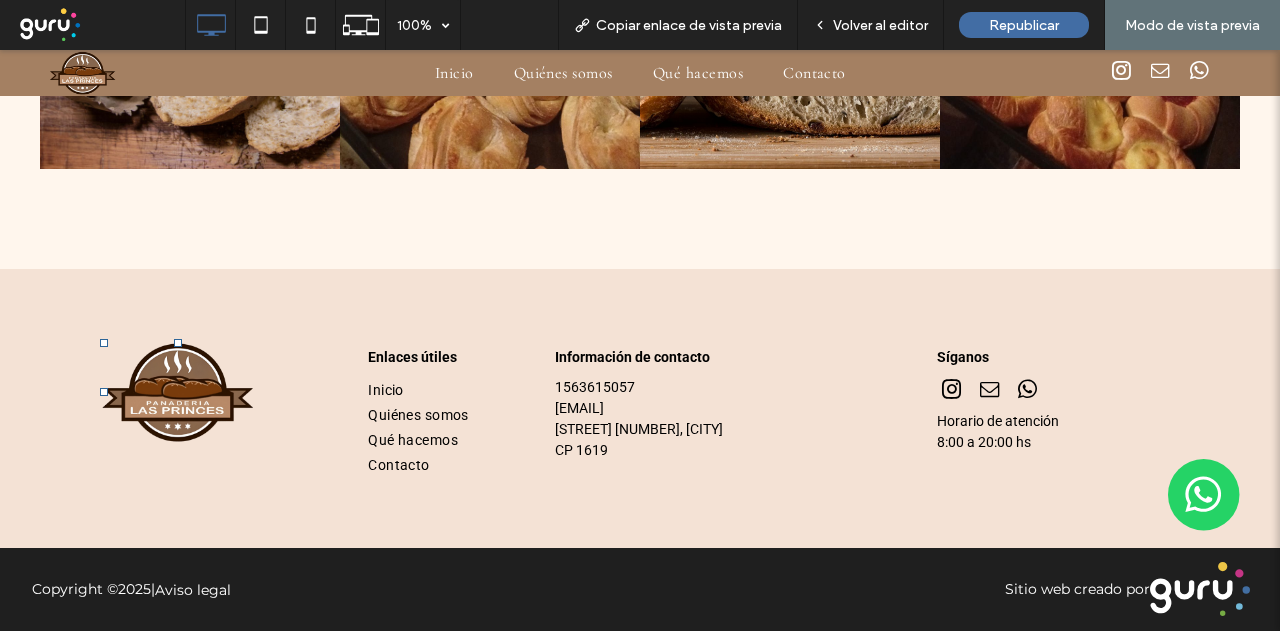 click at bounding box center (177, 392) 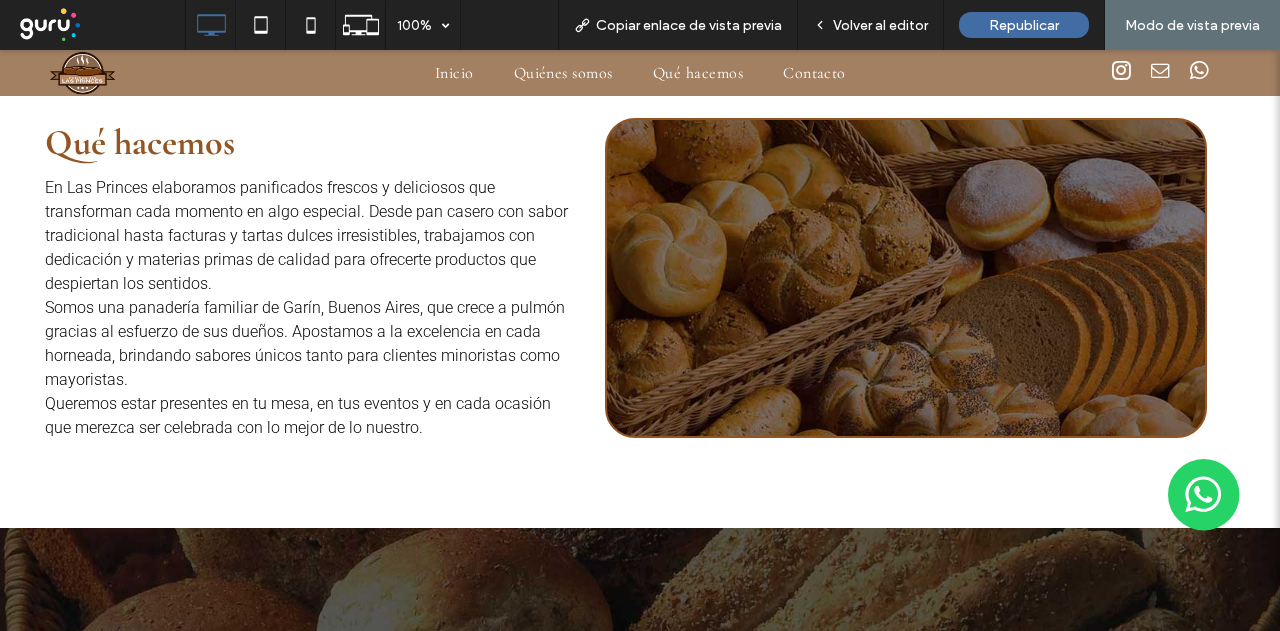 scroll, scrollTop: 0, scrollLeft: 0, axis: both 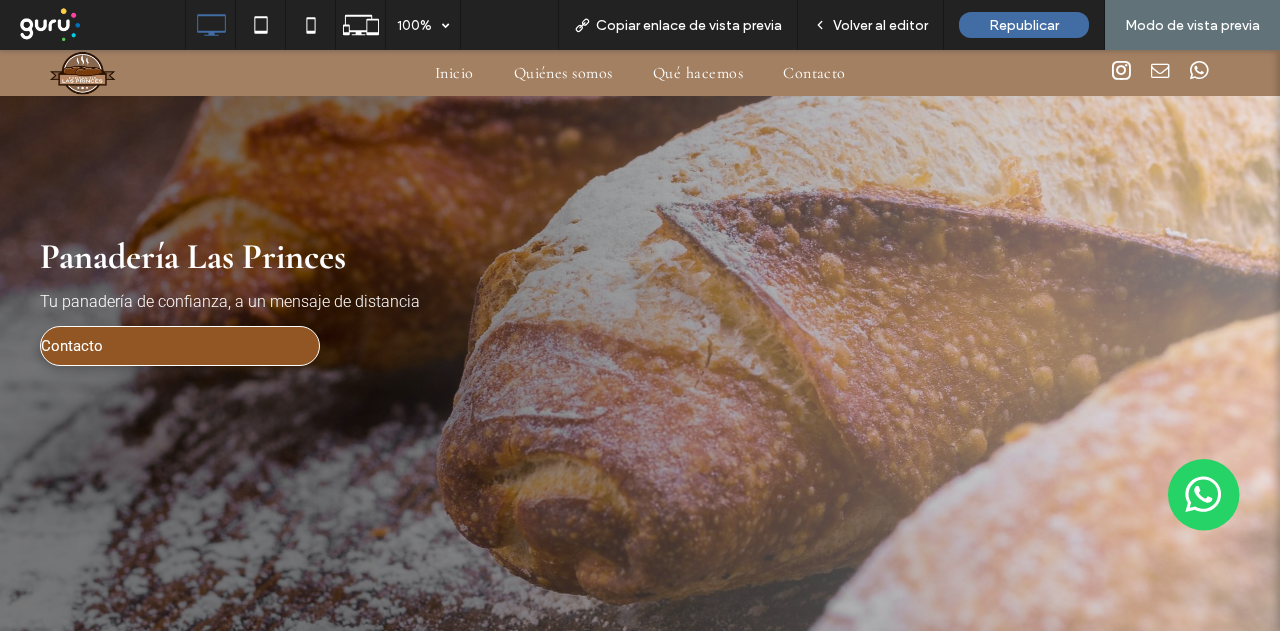 drag, startPoint x: 613, startPoint y: 551, endPoint x: 666, endPoint y: 125, distance: 429.2843 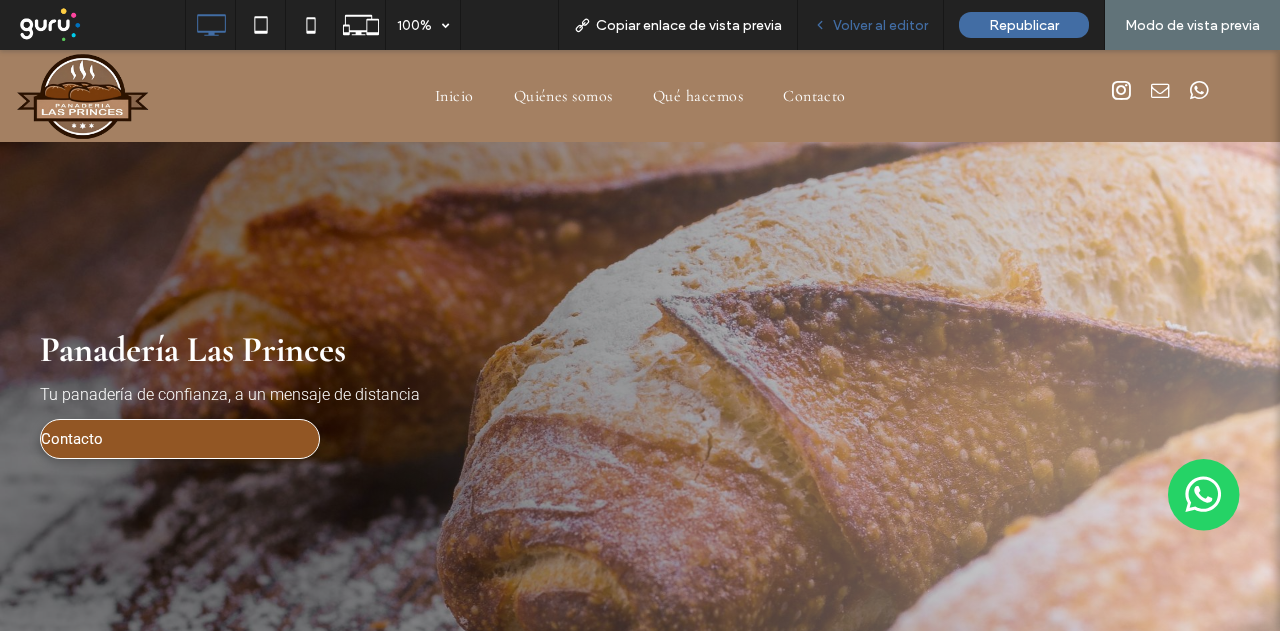 click on "Volver al editor" at bounding box center [880, 25] 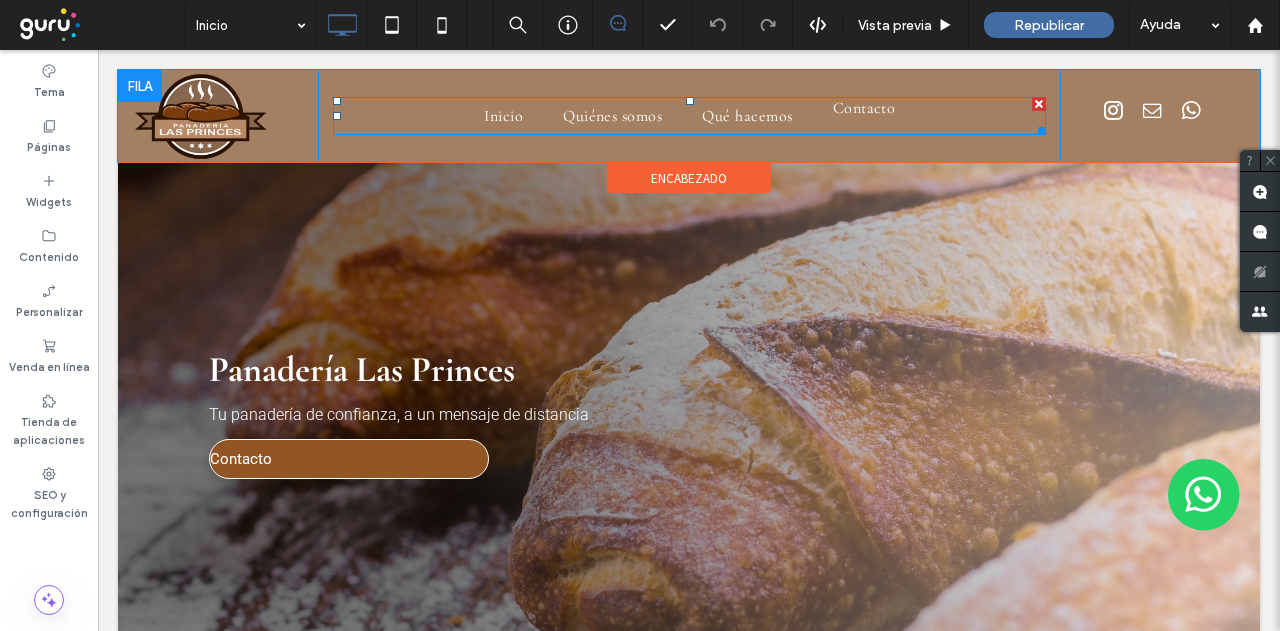 click on "Contacto" at bounding box center [864, 108] 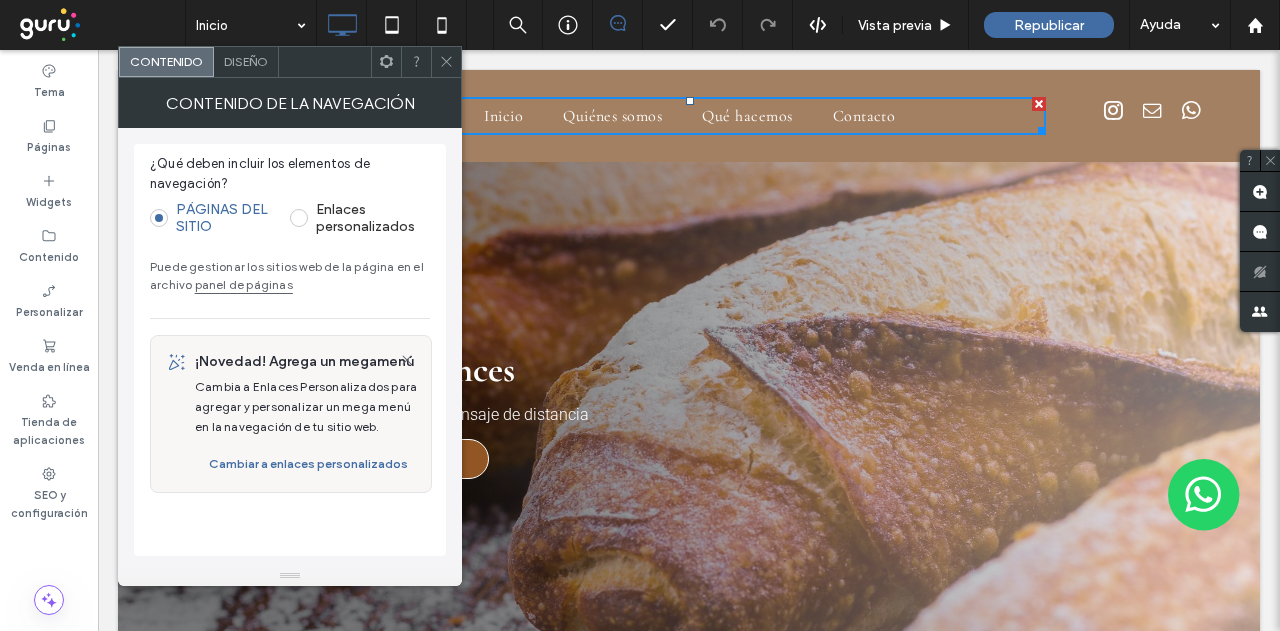 click on "panel de páginas" at bounding box center [244, 284] 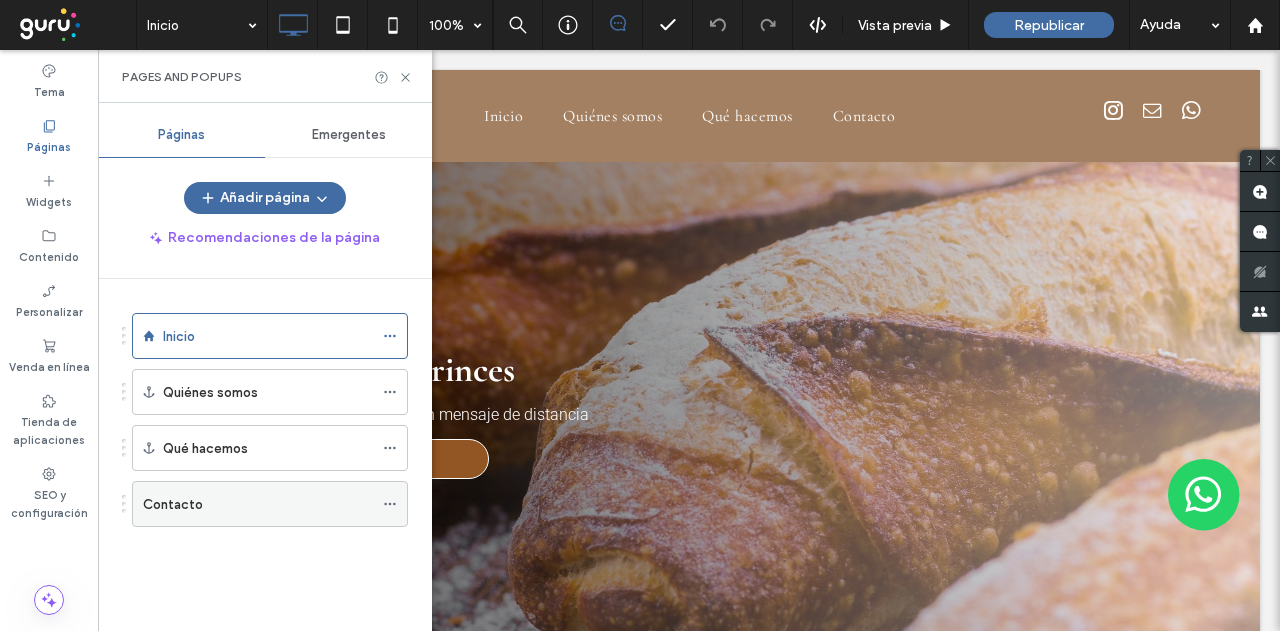 click on "Contacto" at bounding box center [173, 504] 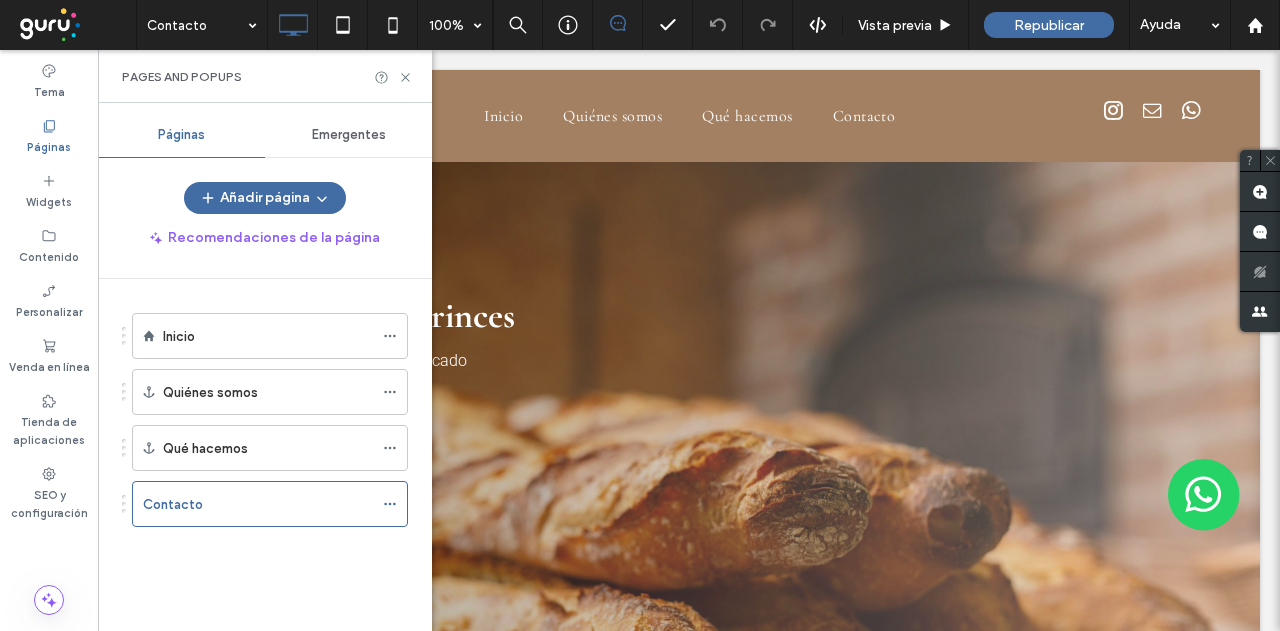 scroll, scrollTop: 0, scrollLeft: 0, axis: both 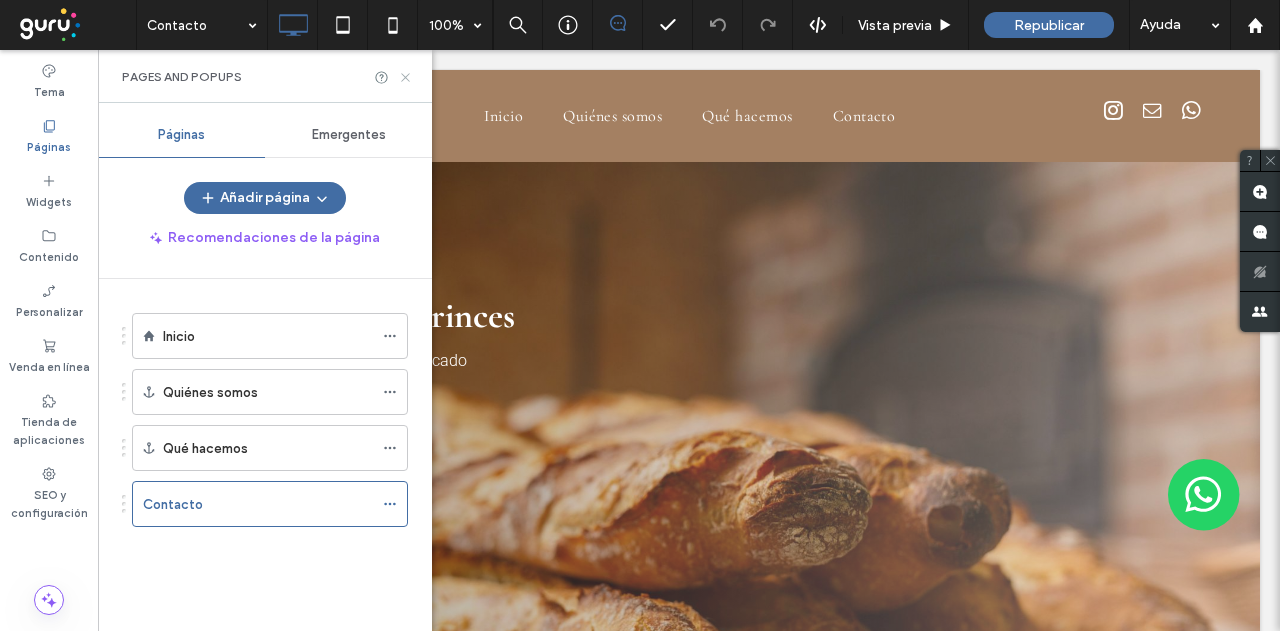drag, startPoint x: 405, startPoint y: 76, endPoint x: 663, endPoint y: 27, distance: 262.61188 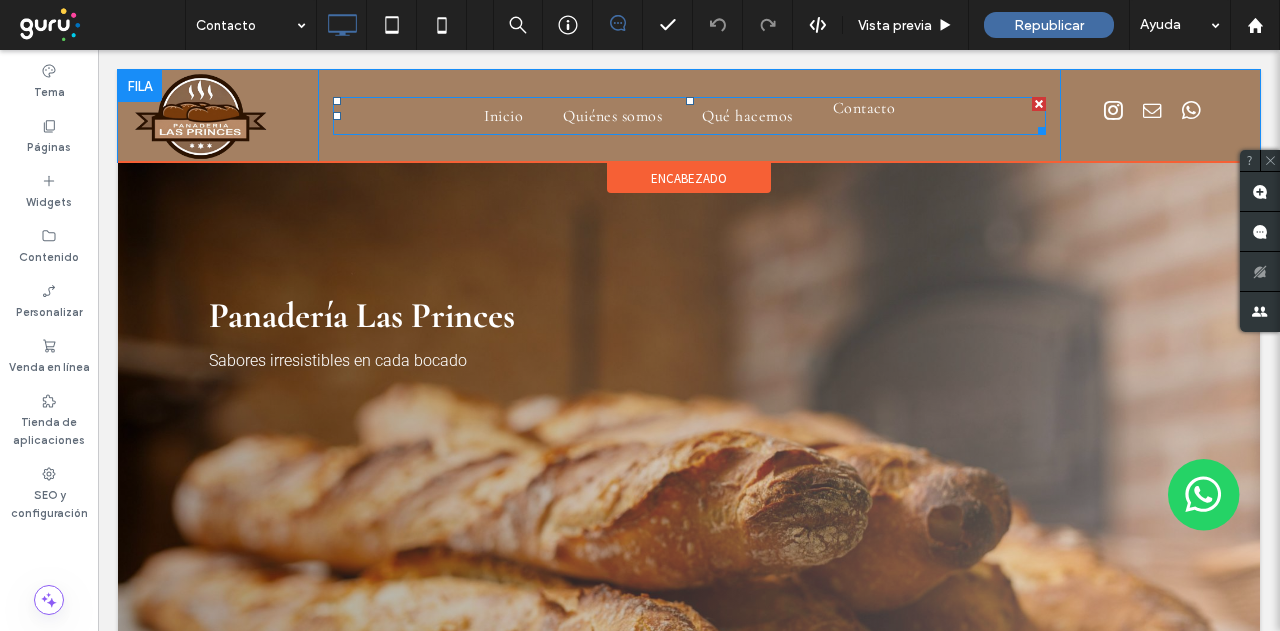 click on "Contacto" at bounding box center (864, 108) 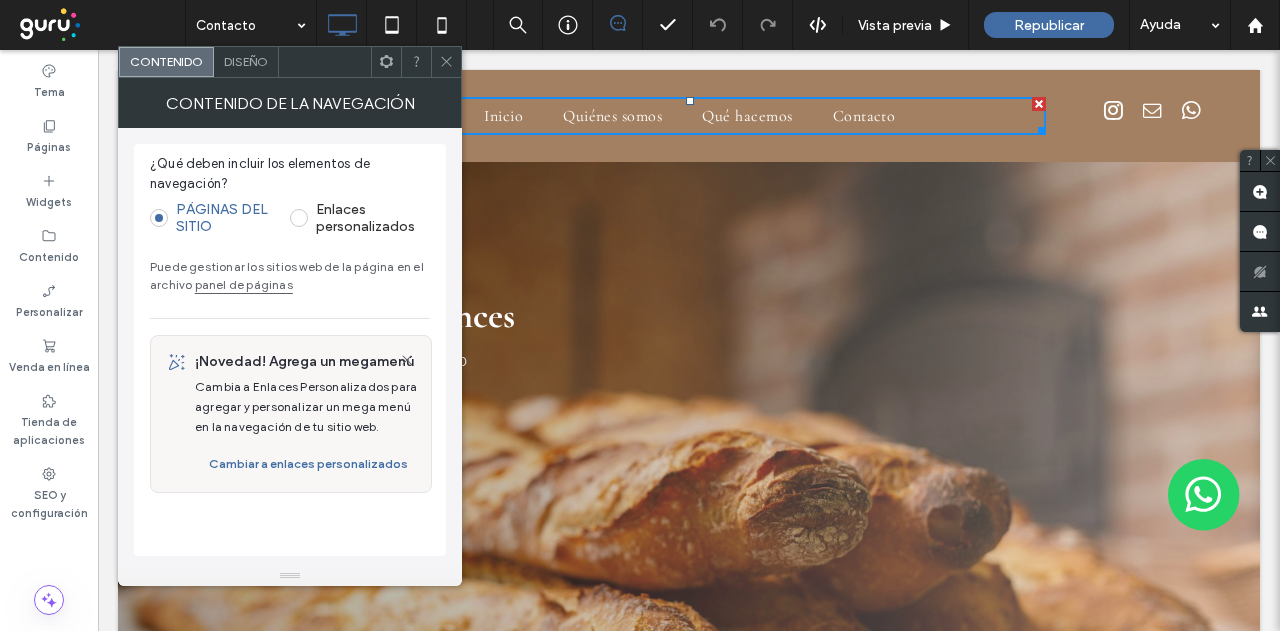 click on "Puede gestionar los sitios web de la página en el archivo   panel de páginas" at bounding box center (290, 276) 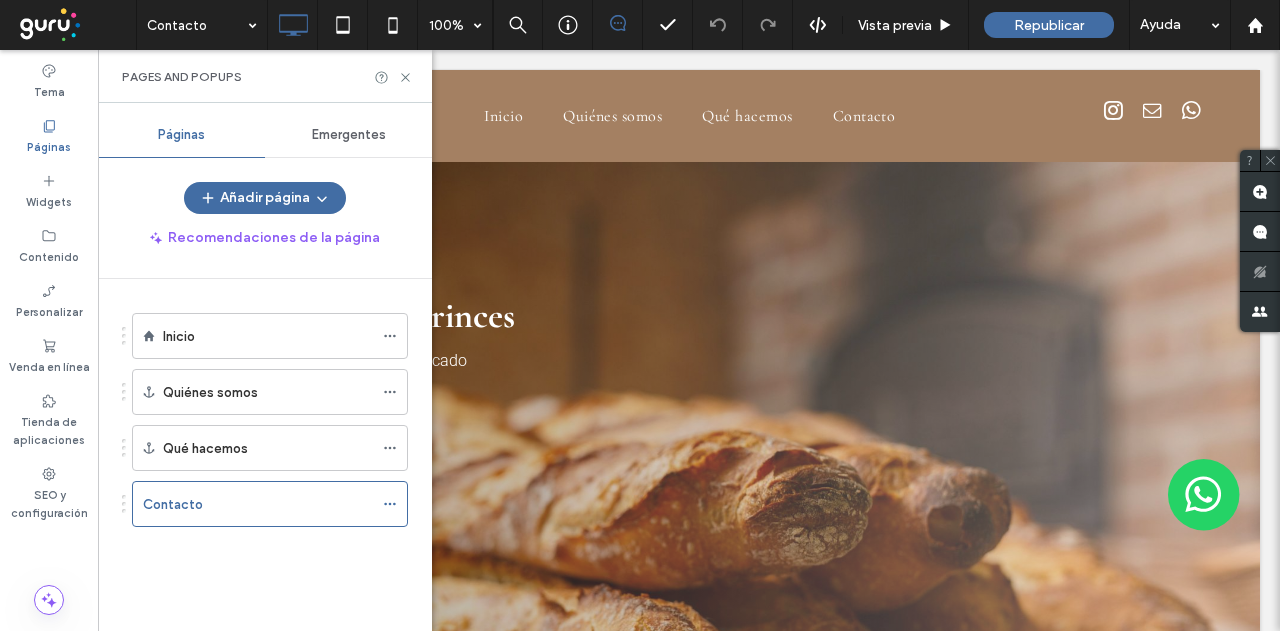 click on "Contacto" at bounding box center (258, 504) 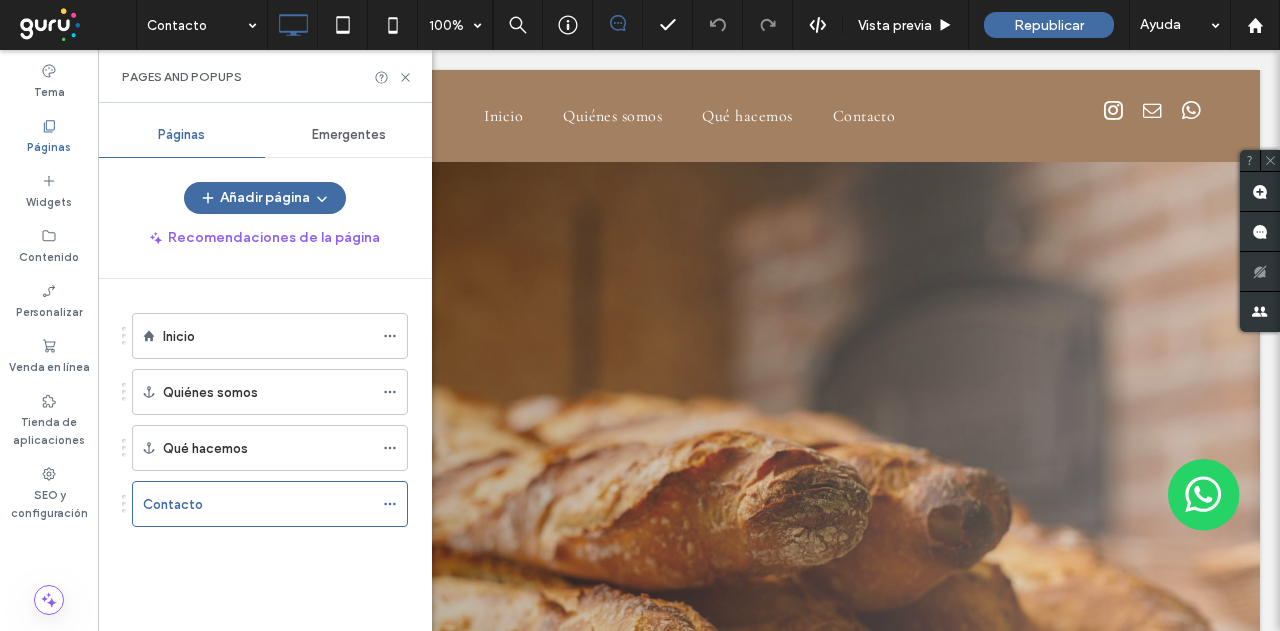 scroll, scrollTop: 0, scrollLeft: 0, axis: both 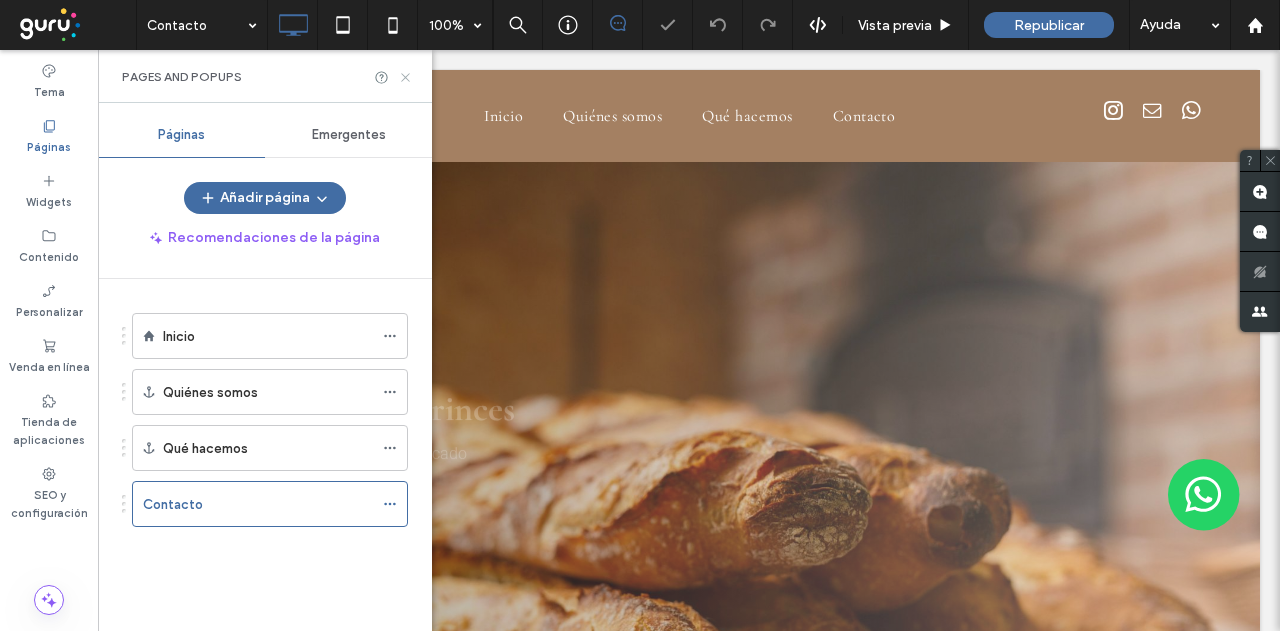 click 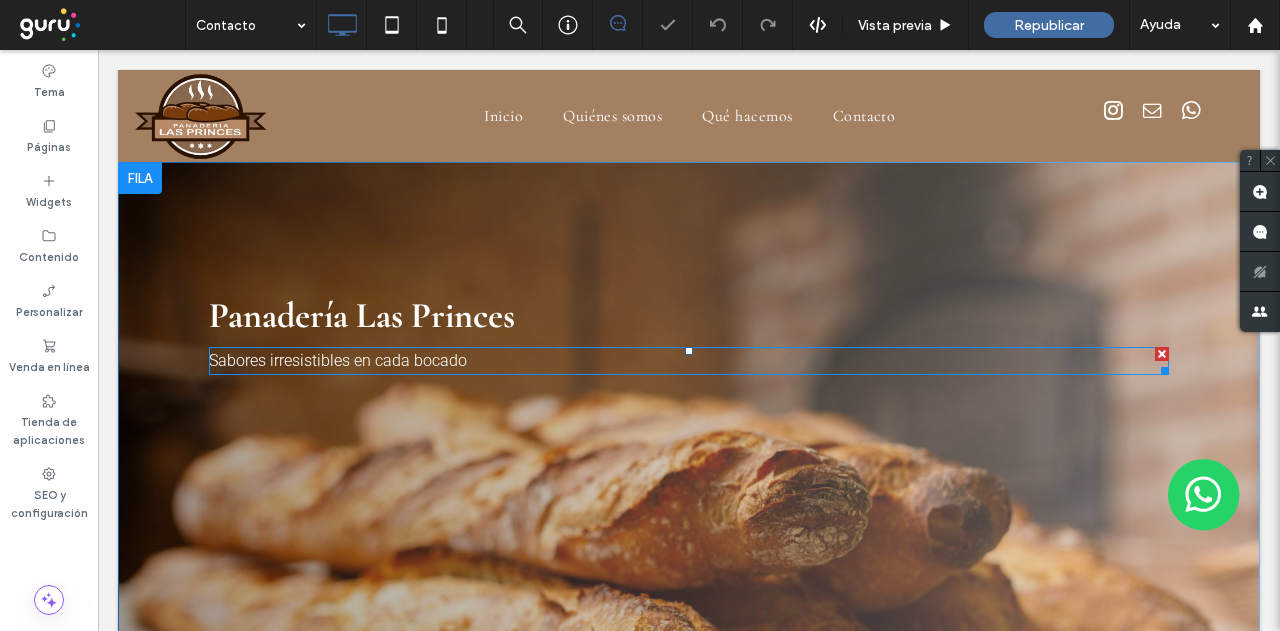 click on "Sabores irresistibles en cada bocado" at bounding box center (338, 360) 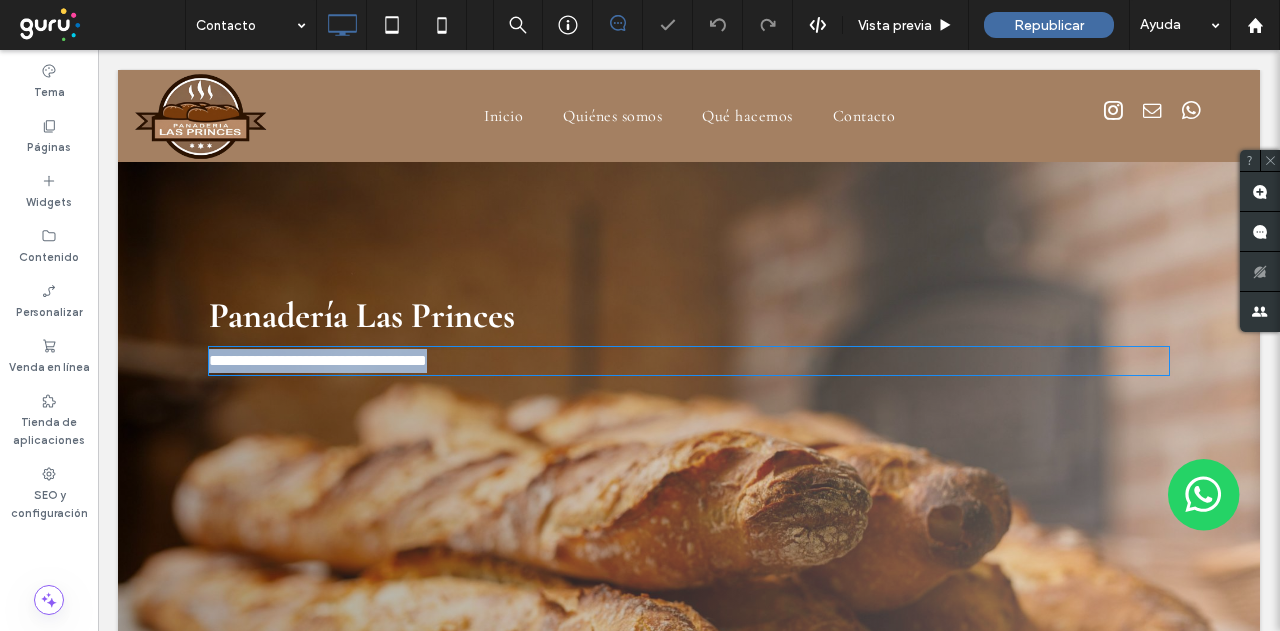 click on "**********" at bounding box center [318, 360] 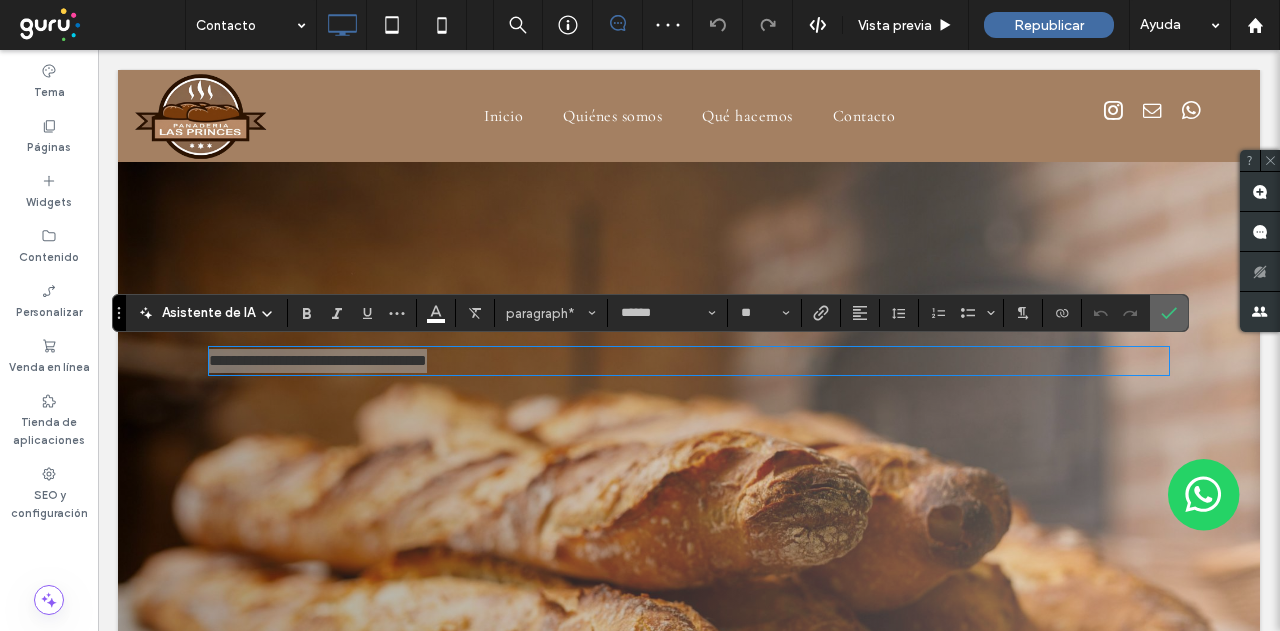 click at bounding box center (1169, 313) 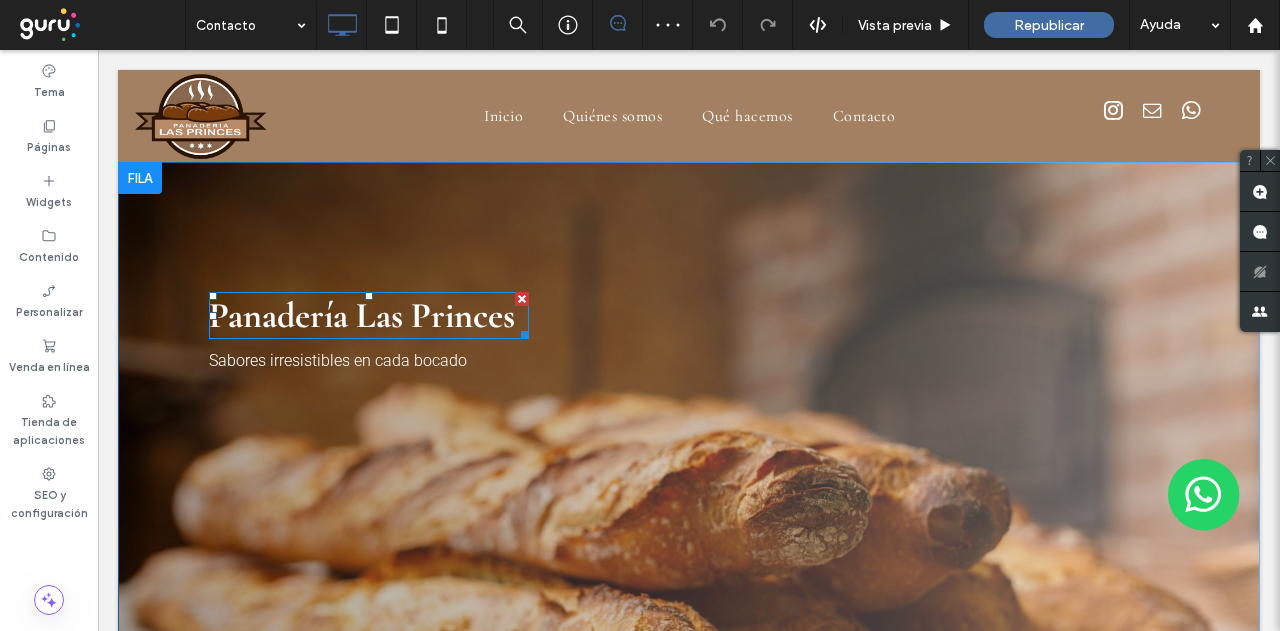 click on "Panadería Las Princes" at bounding box center (362, 315) 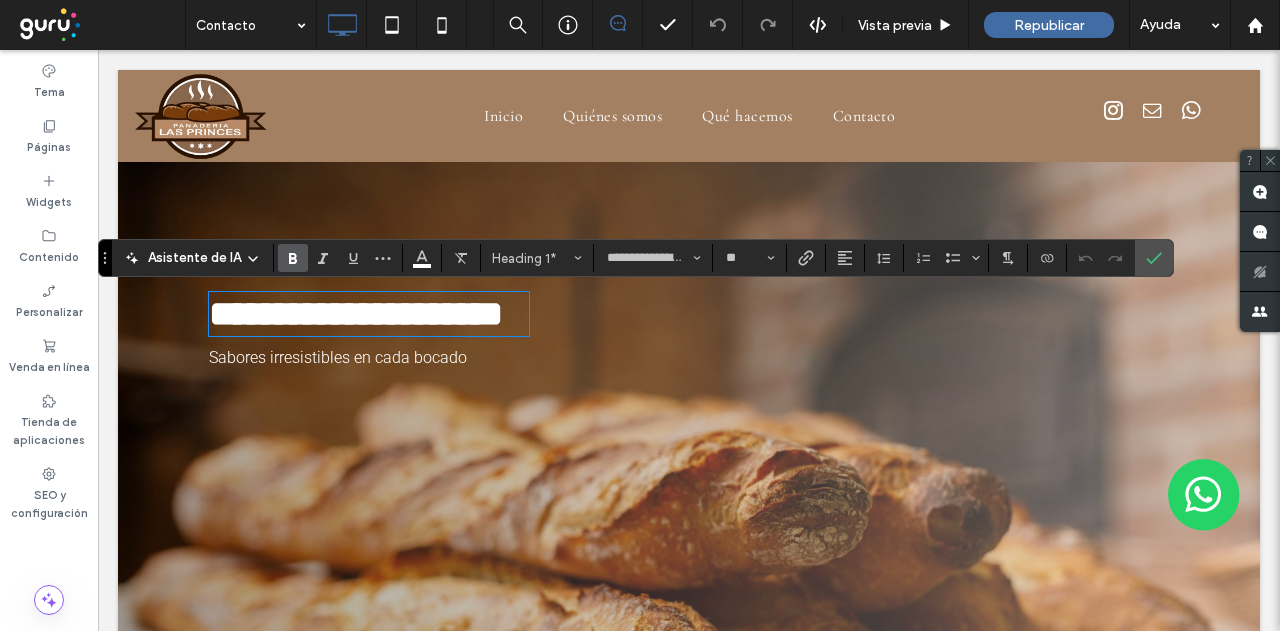 type on "******" 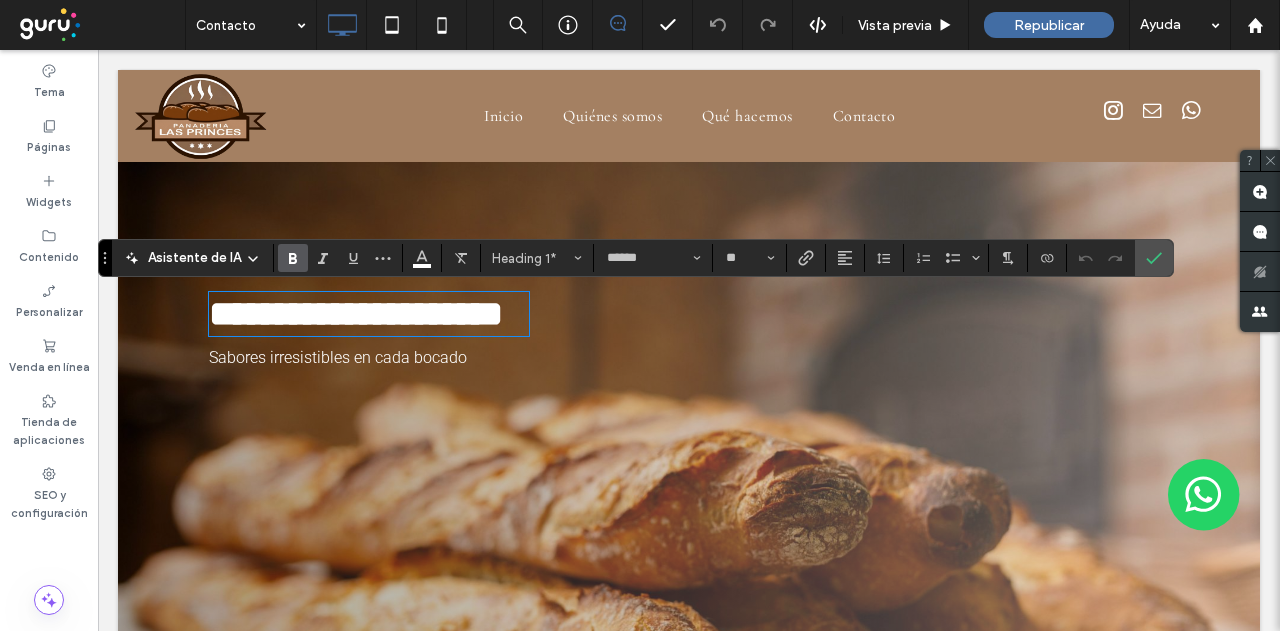 scroll, scrollTop: 0, scrollLeft: 0, axis: both 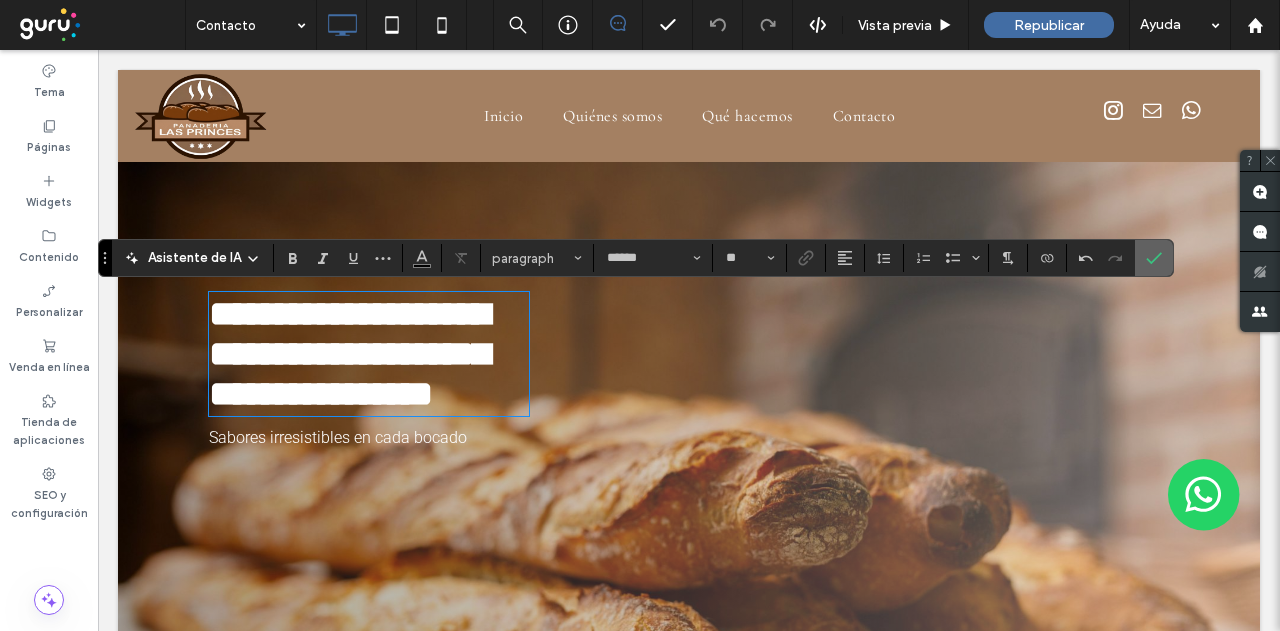 click 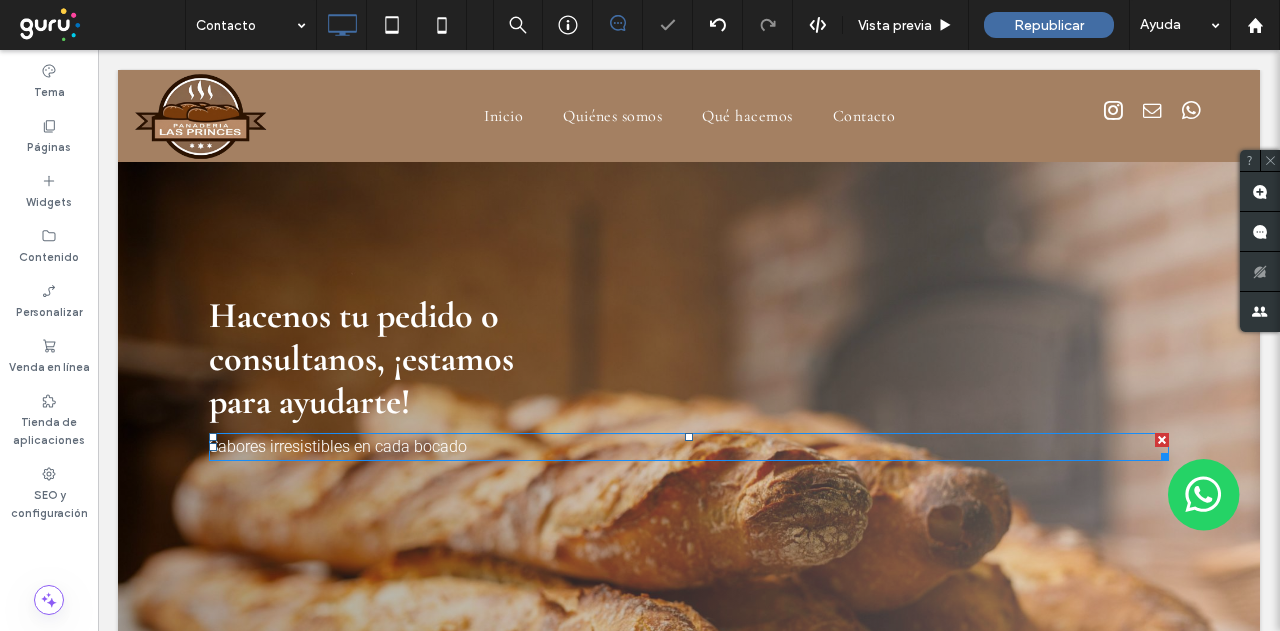 drag, startPoint x: 1152, startPoint y: 436, endPoint x: 1210, endPoint y: 486, distance: 76.57676 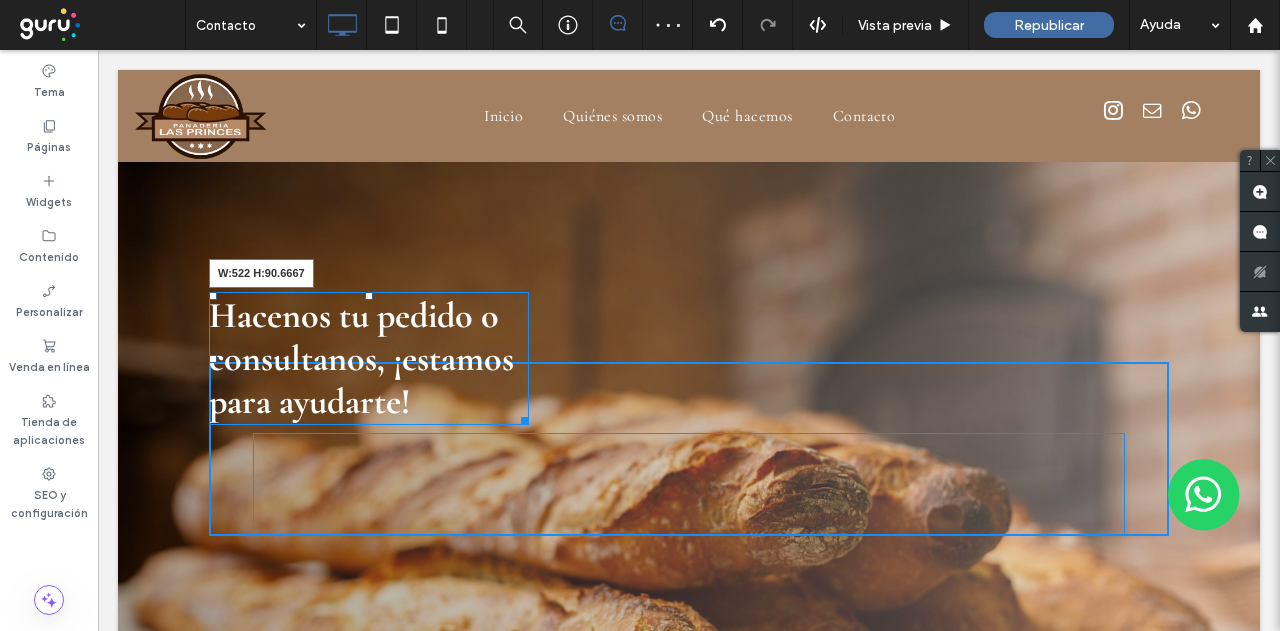 drag, startPoint x: 515, startPoint y: 418, endPoint x: 815, endPoint y: 459, distance: 302.7887 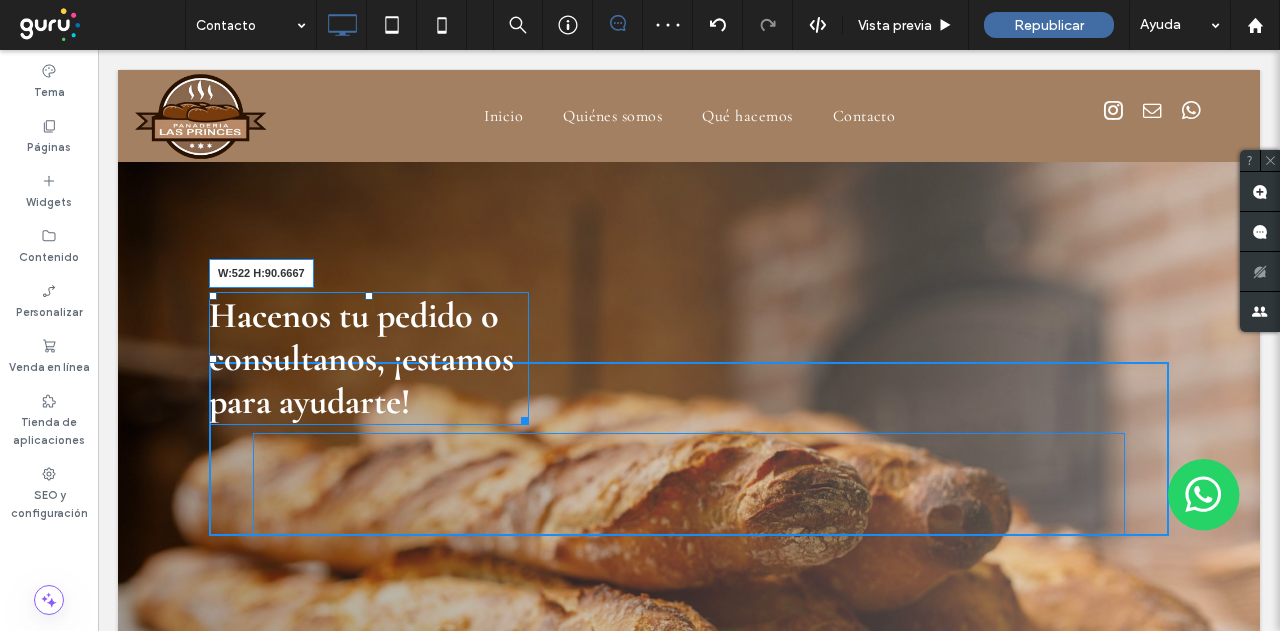 click on "Hacenos tu pedido o consultanos, ¡estamos para ayudarte! W:522 H:90.6667
Click To Paste" at bounding box center (689, 449) 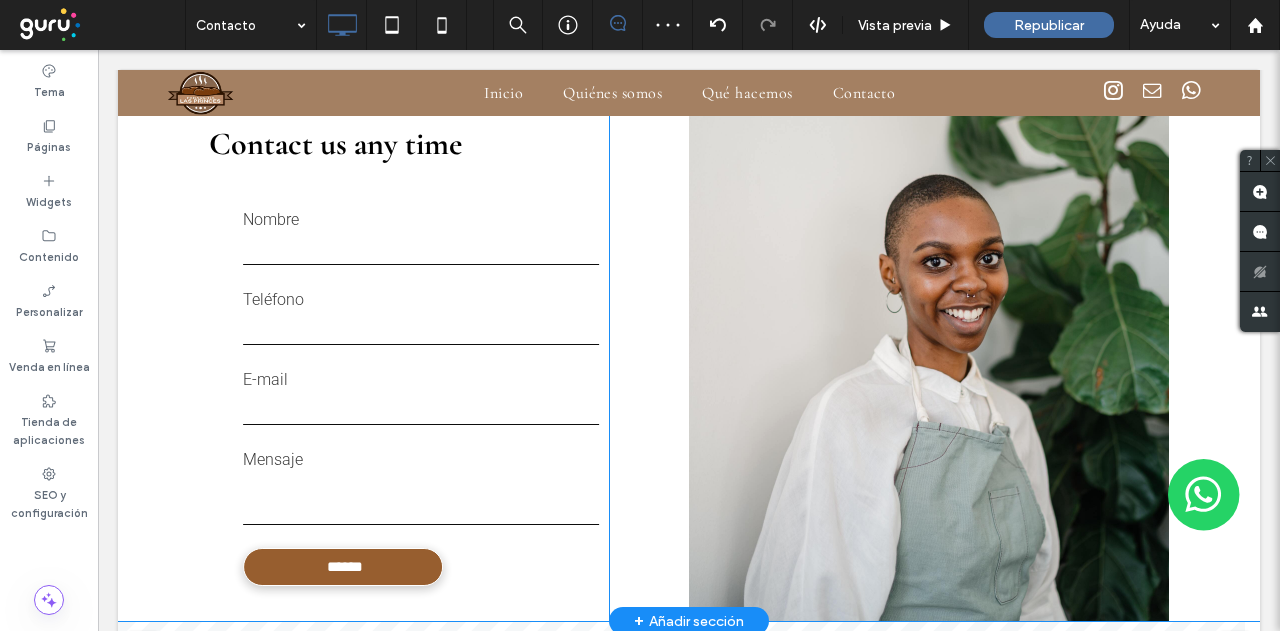 scroll, scrollTop: 700, scrollLeft: 0, axis: vertical 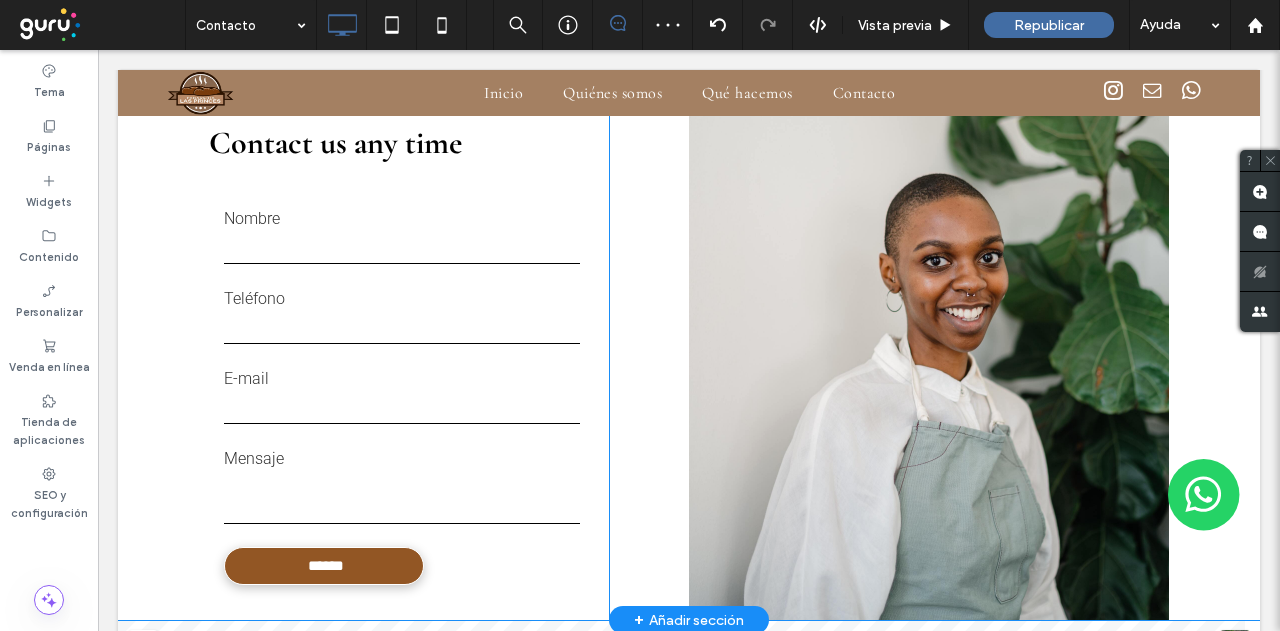 click on "Click To Paste" at bounding box center (929, 366) 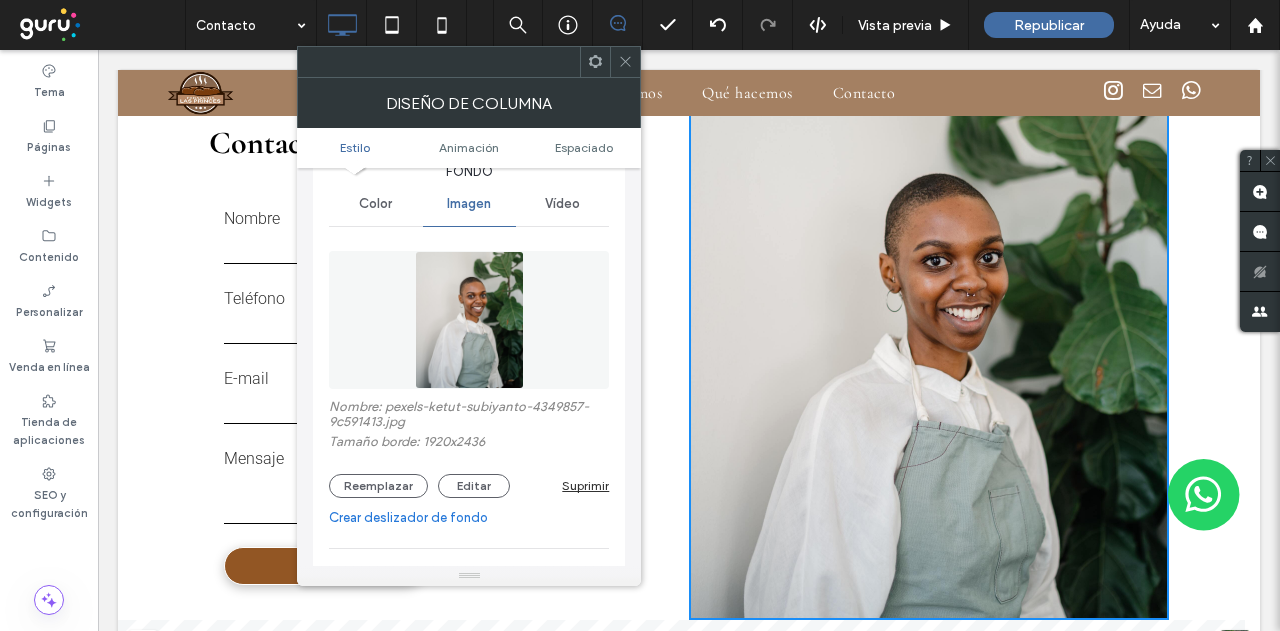 scroll, scrollTop: 100, scrollLeft: 0, axis: vertical 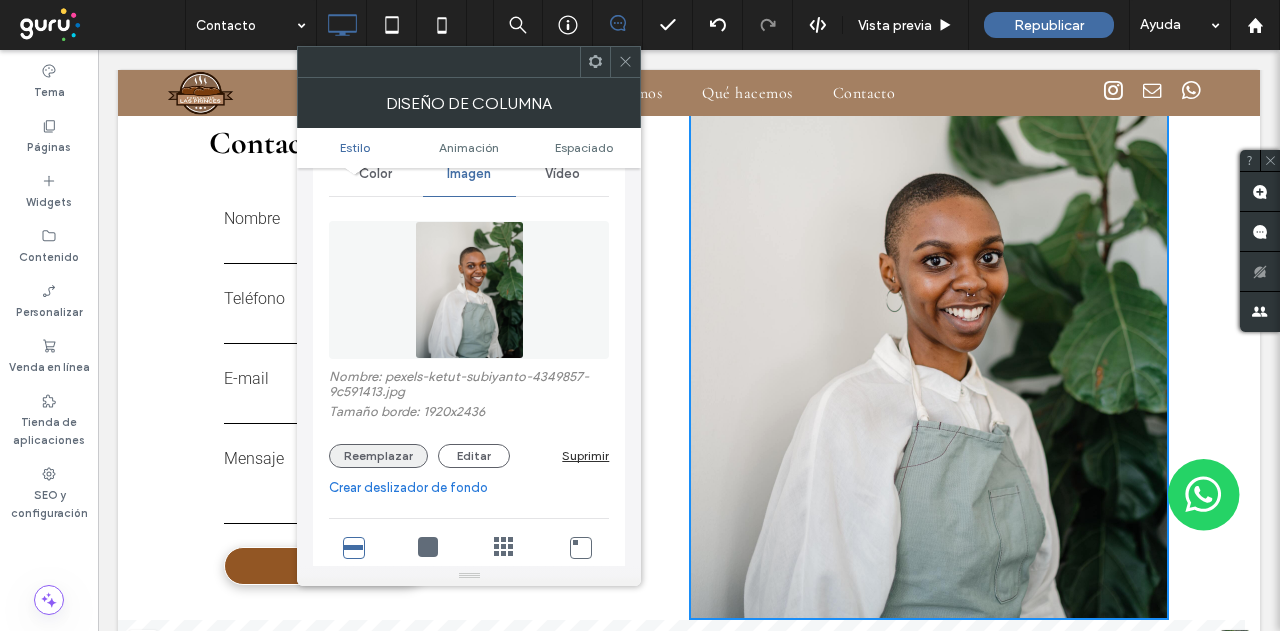 click on "Reemplazar" at bounding box center [378, 456] 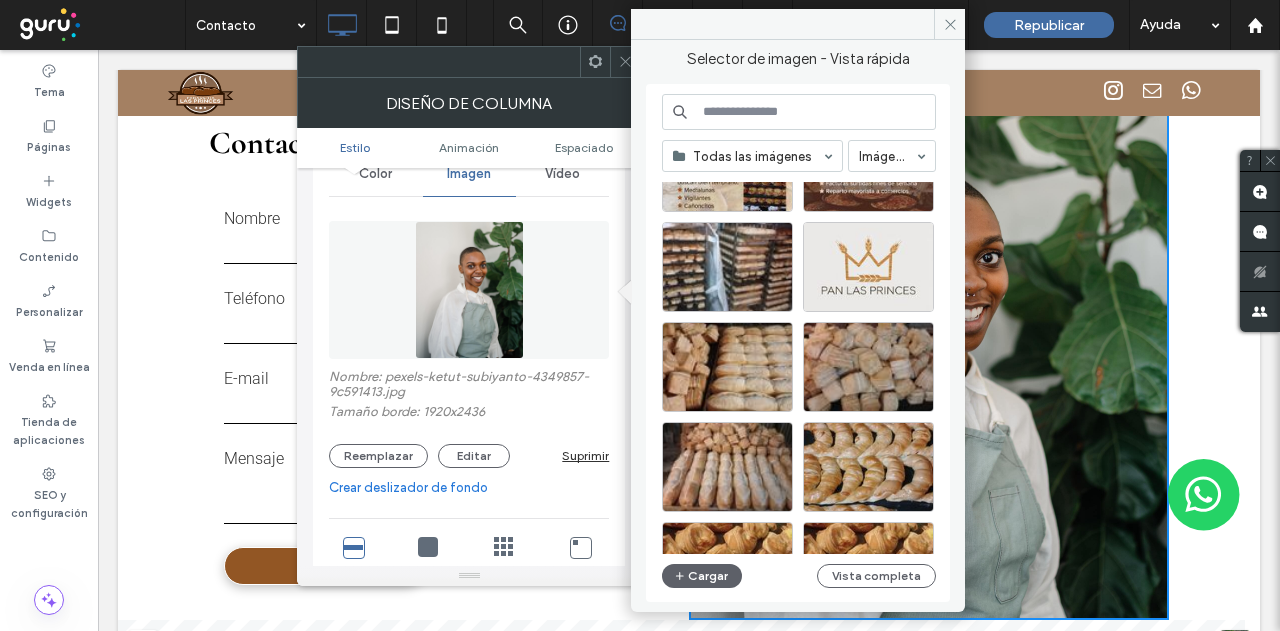 scroll, scrollTop: 857, scrollLeft: 0, axis: vertical 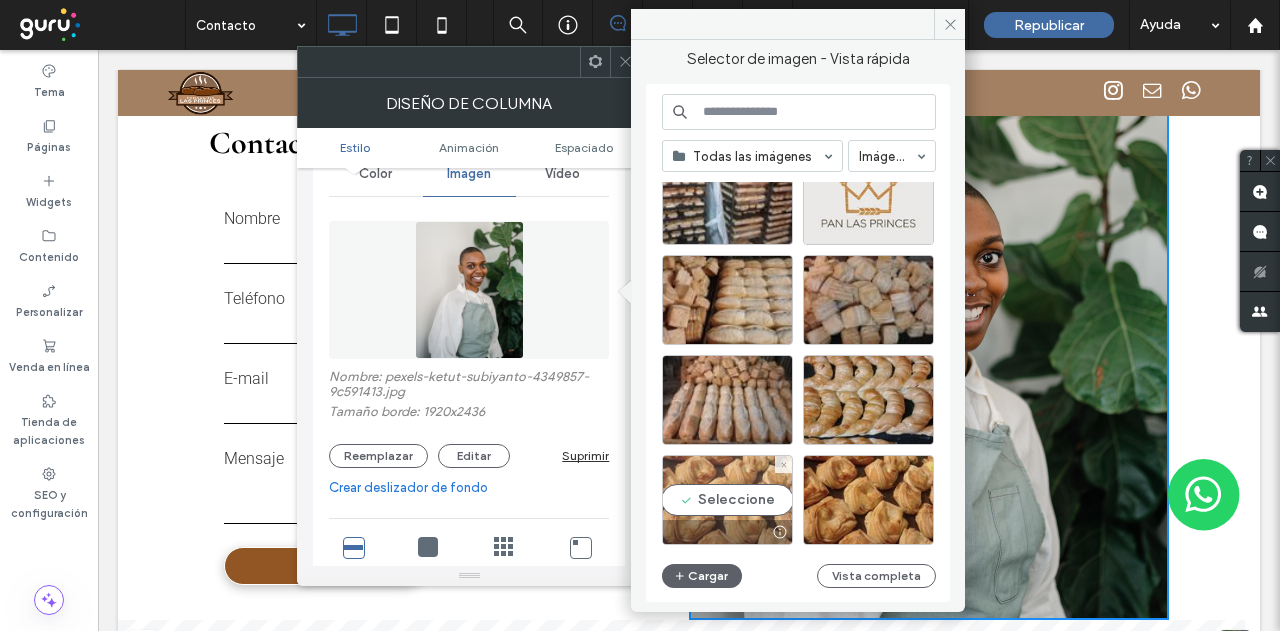 click on "Seleccione" at bounding box center [727, 500] 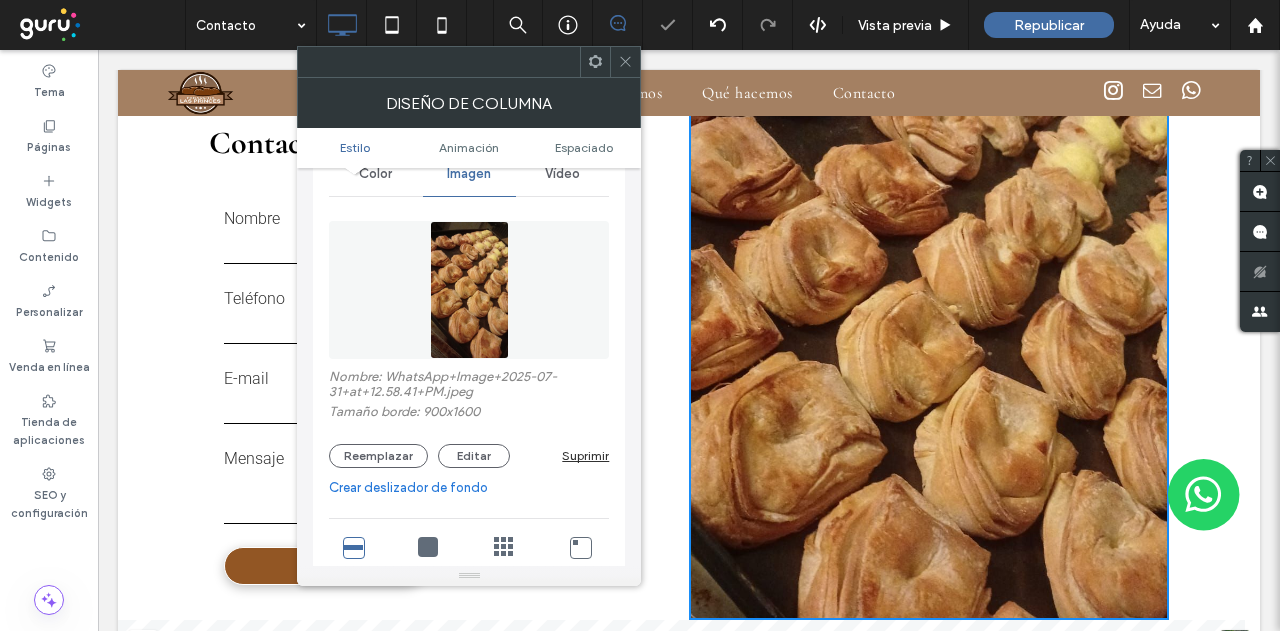 click 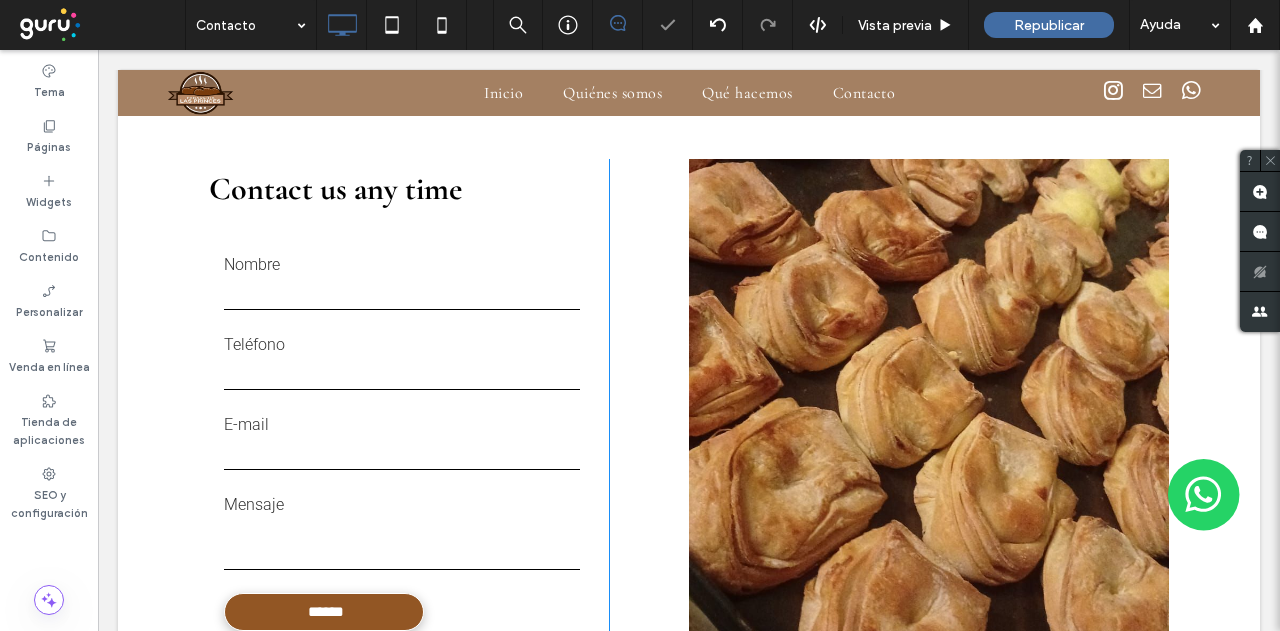 scroll, scrollTop: 500, scrollLeft: 0, axis: vertical 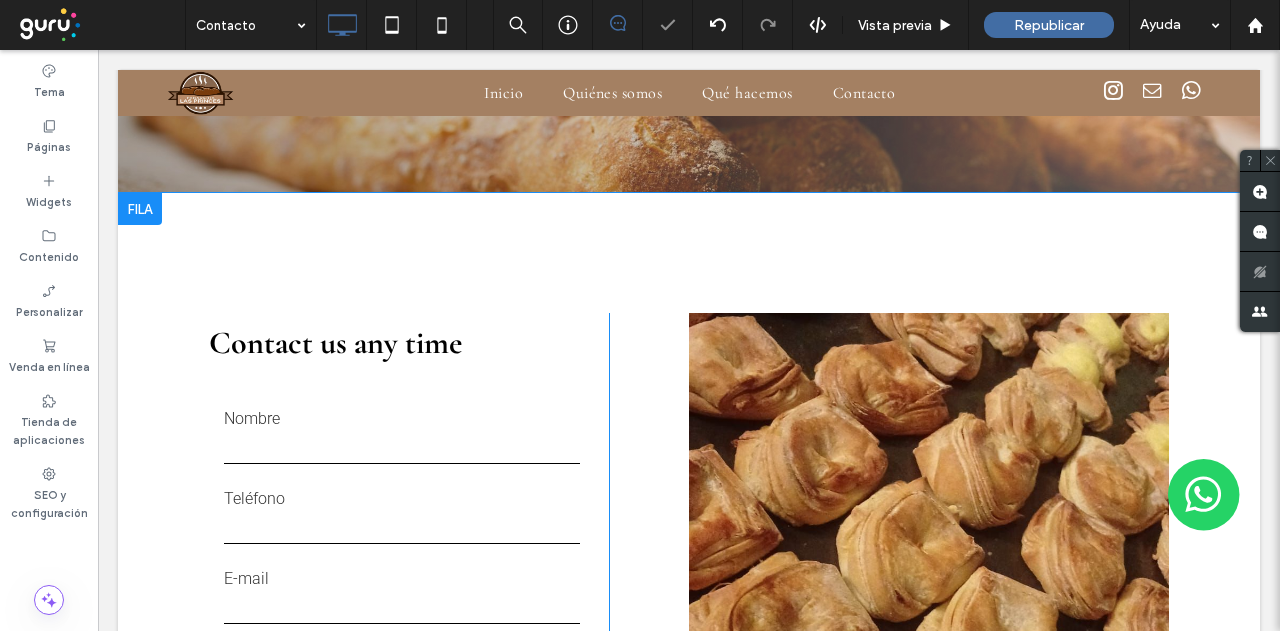 click on "Click To Paste" at bounding box center (929, 566) 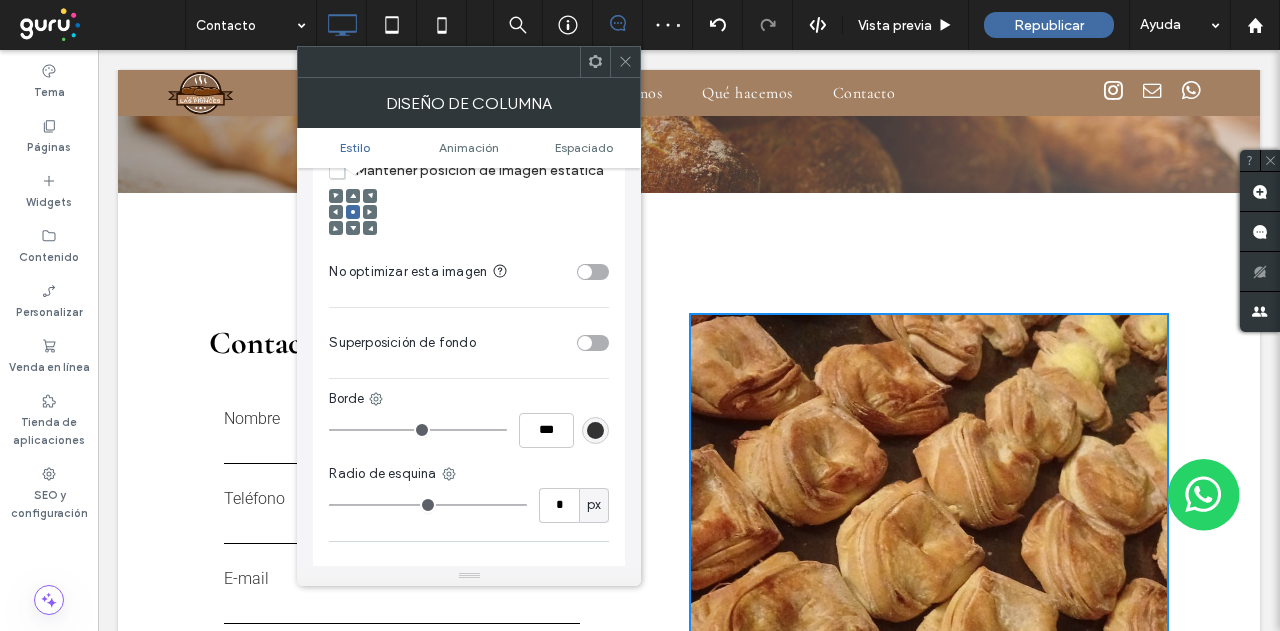 scroll, scrollTop: 700, scrollLeft: 0, axis: vertical 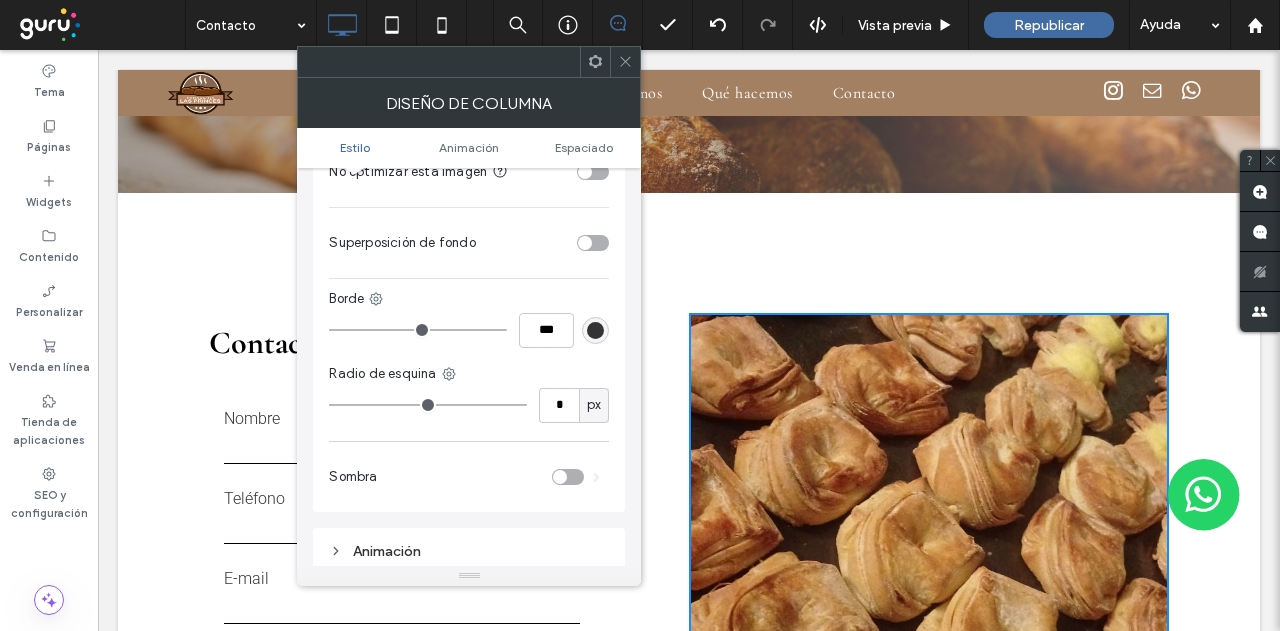 type on "*" 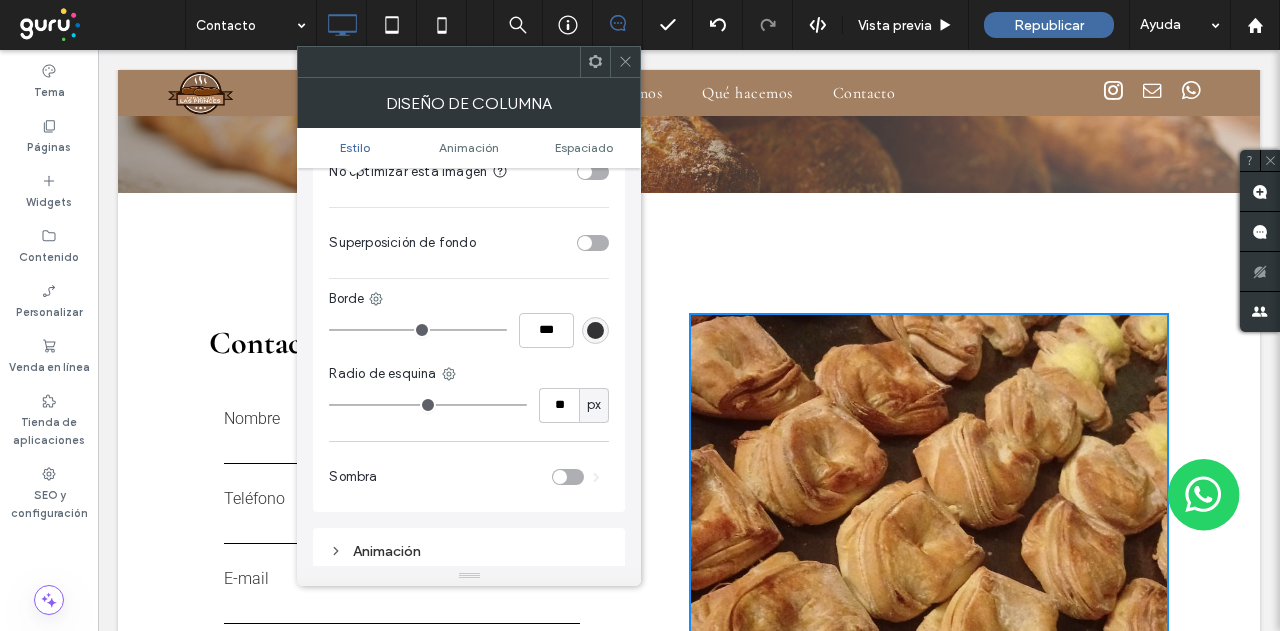 type on "**" 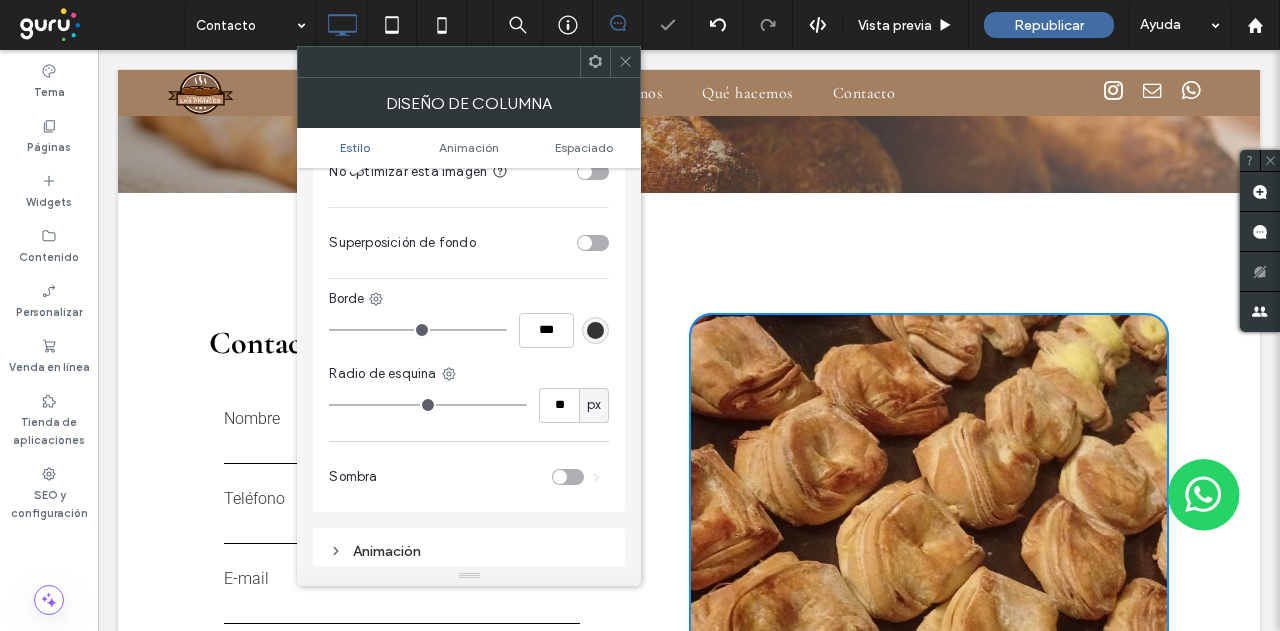 type on "**" 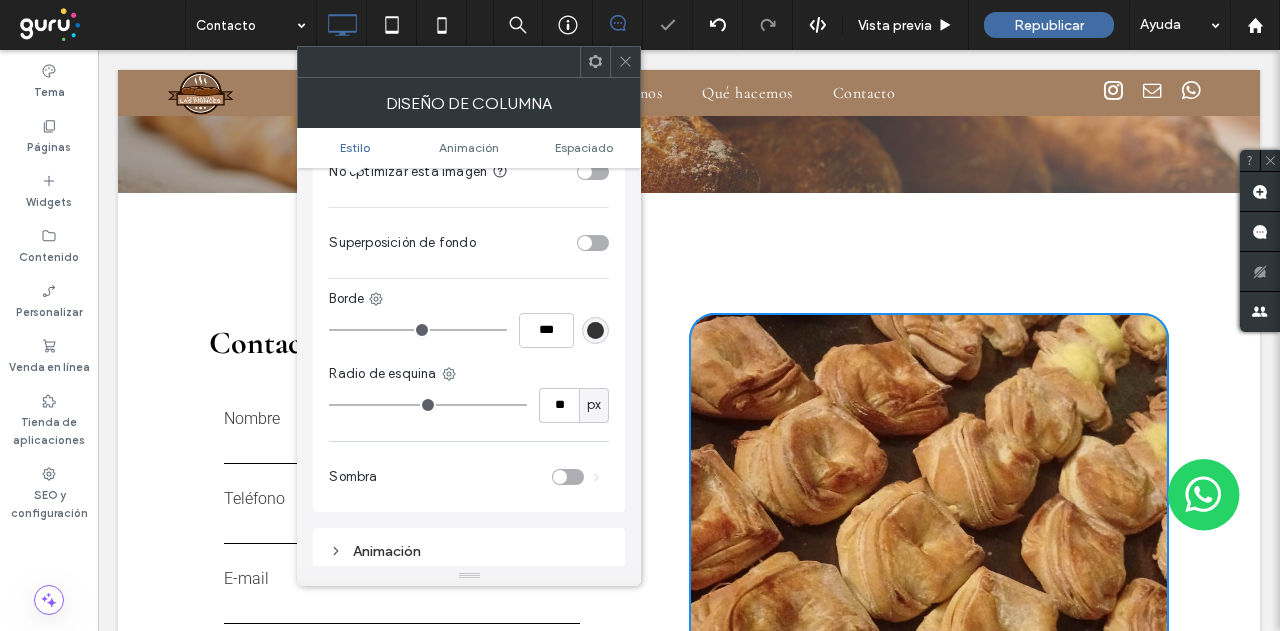 type on "*" 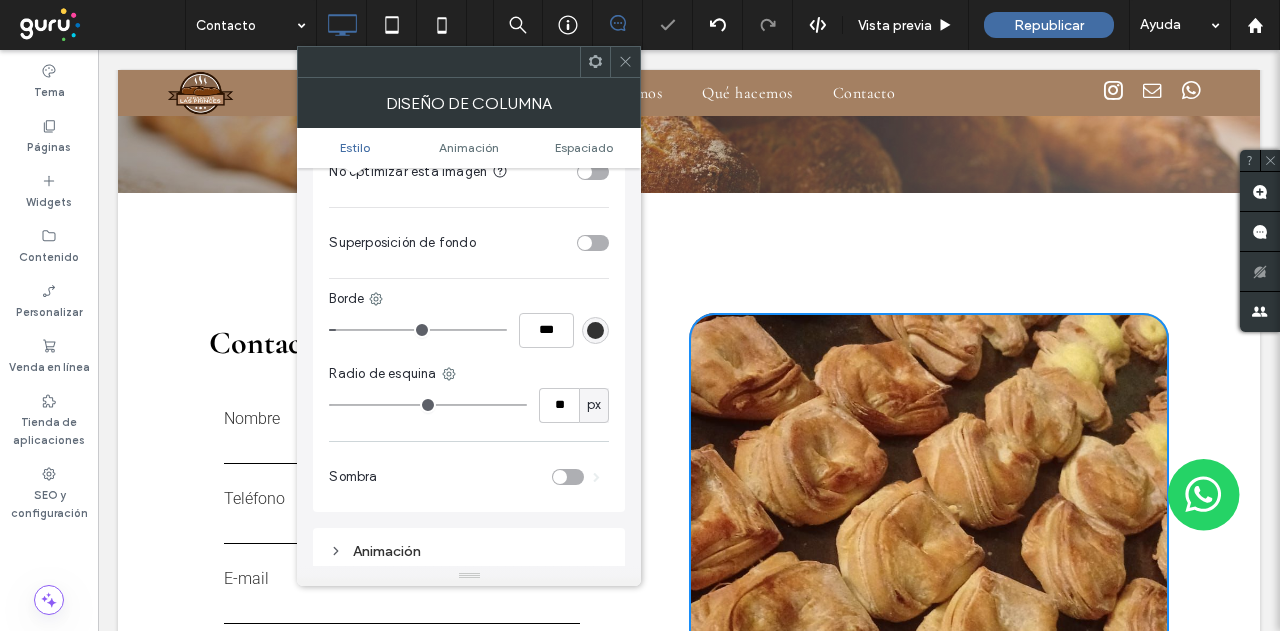 type on "*" 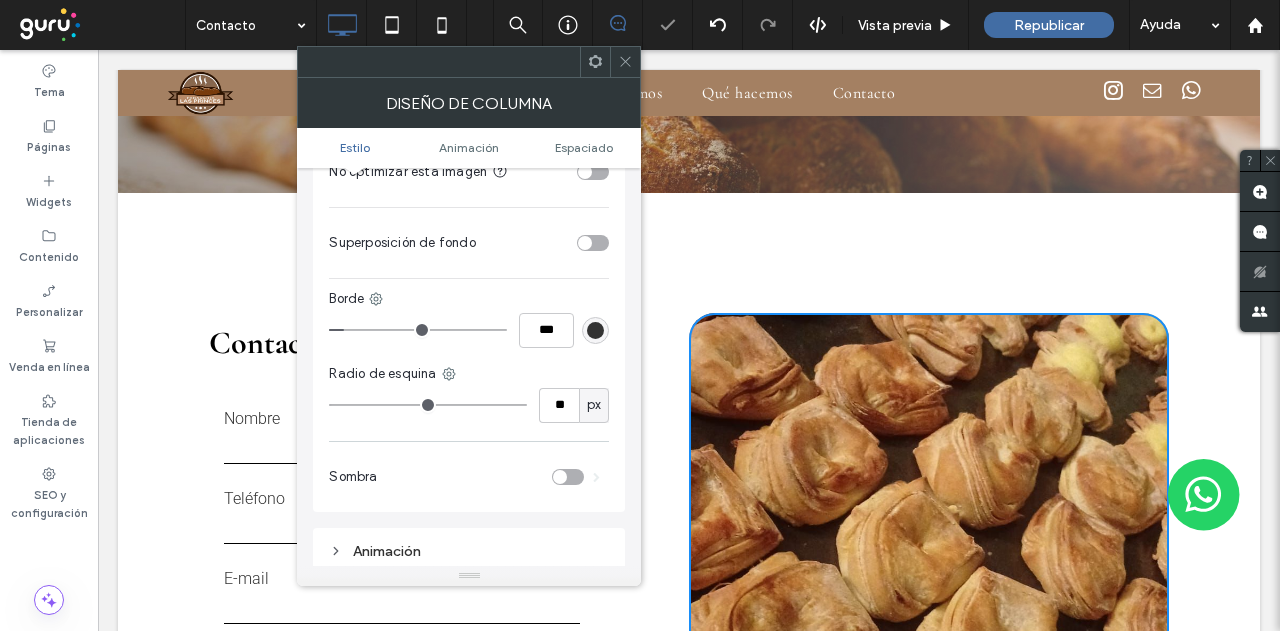 type on "*" 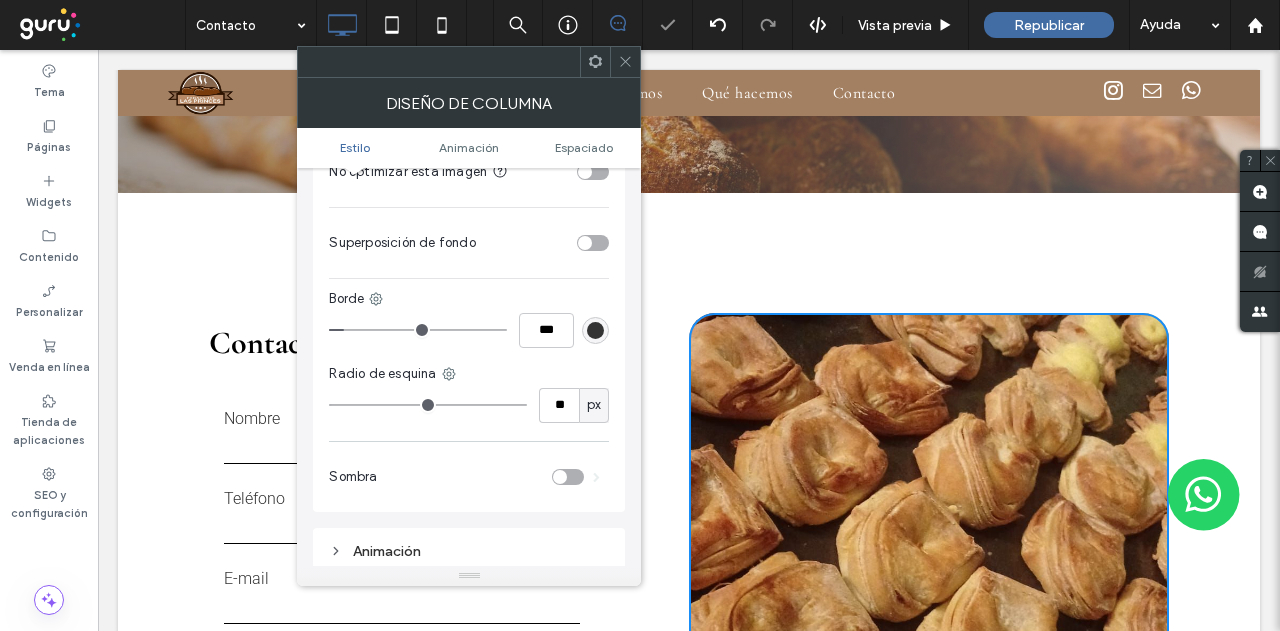 click at bounding box center (418, 330) 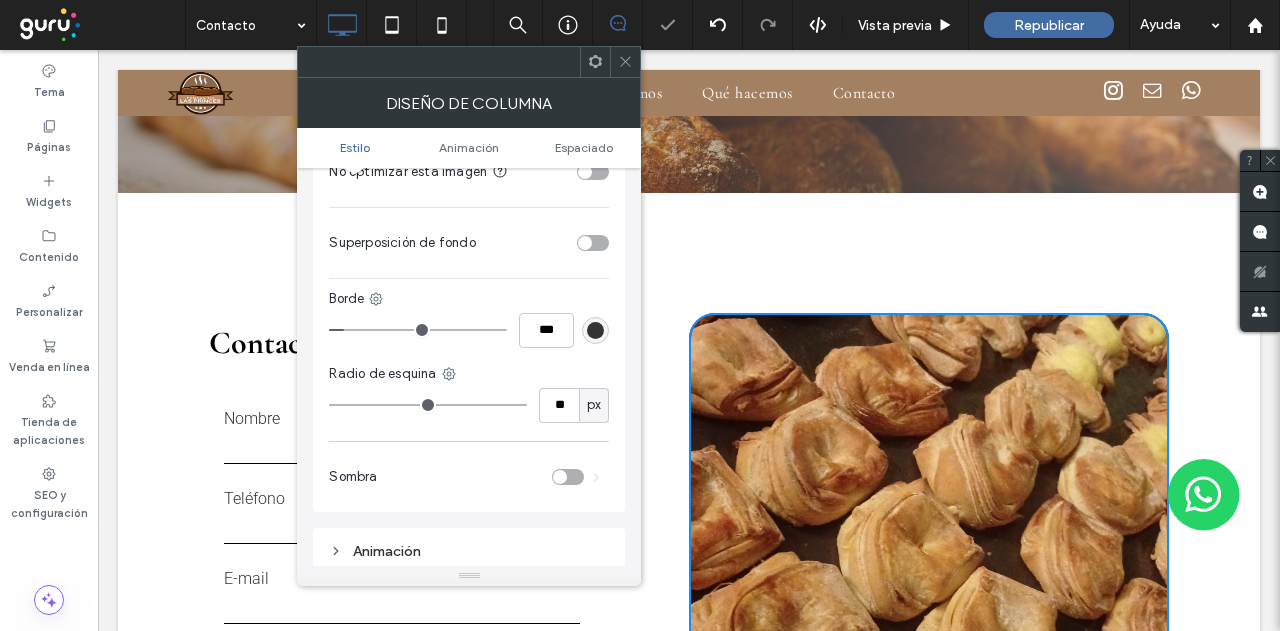 click at bounding box center [595, 330] 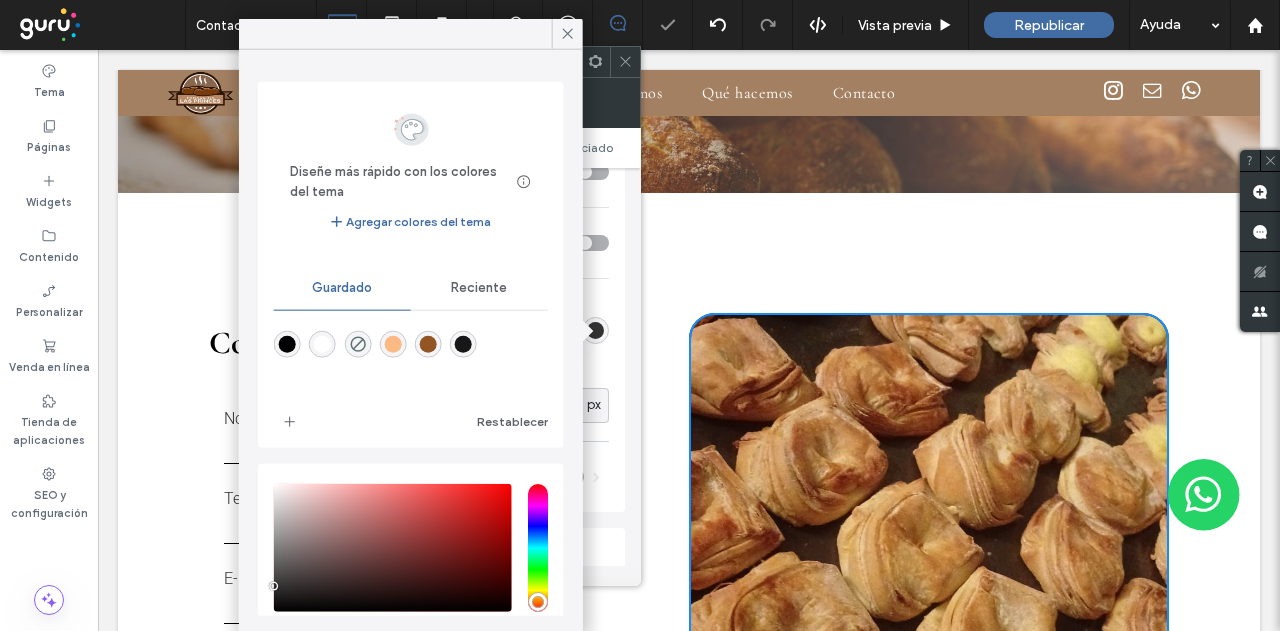 drag, startPoint x: 438, startPoint y: 337, endPoint x: 473, endPoint y: 289, distance: 59.405388 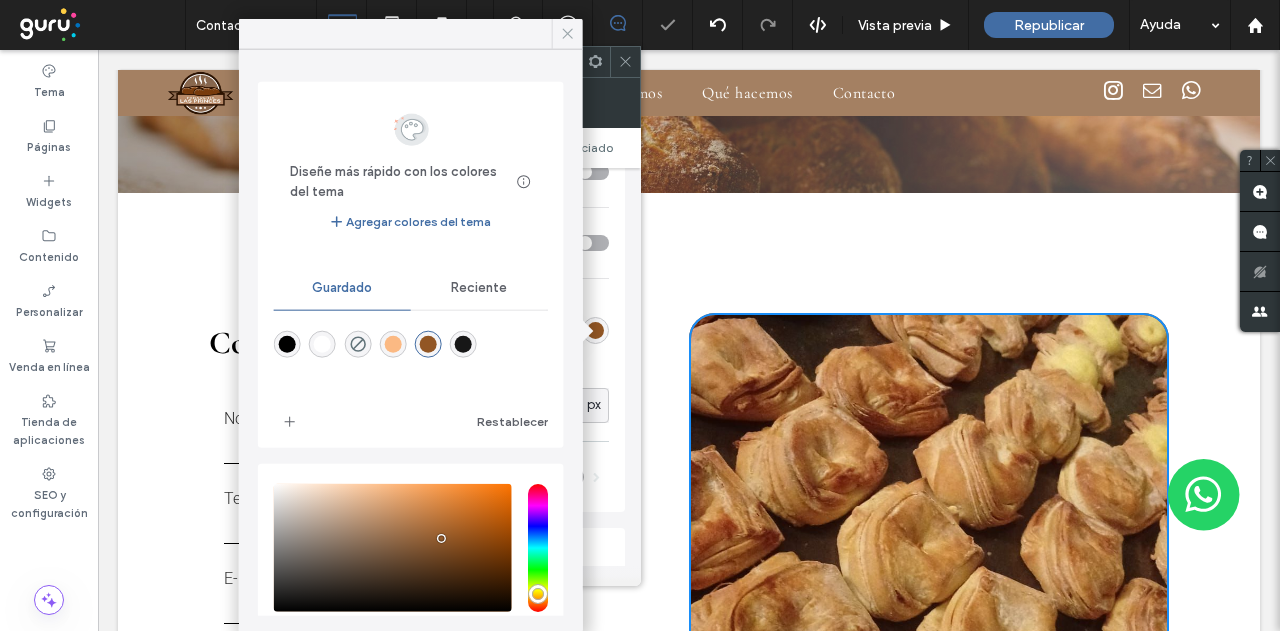 click 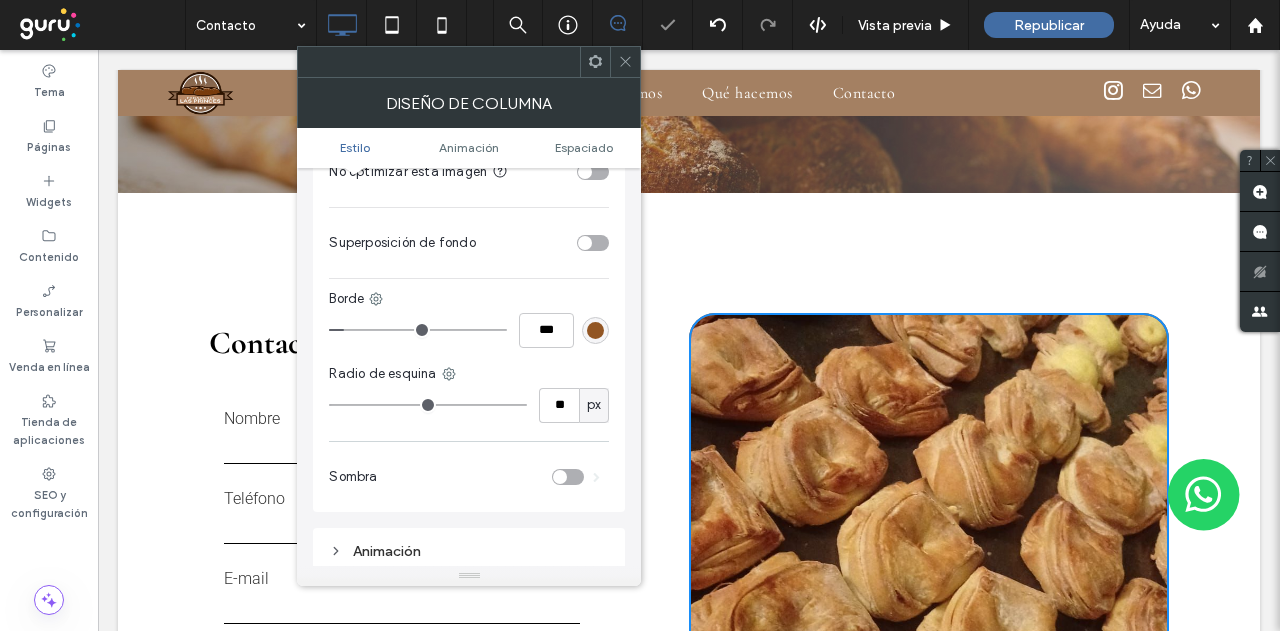 click 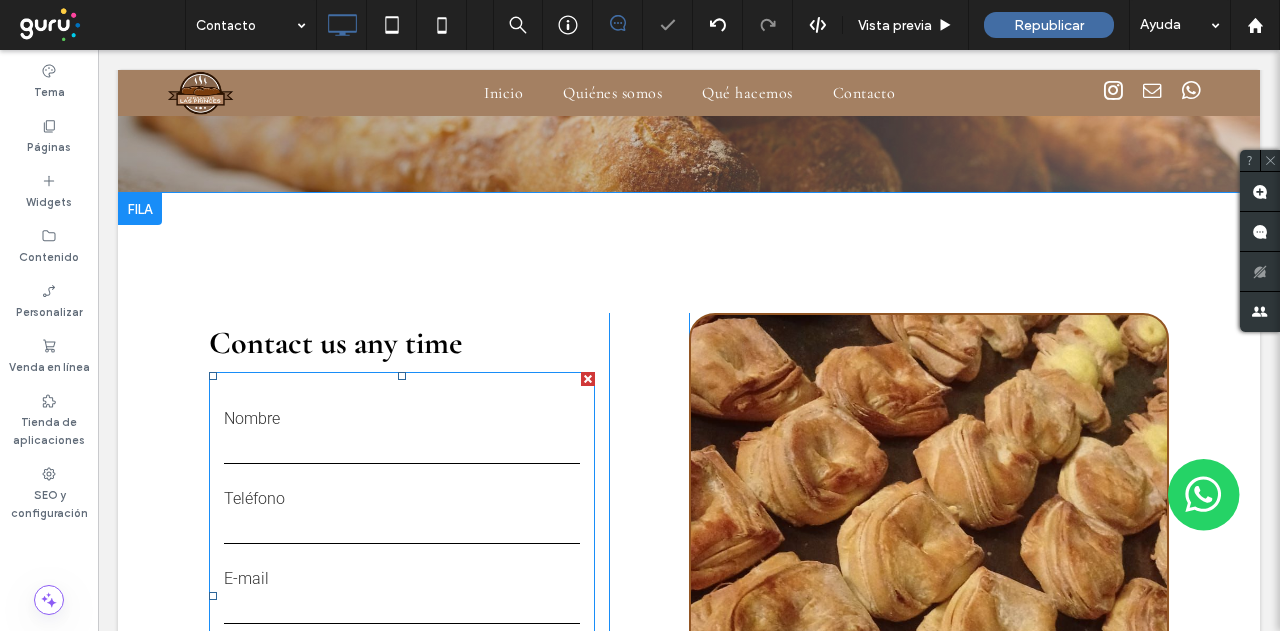 scroll, scrollTop: 800, scrollLeft: 0, axis: vertical 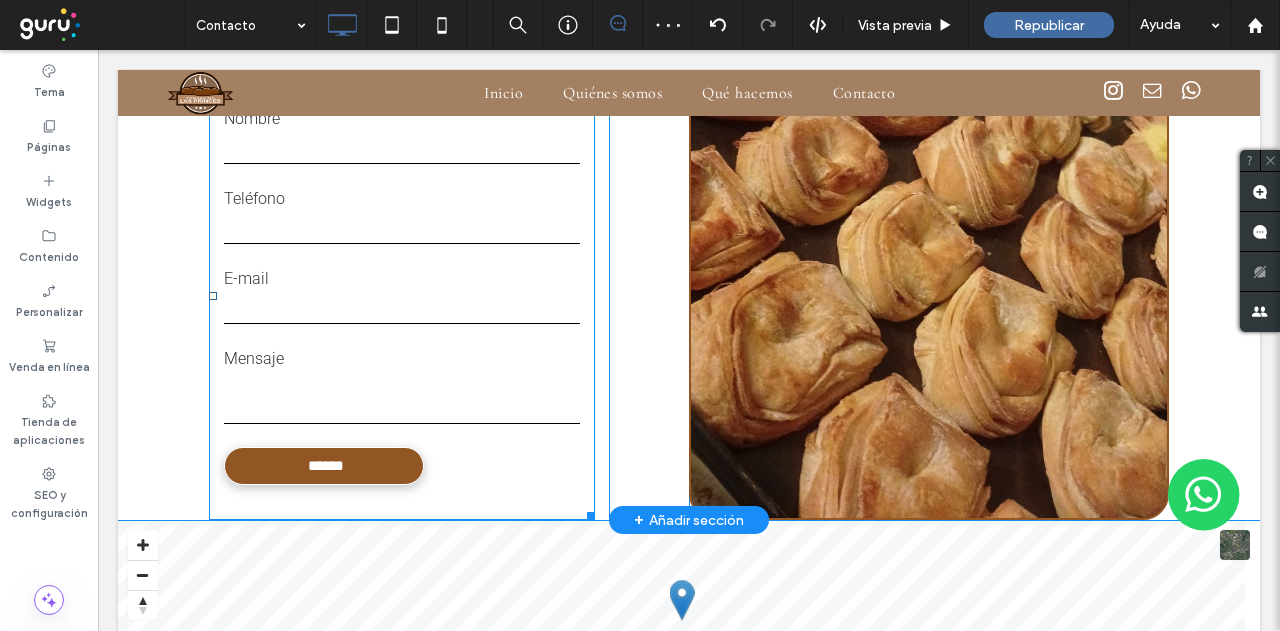click on "Mensaje" at bounding box center [402, 387] 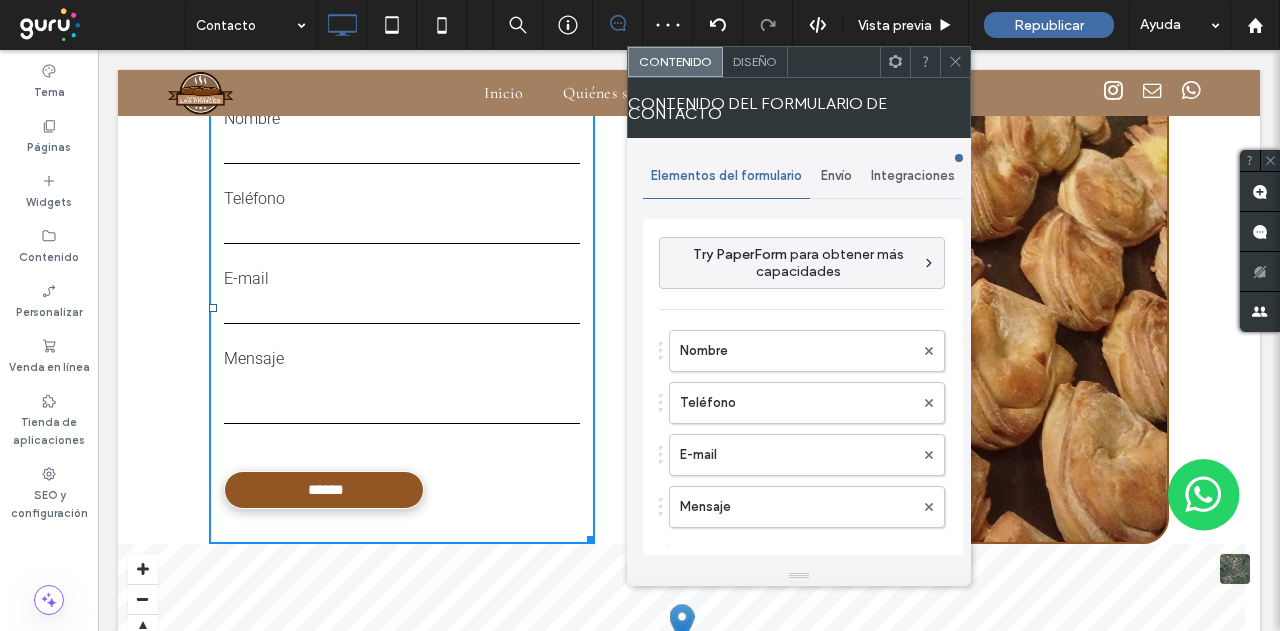 click on "Envío" at bounding box center (836, 176) 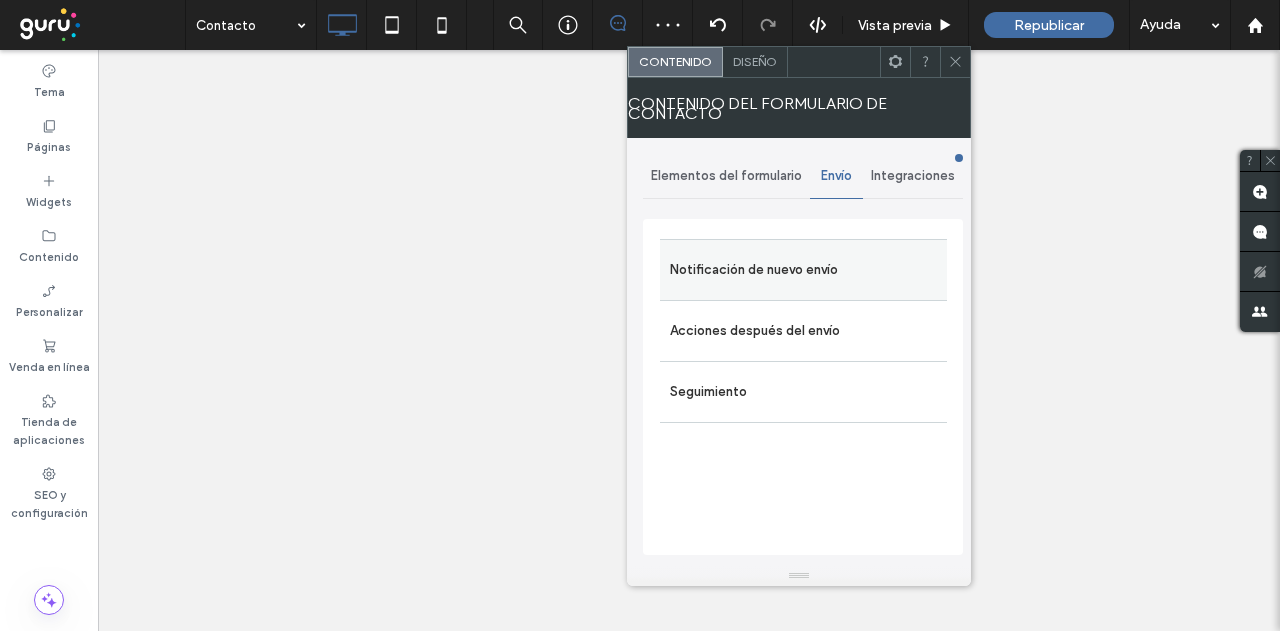 click on "Notificación de nuevo envío" at bounding box center [803, 270] 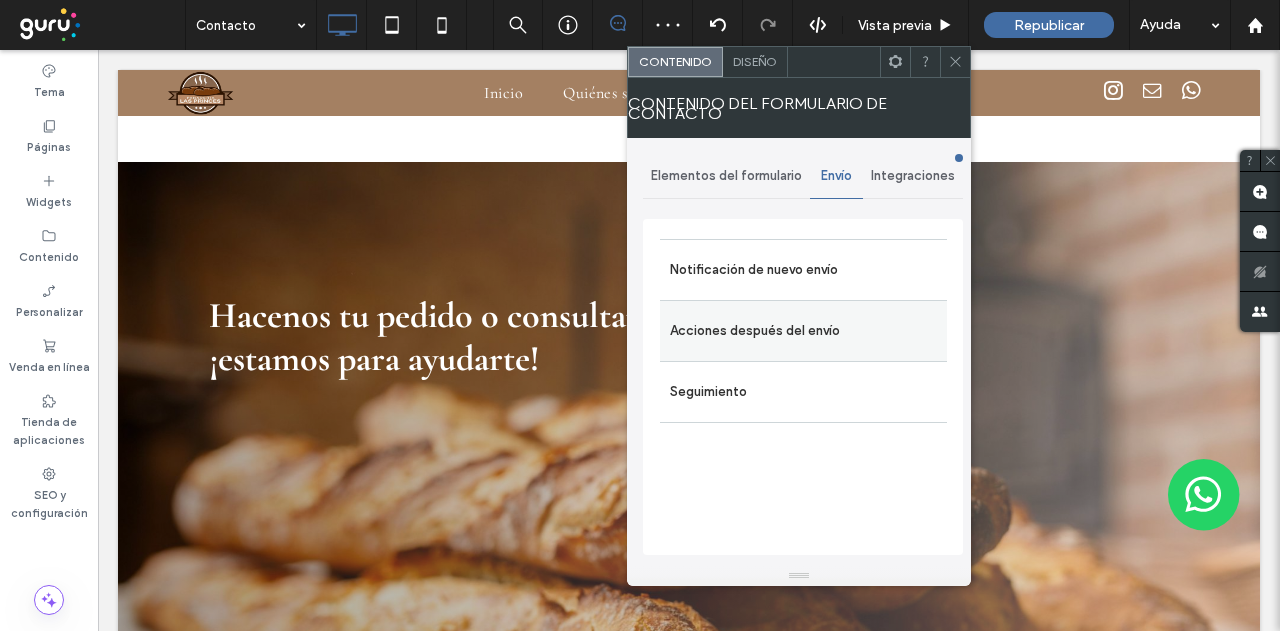 scroll, scrollTop: 800, scrollLeft: 0, axis: vertical 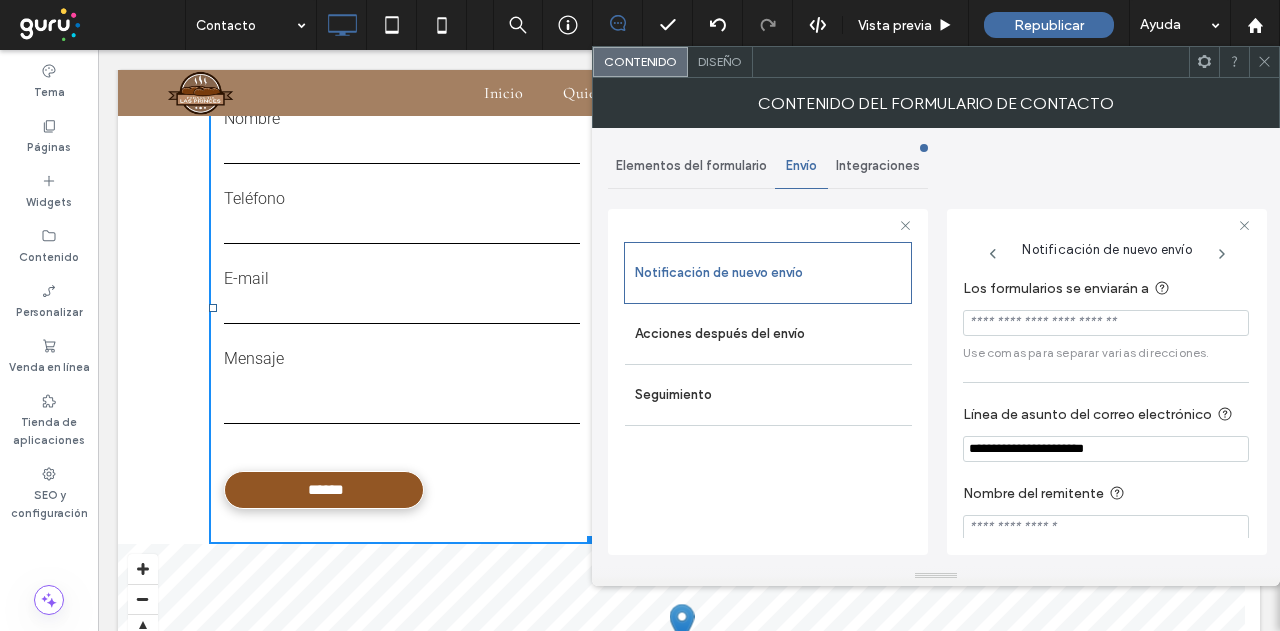 drag, startPoint x: 1256, startPoint y: 67, endPoint x: 856, endPoint y: 273, distance: 449.9289 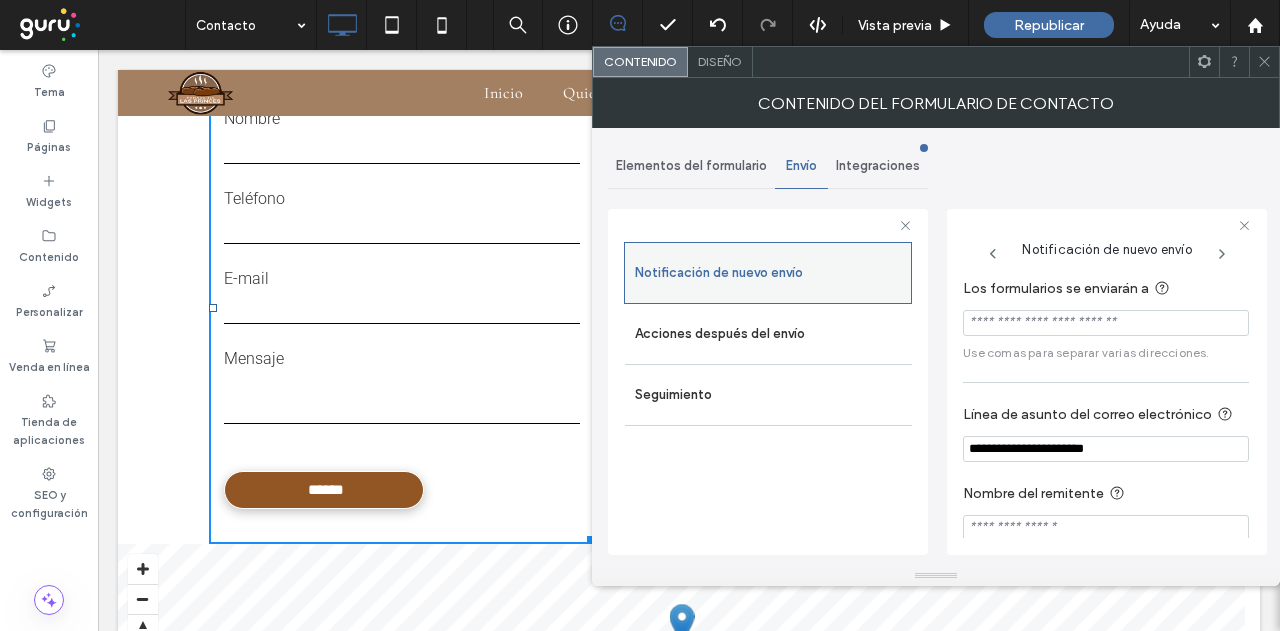 click at bounding box center [1264, 62] 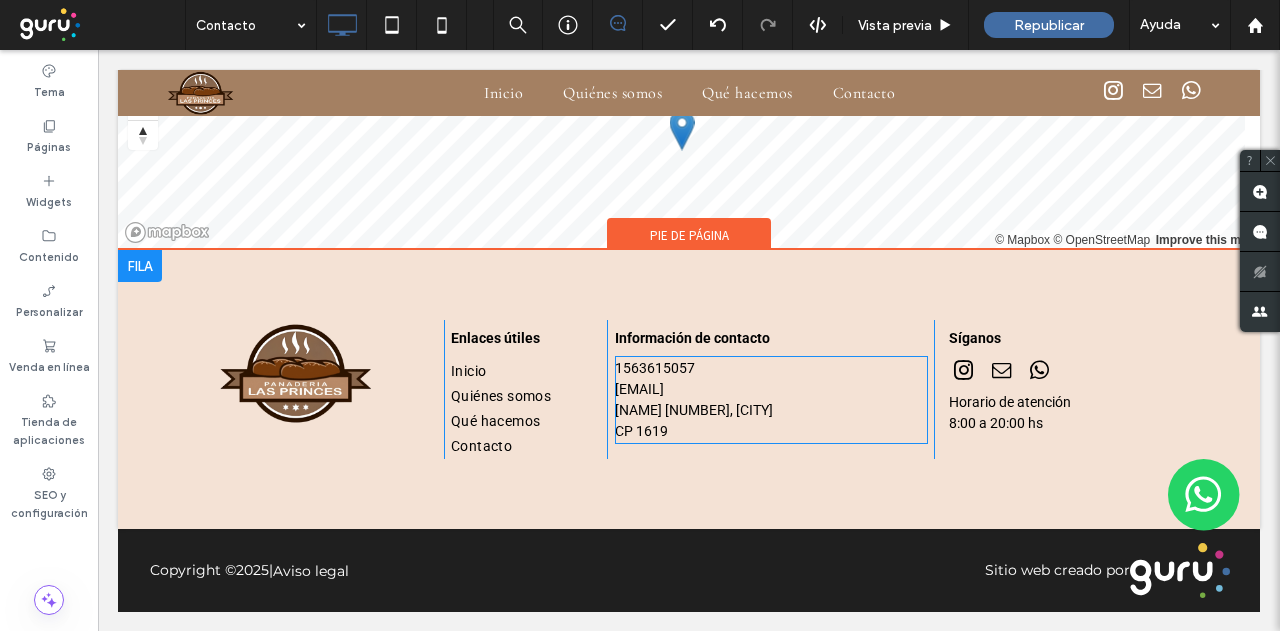 scroll, scrollTop: 1296, scrollLeft: 0, axis: vertical 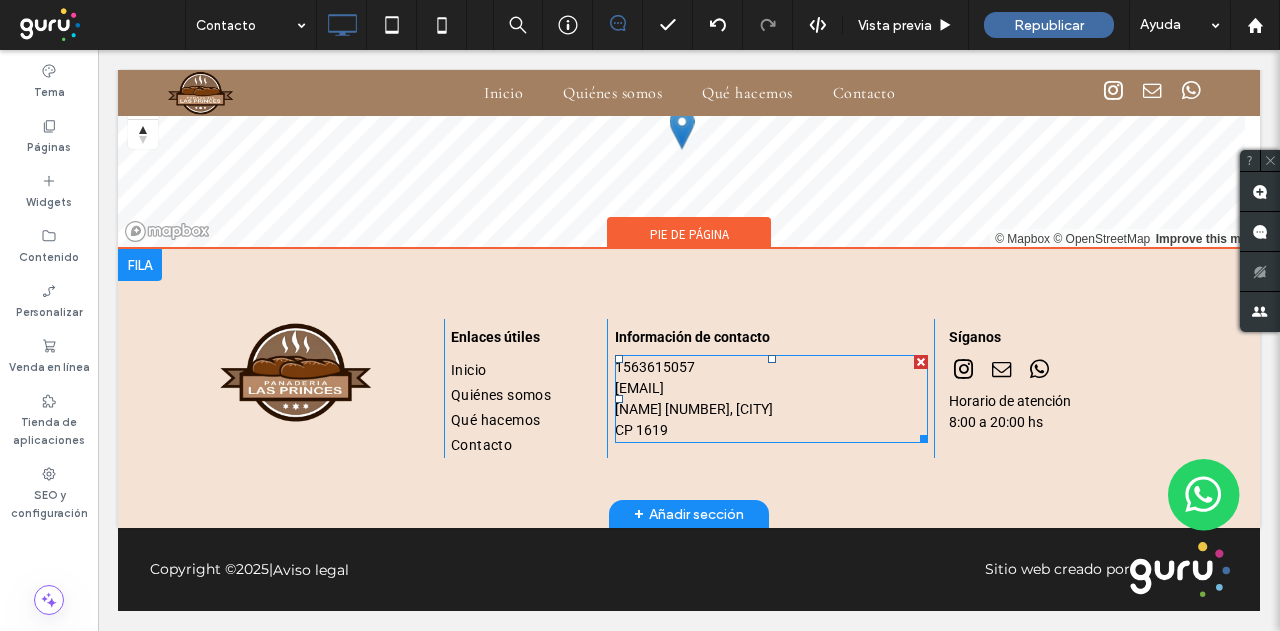 click on "[EMAIL]" at bounding box center [639, 388] 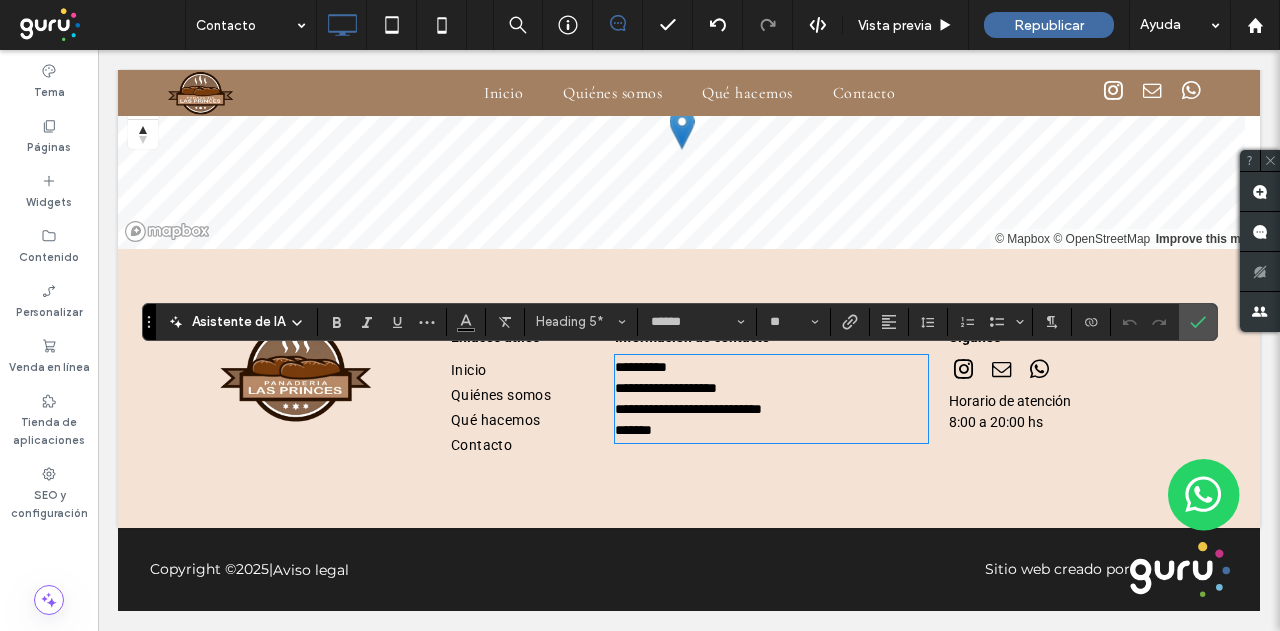 click on "**********" at bounding box center [666, 388] 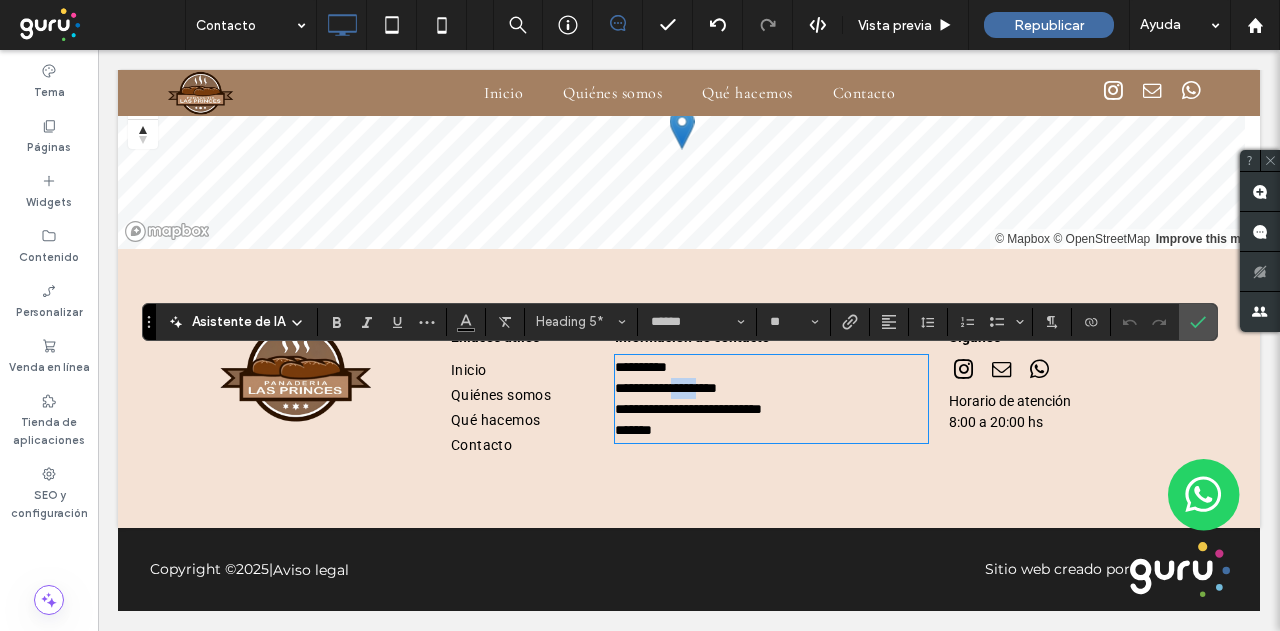 click on "**********" at bounding box center [666, 388] 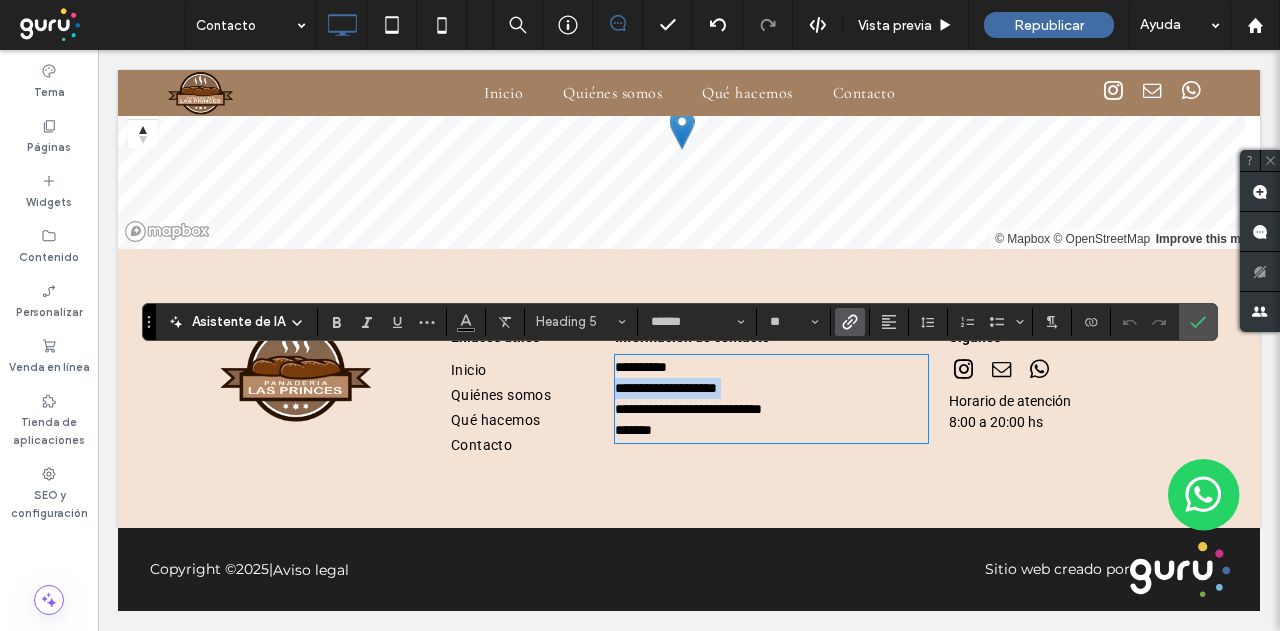 click on "**********" at bounding box center [666, 388] 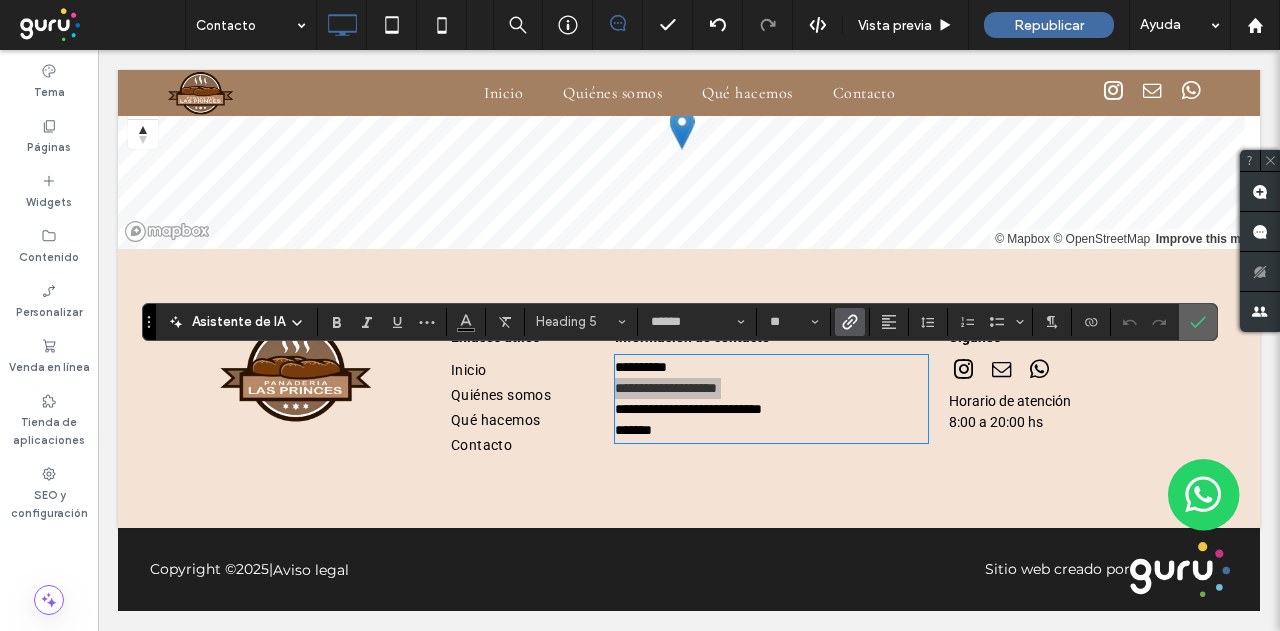 click 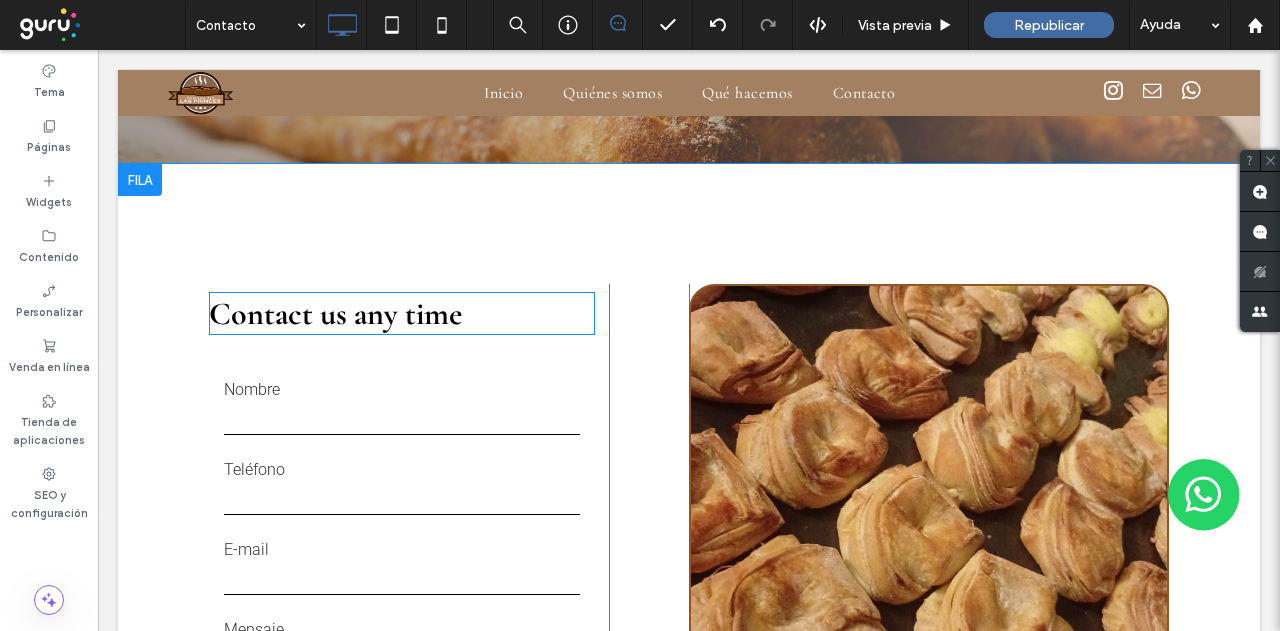 scroll, scrollTop: 496, scrollLeft: 0, axis: vertical 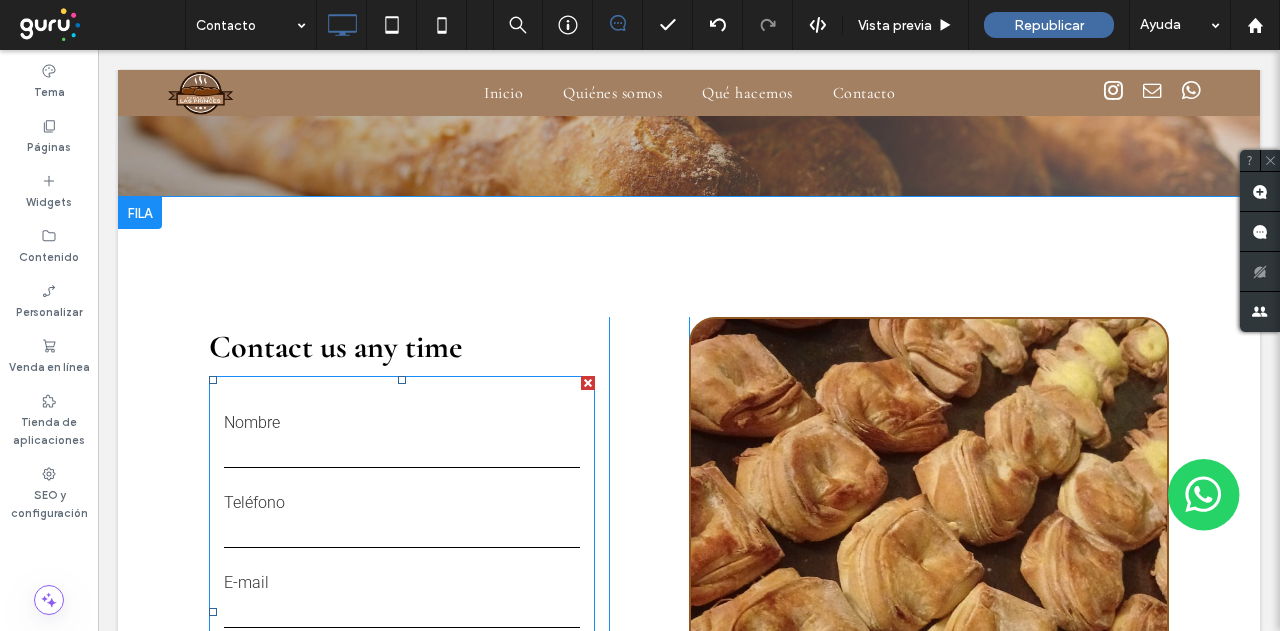 click at bounding box center (402, 453) 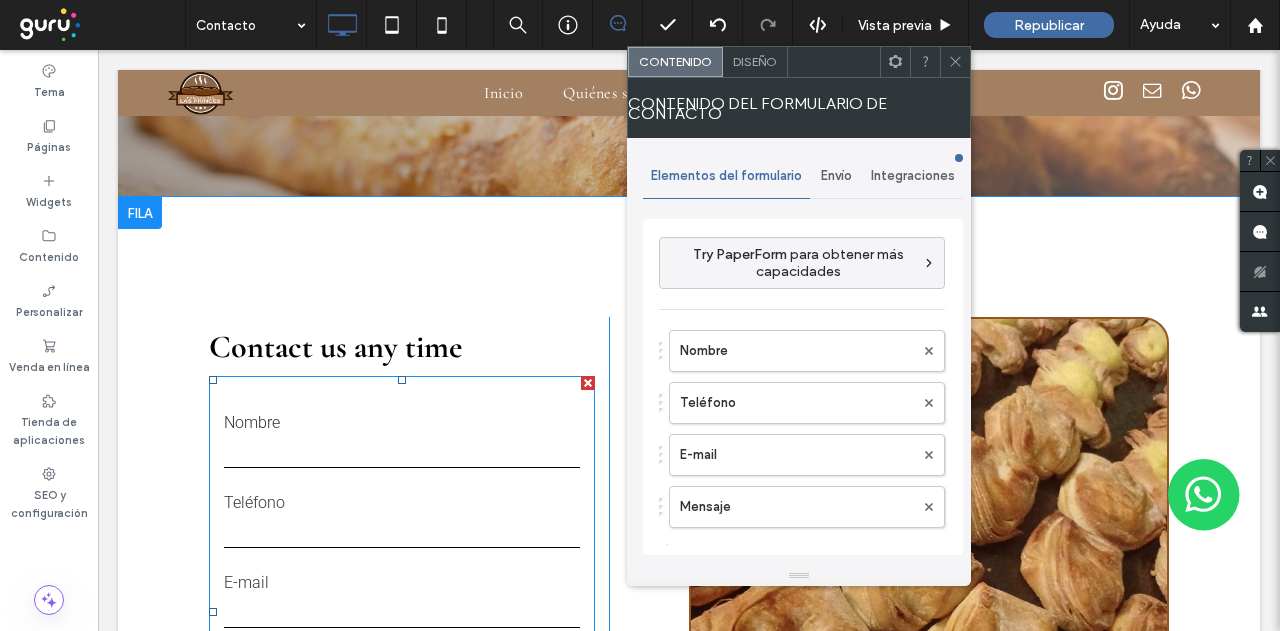 type on "******" 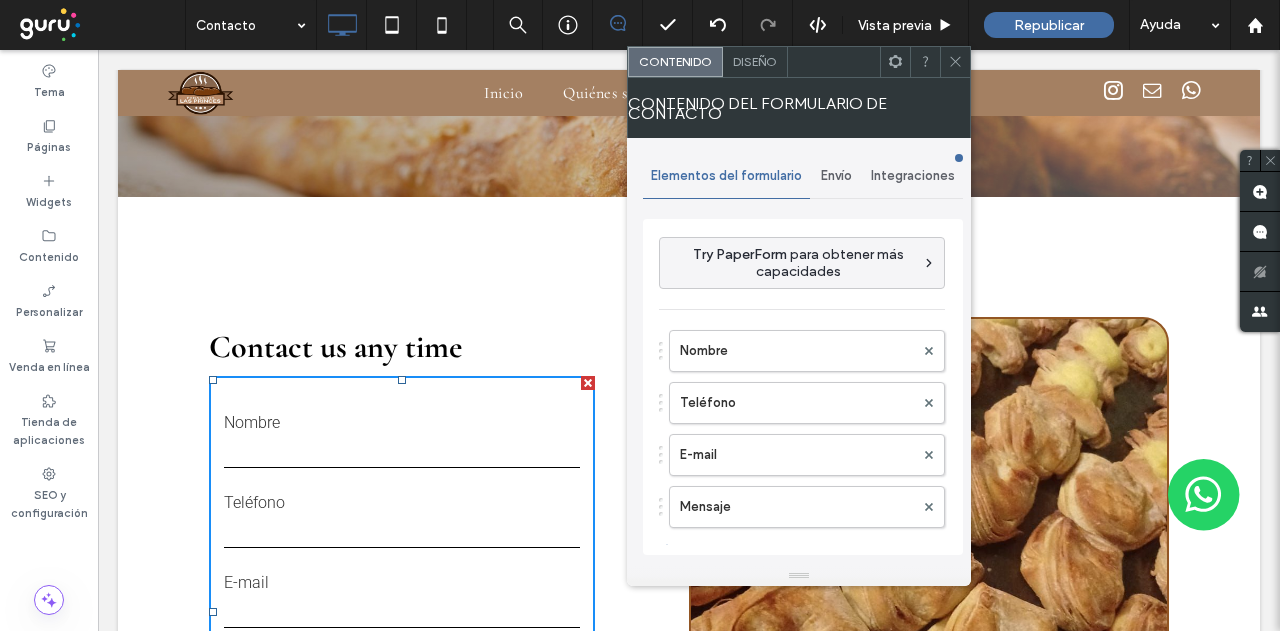 click on "Envío" at bounding box center [836, 176] 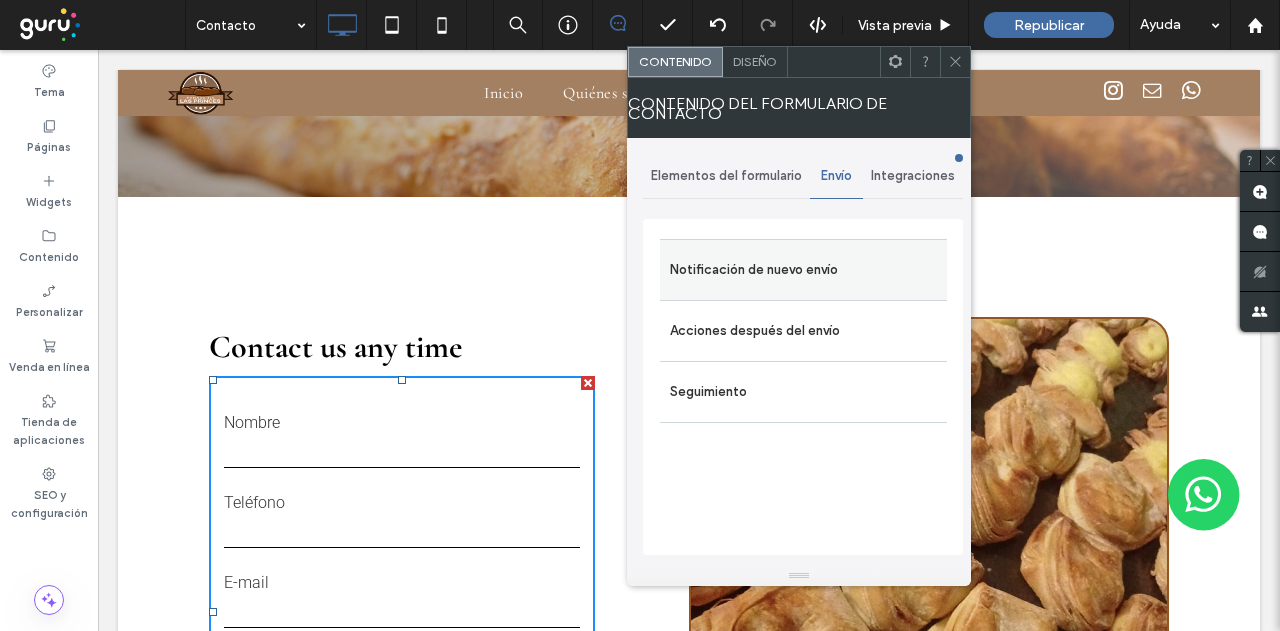 click on "Notificación de nuevo envío" at bounding box center (803, 270) 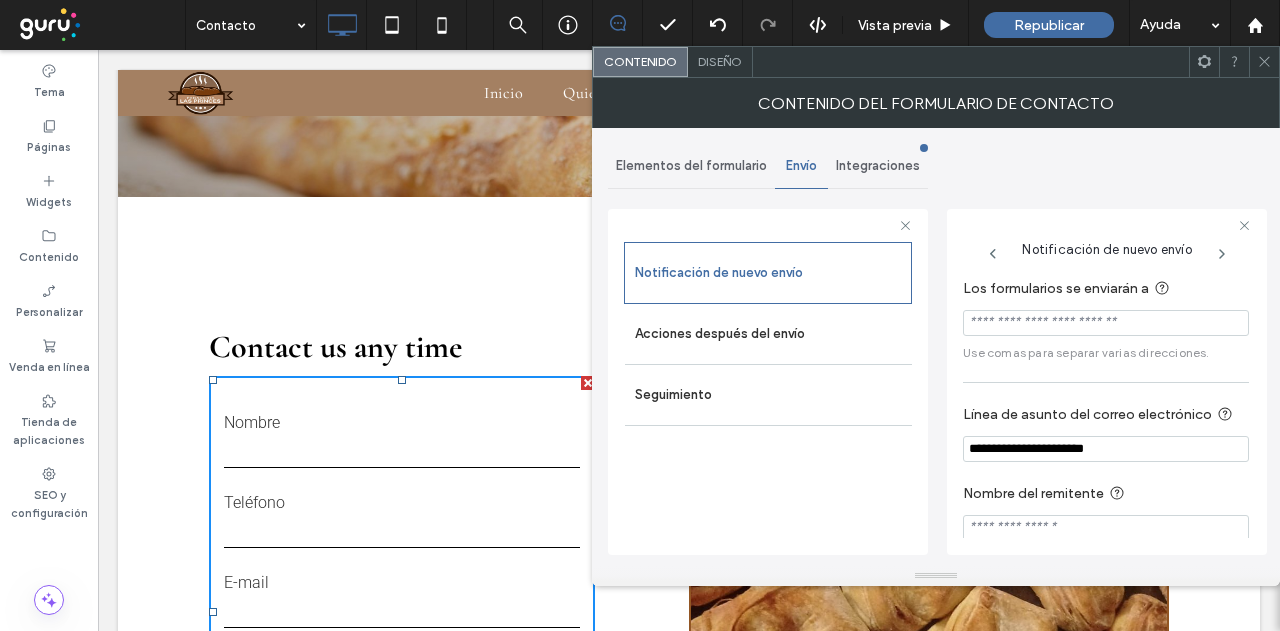 click at bounding box center [1106, 323] 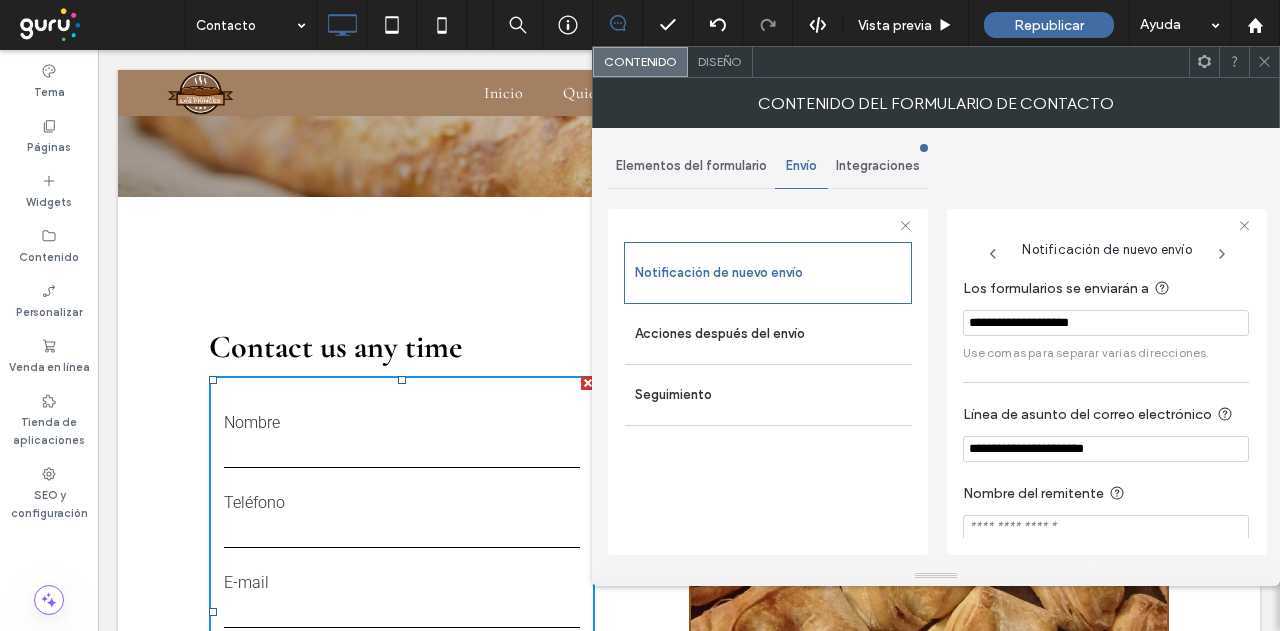 type on "**********" 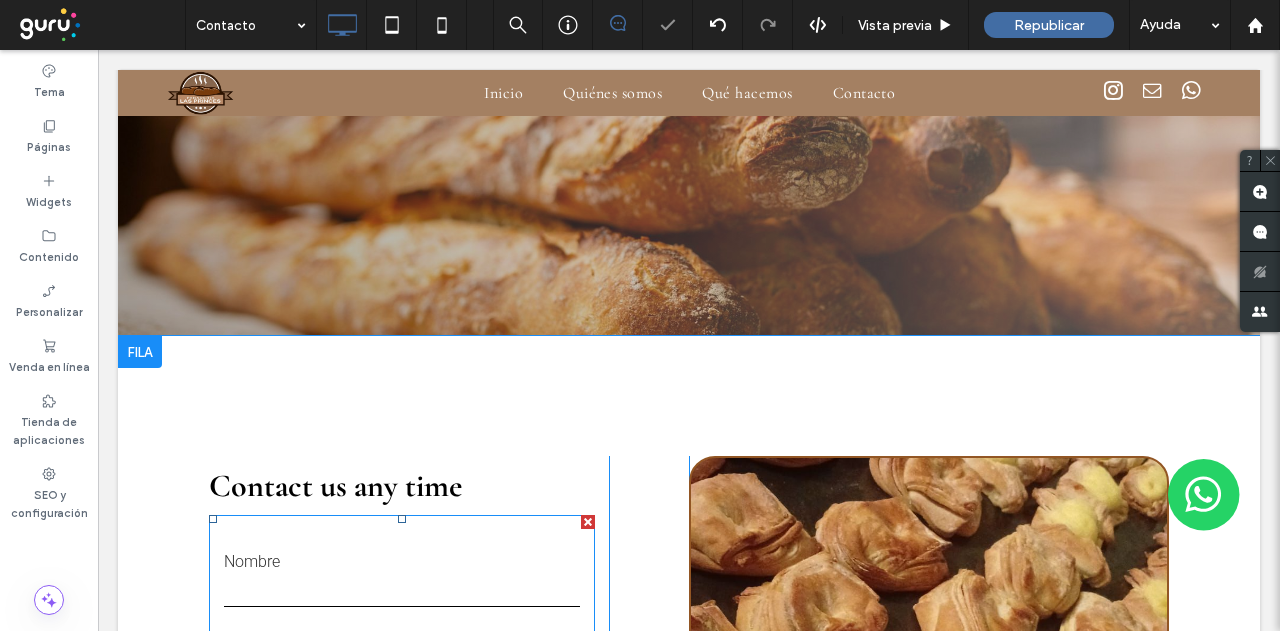 scroll, scrollTop: 496, scrollLeft: 0, axis: vertical 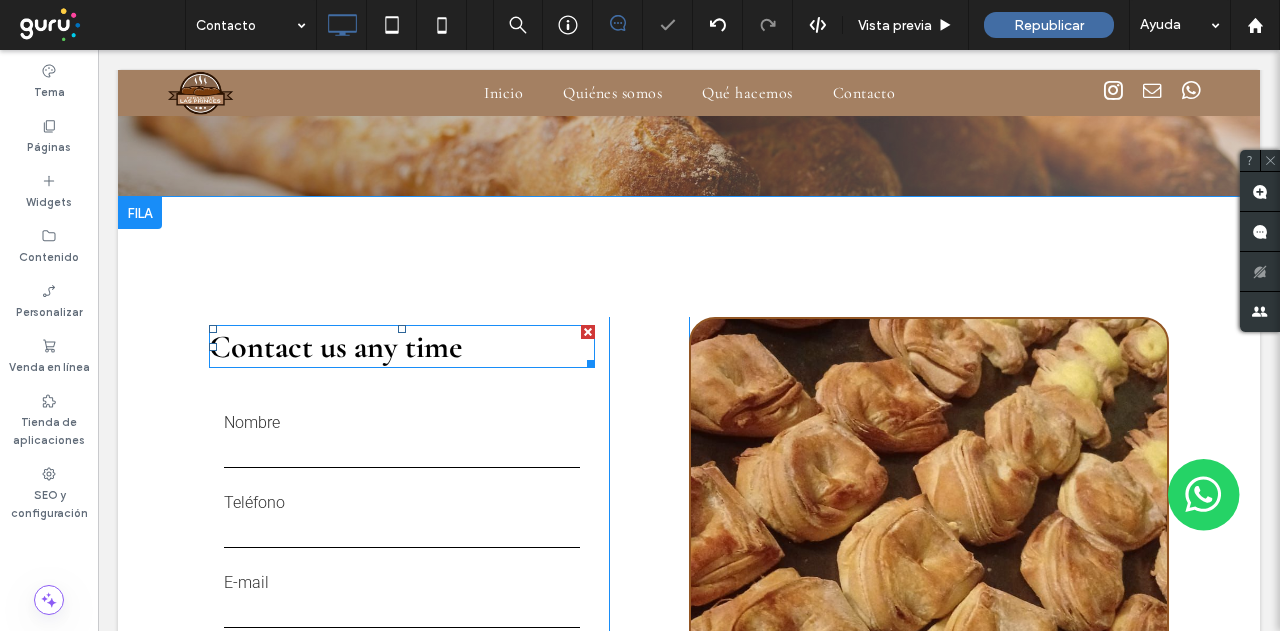 click on "Contact us any time" at bounding box center (335, 346) 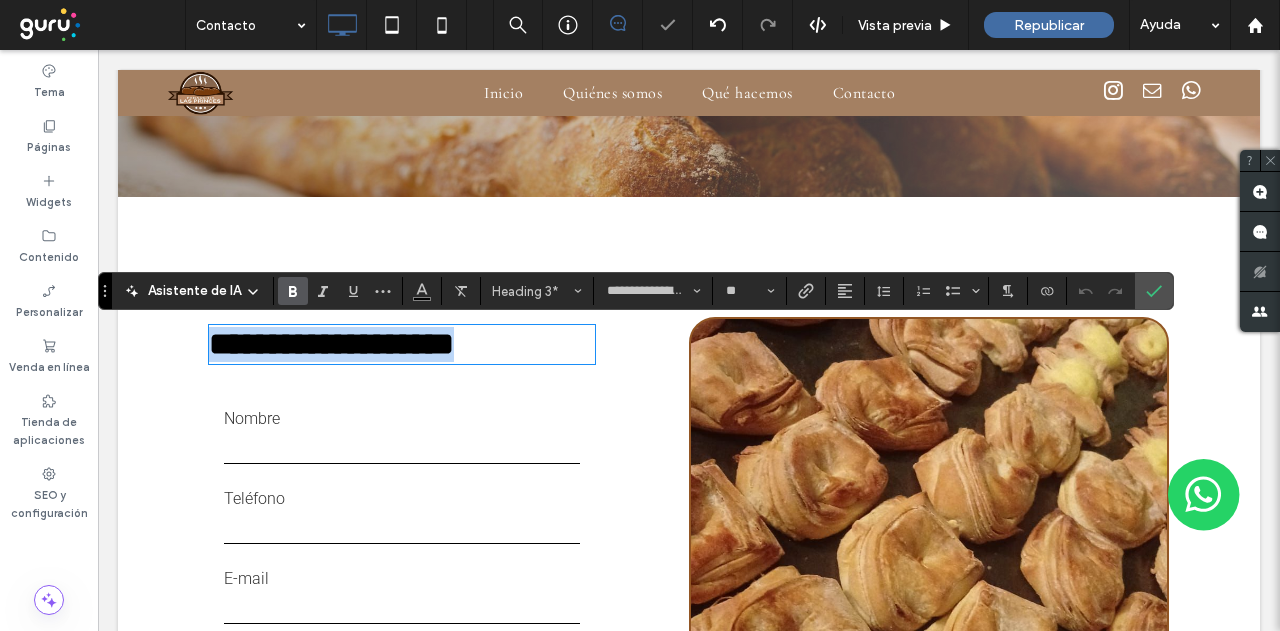 click on "**********" at bounding box center (331, 344) 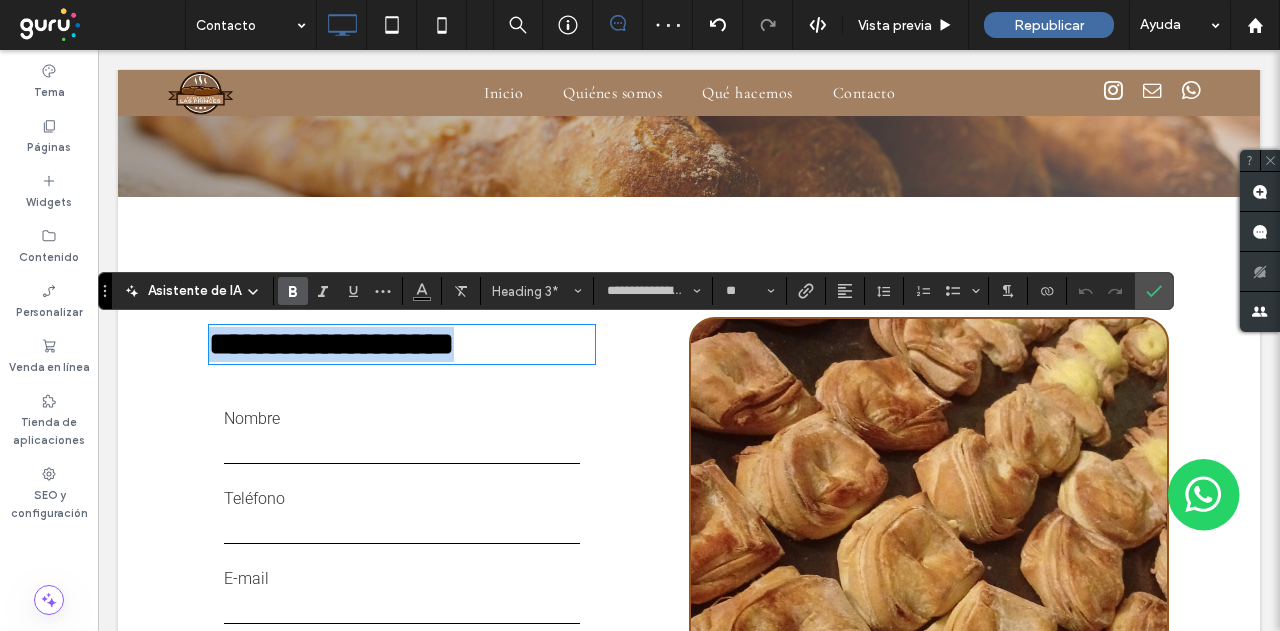 type 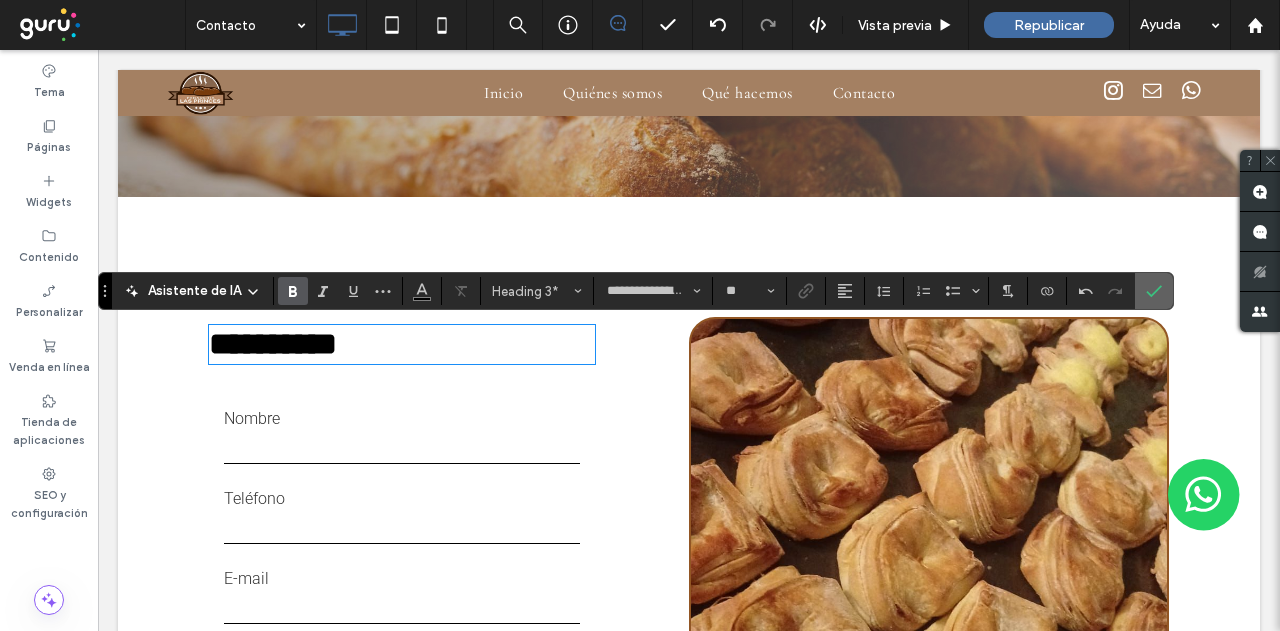 click at bounding box center [1154, 291] 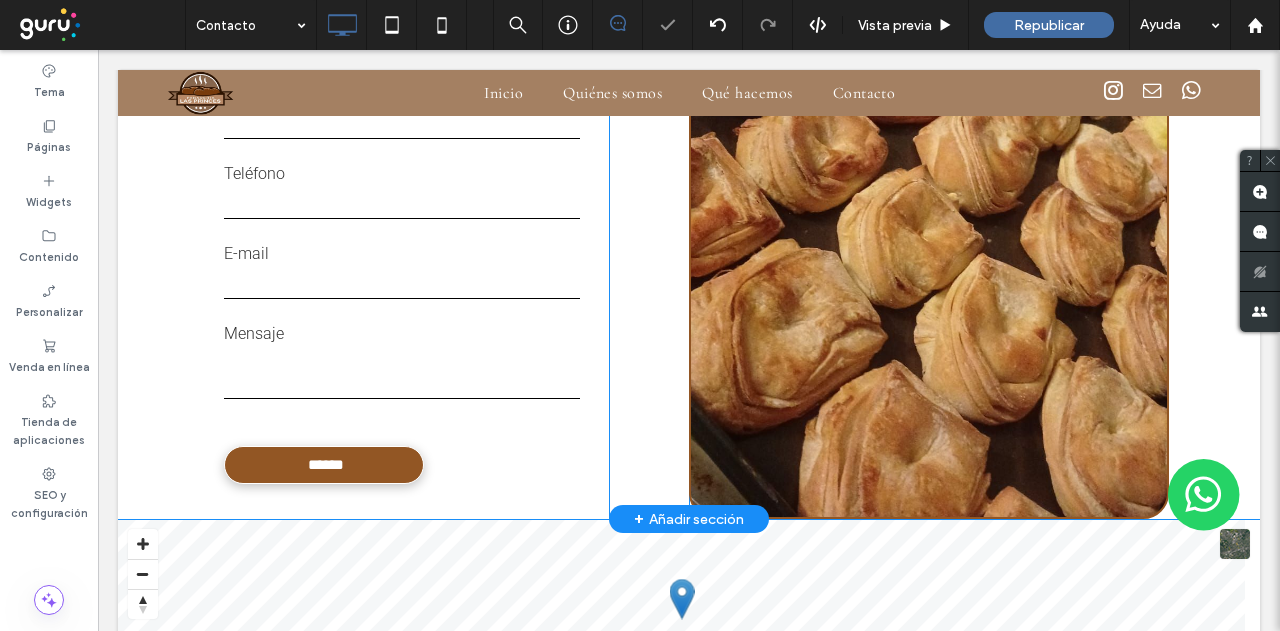 scroll, scrollTop: 796, scrollLeft: 0, axis: vertical 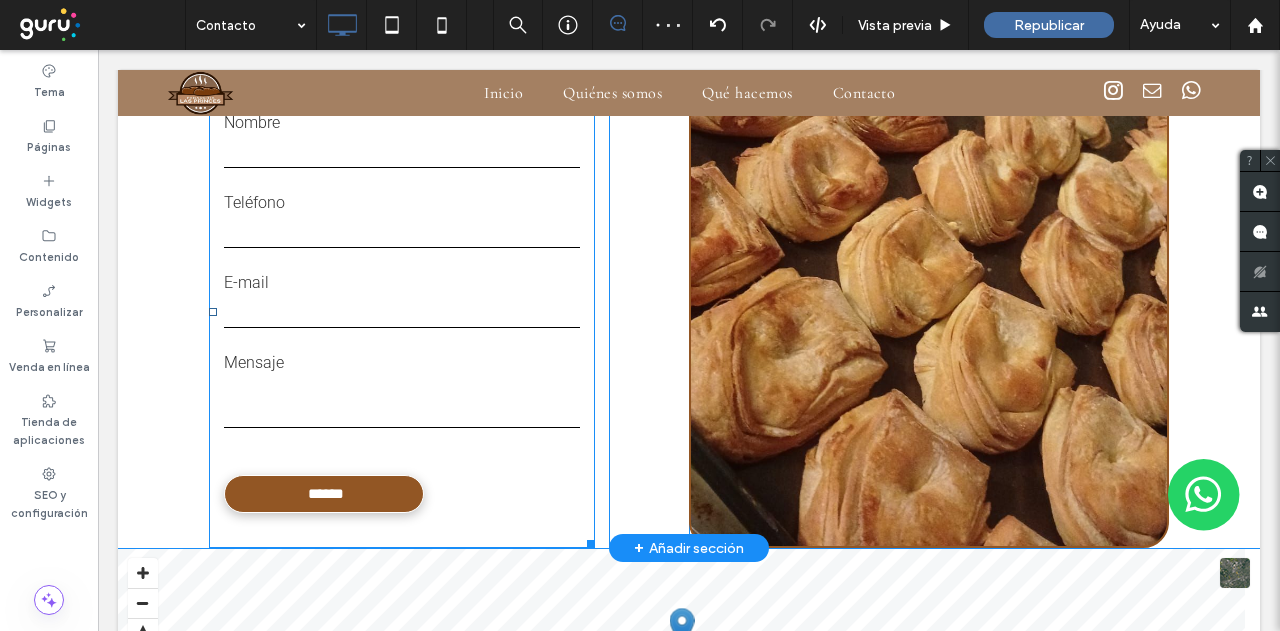 click at bounding box center (151, 504) 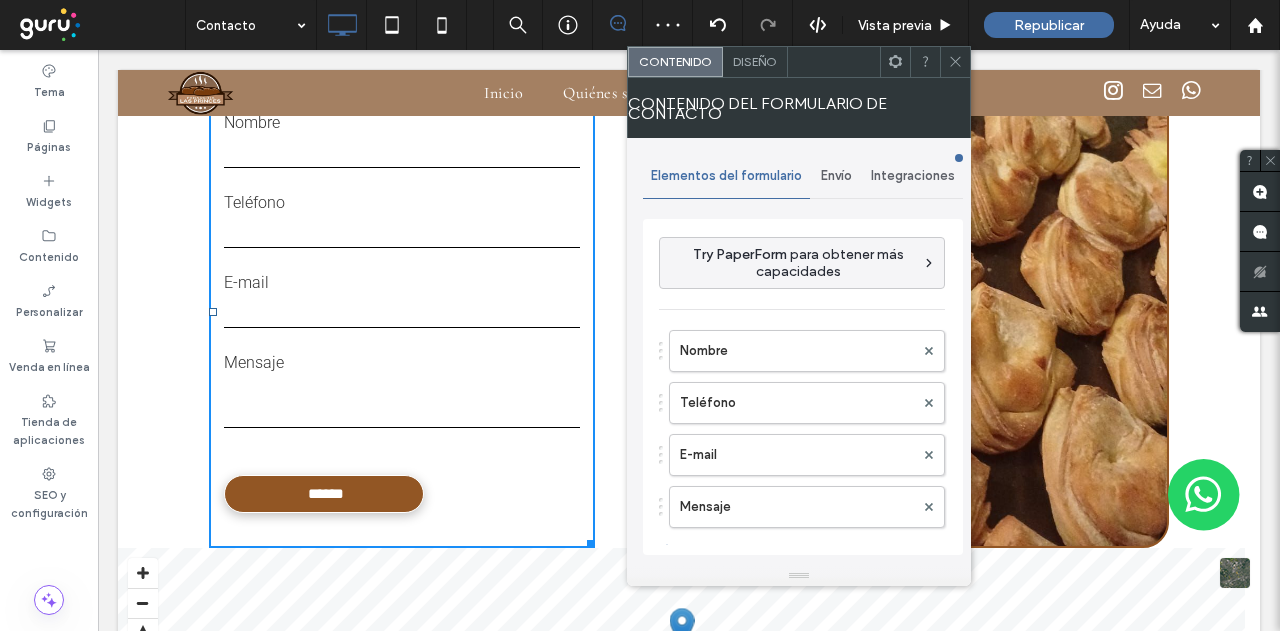 click 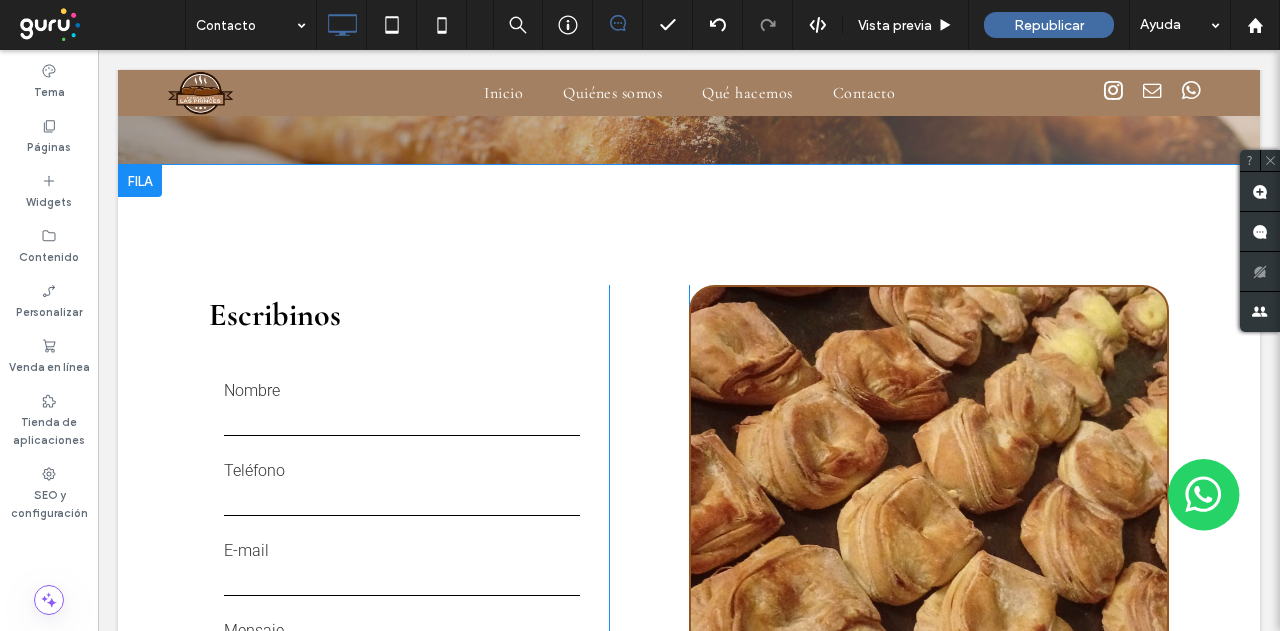 scroll, scrollTop: 496, scrollLeft: 0, axis: vertical 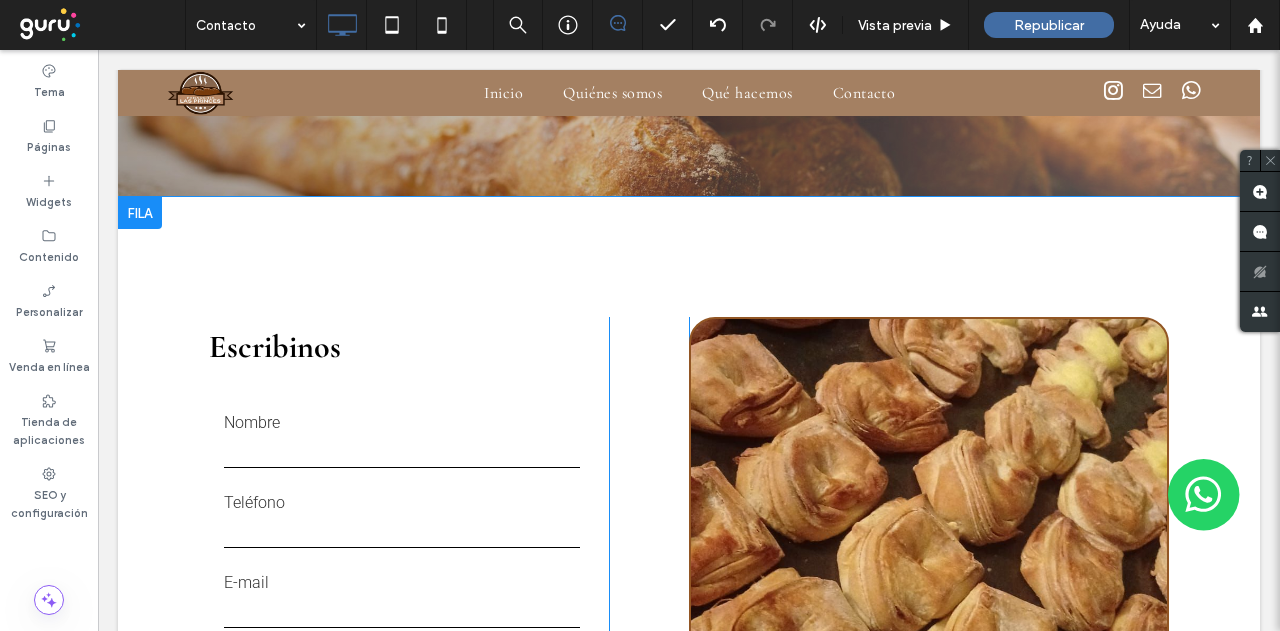 click on "Escribinos
Contact us any time
Nombre
Teléfono
E-mail
Mensaje
******
Gracias por contactarnos. Le responderemos lo antes posible
Se ha producido un error al enviar su mensaje. Inténtelo más tarde
Click To Paste
Click To Paste
Click To Paste
Fila + Añadir sección" at bounding box center [689, 522] 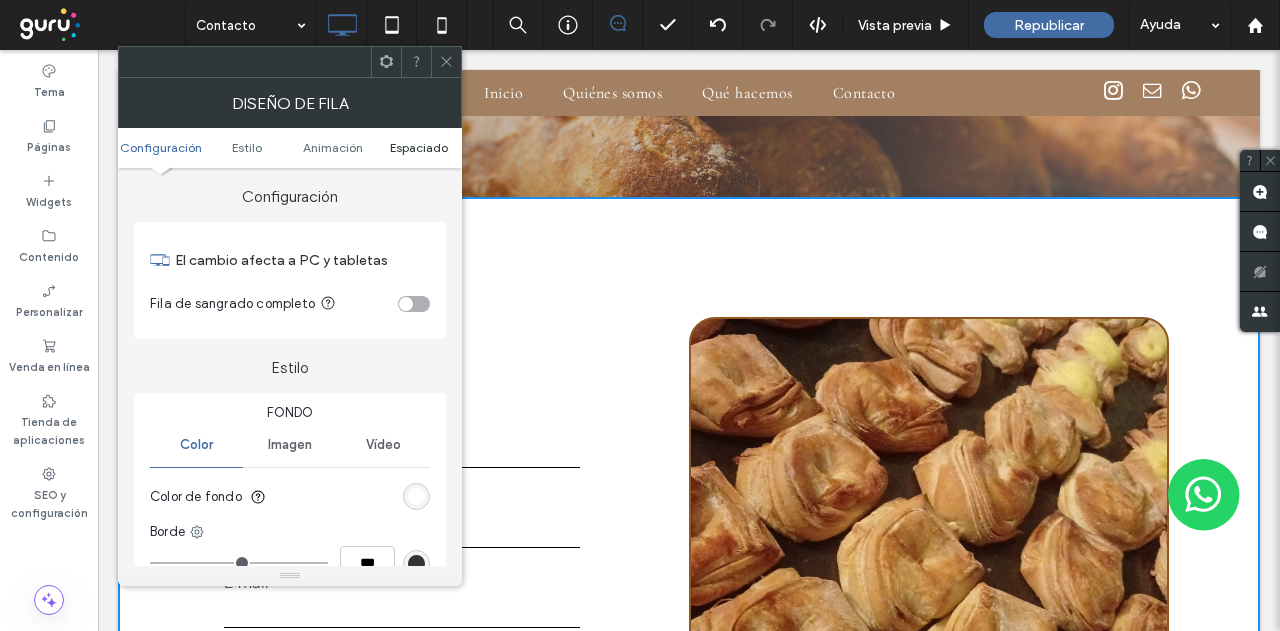 click on "Espaciado" at bounding box center (419, 147) 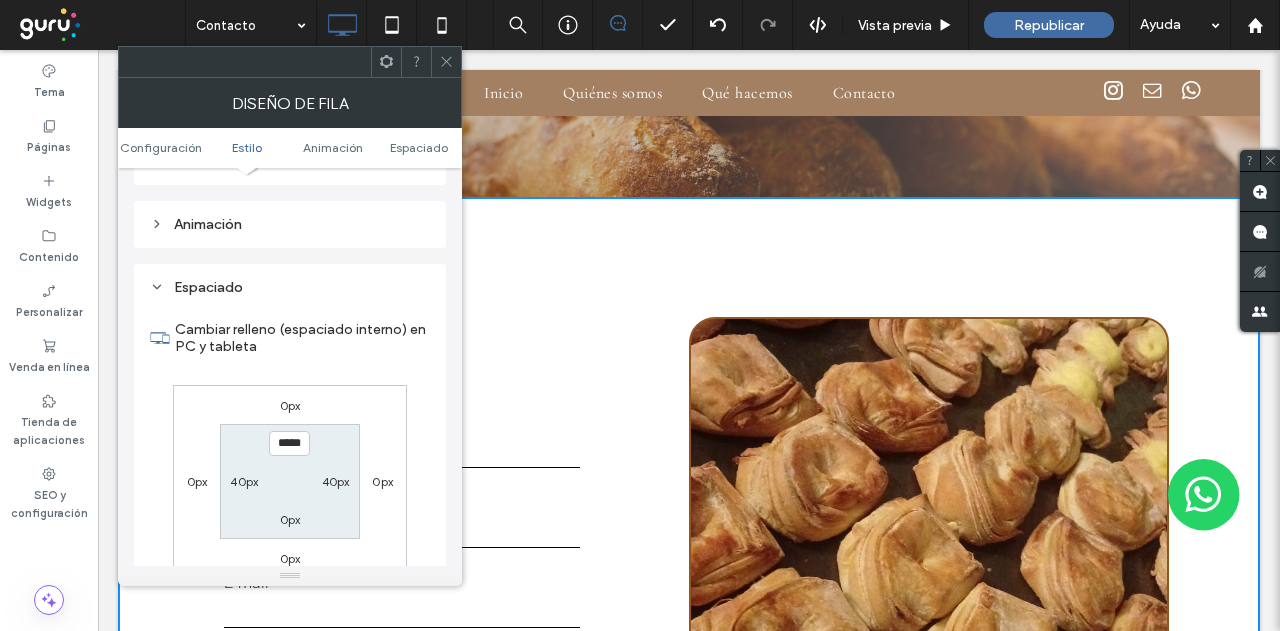 scroll, scrollTop: 565, scrollLeft: 0, axis: vertical 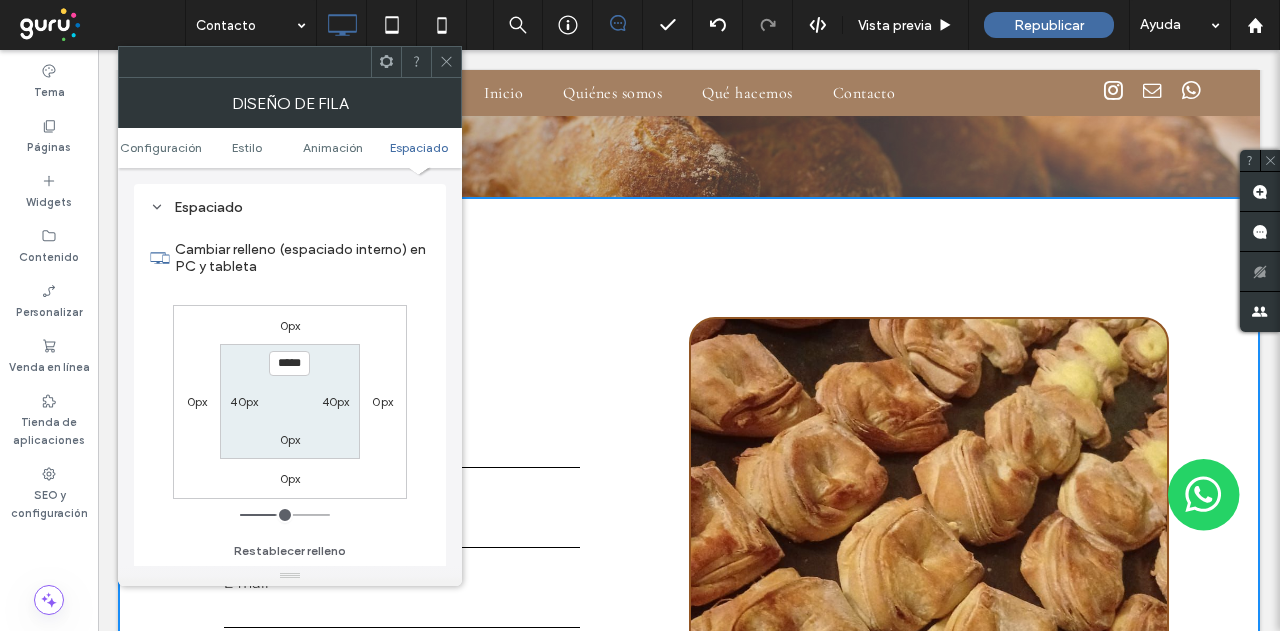 click on "0px" at bounding box center [290, 439] 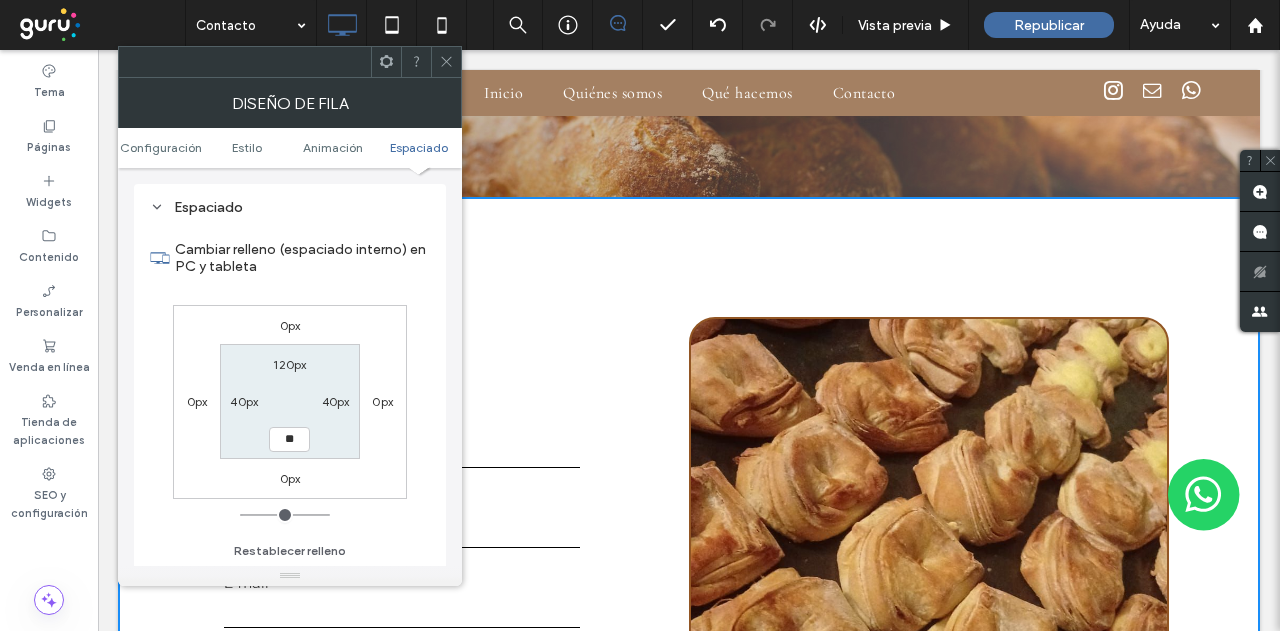 type on "**" 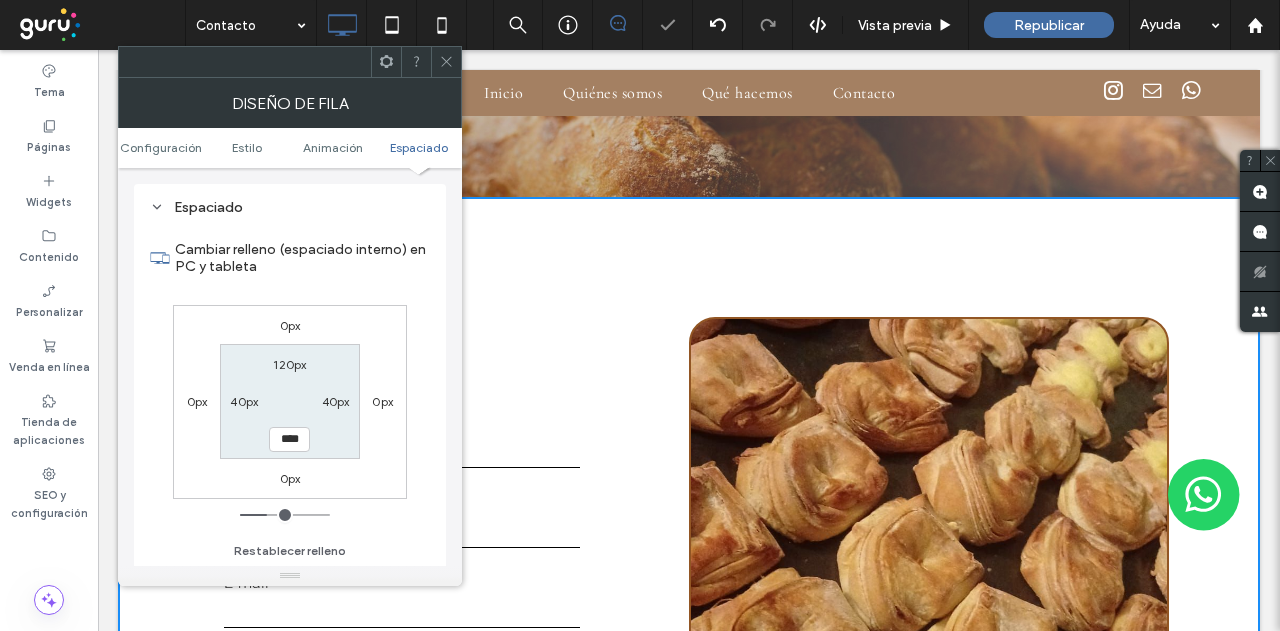 click on "120px" at bounding box center [289, 364] 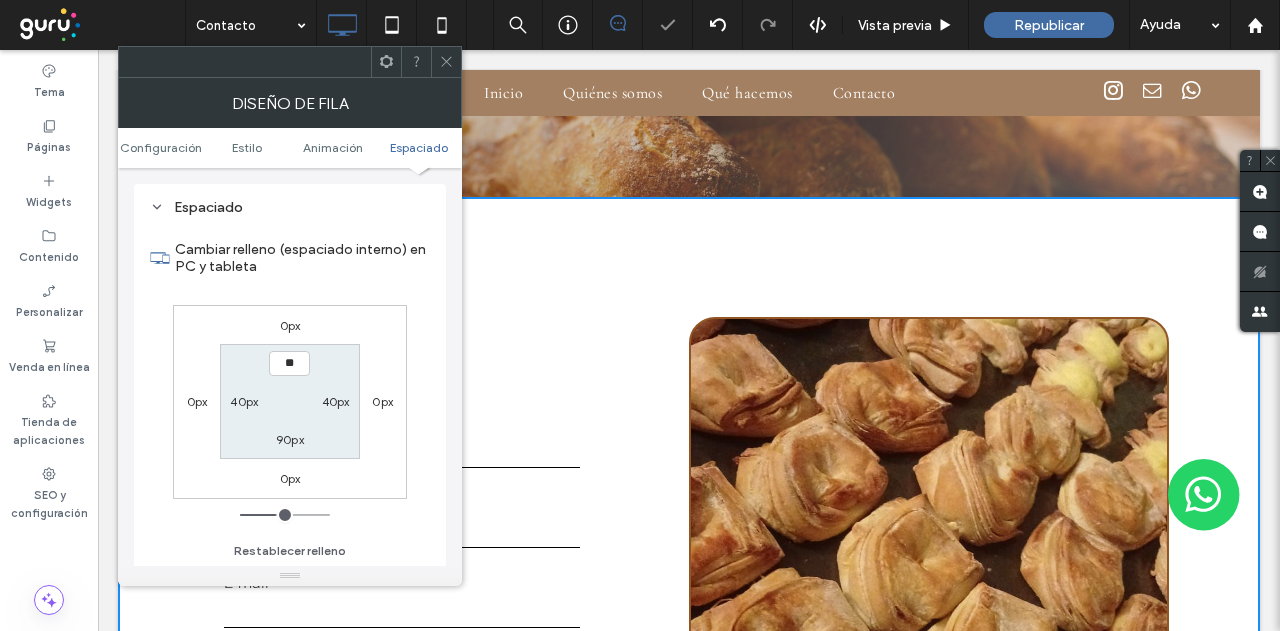 type on "**" 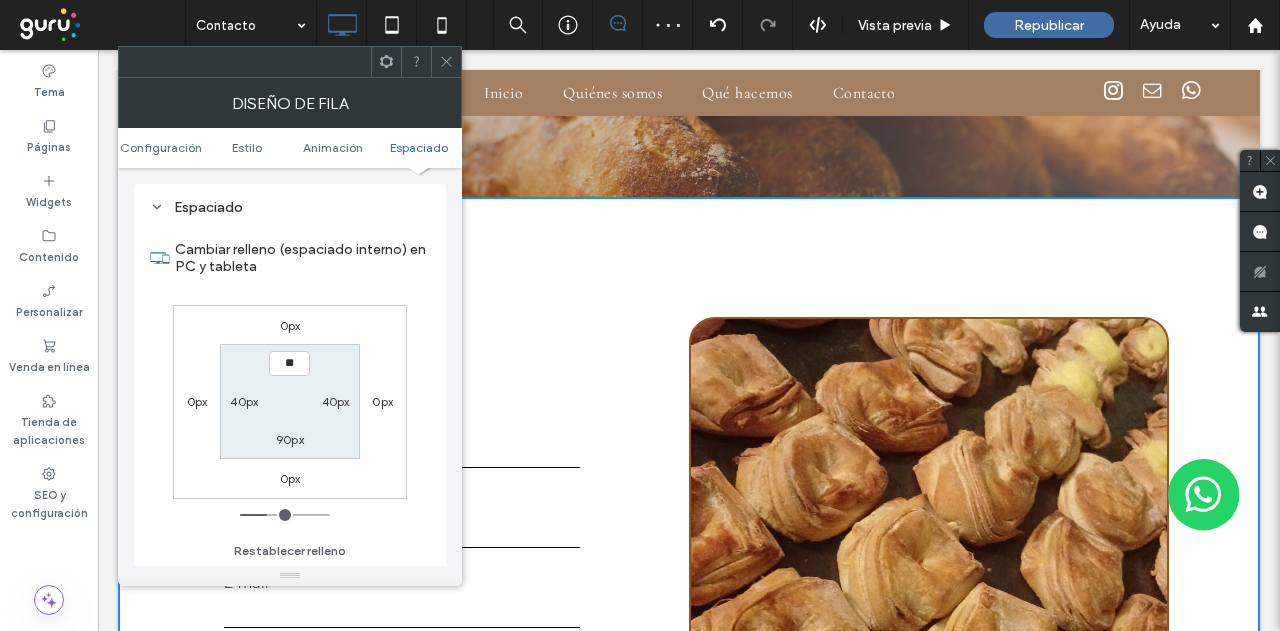 type on "**" 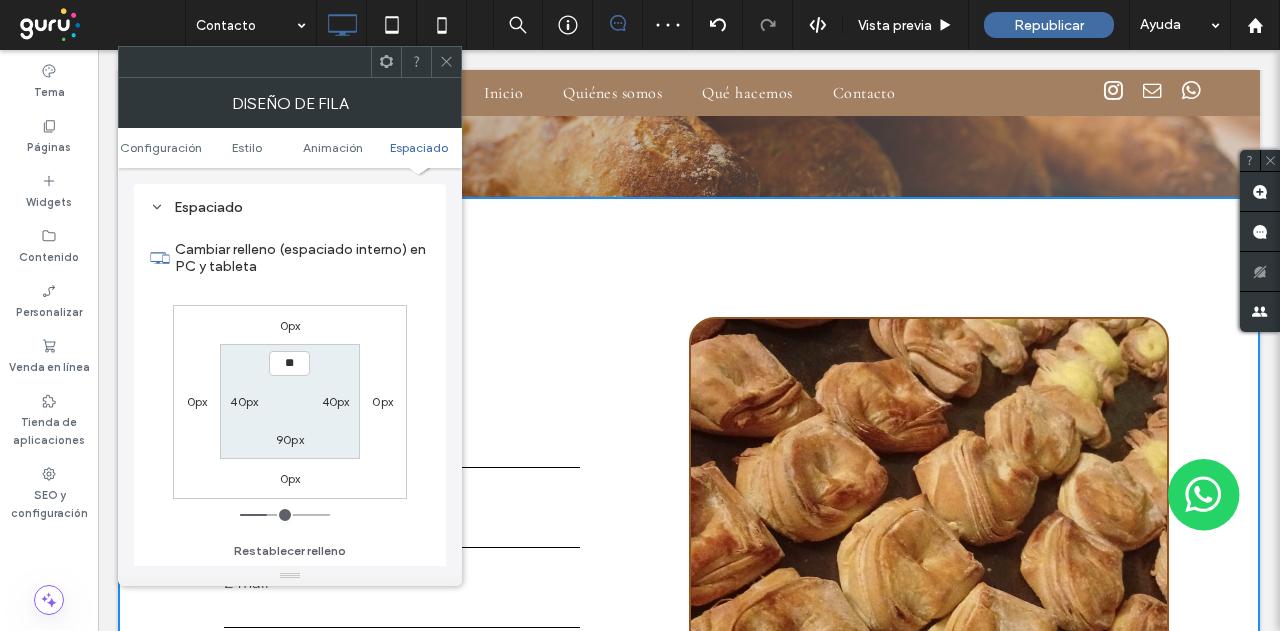 type on "****" 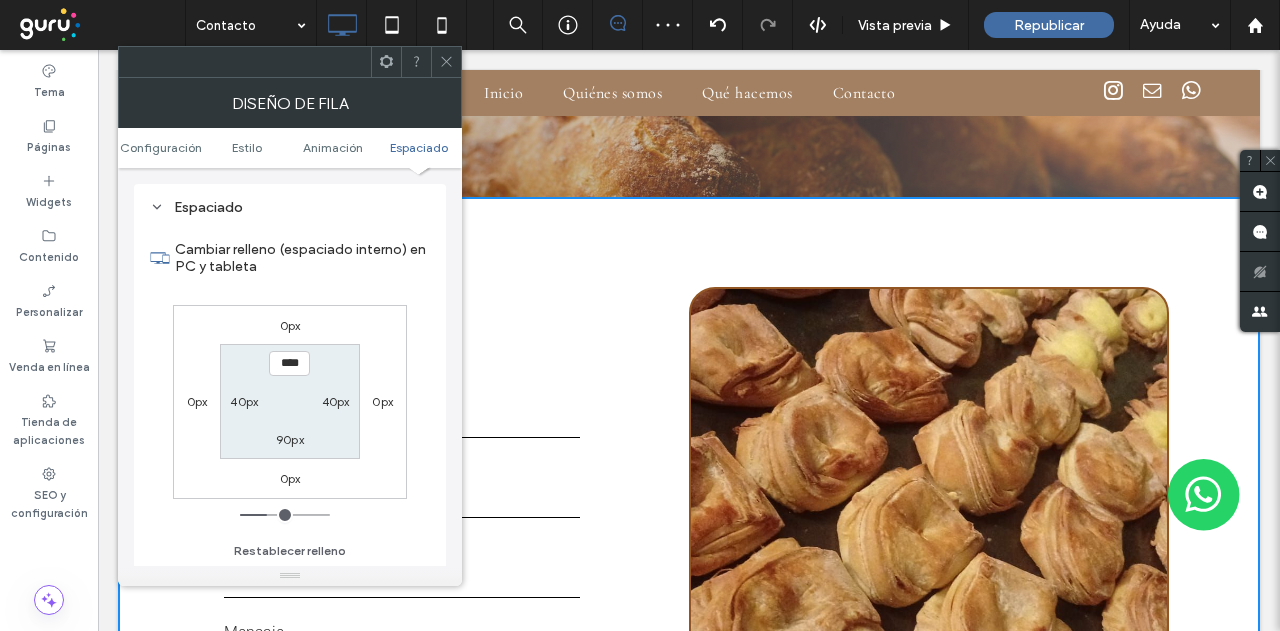 click 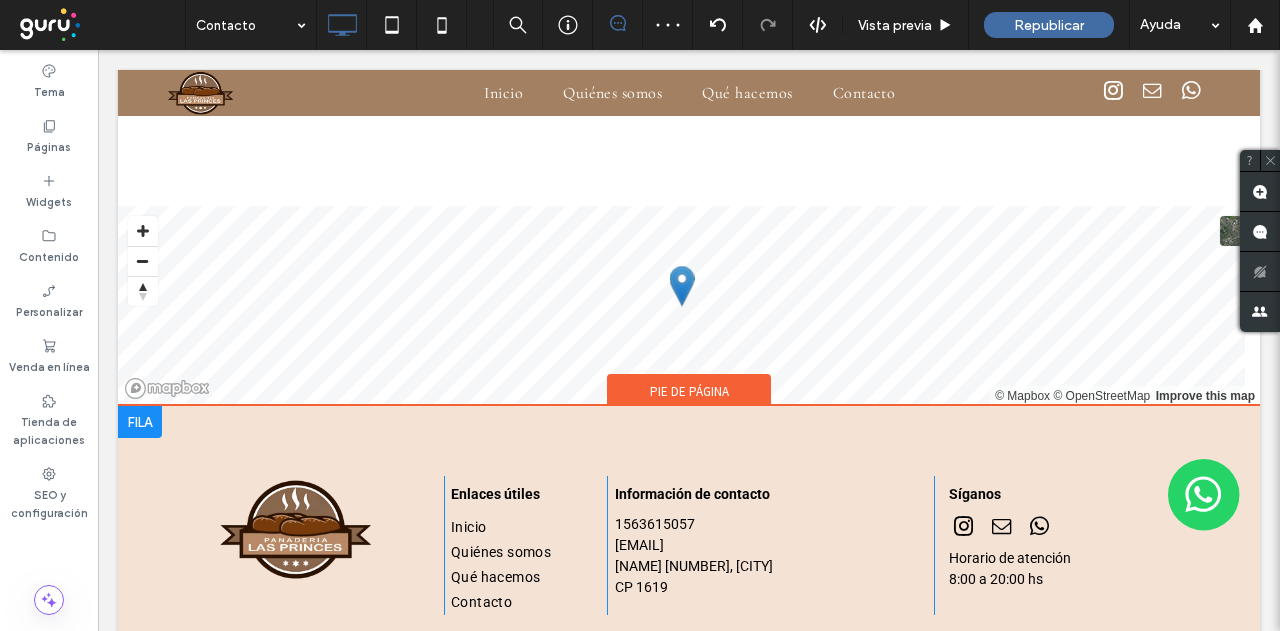 scroll, scrollTop: 1356, scrollLeft: 0, axis: vertical 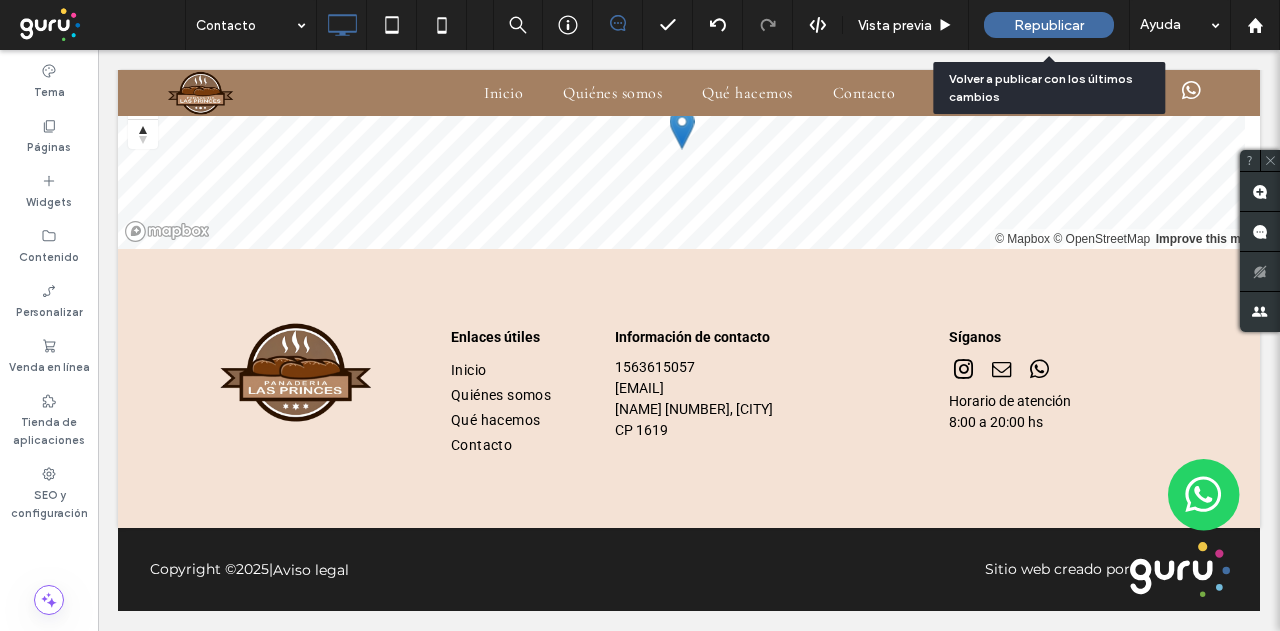 click on "Republicar" at bounding box center [1049, 25] 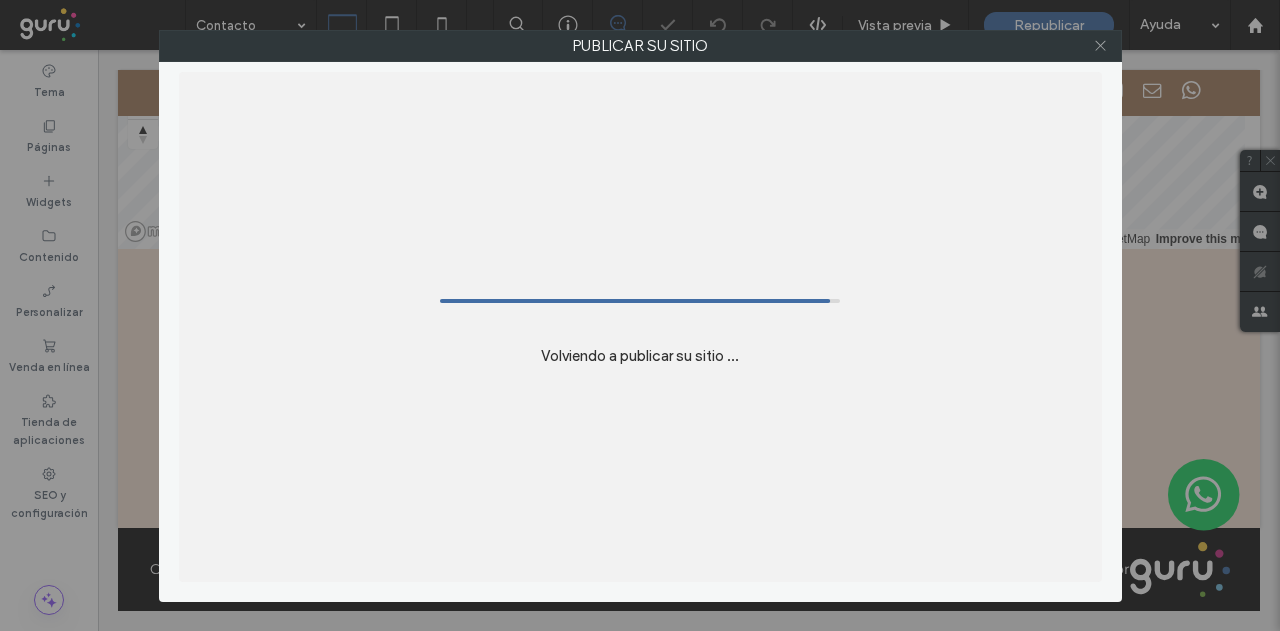 click 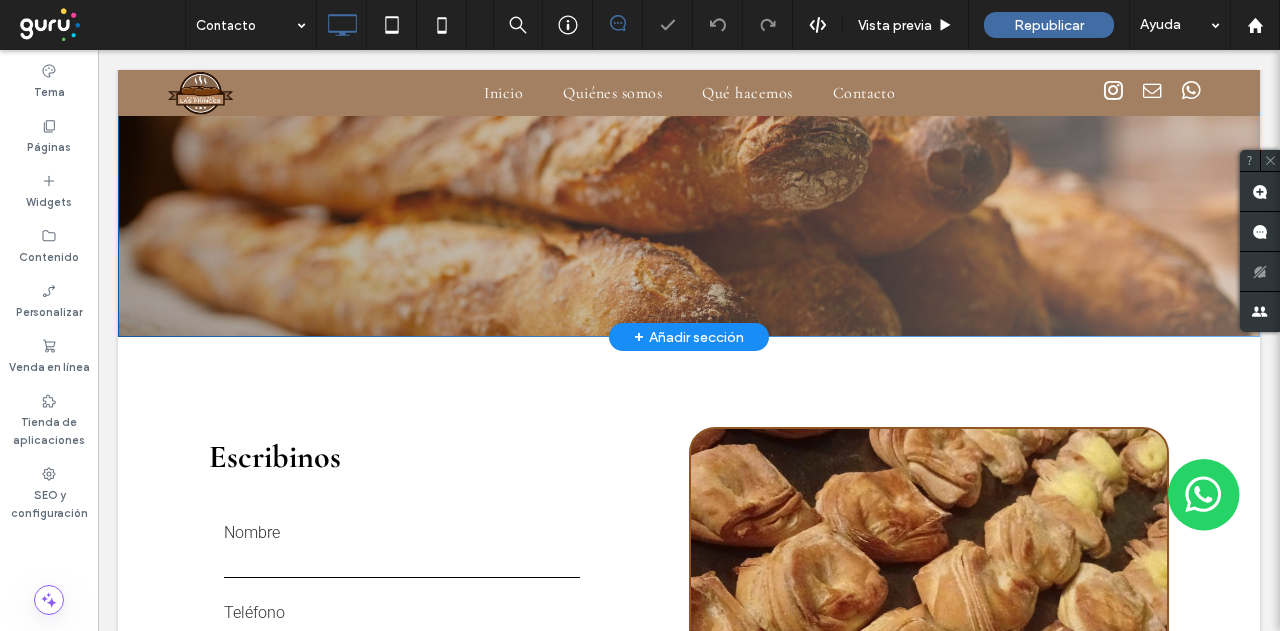 scroll, scrollTop: 0, scrollLeft: 0, axis: both 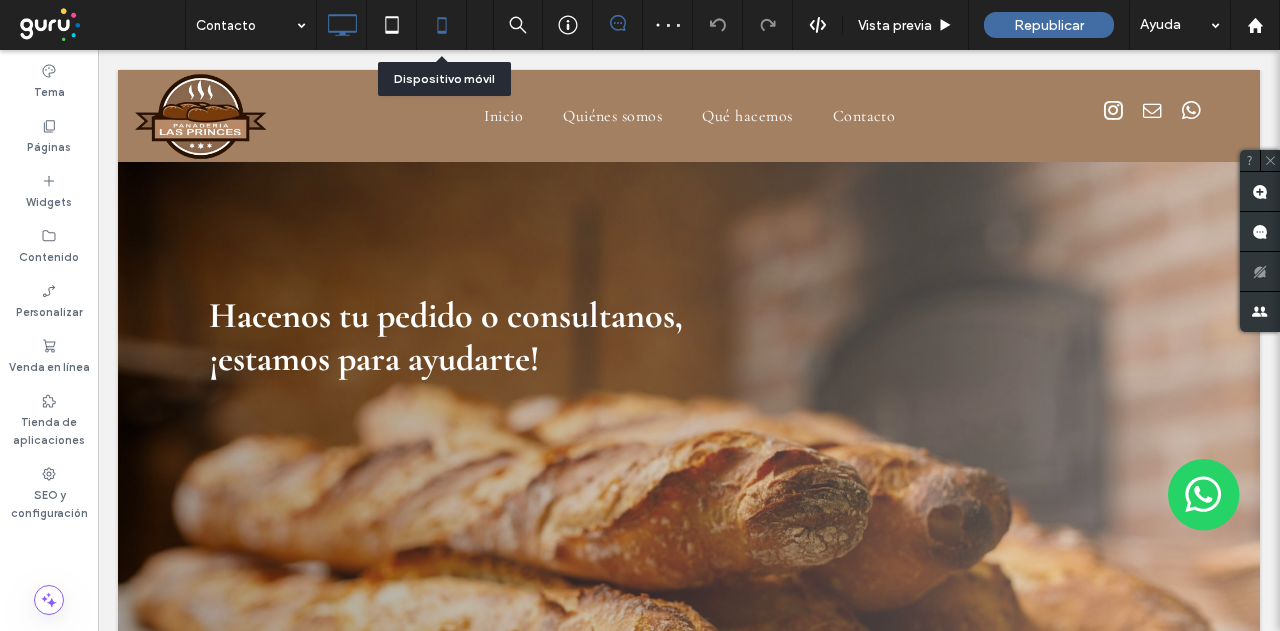 click at bounding box center [442, 25] 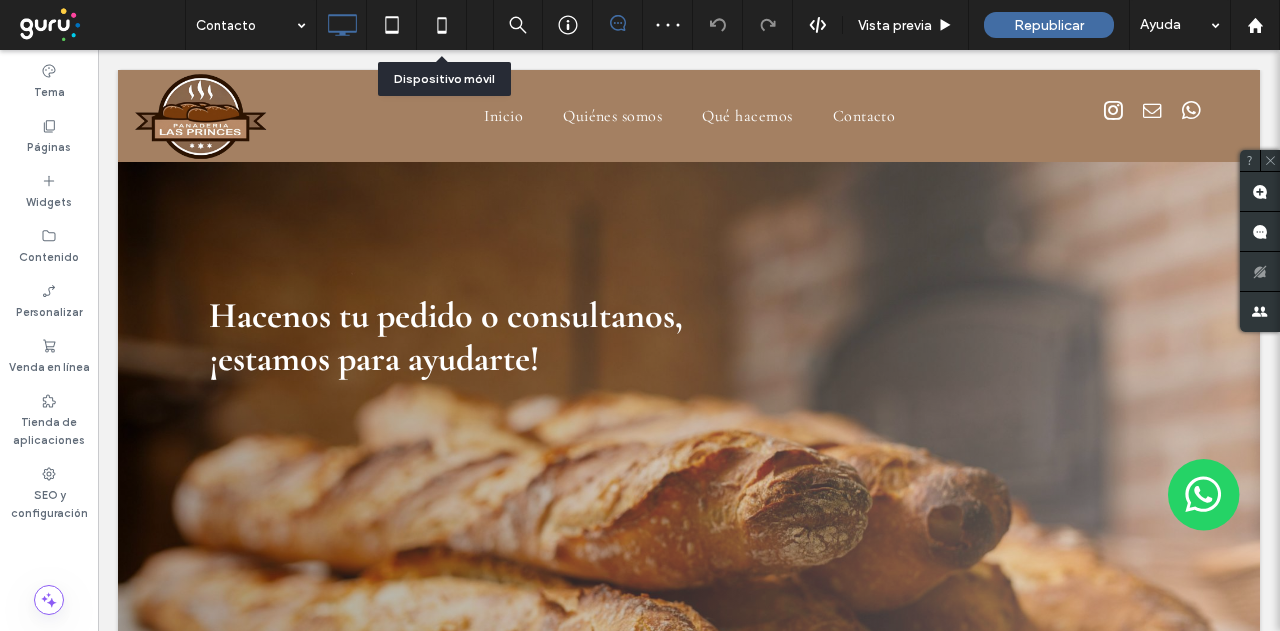 click 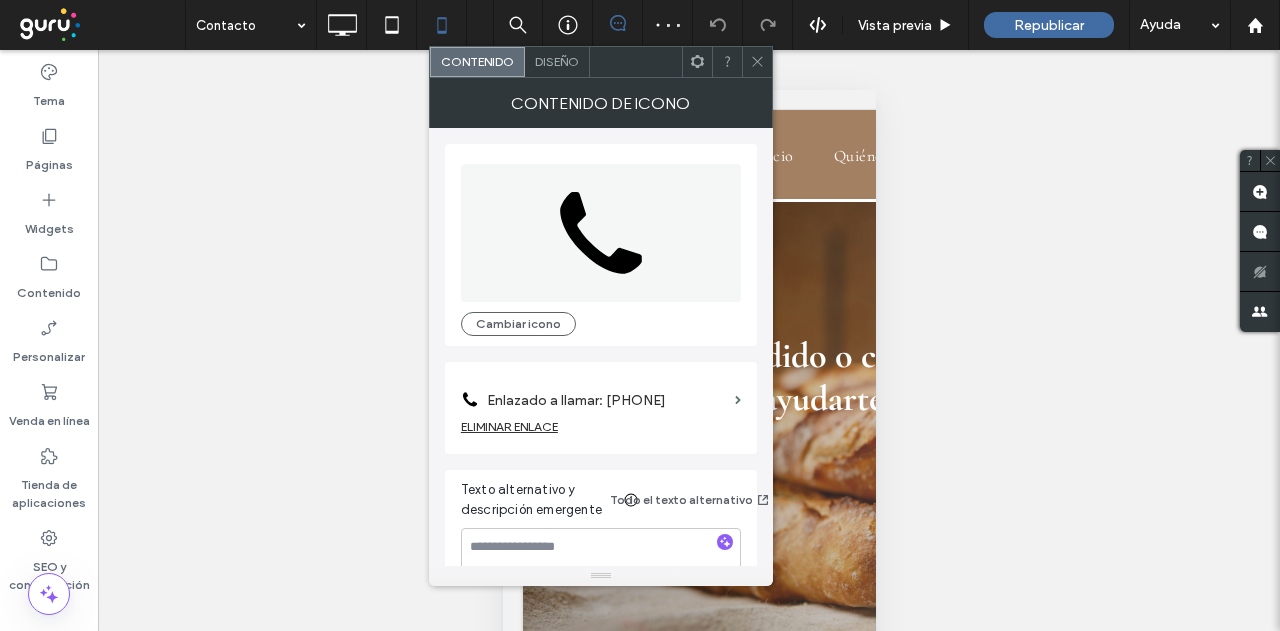 click on "Enlazado a llamar: [PHONE]" at bounding box center [607, 400] 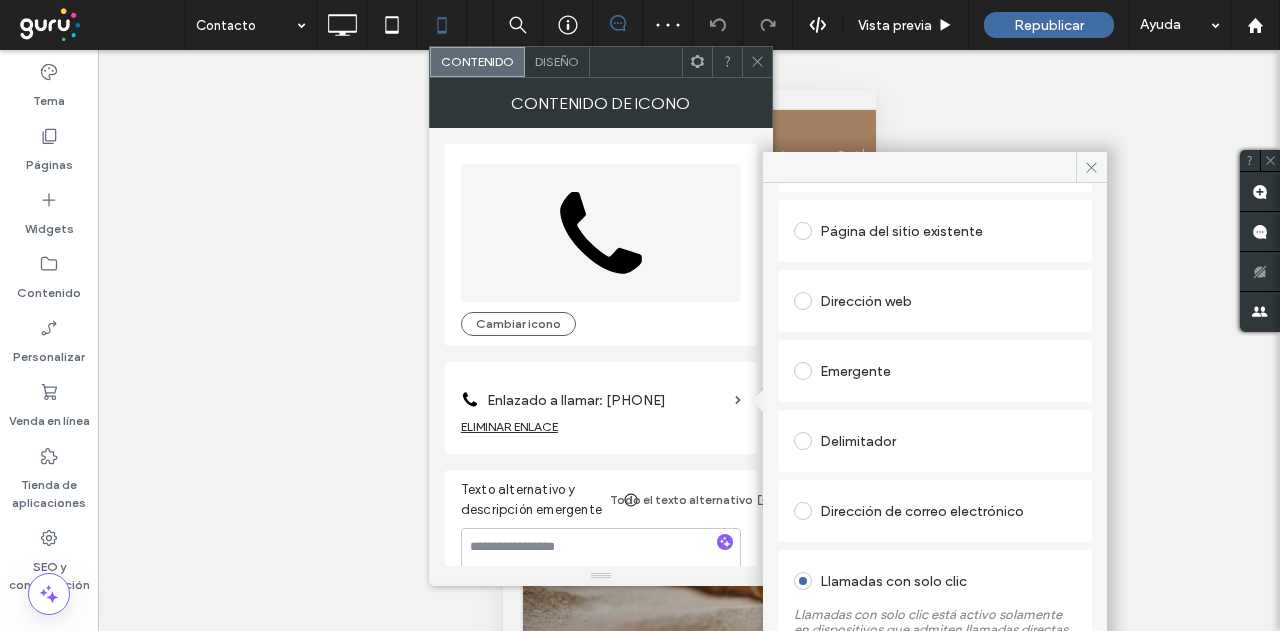scroll, scrollTop: 188, scrollLeft: 0, axis: vertical 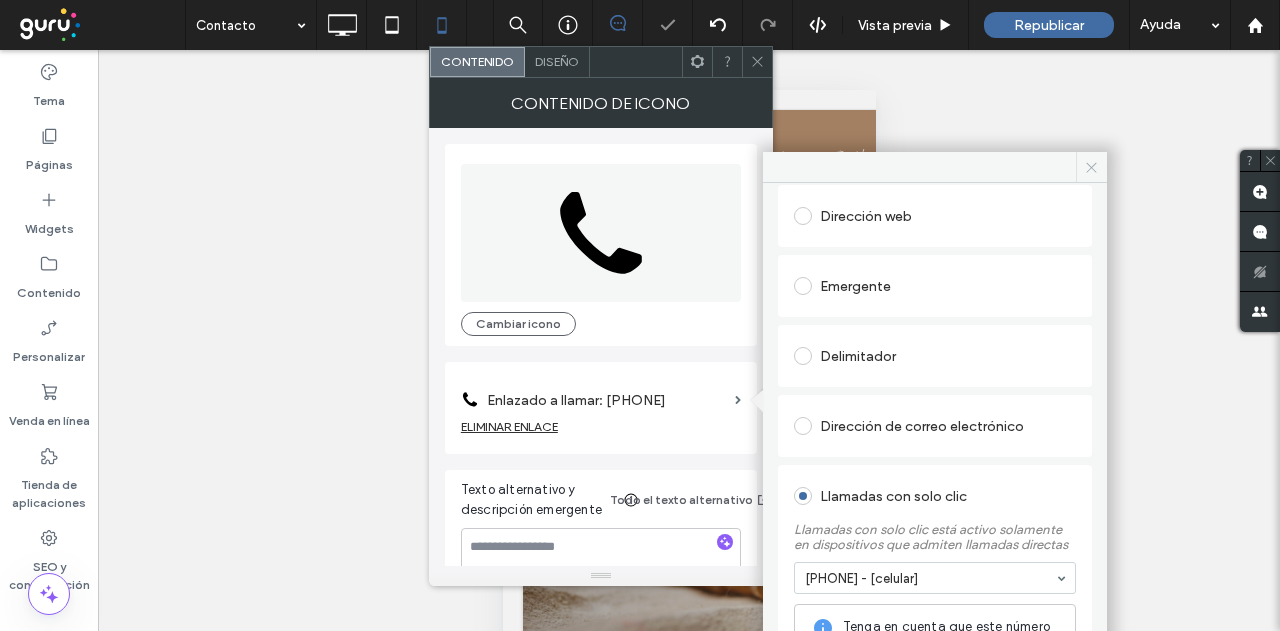 click at bounding box center [1091, 167] 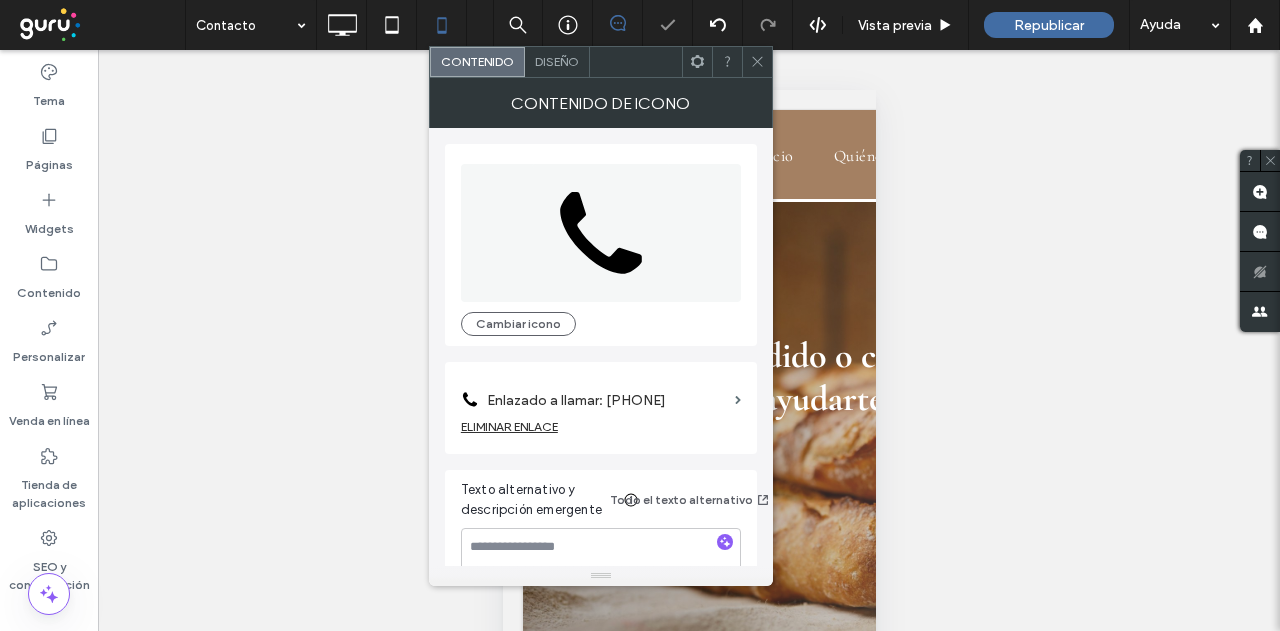 click 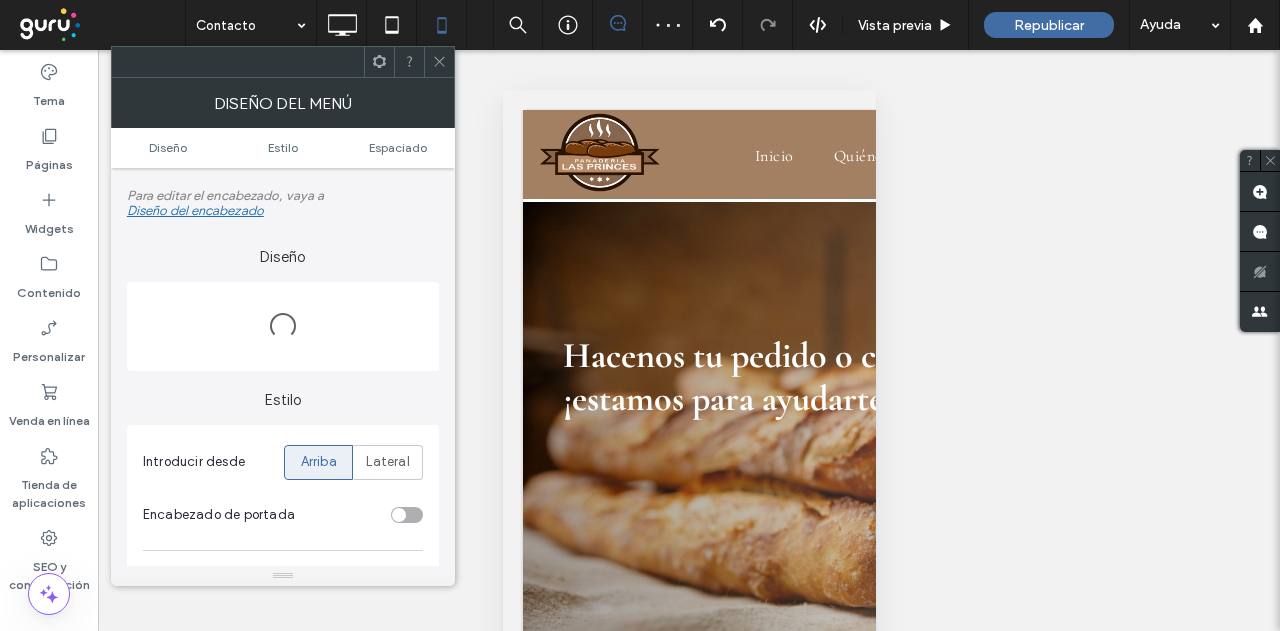 scroll, scrollTop: 196, scrollLeft: 0, axis: vertical 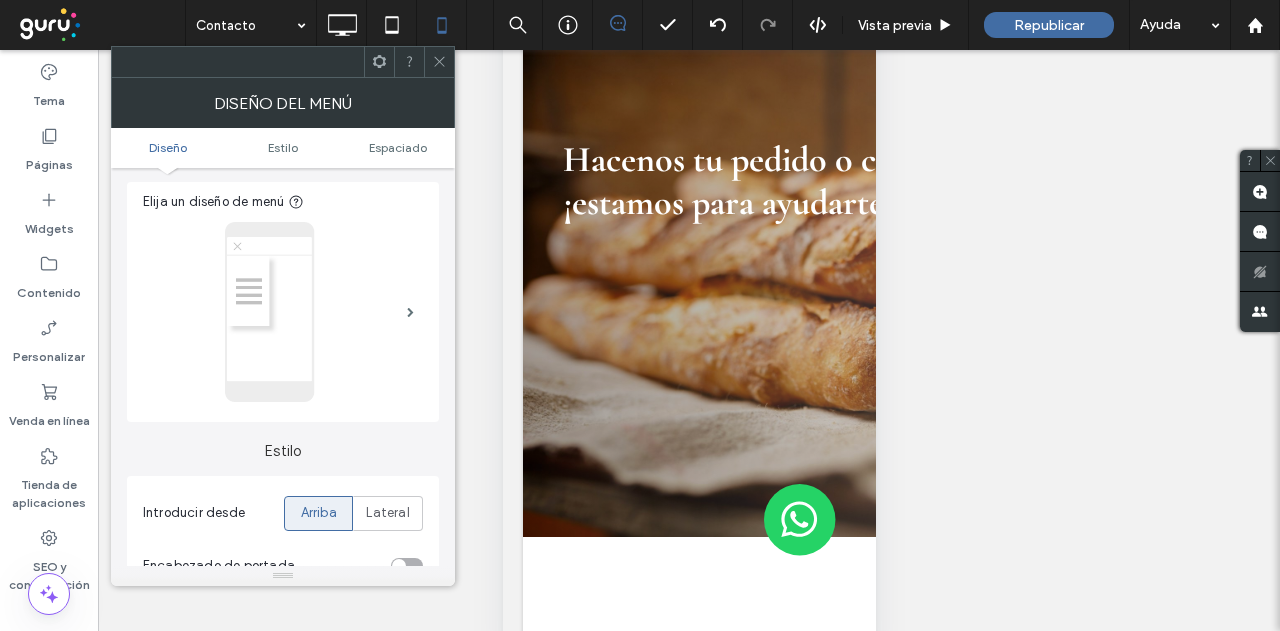 click at bounding box center (270, 312) 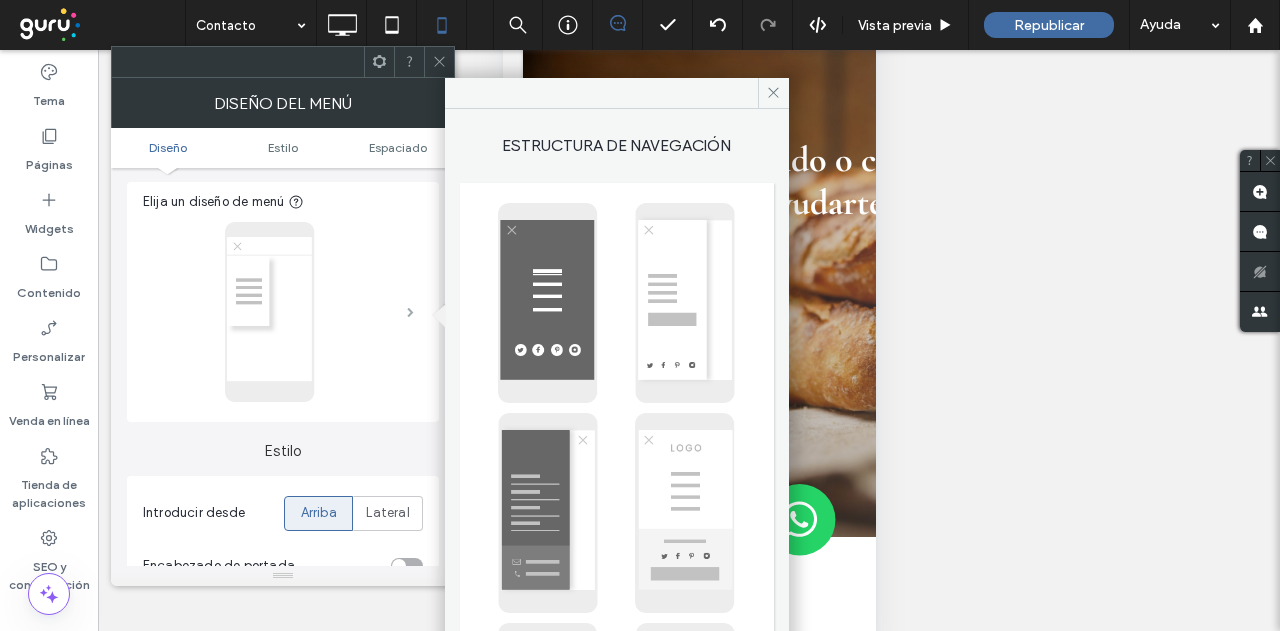 click at bounding box center [410, 312] 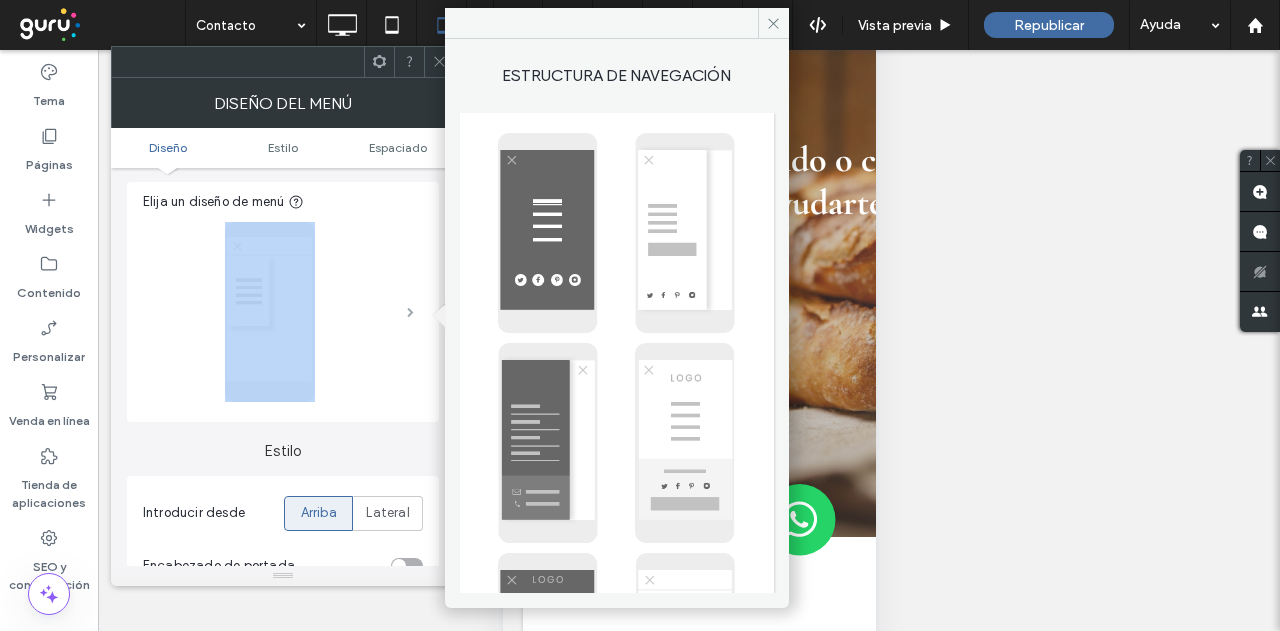 click at bounding box center (410, 312) 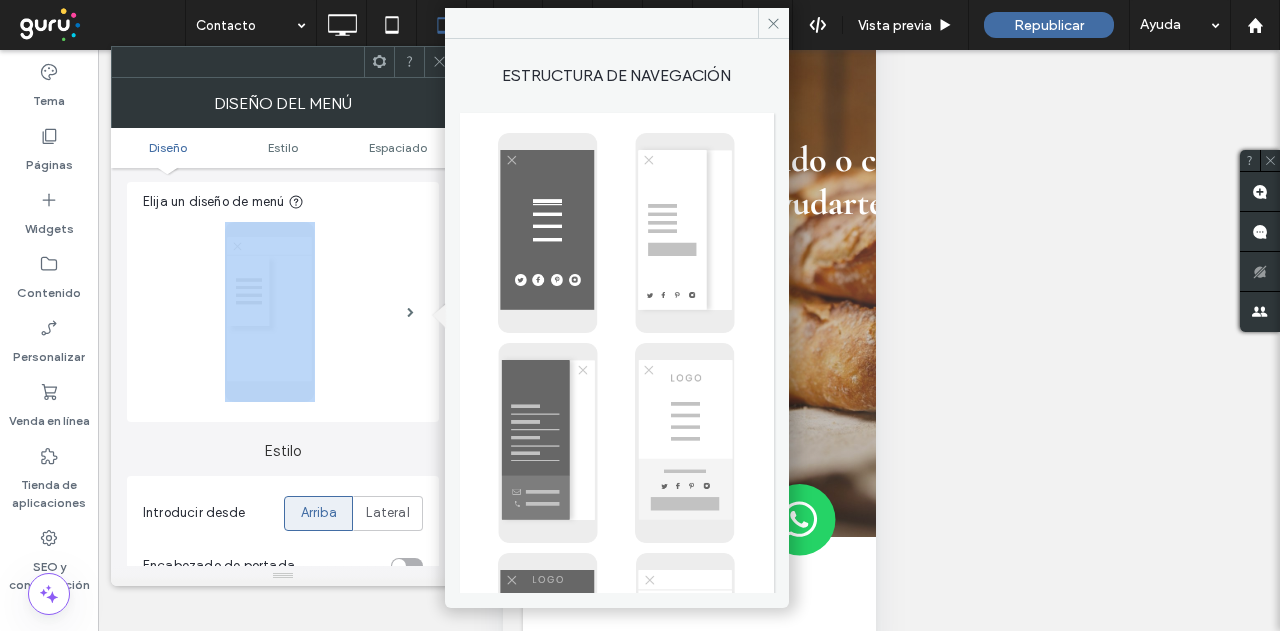 click at bounding box center (548, 233) 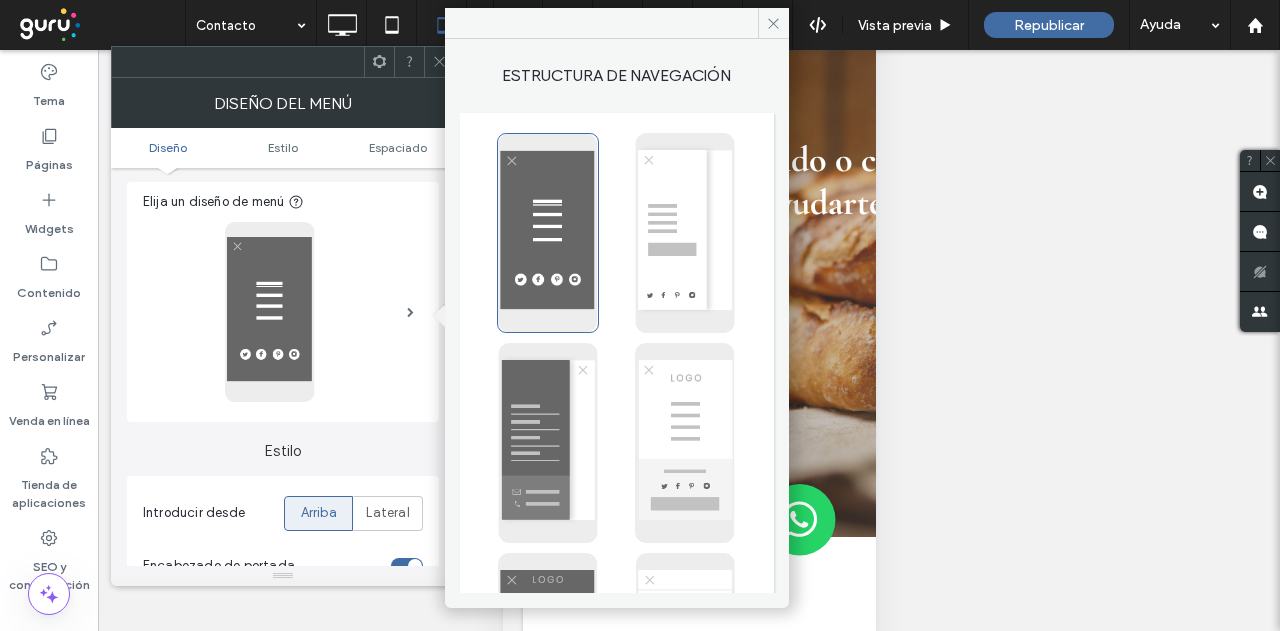click 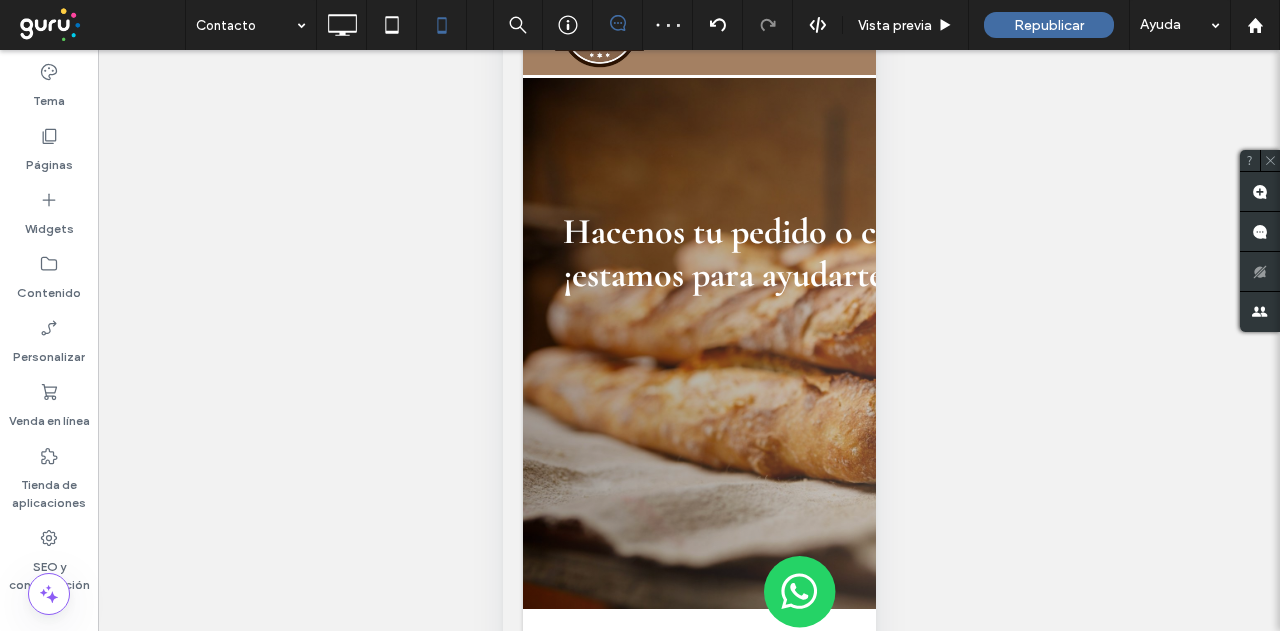 scroll, scrollTop: 196, scrollLeft: 0, axis: vertical 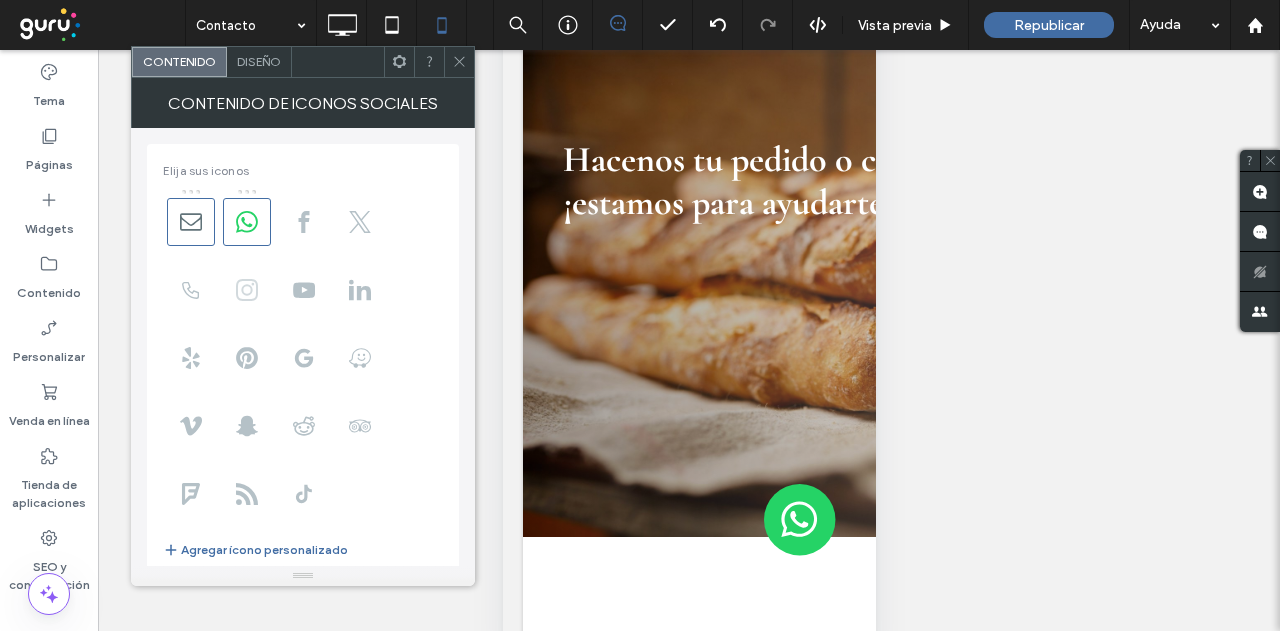 click at bounding box center [247, 290] 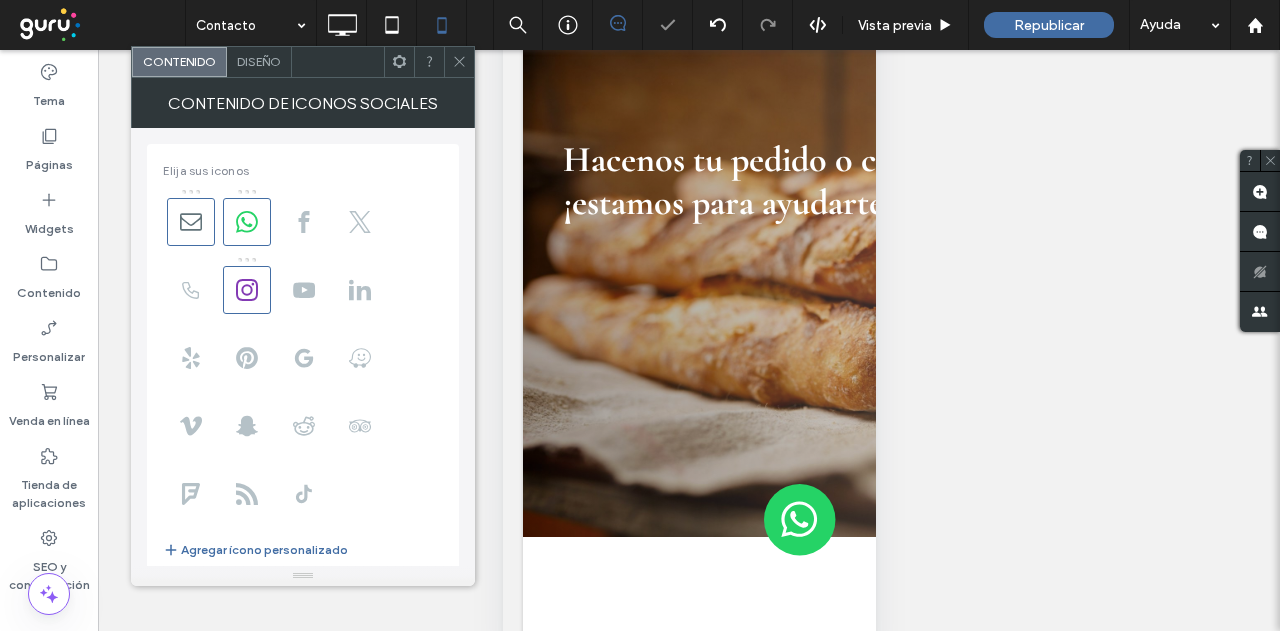 click on "Contenido de Iconos Sociales" at bounding box center (303, 103) 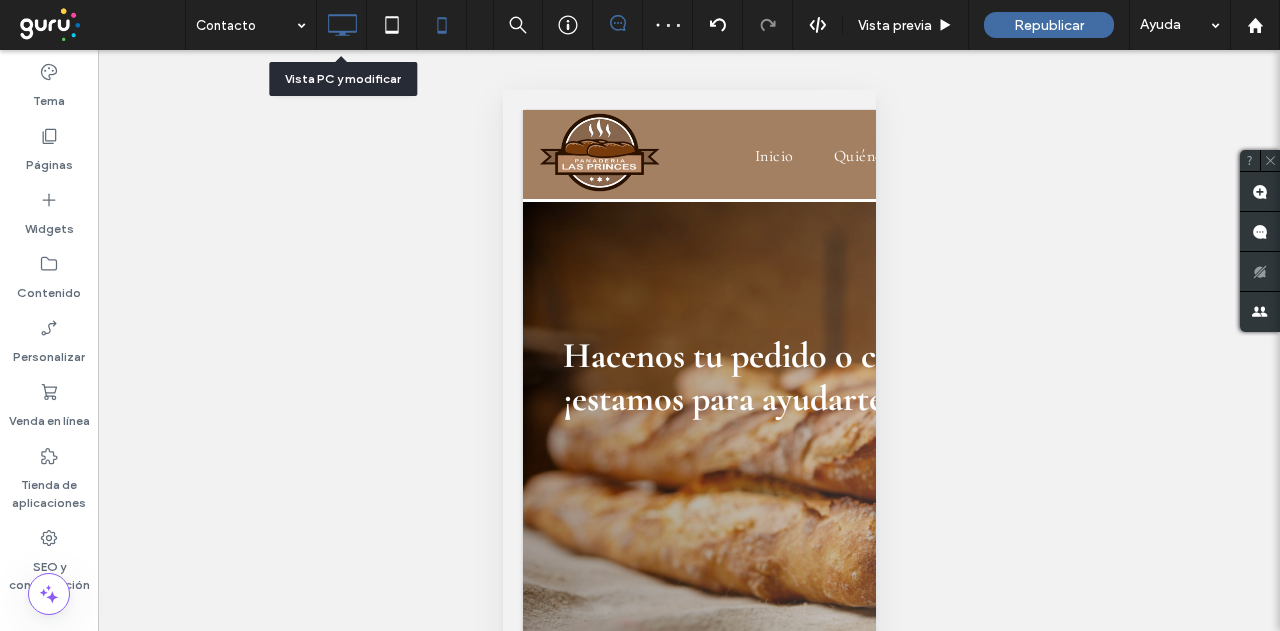 click 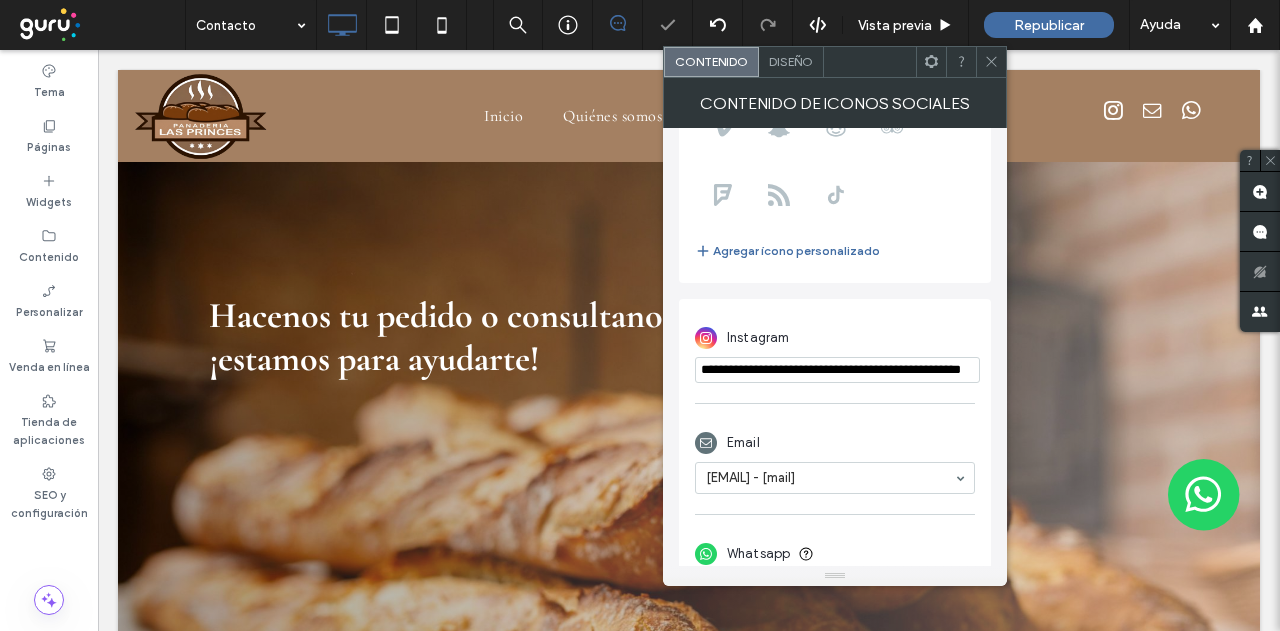 scroll, scrollTop: 352, scrollLeft: 0, axis: vertical 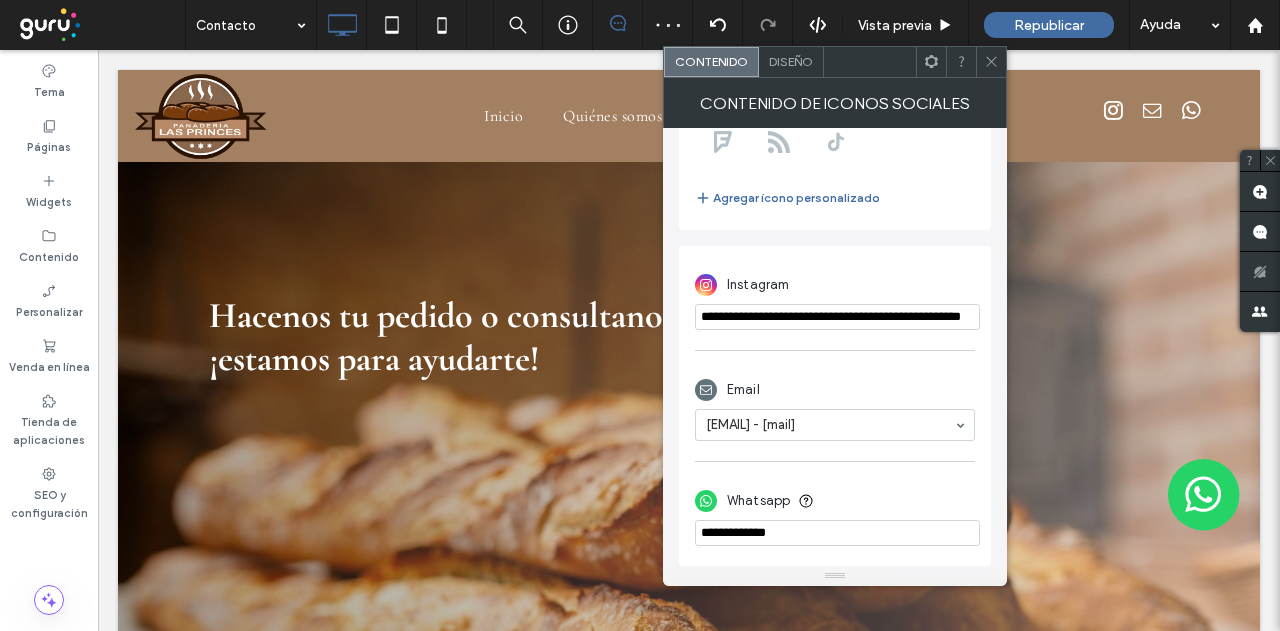 click on "**********" at bounding box center (837, 317) 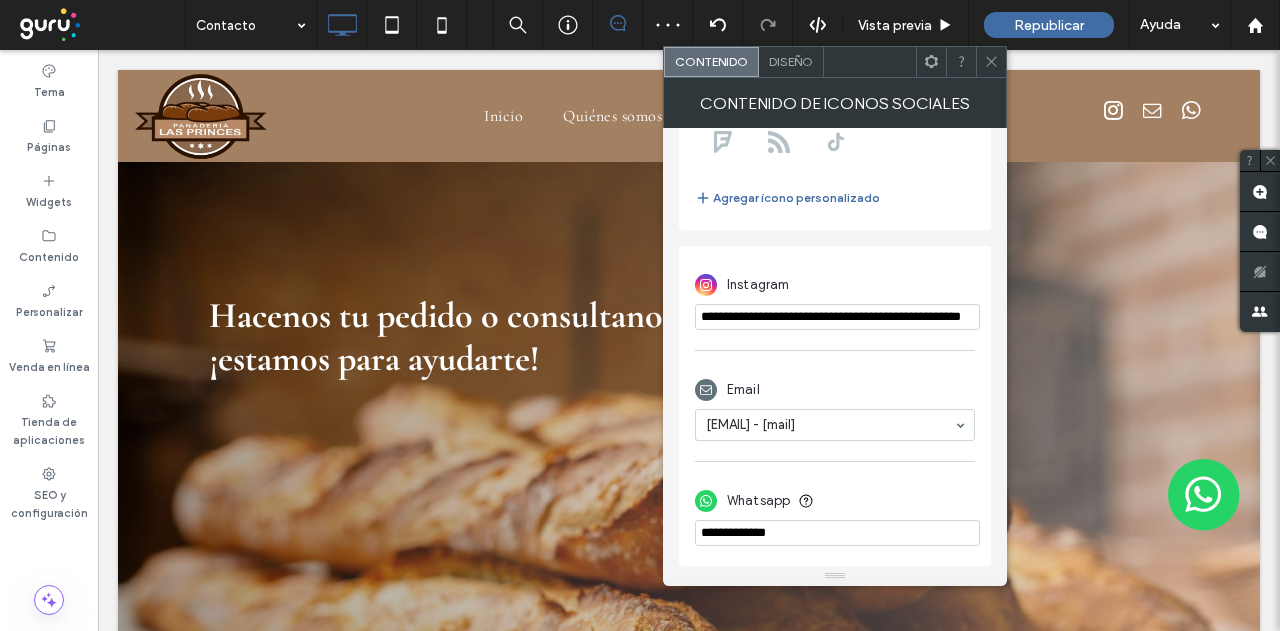 click on "**********" at bounding box center (837, 317) 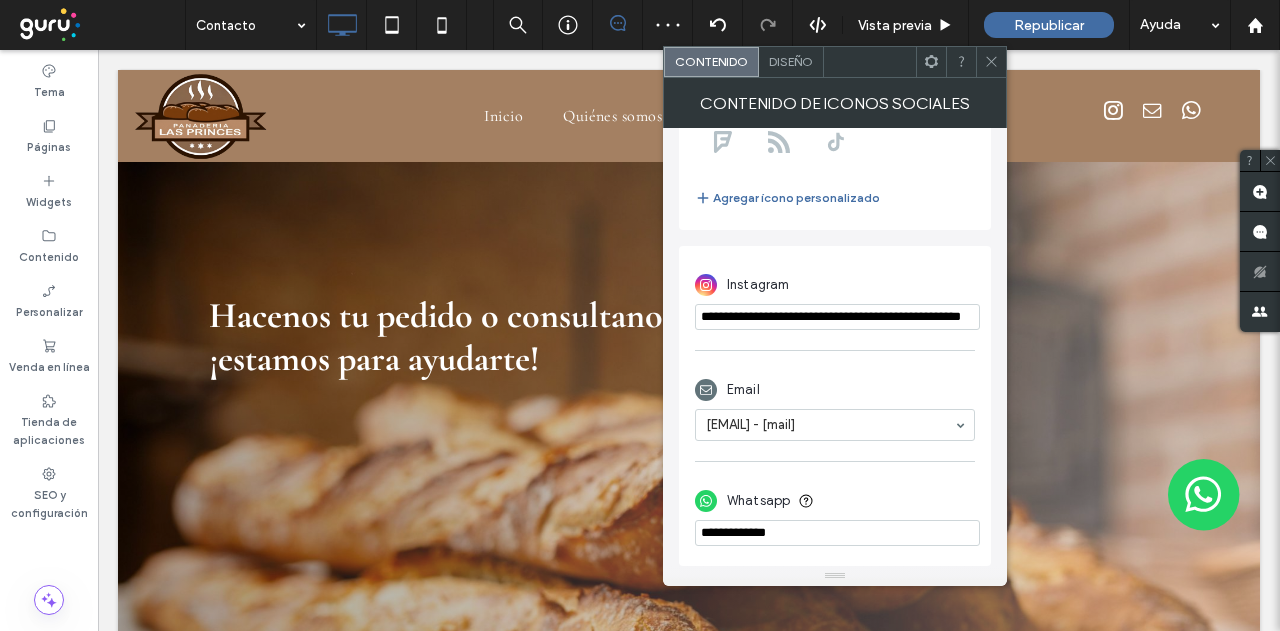 click at bounding box center (991, 62) 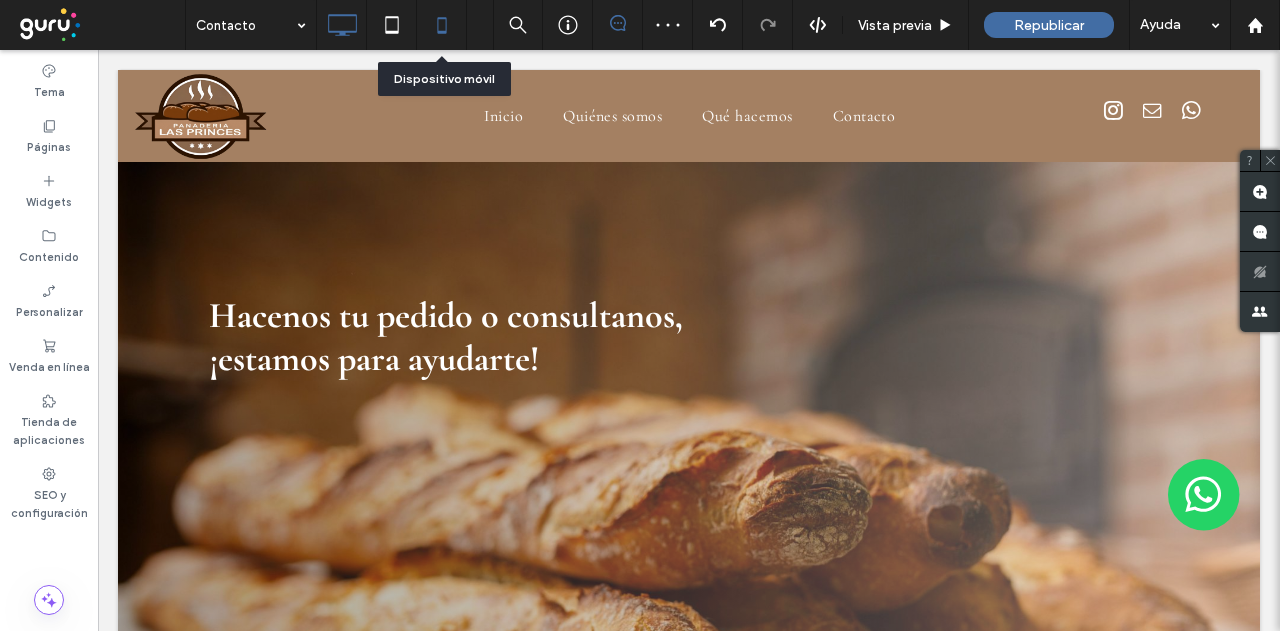 click 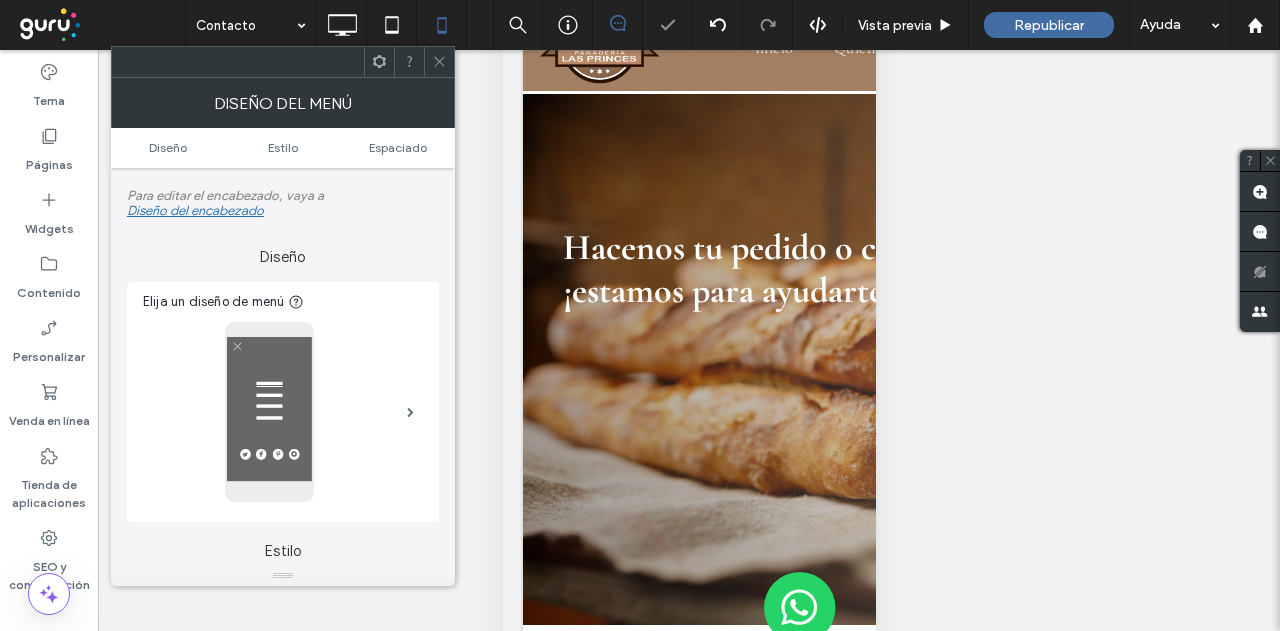 scroll, scrollTop: 196, scrollLeft: 0, axis: vertical 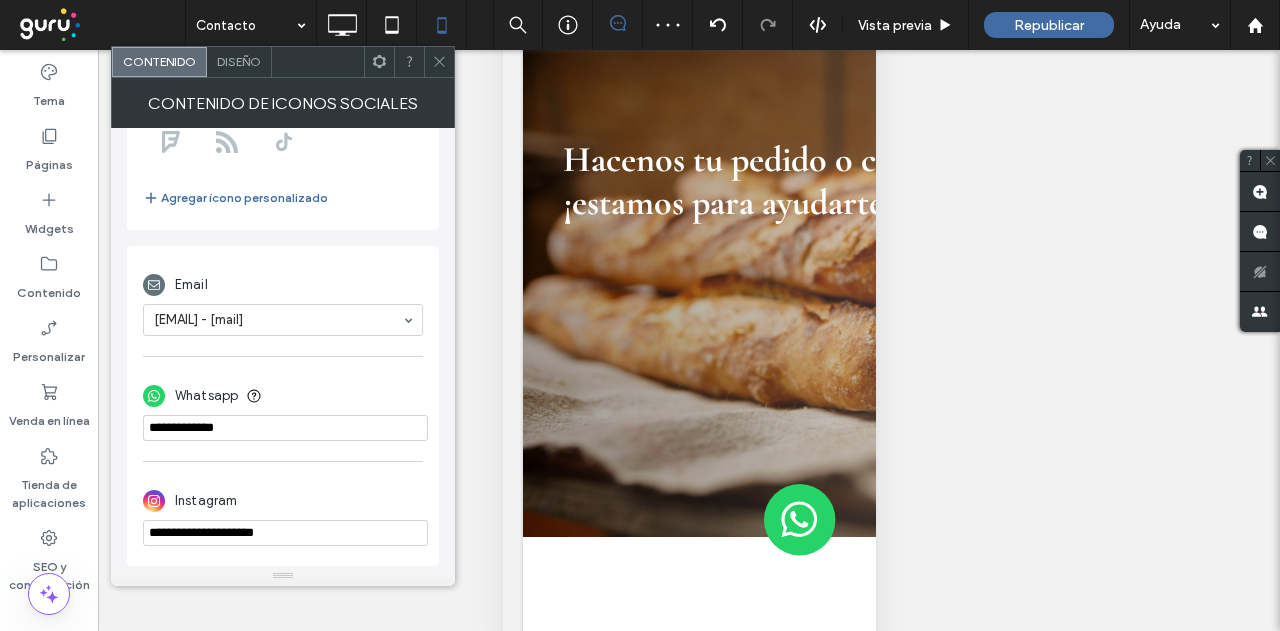 click on "**********" at bounding box center [285, 533] 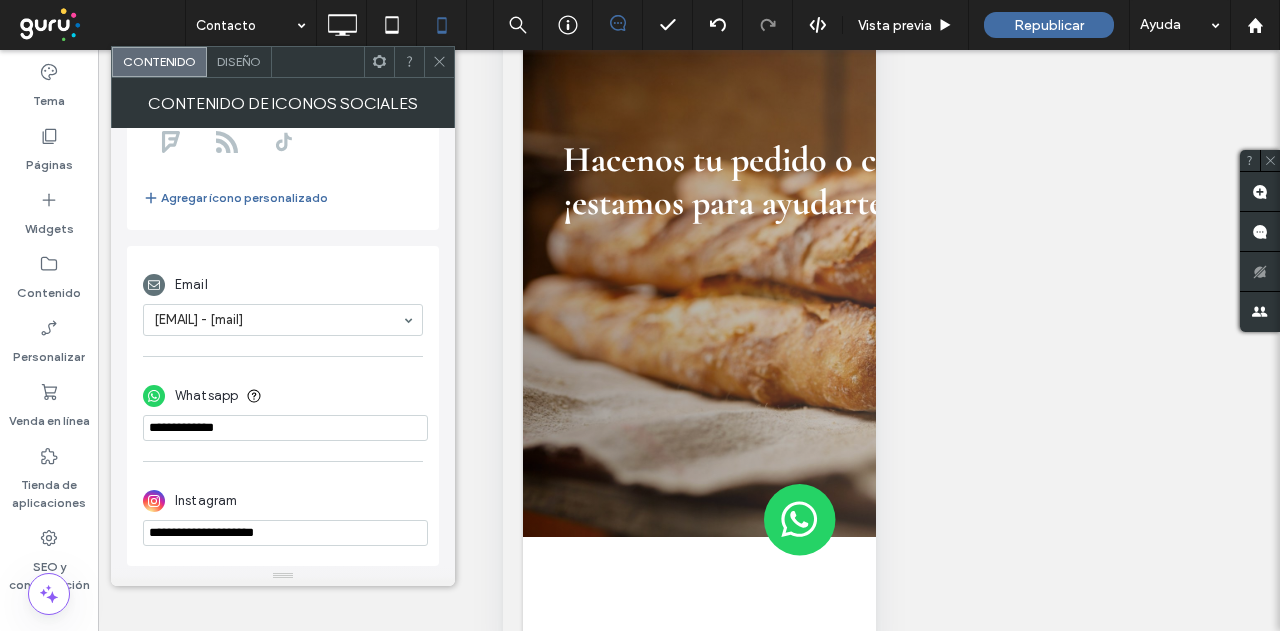 click on "**********" at bounding box center (285, 533) 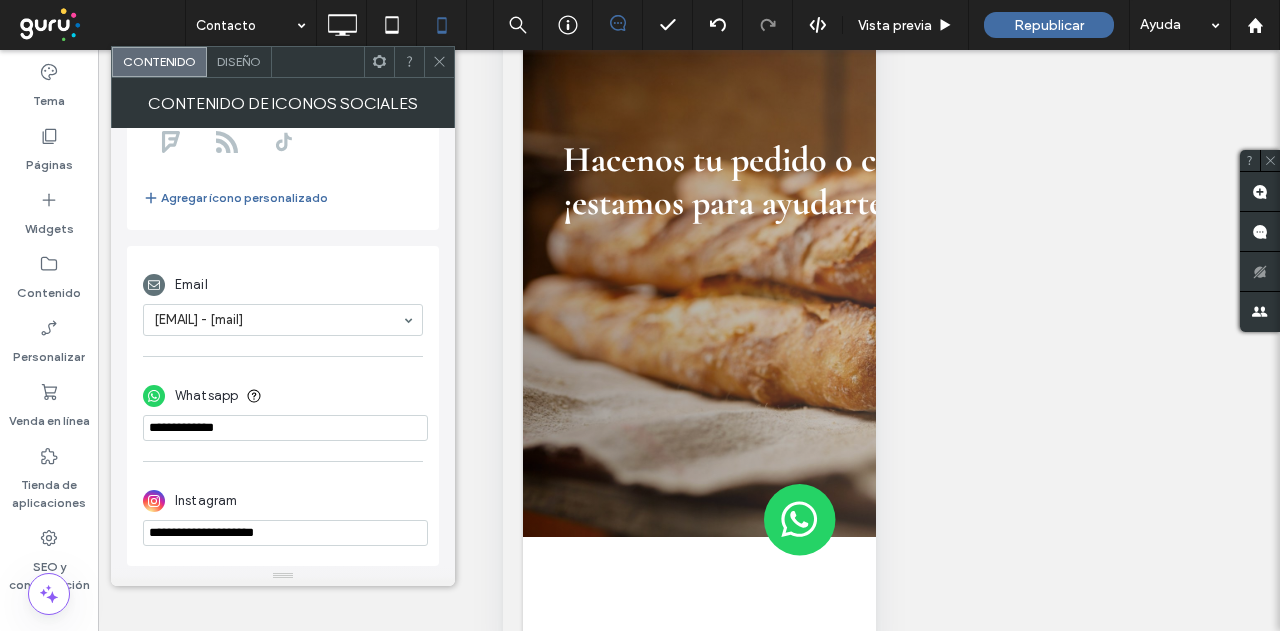 paste on "**********" 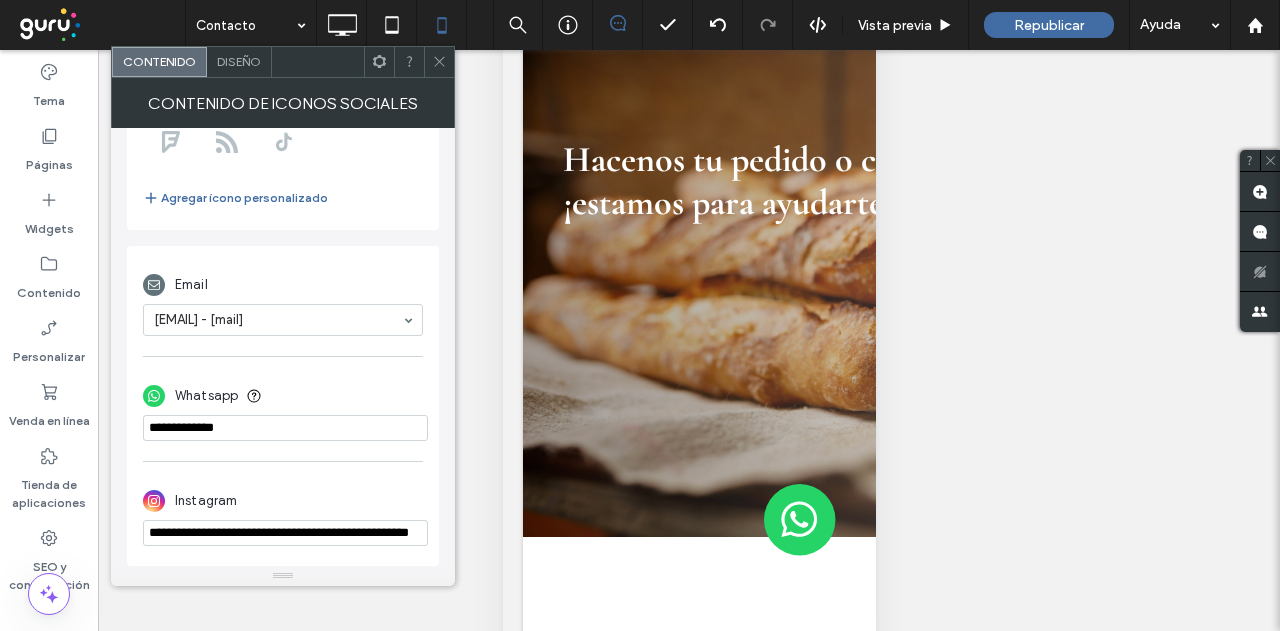 scroll, scrollTop: 0, scrollLeft: 70, axis: horizontal 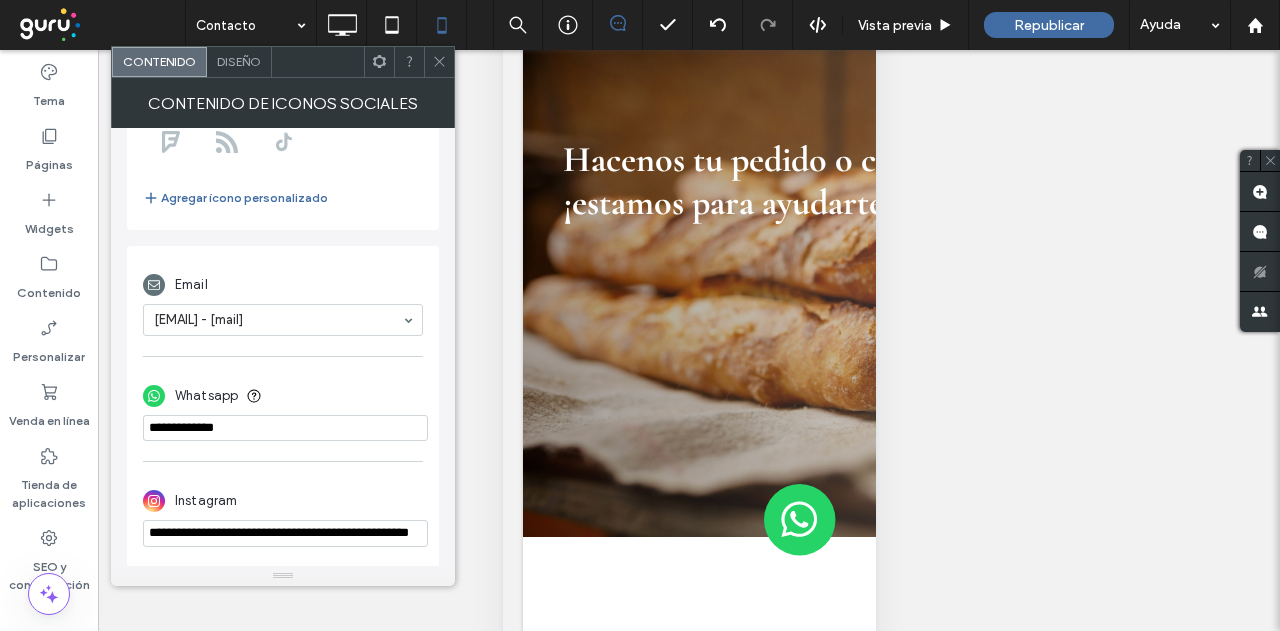 type on "**********" 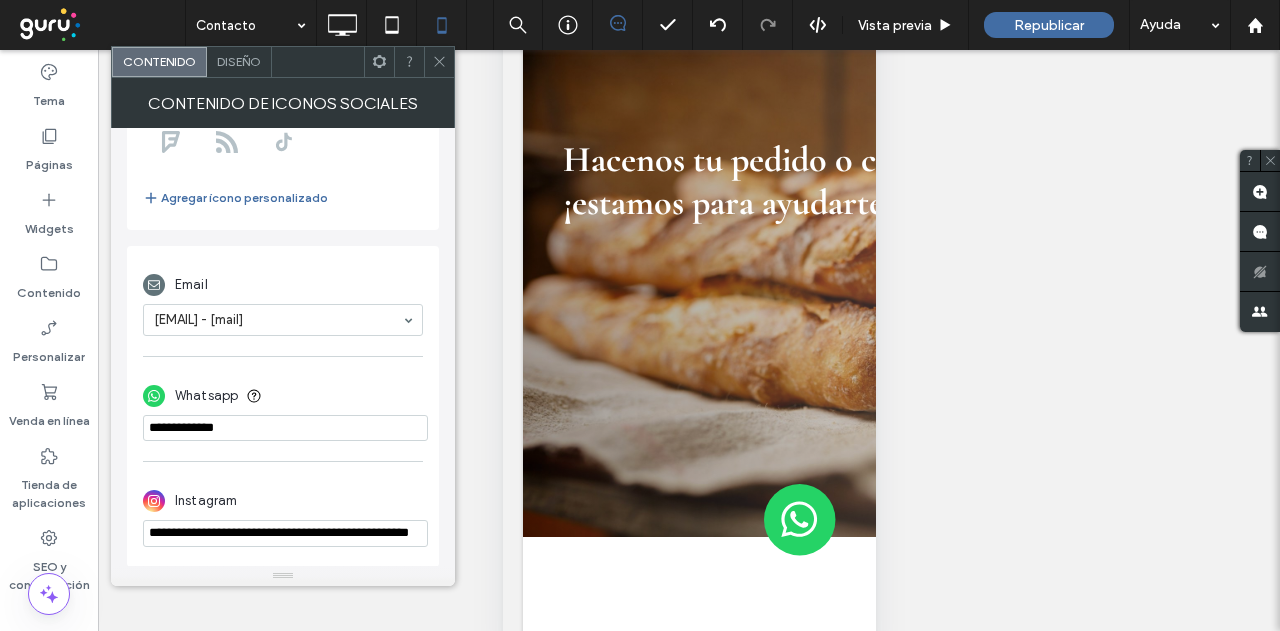 click on "**********" at bounding box center [283, 514] 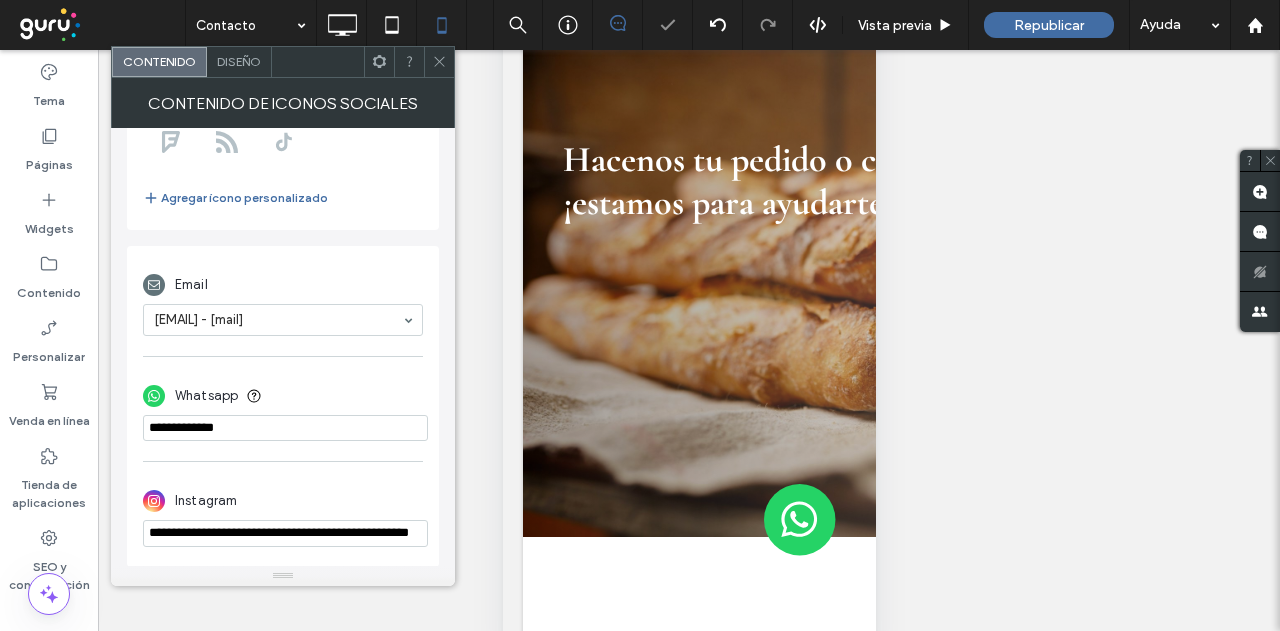 click 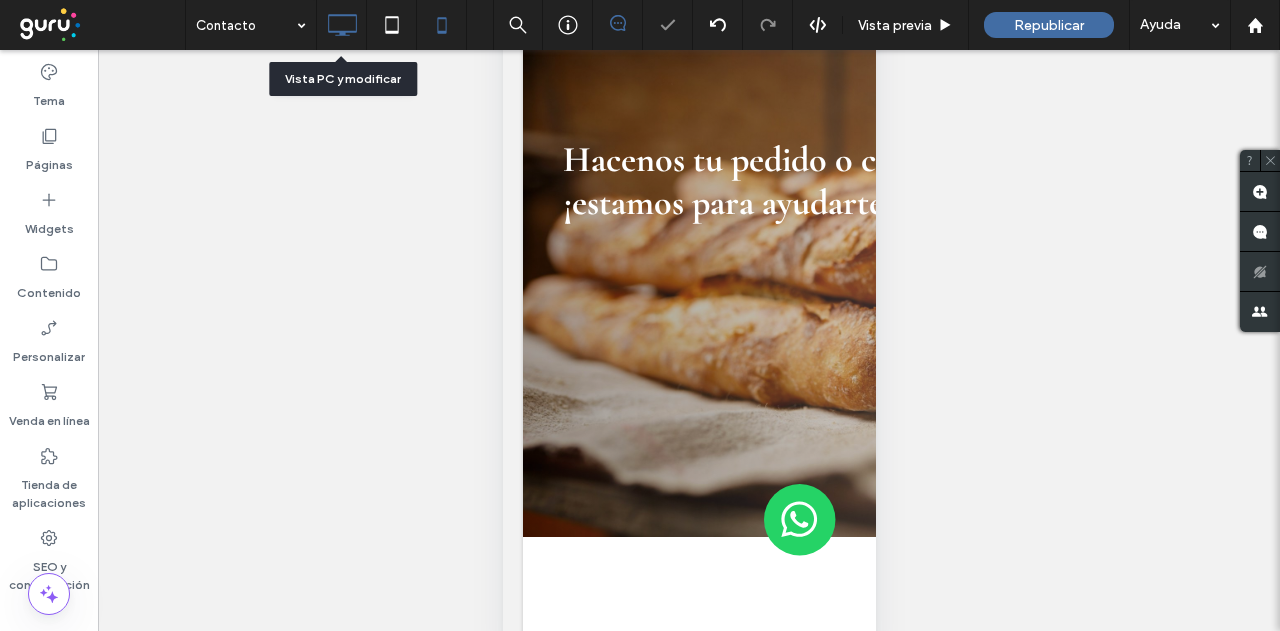click 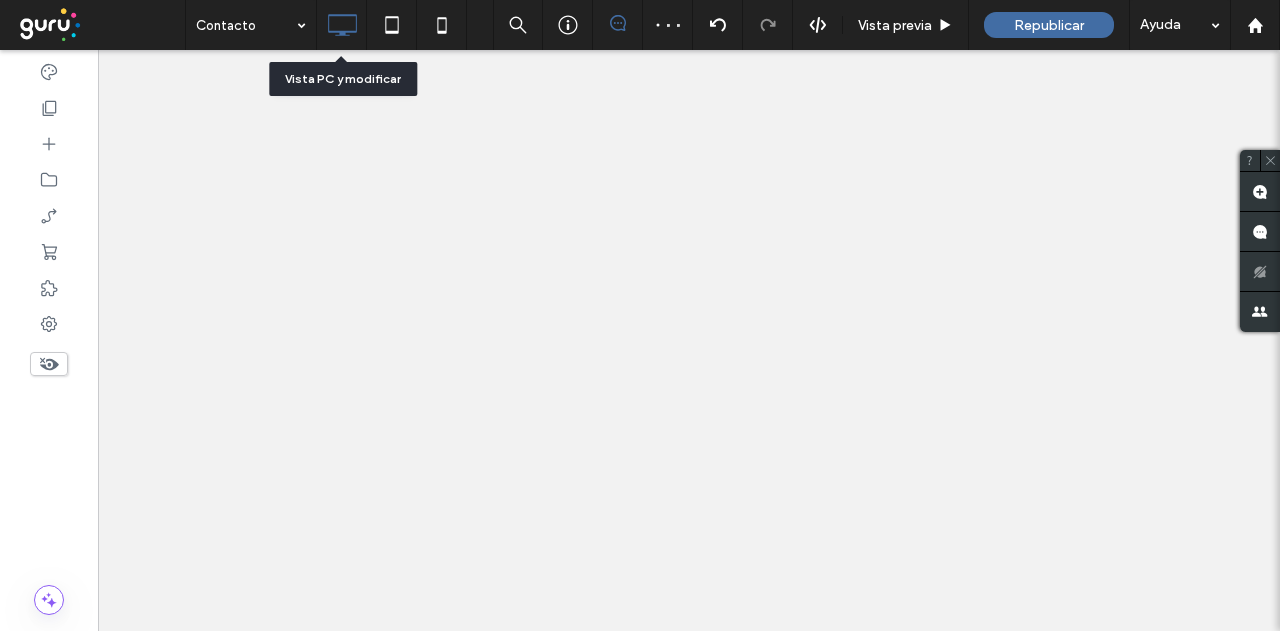 scroll, scrollTop: 0, scrollLeft: 0, axis: both 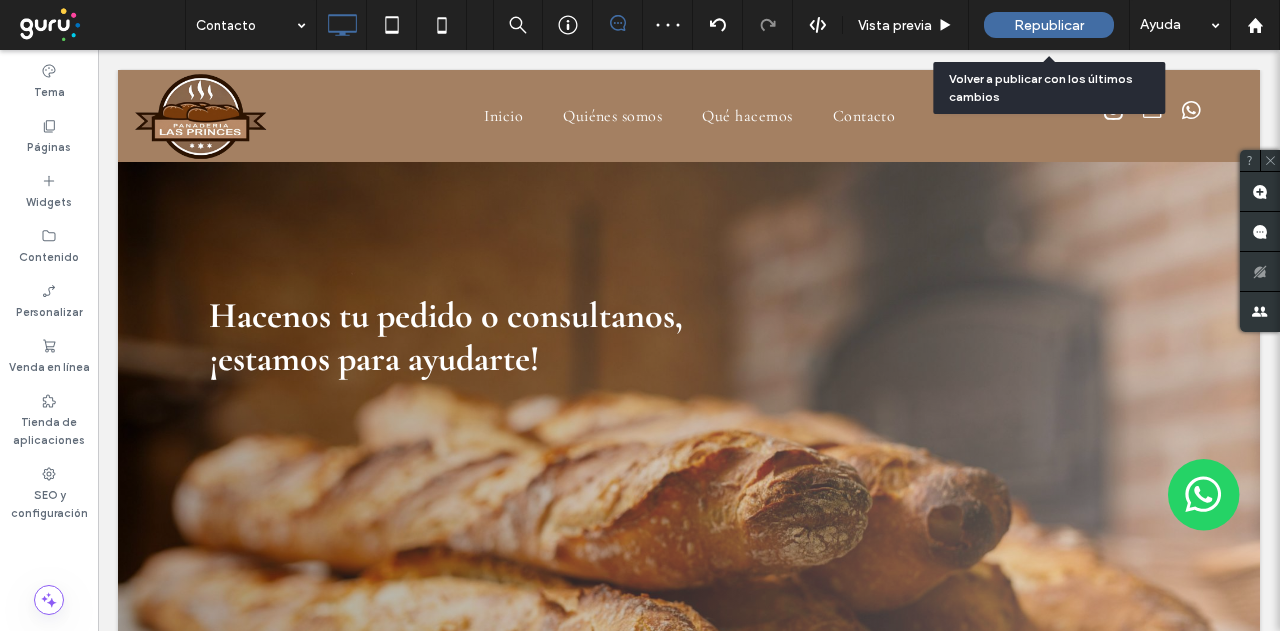 click on "Republicar" at bounding box center [1049, 25] 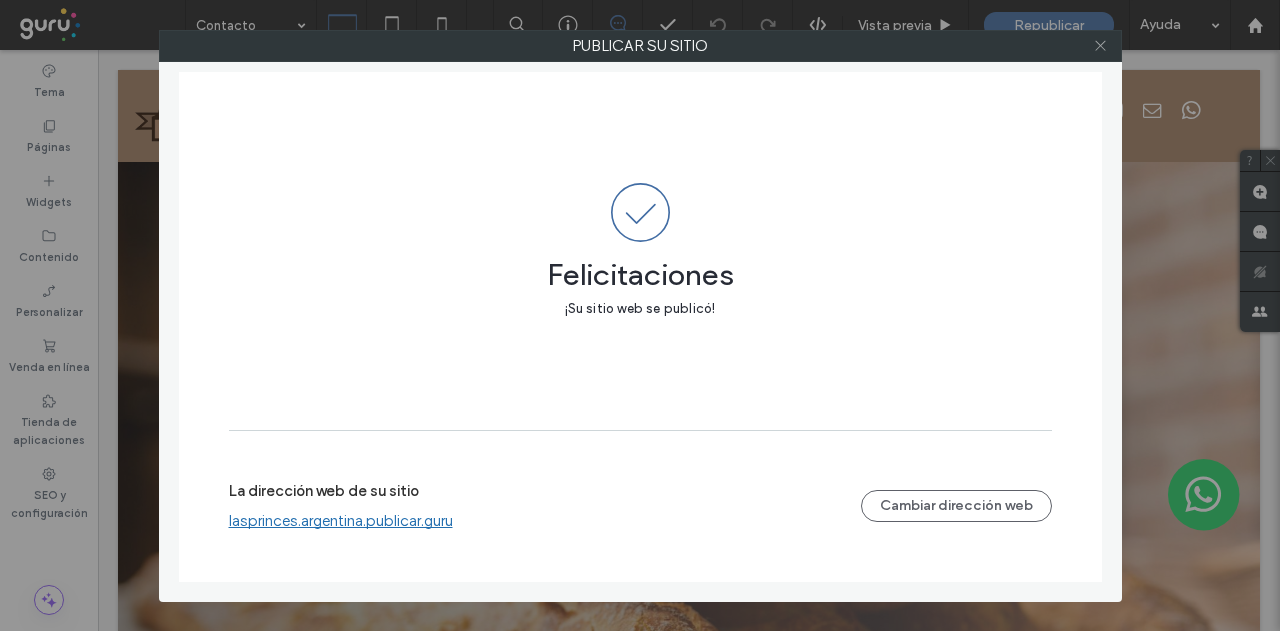 click 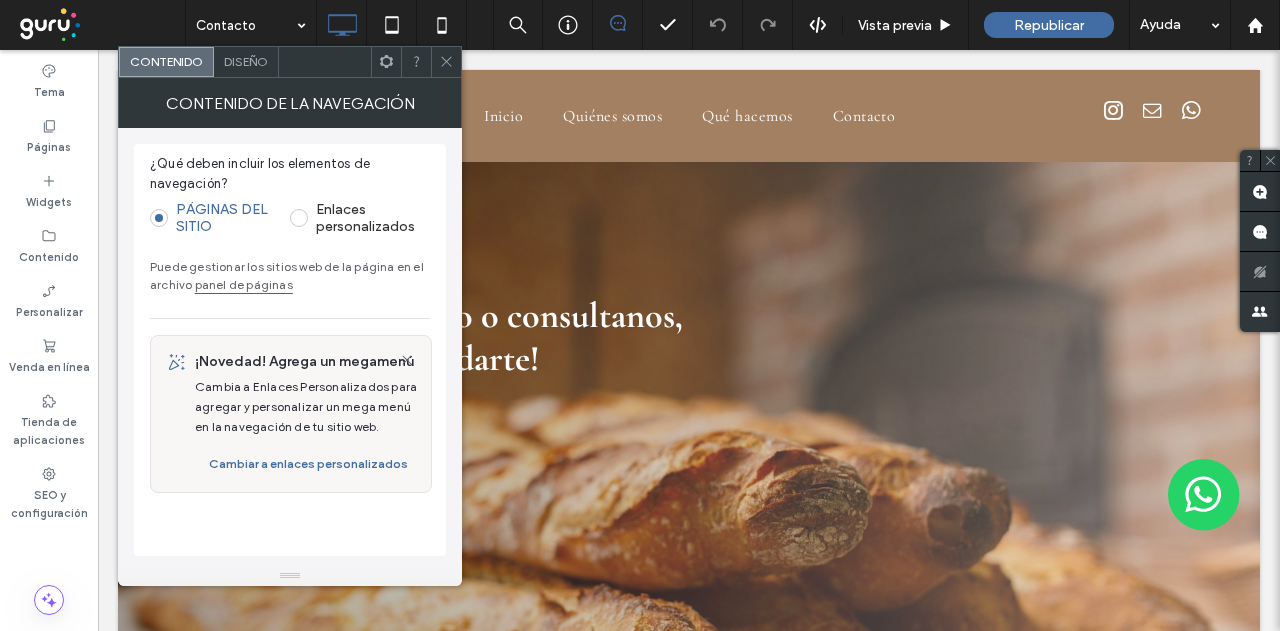 click on "panel de páginas" at bounding box center (244, 284) 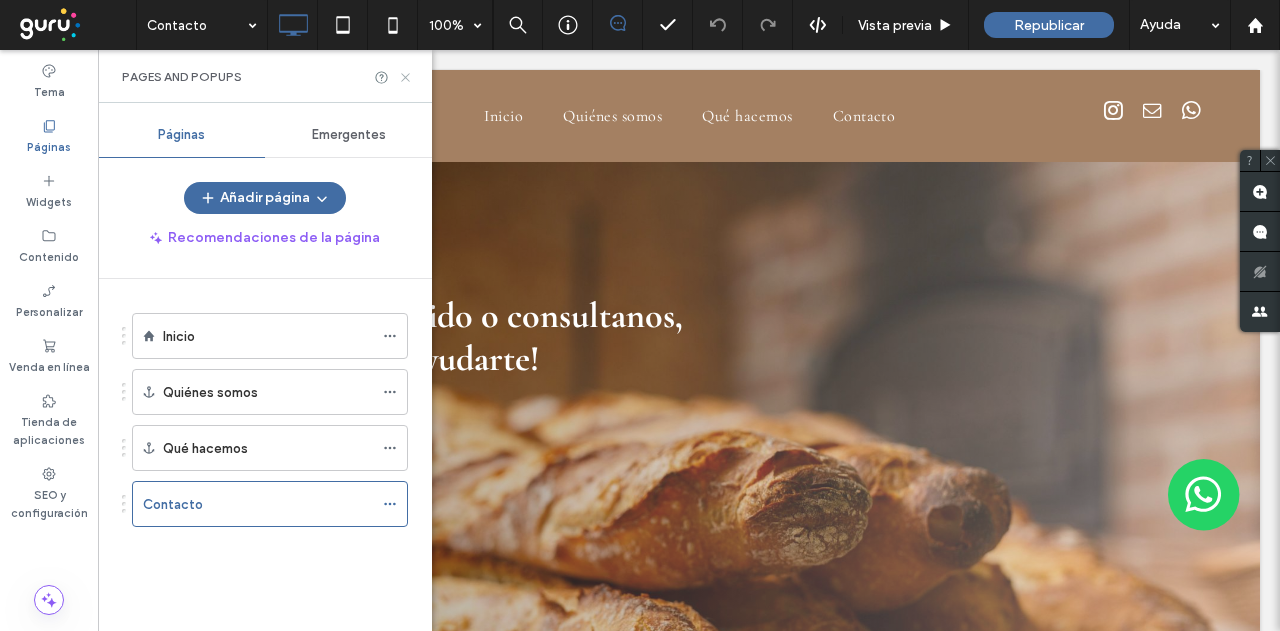 click 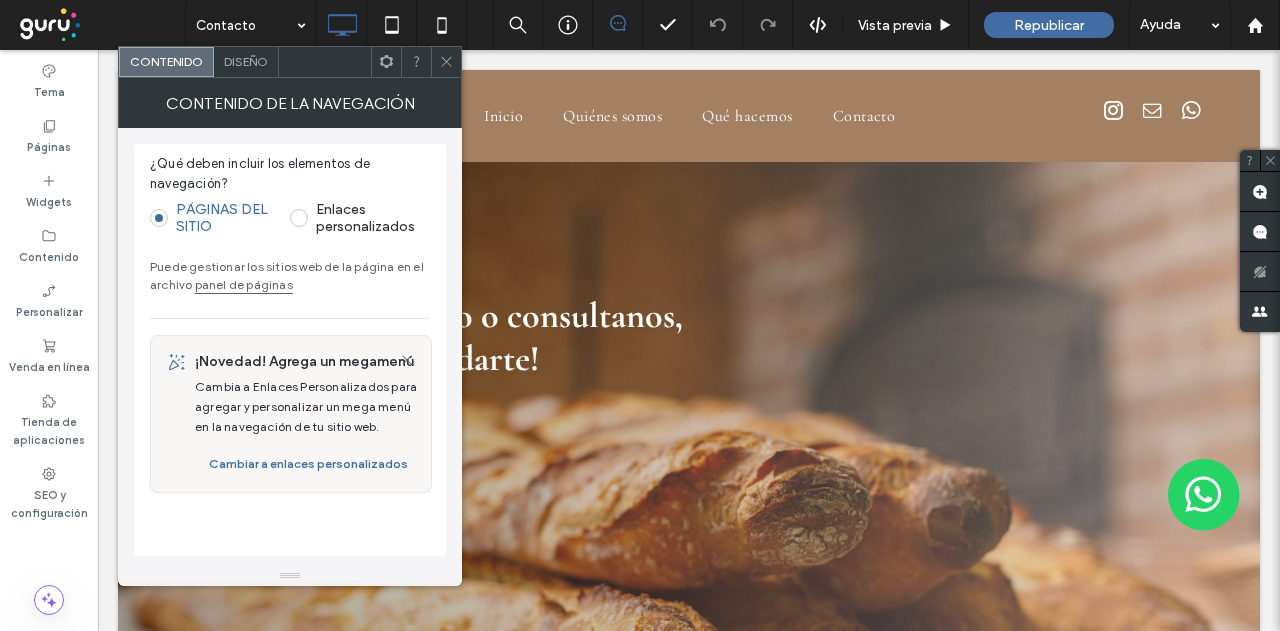 click on "panel de páginas" at bounding box center [244, 284] 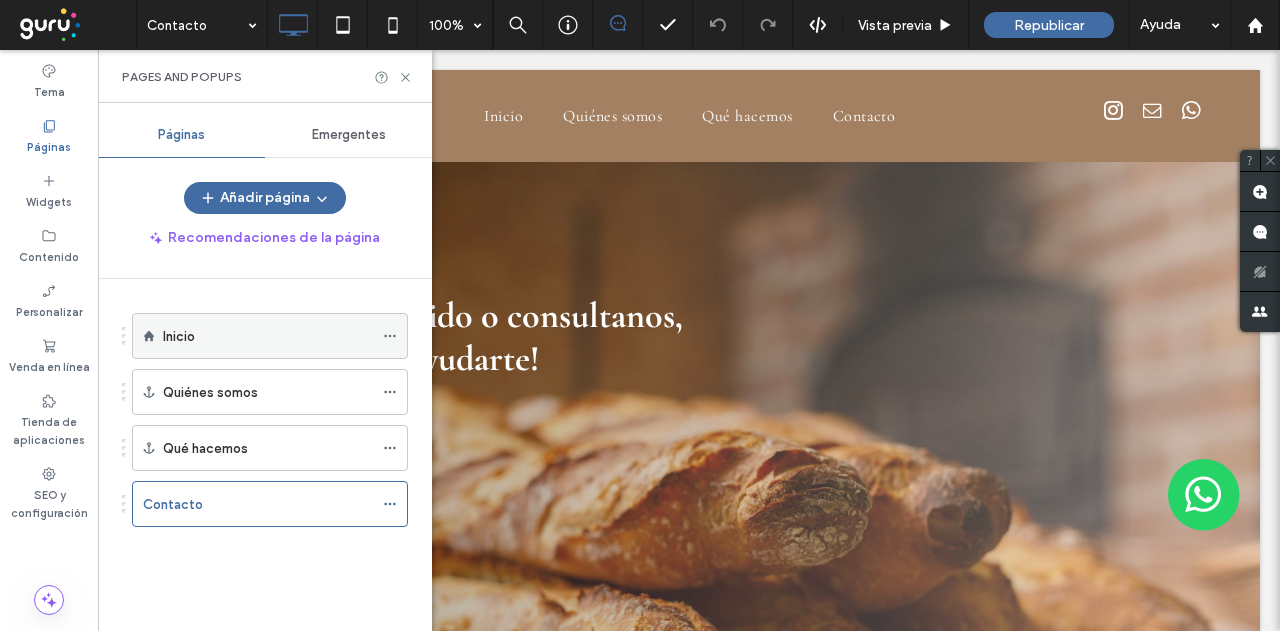 click on "Inicio" at bounding box center [268, 336] 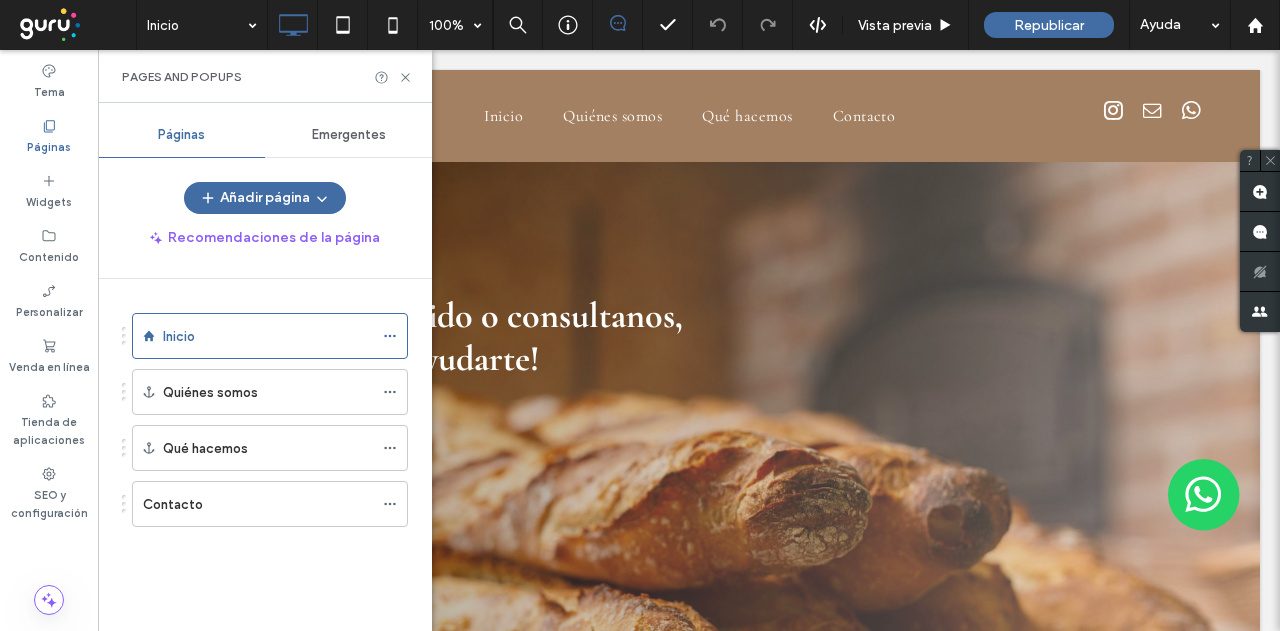 click 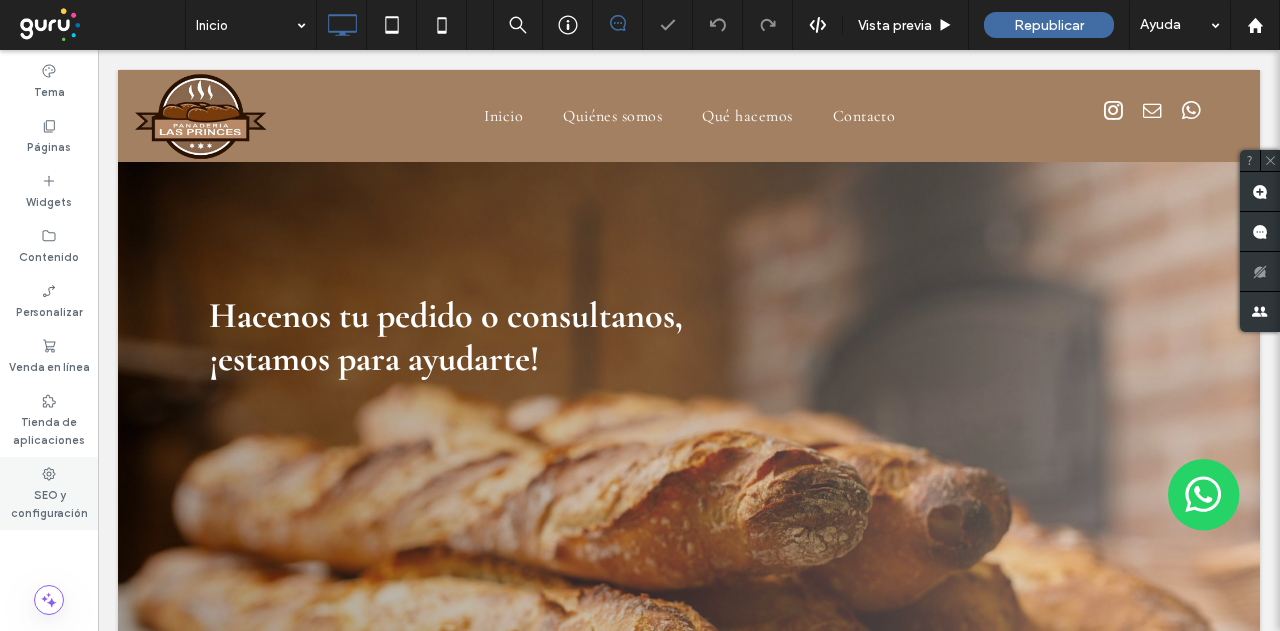 click 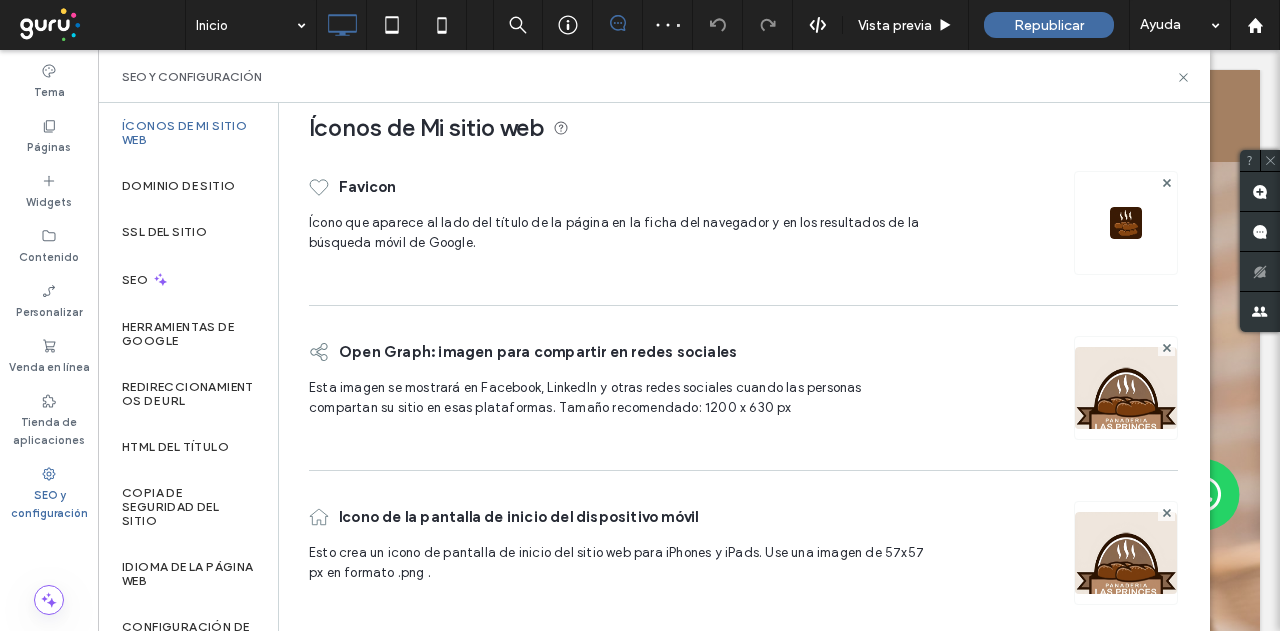 scroll, scrollTop: 35, scrollLeft: 0, axis: vertical 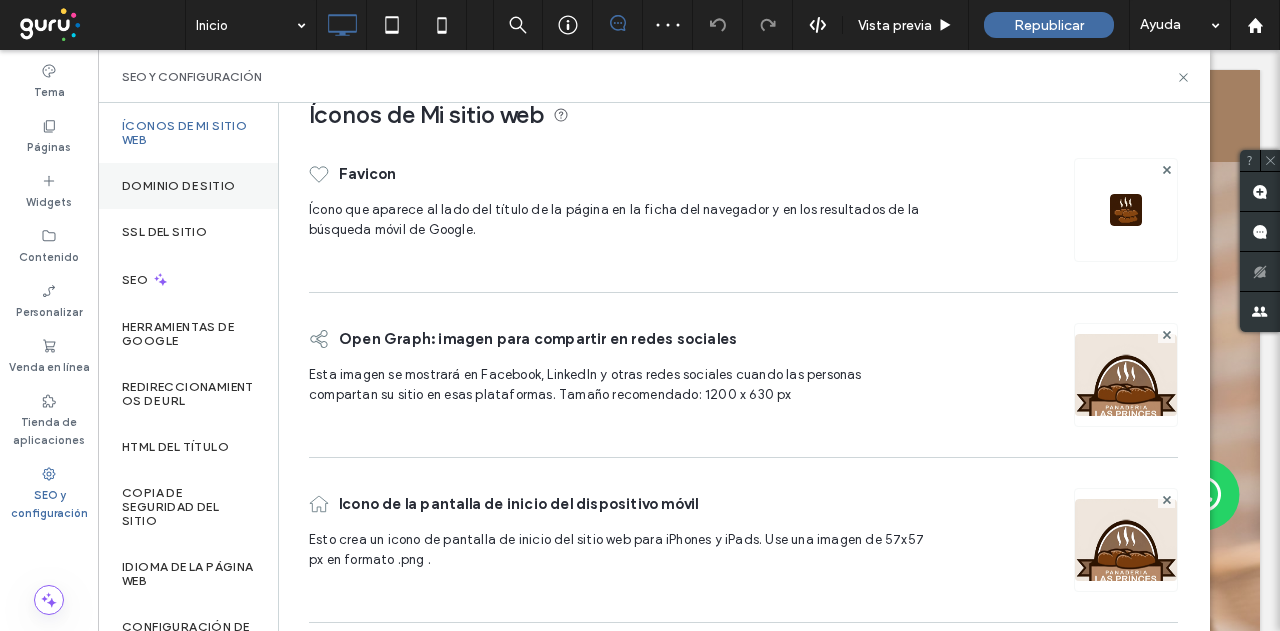click on "Dominio de sitio" at bounding box center (178, 186) 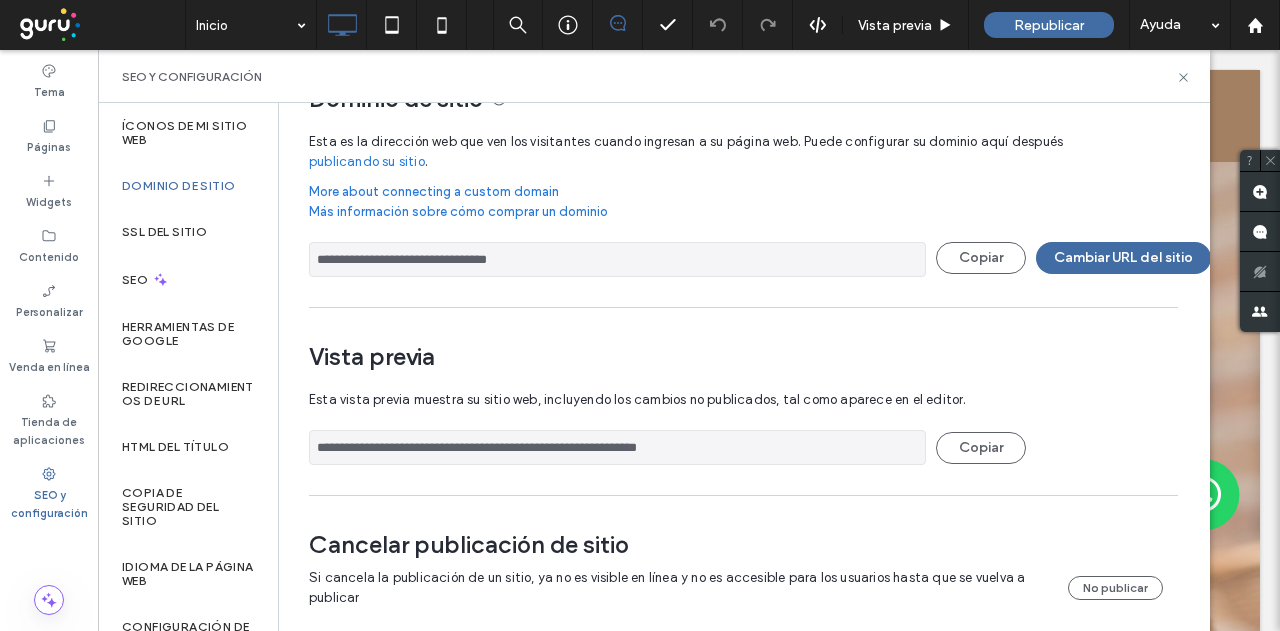 scroll, scrollTop: 79, scrollLeft: 0, axis: vertical 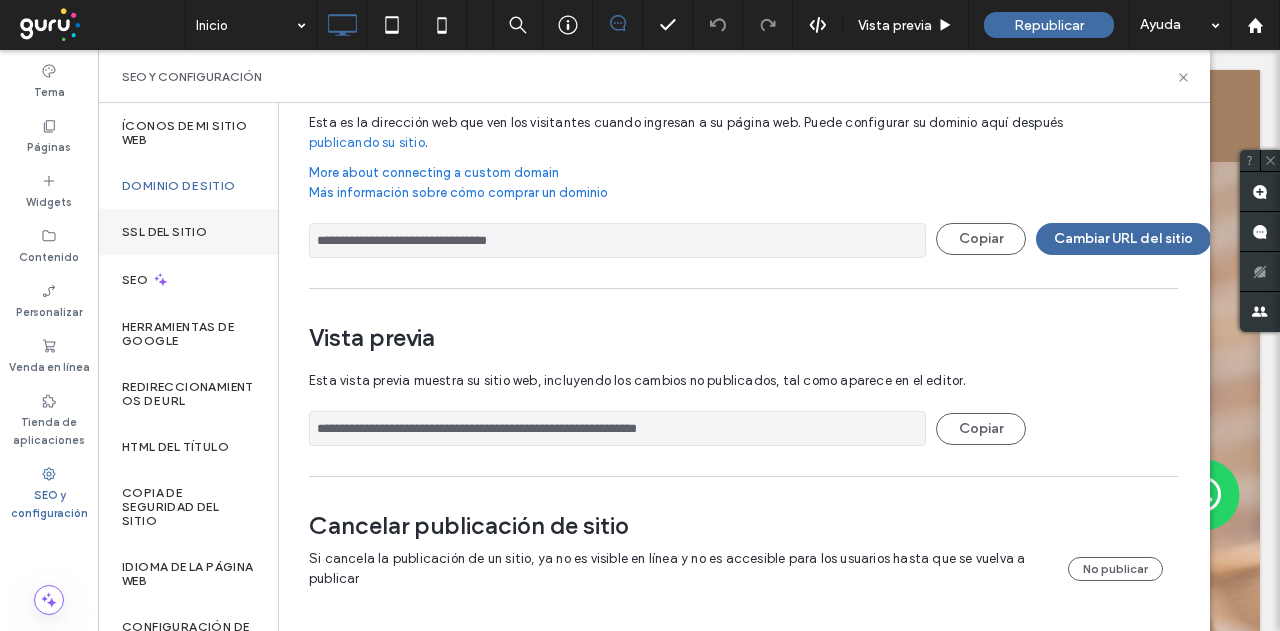 click on "SSL del sitio" at bounding box center (164, 232) 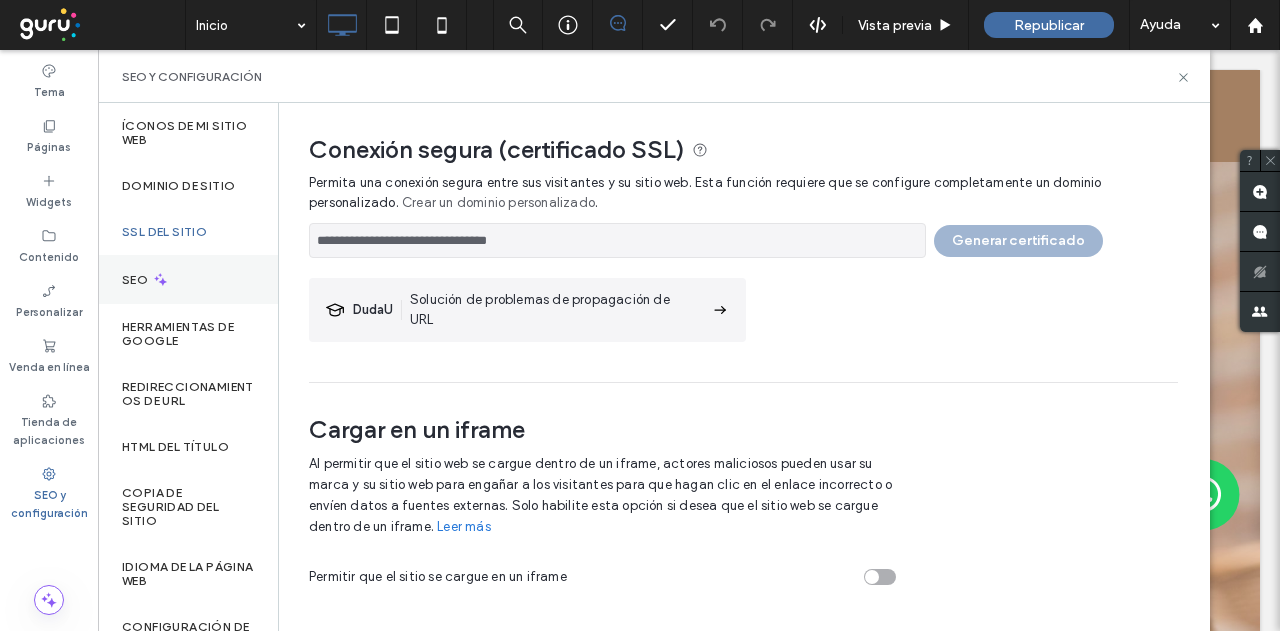 click on "SEO" at bounding box center (188, 279) 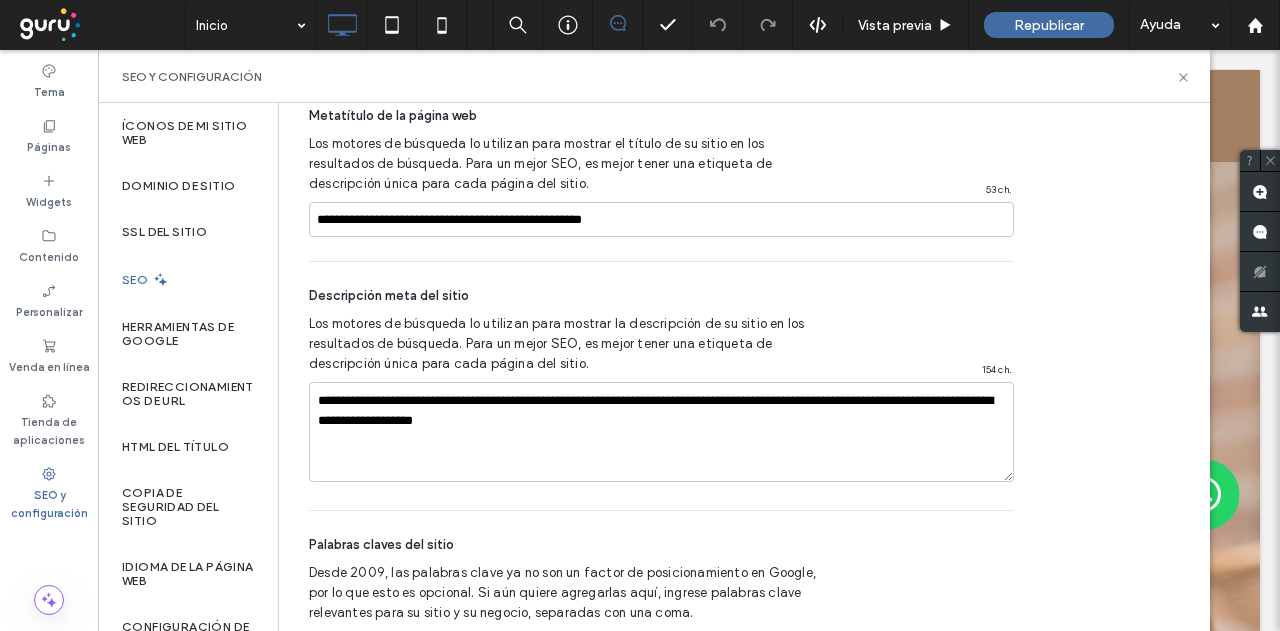 scroll, scrollTop: 1322, scrollLeft: 0, axis: vertical 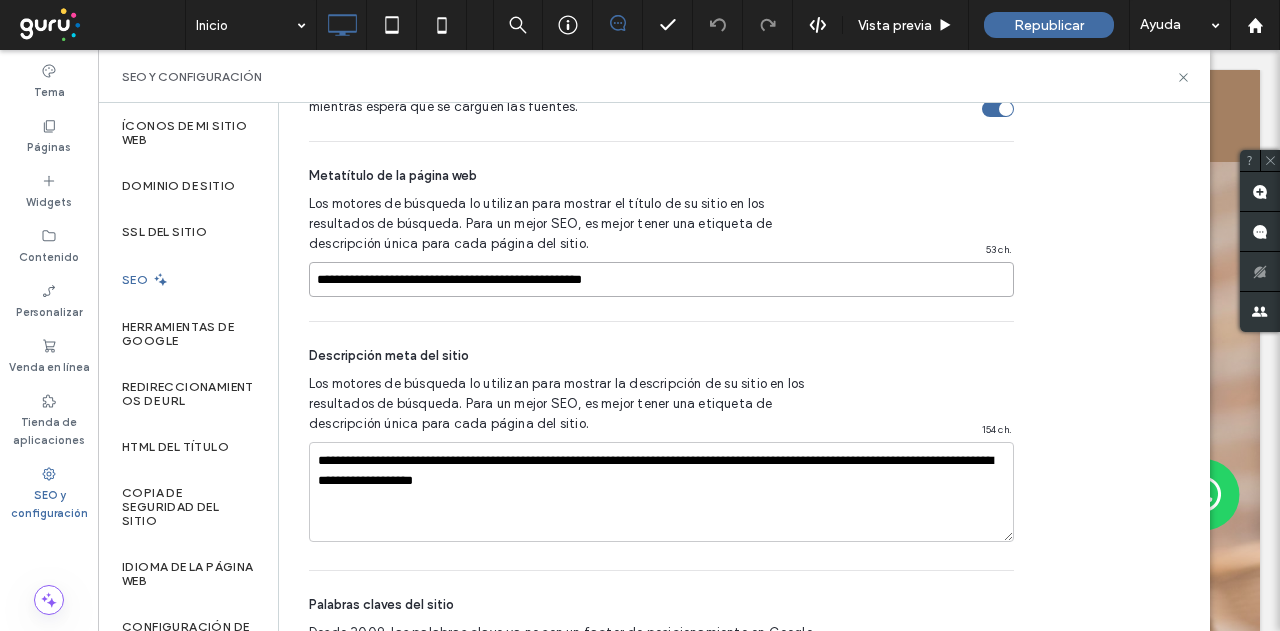 drag, startPoint x: 536, startPoint y: 283, endPoint x: 158, endPoint y: 300, distance: 378.38208 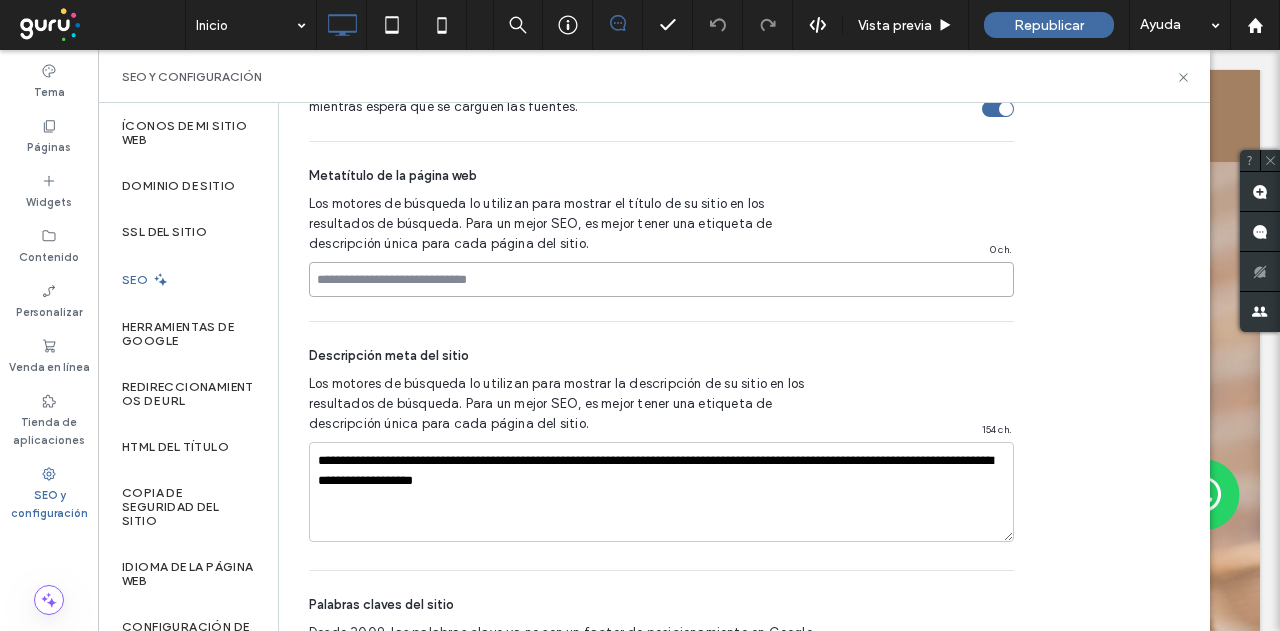 type 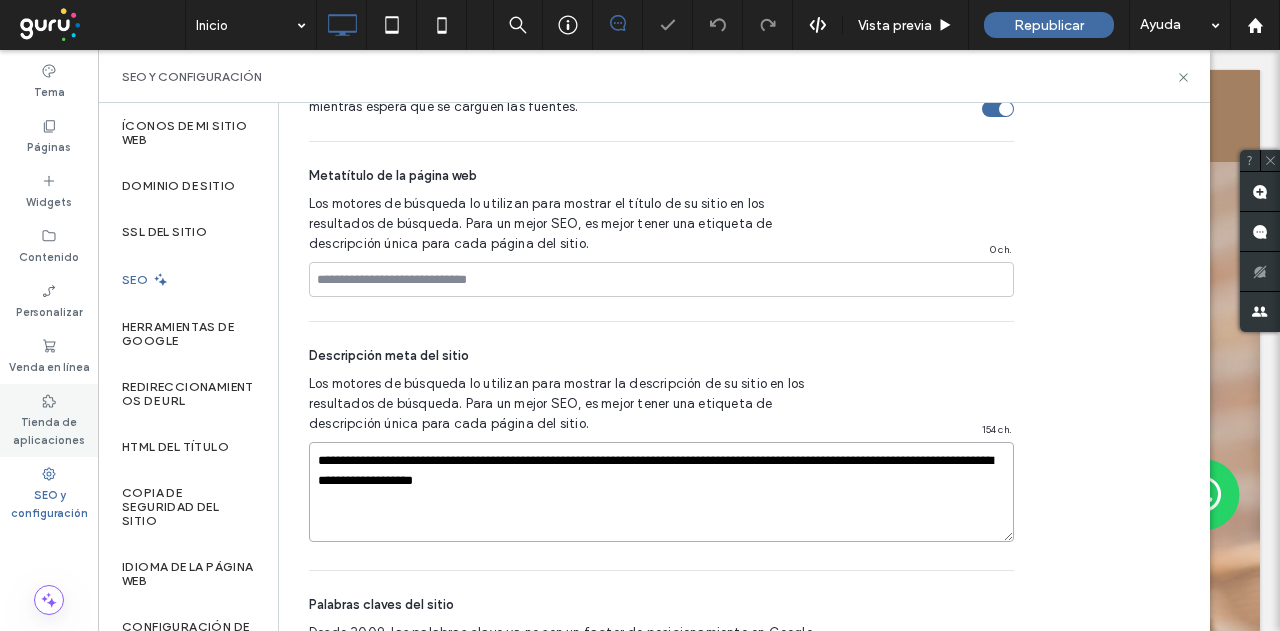 drag, startPoint x: 628, startPoint y: 485, endPoint x: 0, endPoint y: 455, distance: 628.7161 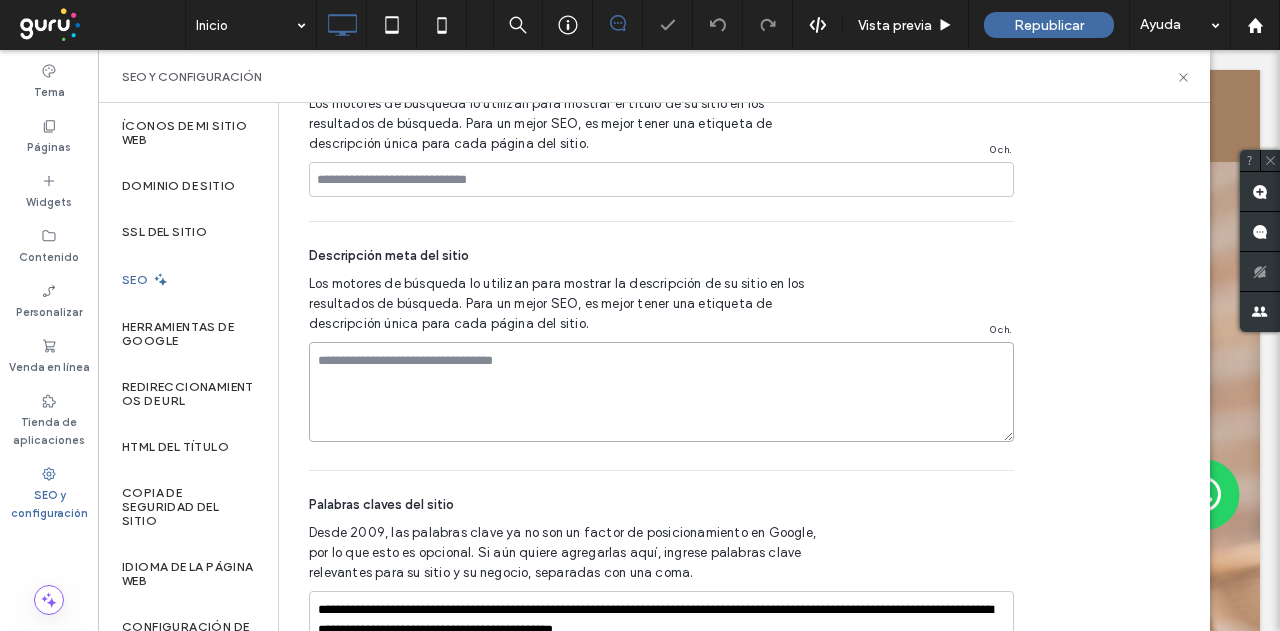 scroll, scrollTop: 1522, scrollLeft: 0, axis: vertical 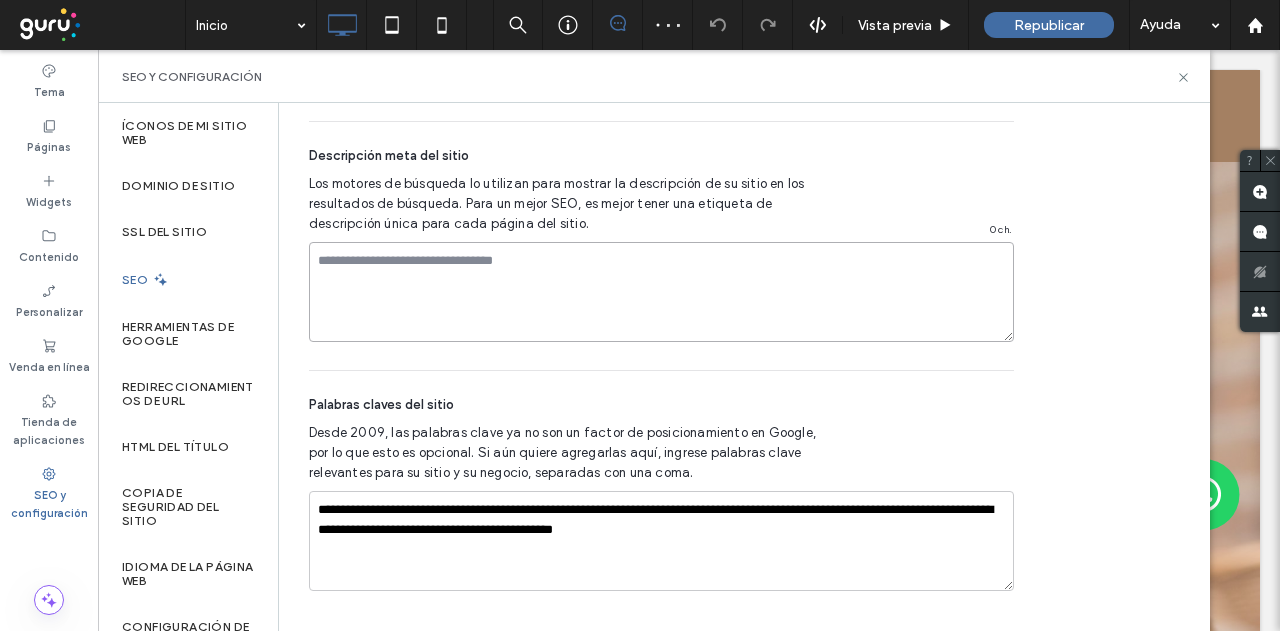 type 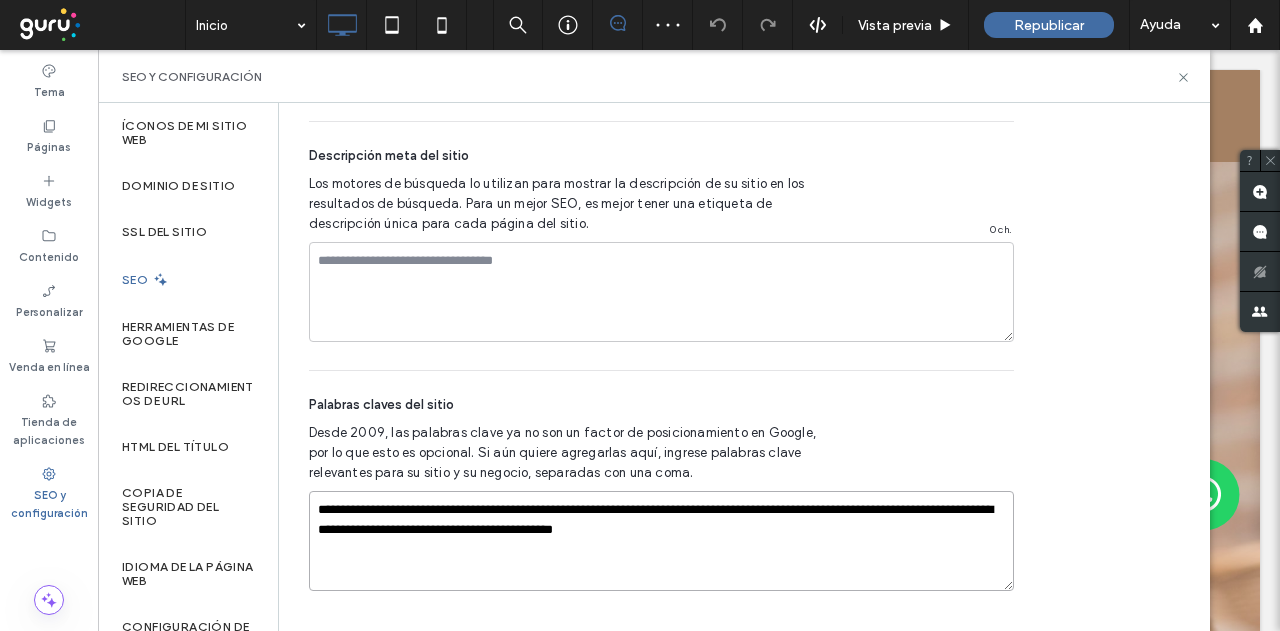 drag, startPoint x: 799, startPoint y: 528, endPoint x: 58, endPoint y: 515, distance: 741.114 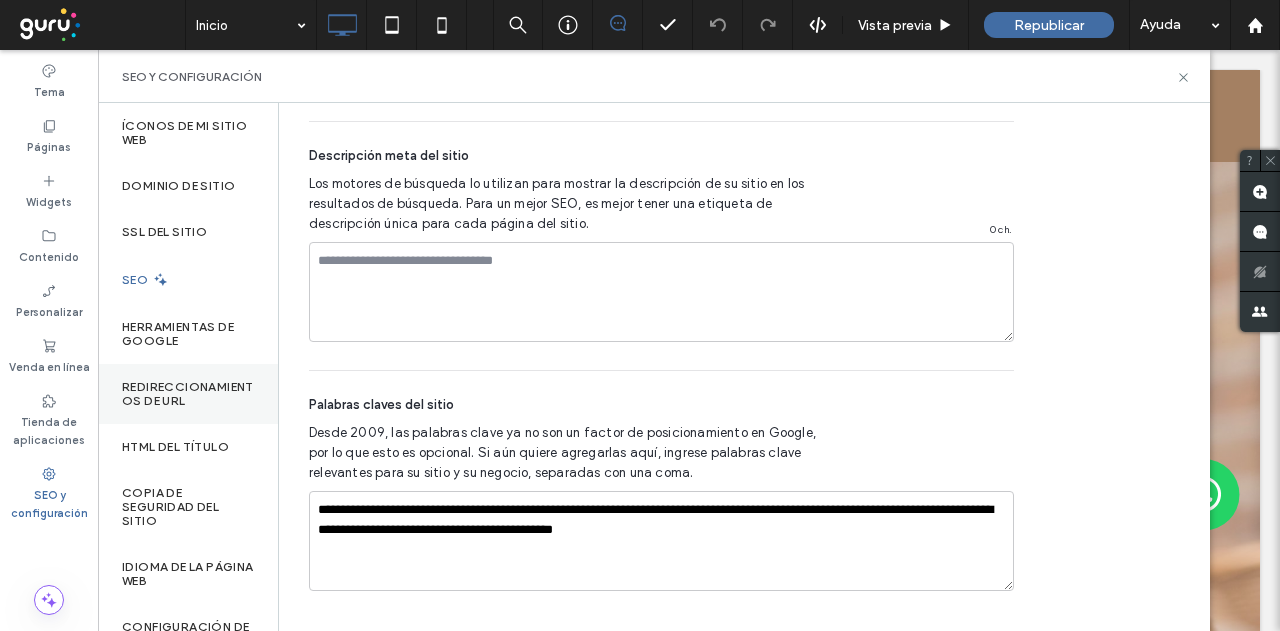 click on "Redireccionamientos de URL" at bounding box center [188, 394] 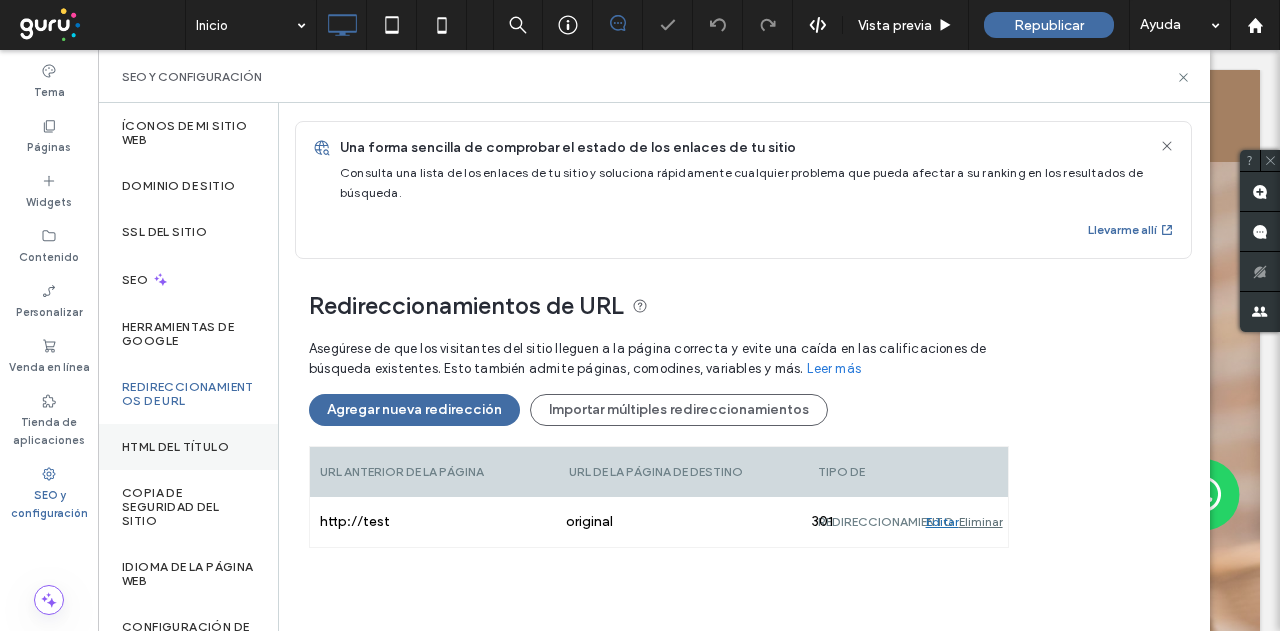 click on "HTML del título" at bounding box center [175, 447] 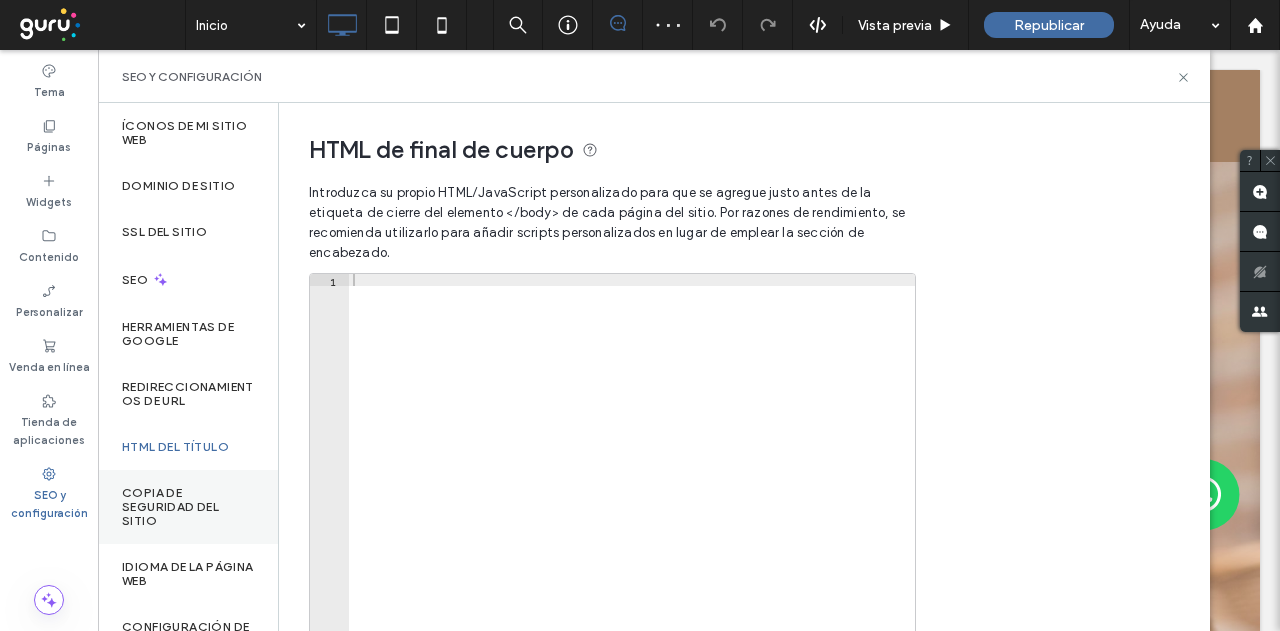 click on "Copia de seguridad del sitio" at bounding box center [188, 507] 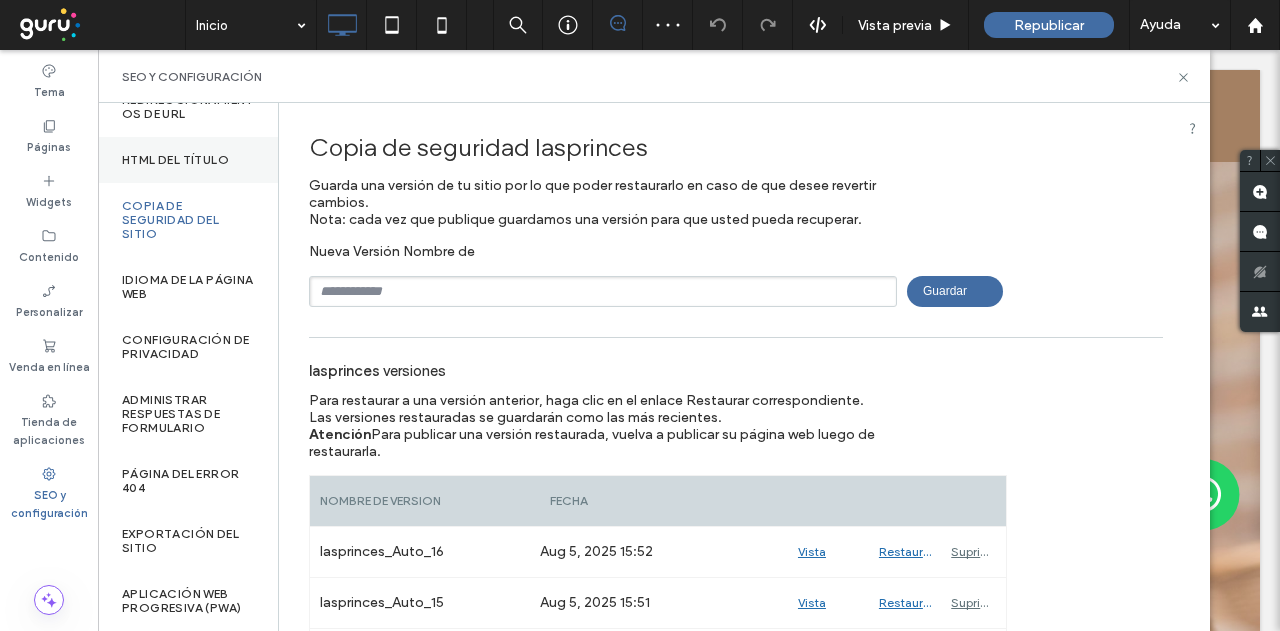 scroll, scrollTop: 0, scrollLeft: 0, axis: both 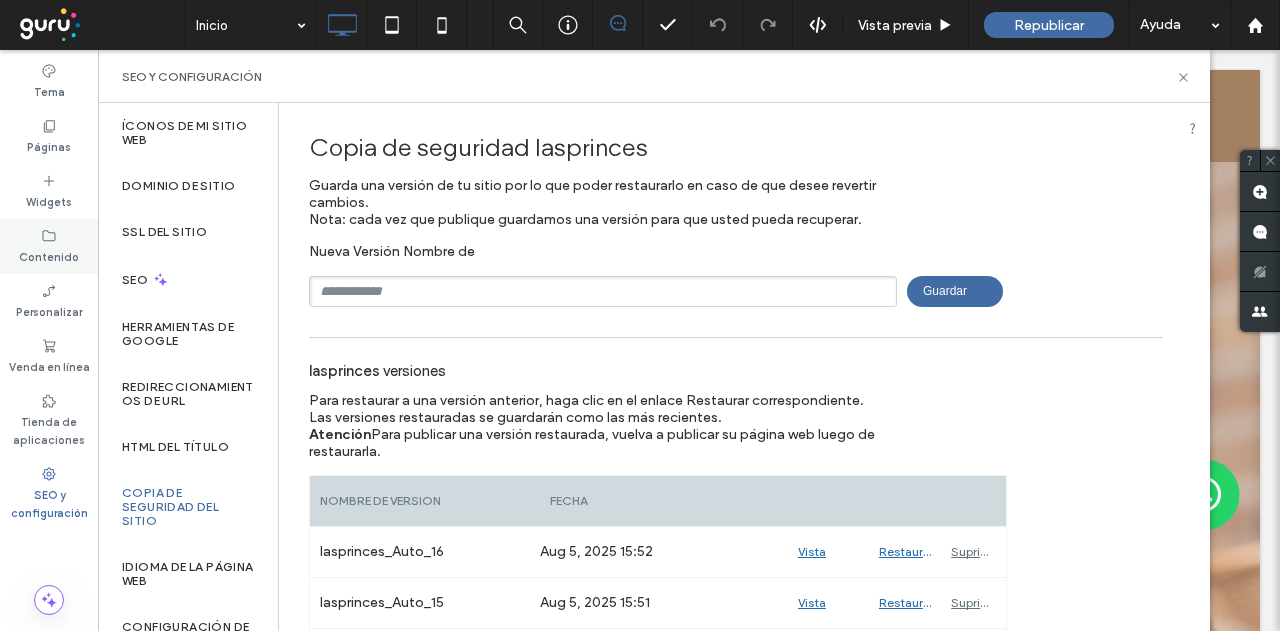 click 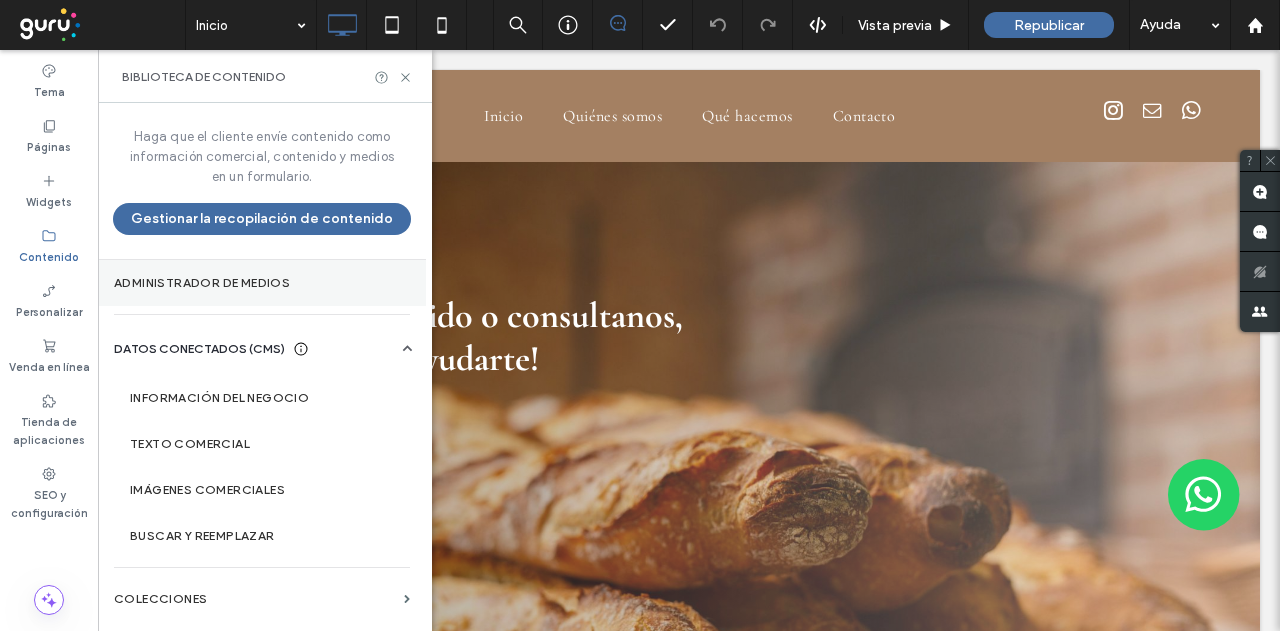 click on "Administrador de medios" at bounding box center [262, 283] 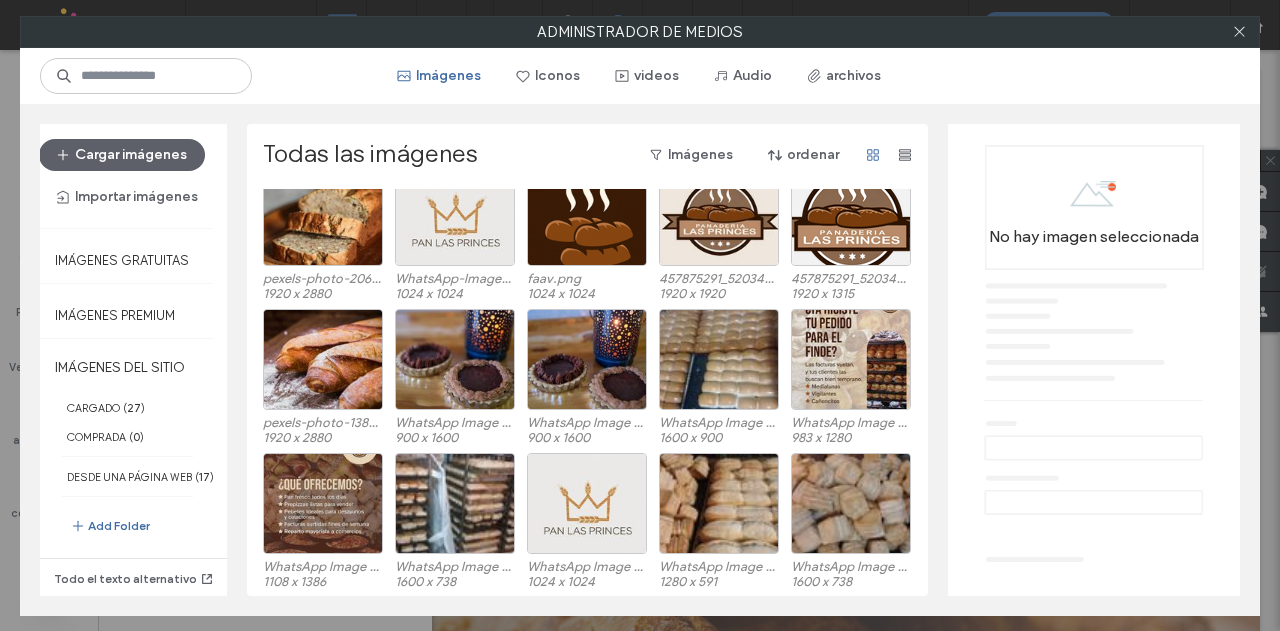 scroll, scrollTop: 228, scrollLeft: 0, axis: vertical 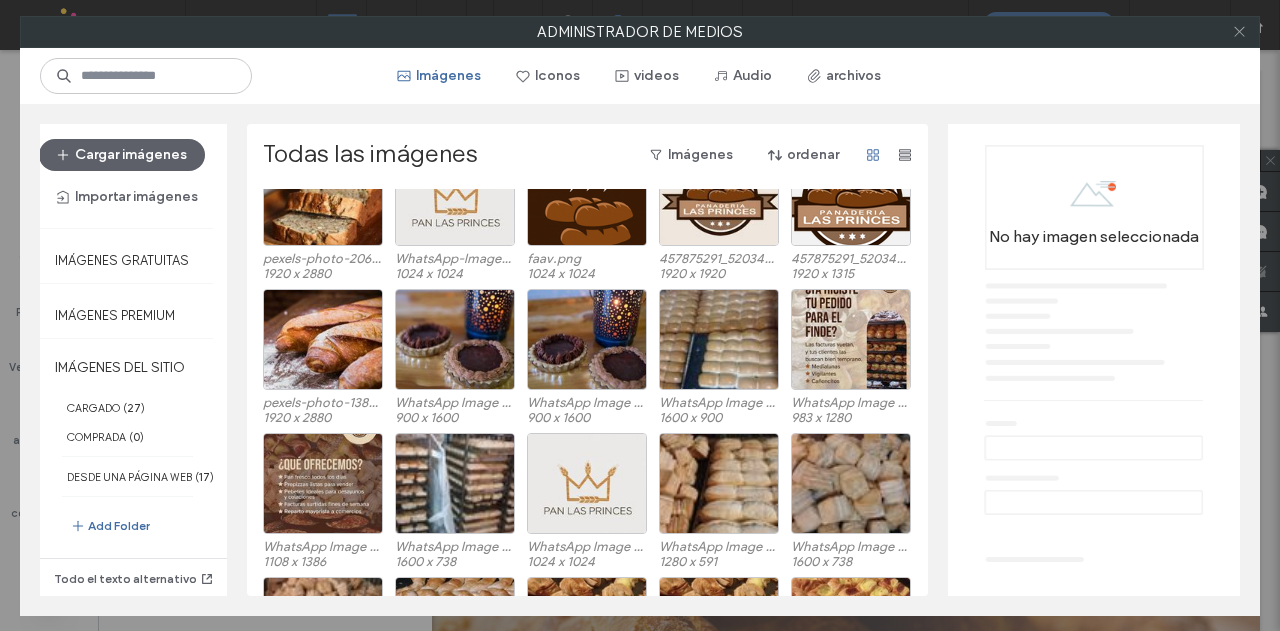 click 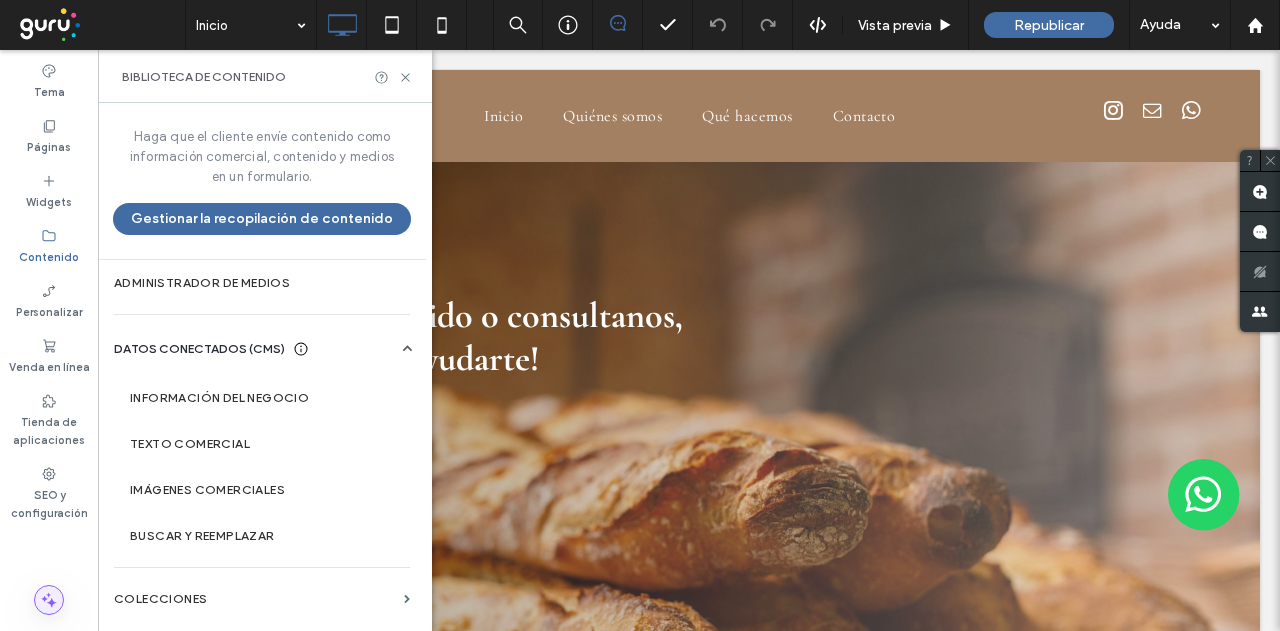 click 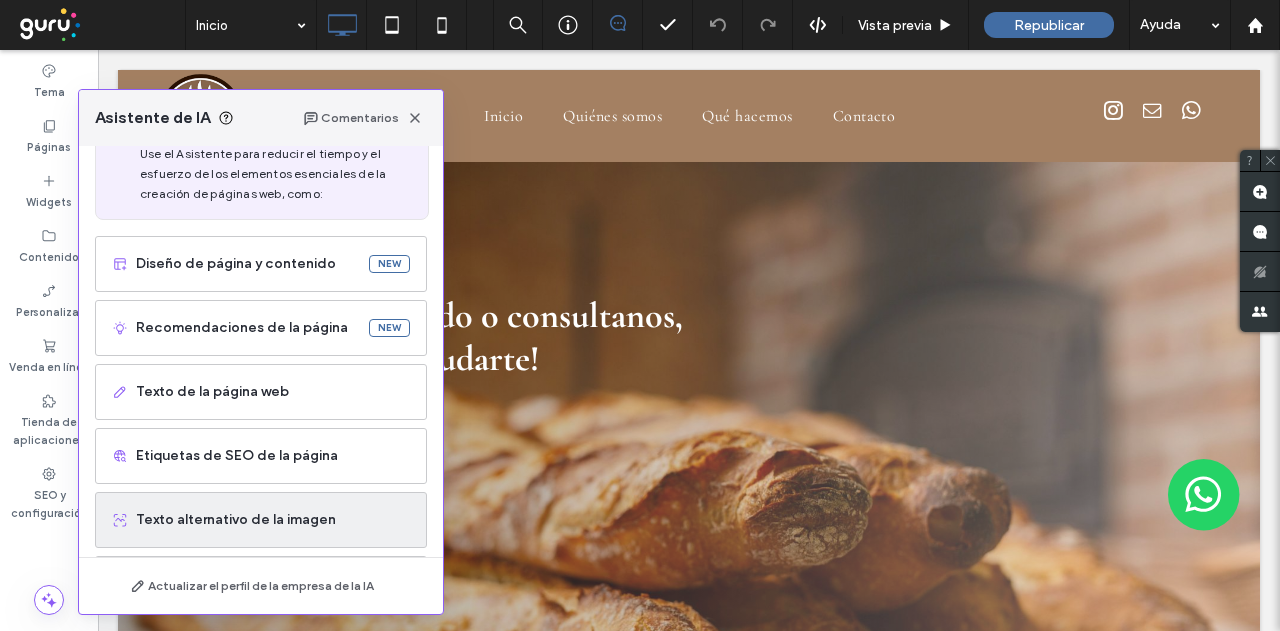 scroll, scrollTop: 100, scrollLeft: 0, axis: vertical 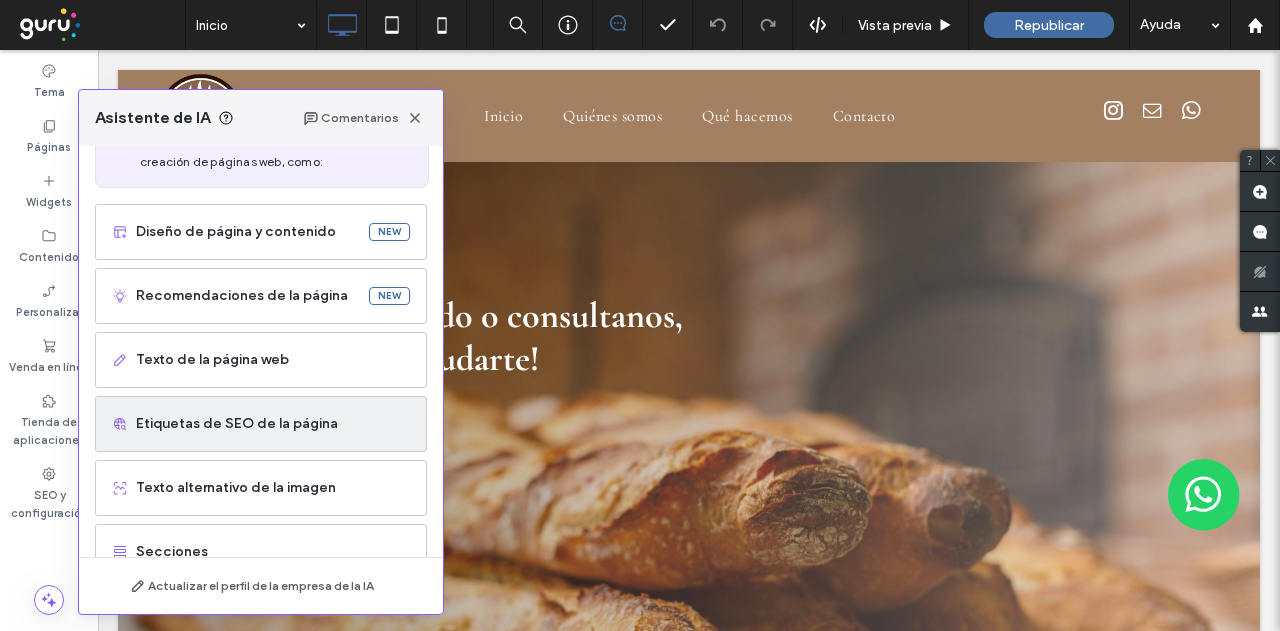 click on "Etiquetas de SEO de la página" at bounding box center [261, 424] 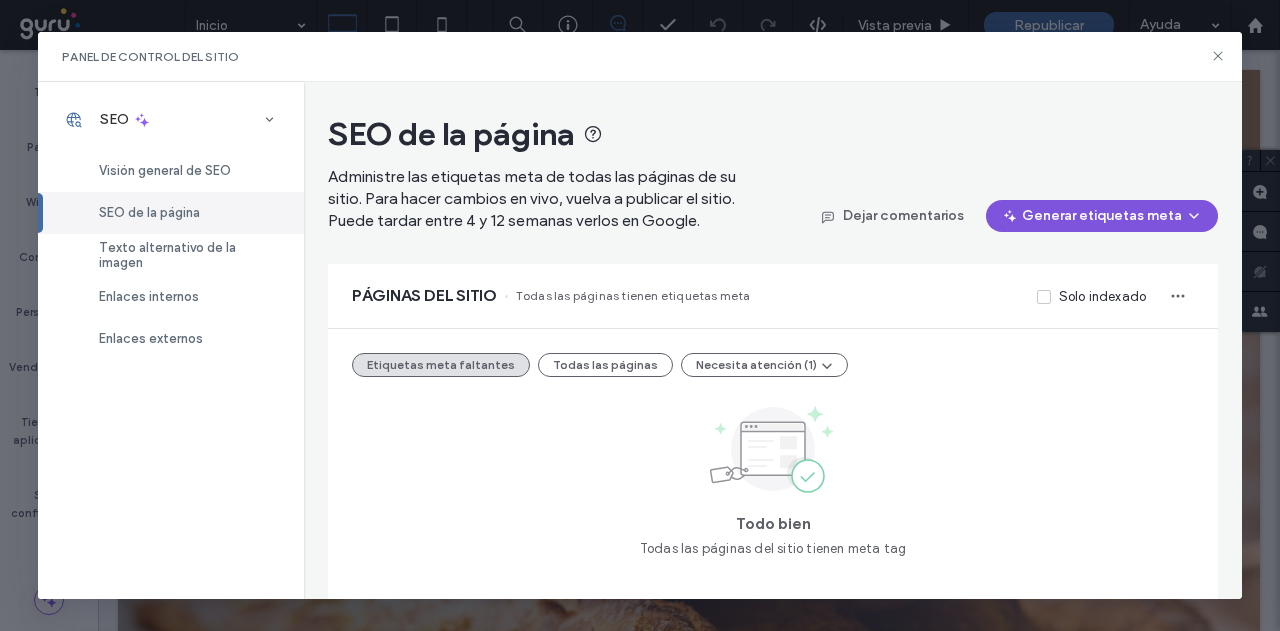 click on "Generar etiquetas meta" at bounding box center [1102, 216] 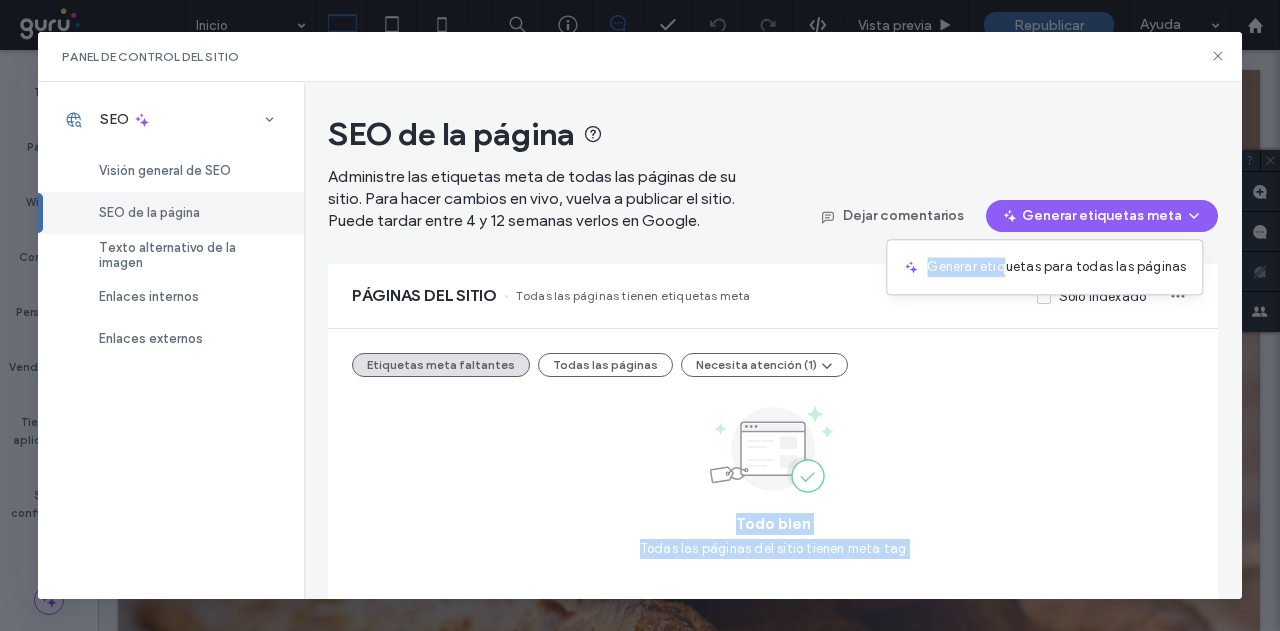drag, startPoint x: 1012, startPoint y: 283, endPoint x: 866, endPoint y: 359, distance: 164.59648 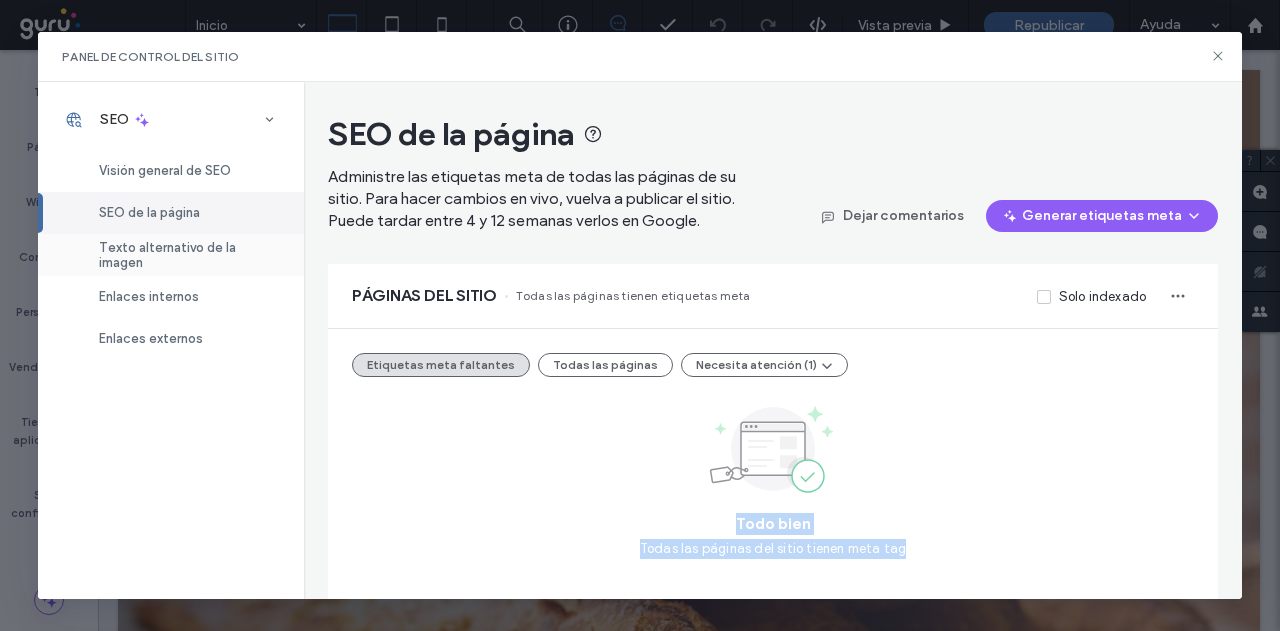 click on "Texto alternativo de la imagen" at bounding box center [189, 255] 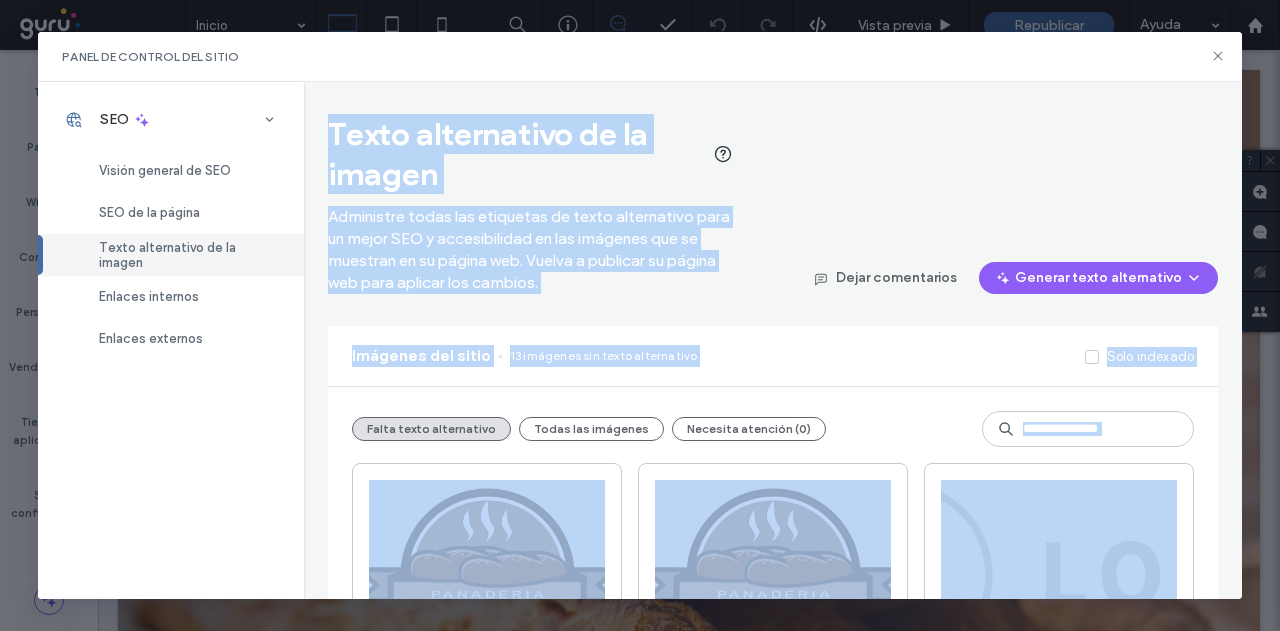 drag, startPoint x: 916, startPoint y: 337, endPoint x: 991, endPoint y: 303, distance: 82.346825 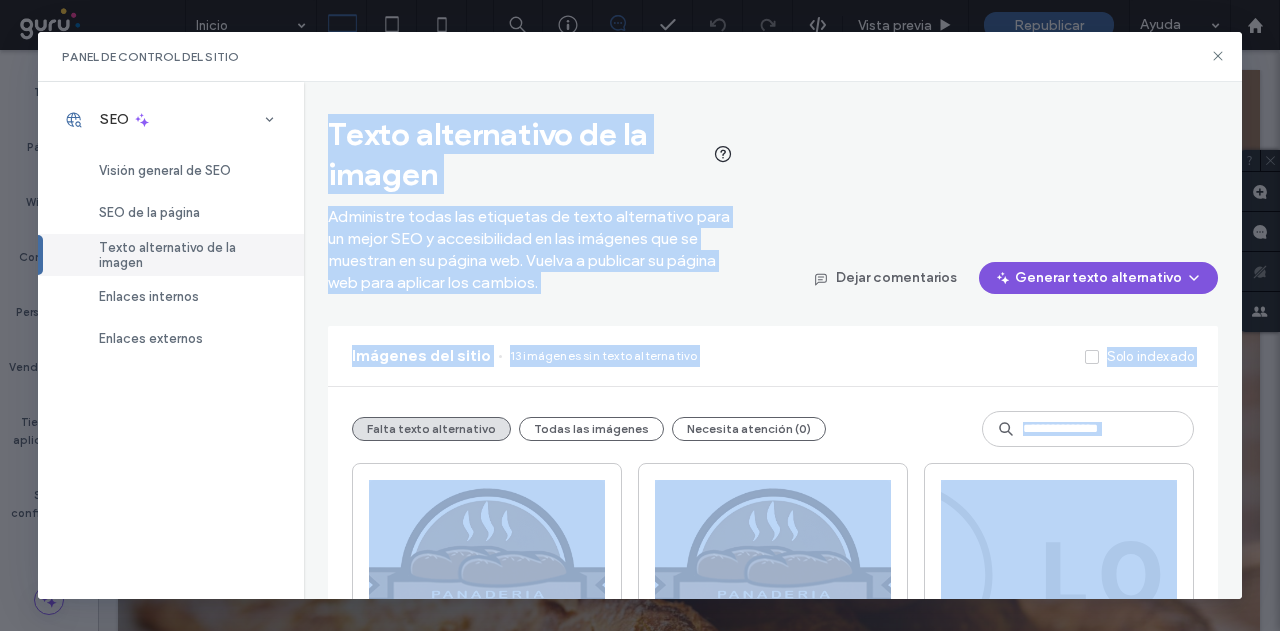 click on "Generar texto alternativo" at bounding box center (1098, 278) 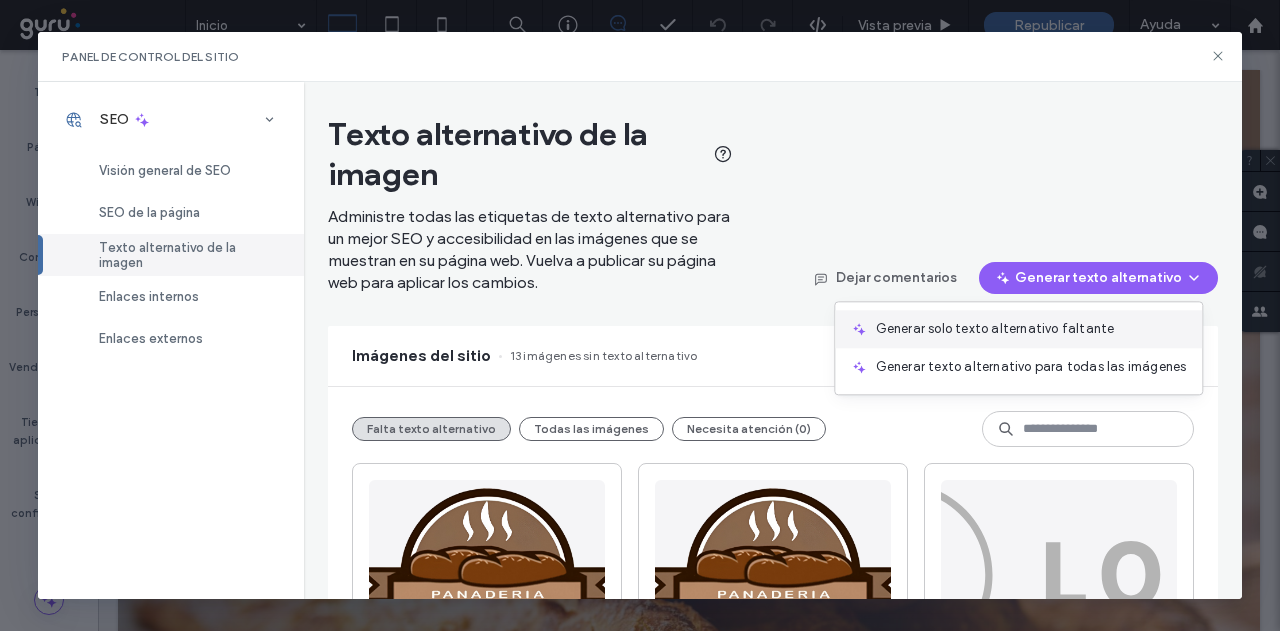 click on "Generar solo texto alternativo faltante" at bounding box center [995, 329] 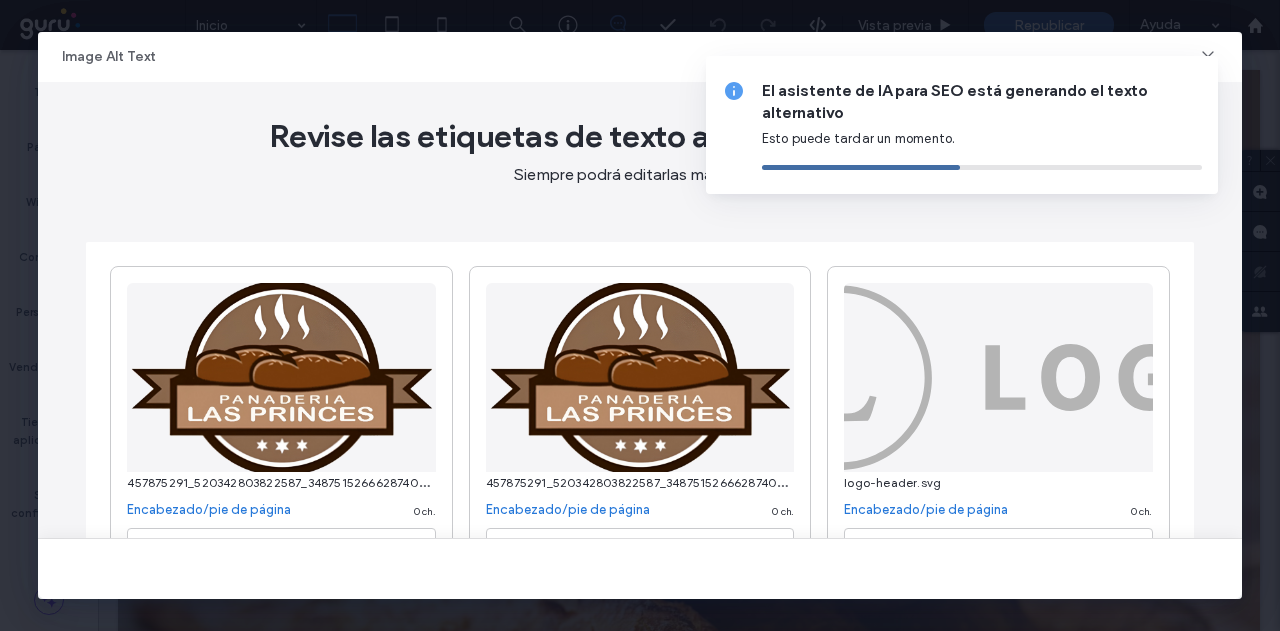 type on "**********" 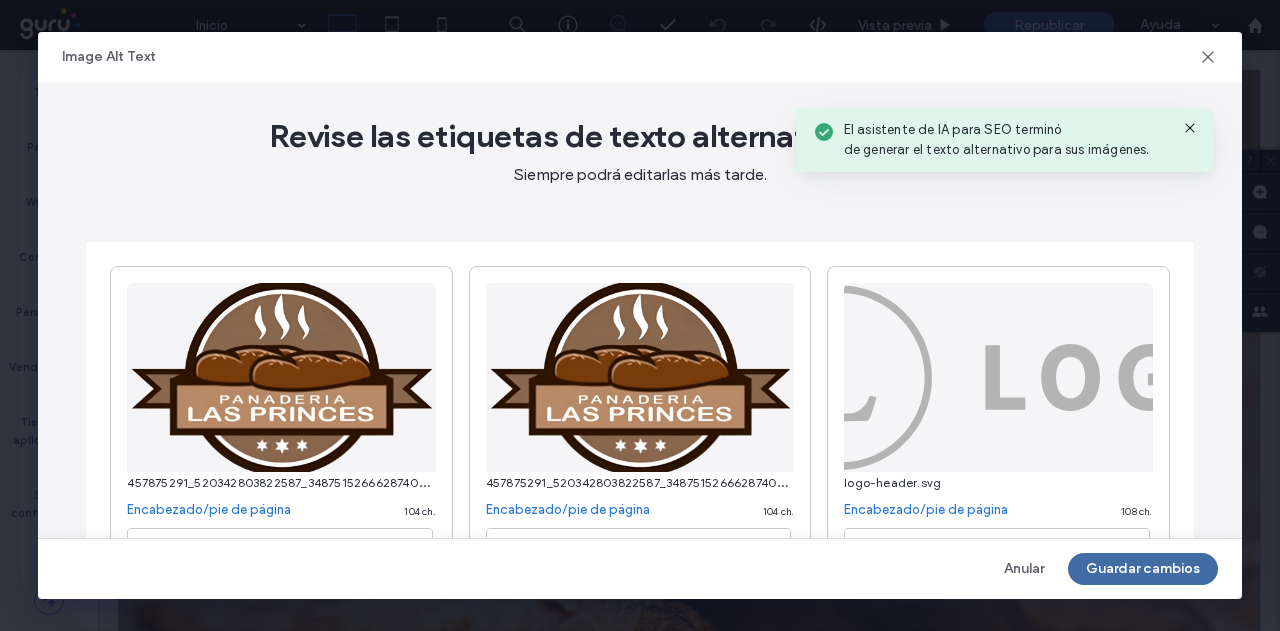 drag, startPoint x: 1178, startPoint y: 571, endPoint x: 767, endPoint y: 473, distance: 422.5222 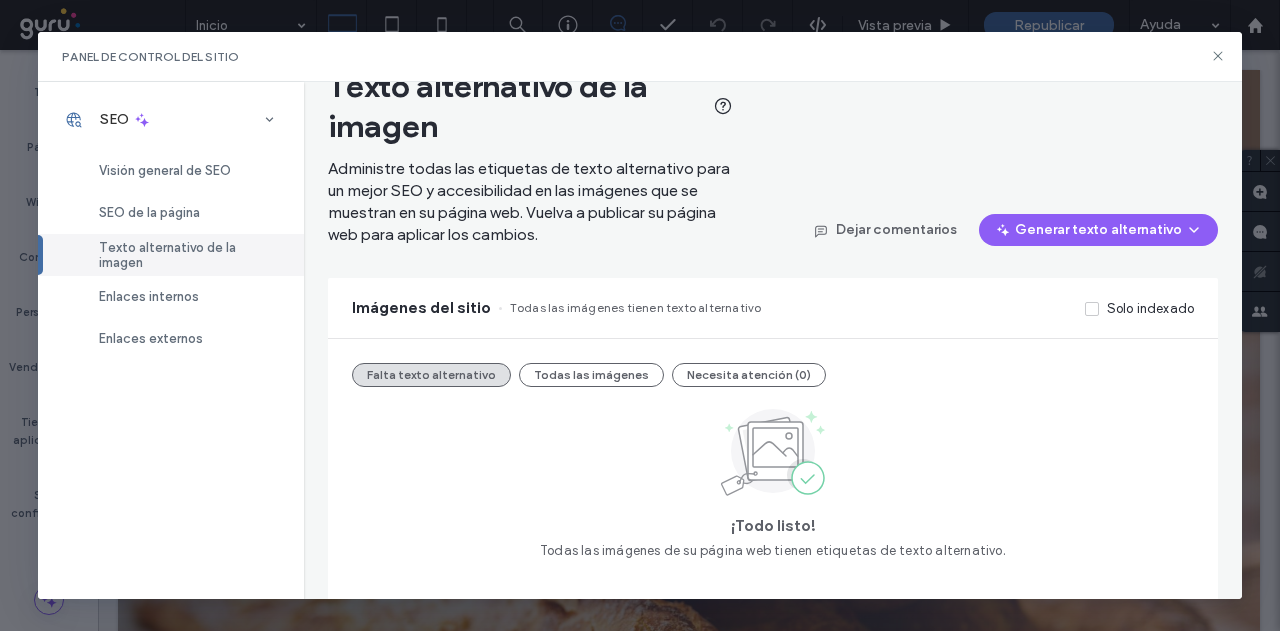 scroll, scrollTop: 72, scrollLeft: 0, axis: vertical 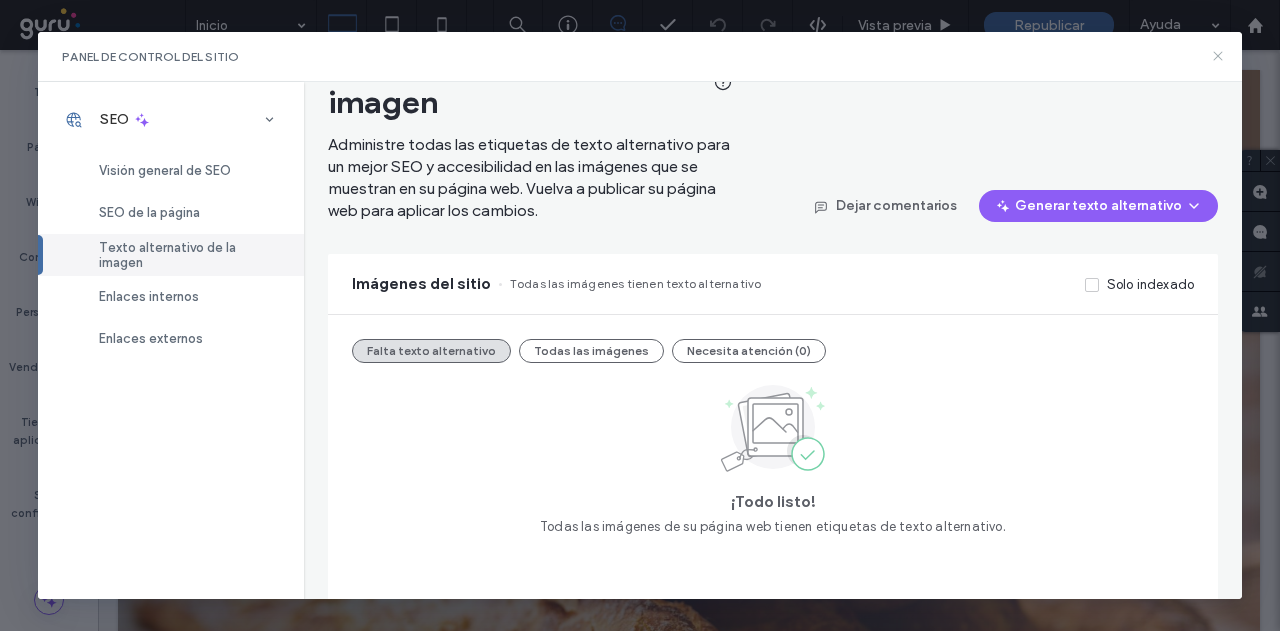 click 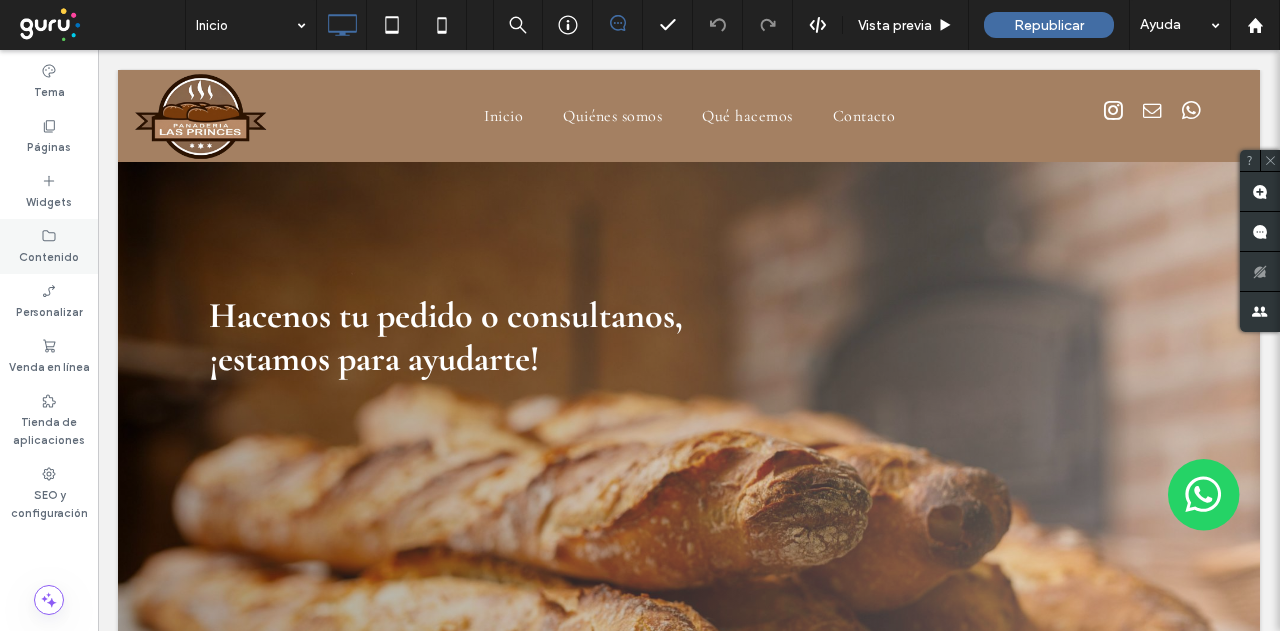 click 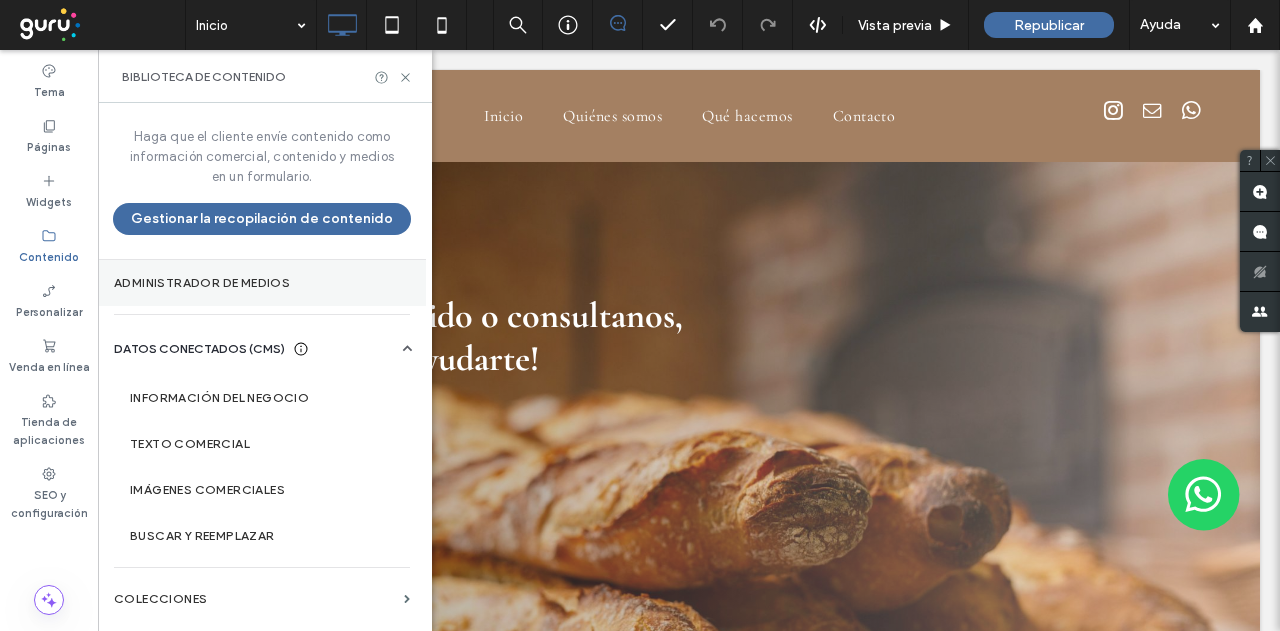 click on "Administrador de medios" at bounding box center (262, 283) 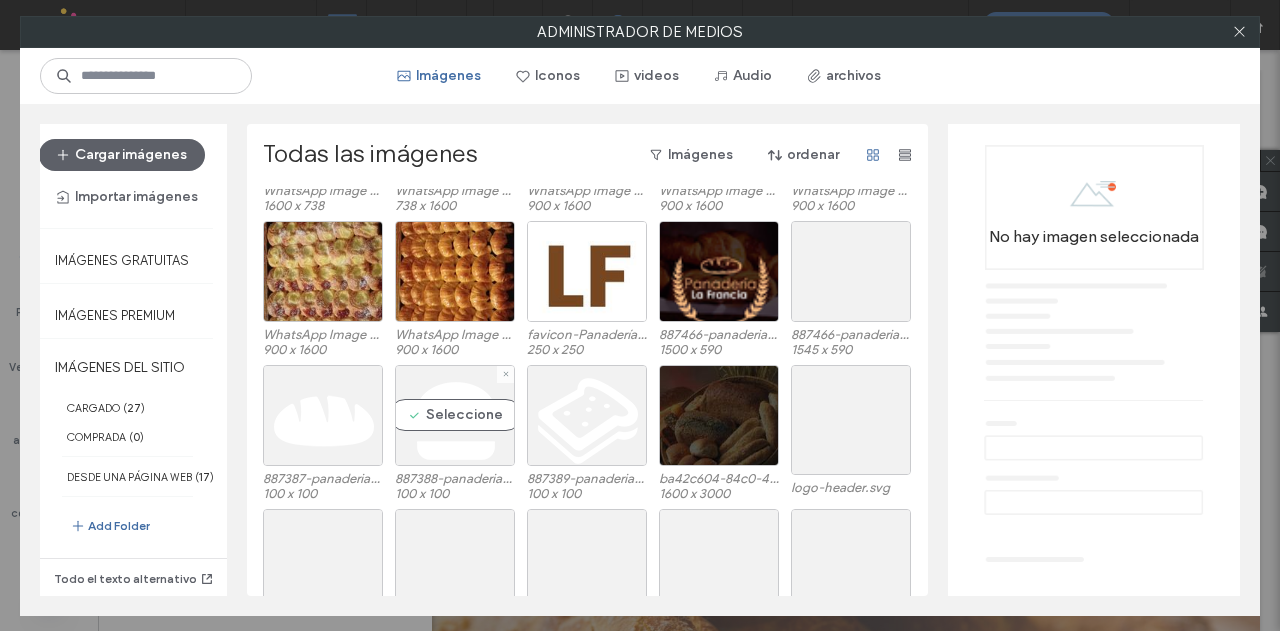scroll, scrollTop: 828, scrollLeft: 0, axis: vertical 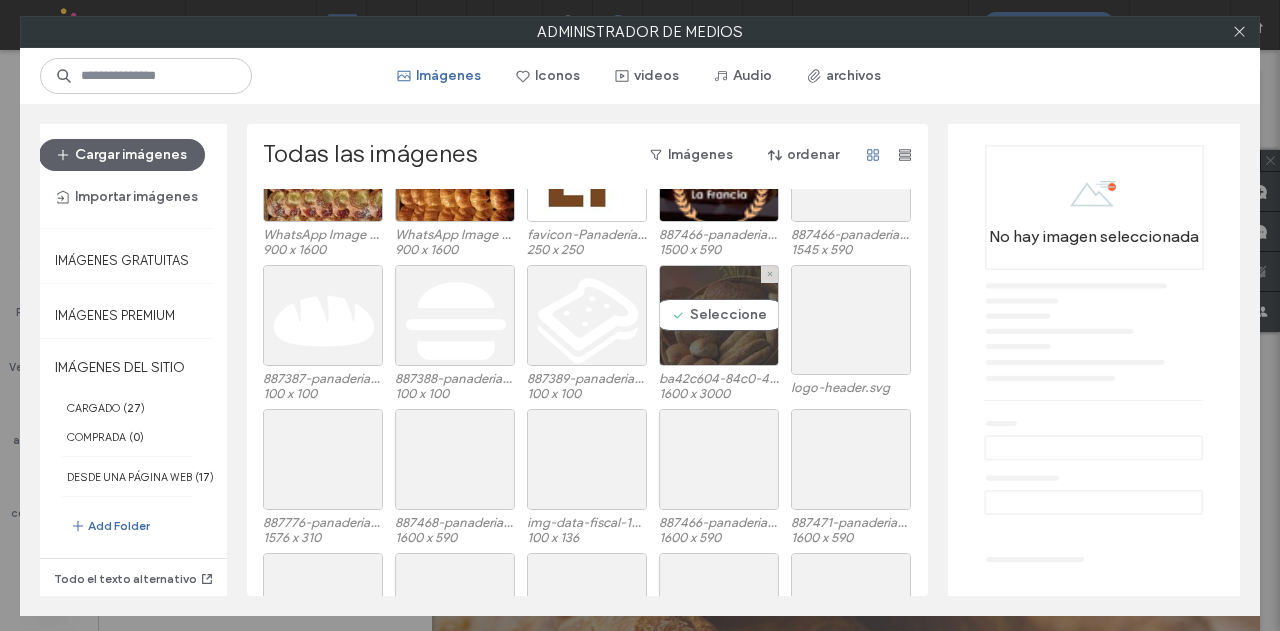 click on "Seleccione" at bounding box center [719, 315] 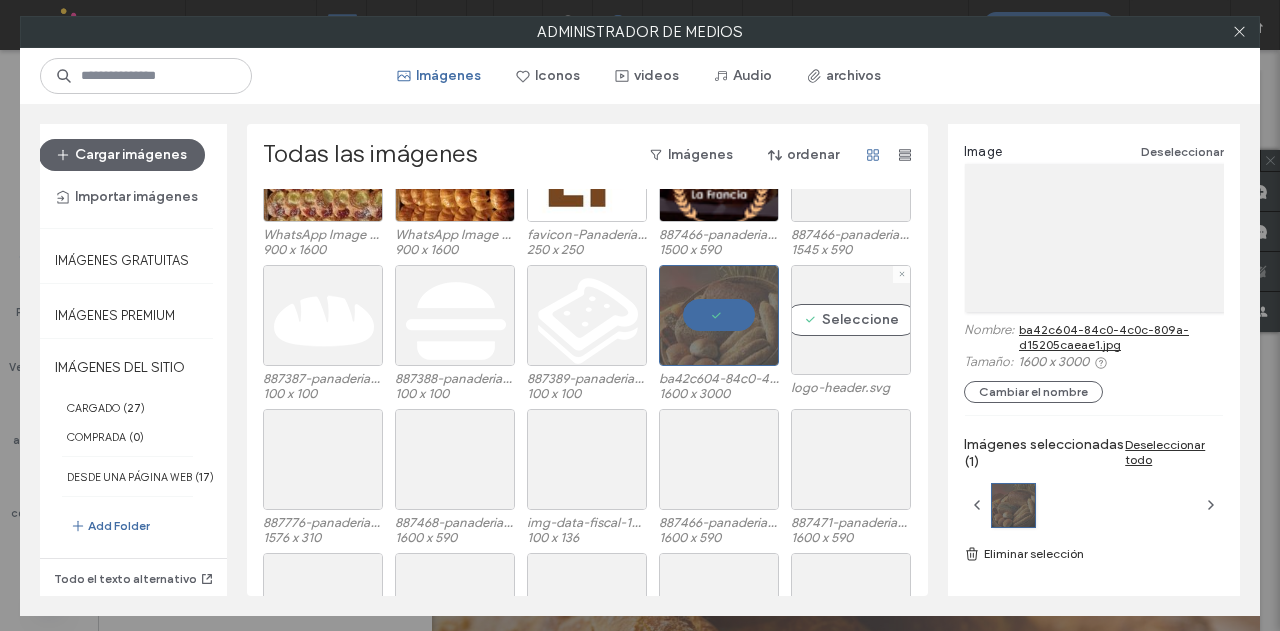 drag, startPoint x: 834, startPoint y: 327, endPoint x: 538, endPoint y: 379, distance: 300.53287 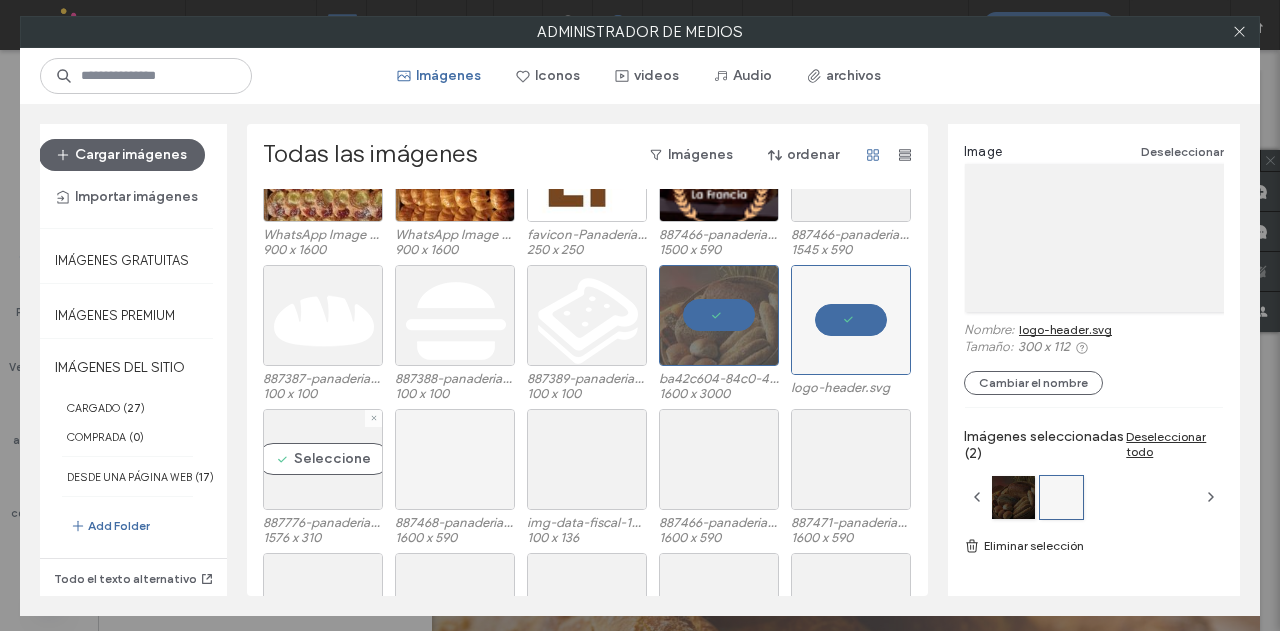 drag, startPoint x: 304, startPoint y: 450, endPoint x: 438, endPoint y: 451, distance: 134.00374 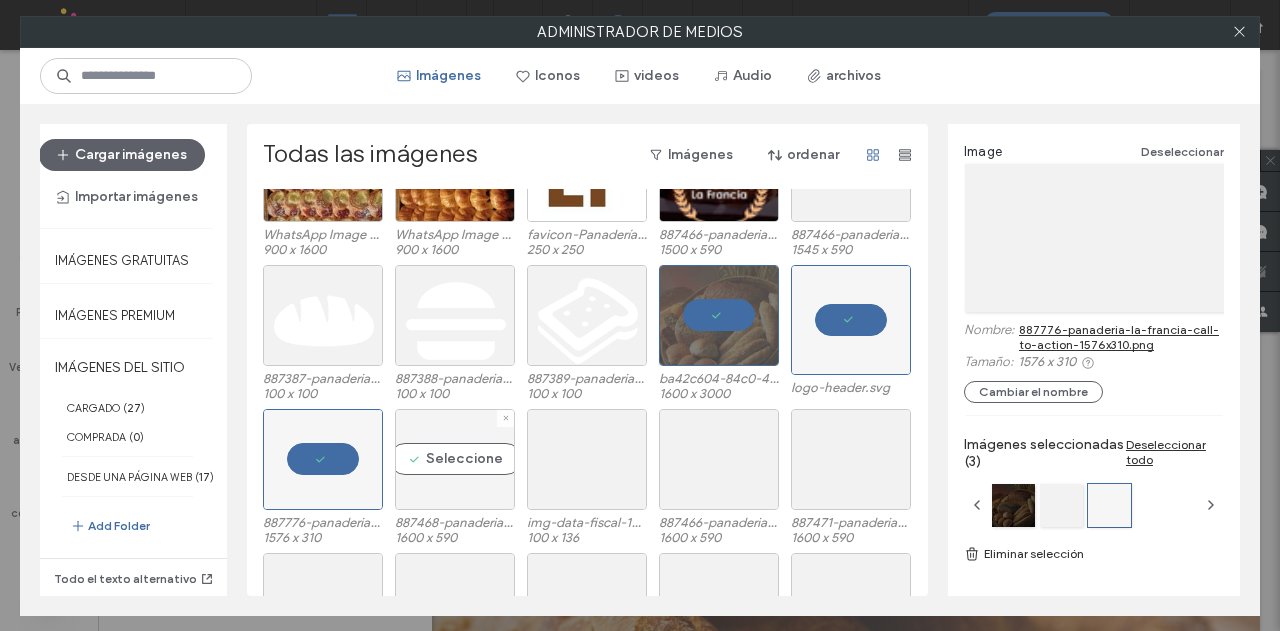 click on "Seleccione" at bounding box center (455, 459) 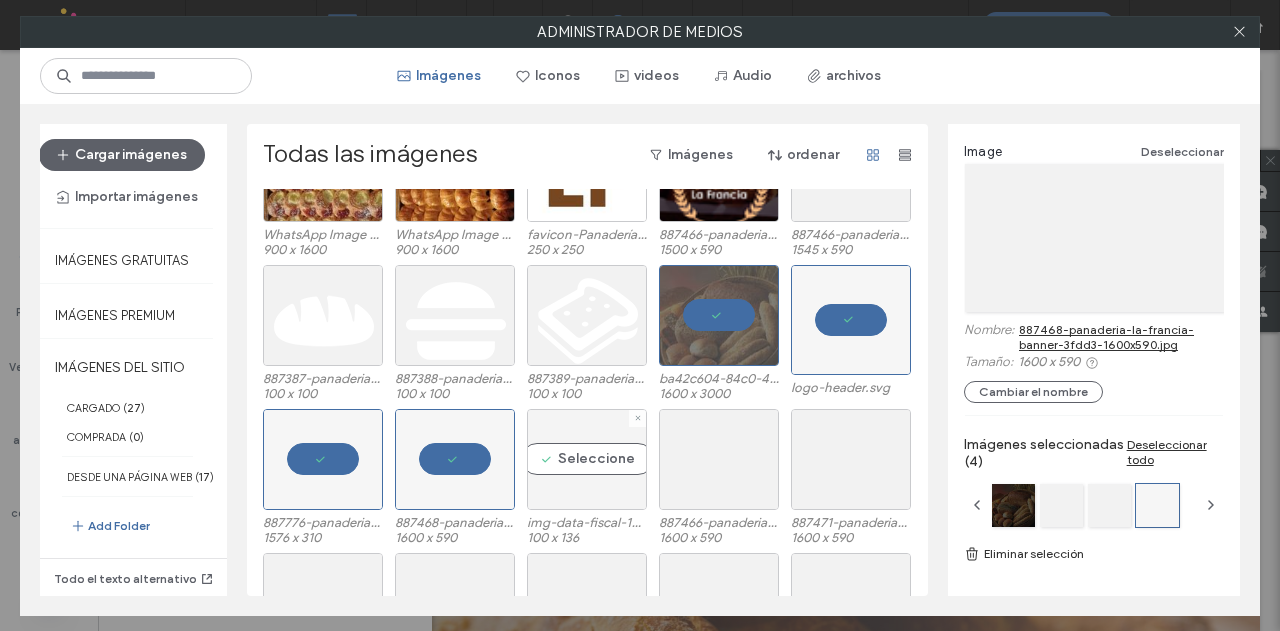 click on "Seleccione" at bounding box center [587, 459] 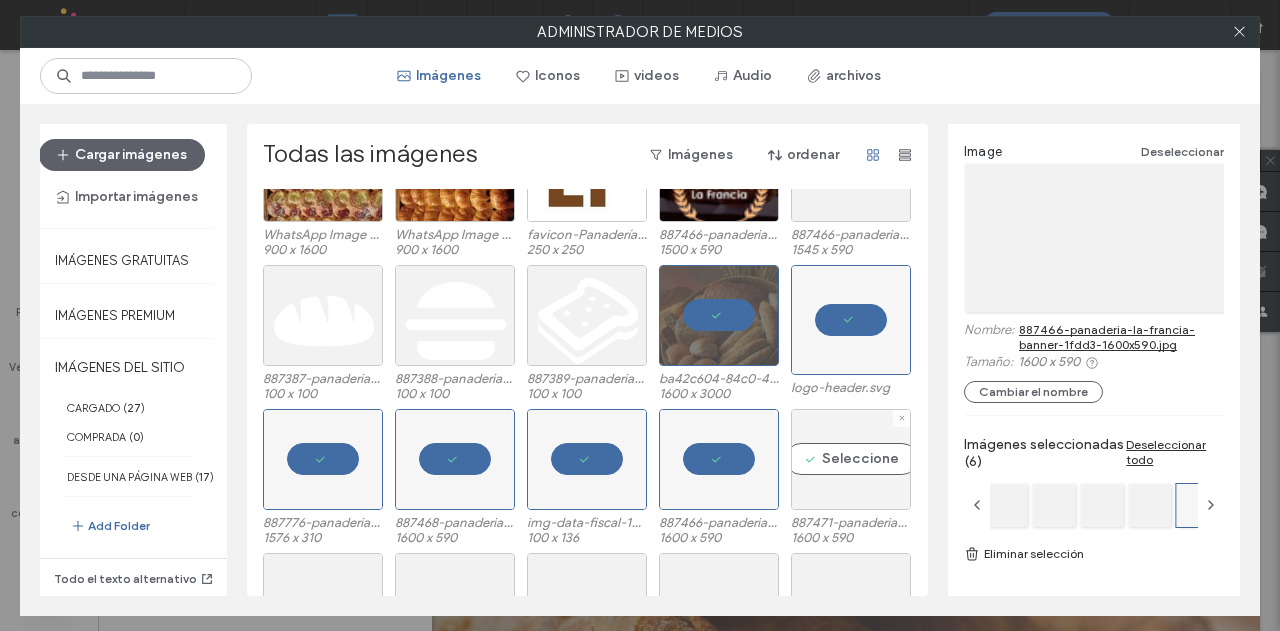 click on "Seleccione" at bounding box center [851, 459] 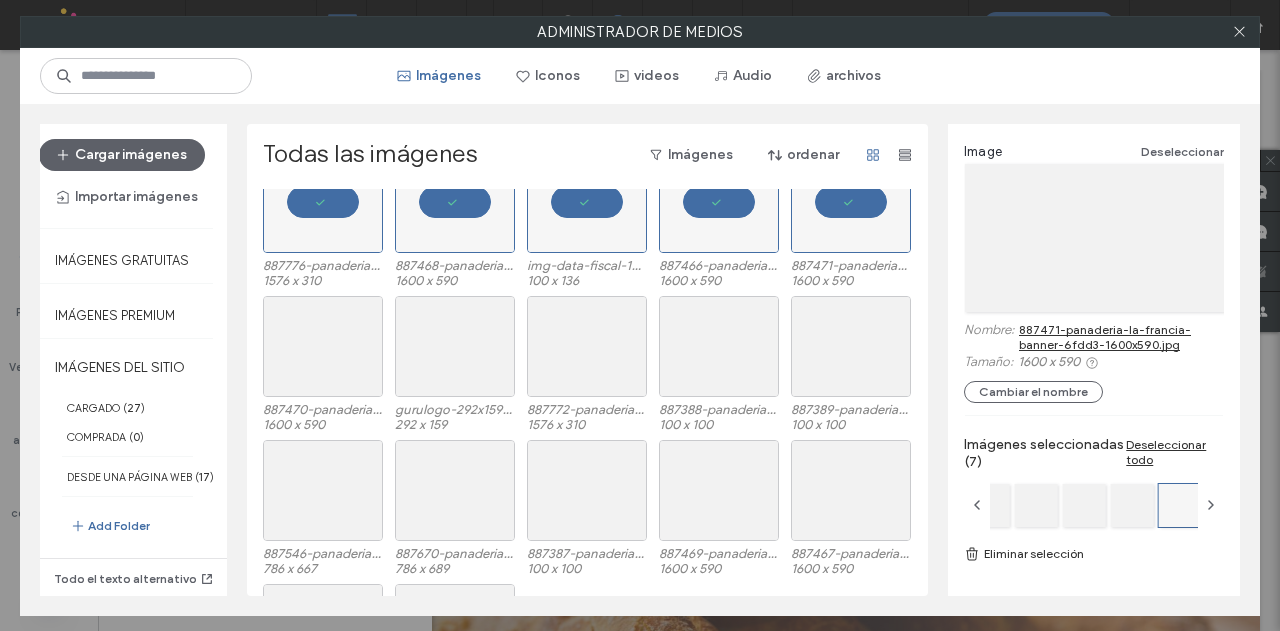 scroll, scrollTop: 1128, scrollLeft: 0, axis: vertical 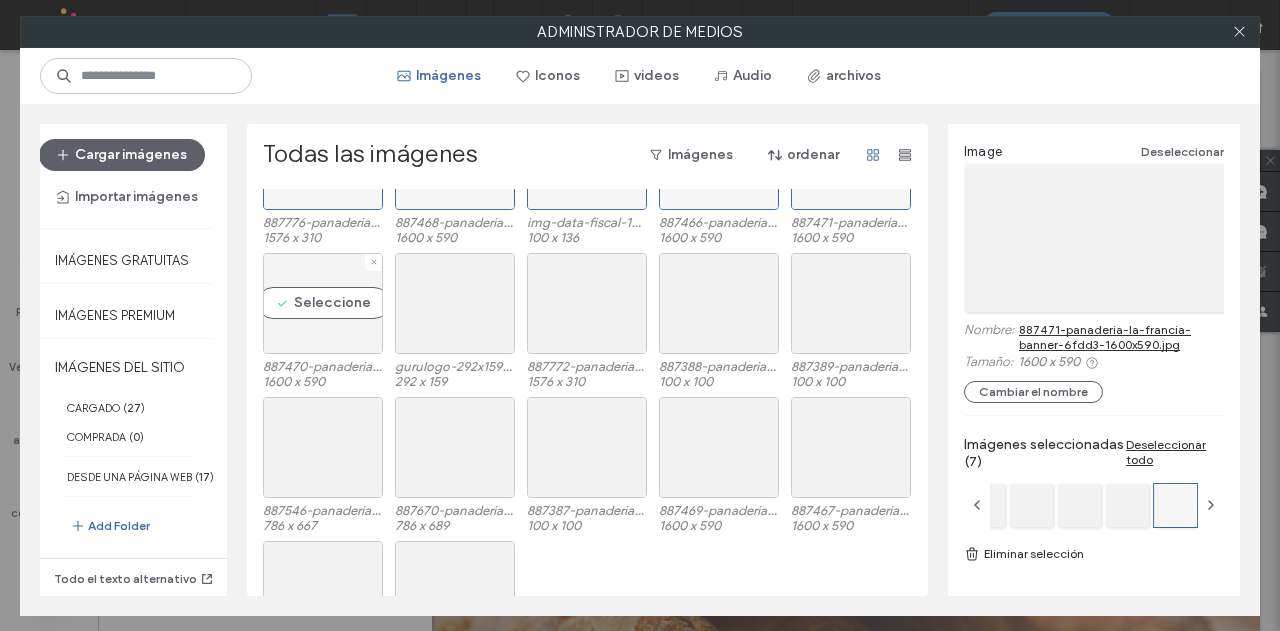 click on "Seleccione" at bounding box center [323, 303] 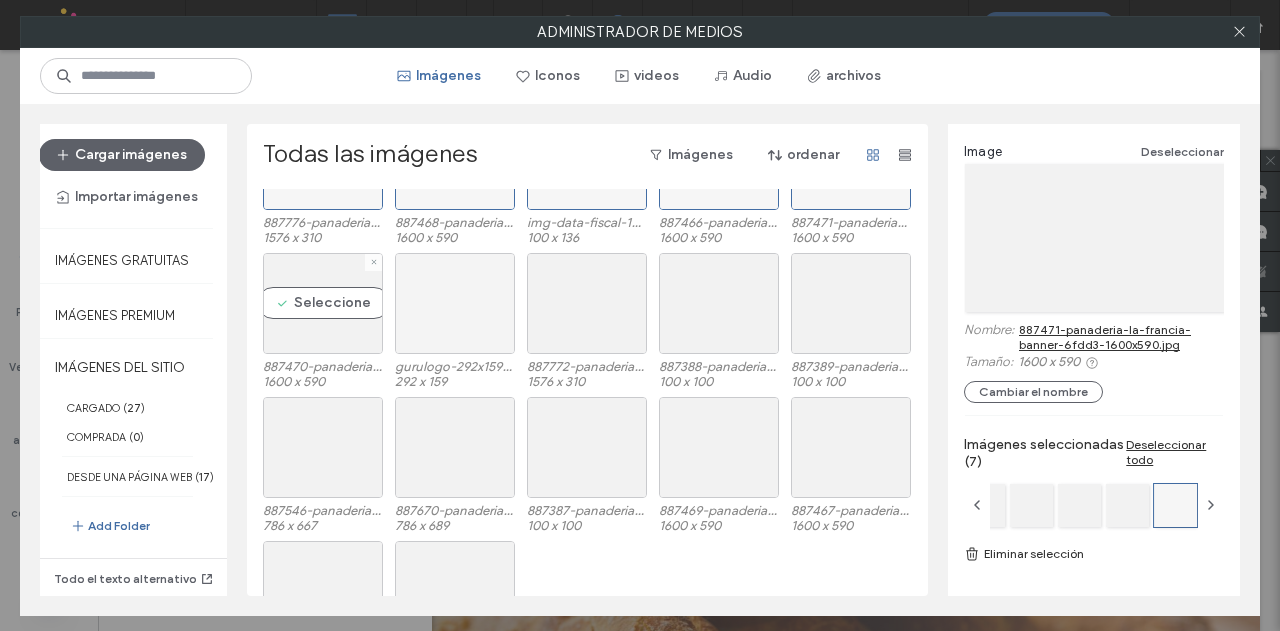 click at bounding box center [455, 303] 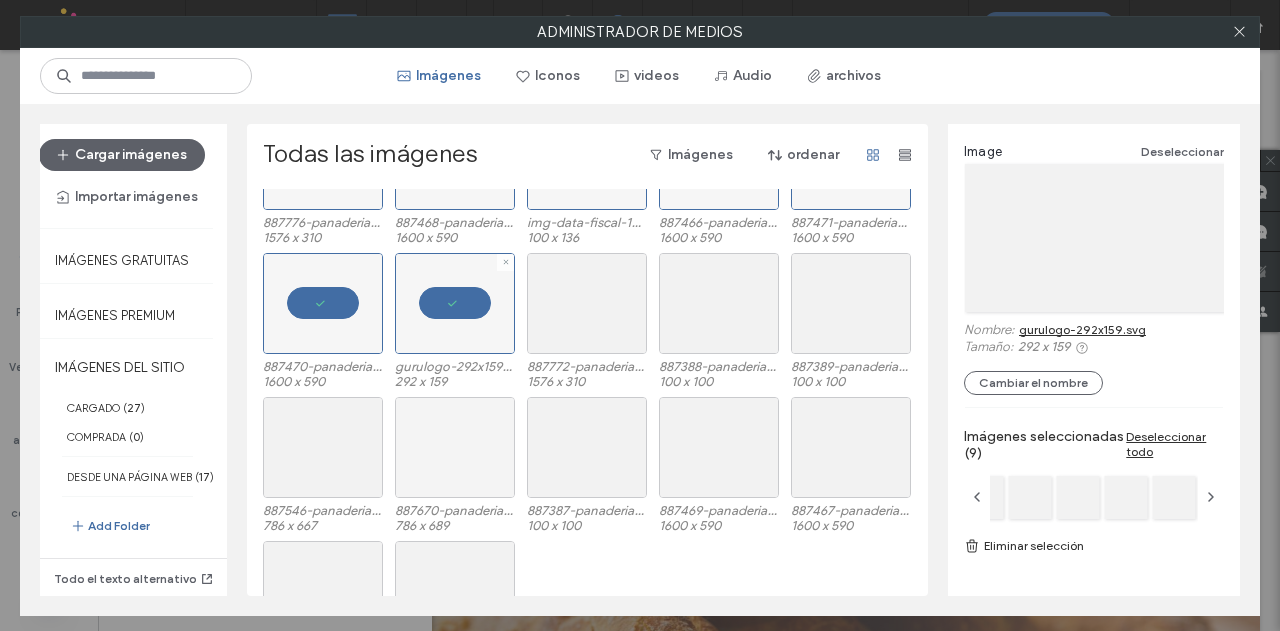 click at bounding box center (455, 447) 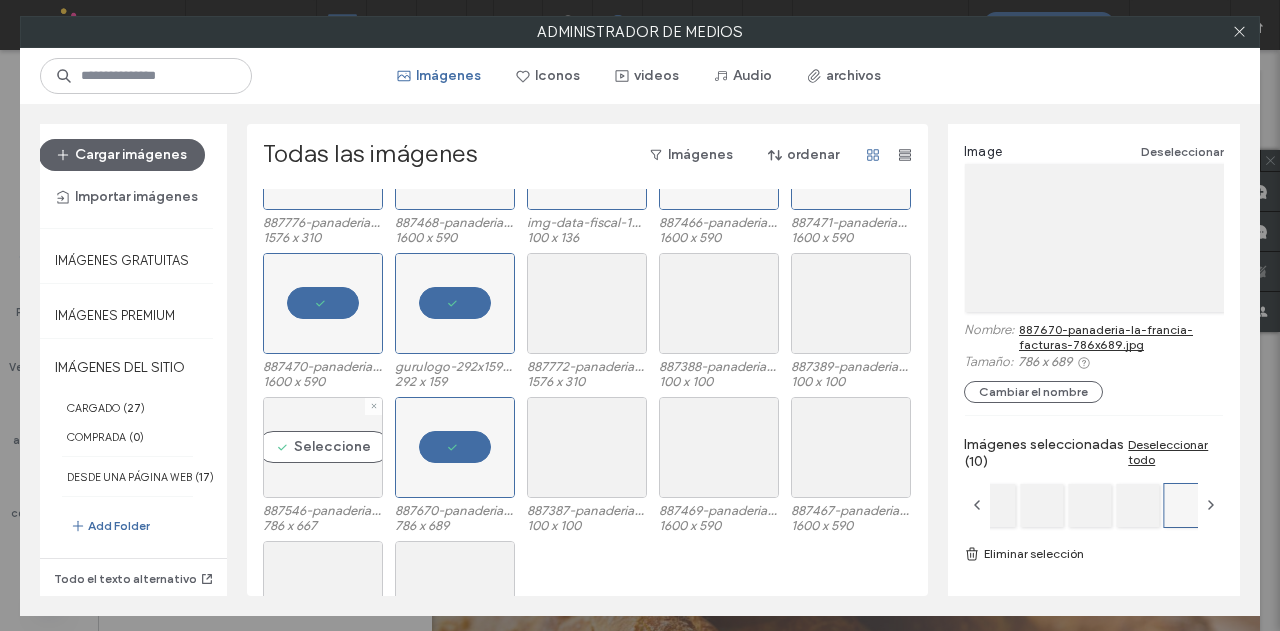 drag, startPoint x: 313, startPoint y: 437, endPoint x: 594, endPoint y: 442, distance: 281.0445 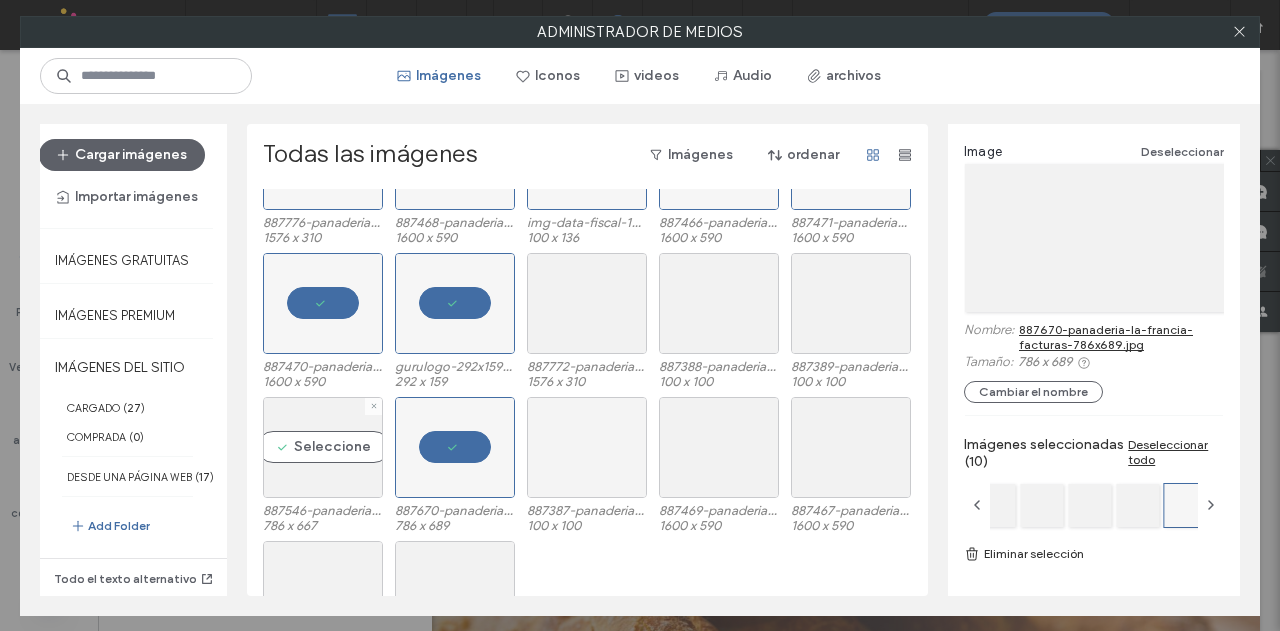 click on "Seleccione" at bounding box center [323, 447] 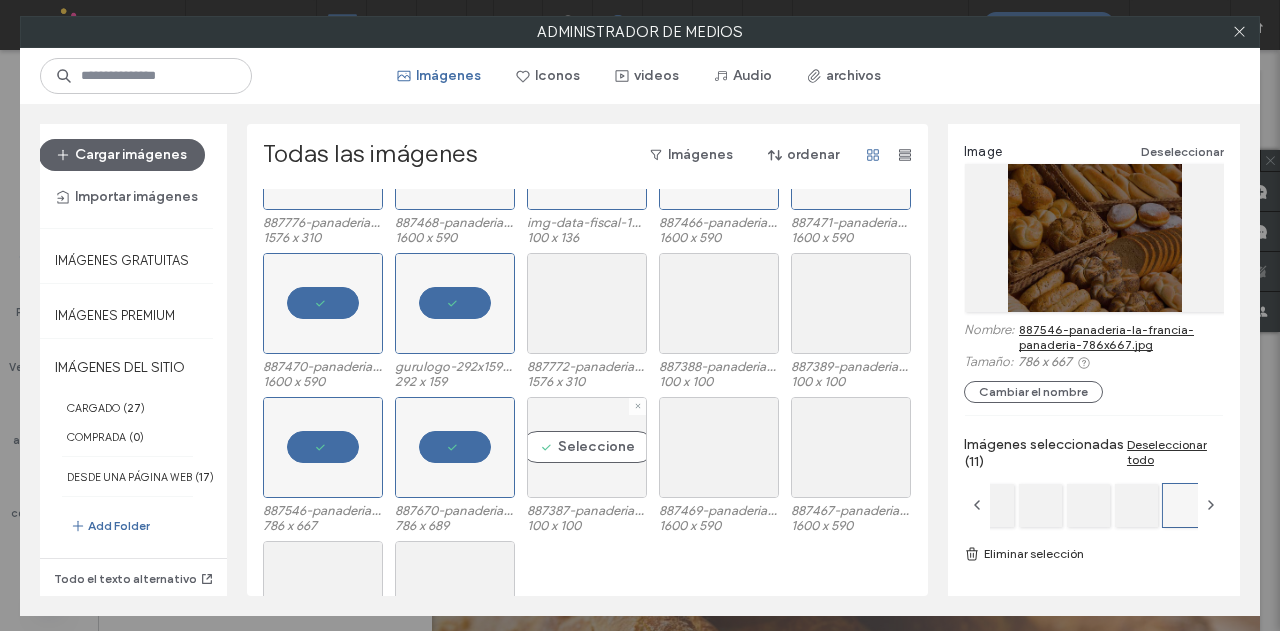 drag, startPoint x: 606, startPoint y: 443, endPoint x: 600, endPoint y: 333, distance: 110.16351 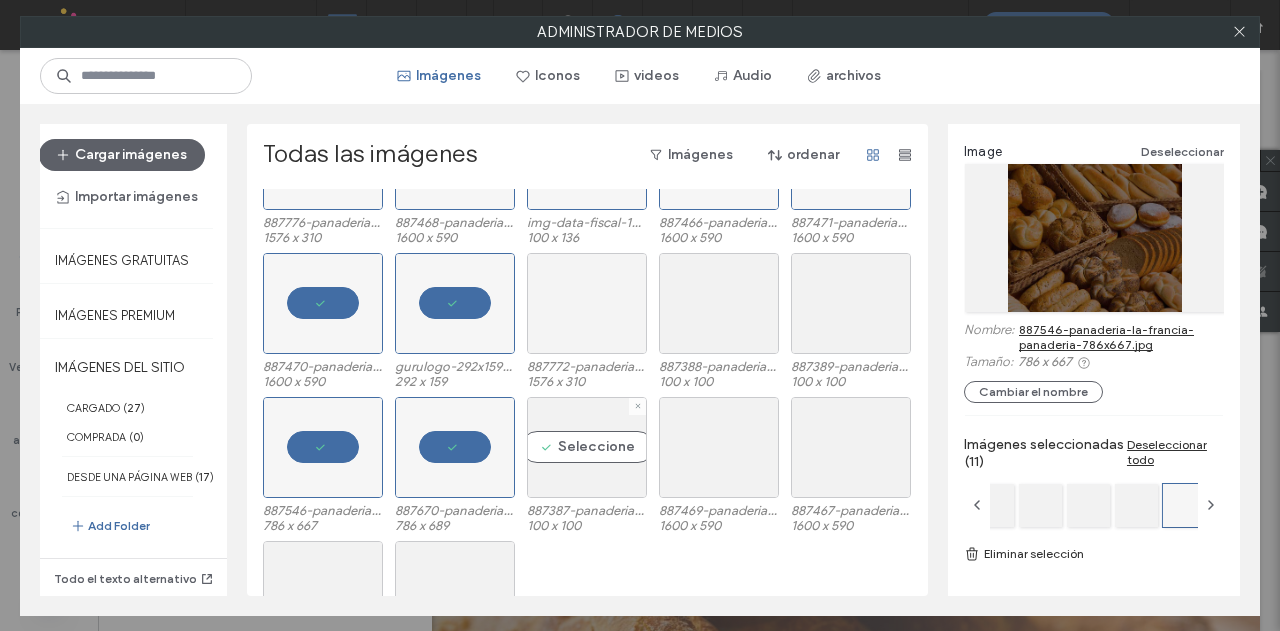 click on "Seleccione" at bounding box center [587, 447] 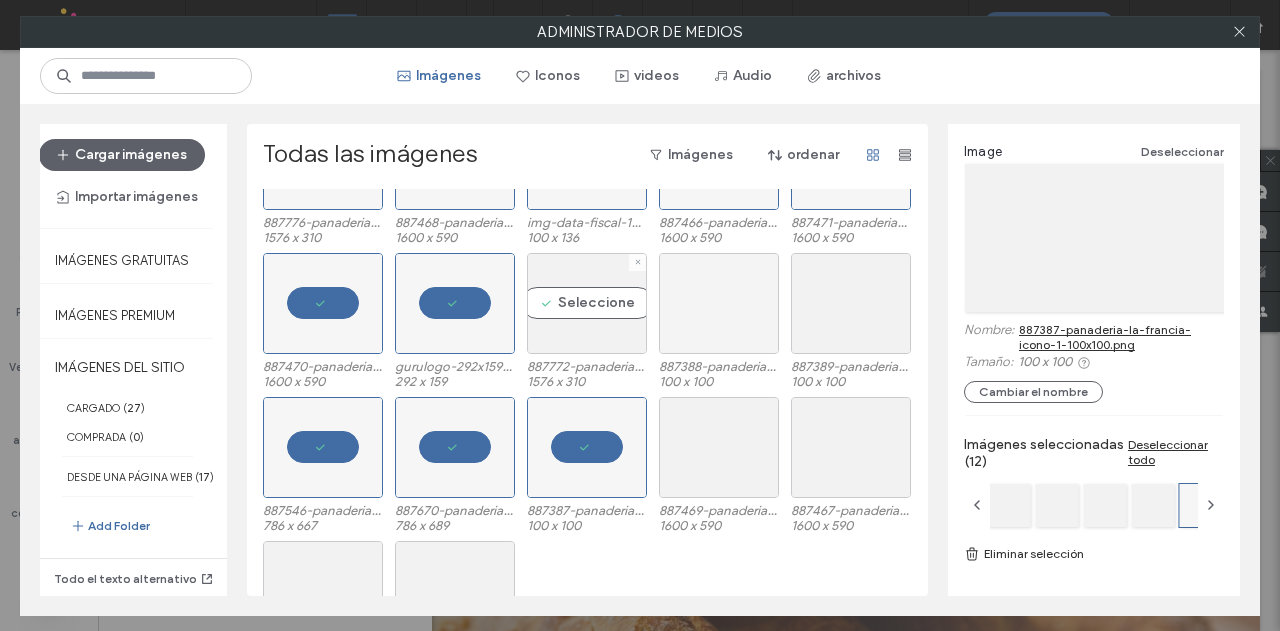 click on "Seleccione" at bounding box center (587, 303) 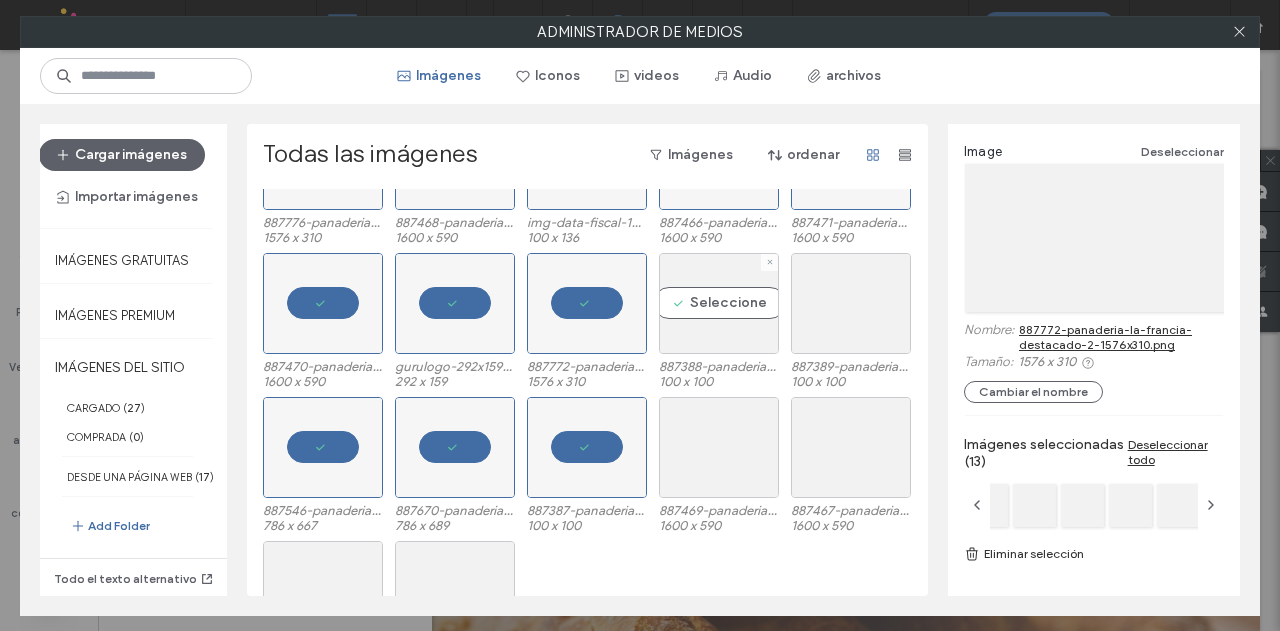 drag, startPoint x: 680, startPoint y: 310, endPoint x: 702, endPoint y: 374, distance: 67.6757 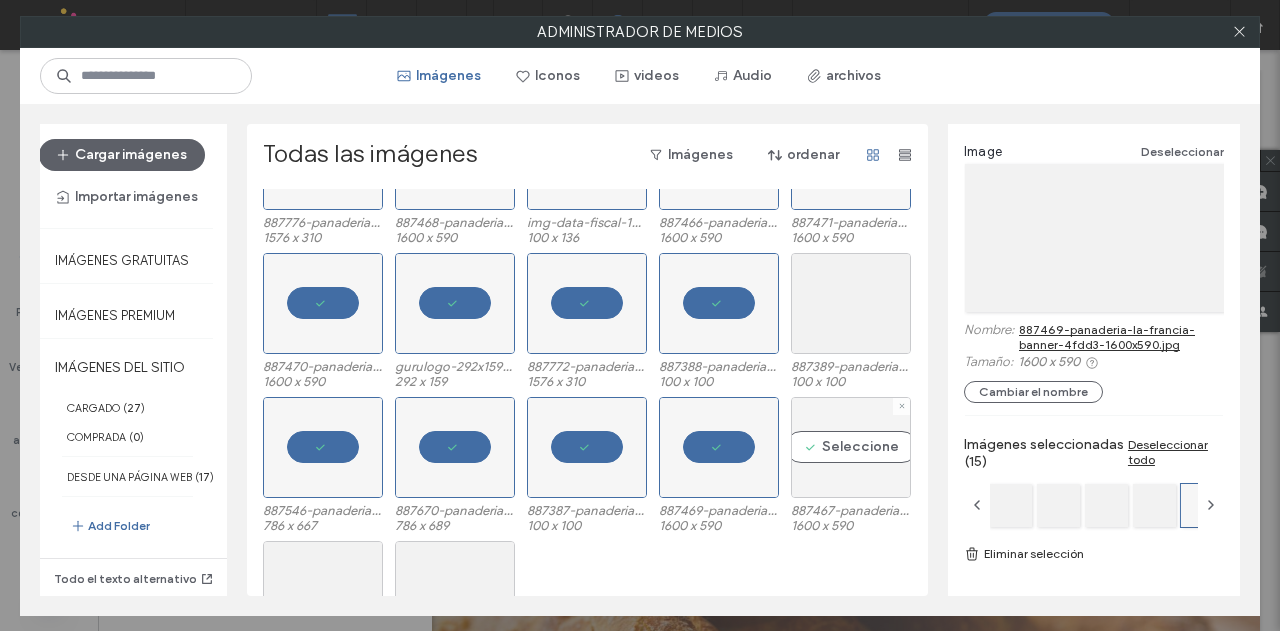 drag, startPoint x: 854, startPoint y: 430, endPoint x: 834, endPoint y: 327, distance: 104.92378 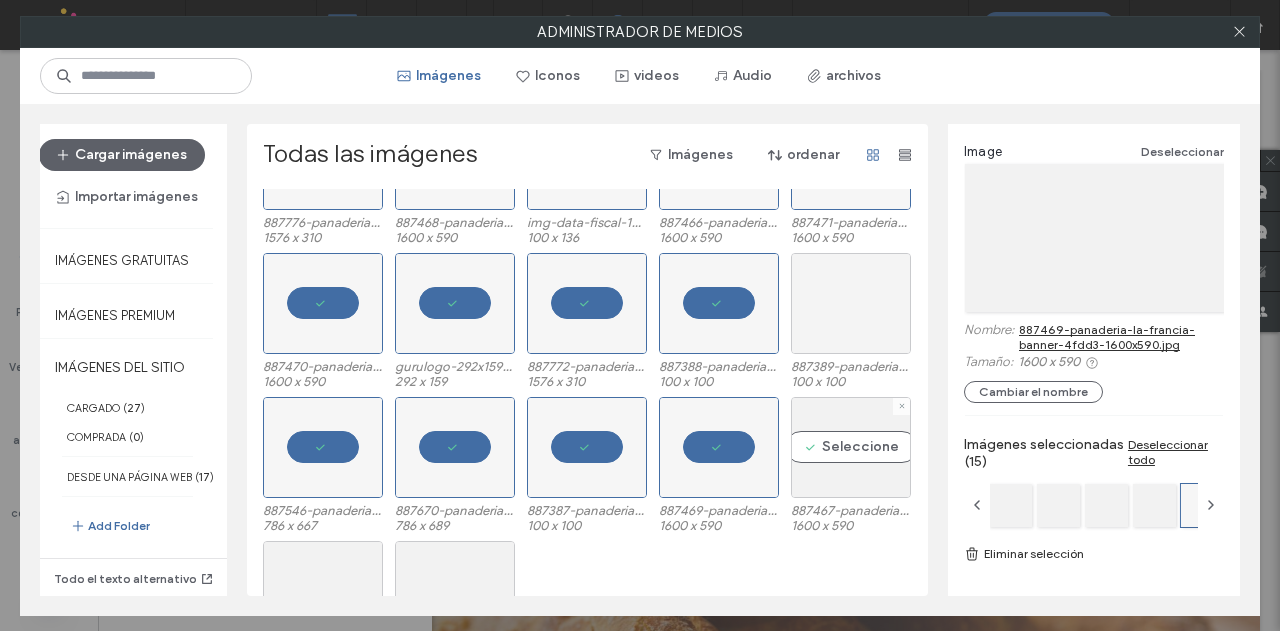 click on "Seleccione" at bounding box center (851, 447) 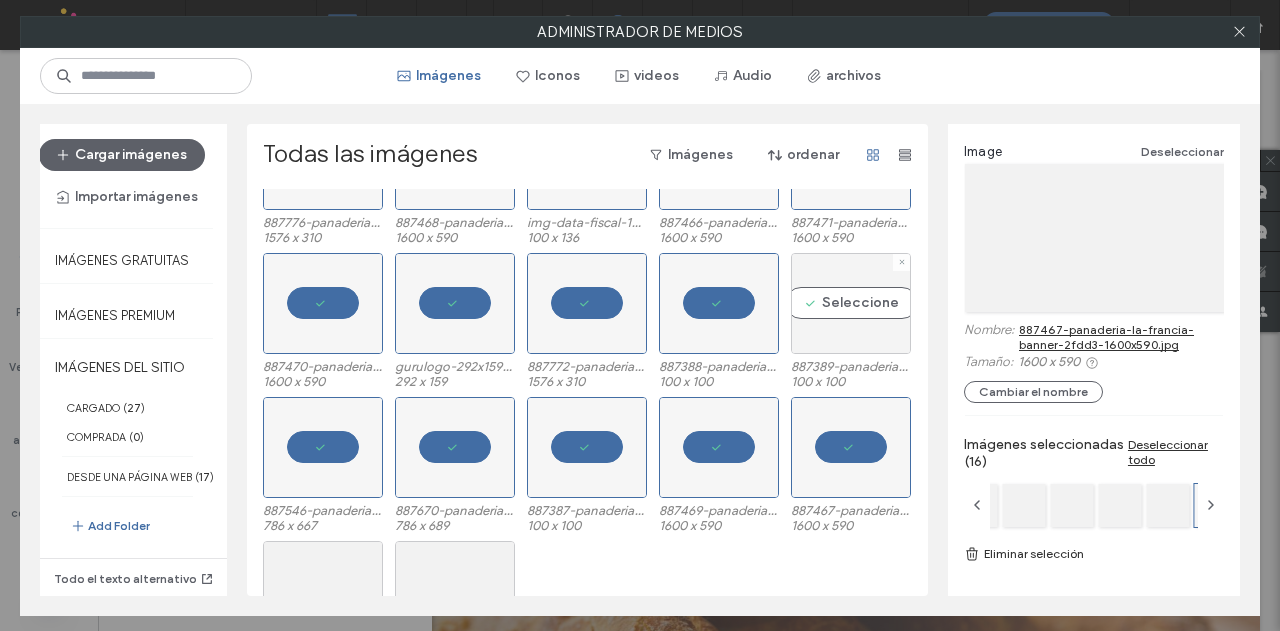 click on "Seleccione" at bounding box center [851, 303] 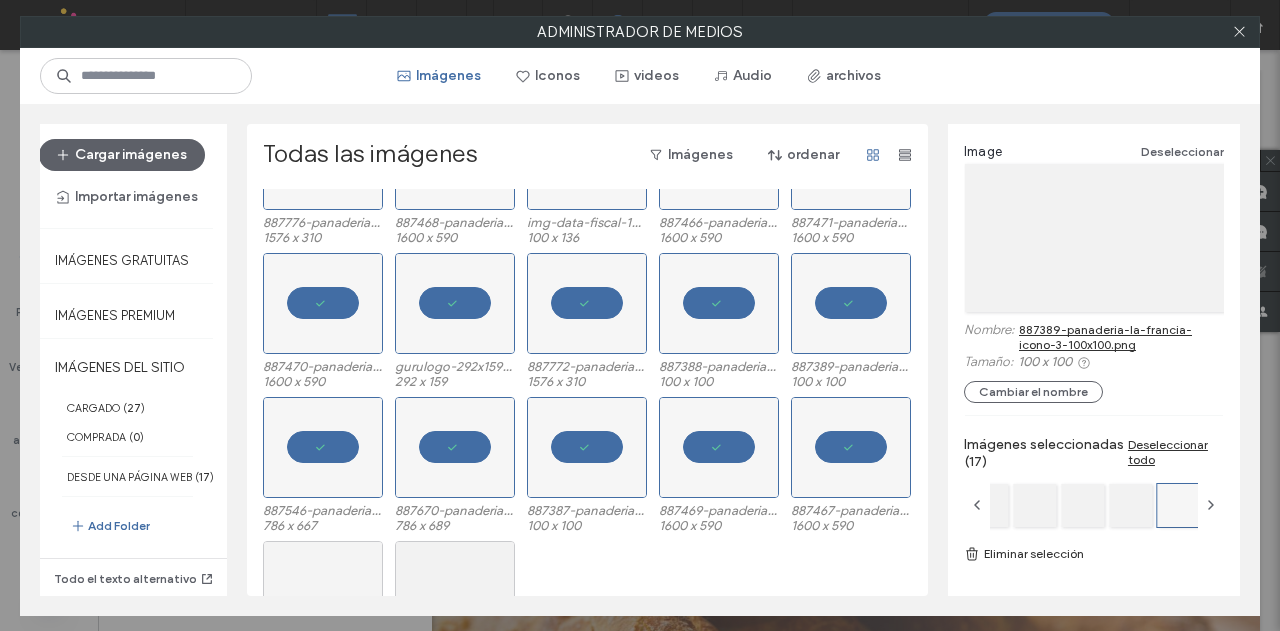 drag, startPoint x: 323, startPoint y: 547, endPoint x: 350, endPoint y: 548, distance: 27.018513 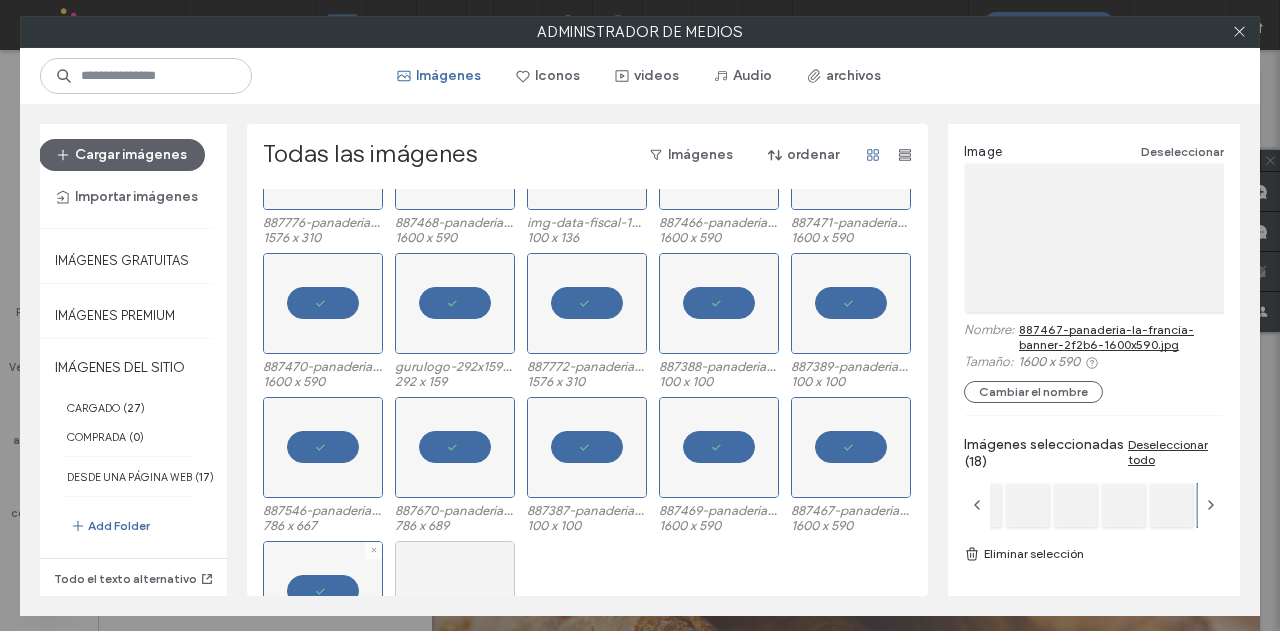 click at bounding box center (455, 591) 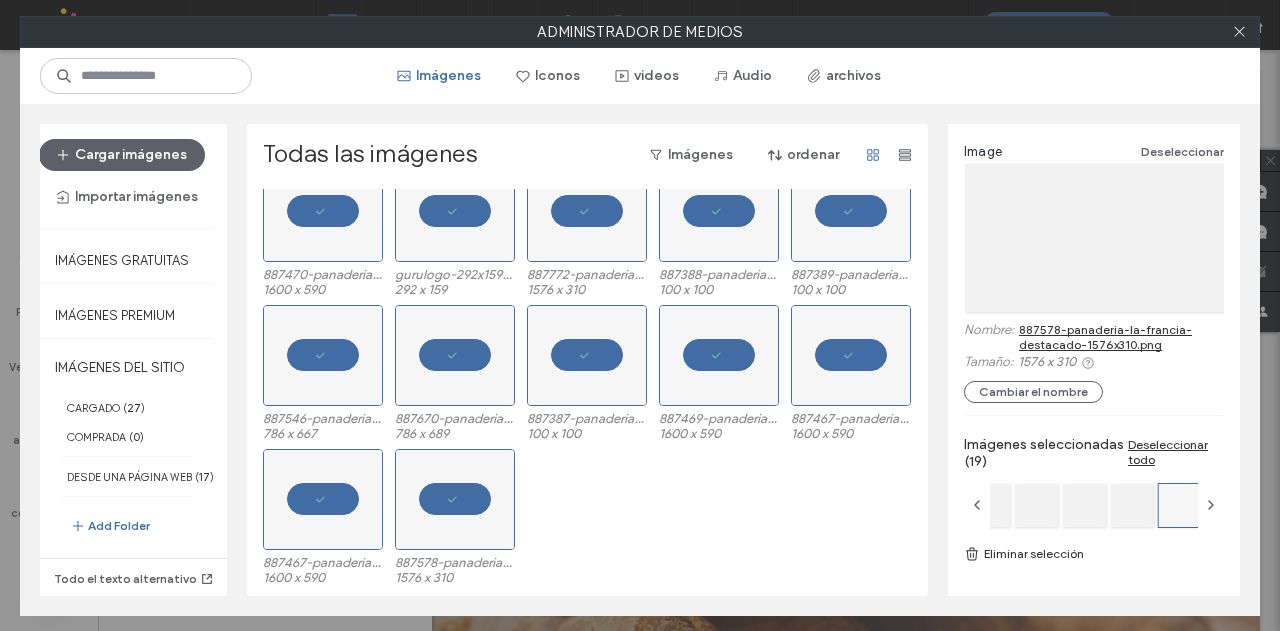 scroll, scrollTop: 1328, scrollLeft: 0, axis: vertical 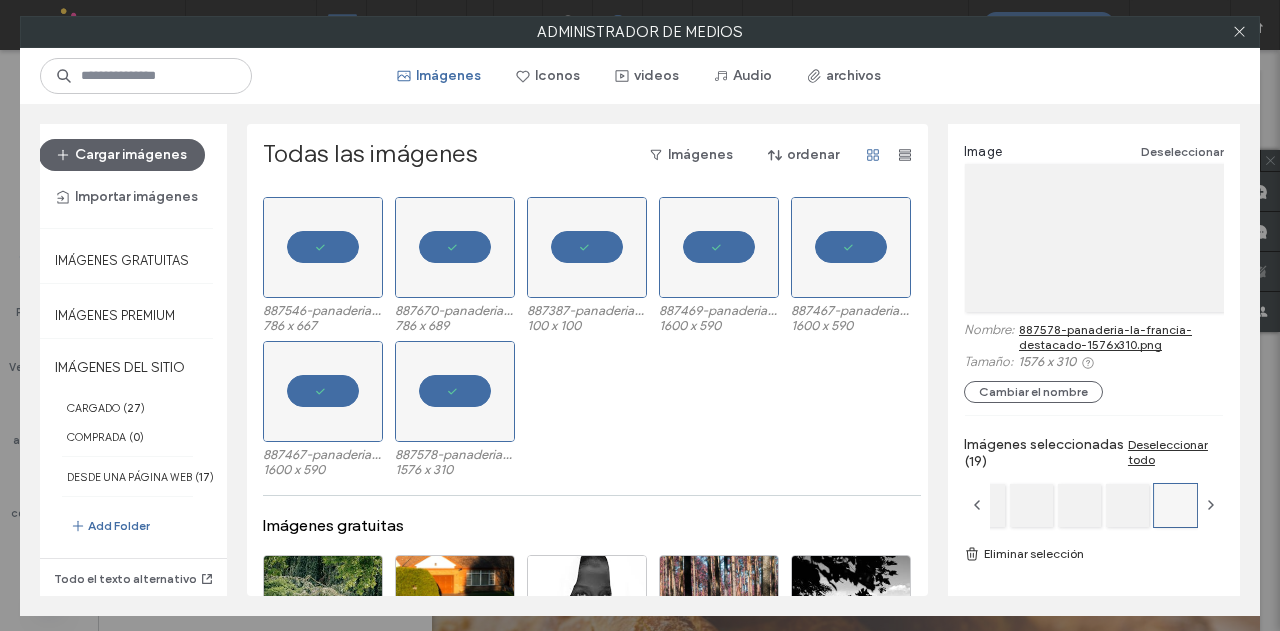 click on "Eliminar selección" at bounding box center [1094, 554] 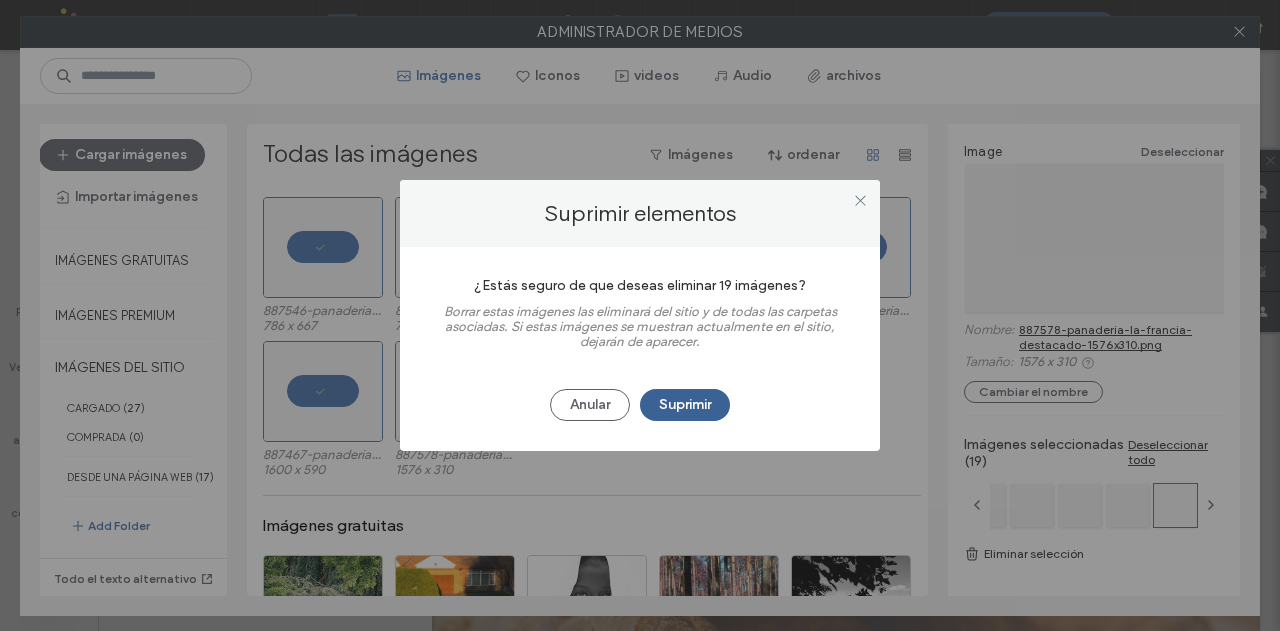 click on "Suprimir" at bounding box center (685, 405) 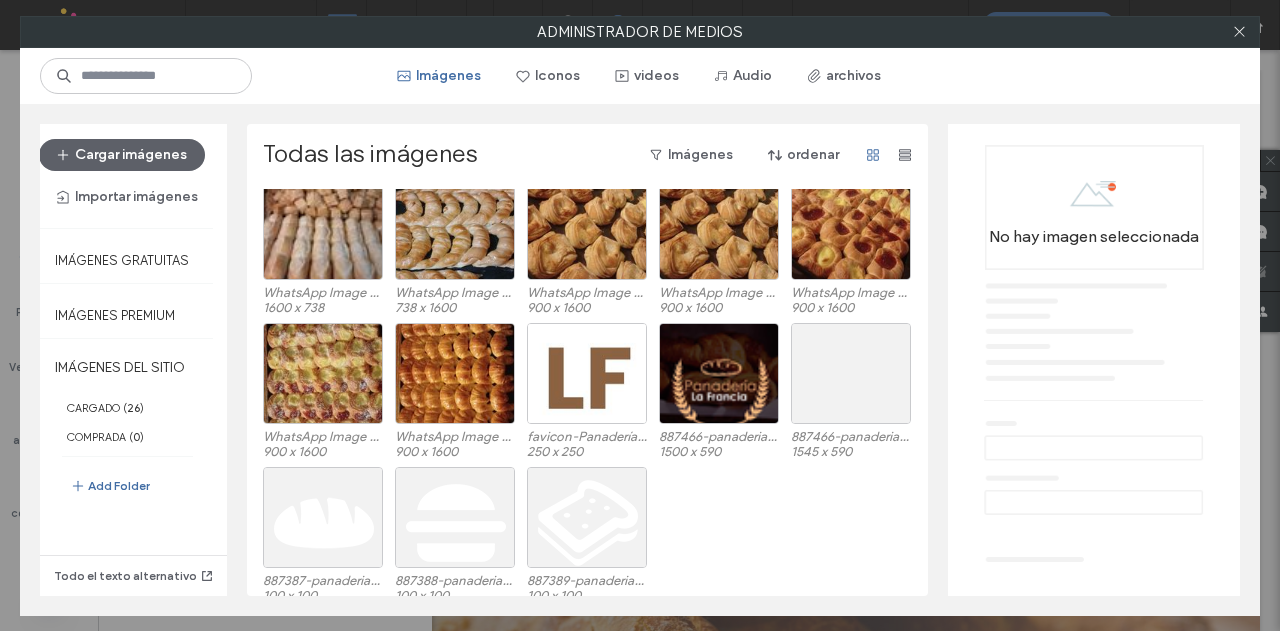 scroll, scrollTop: 528, scrollLeft: 0, axis: vertical 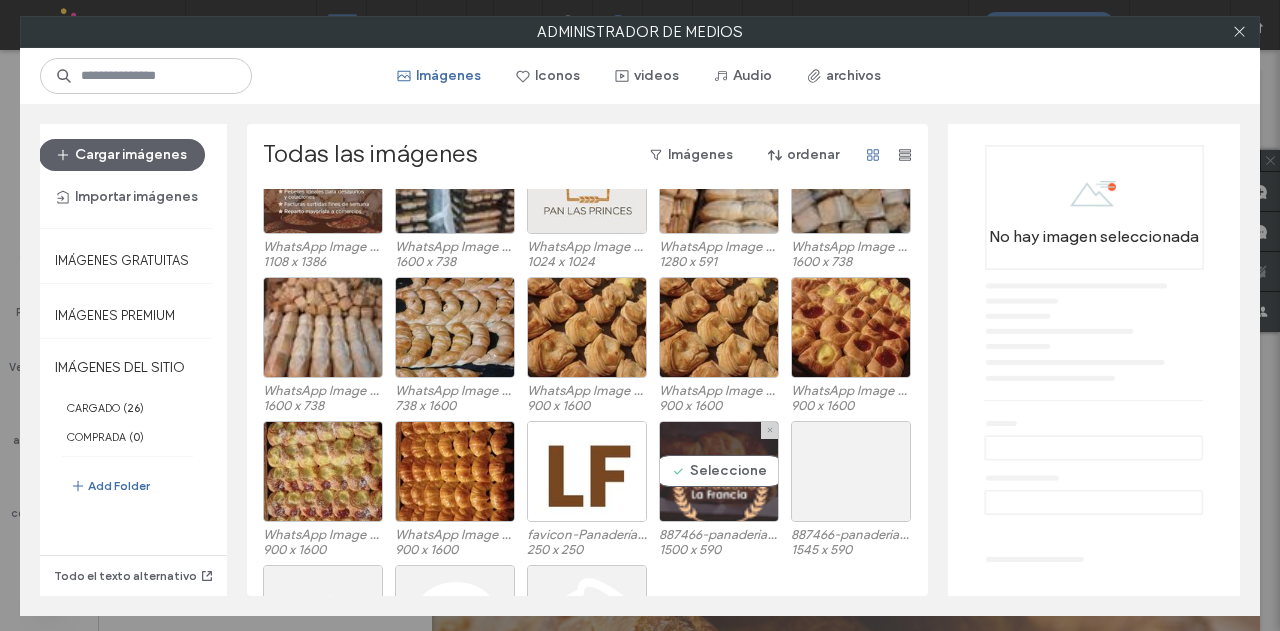 drag, startPoint x: 659, startPoint y: 475, endPoint x: 800, endPoint y: 473, distance: 141.01419 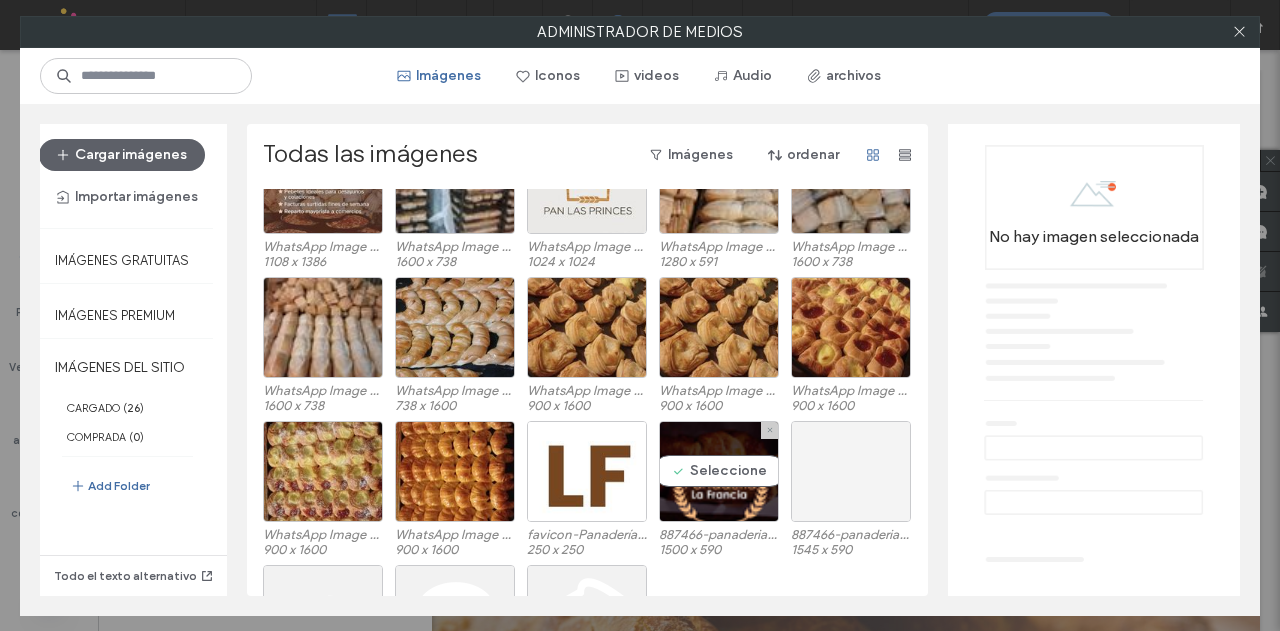 click on "Seleccione" at bounding box center (719, 471) 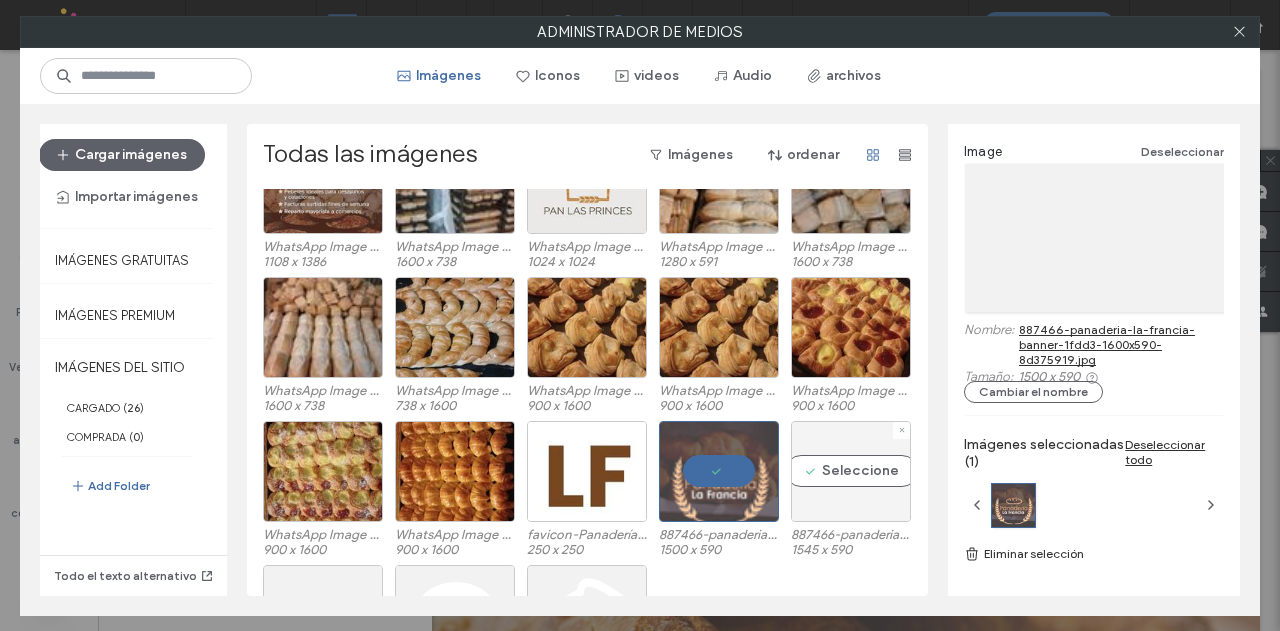click on "Seleccione" at bounding box center [851, 471] 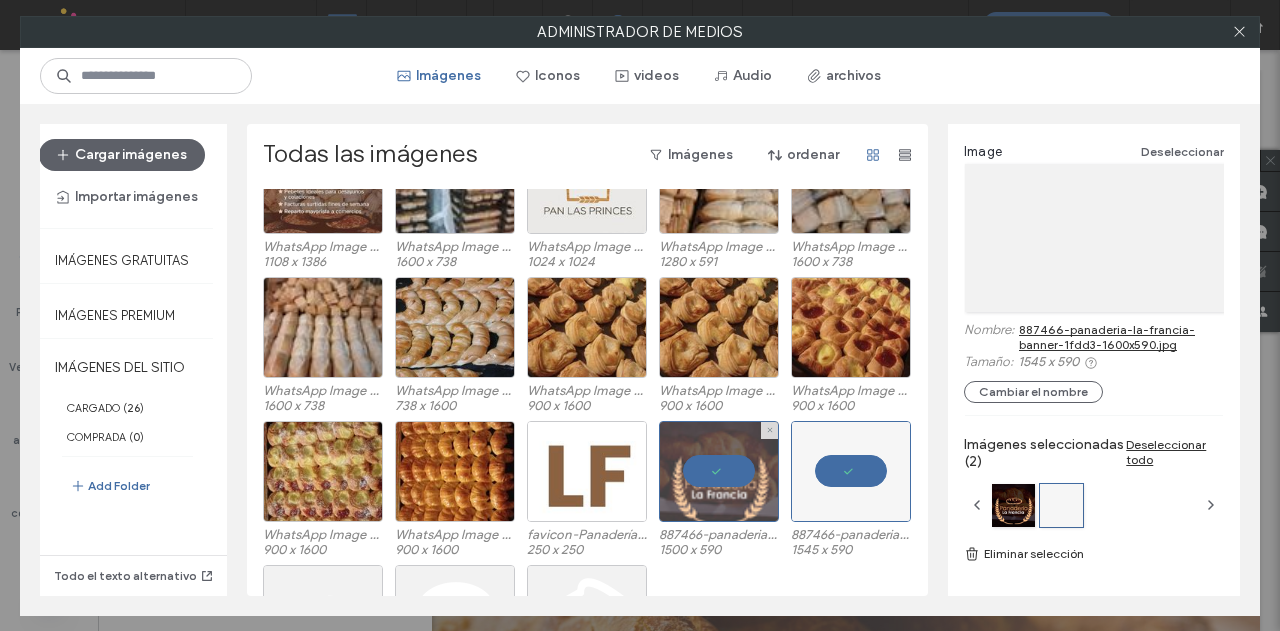 click at bounding box center (587, 471) 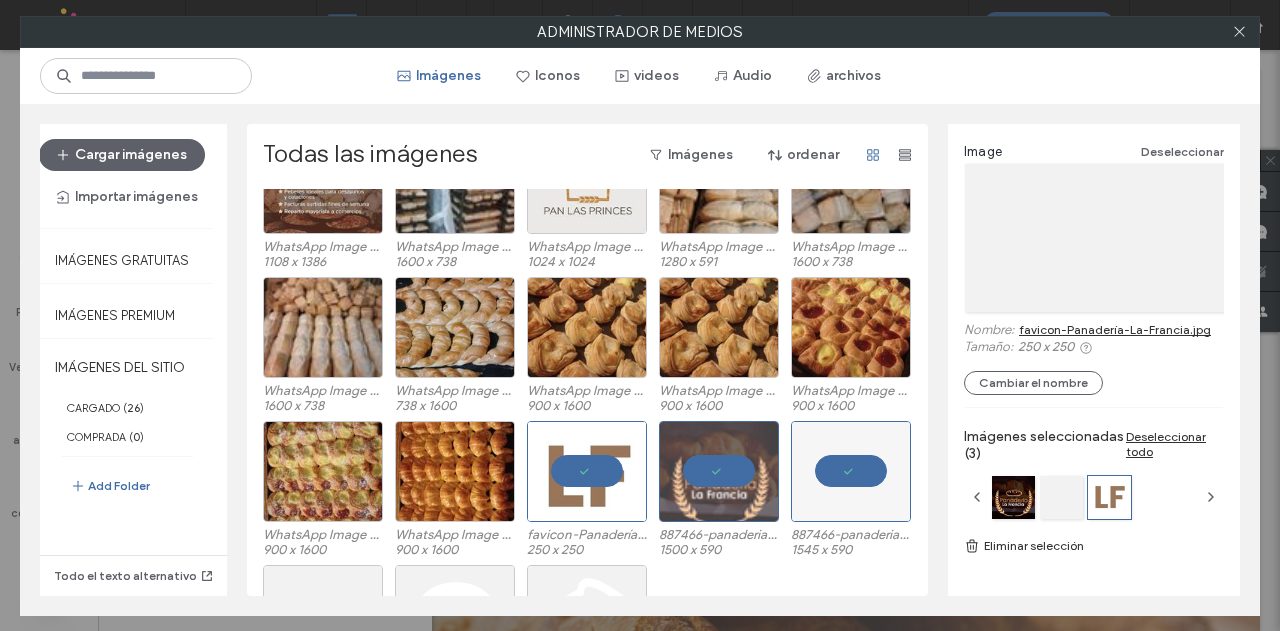 click on "Eliminar selección" at bounding box center [1094, 546] 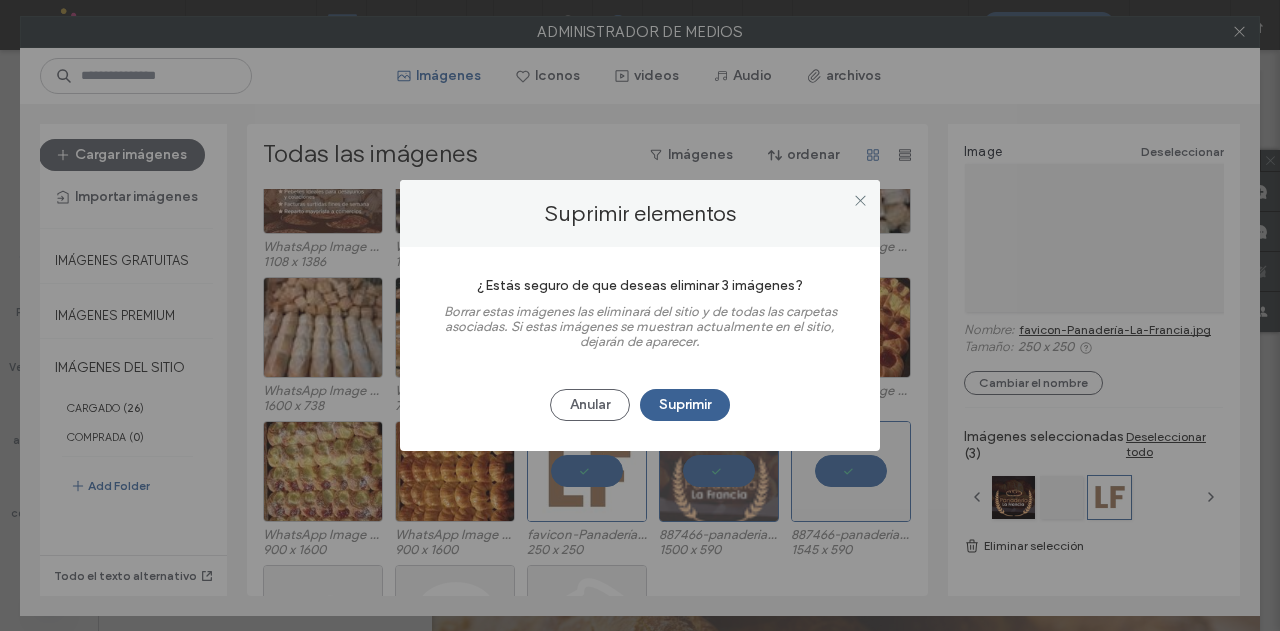 click on "Suprimir" at bounding box center [685, 405] 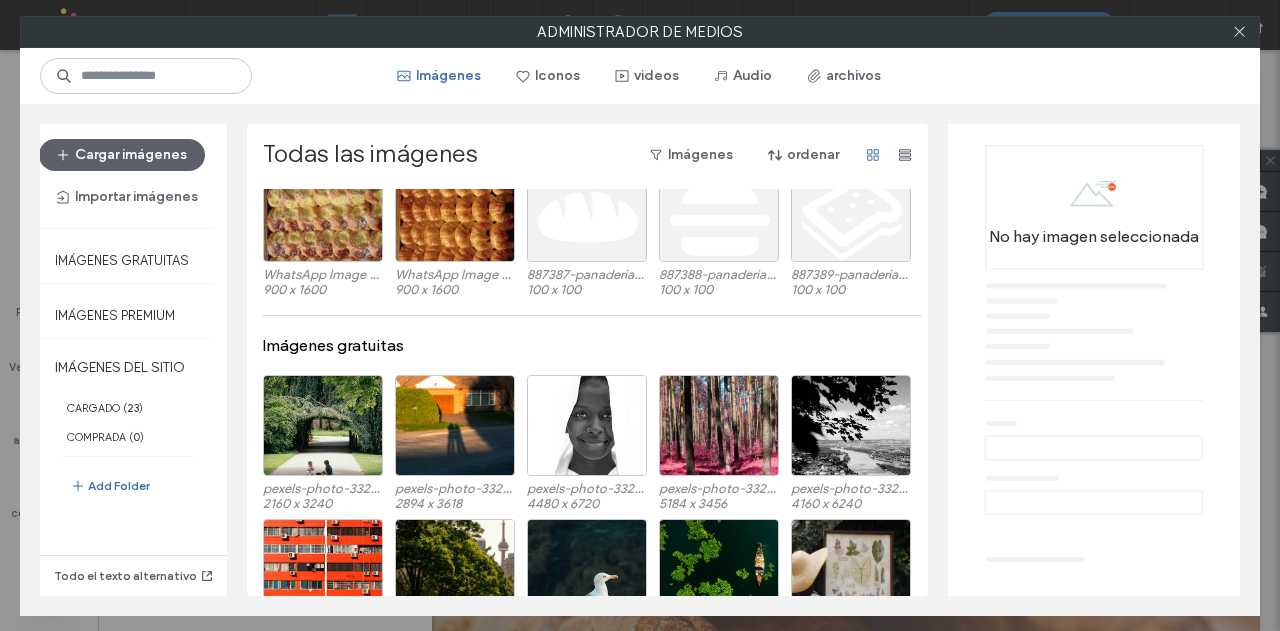 scroll, scrollTop: 728, scrollLeft: 0, axis: vertical 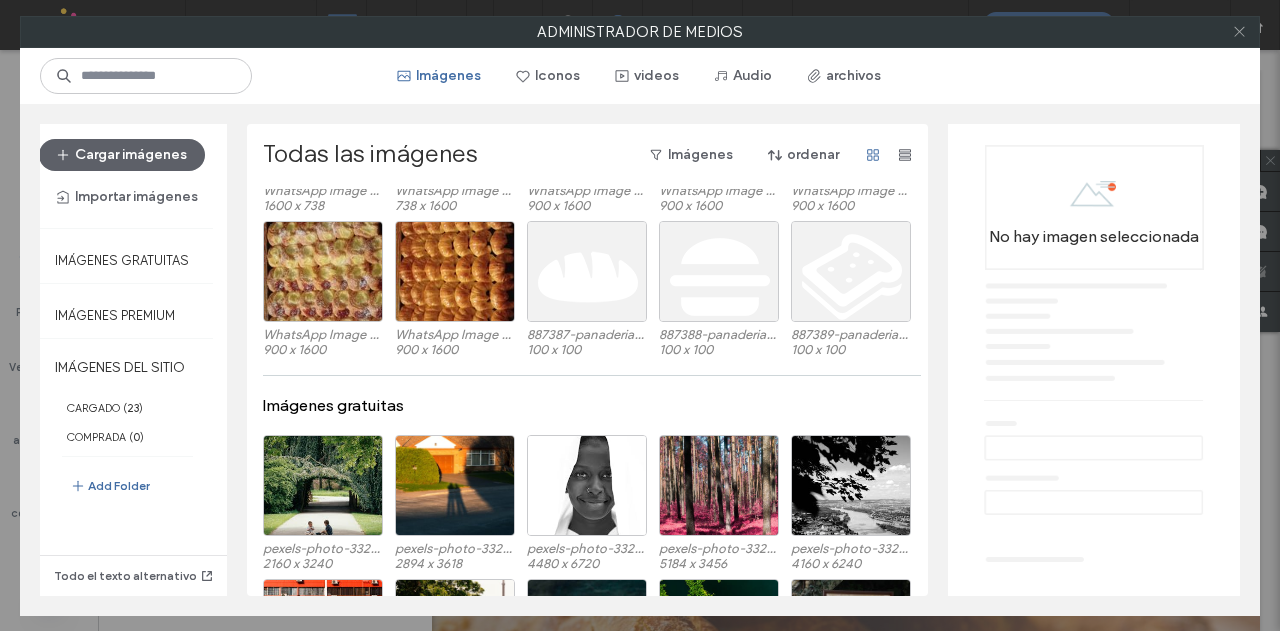 click 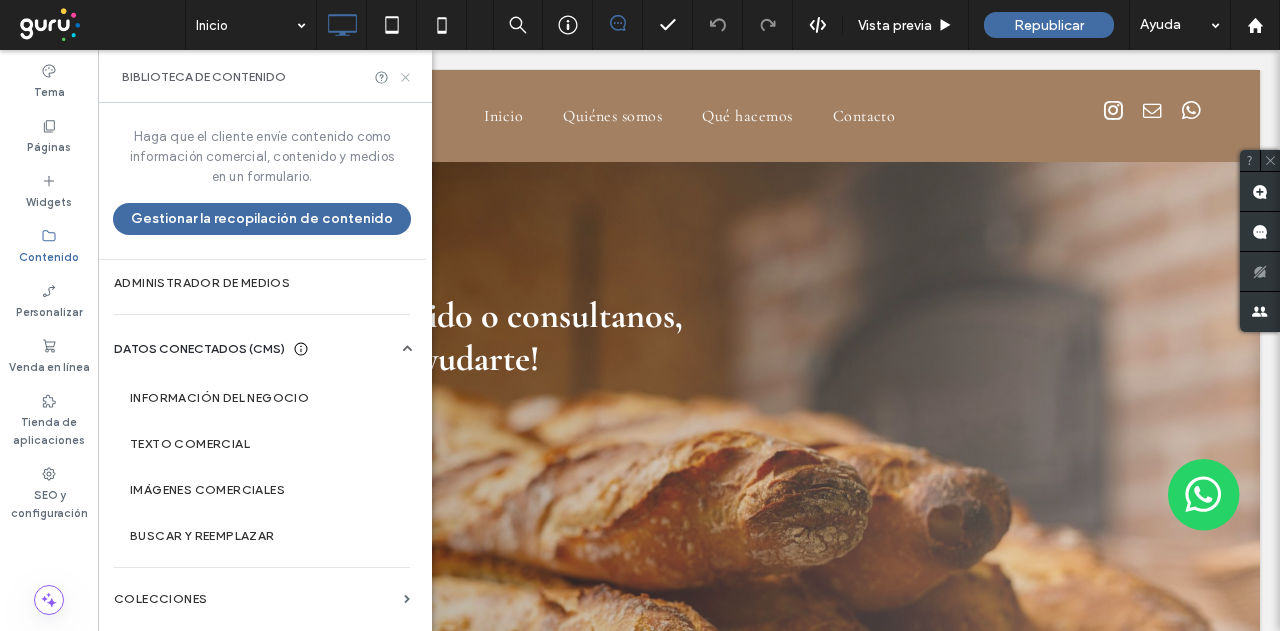 click 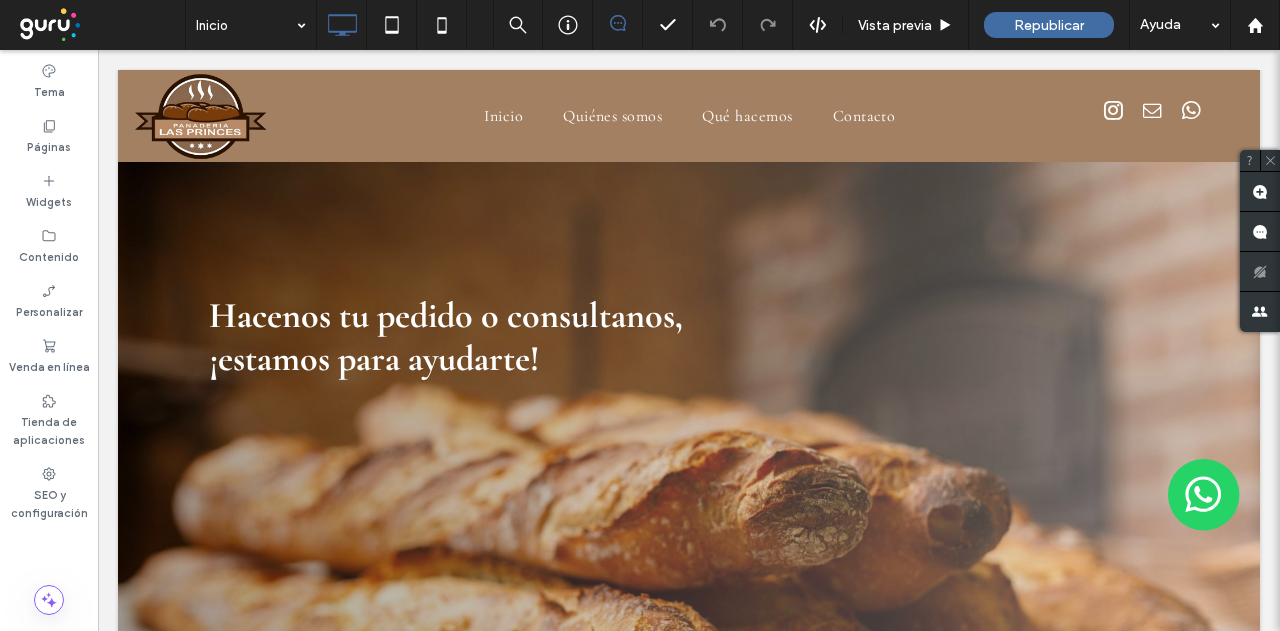 click on "Republicar" at bounding box center (1049, 25) 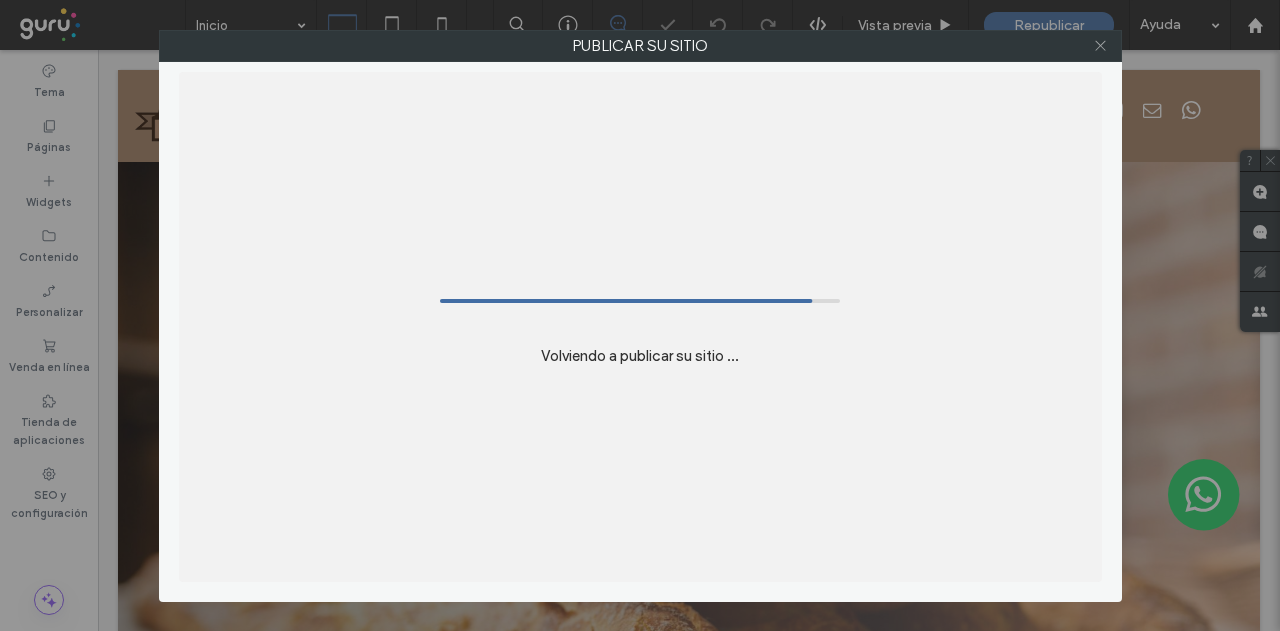 click 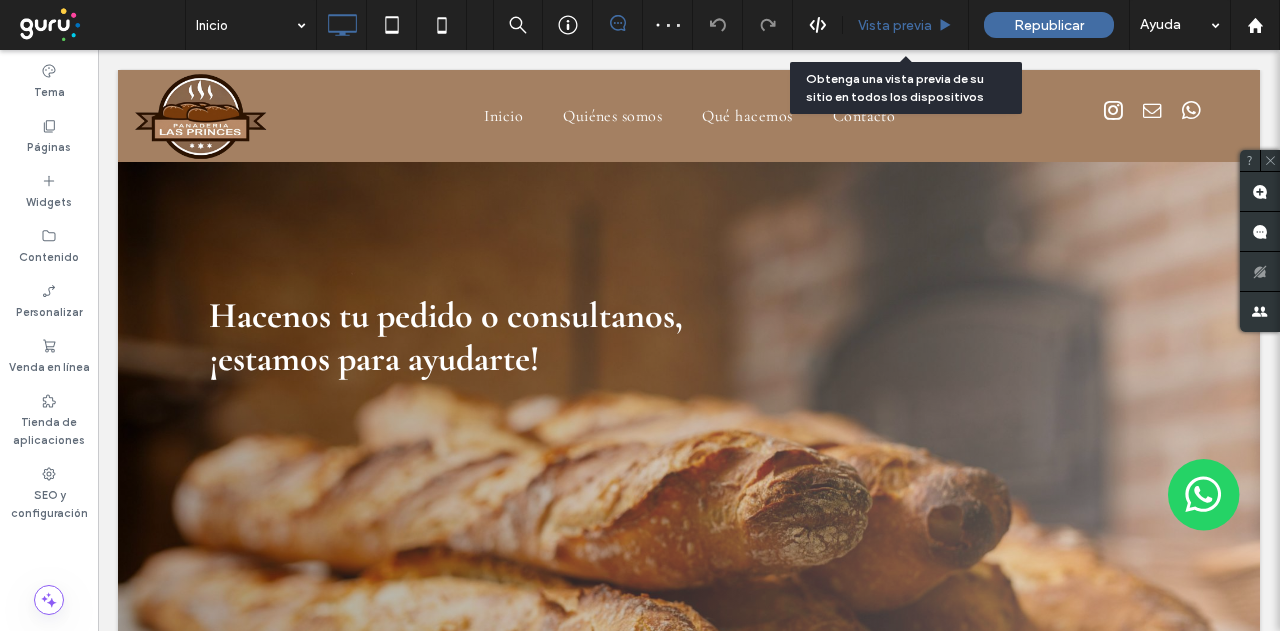 click on "Vista previa" at bounding box center (895, 25) 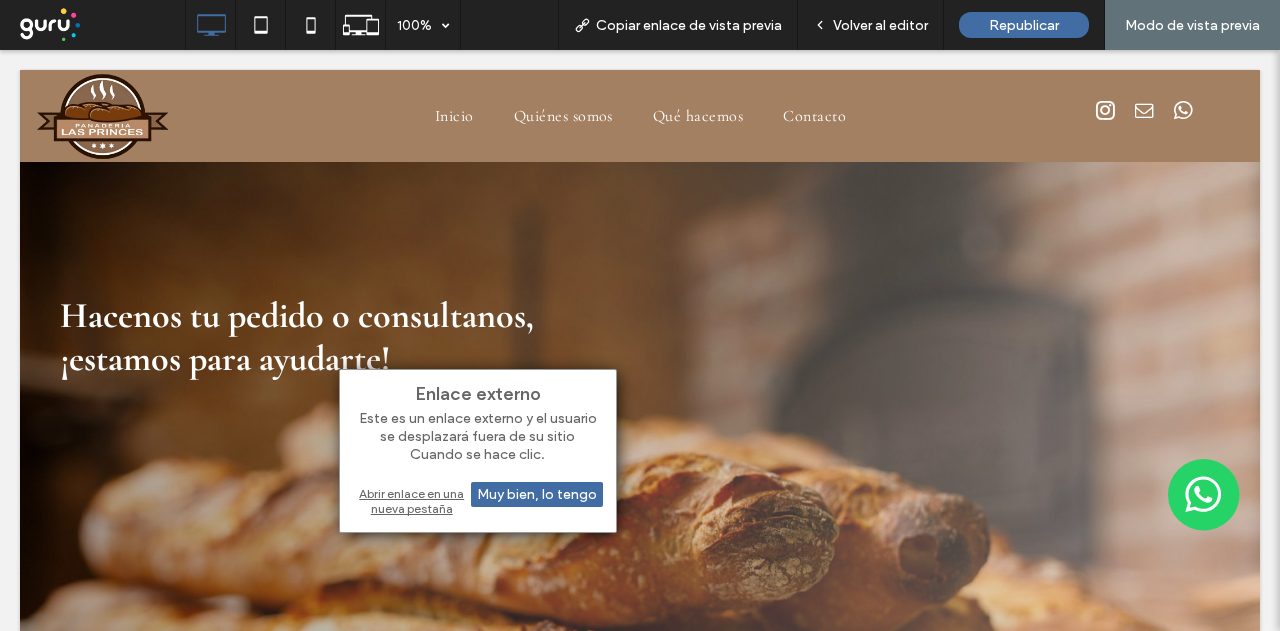 click on "Abrir enlace en una nueva pestaña" at bounding box center [478, 501] 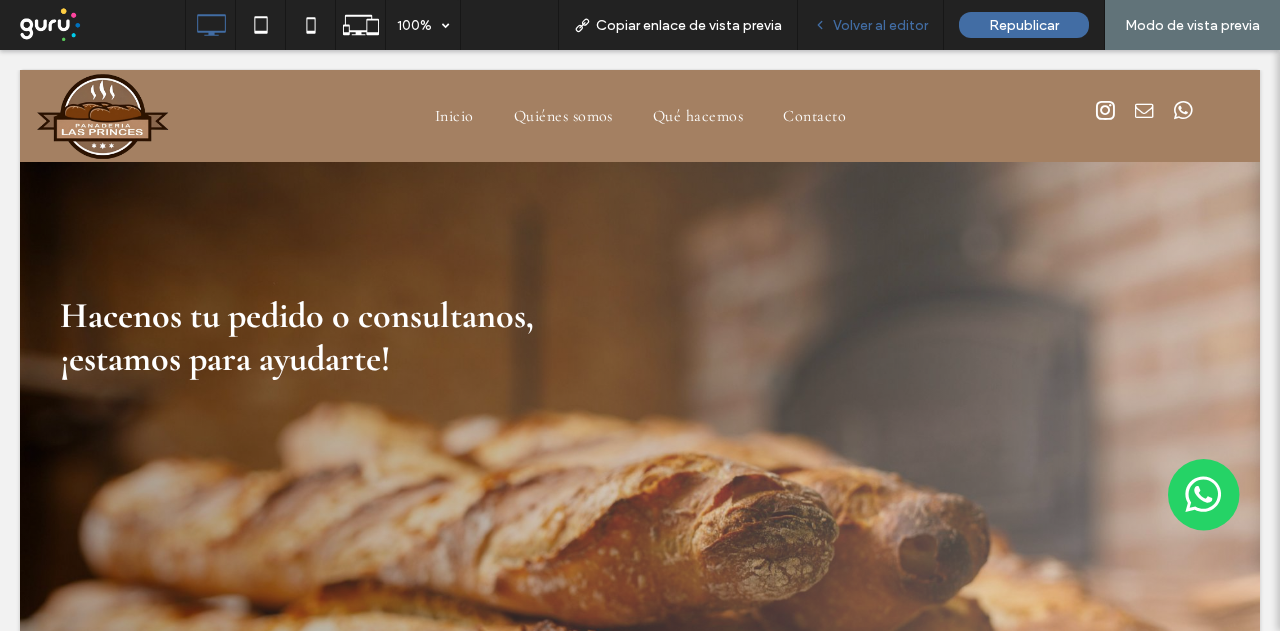 click on "Volver al editor" at bounding box center (880, 25) 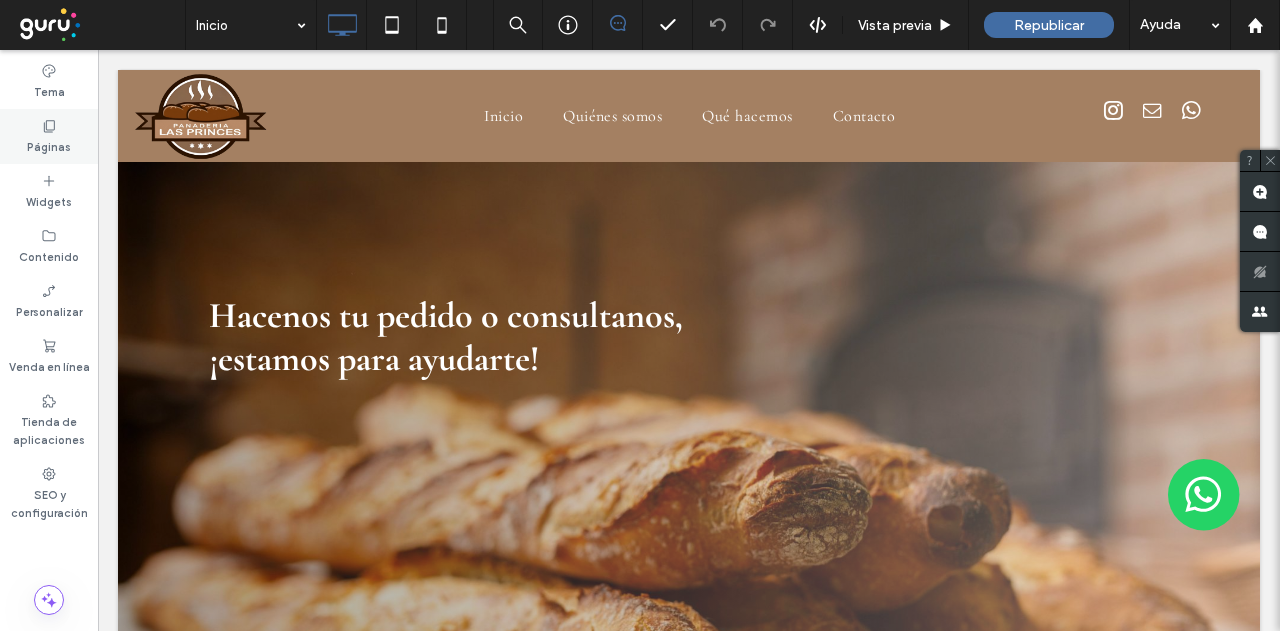 click 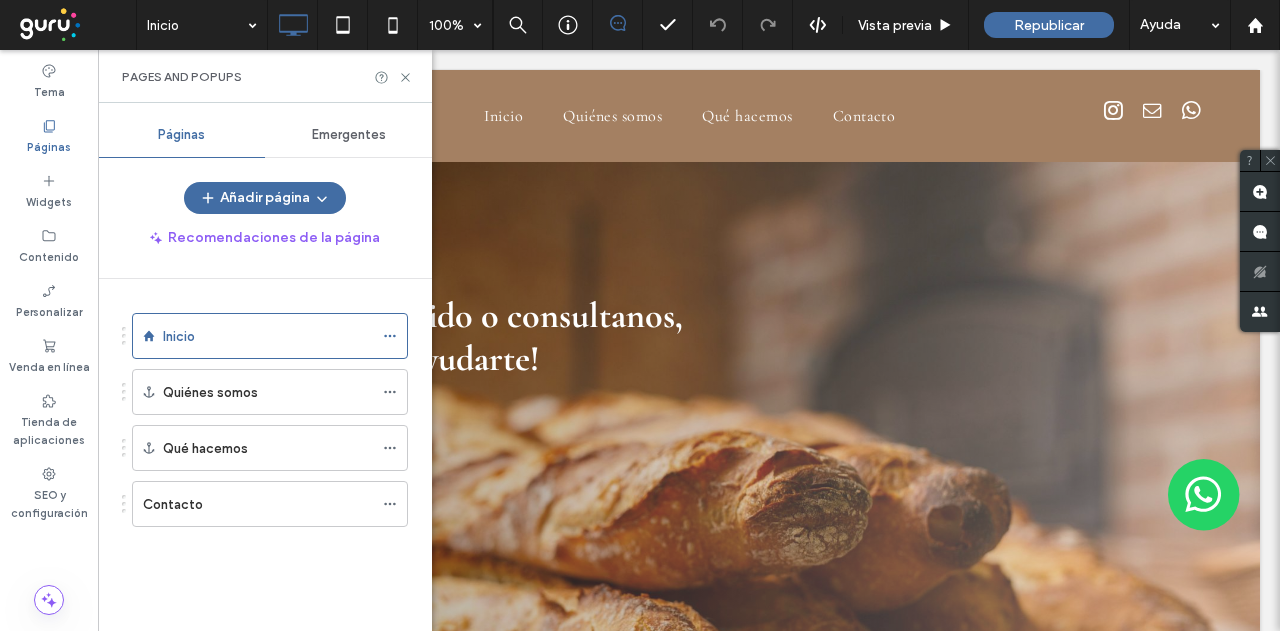 click on "Emergentes" at bounding box center [349, 135] 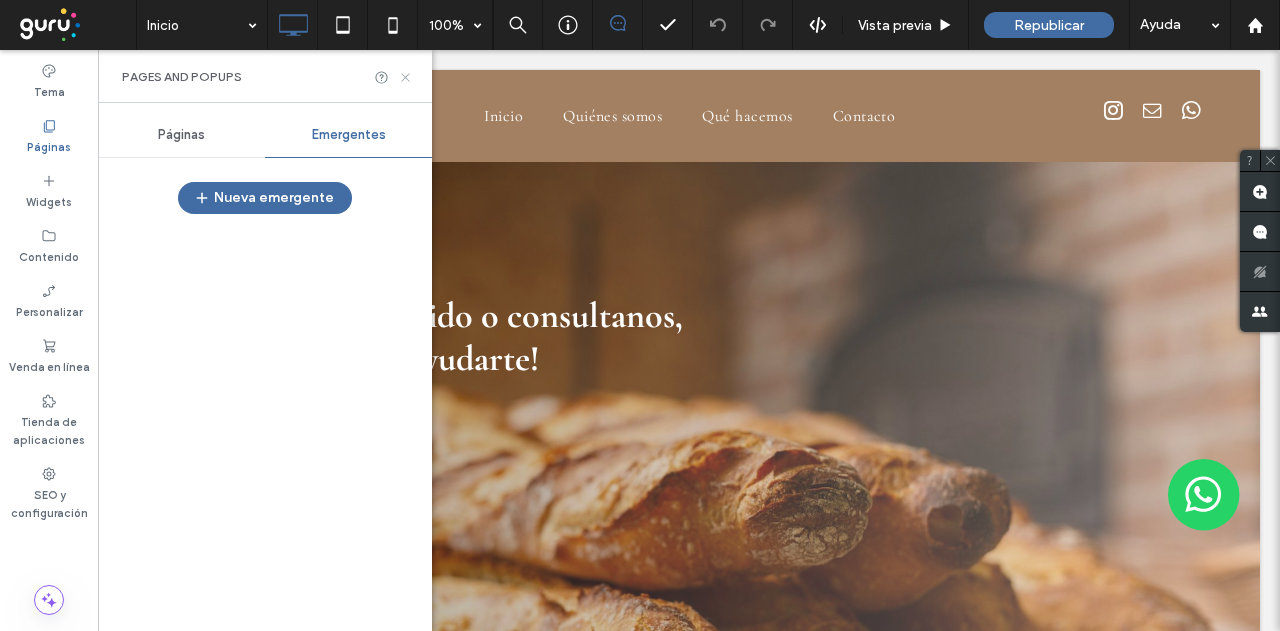 click 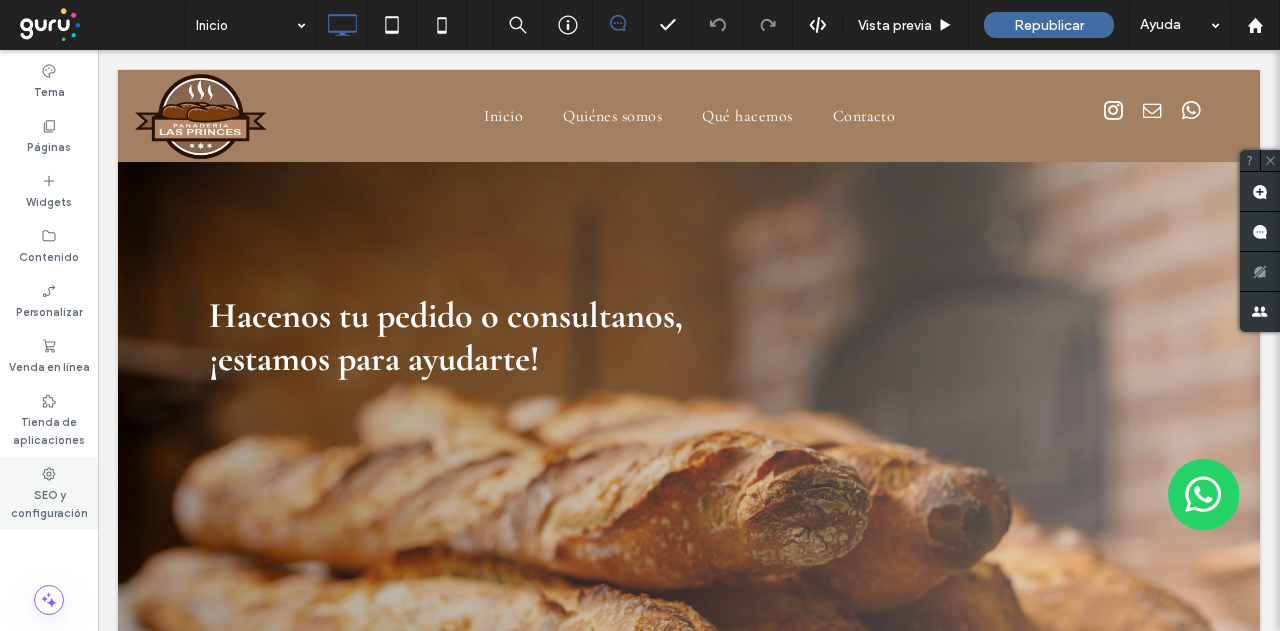 click on "SEO y configuración" at bounding box center [49, 493] 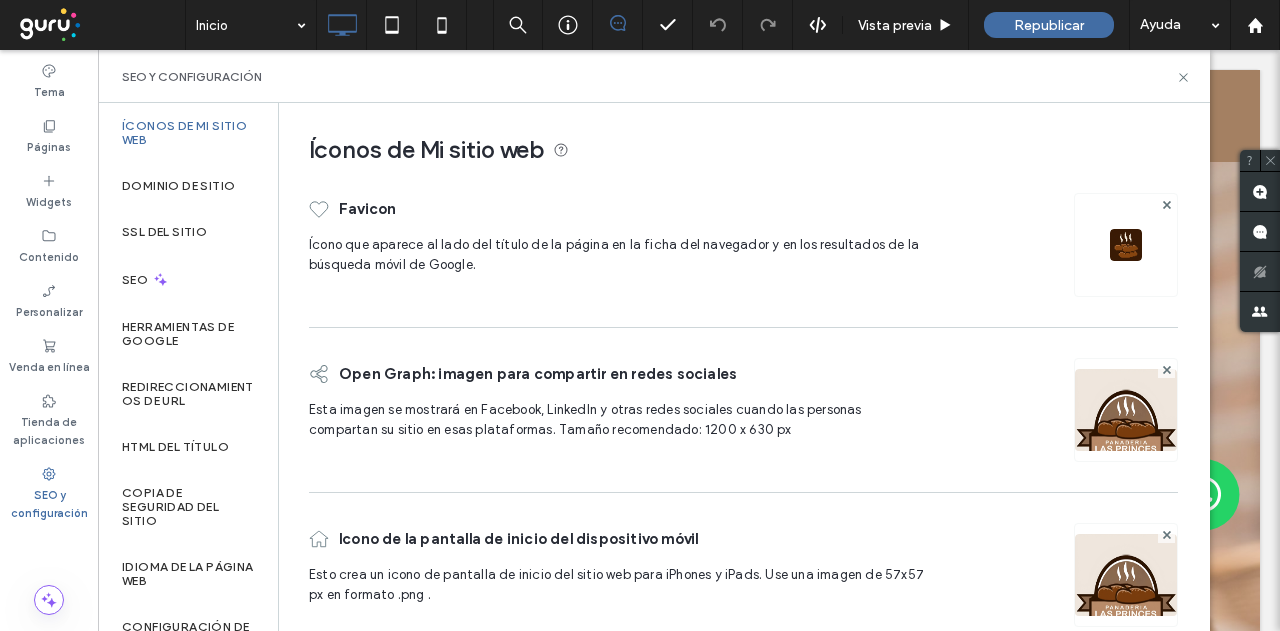 drag, startPoint x: 194, startPoint y: 187, endPoint x: 274, endPoint y: 177, distance: 80.622574 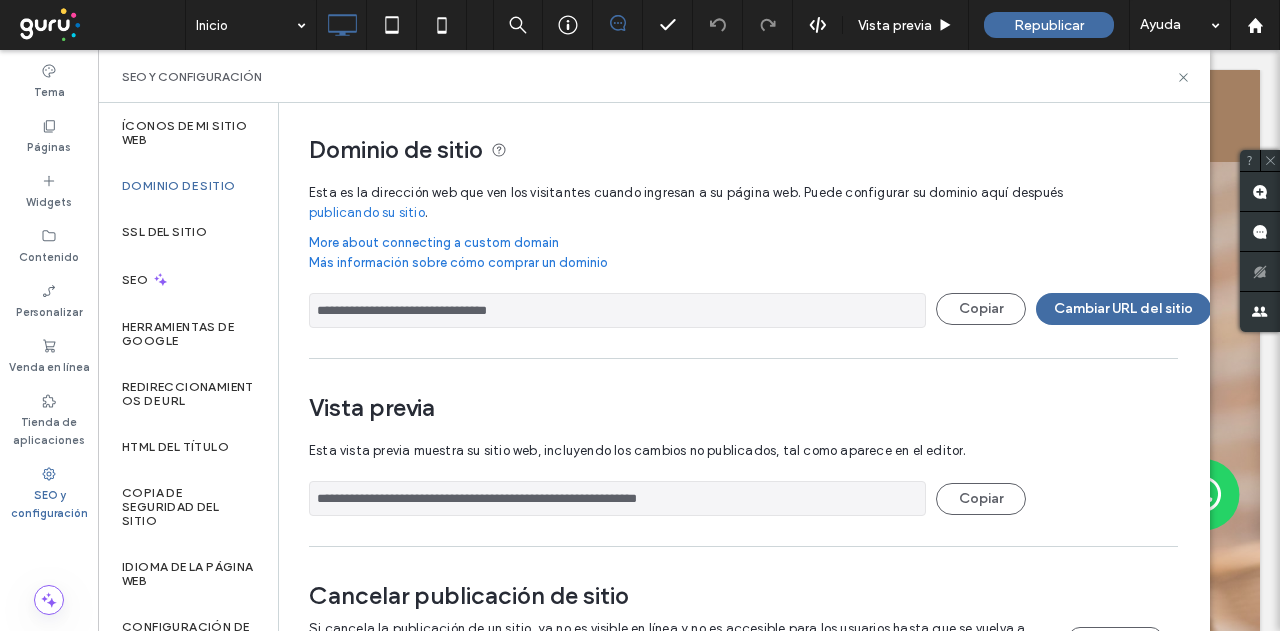 click on "**********" at bounding box center (617, 310) 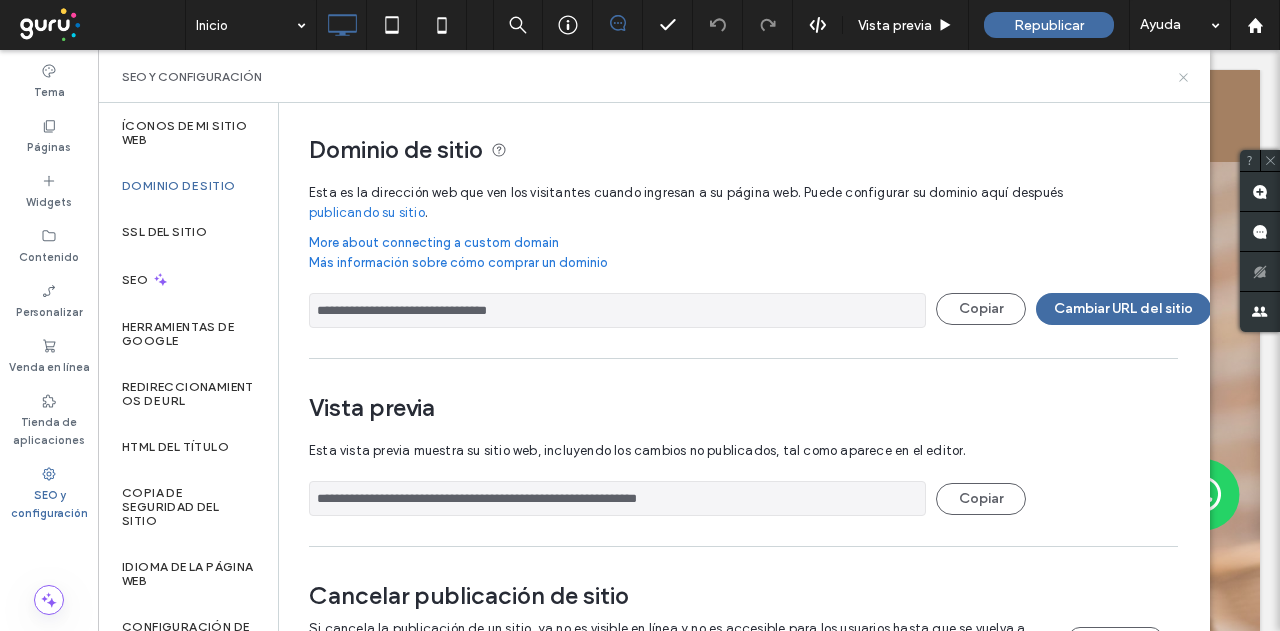 click 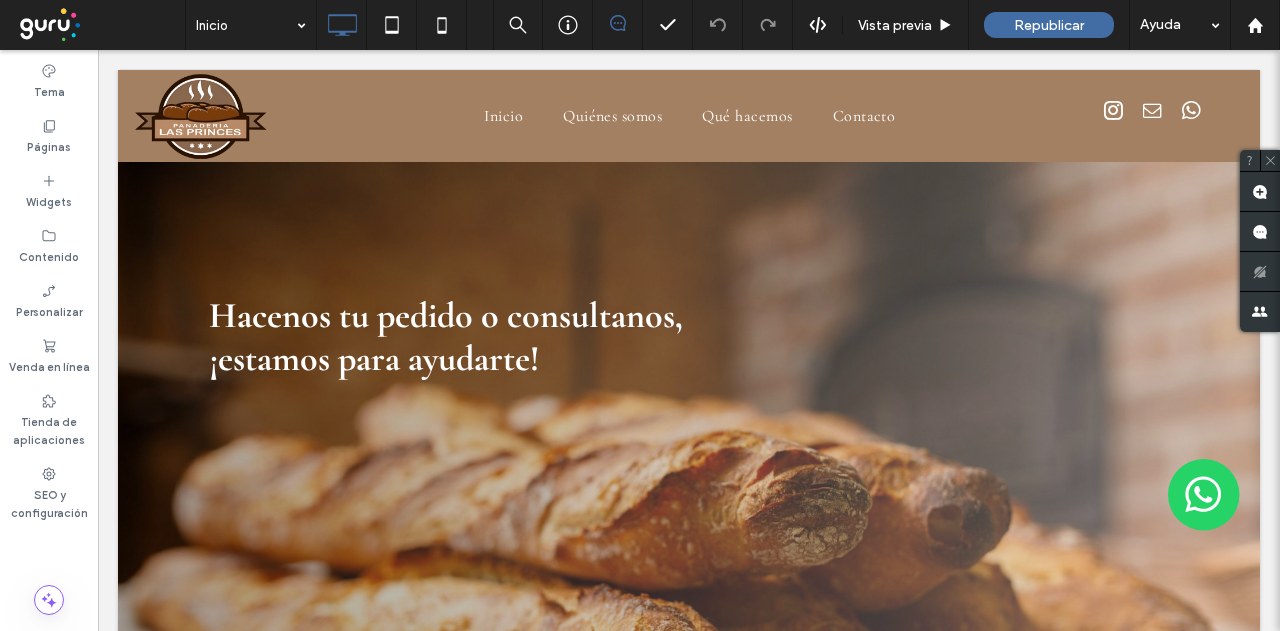 type on "**********" 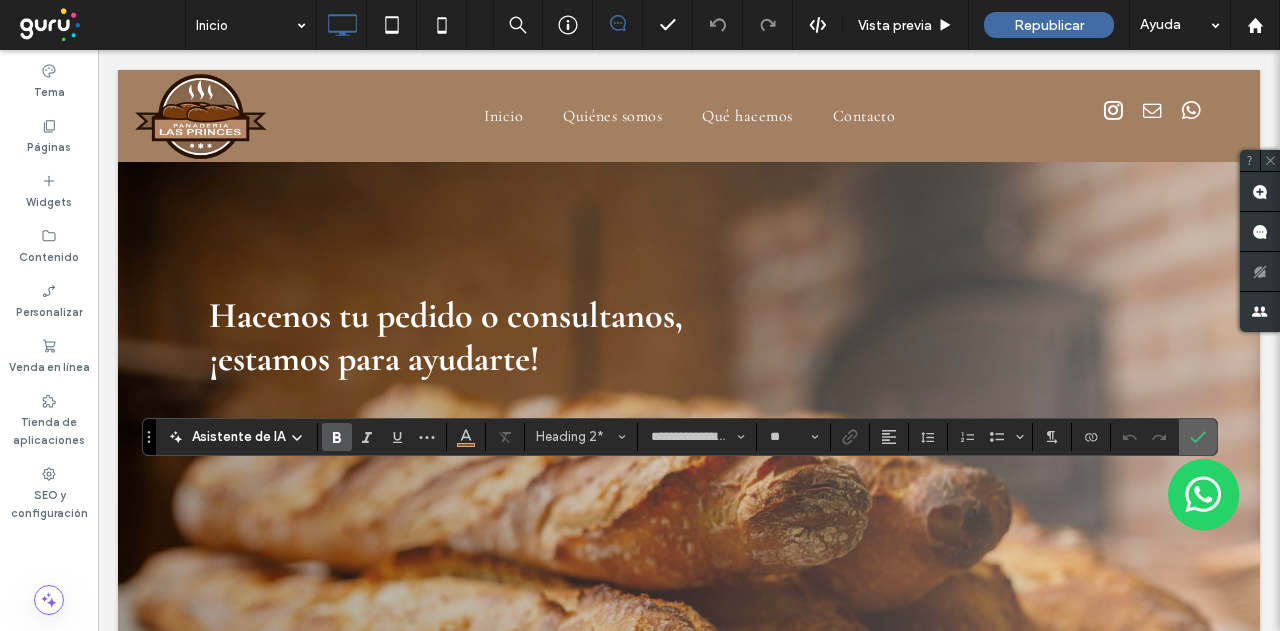 click at bounding box center (1198, 437) 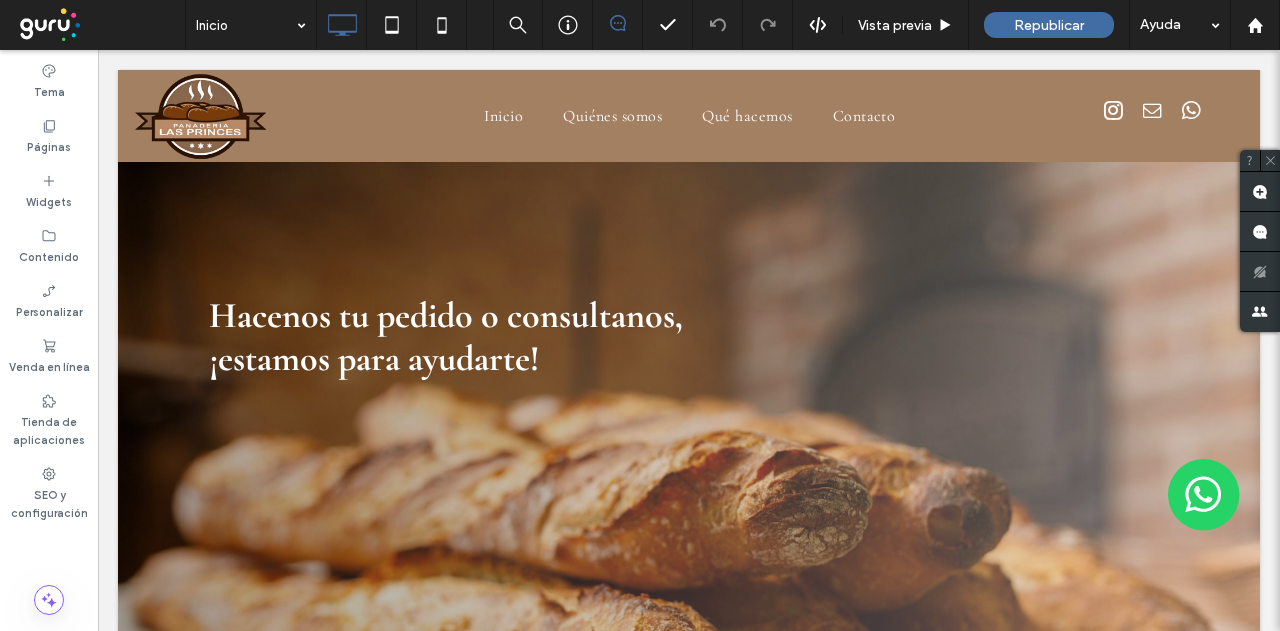 type on "**********" 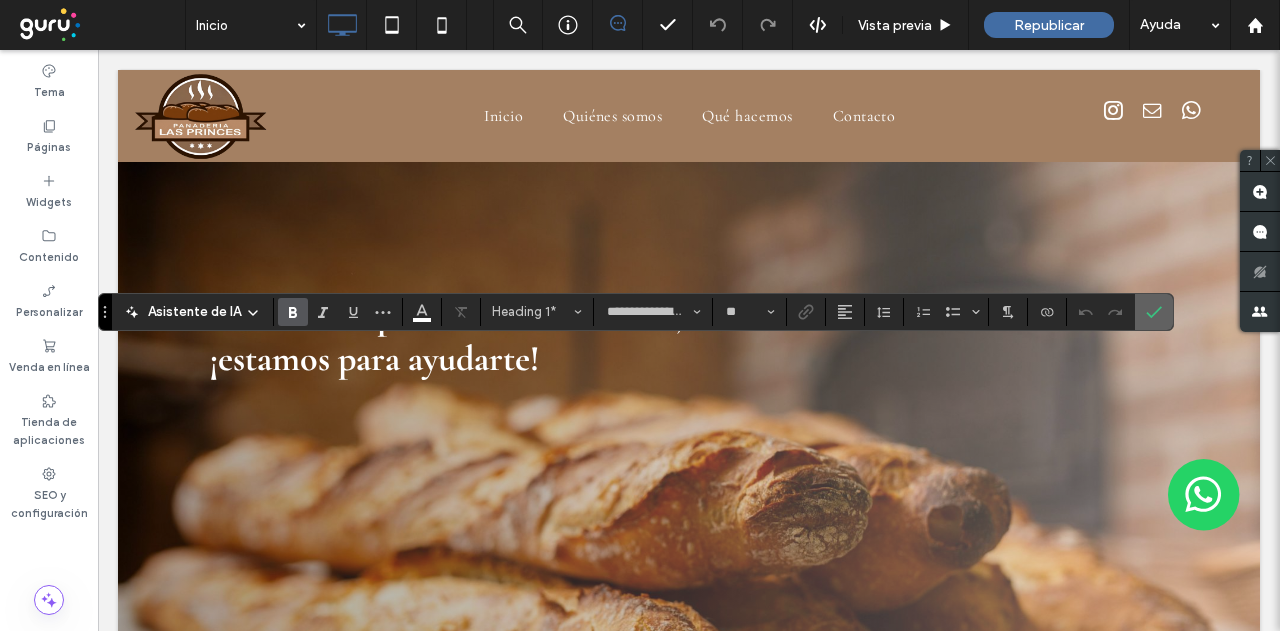 click 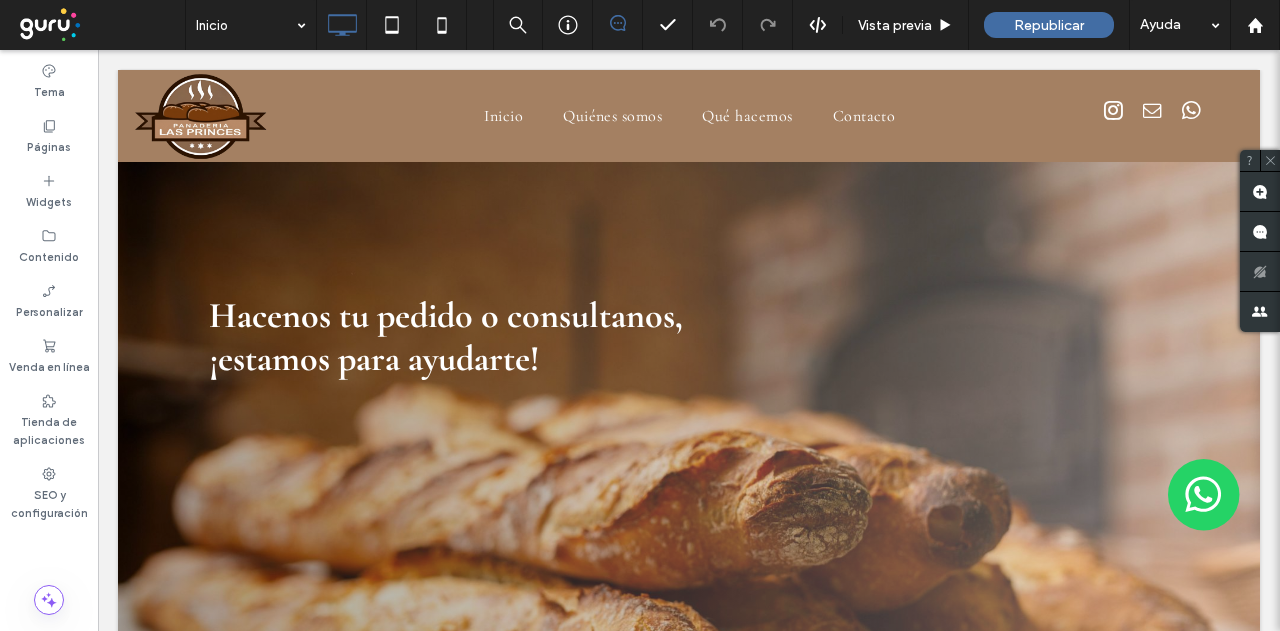 type on "******" 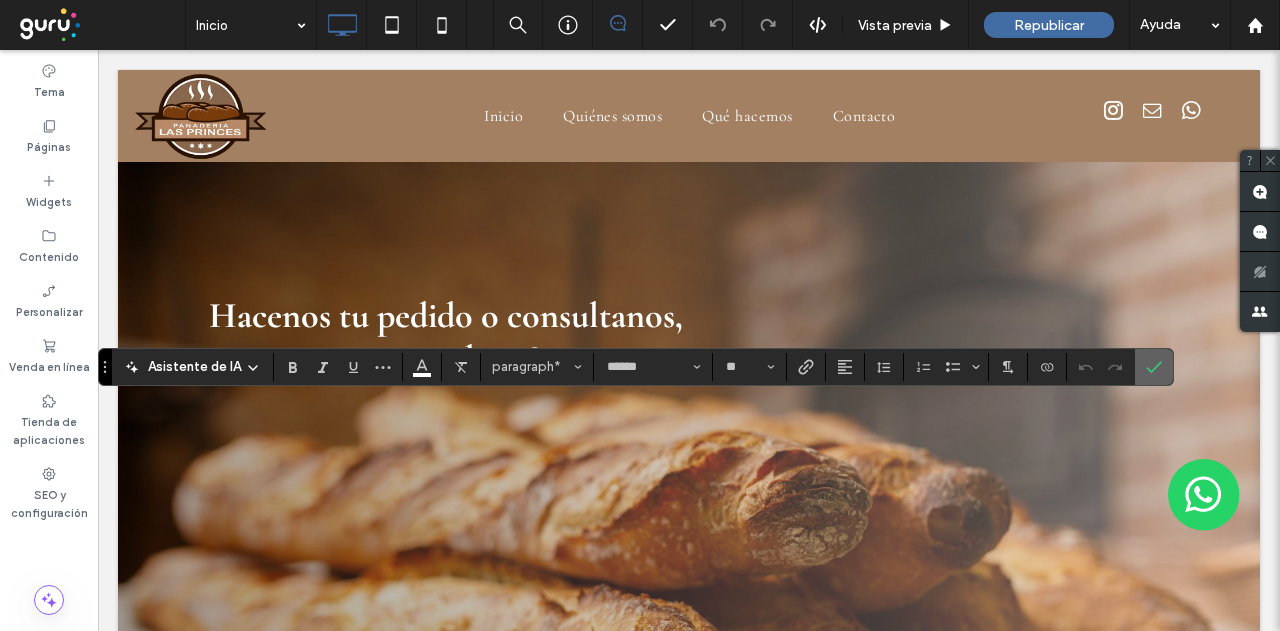 click 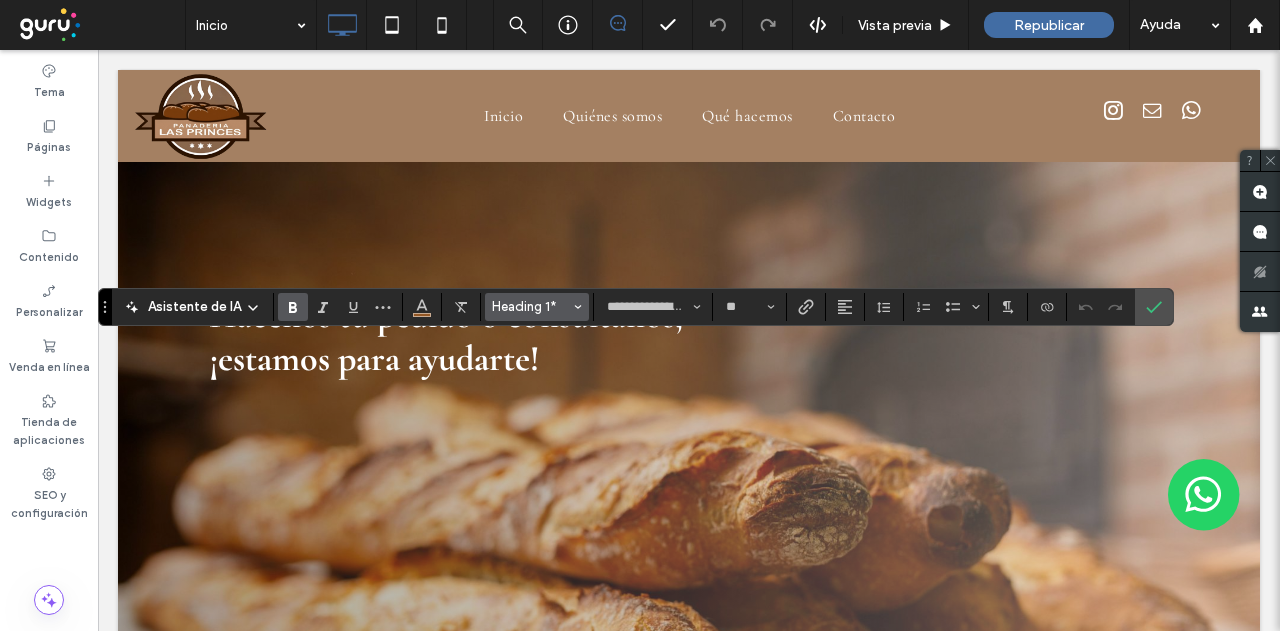 click on "Heading 1*" at bounding box center [531, 306] 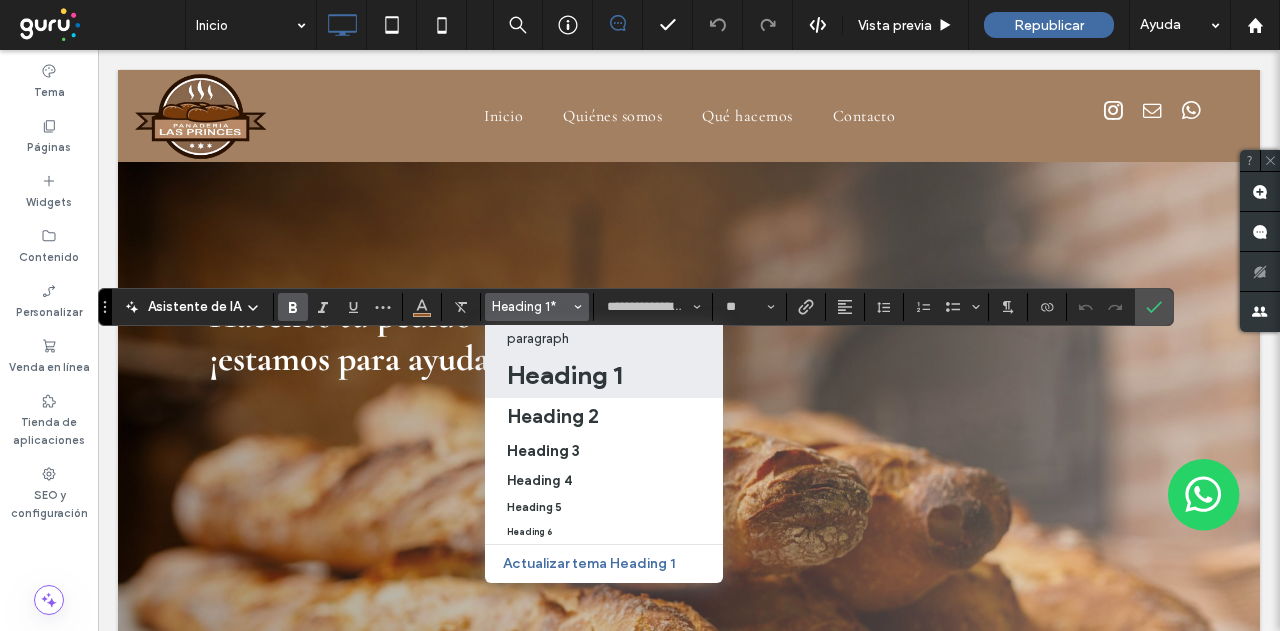 click on "paragraph" at bounding box center (538, 338) 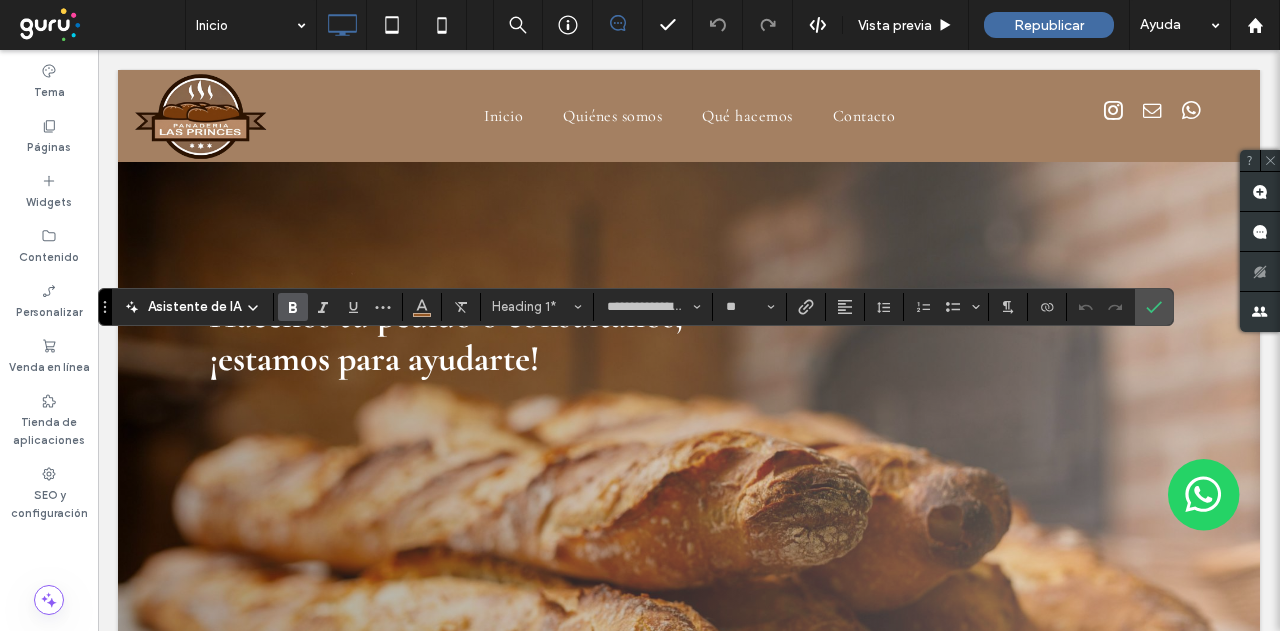 type on "******" 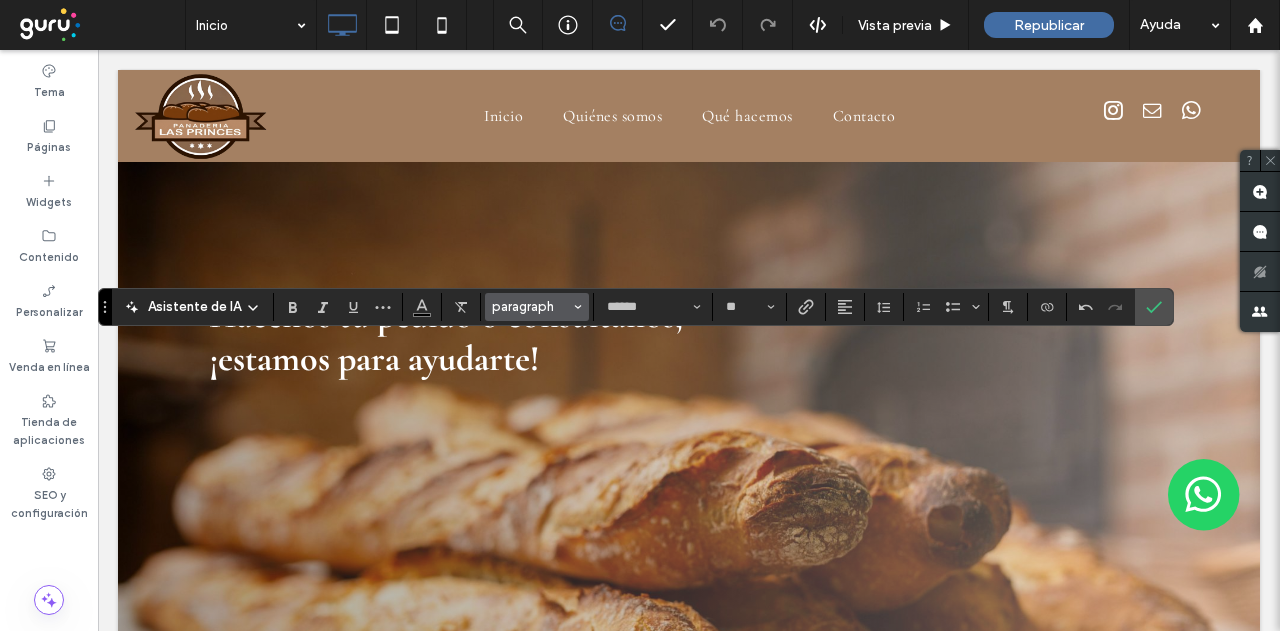 drag, startPoint x: 538, startPoint y: 307, endPoint x: 544, endPoint y: 319, distance: 13.416408 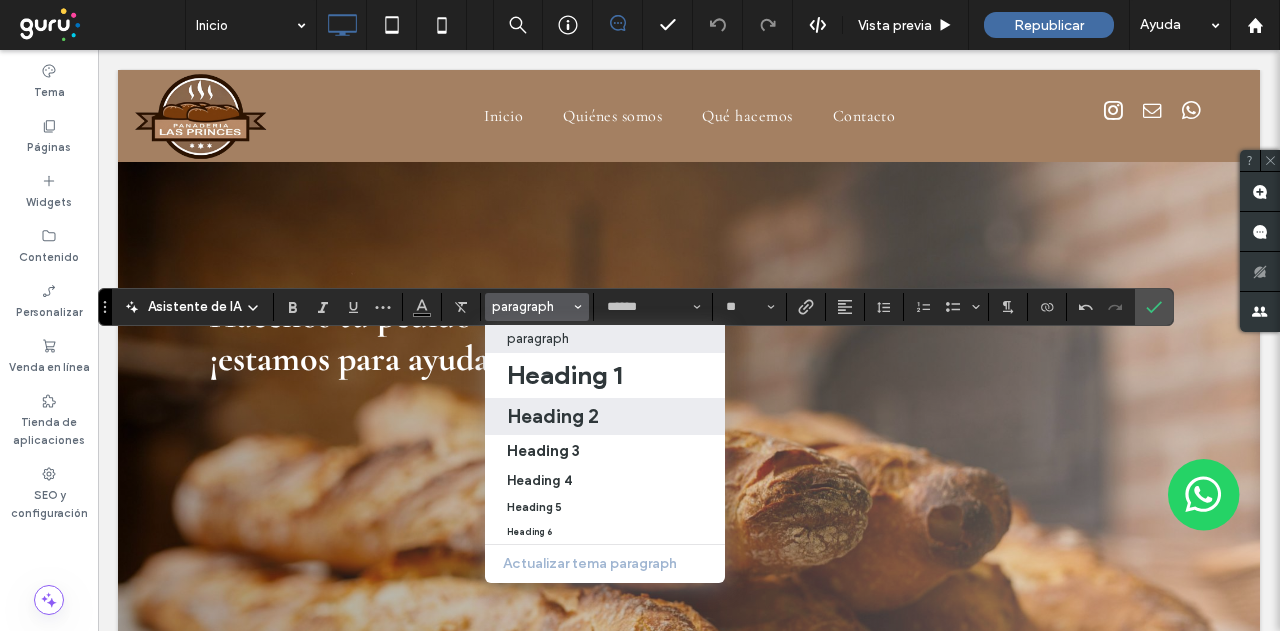 click on "Heading 2" at bounding box center [553, 416] 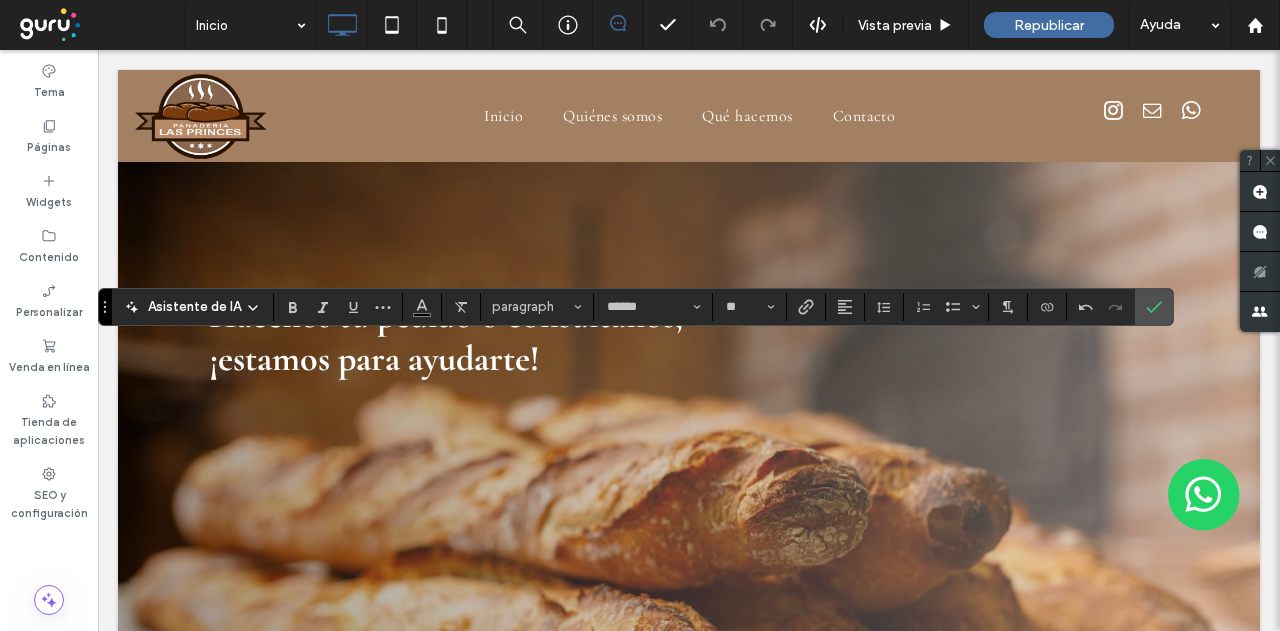 type on "**********" 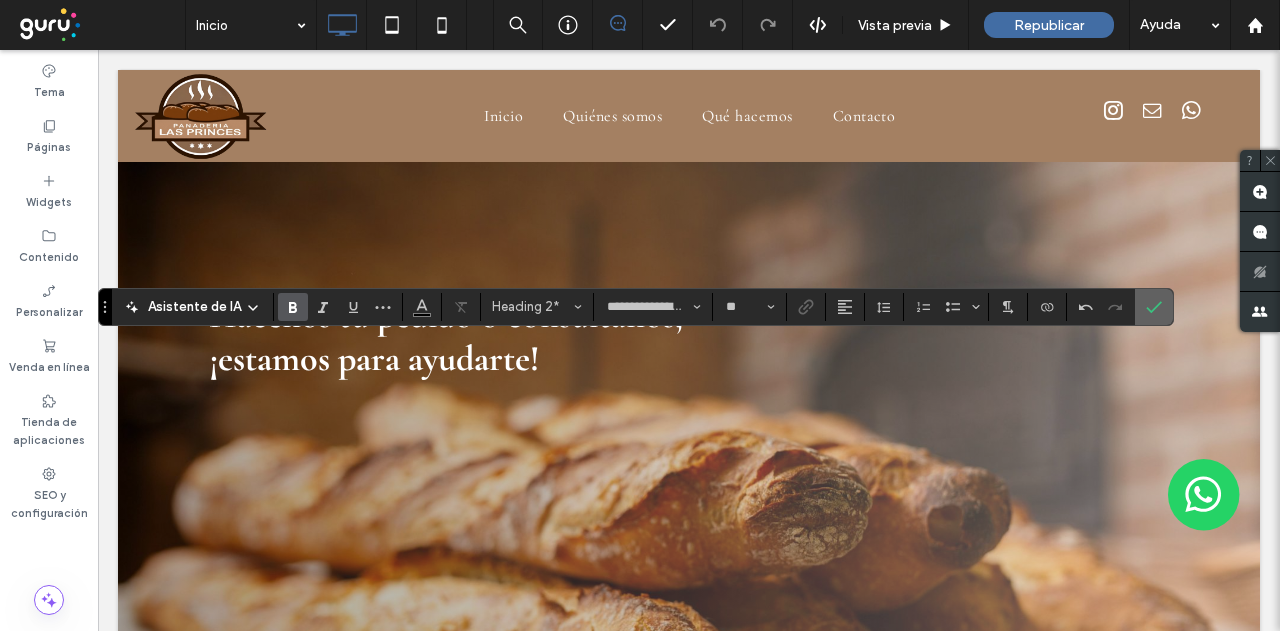 click 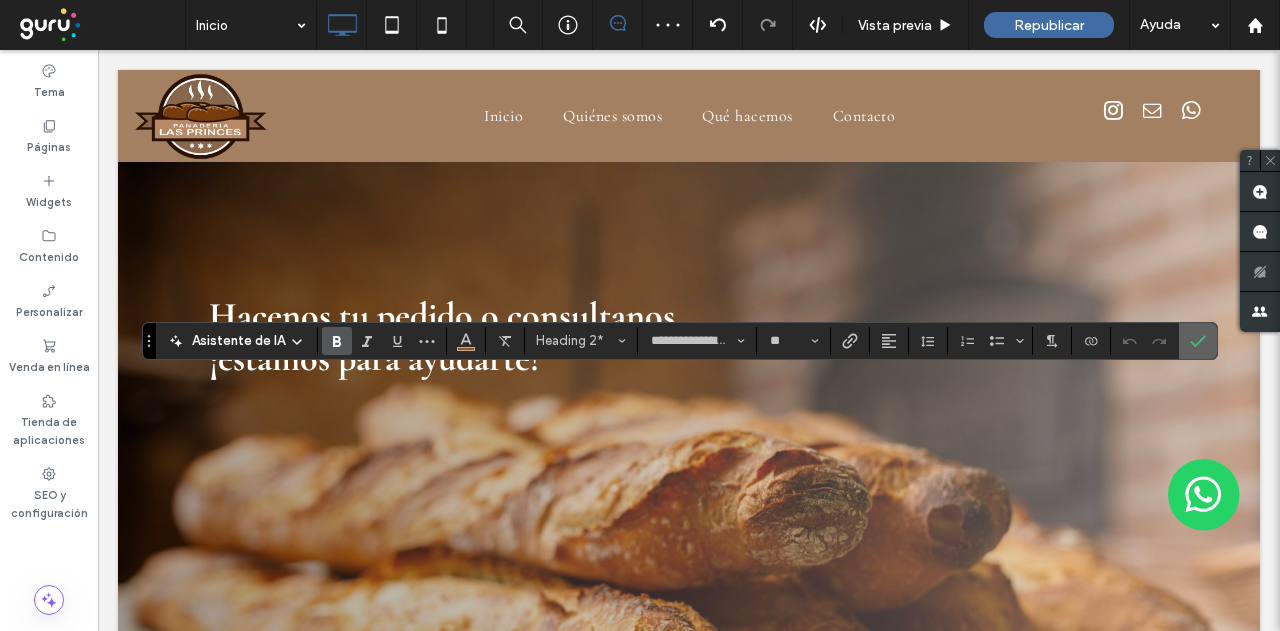 click 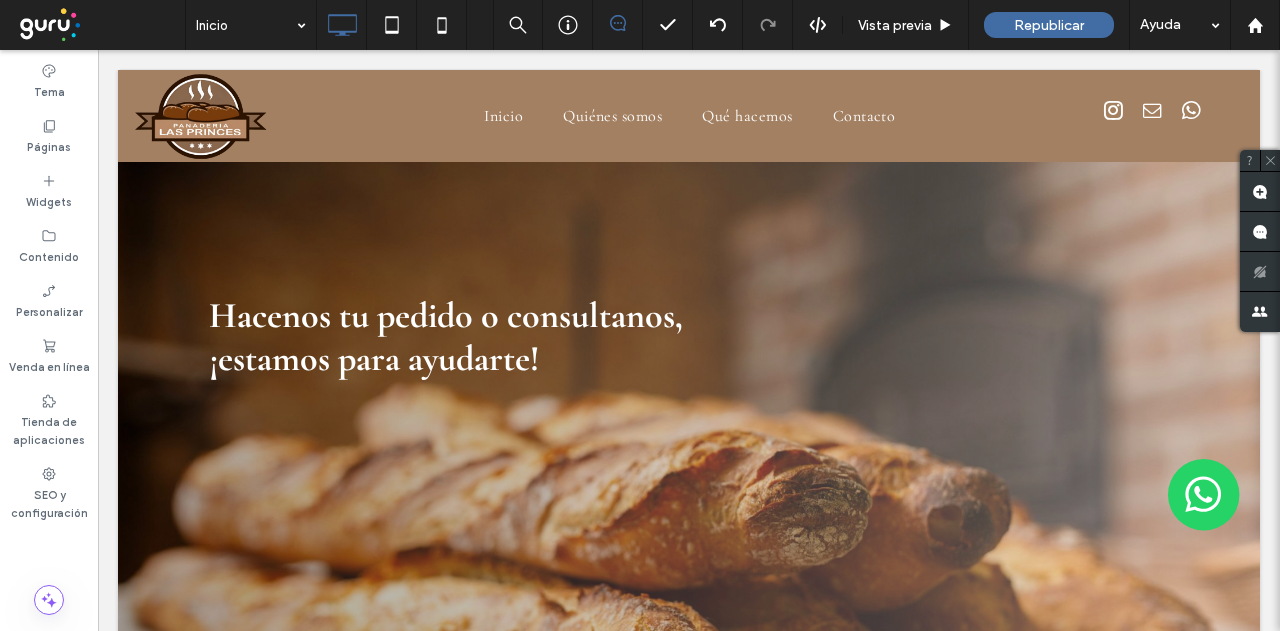 type on "**********" 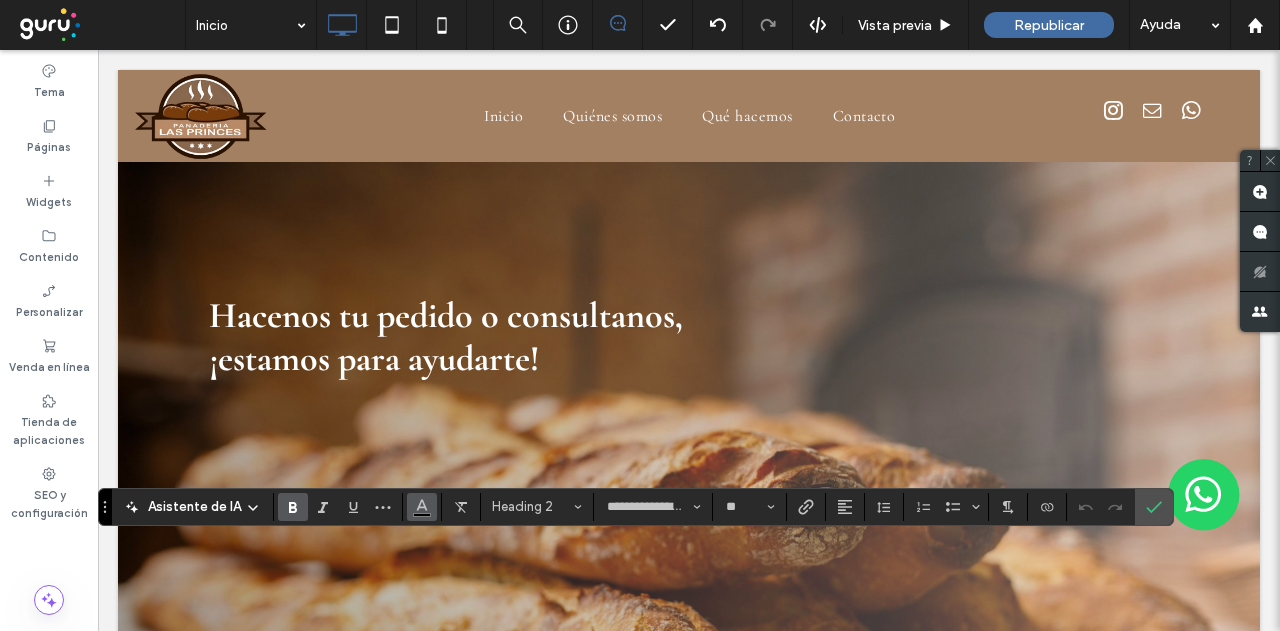 click at bounding box center (422, 505) 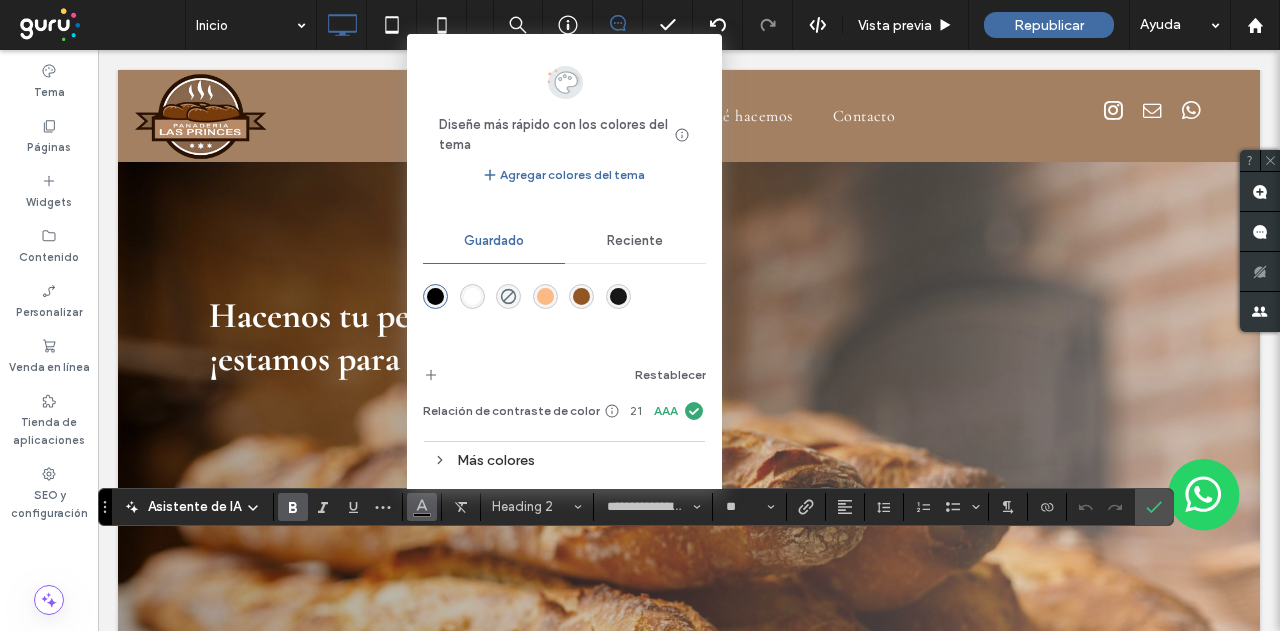 click at bounding box center (581, 296) 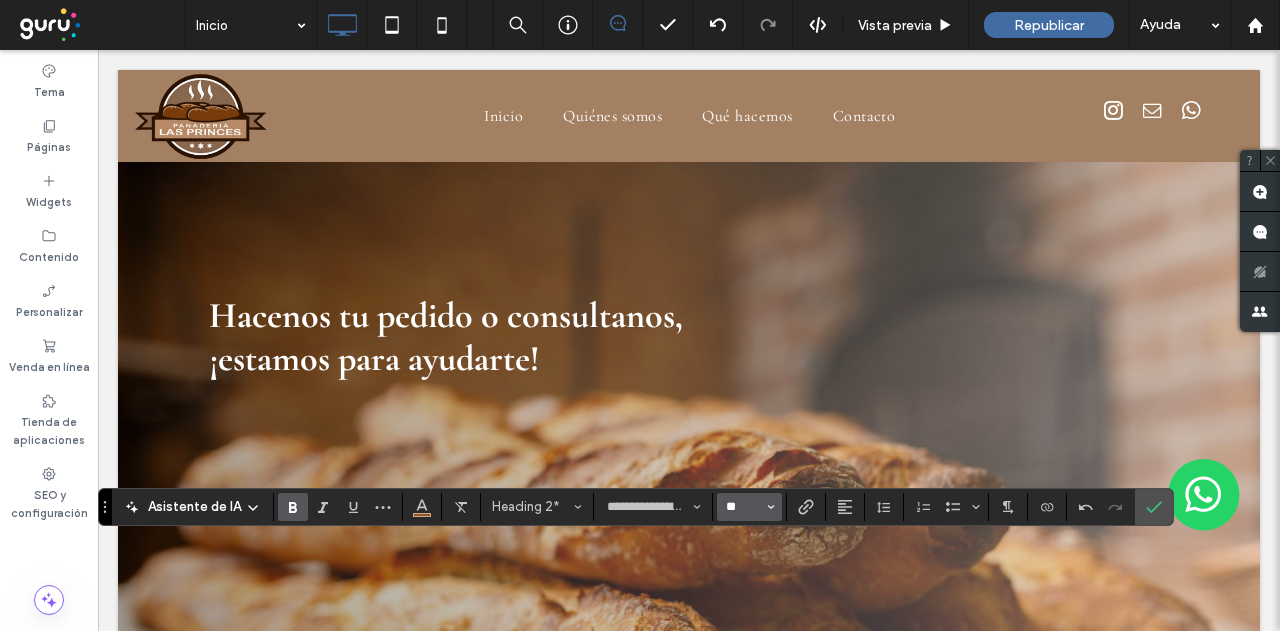 click on "**" at bounding box center (743, 507) 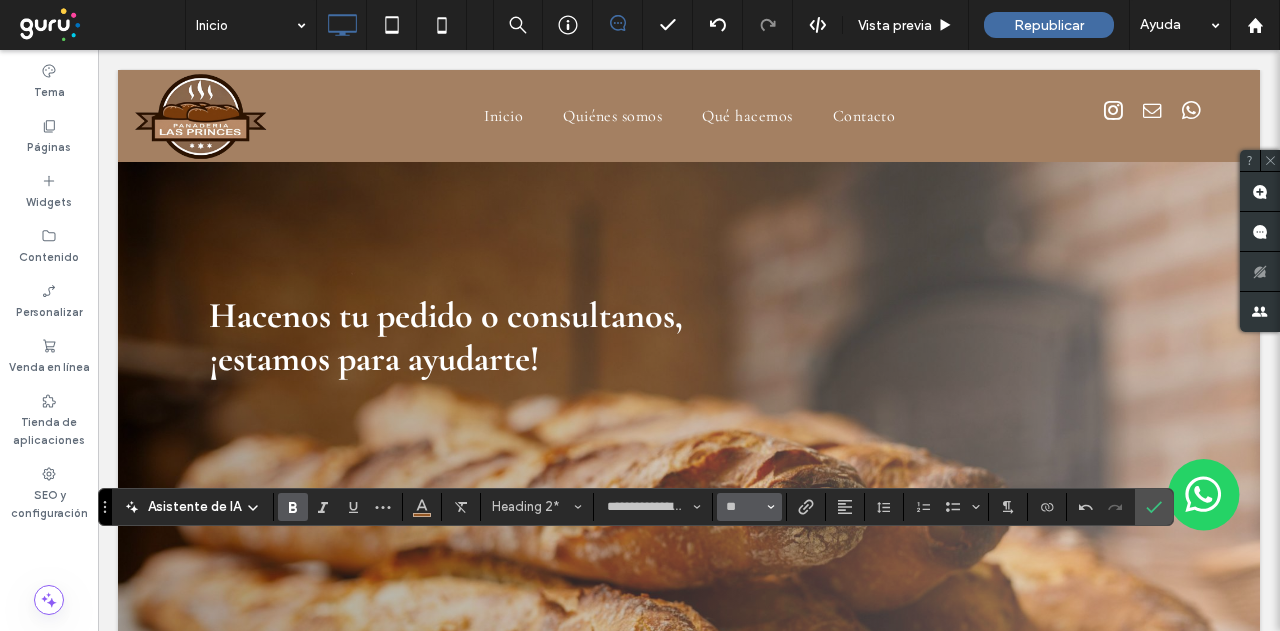 type on "**" 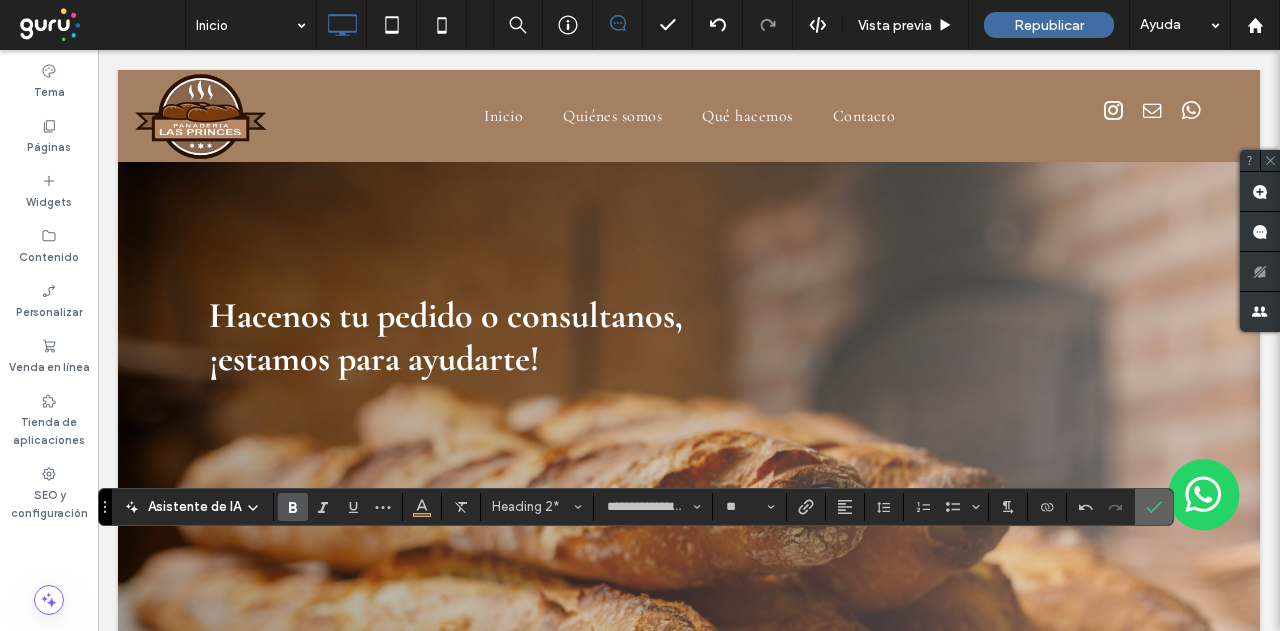 click at bounding box center [1154, 507] 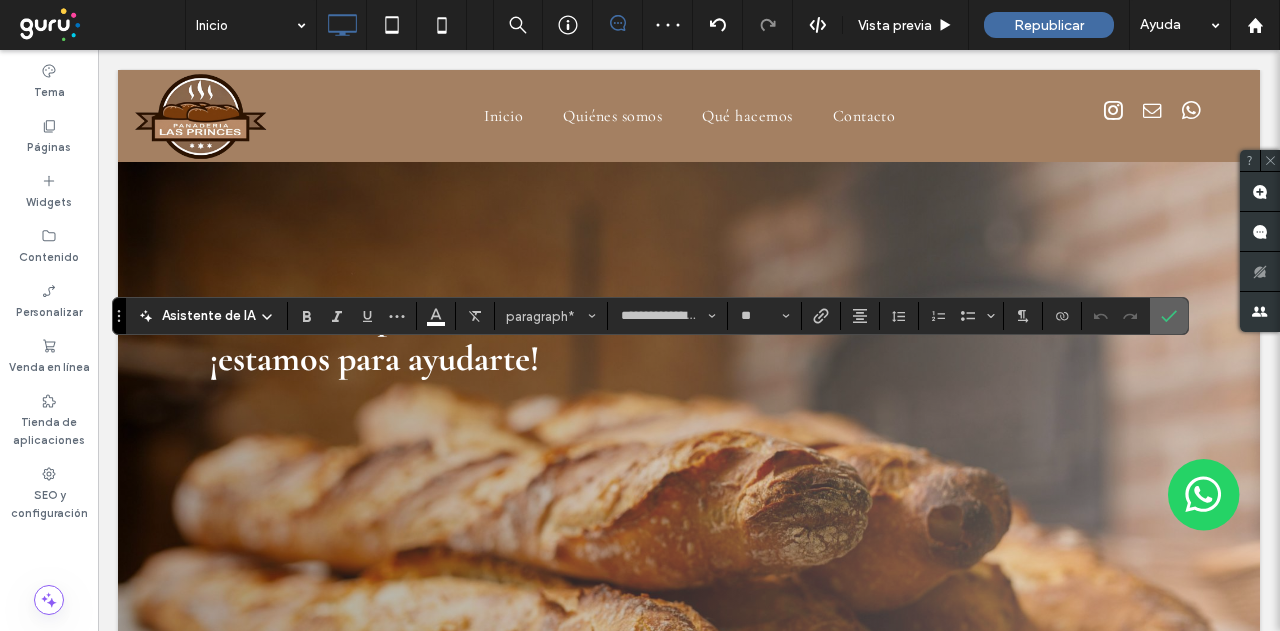 click 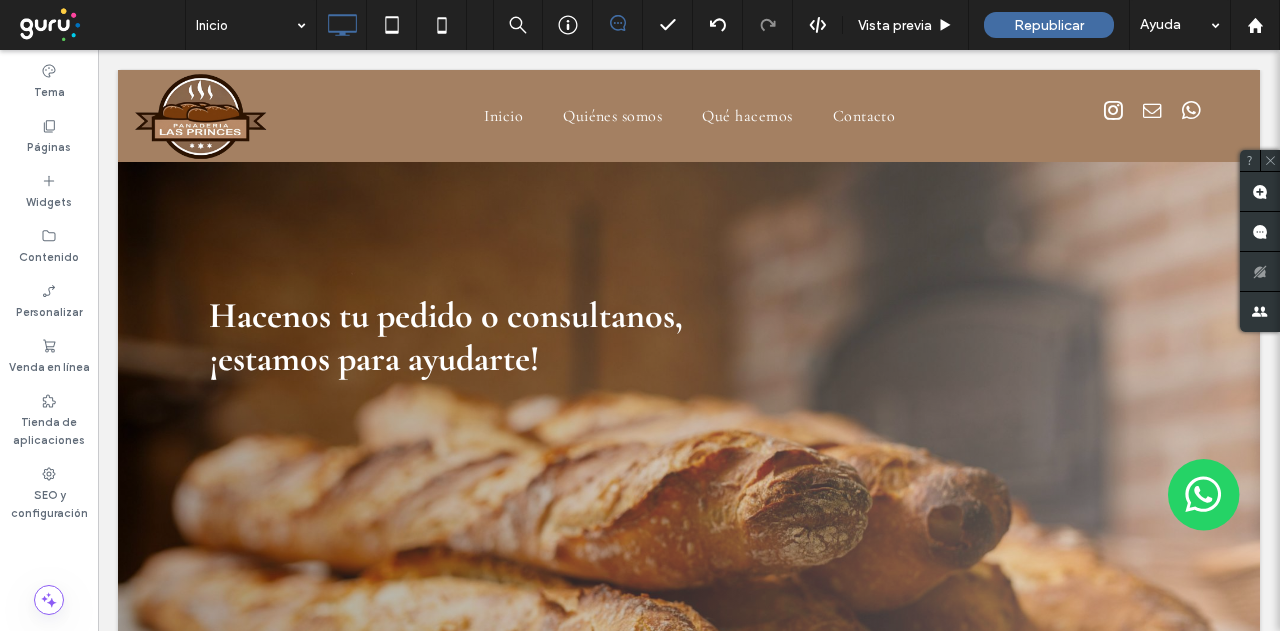type on "**********" 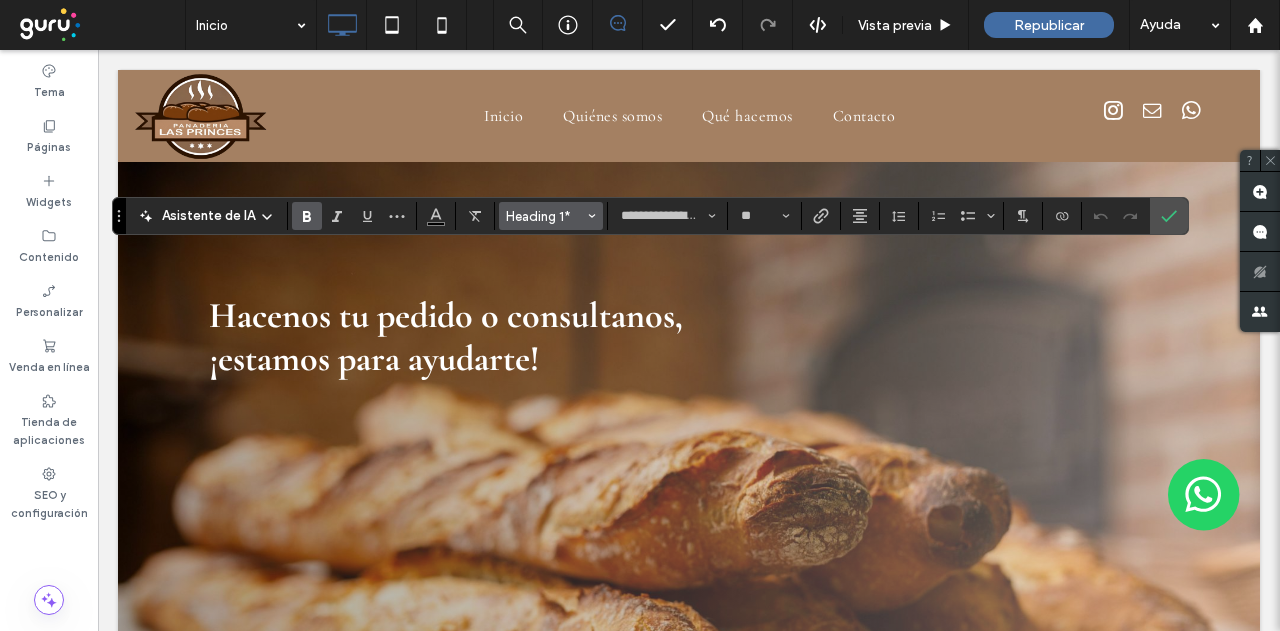 click on "Heading 1*" at bounding box center (545, 216) 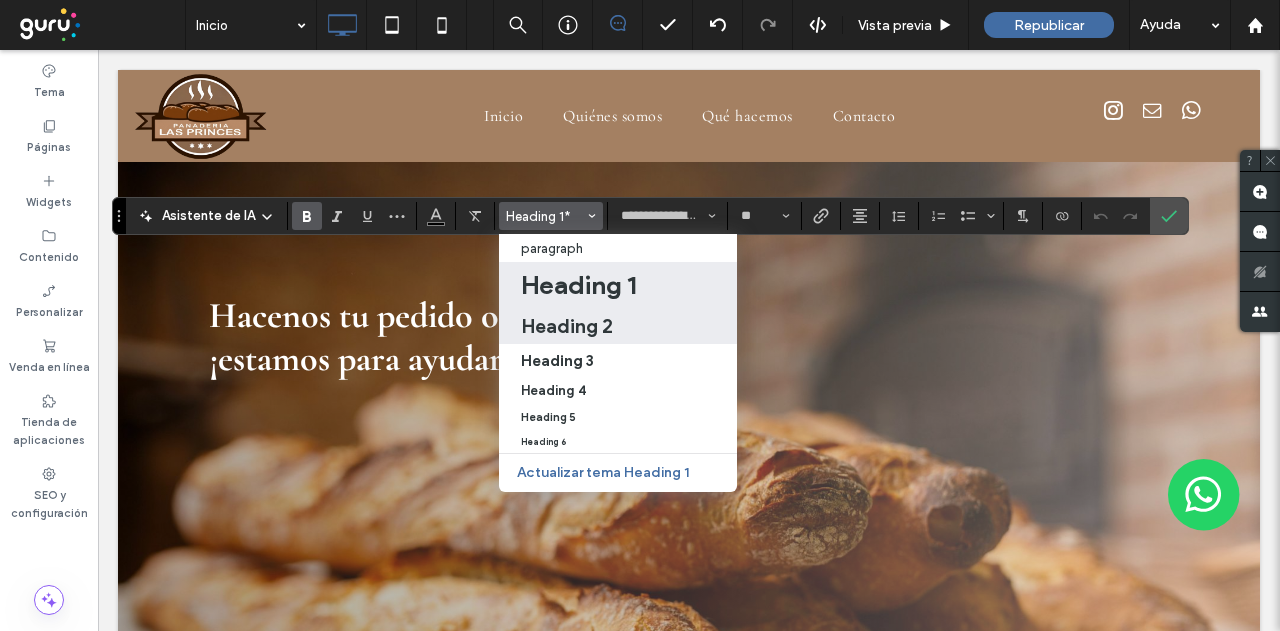click on "Heading 2" at bounding box center (567, 326) 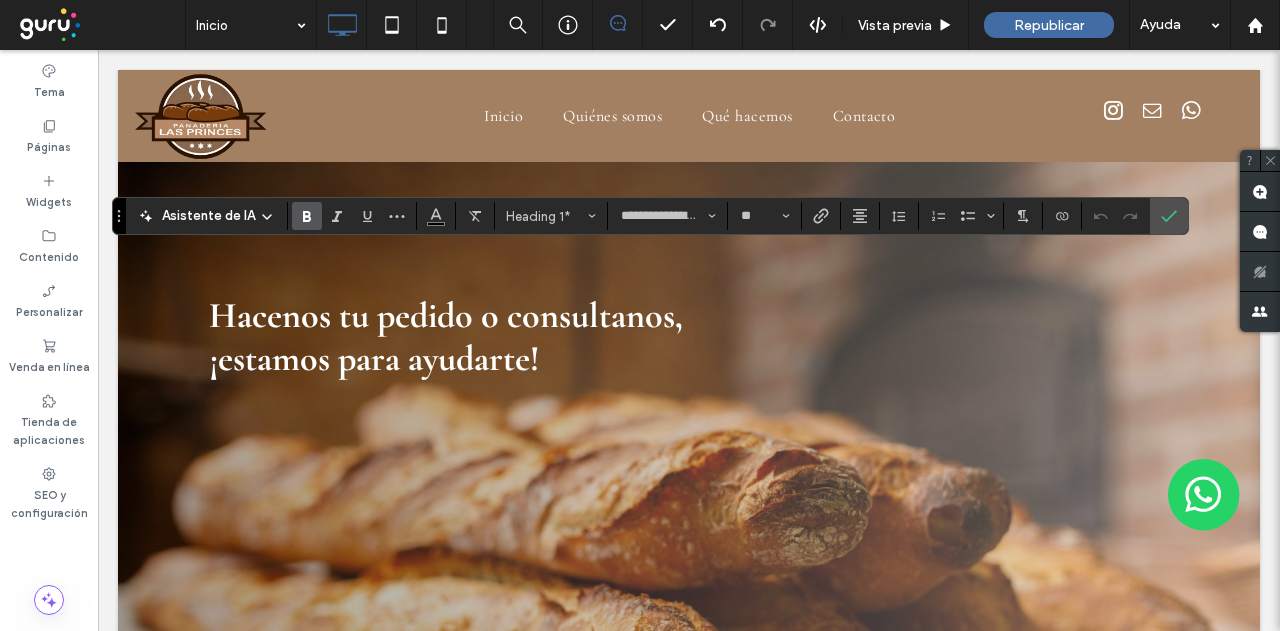 type on "**" 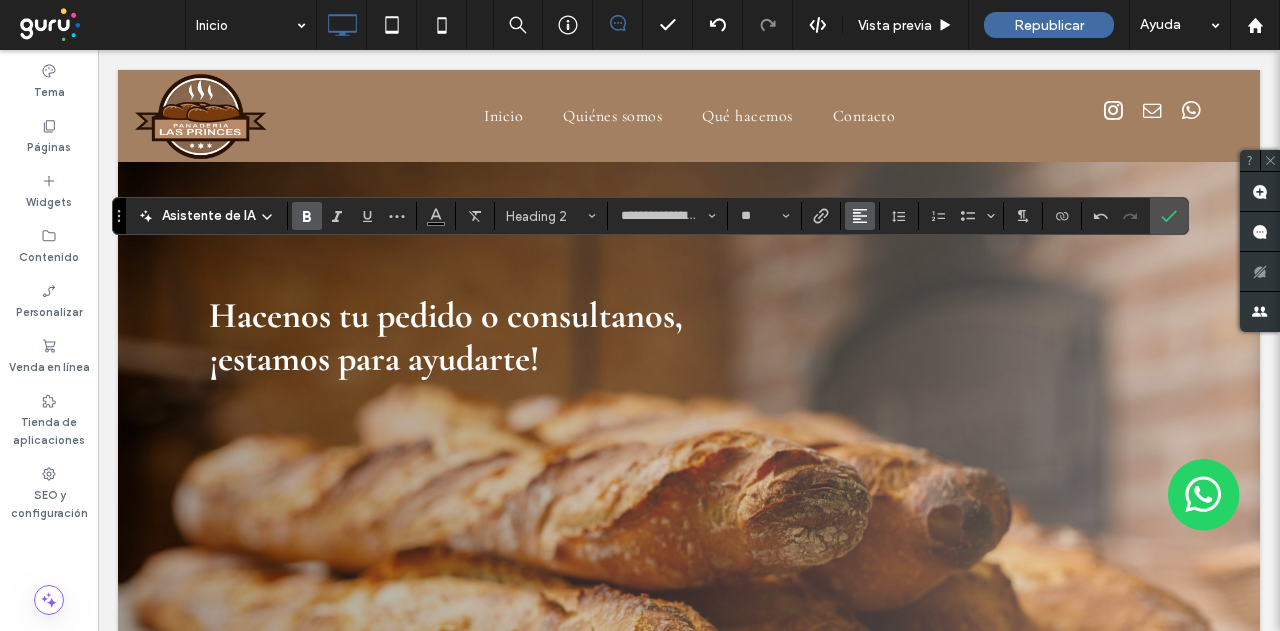 click at bounding box center (860, 216) 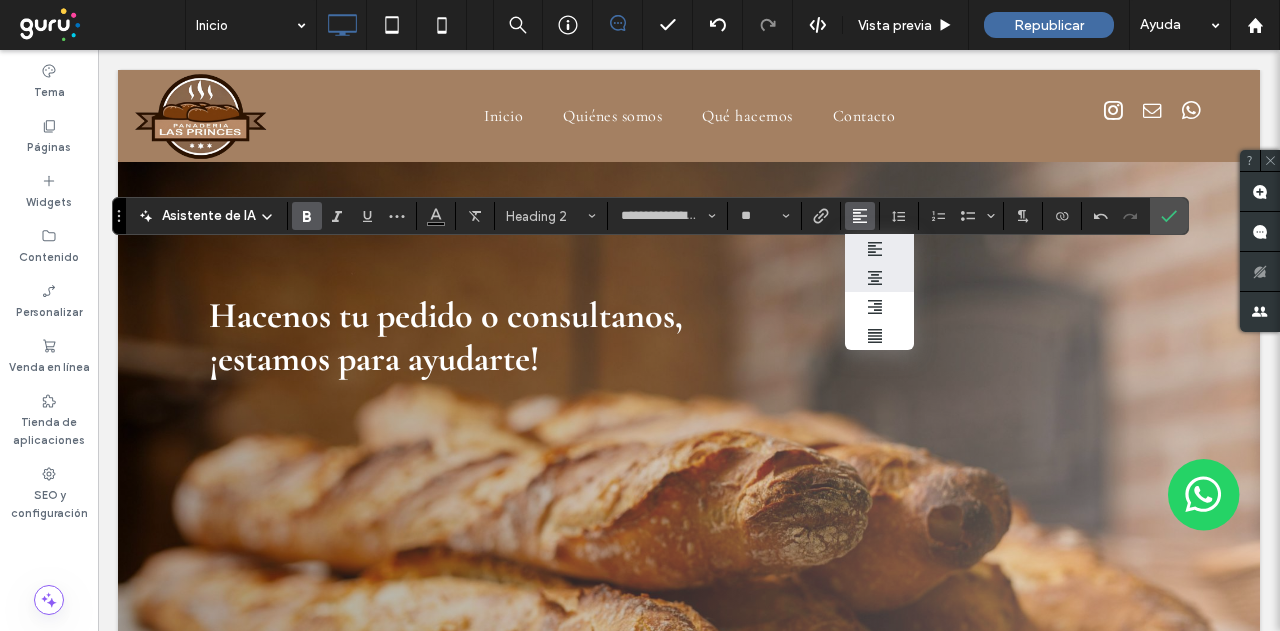 click at bounding box center [880, 277] 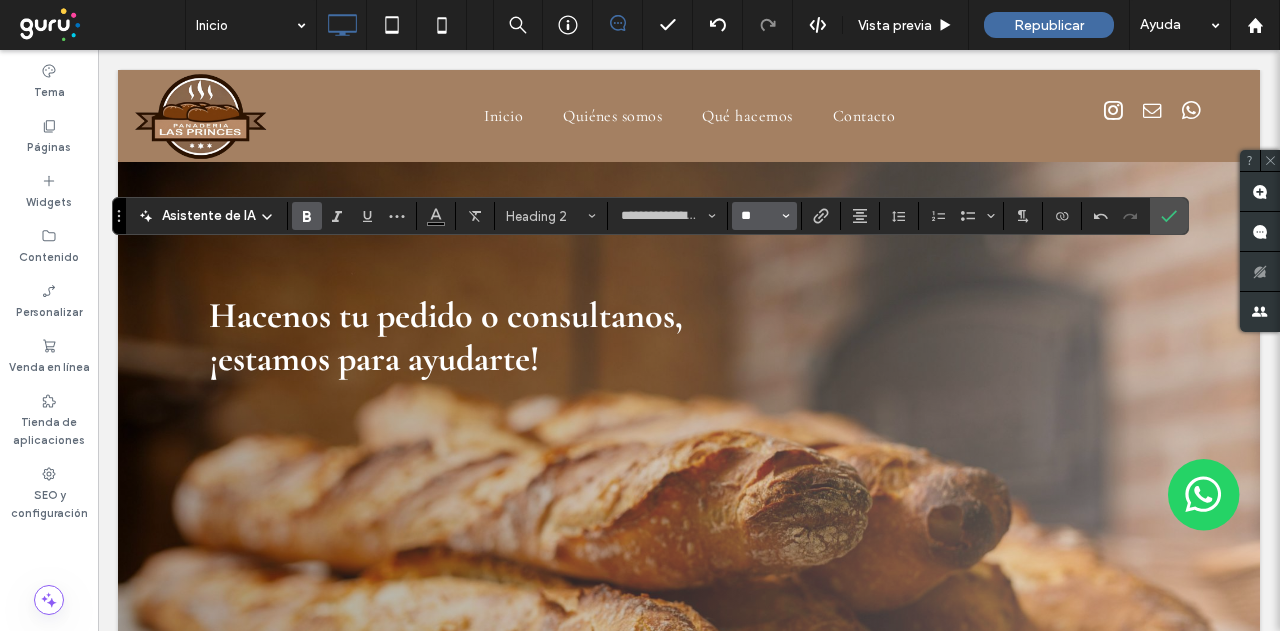 click on "**" at bounding box center [758, 216] 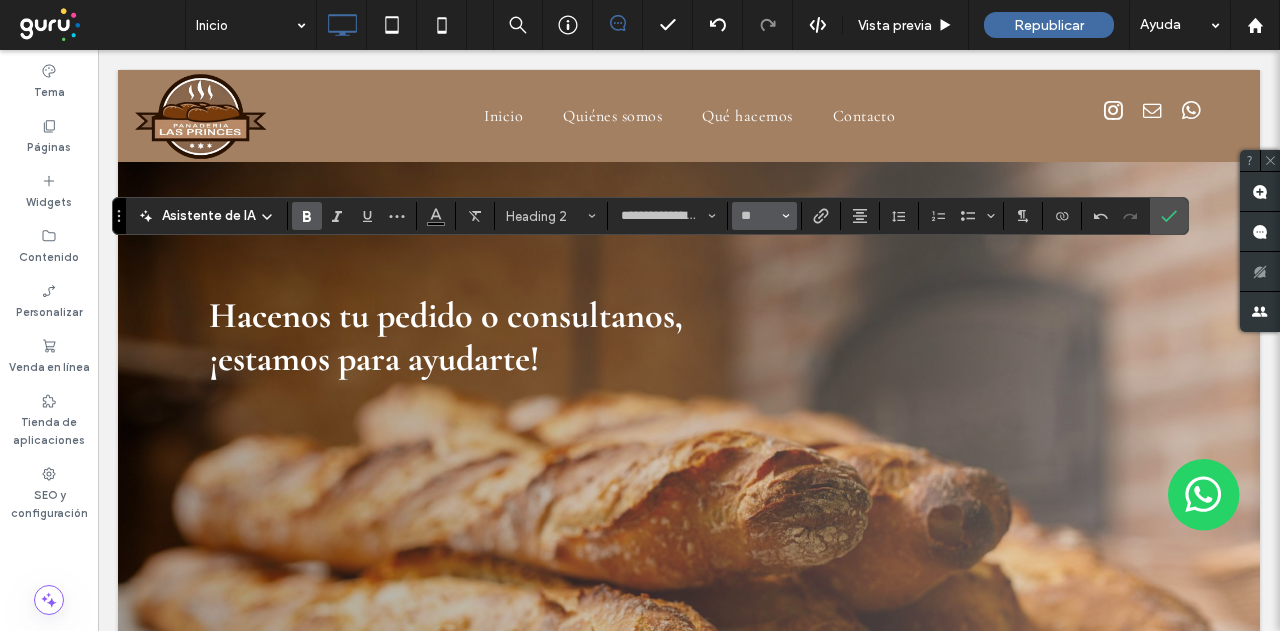 type on "**" 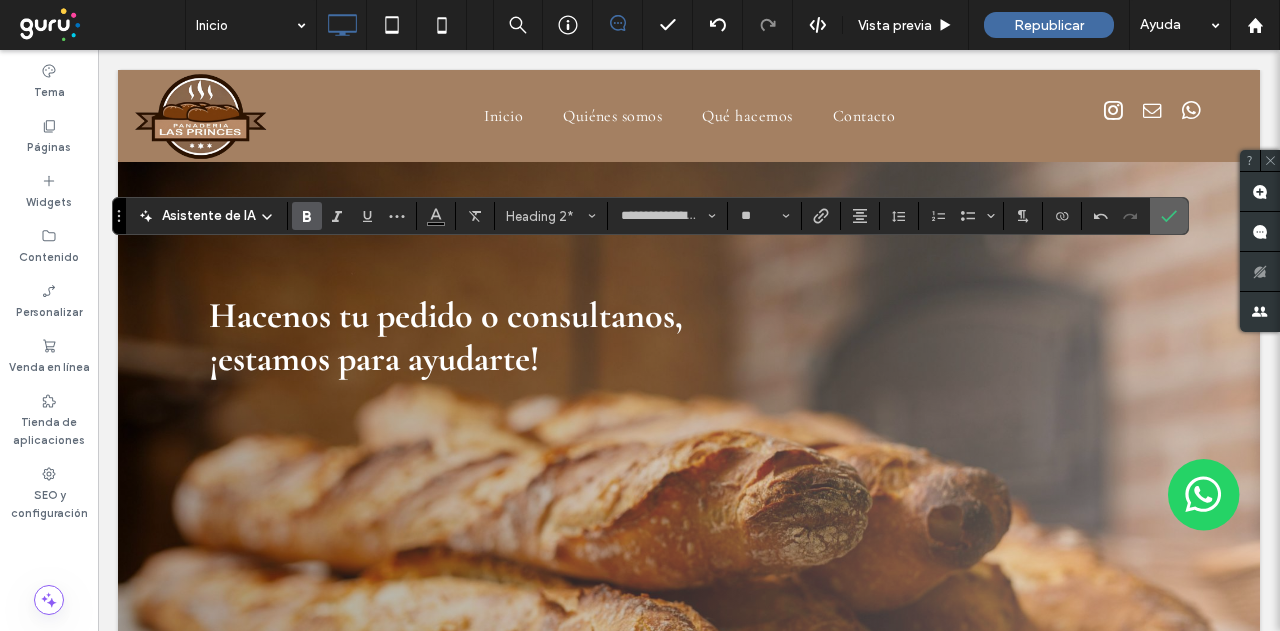click at bounding box center [1169, 216] 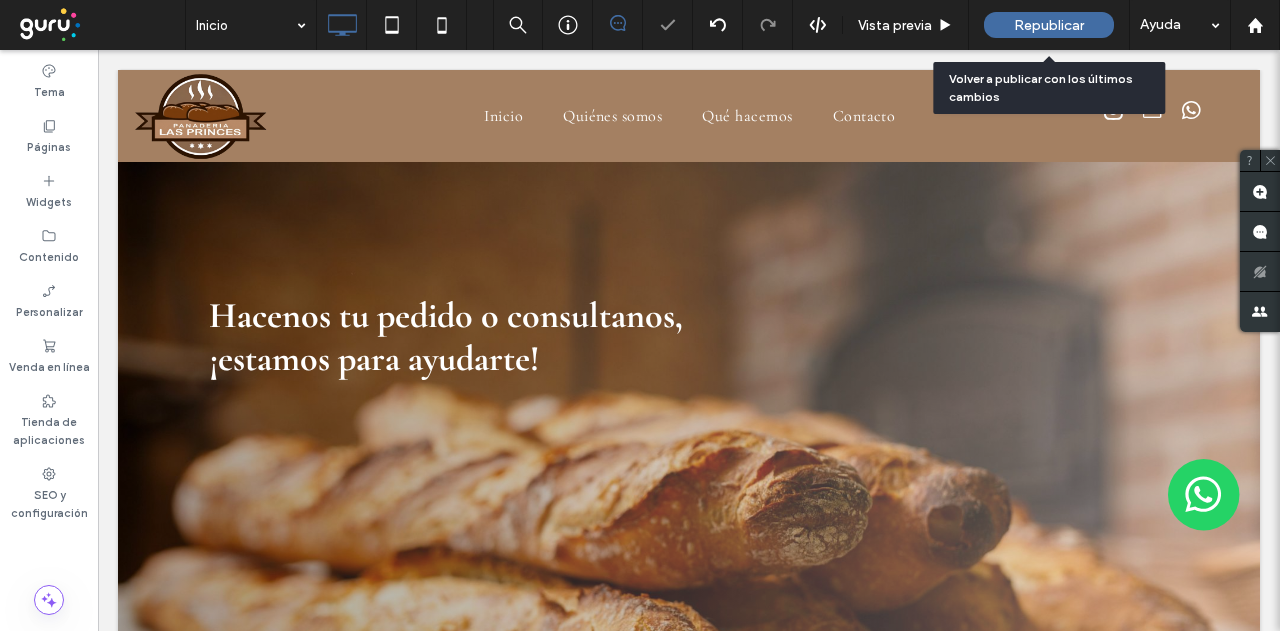 click on "Republicar" at bounding box center (1049, 25) 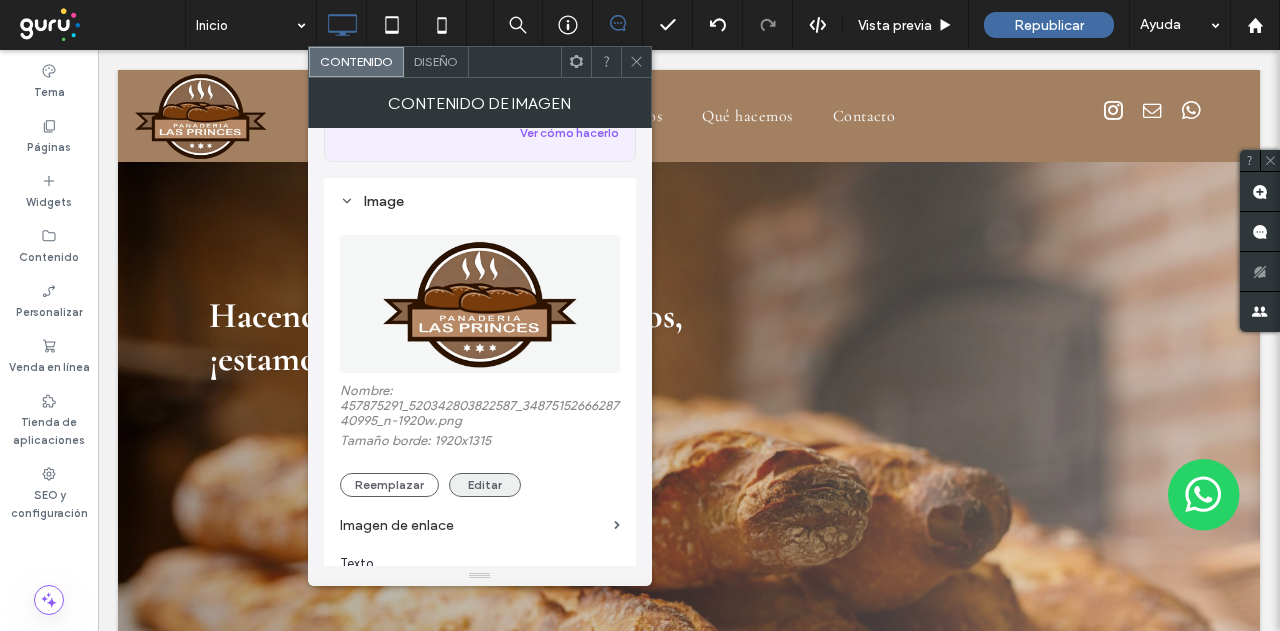 scroll, scrollTop: 300, scrollLeft: 0, axis: vertical 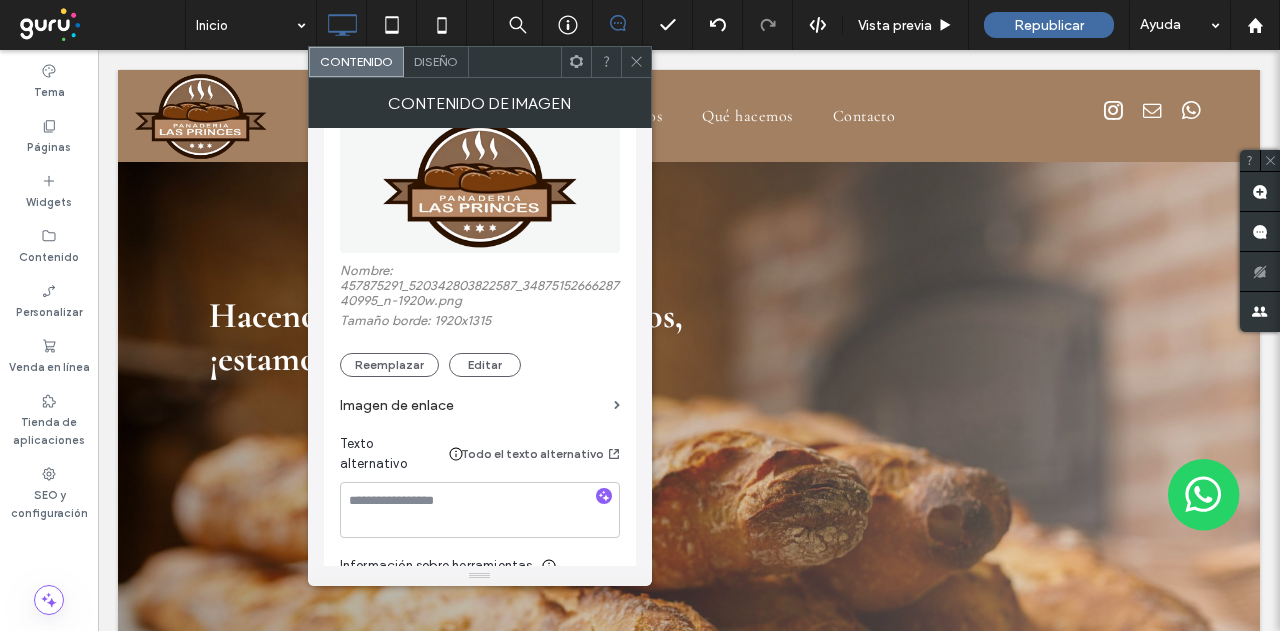 click on "Imagen de enlace" at bounding box center (473, 405) 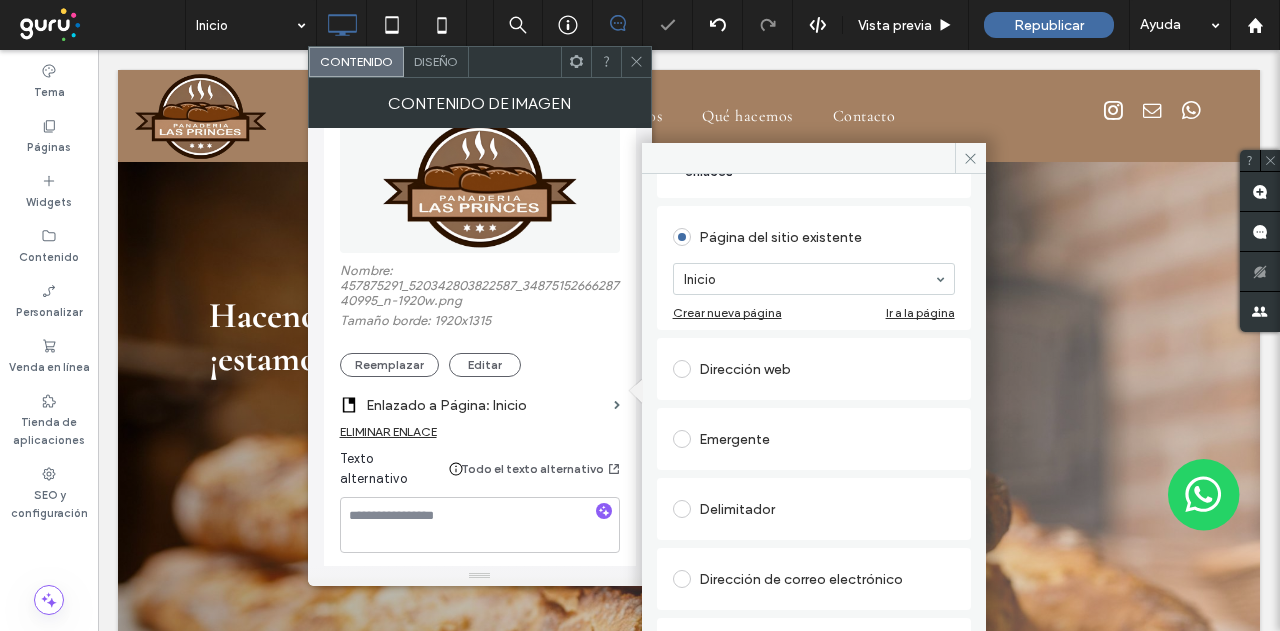 scroll, scrollTop: 144, scrollLeft: 0, axis: vertical 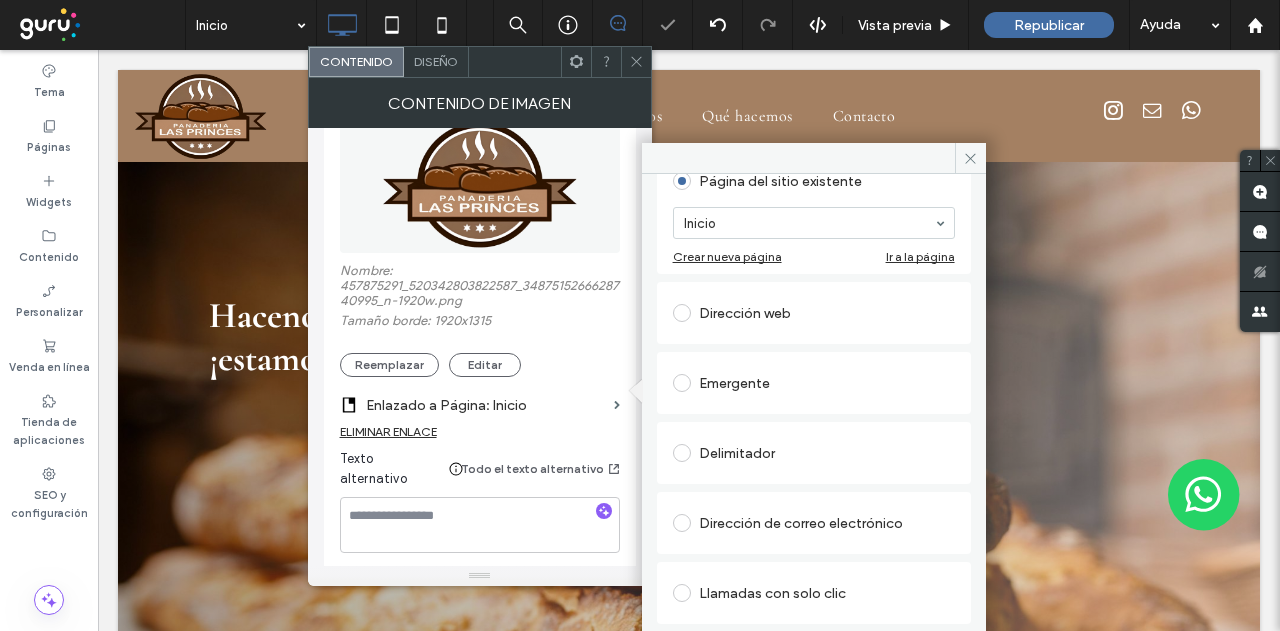 click on "Delimitador" at bounding box center [814, 453] 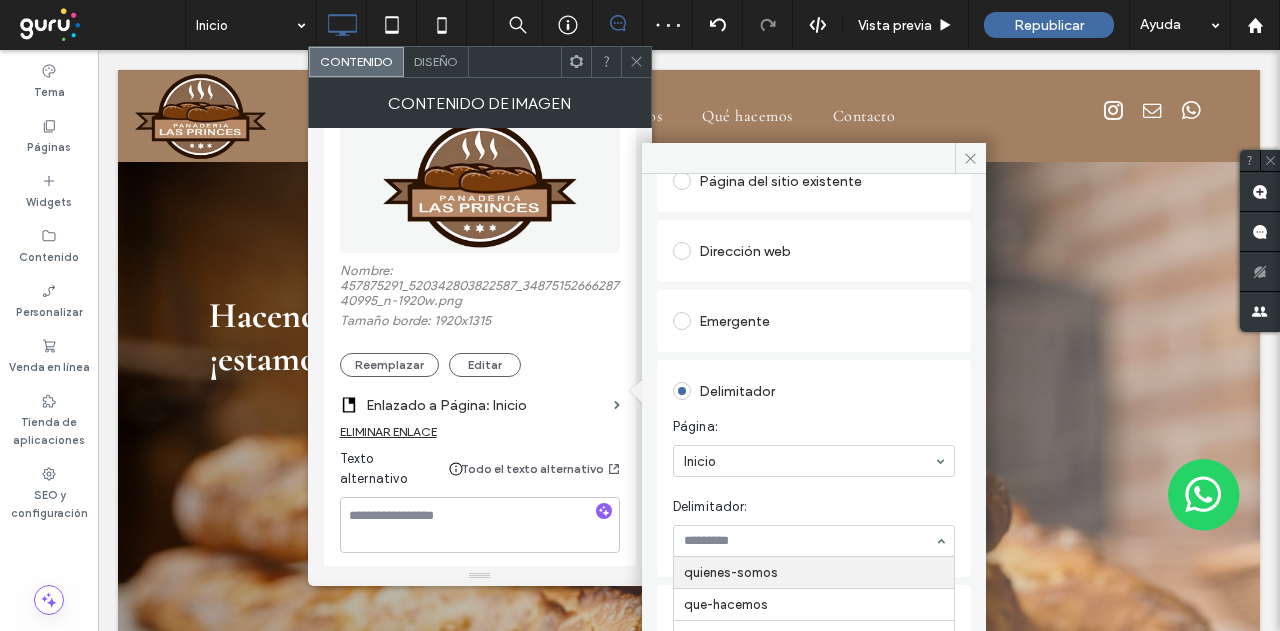 scroll, scrollTop: 237, scrollLeft: 0, axis: vertical 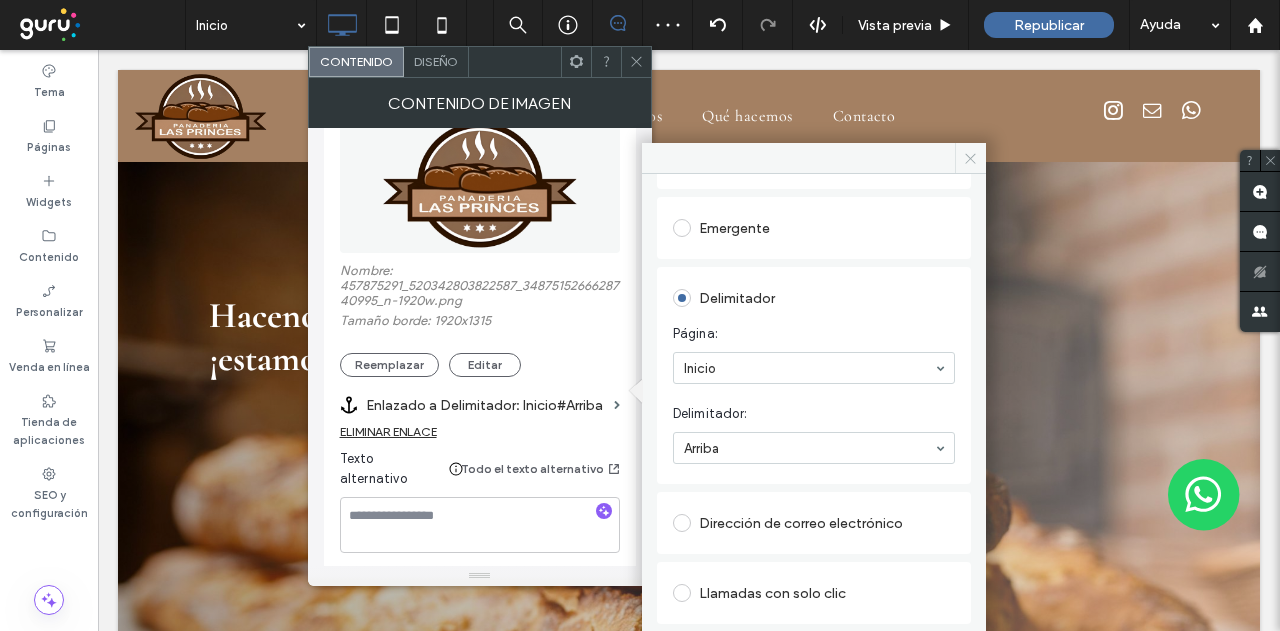 click 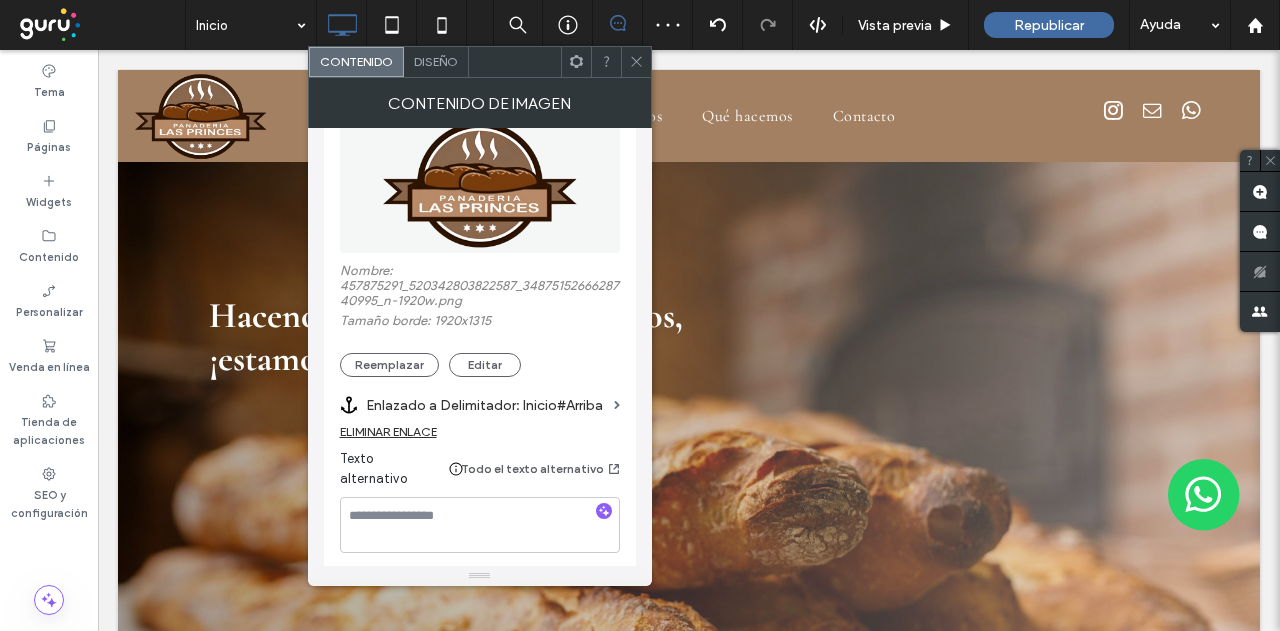 click 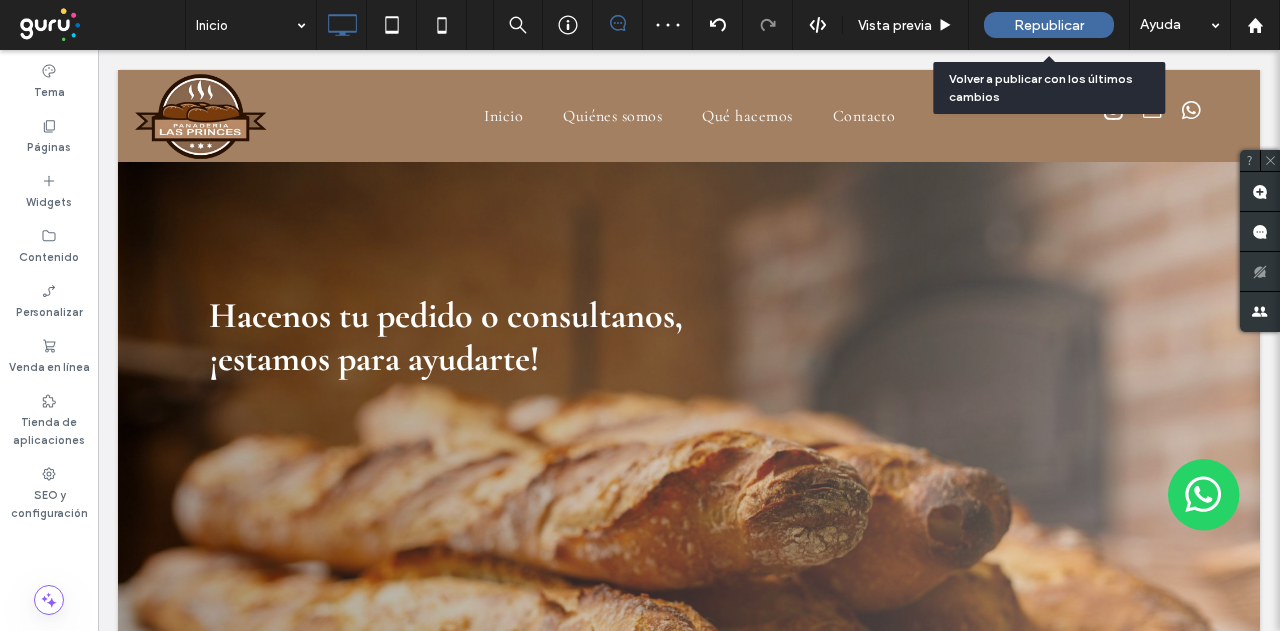 click on "Republicar" at bounding box center (1049, 25) 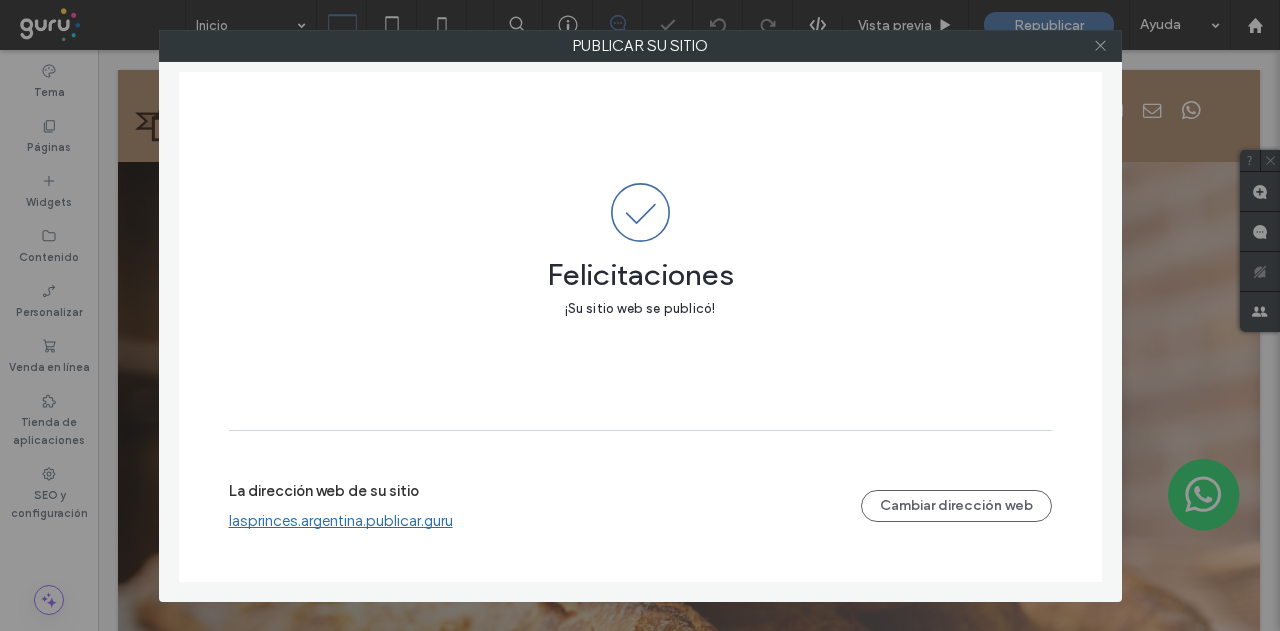 click 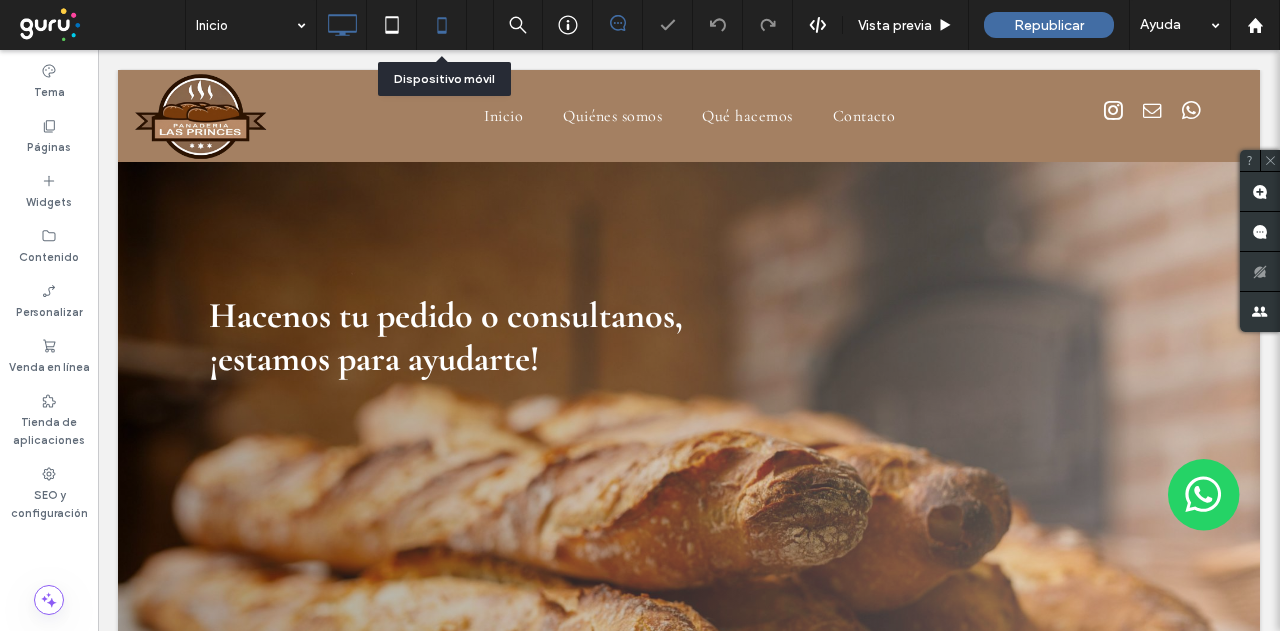 click 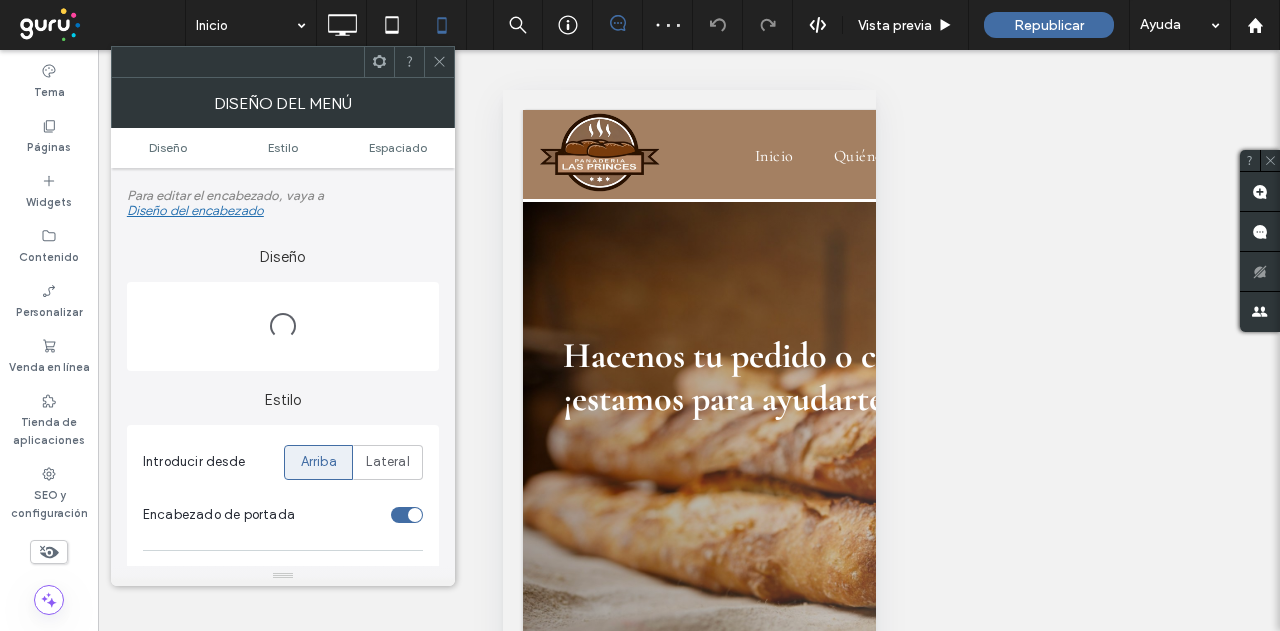 scroll, scrollTop: 196, scrollLeft: 0, axis: vertical 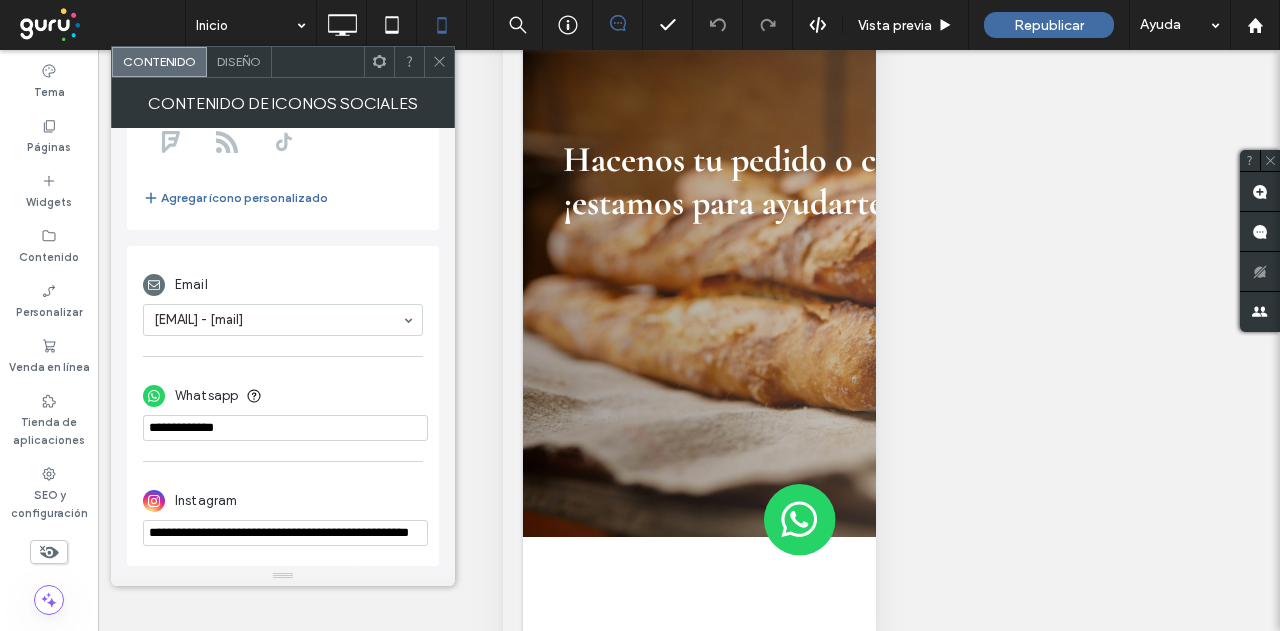 click at bounding box center [439, 62] 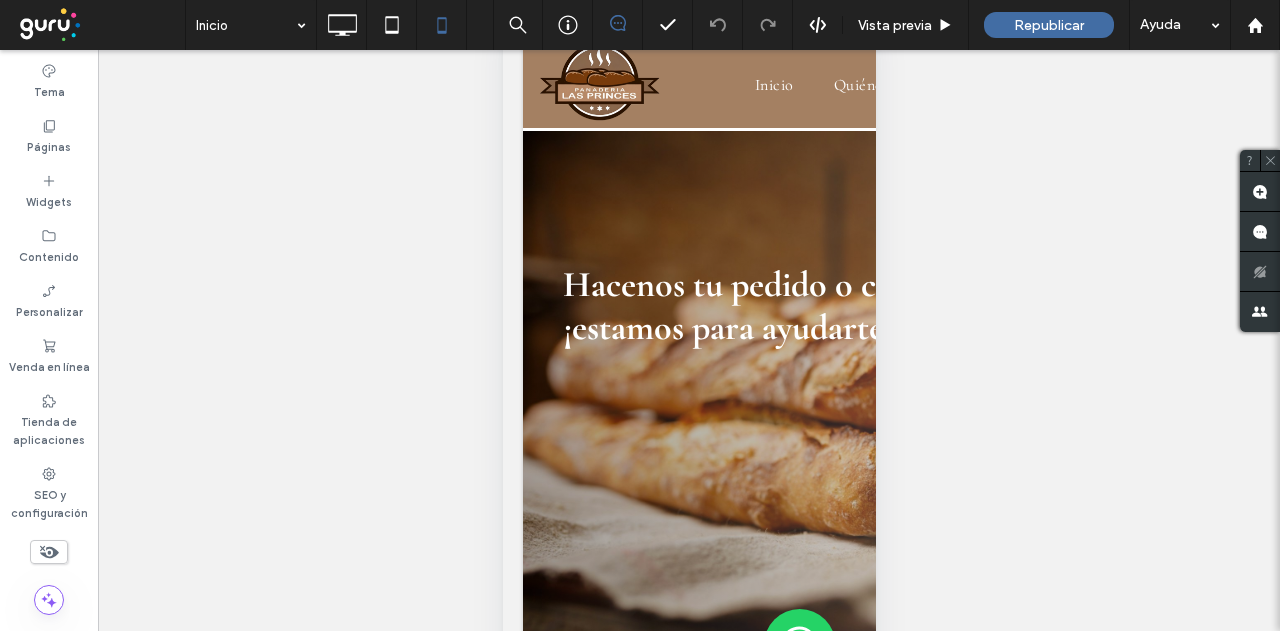 scroll, scrollTop: 0, scrollLeft: 0, axis: both 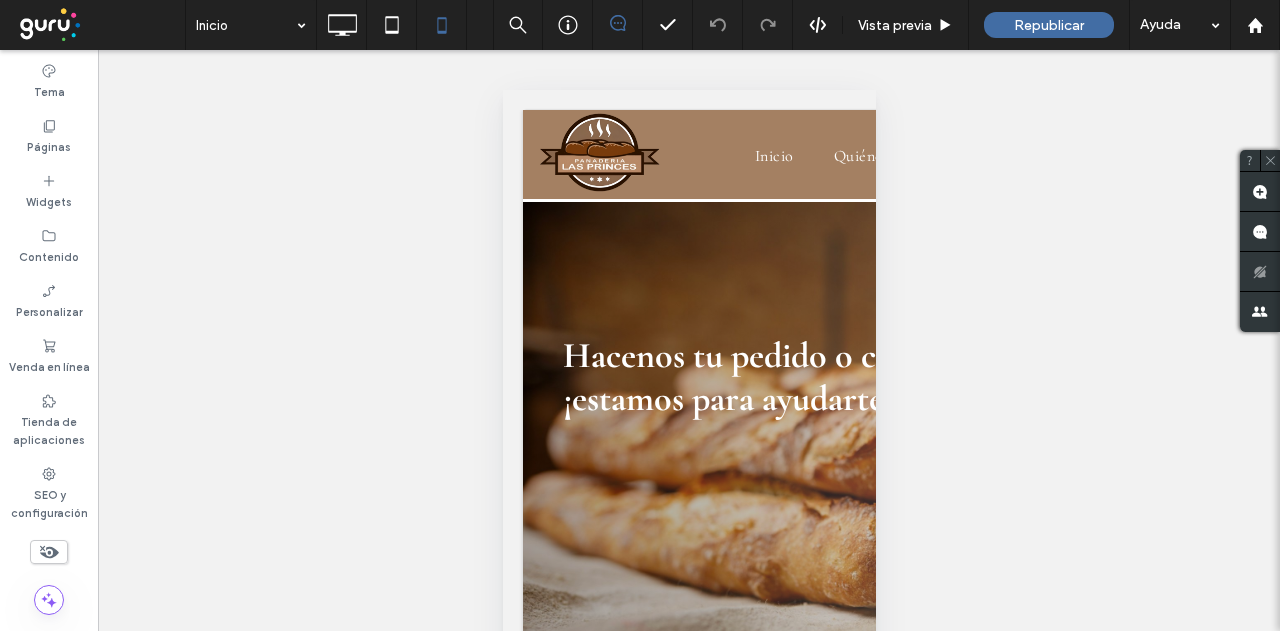 type on "******" 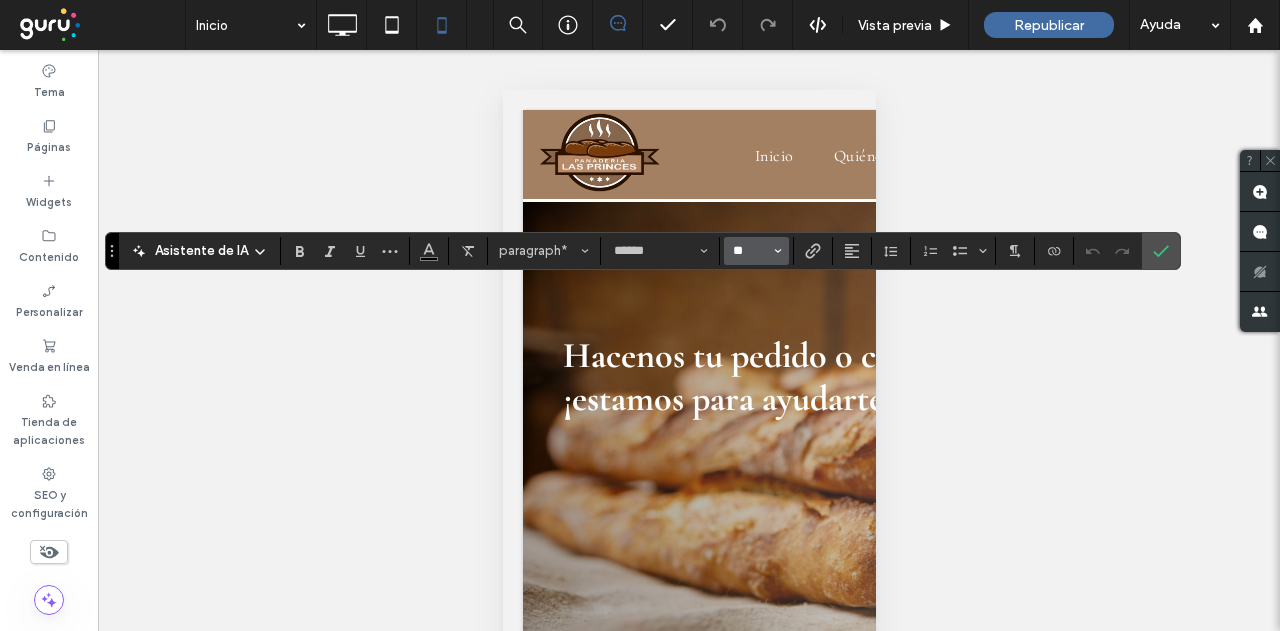 click on "**" at bounding box center (750, 251) 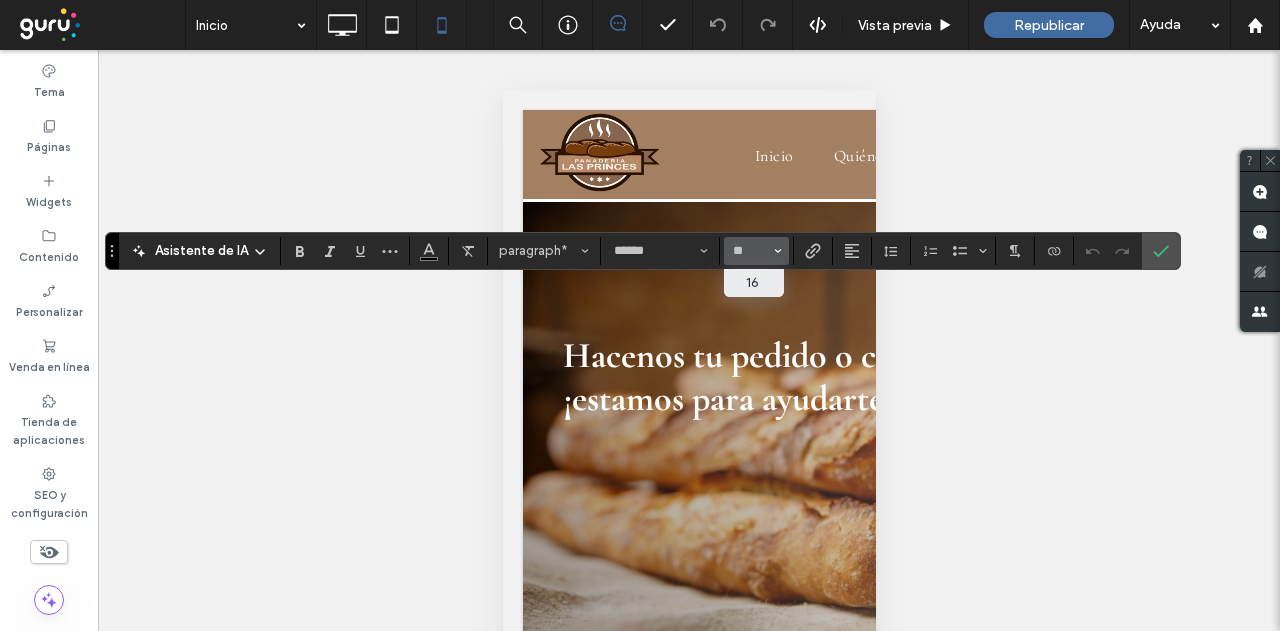 type on "**" 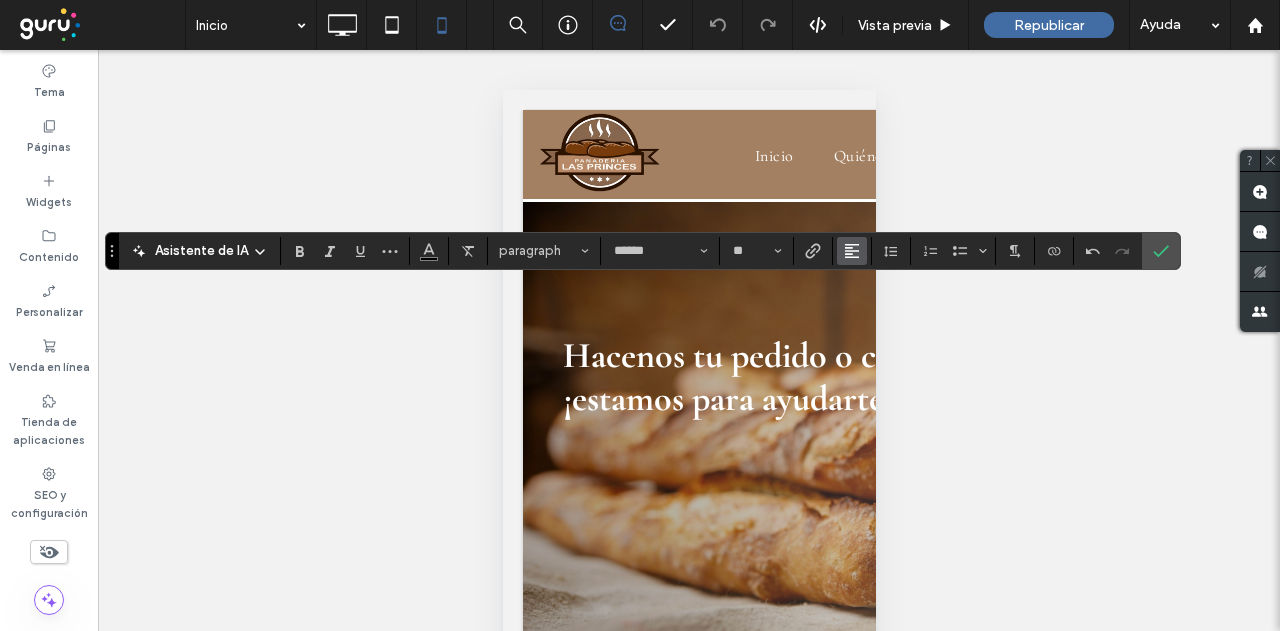 click 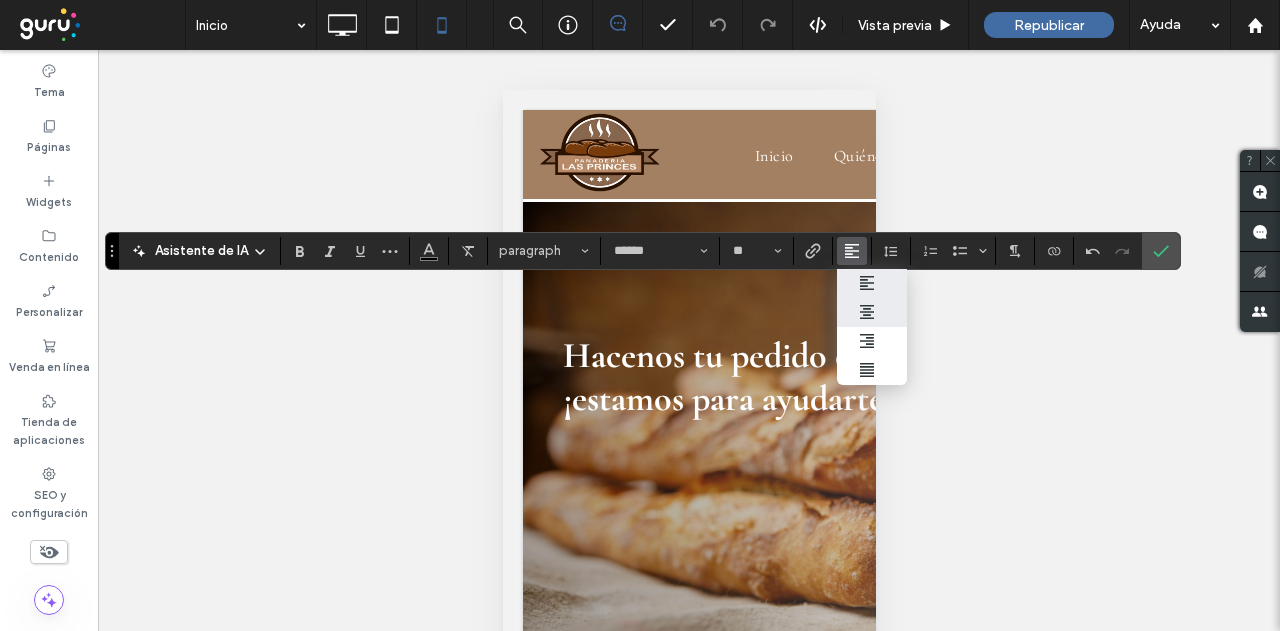 click at bounding box center [872, 312] 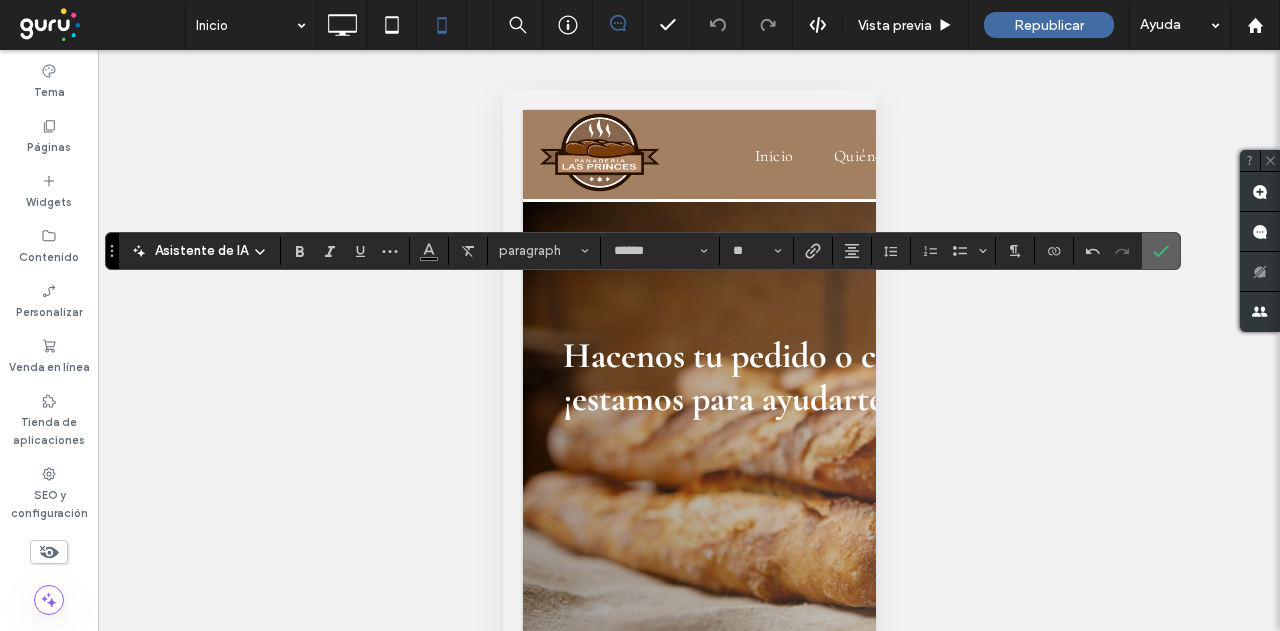 click 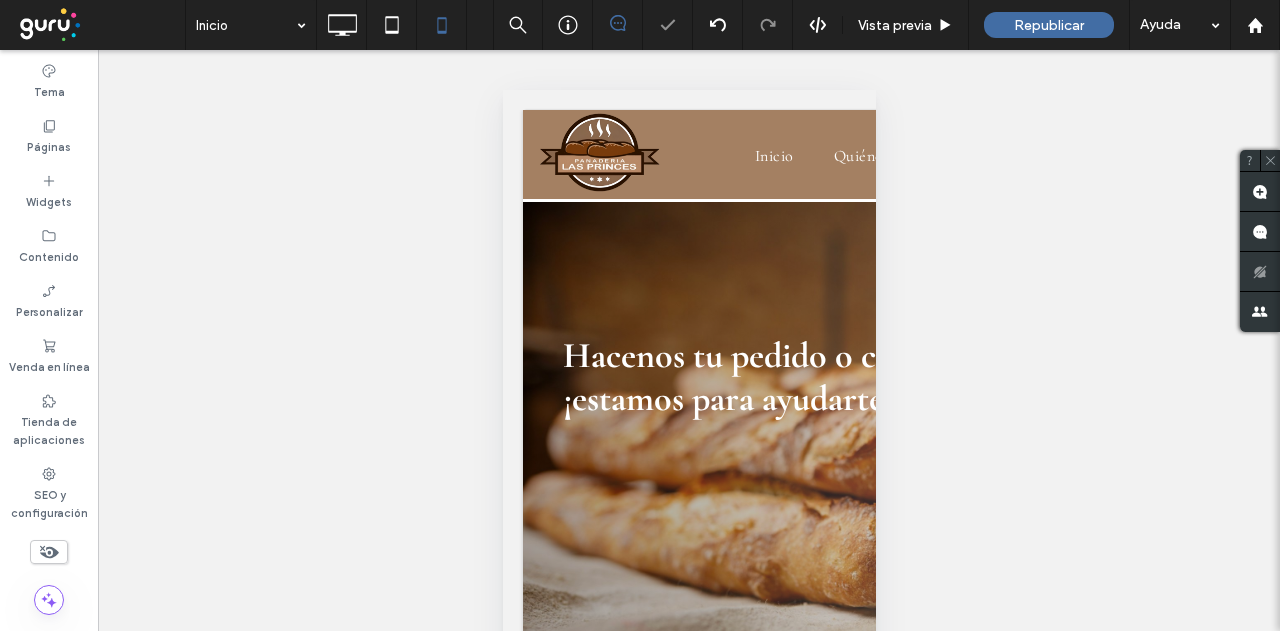 type on "**********" 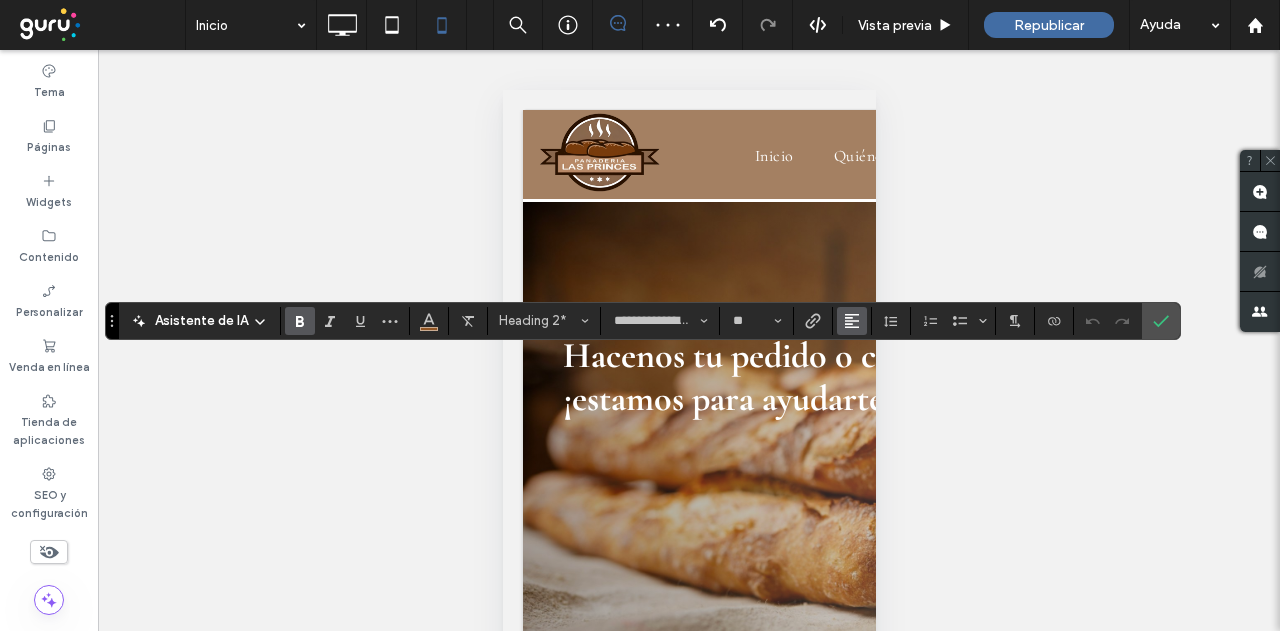 click at bounding box center (852, 321) 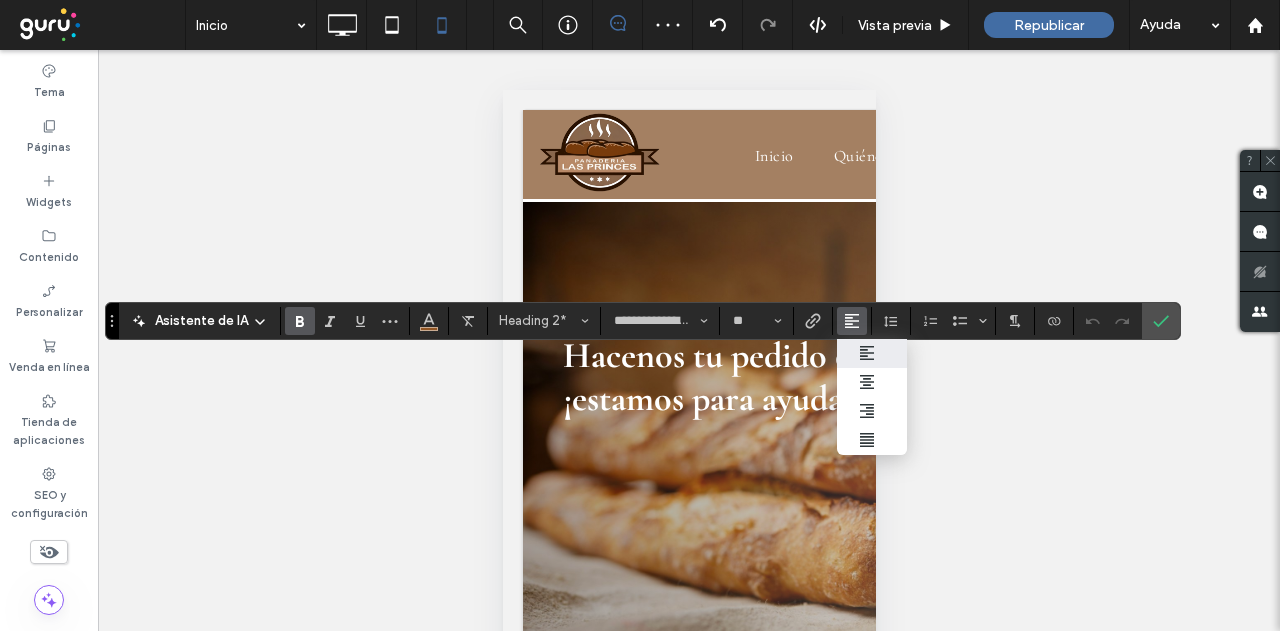 drag, startPoint x: 858, startPoint y: 386, endPoint x: 884, endPoint y: 397, distance: 28.231188 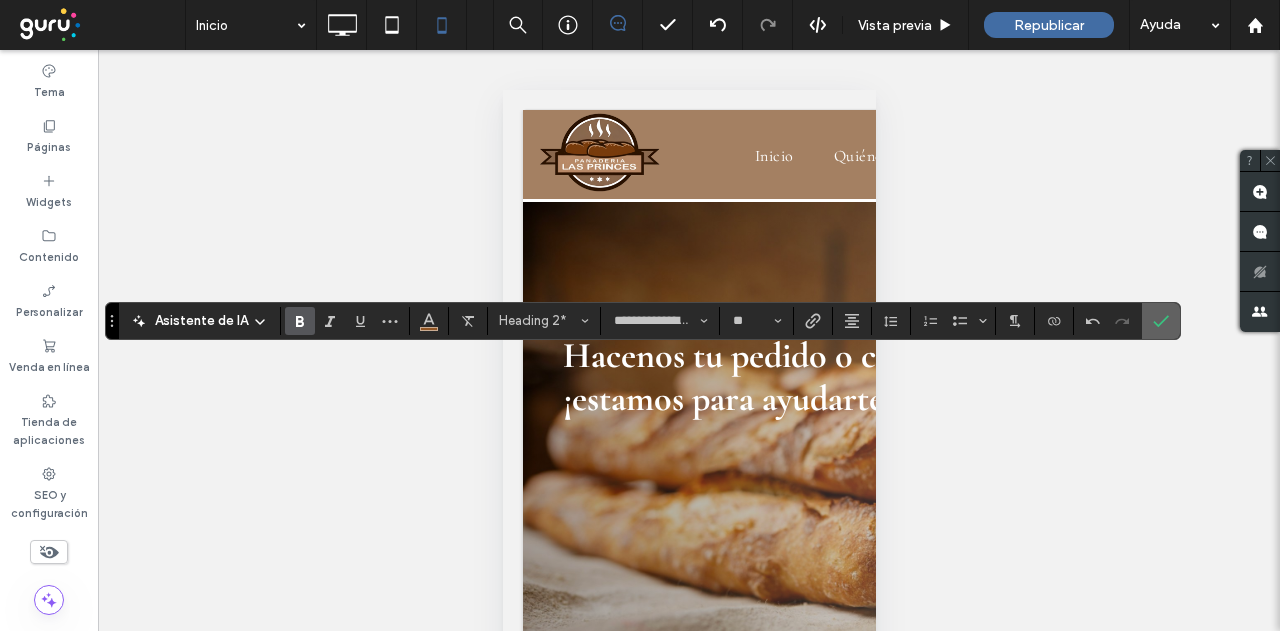 click at bounding box center [1161, 321] 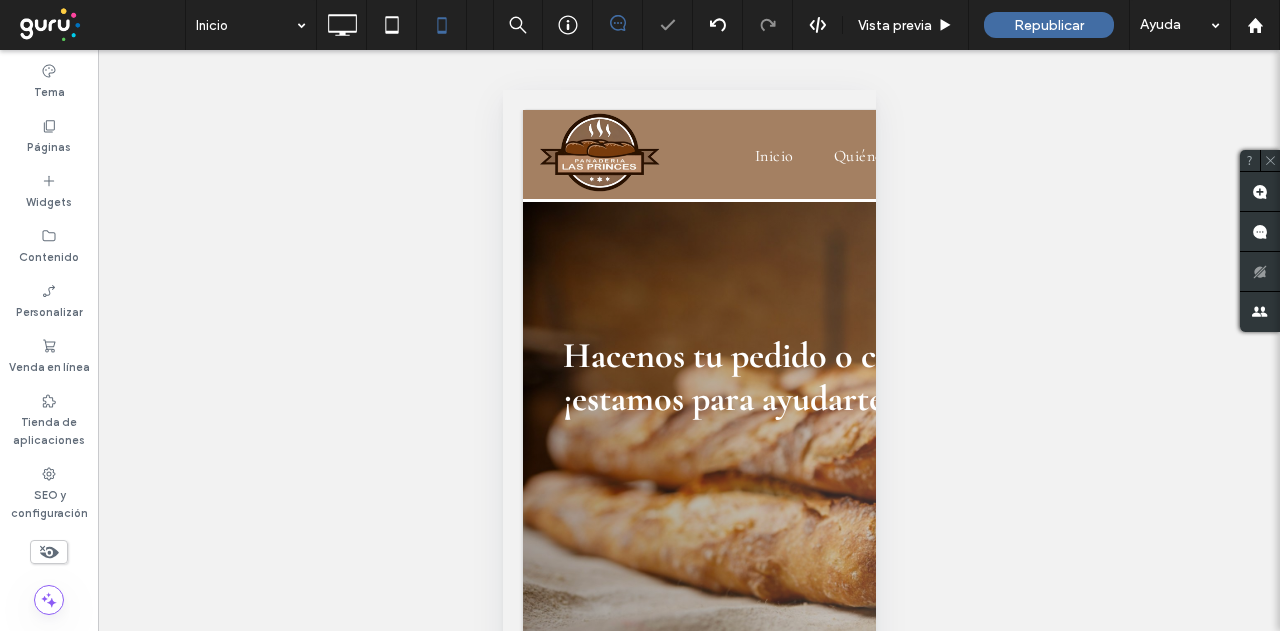 type on "******" 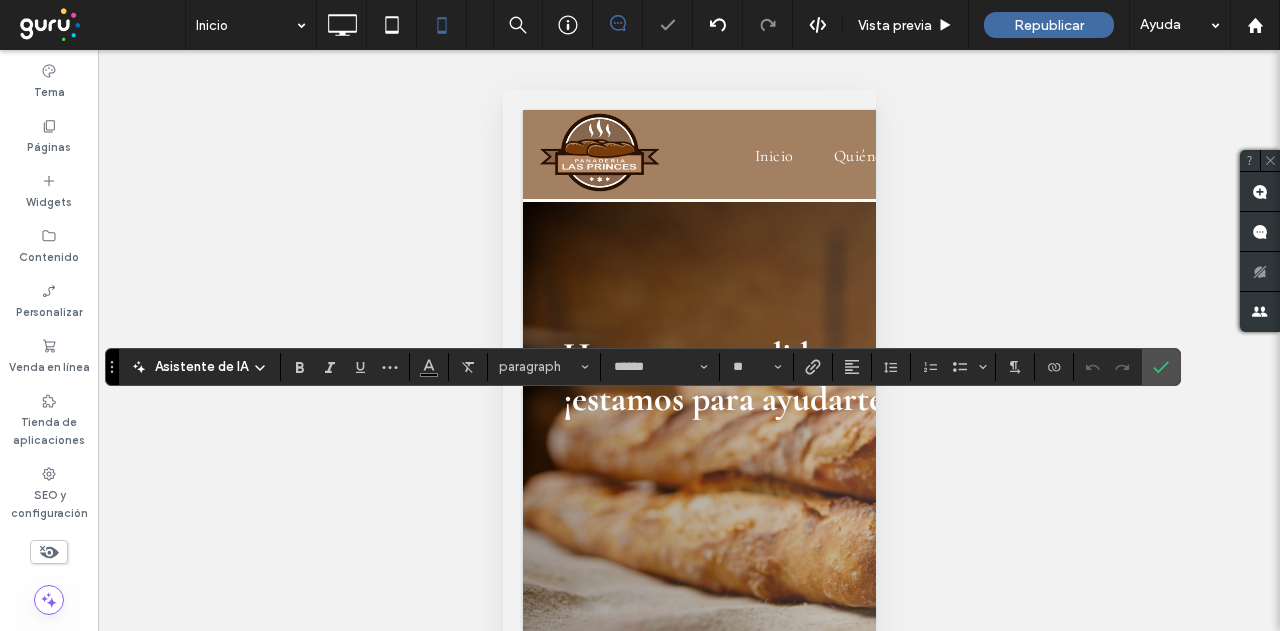 click on "Asistente de IA paragraph ****** **" at bounding box center (643, 367) 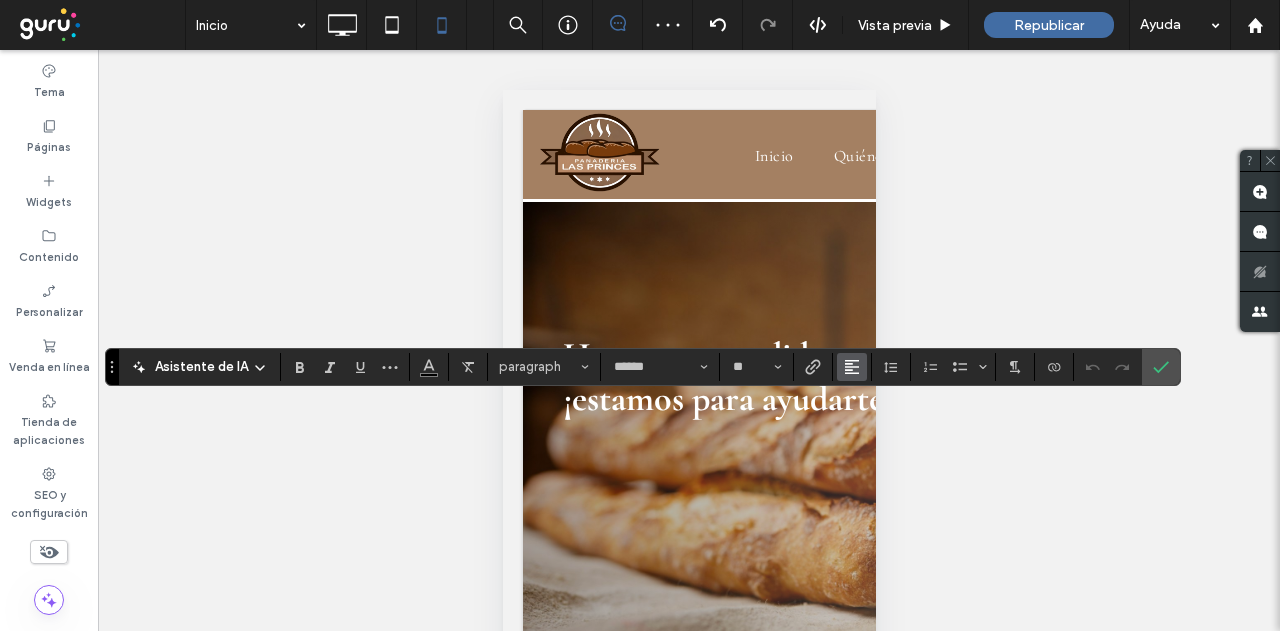 click at bounding box center (852, 367) 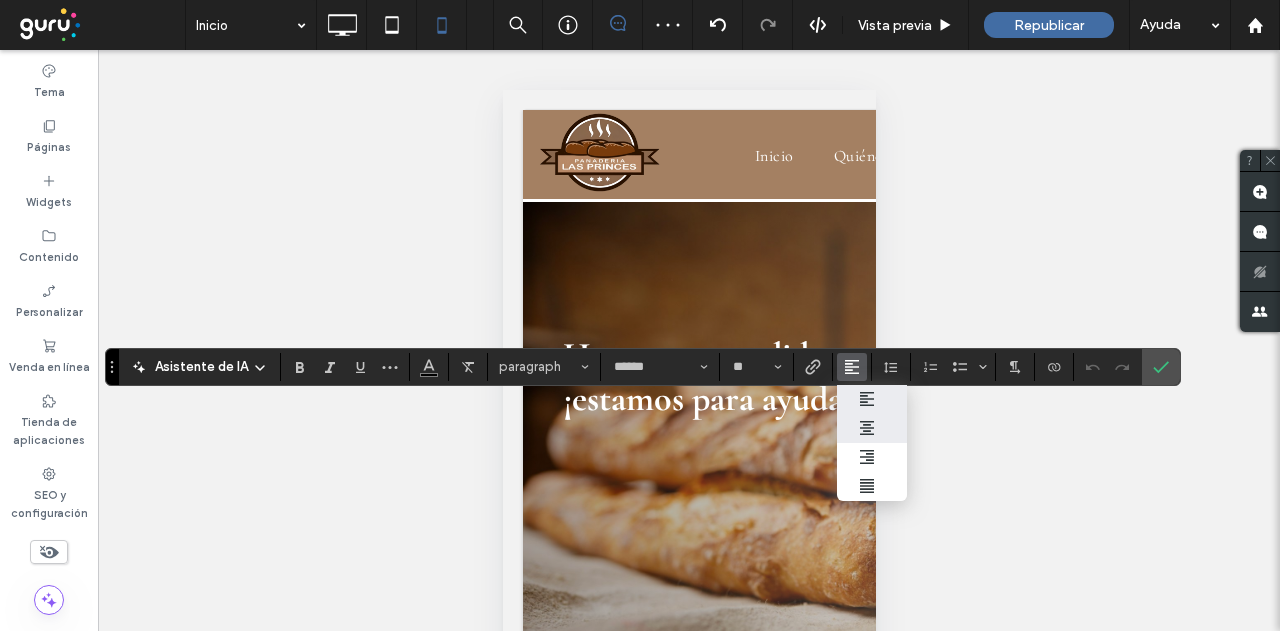 drag, startPoint x: 863, startPoint y: 429, endPoint x: 1011, endPoint y: 389, distance: 153.31015 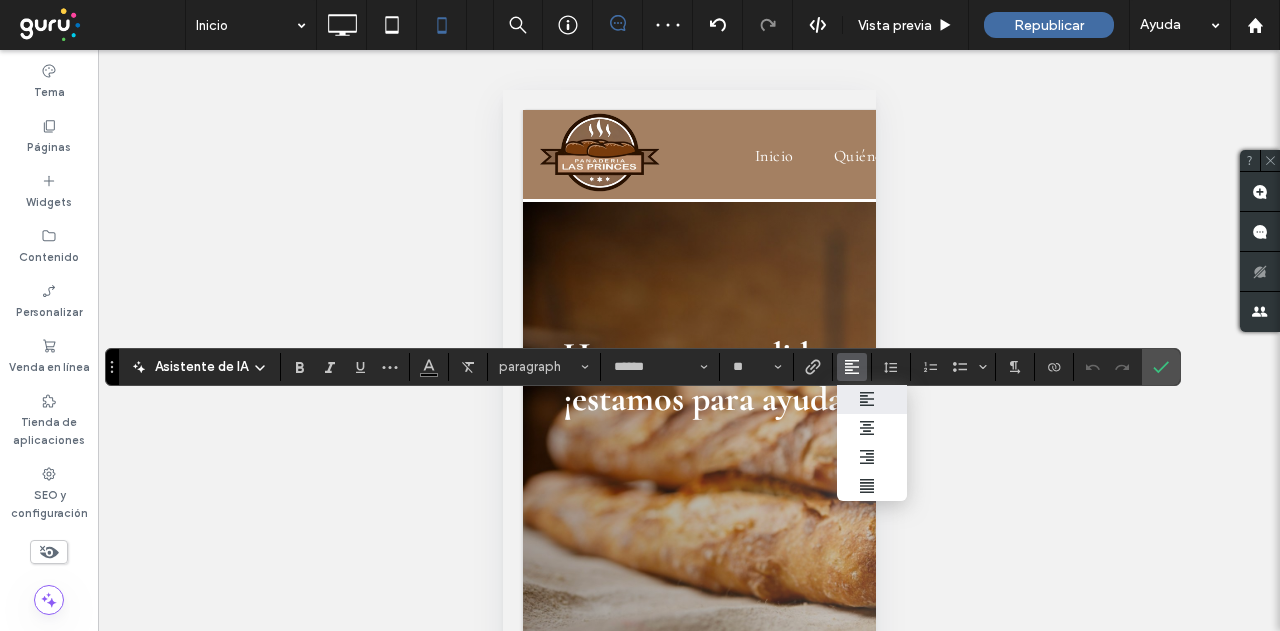click 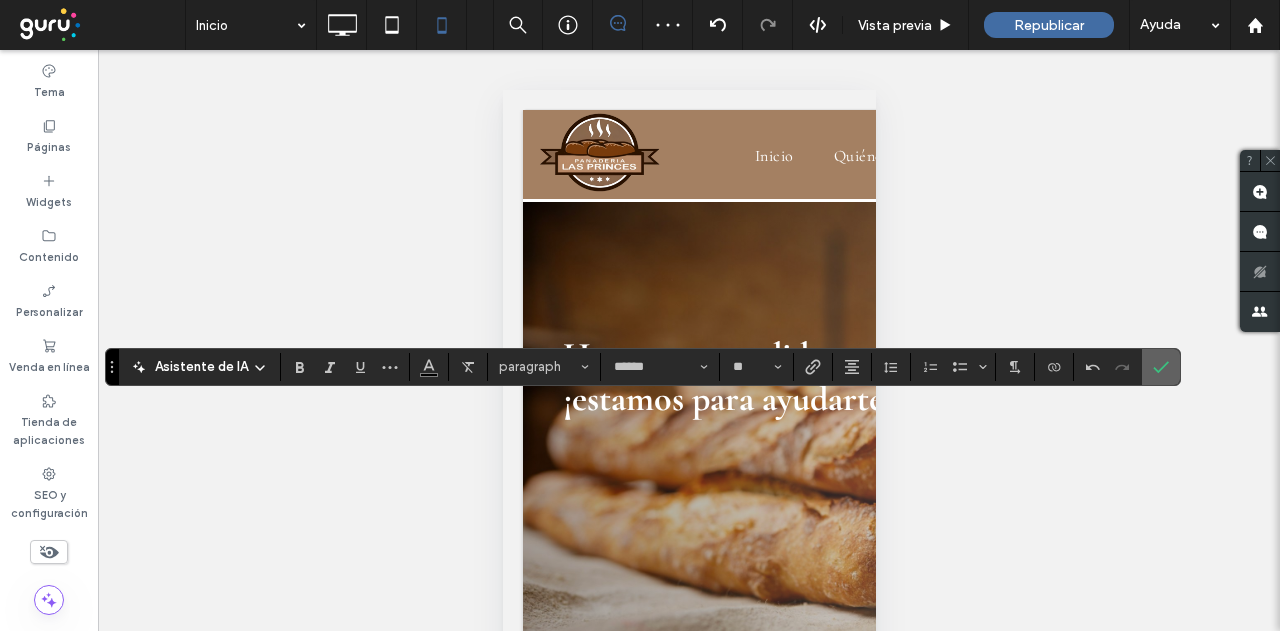 click 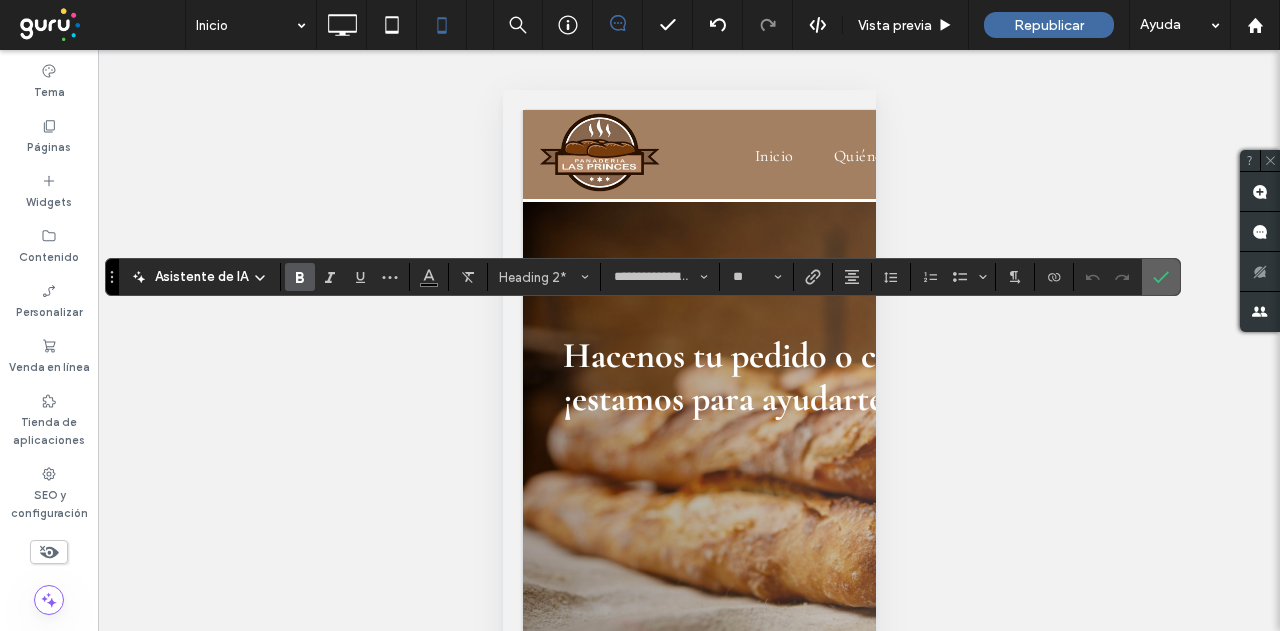click 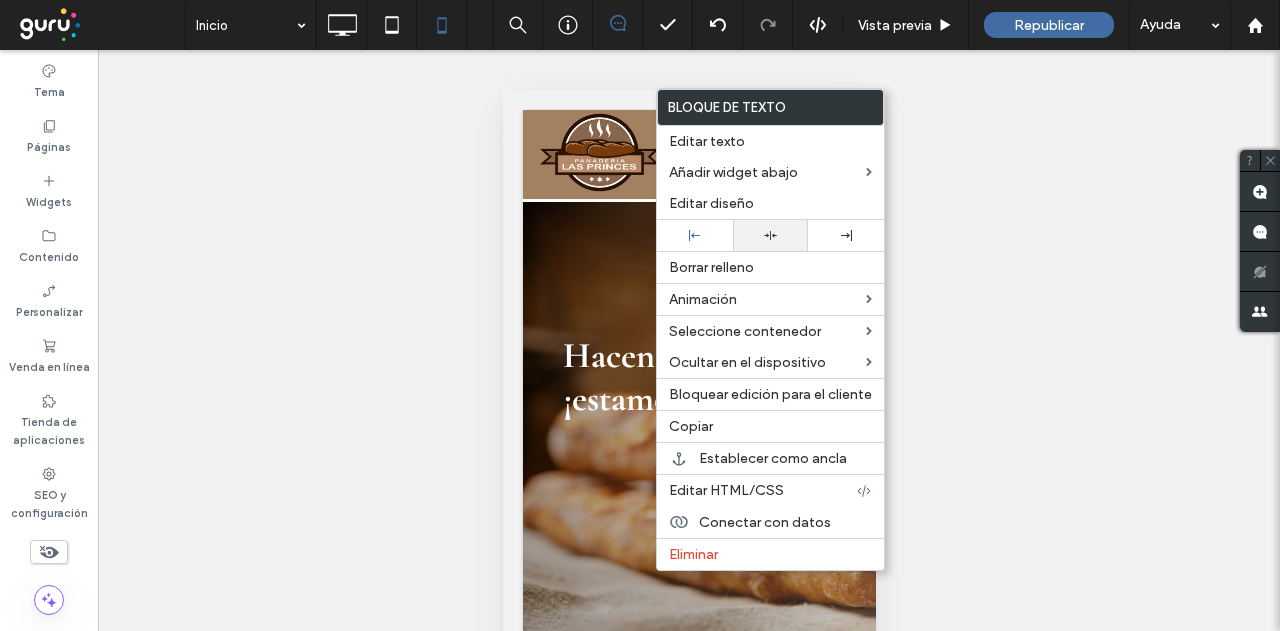 drag, startPoint x: 763, startPoint y: 236, endPoint x: 700, endPoint y: 356, distance: 135.53229 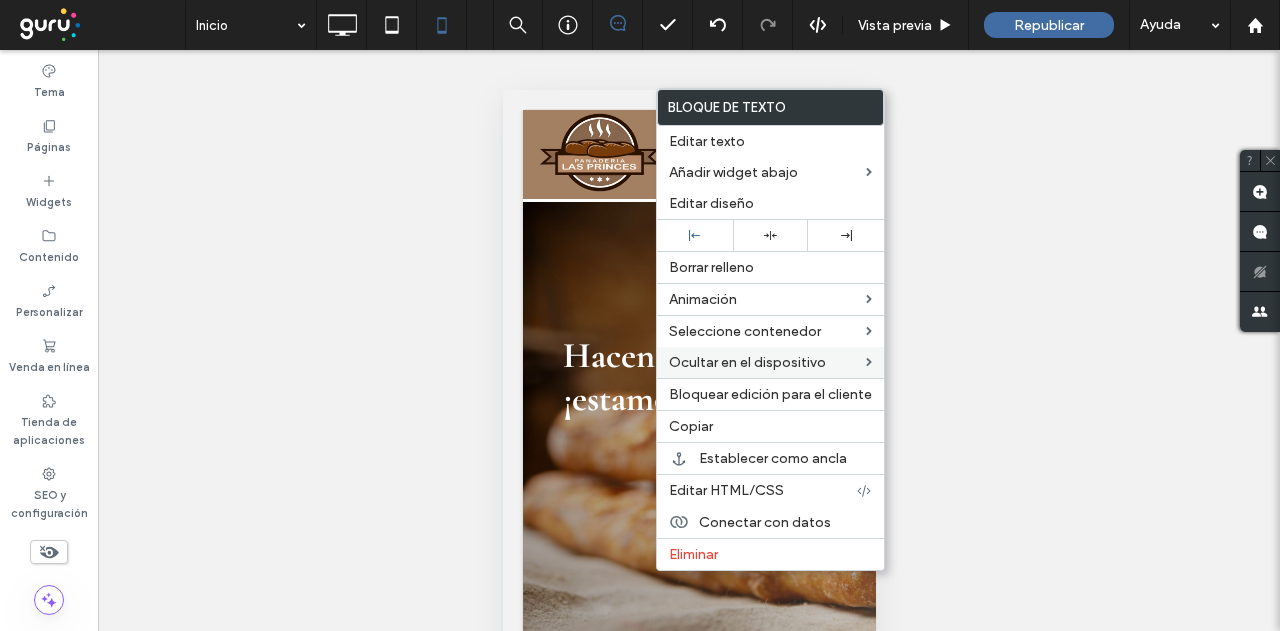 click 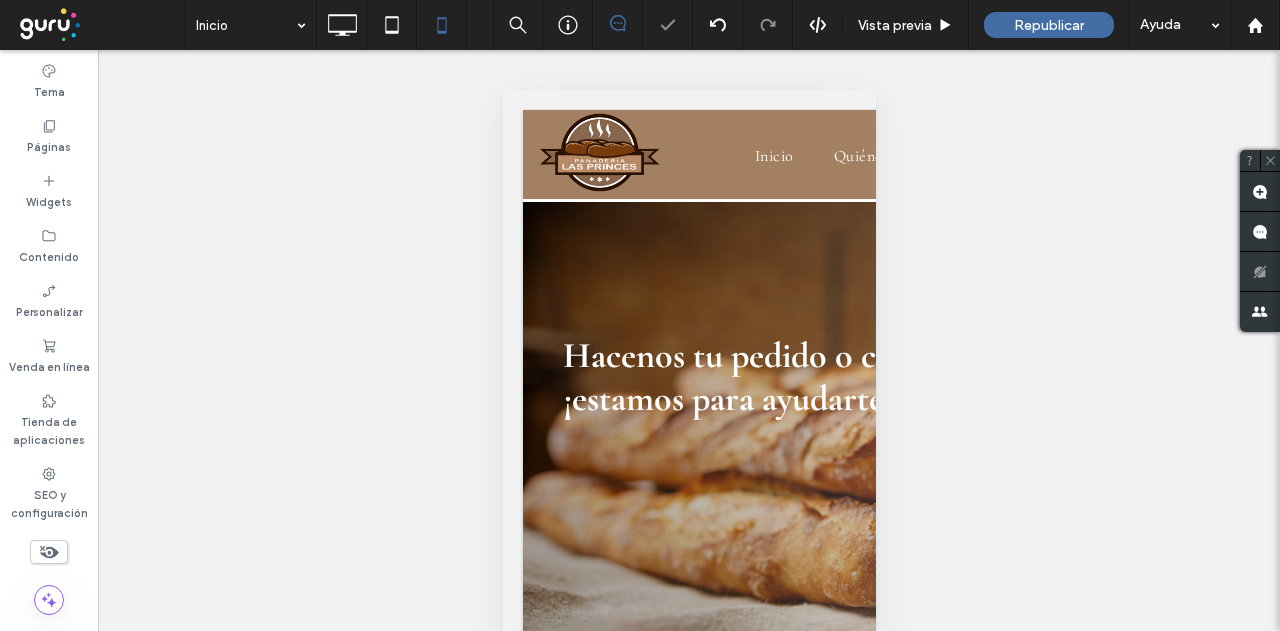 type on "******" 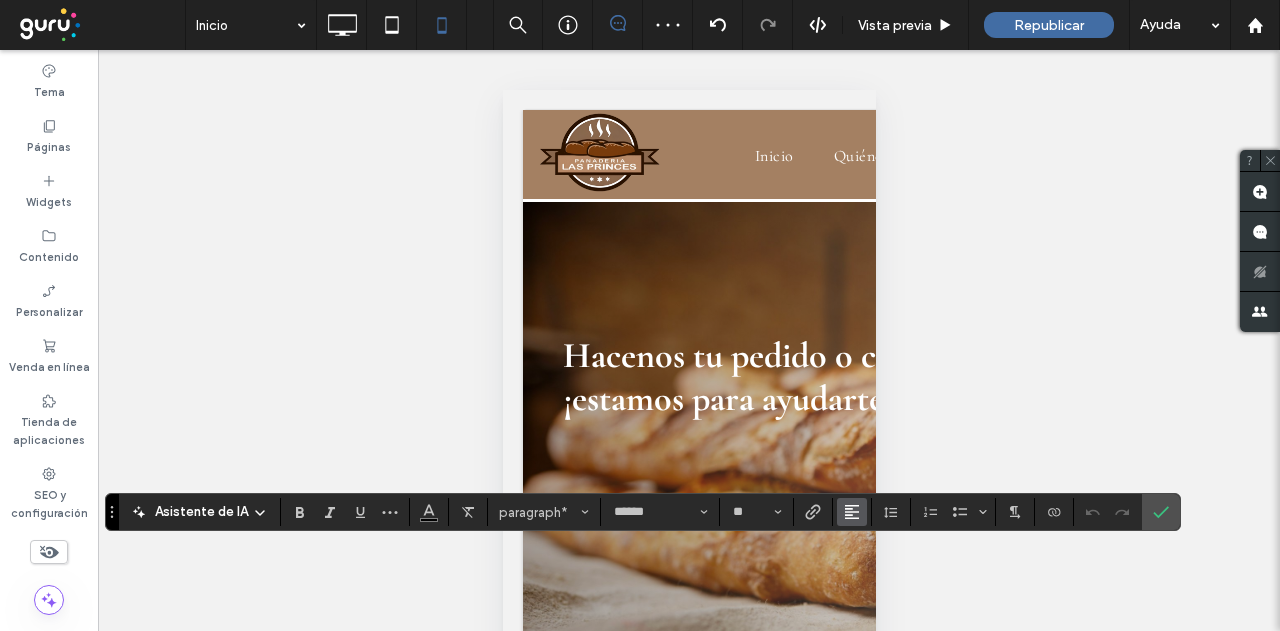 click 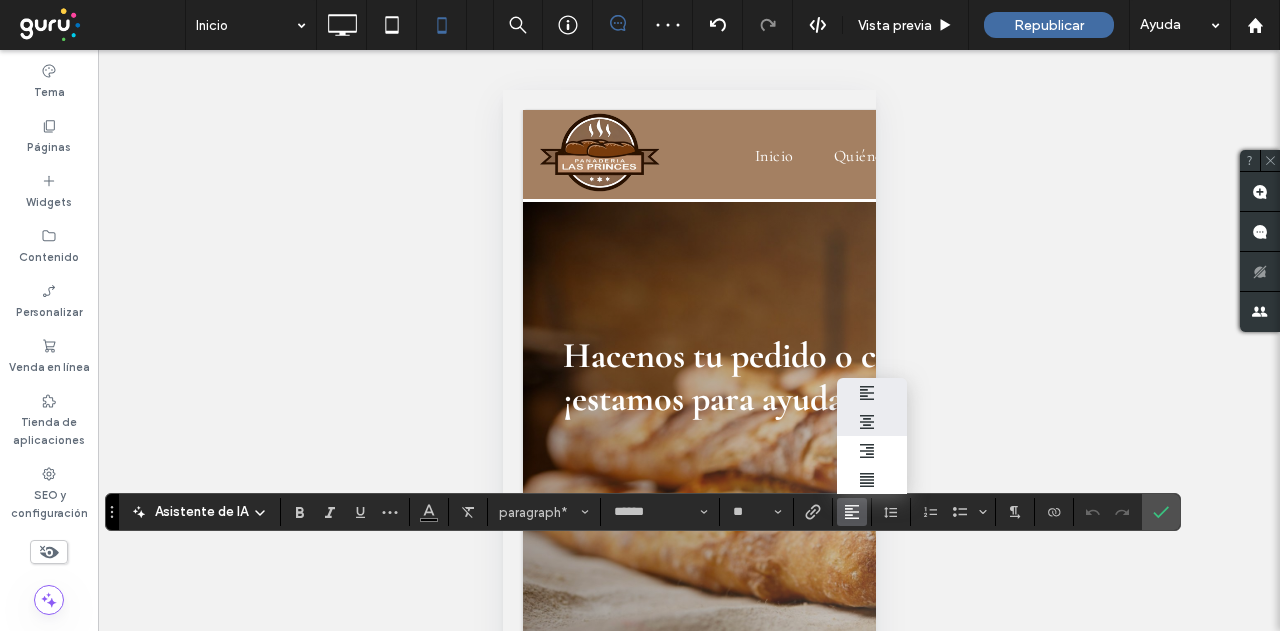 click 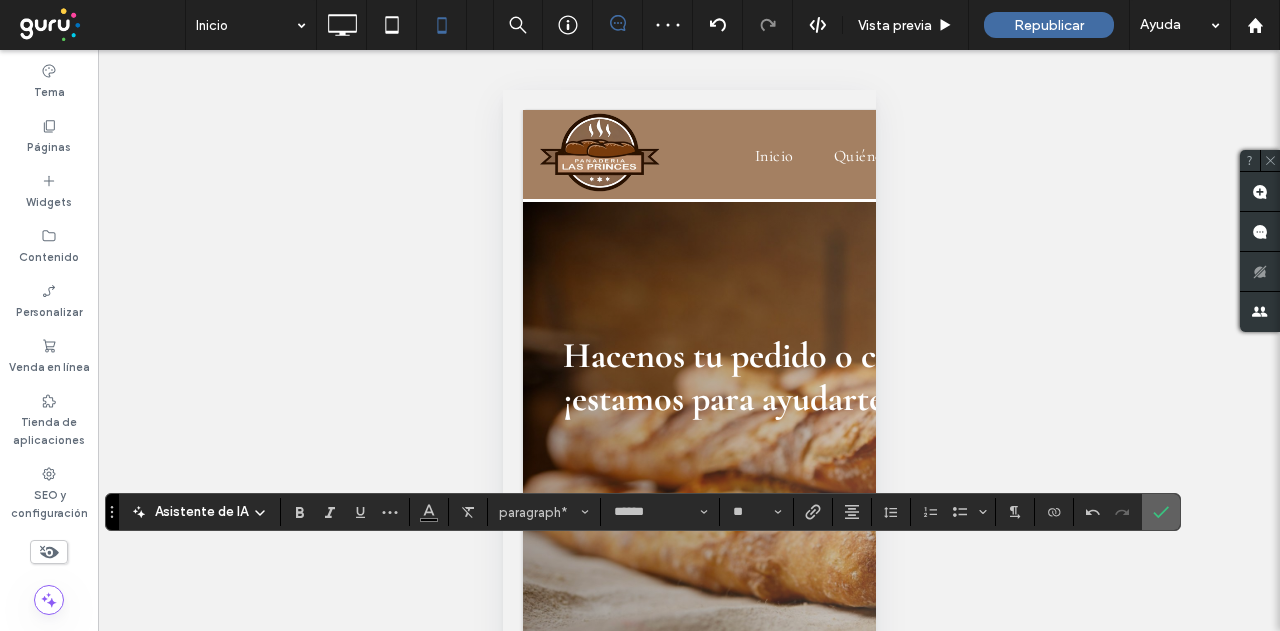 click at bounding box center [1161, 512] 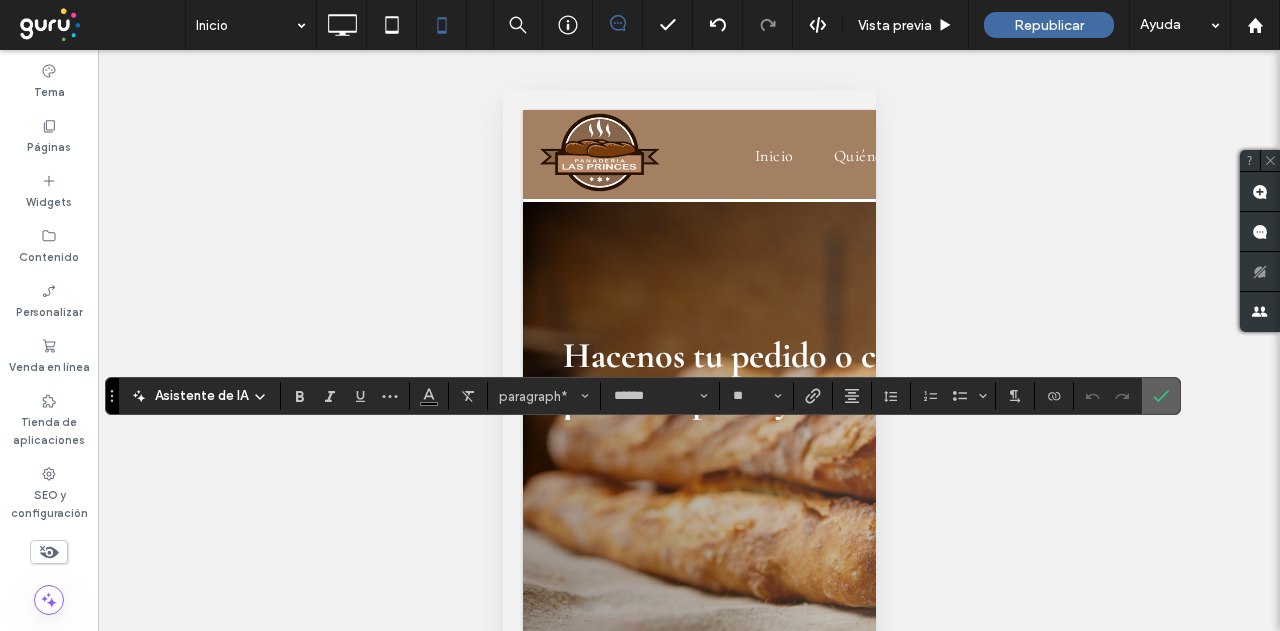 click 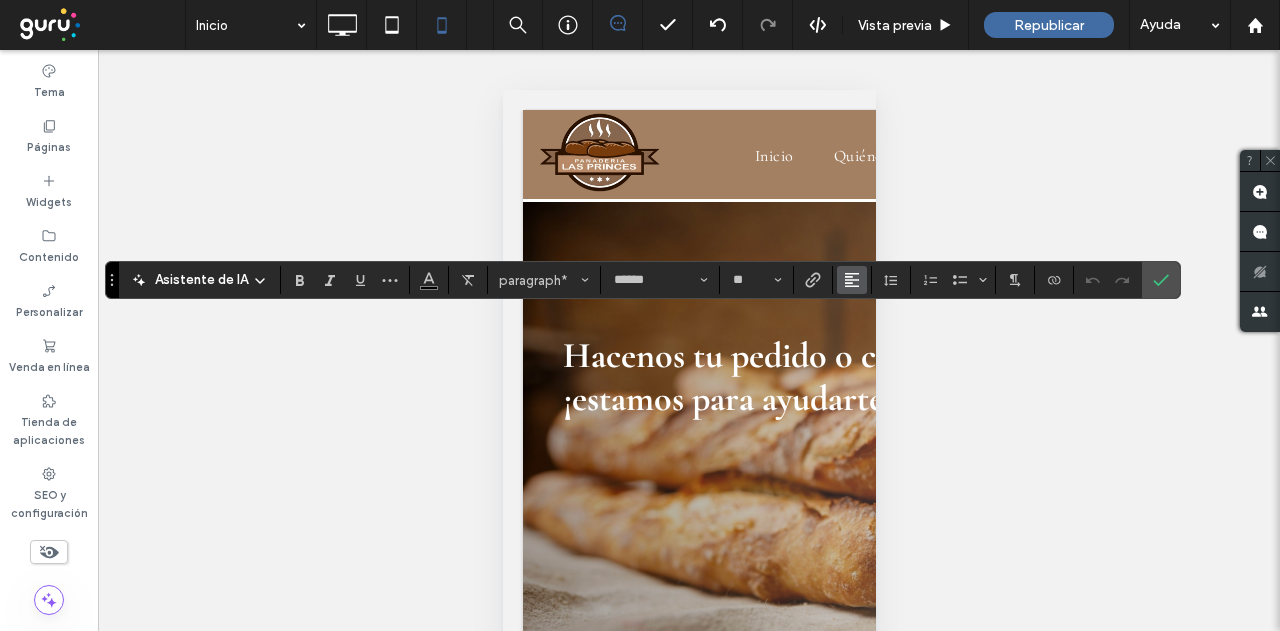 click 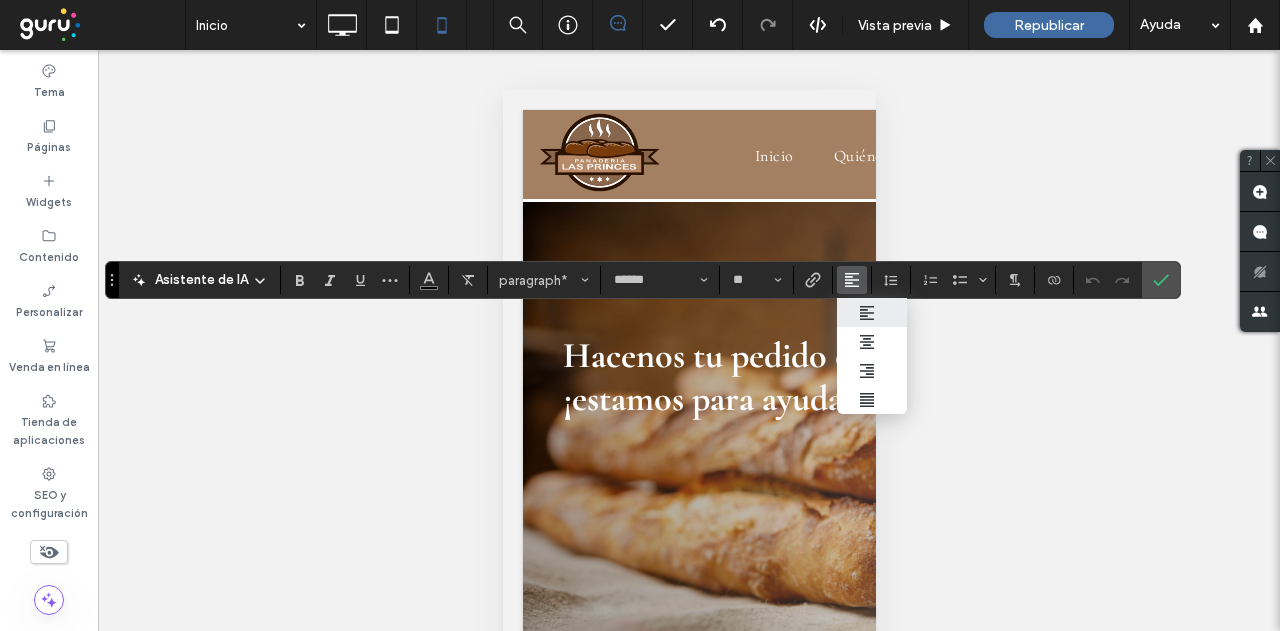 drag, startPoint x: 845, startPoint y: 346, endPoint x: 881, endPoint y: 335, distance: 37.64306 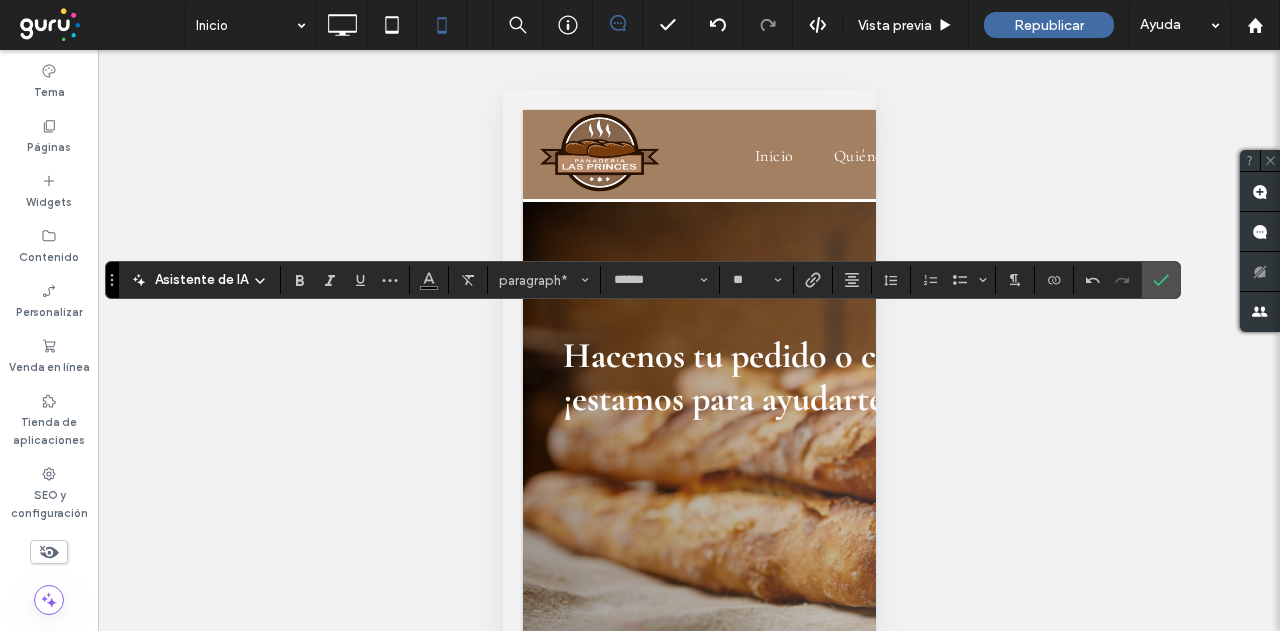 drag, startPoint x: 1138, startPoint y: 285, endPoint x: 1072, endPoint y: 305, distance: 68.96376 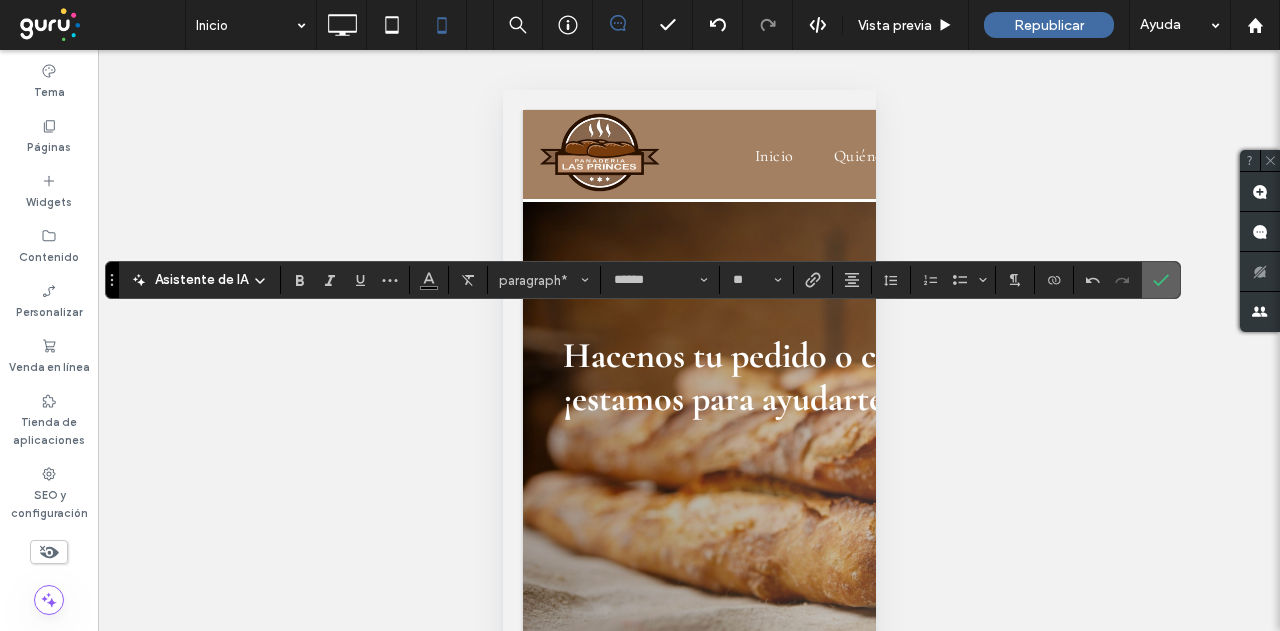 click 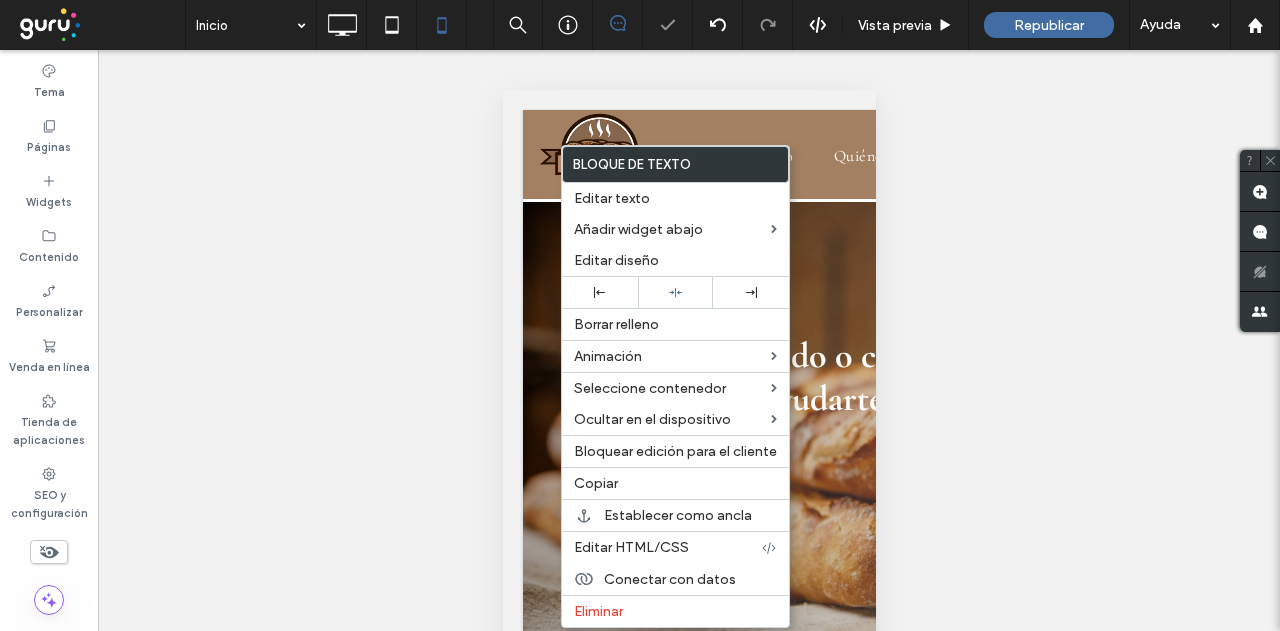 click on "Hacer visible?
Sí
Hacer visible?
Sí
Hacer visible?
Sí
Hacer visible?
Sí
Hacer visible?
Sí
Hacer visible?
Sí" at bounding box center [689, 365] 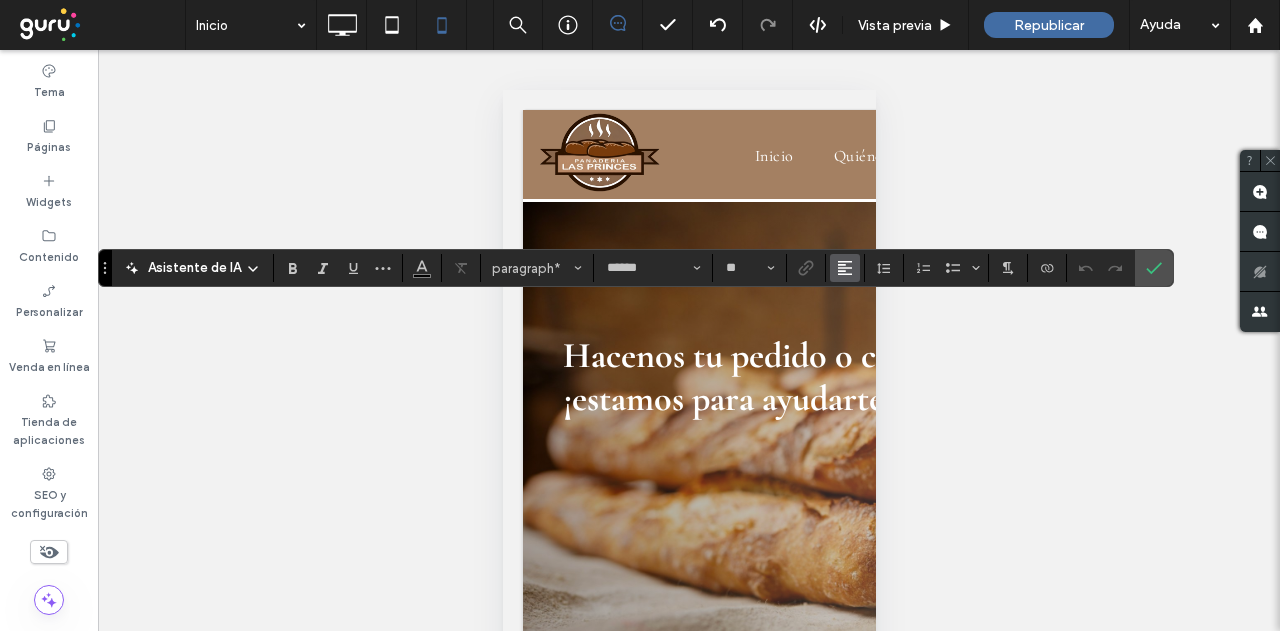 click at bounding box center [845, 268] 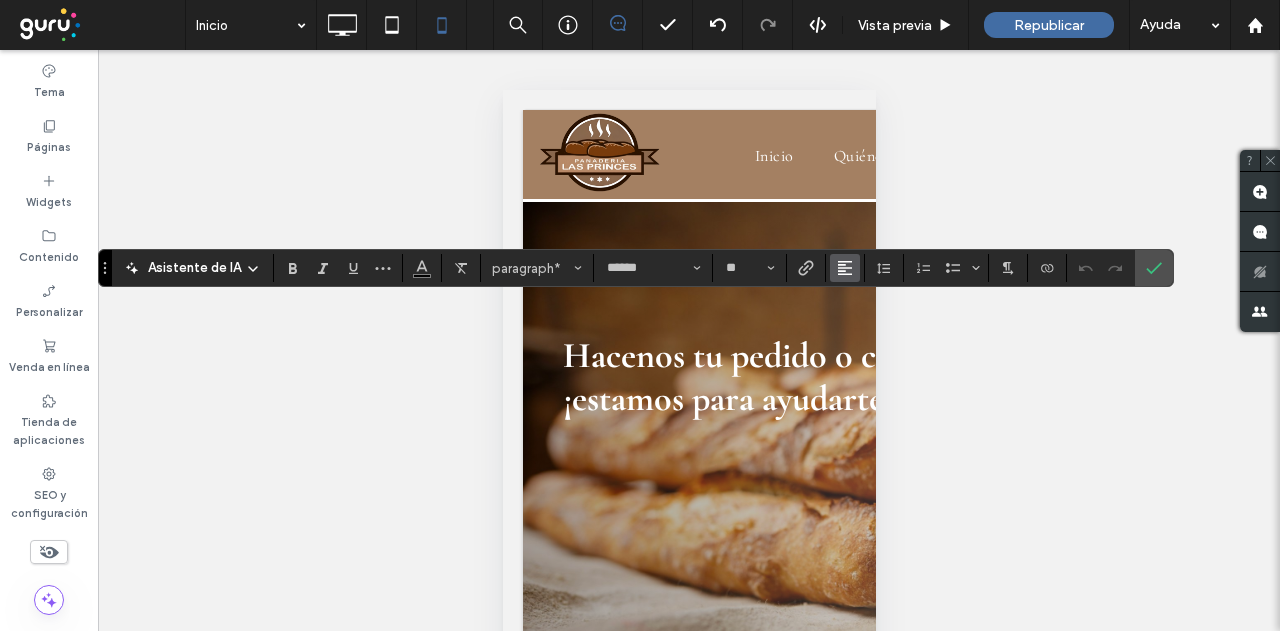 click at bounding box center [845, 268] 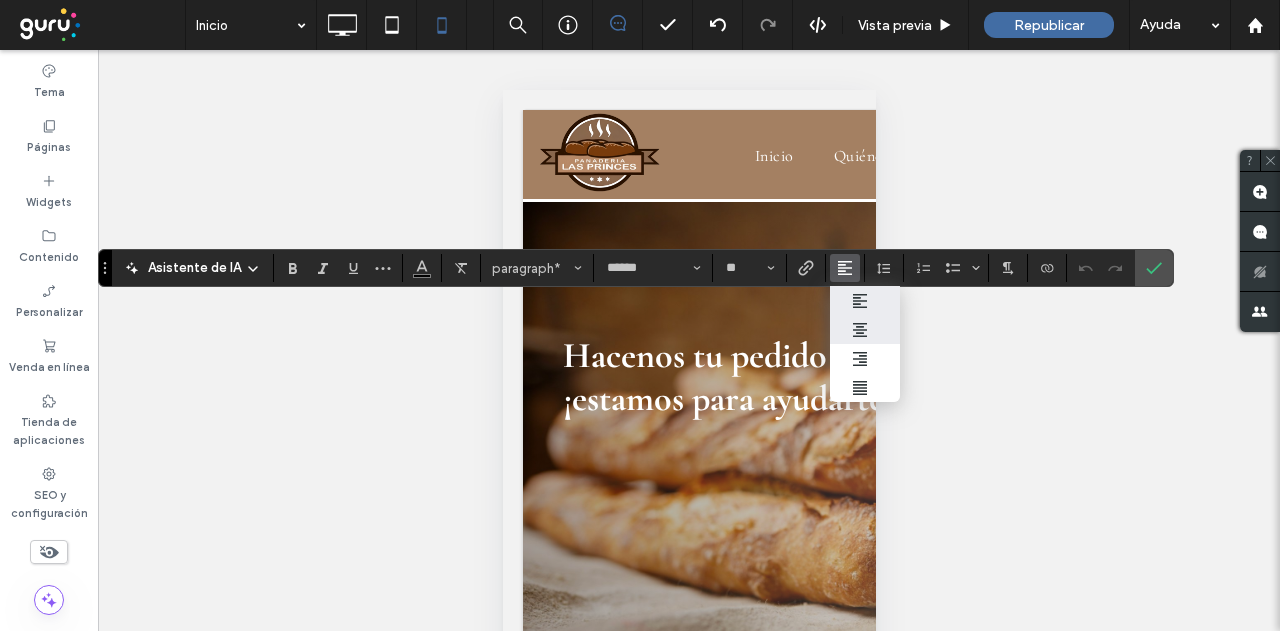 click 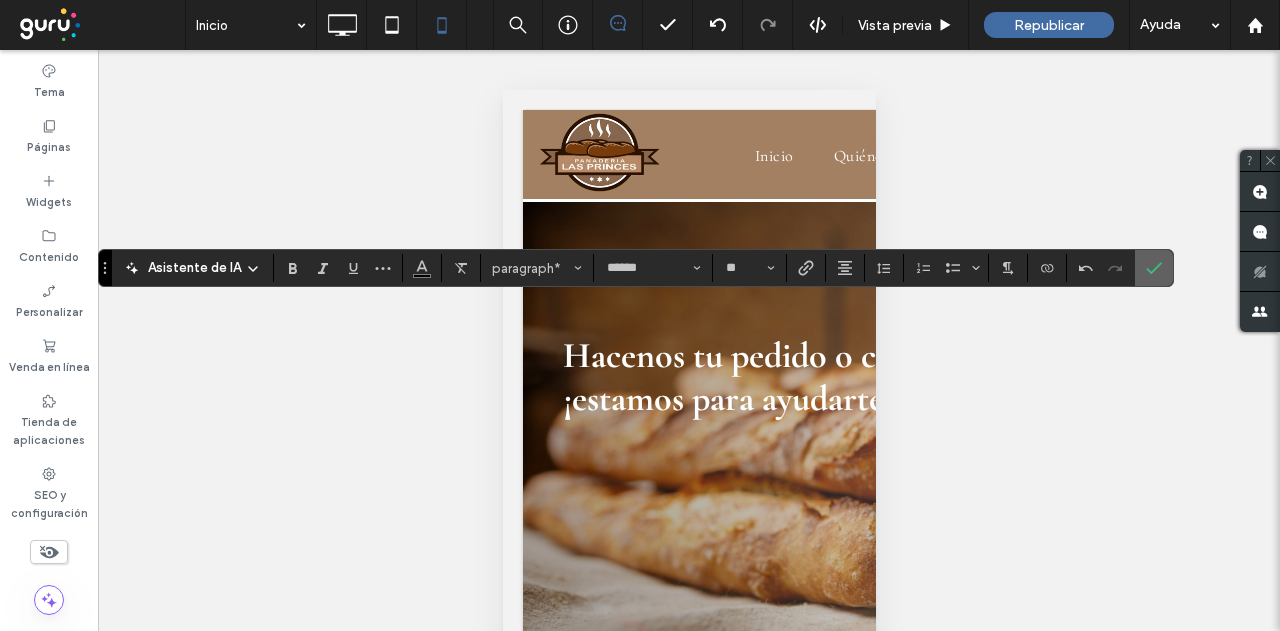 click 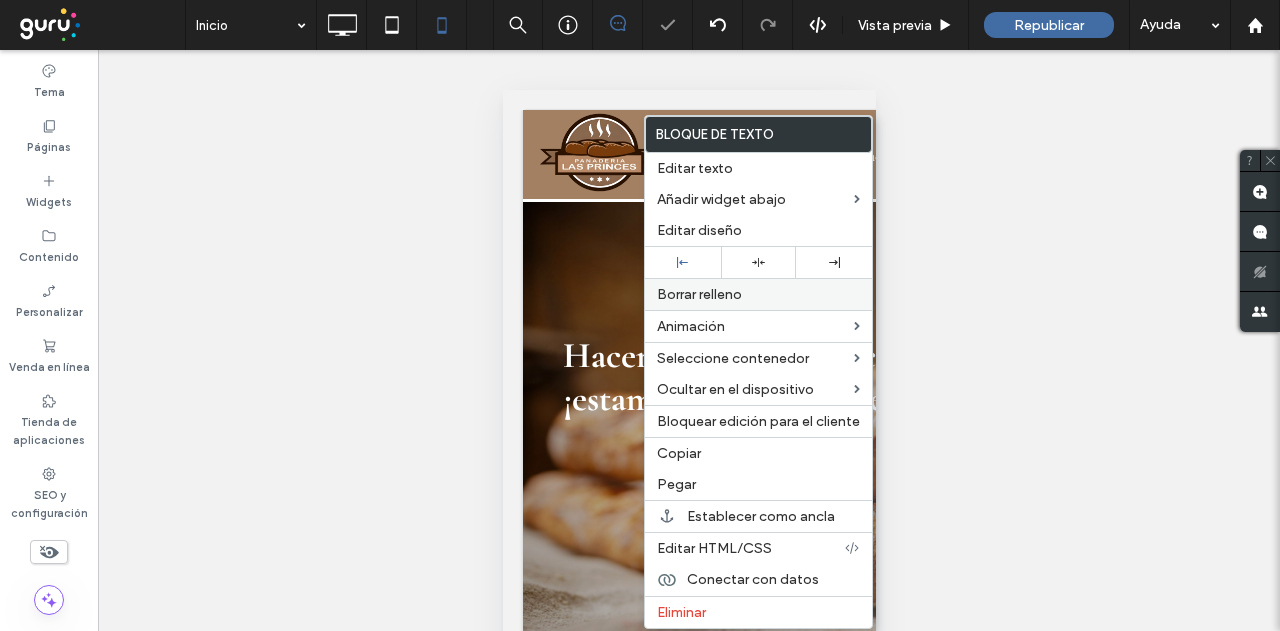 drag, startPoint x: 774, startPoint y: 256, endPoint x: 709, endPoint y: 282, distance: 70.00714 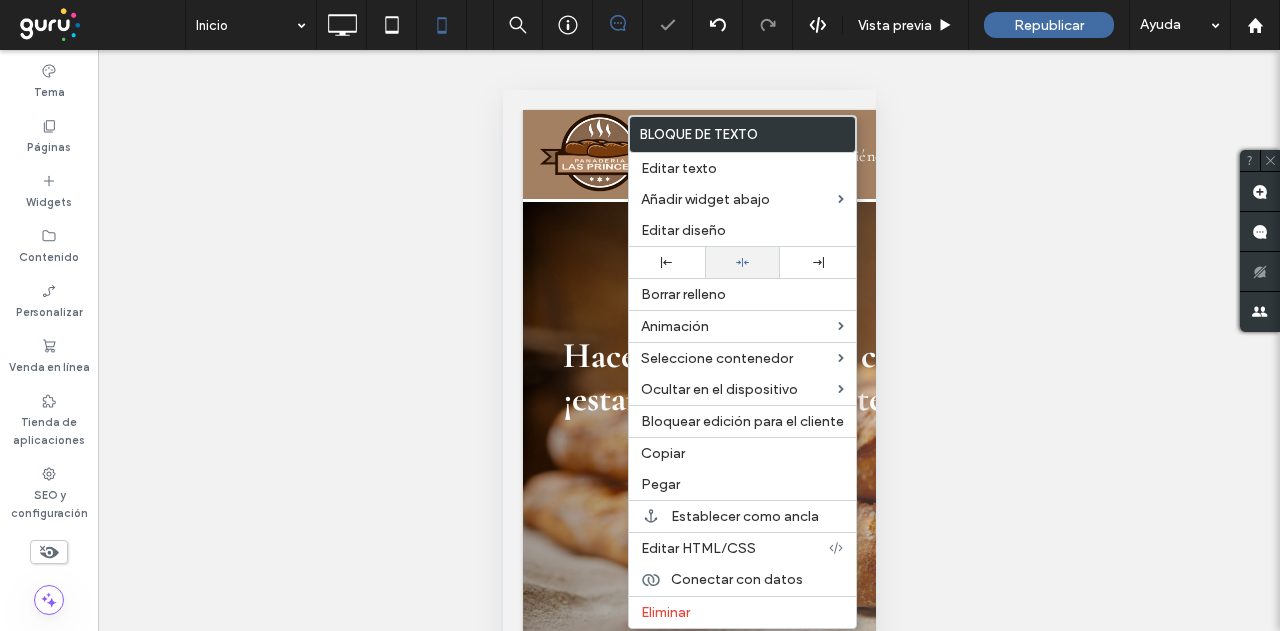 click at bounding box center [743, 262] 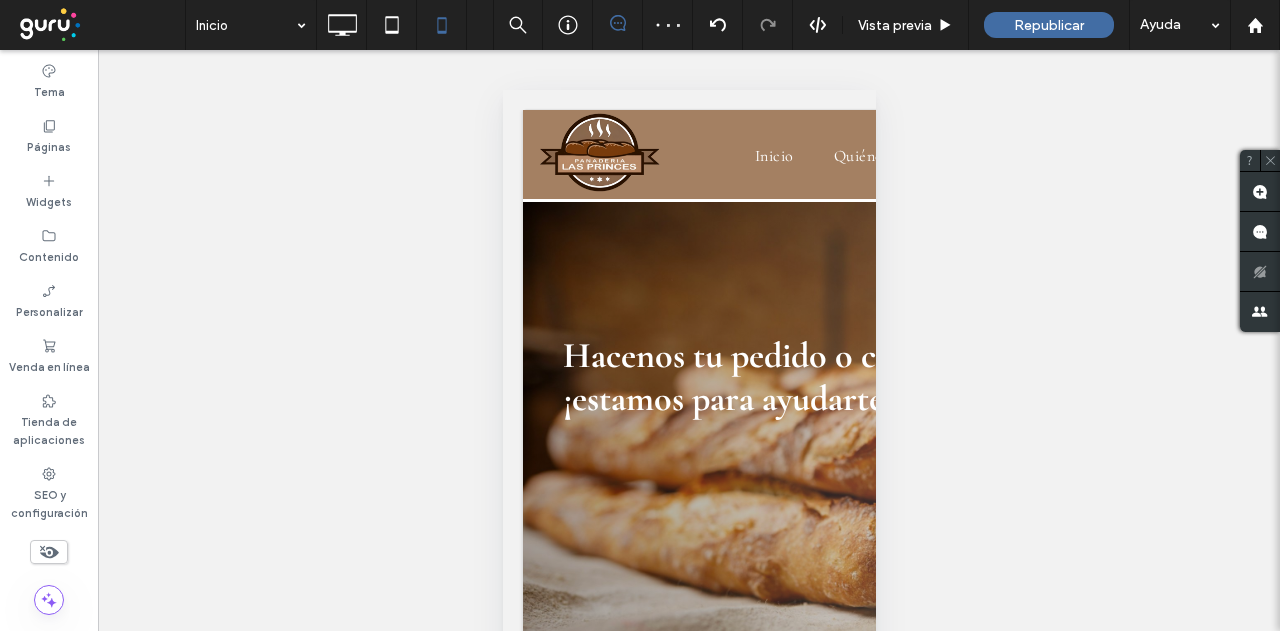 scroll, scrollTop: 196, scrollLeft: 0, axis: vertical 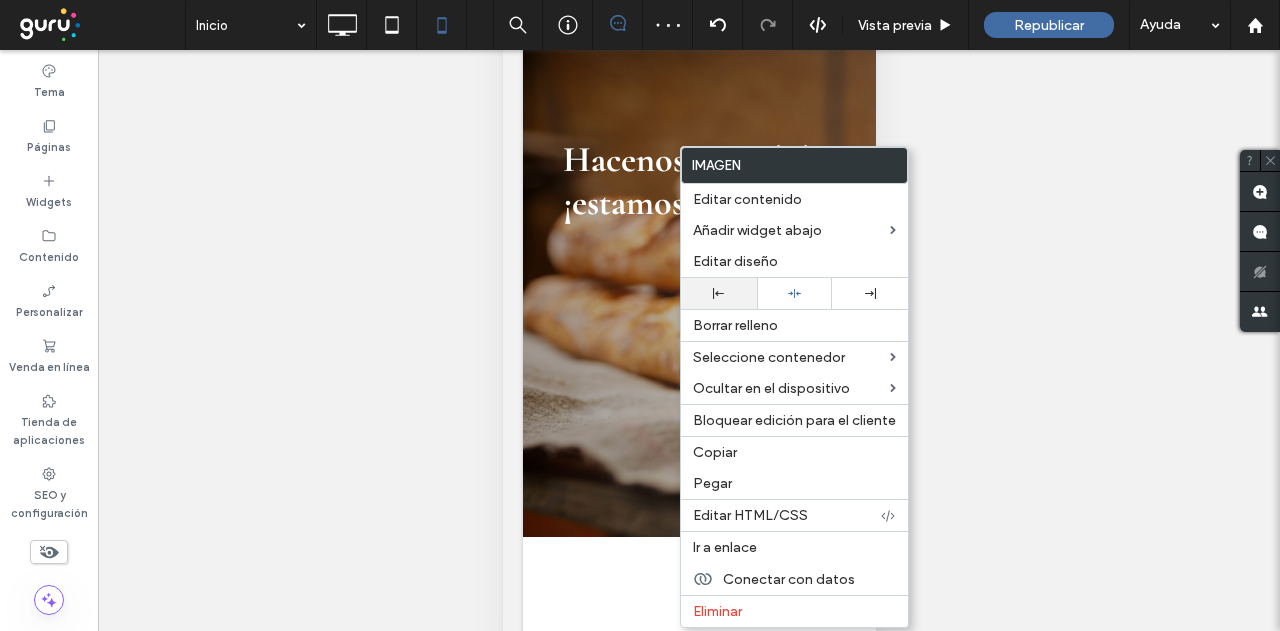 drag, startPoint x: 747, startPoint y: 291, endPoint x: 735, endPoint y: 299, distance: 14.422205 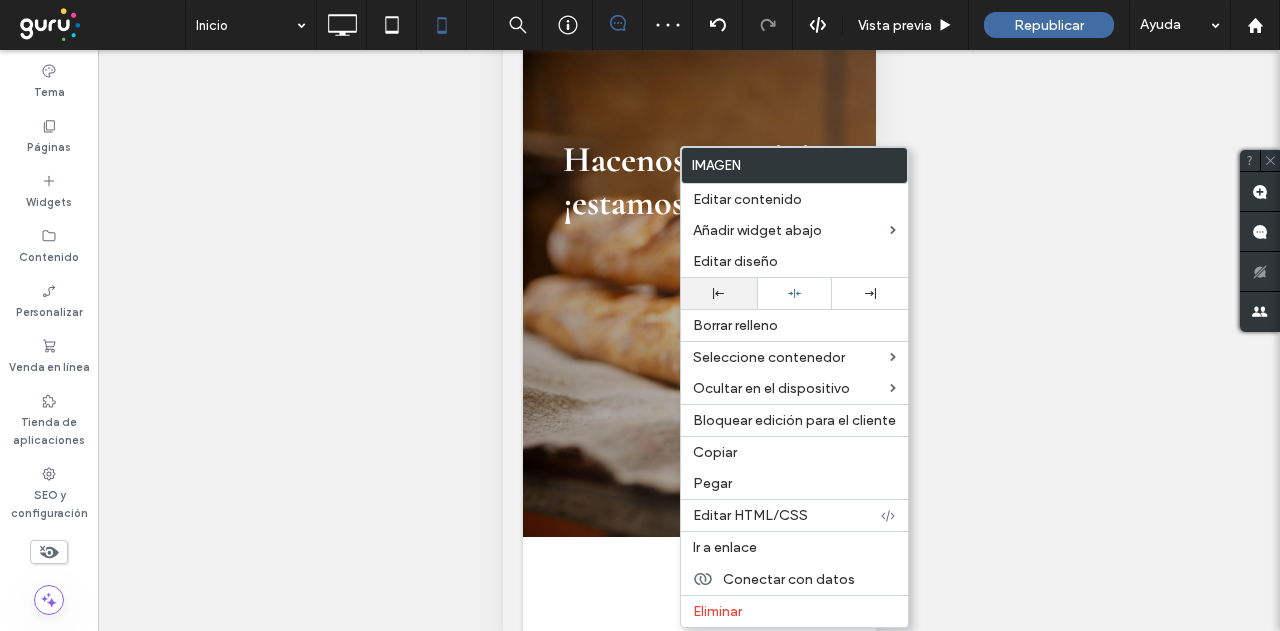 click at bounding box center (719, 293) 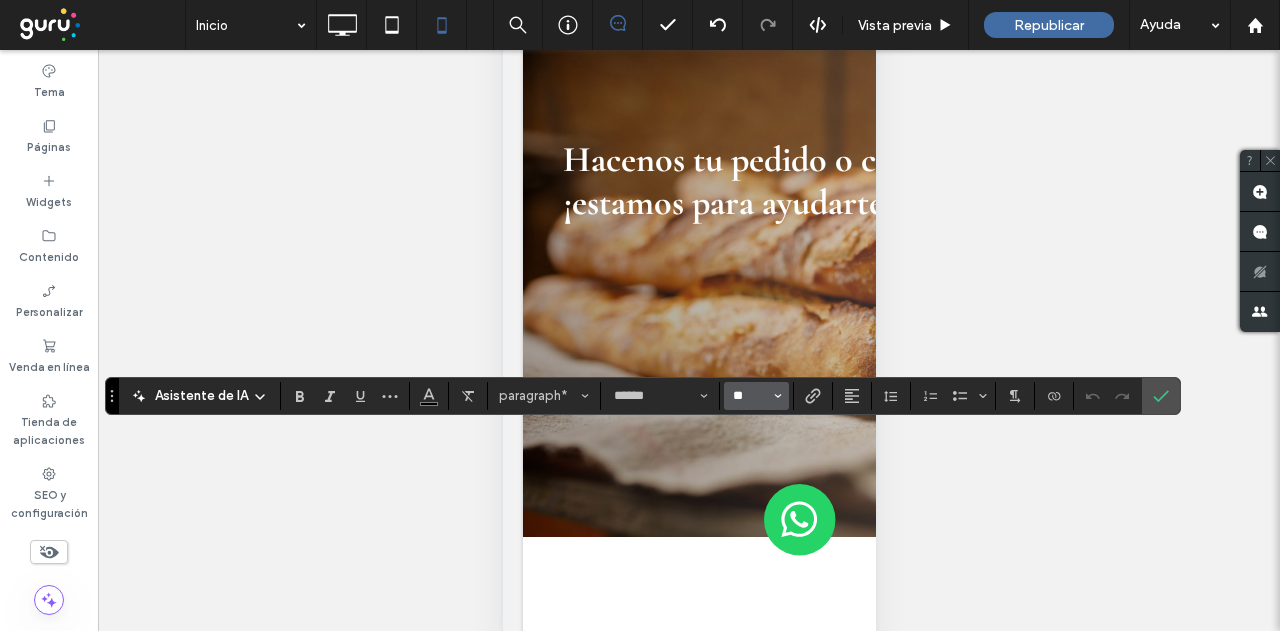 click on "**" at bounding box center (750, 396) 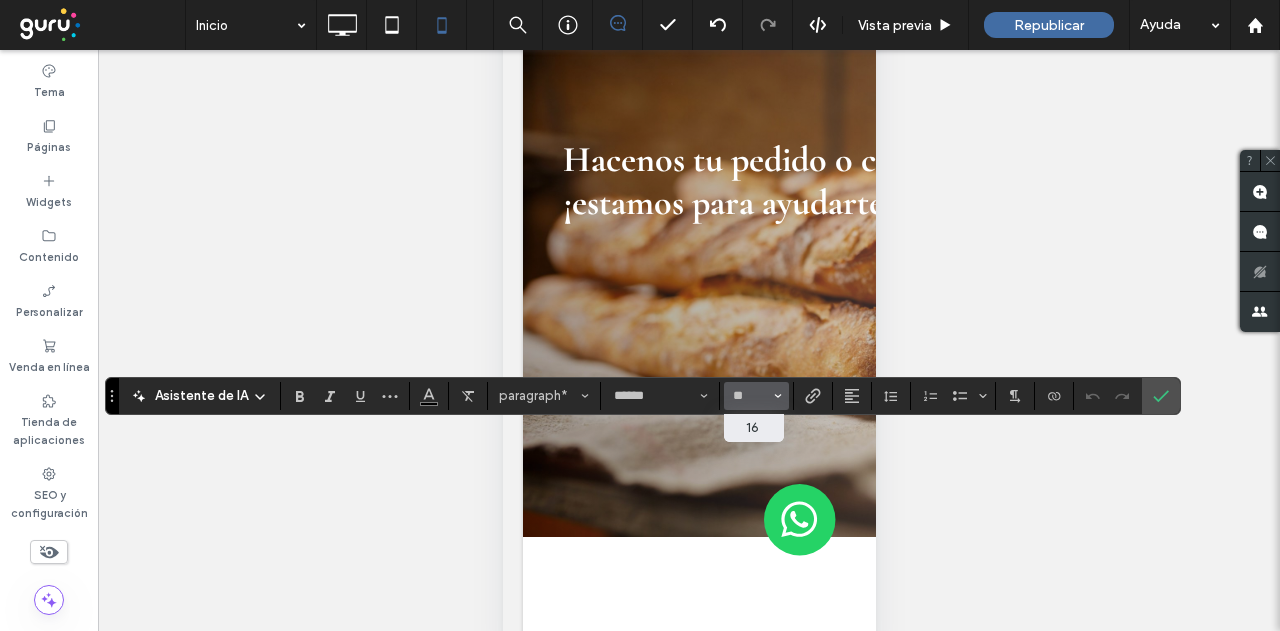 type on "**" 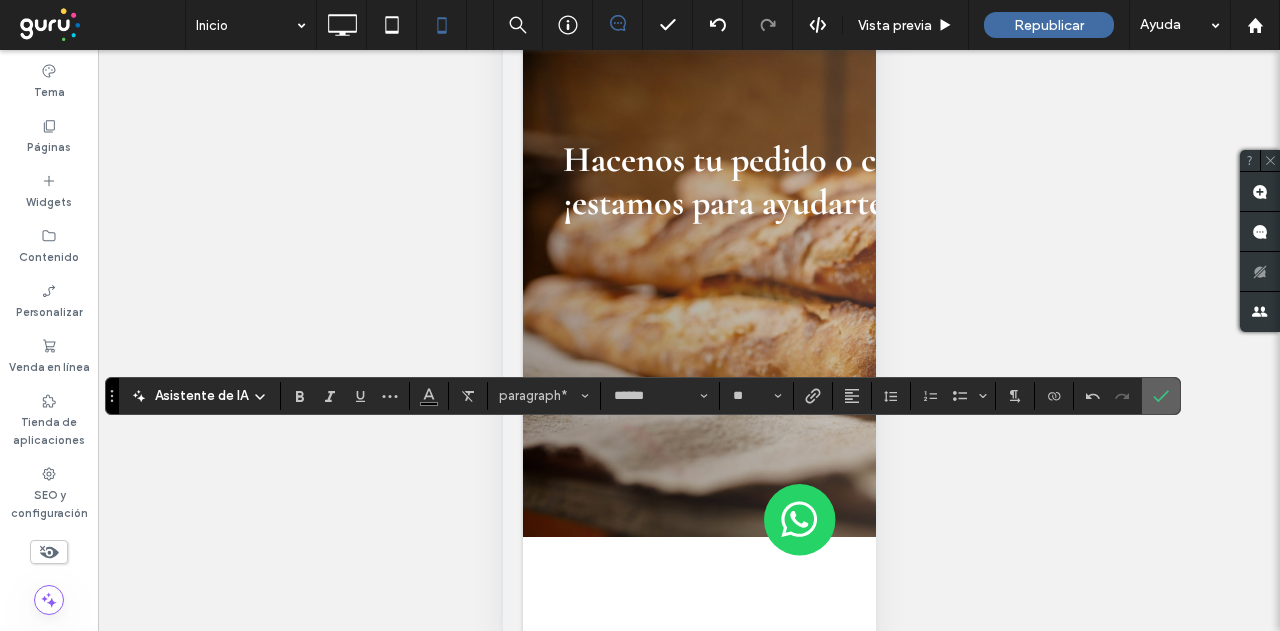 click 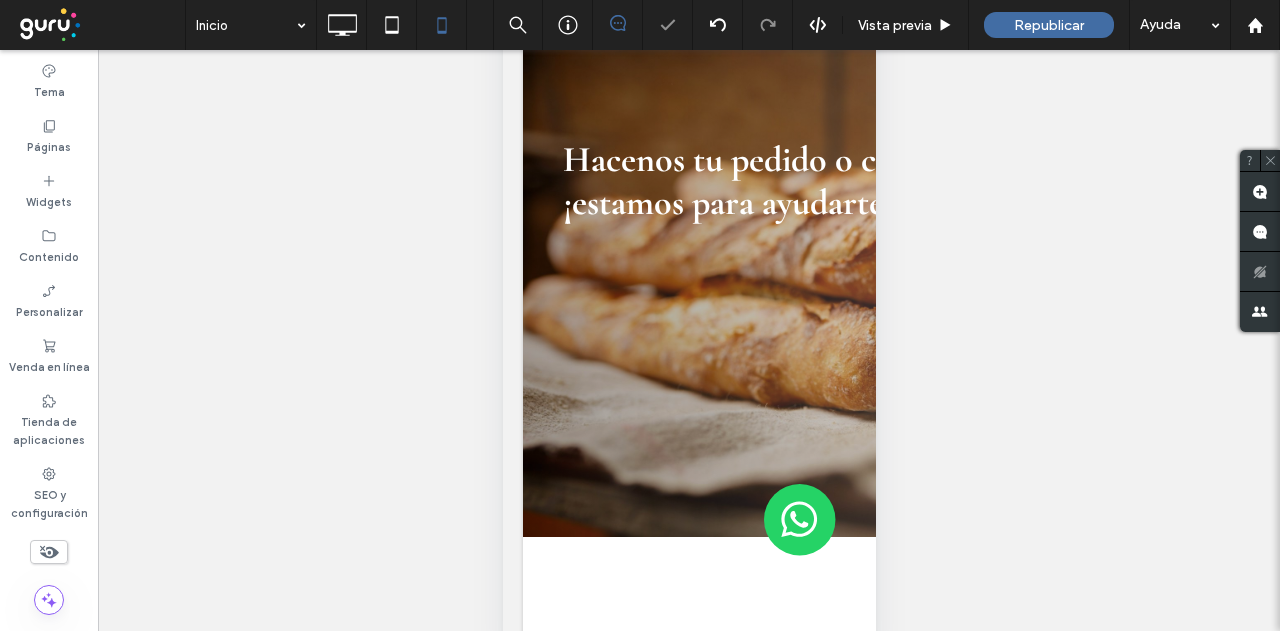 type on "******" 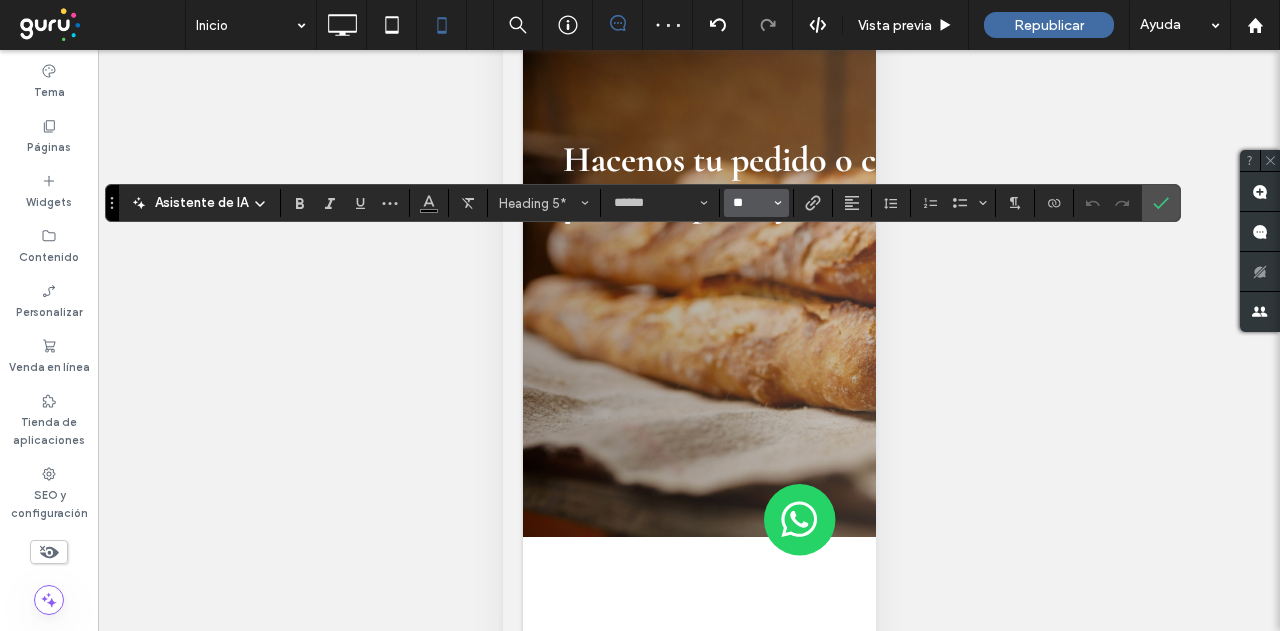 click on "**" at bounding box center [750, 203] 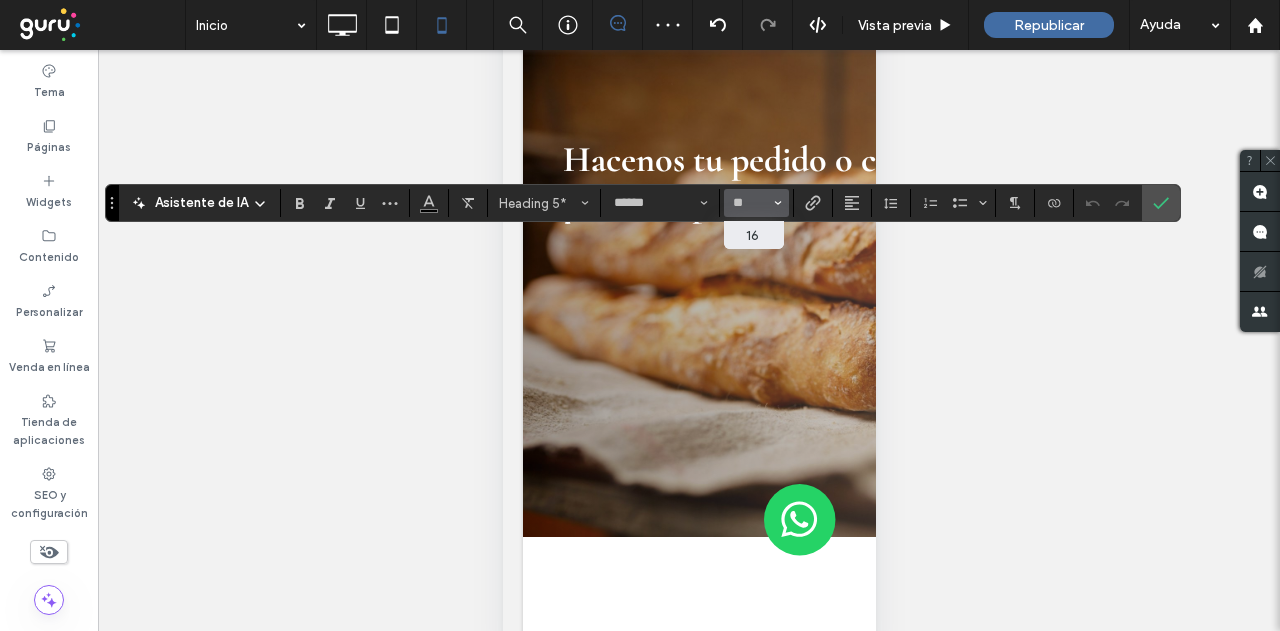 type on "**" 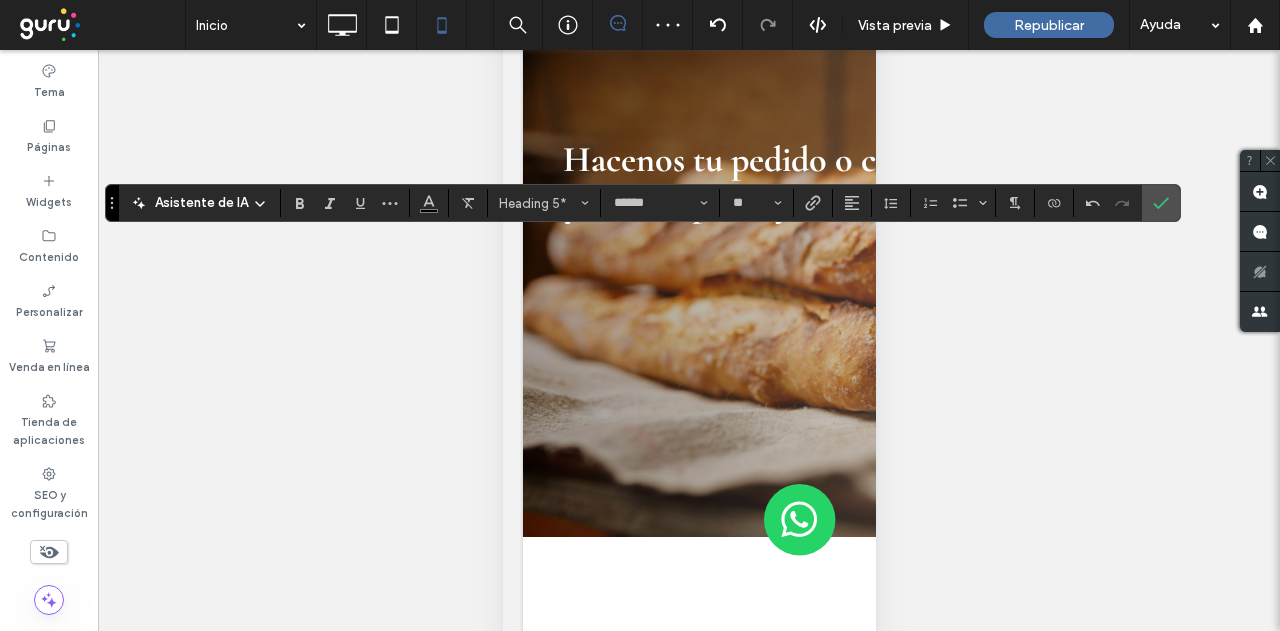 click at bounding box center (1161, 203) 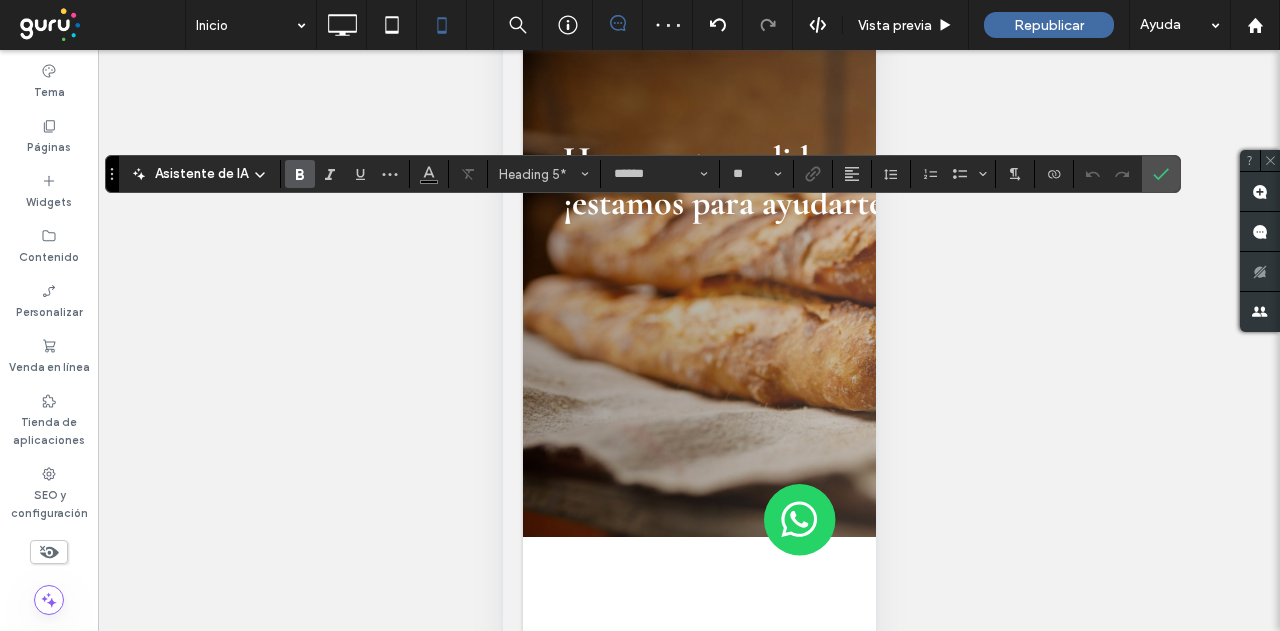 type on "*" 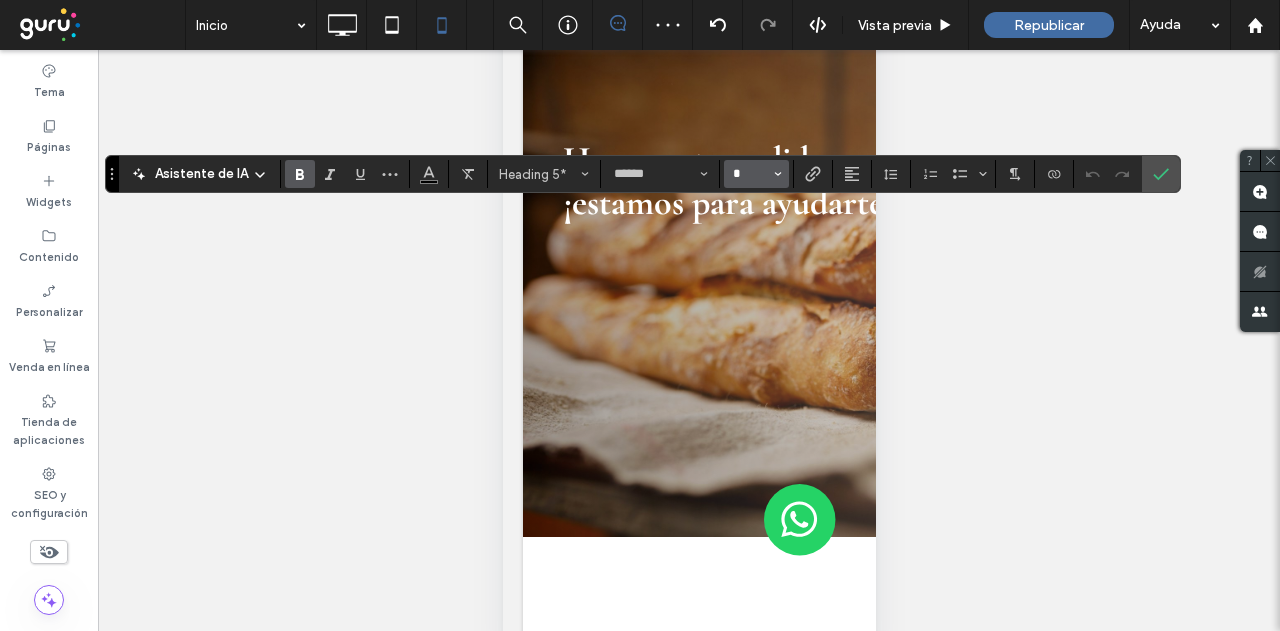 click on "*" at bounding box center (750, 174) 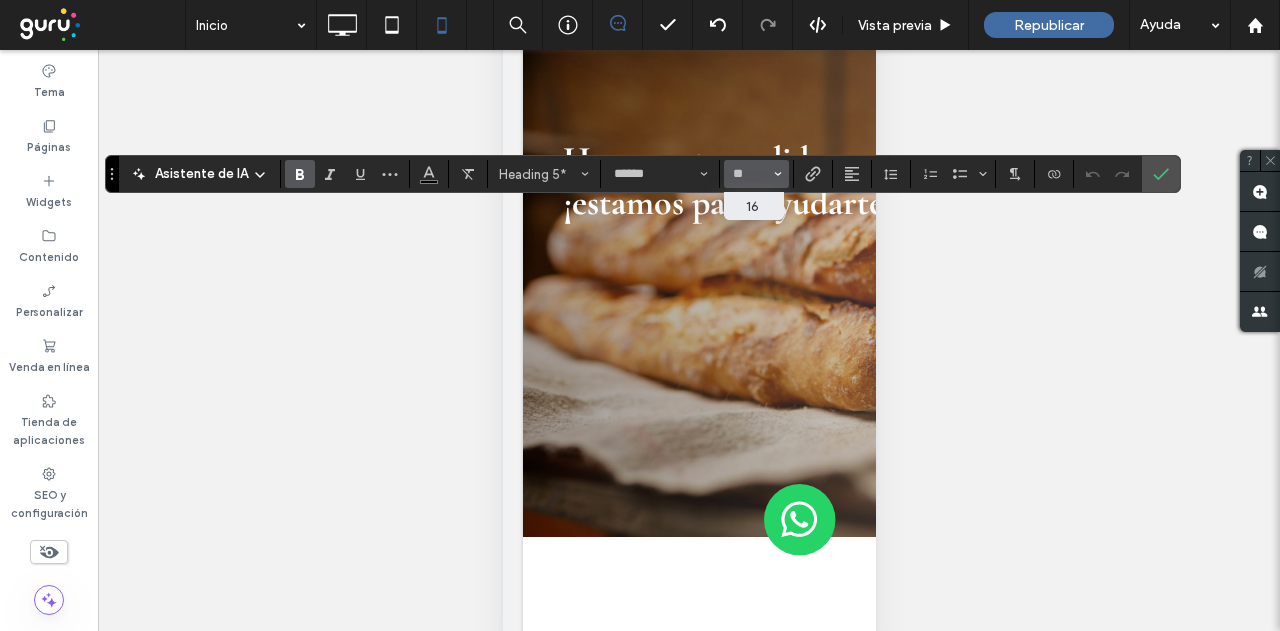 type on "*" 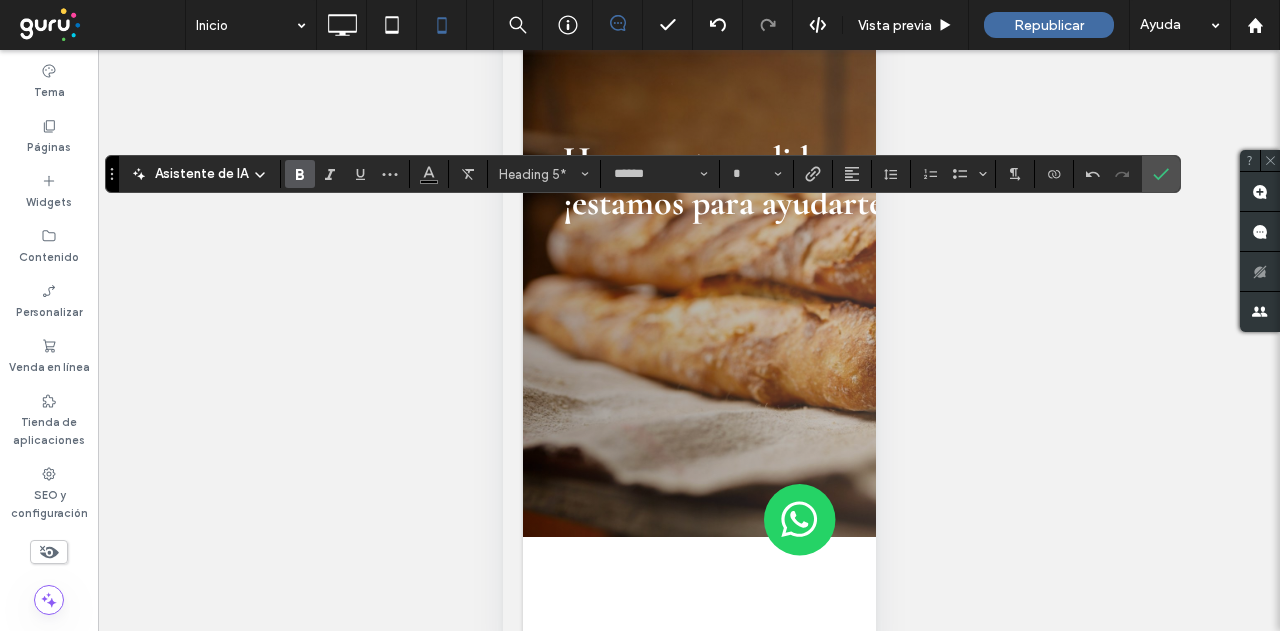 click on "Hacer visible?
Sí
Hacer visible?
Sí
Hacer visible?
Sí
Hacer visible?
Sí
Hacer visible?
Sí
Hacer visible?
Sí" at bounding box center [689, 365] 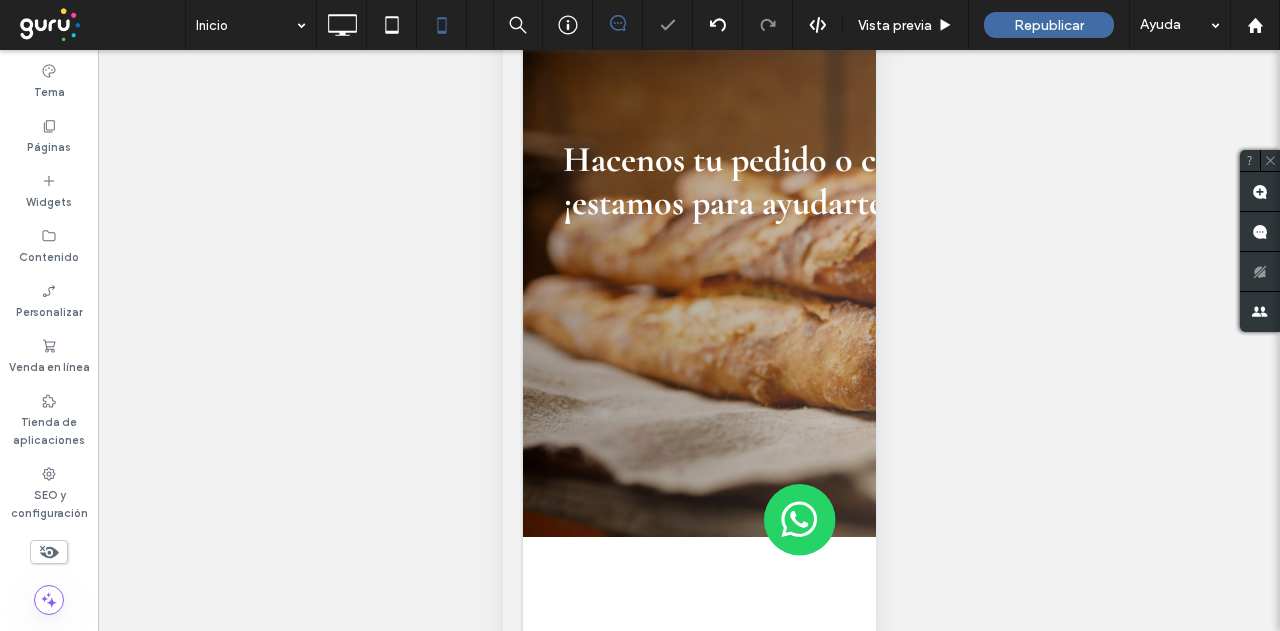 type on "******" 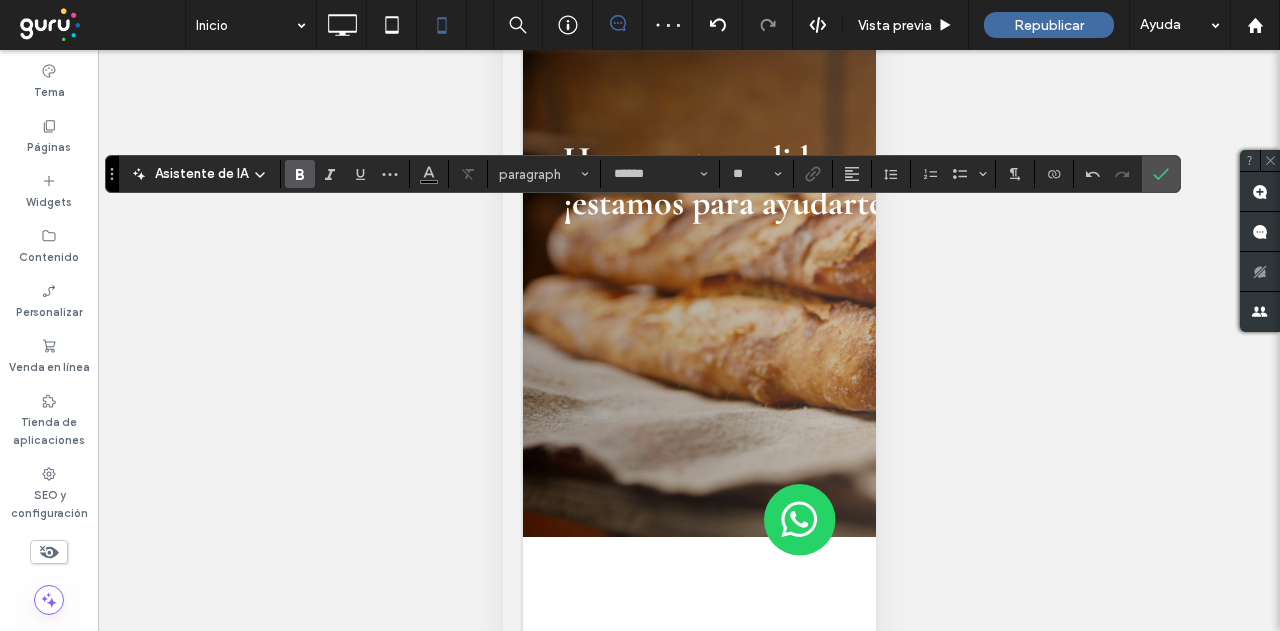 type on "**" 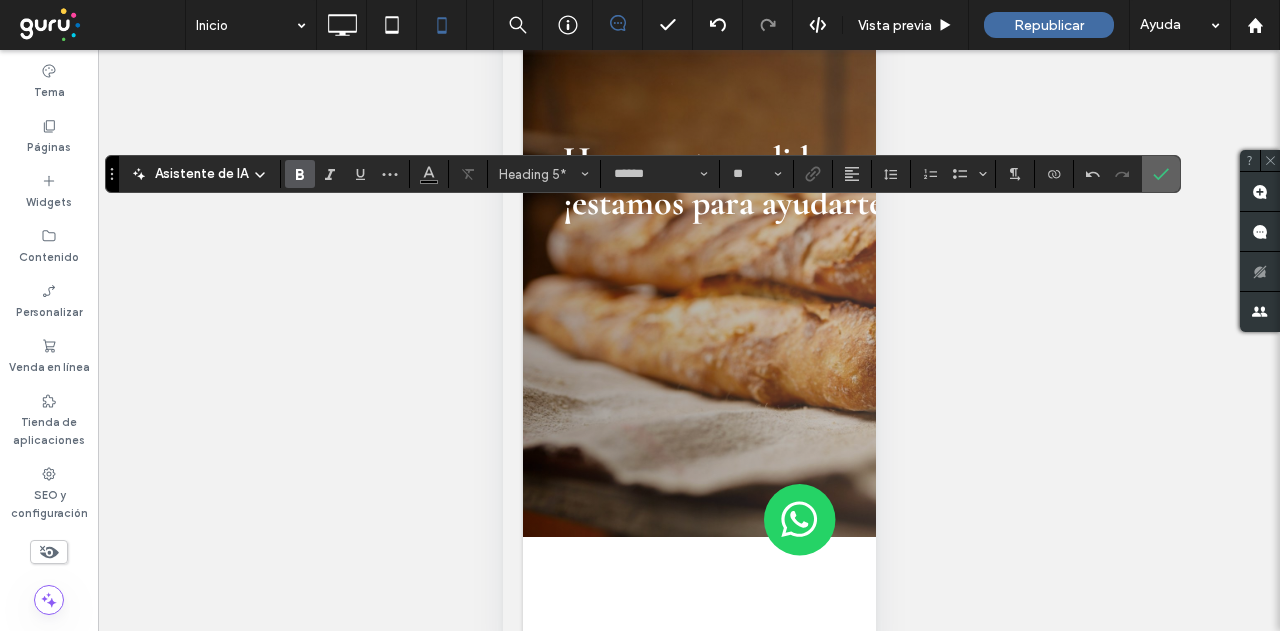 click 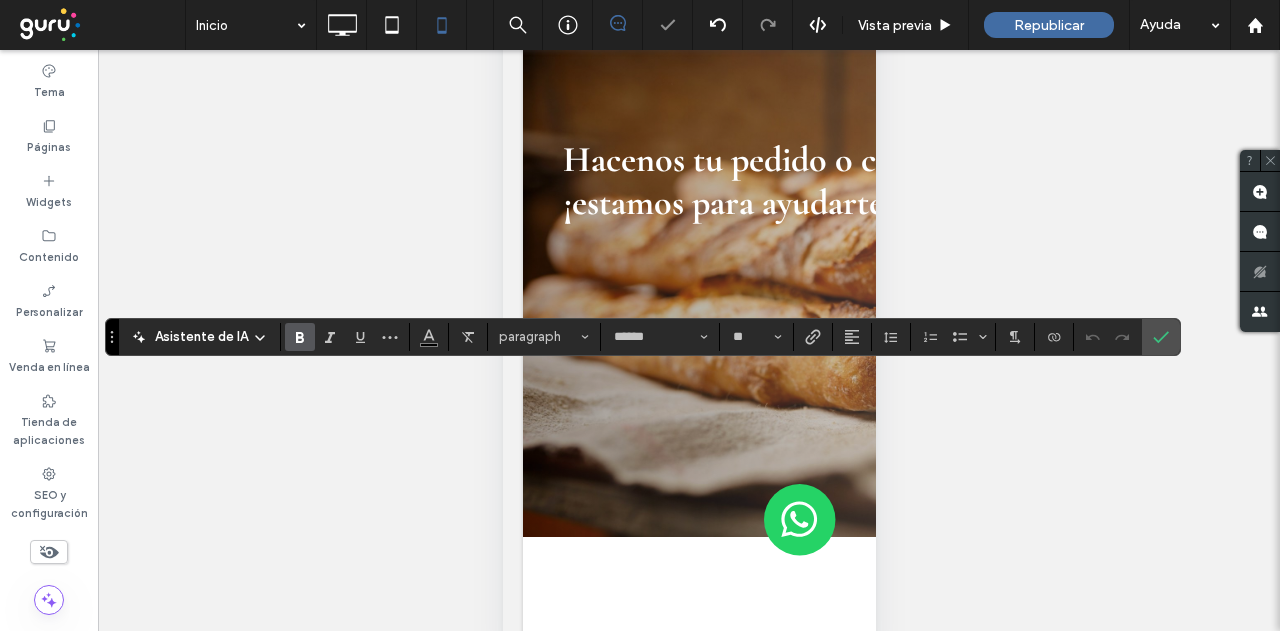 type on "**" 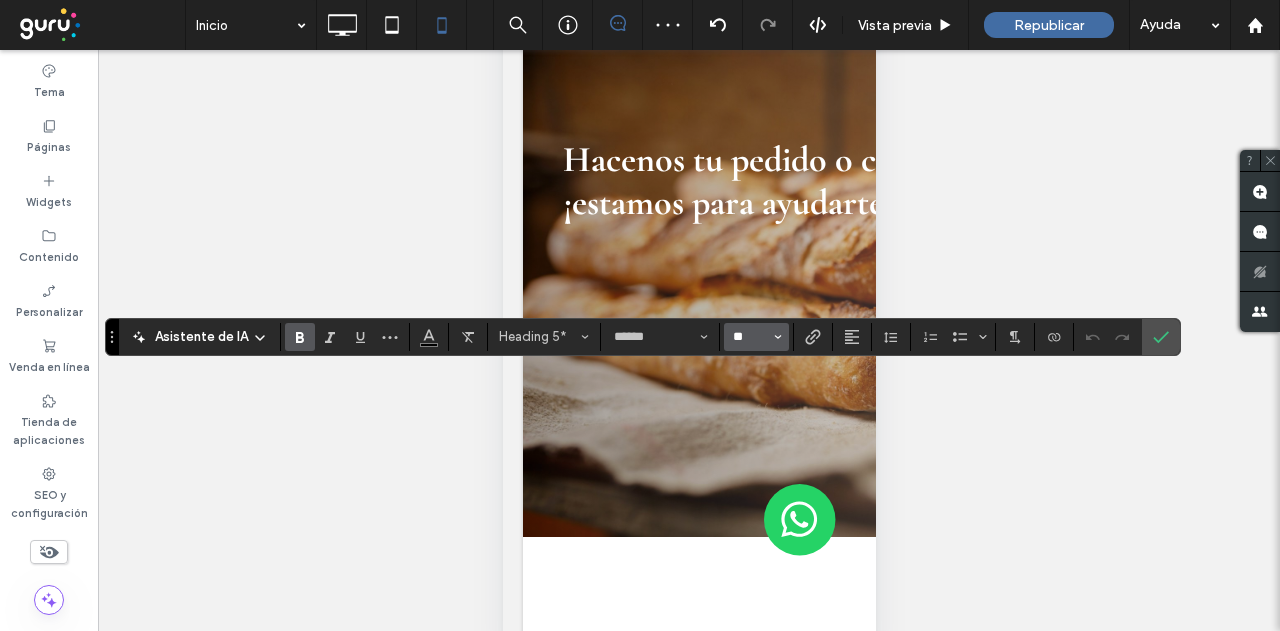 click on "**" at bounding box center (750, 337) 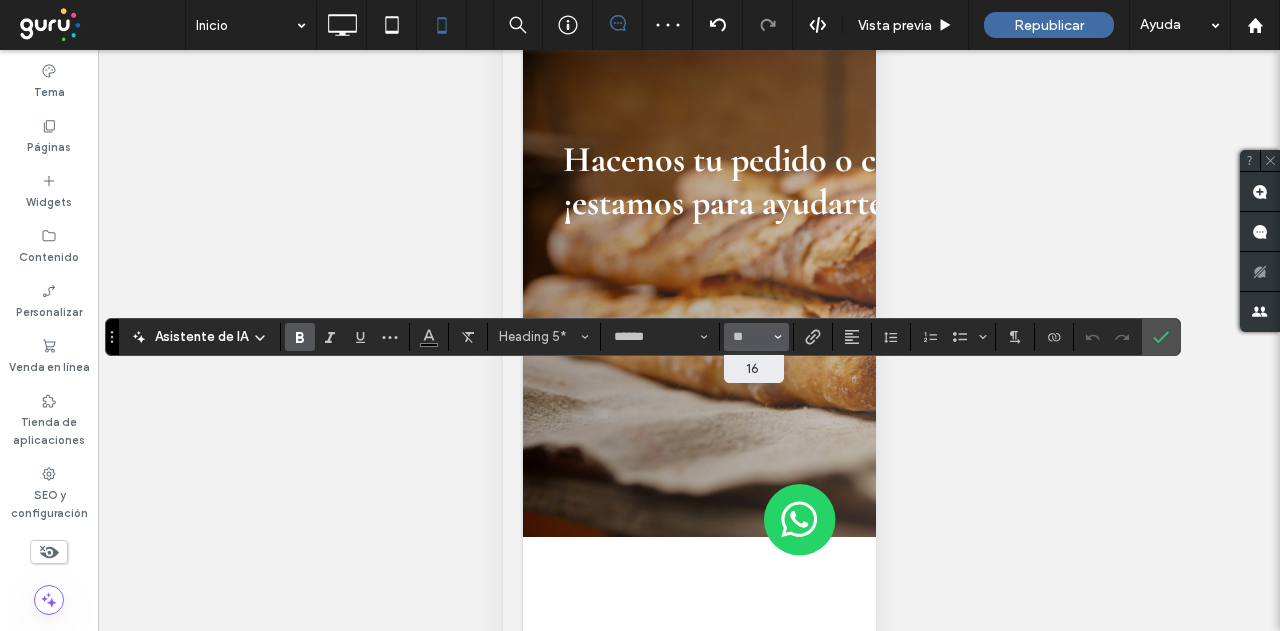 type on "**" 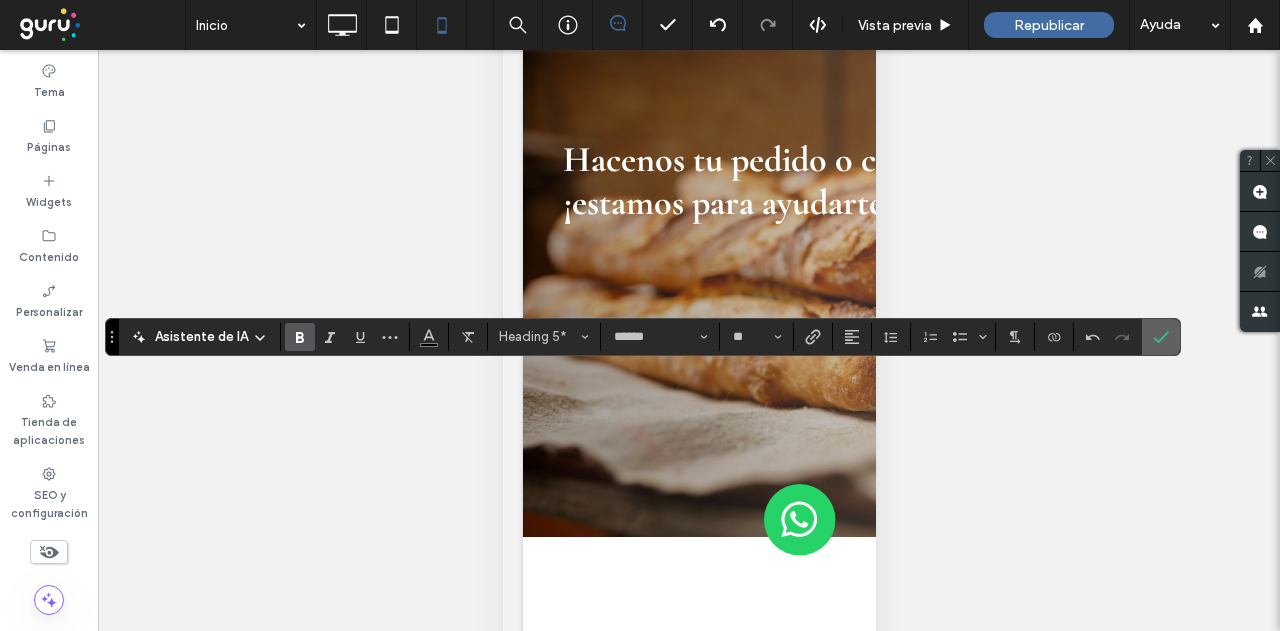 click at bounding box center [1161, 337] 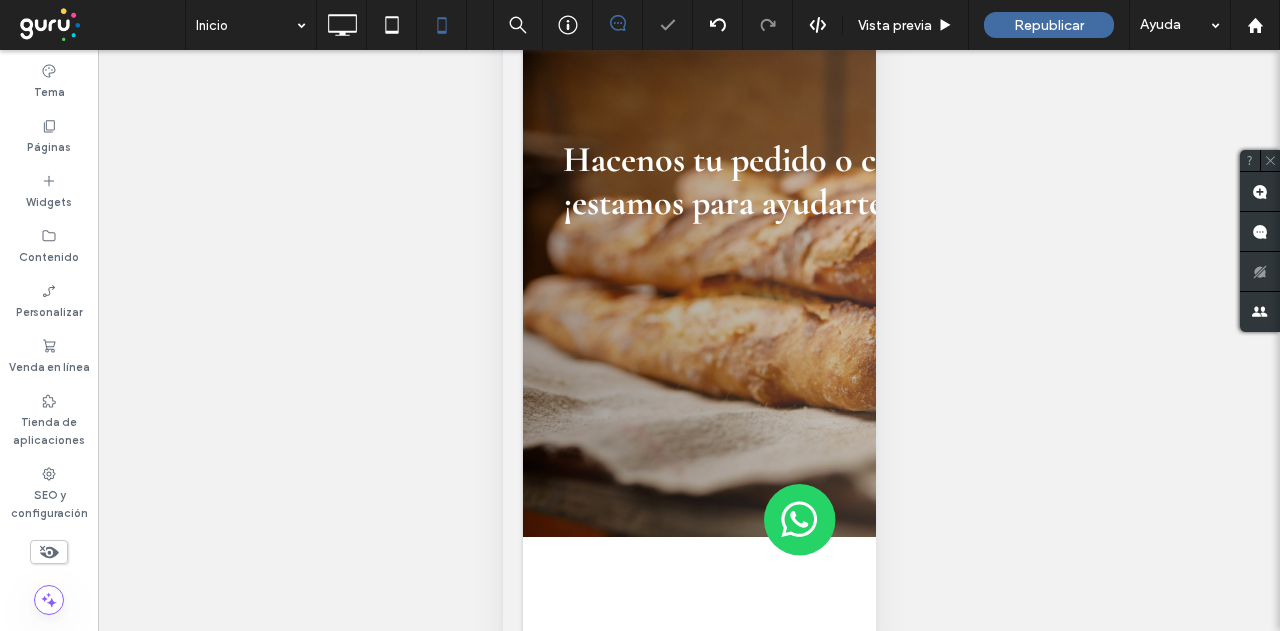 type on "******" 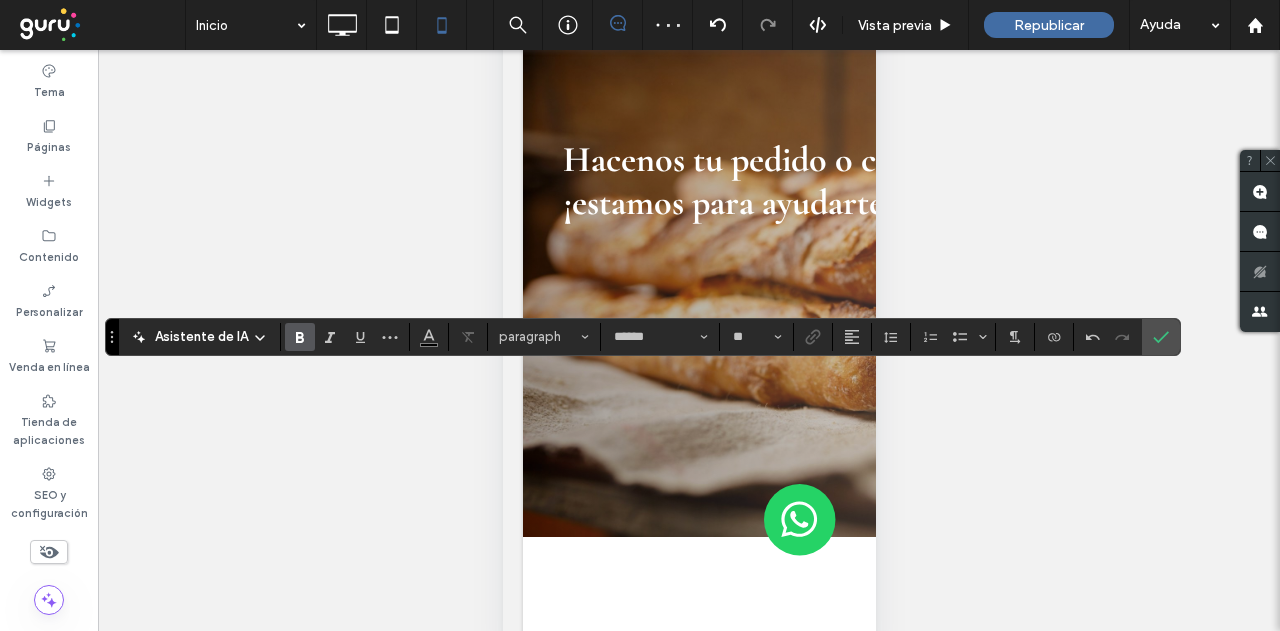 type on "**" 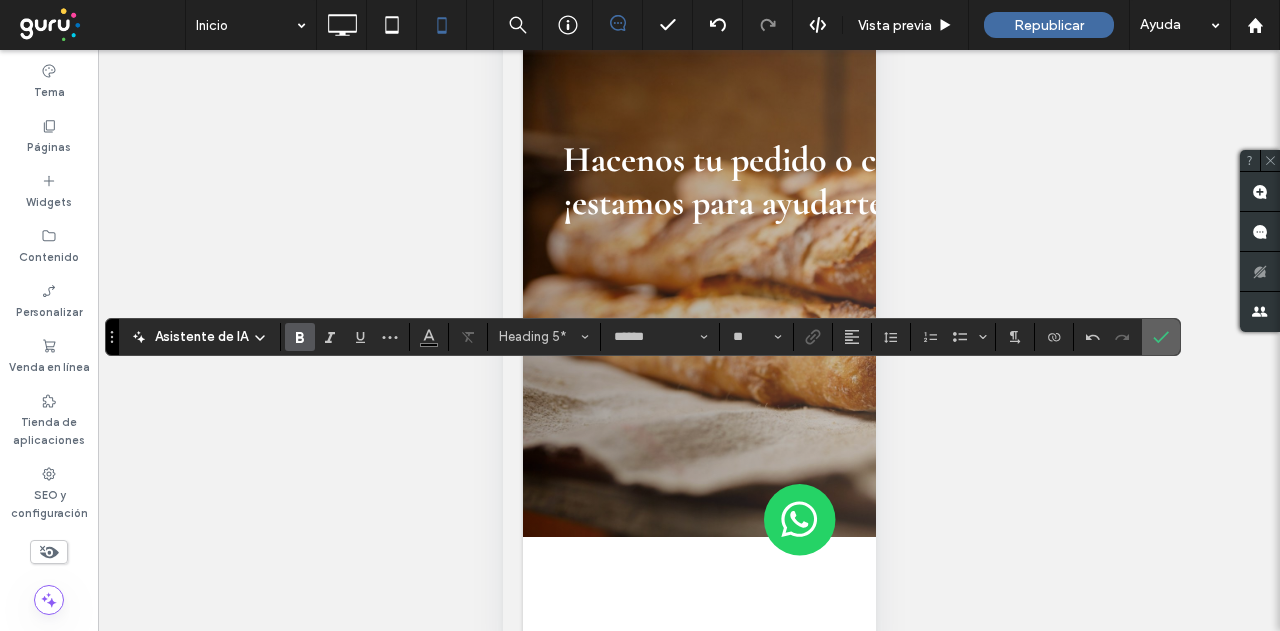 click 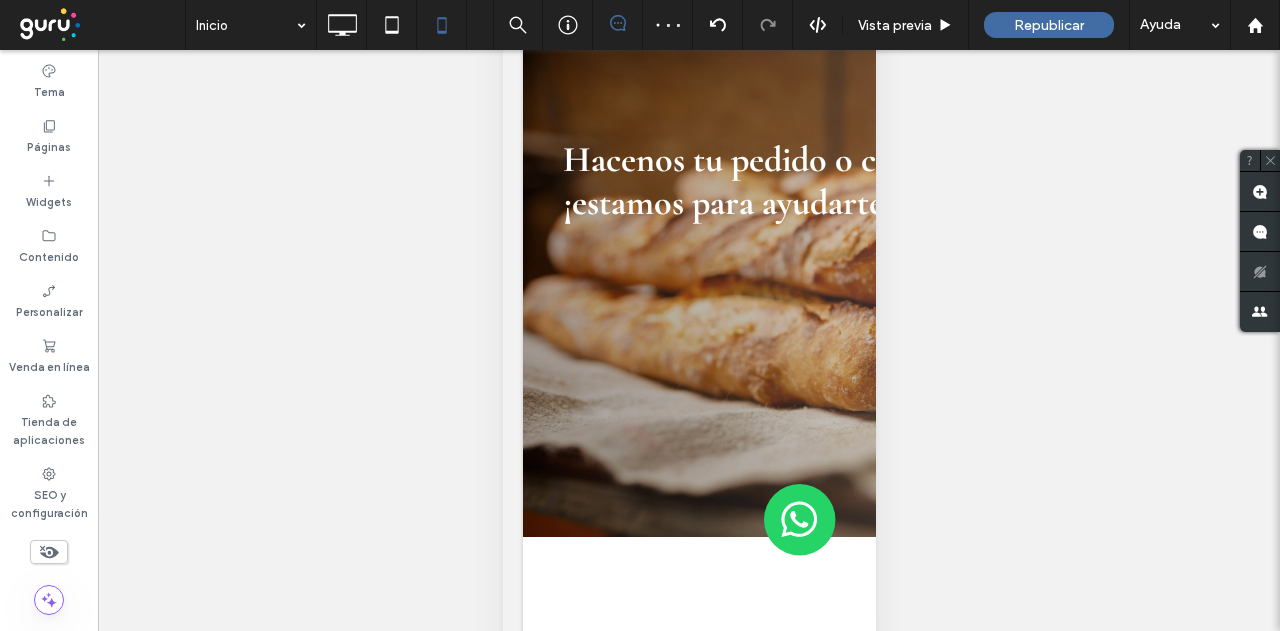 scroll, scrollTop: 0, scrollLeft: 0, axis: both 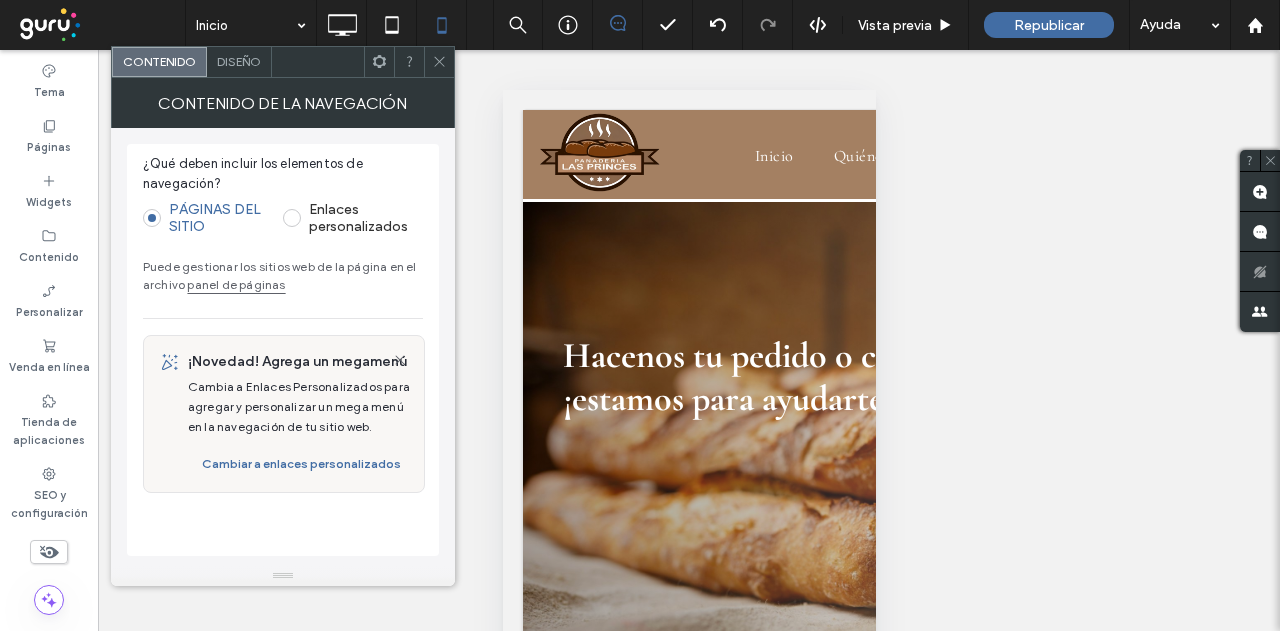 click on "panel de páginas" at bounding box center (236, 284) 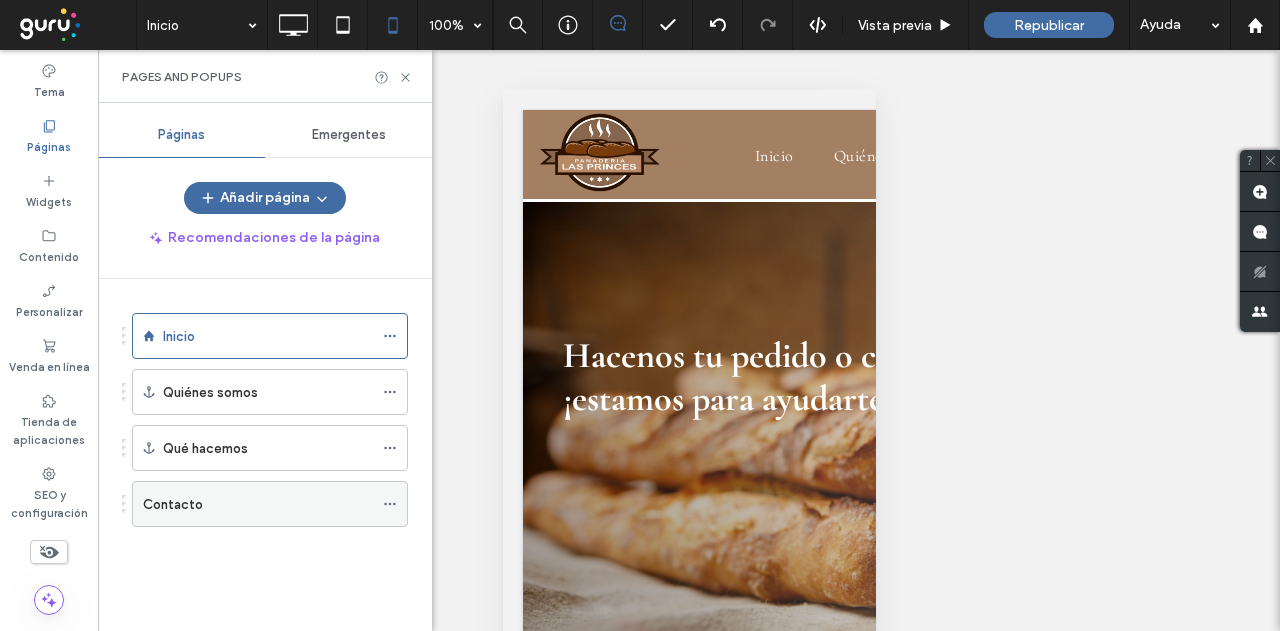 click on "Contacto" at bounding box center [258, 504] 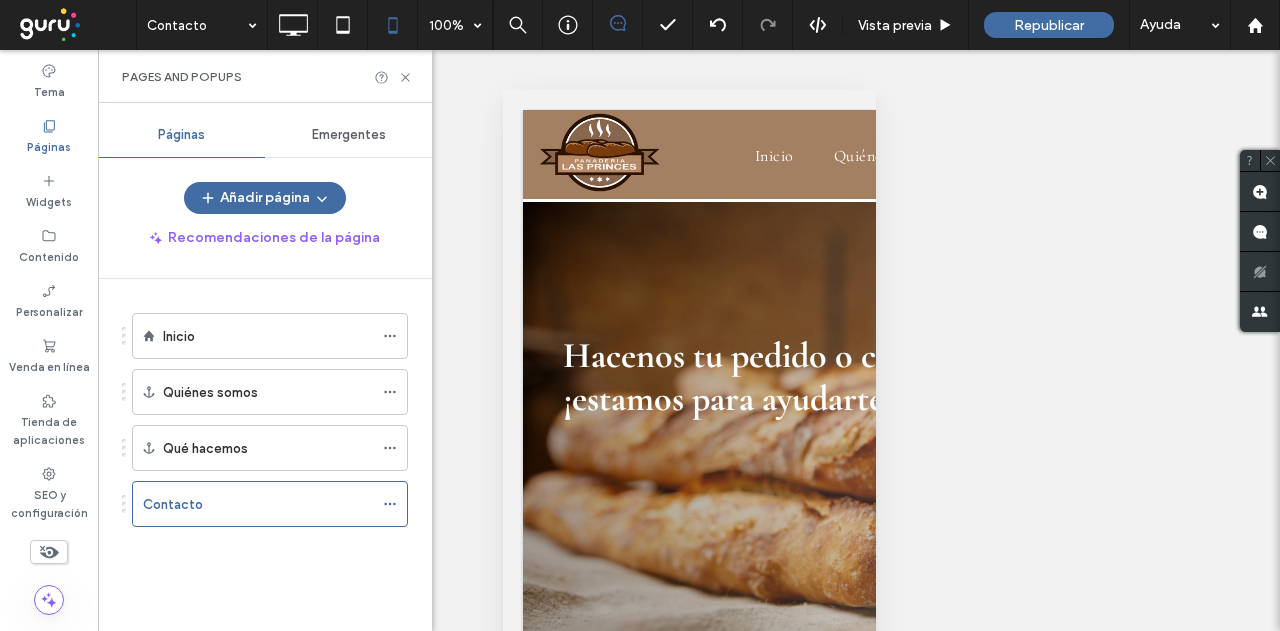click on "Contacto 100% Vista previa Republicar Ayuda
Comentarios del sitio Comentarios del sitio Automatizar los comentarios nuevos Notifique al instante a su equipo cuando alguien agregue o actualice un comentario en una página web. Ver ejemplos de Zap
Tema Páginas Widgets Contenido Personalizar Venda en línea Tienda de aplicaciones SEO y configuración Pages and Popups Páginas Emergentes Añadir página Recomendaciones de la página Inicio Quiénes somos Qué hacemos Contacto
Hacer visible?
Sí" at bounding box center [640, 315] 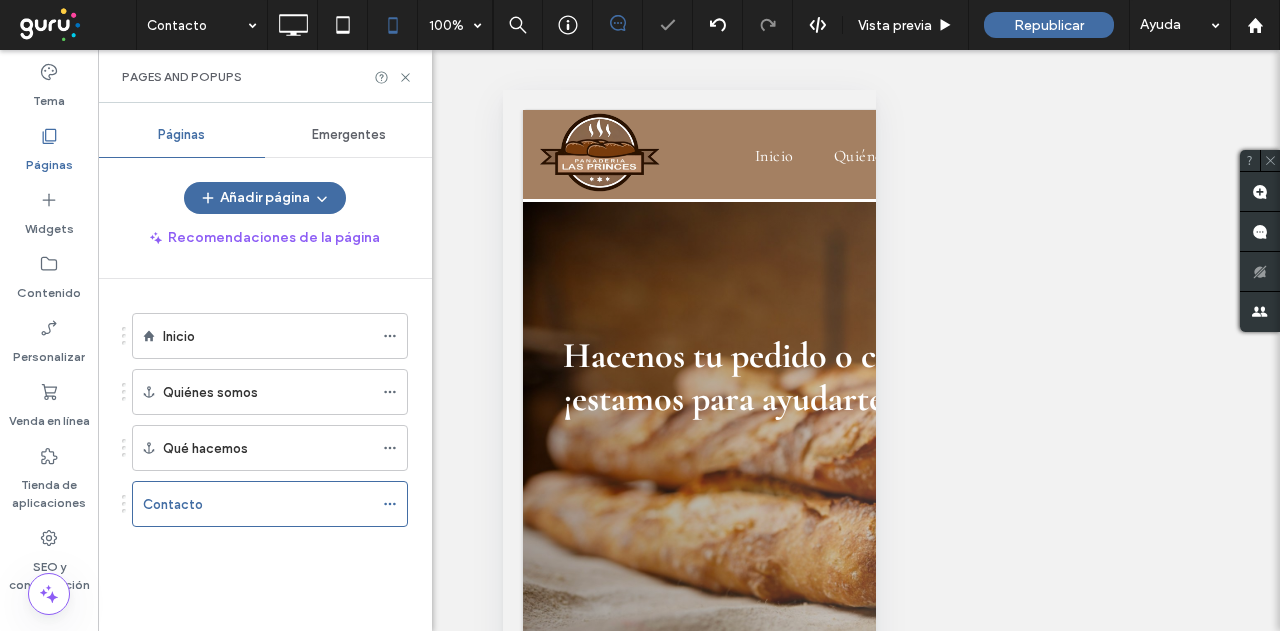 click 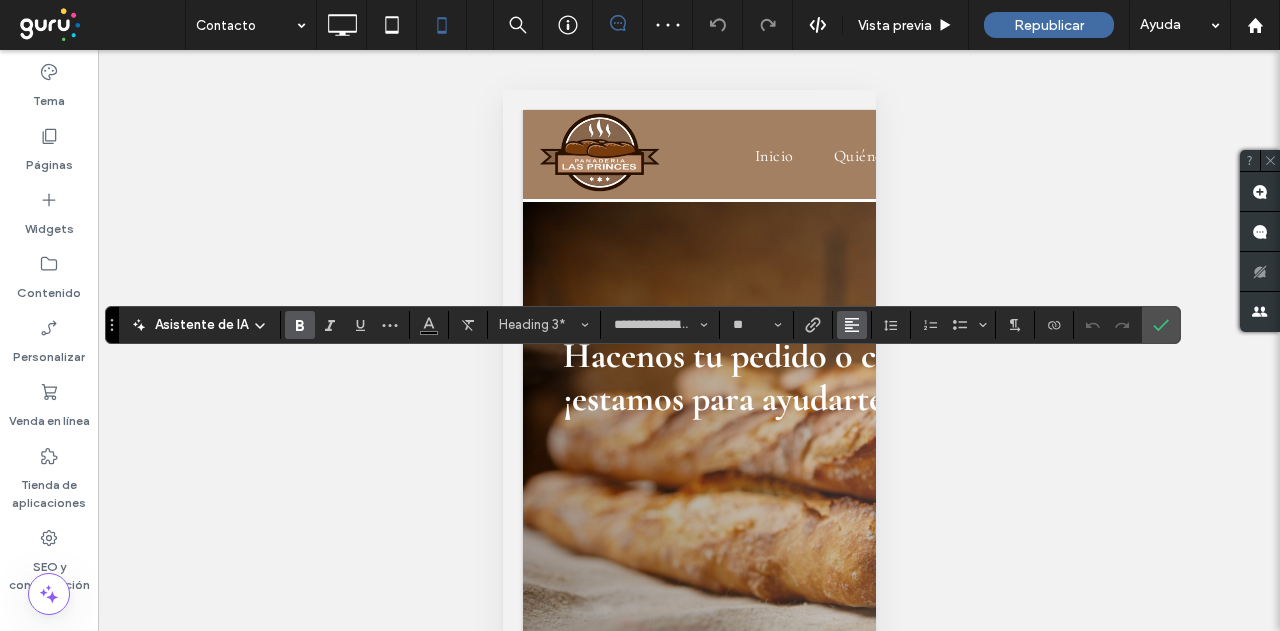 click at bounding box center (852, 325) 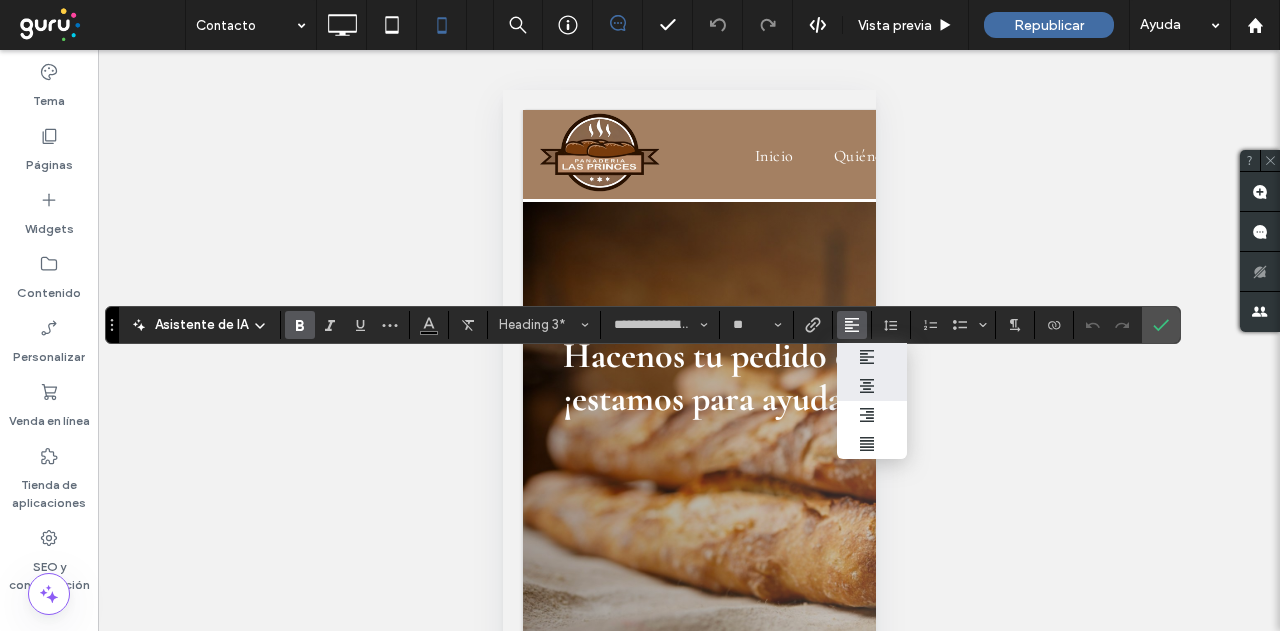 click 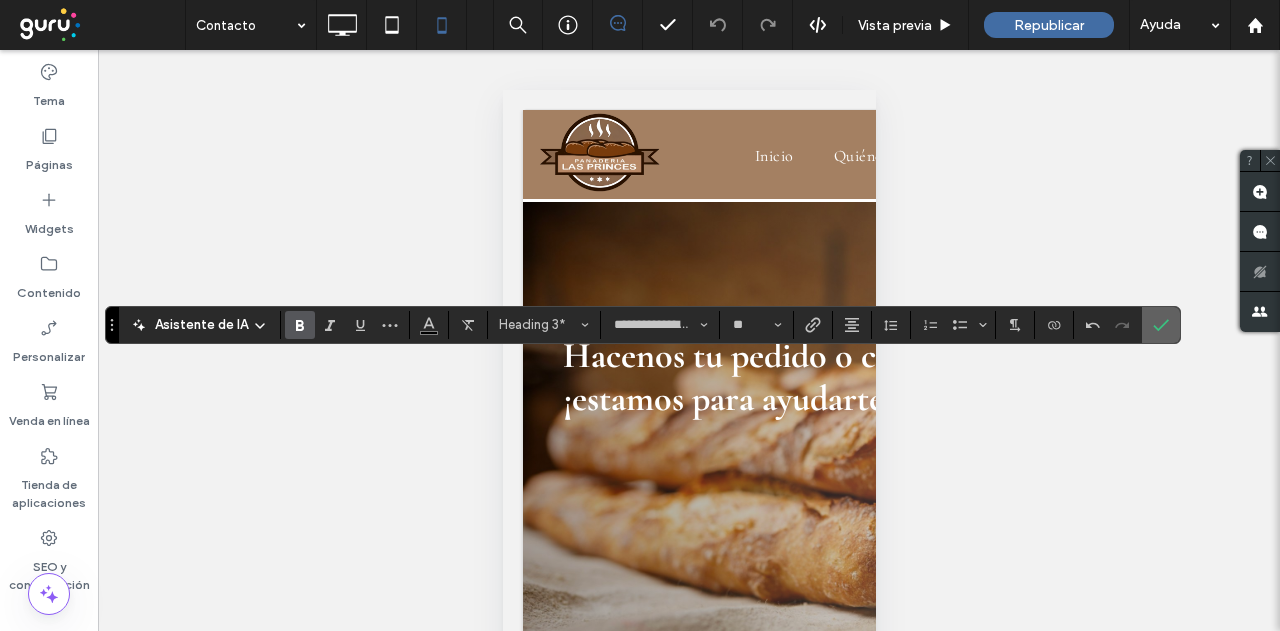 click at bounding box center (1161, 325) 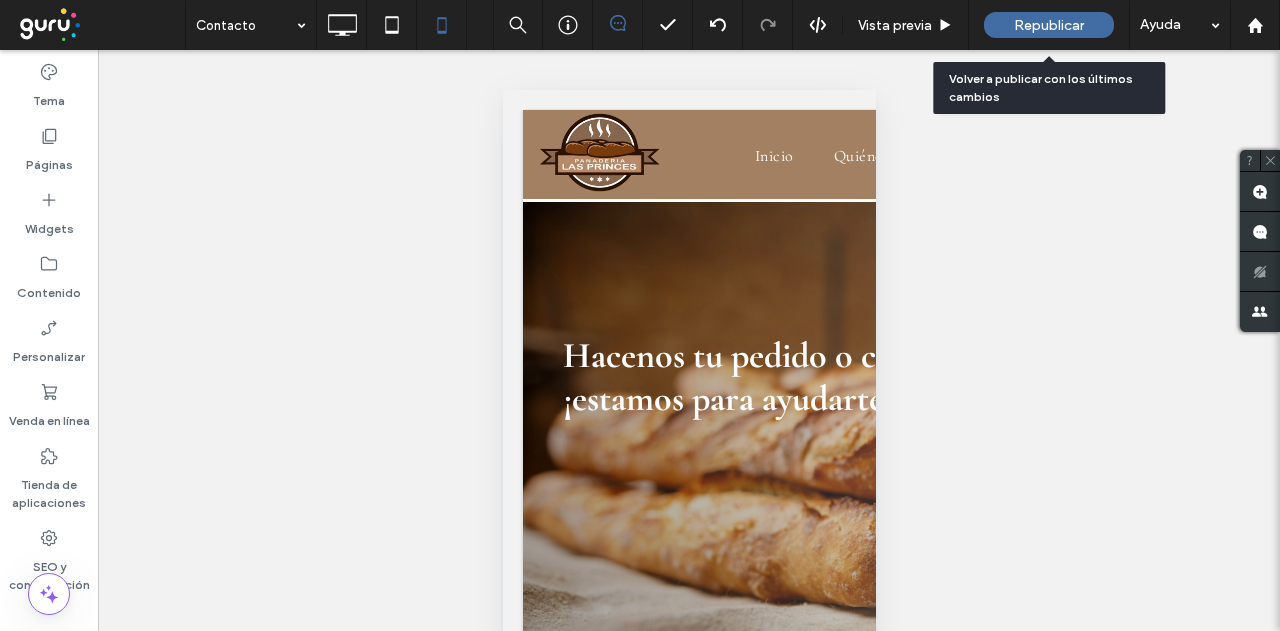 click on "Republicar" at bounding box center (1049, 25) 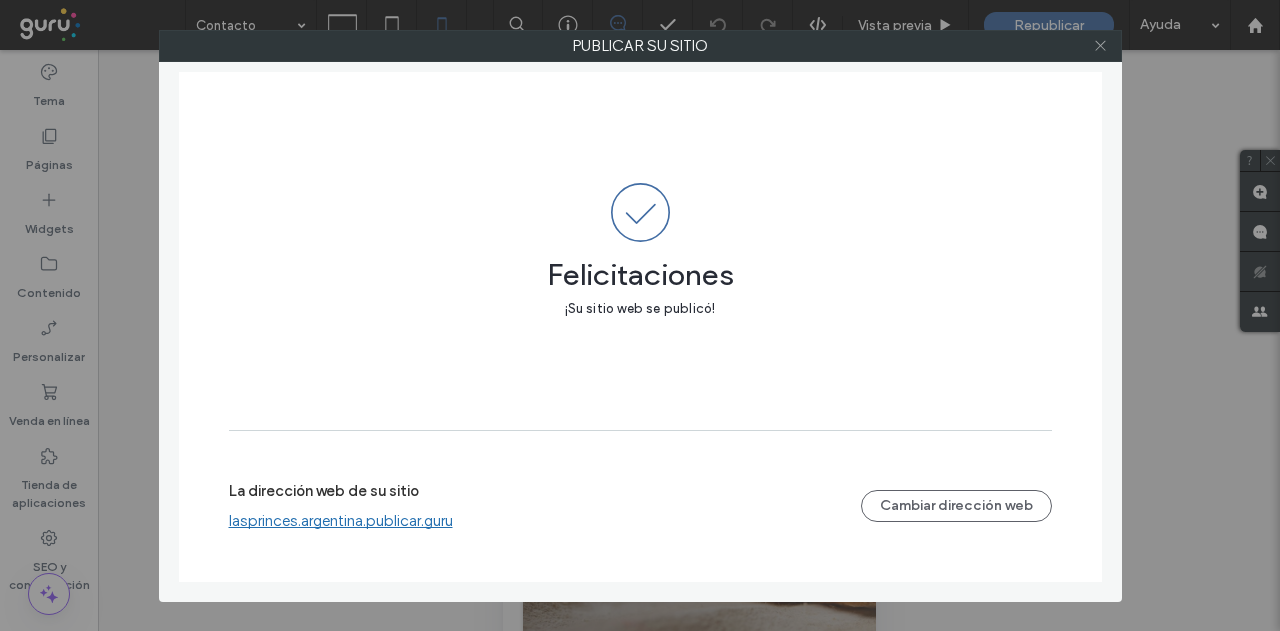 click 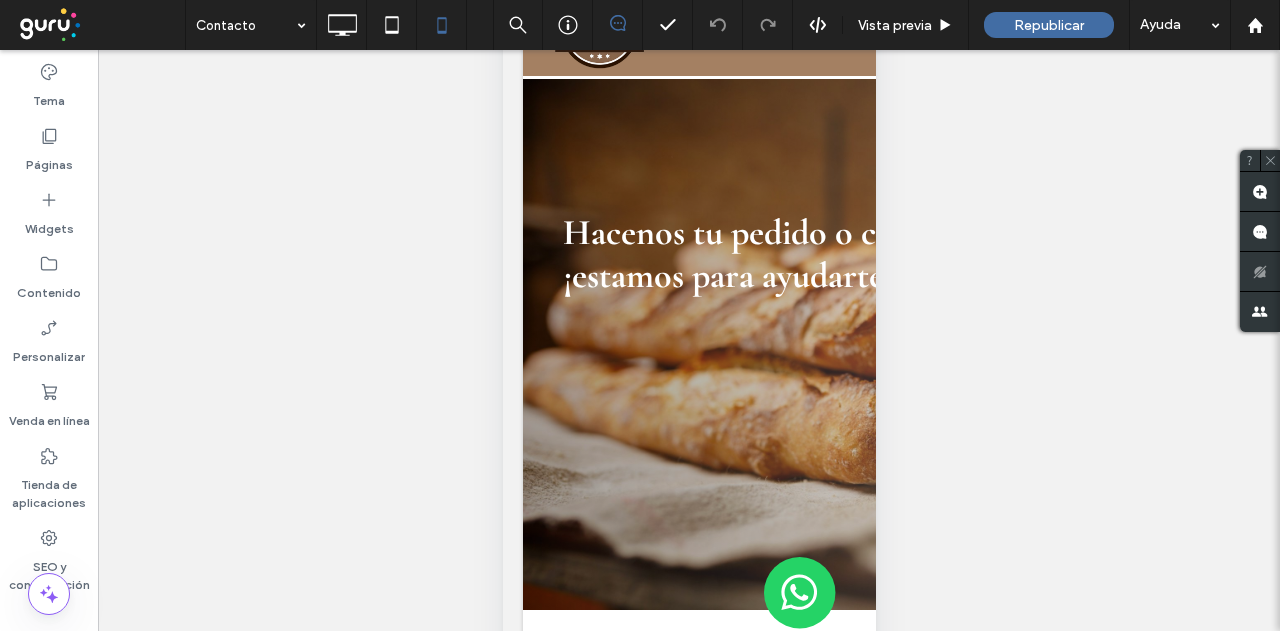 scroll, scrollTop: 196, scrollLeft: 0, axis: vertical 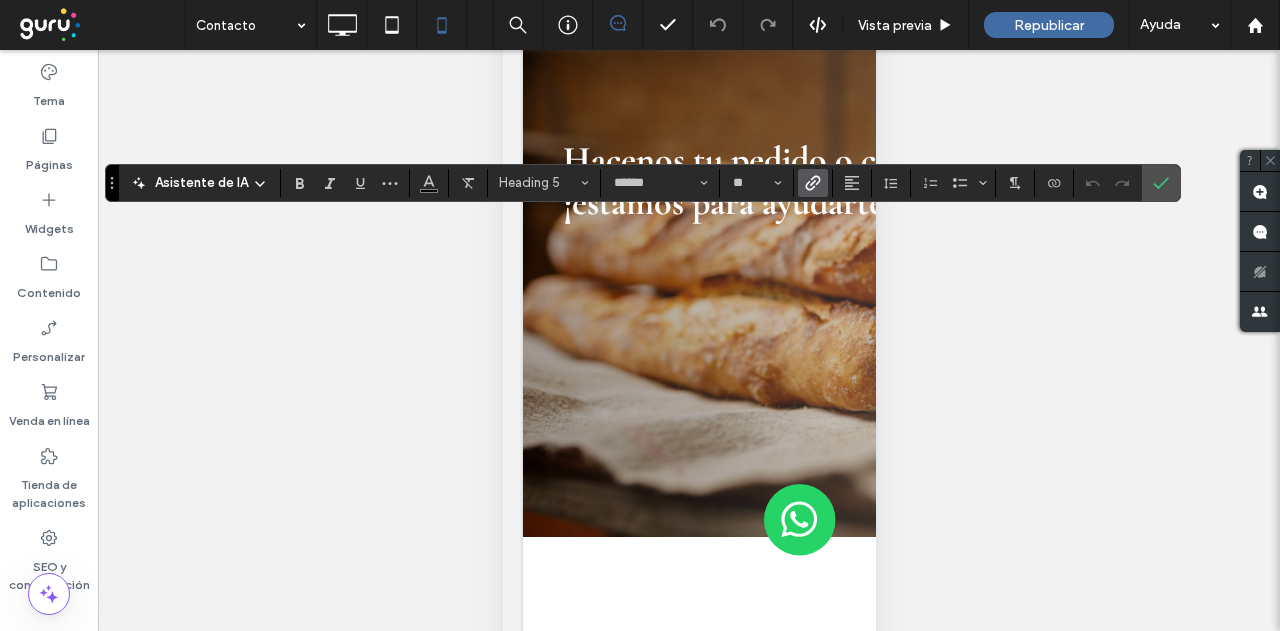 click 